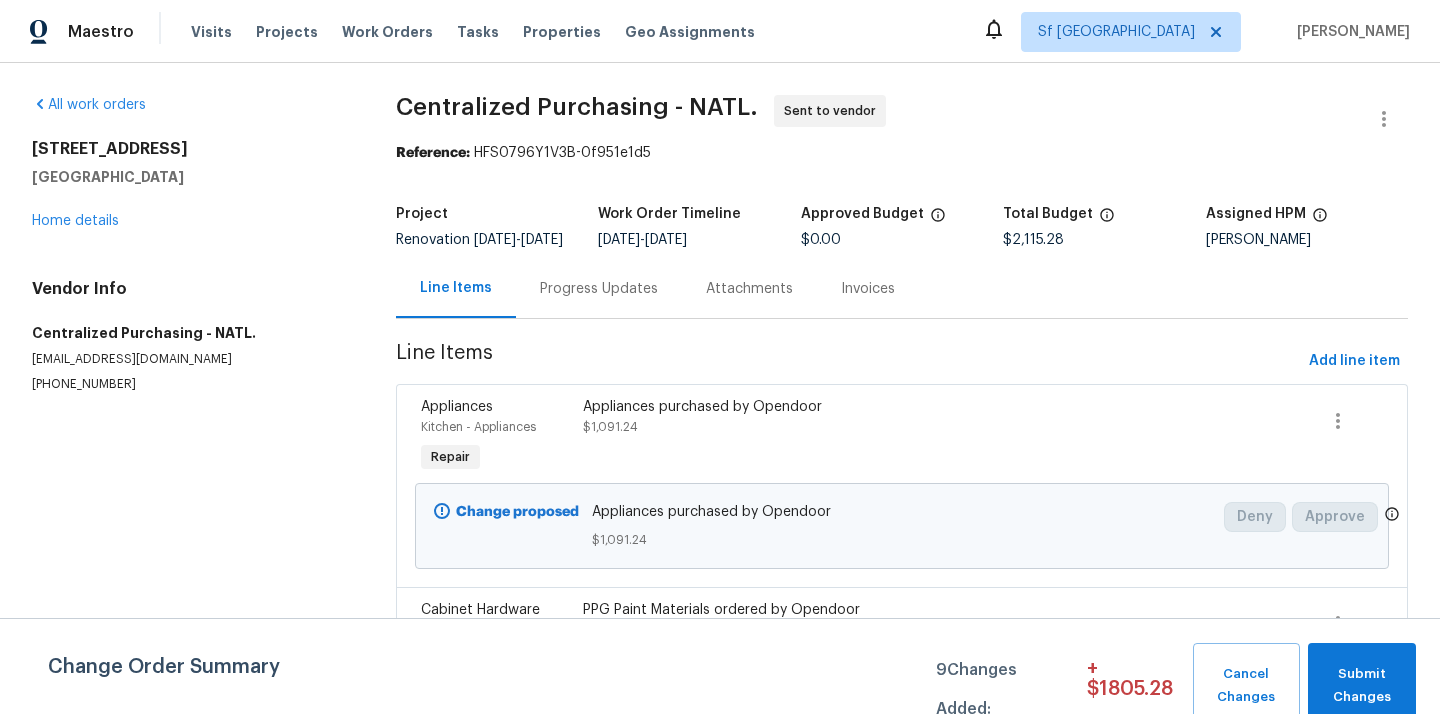 scroll, scrollTop: 0, scrollLeft: 0, axis: both 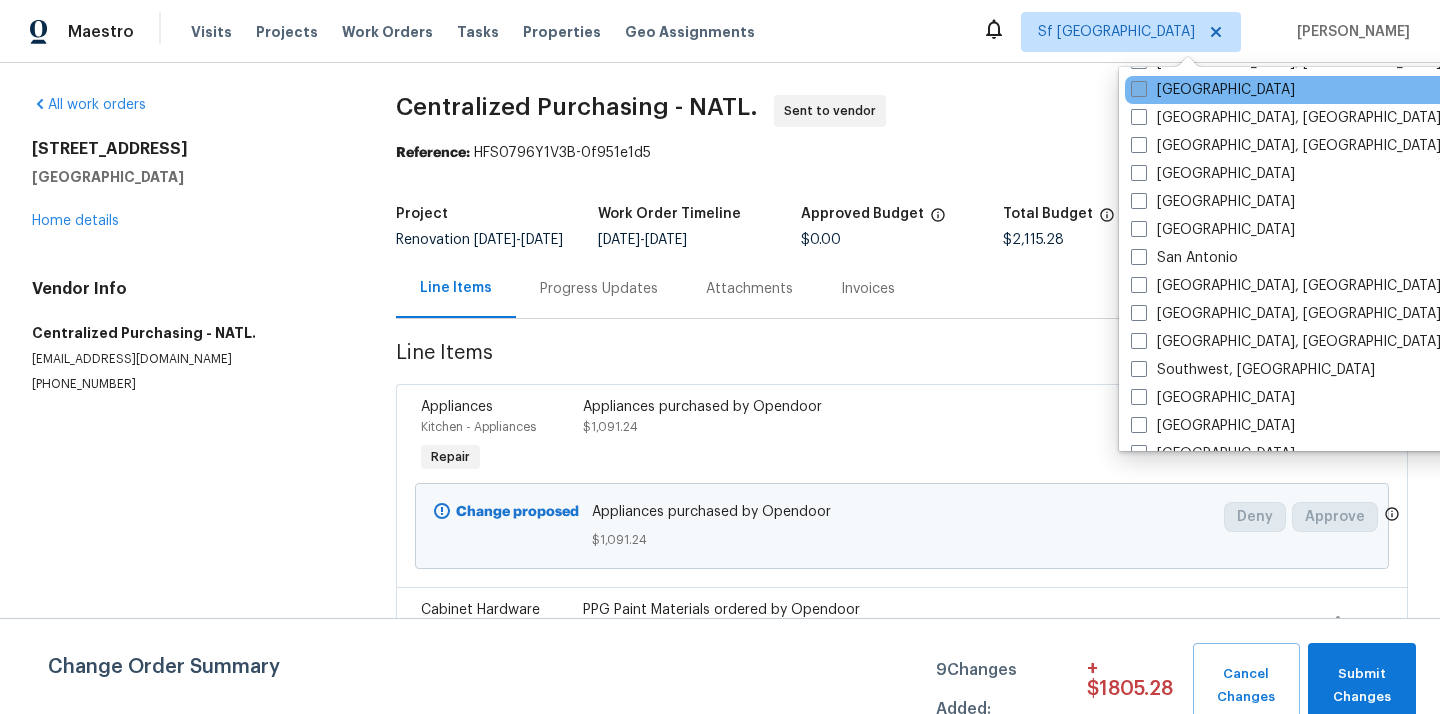 click on "[GEOGRAPHIC_DATA]" at bounding box center [1213, 90] 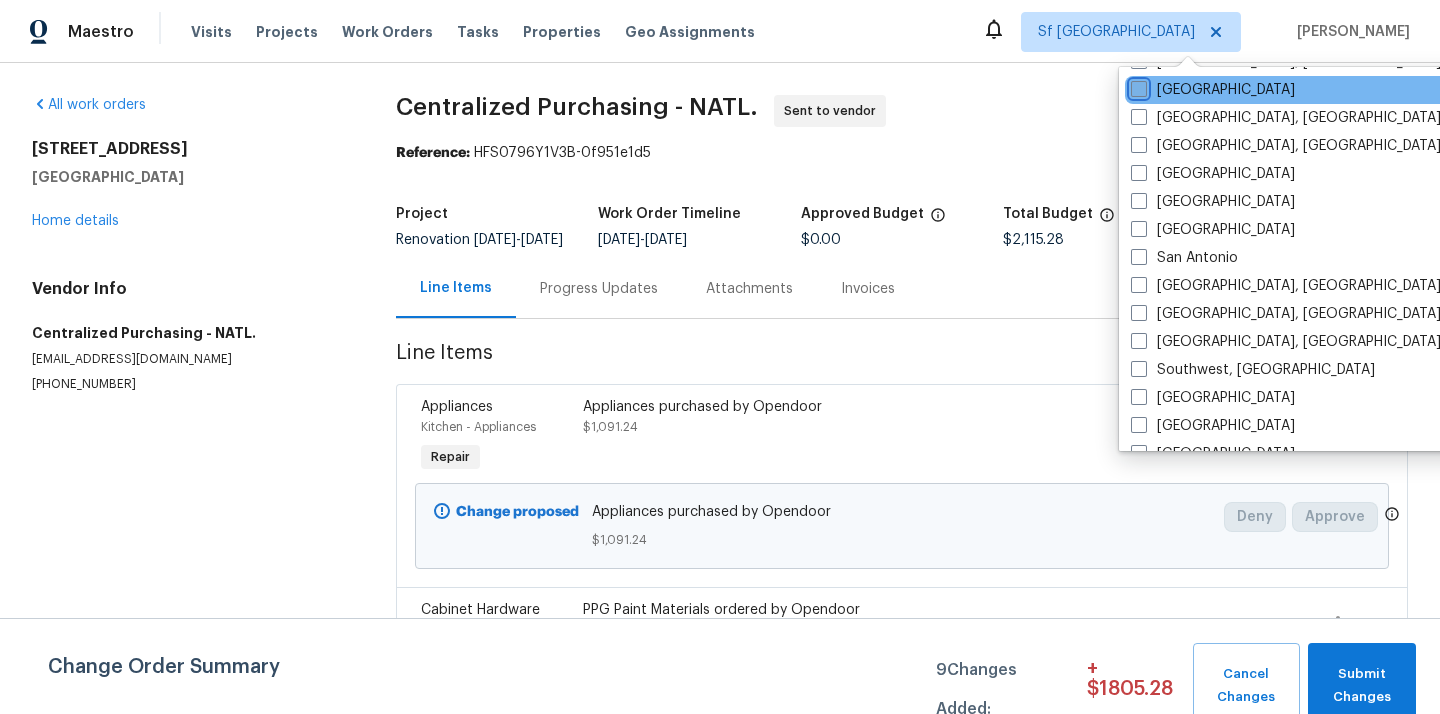 click on "[GEOGRAPHIC_DATA]" at bounding box center [1137, 86] 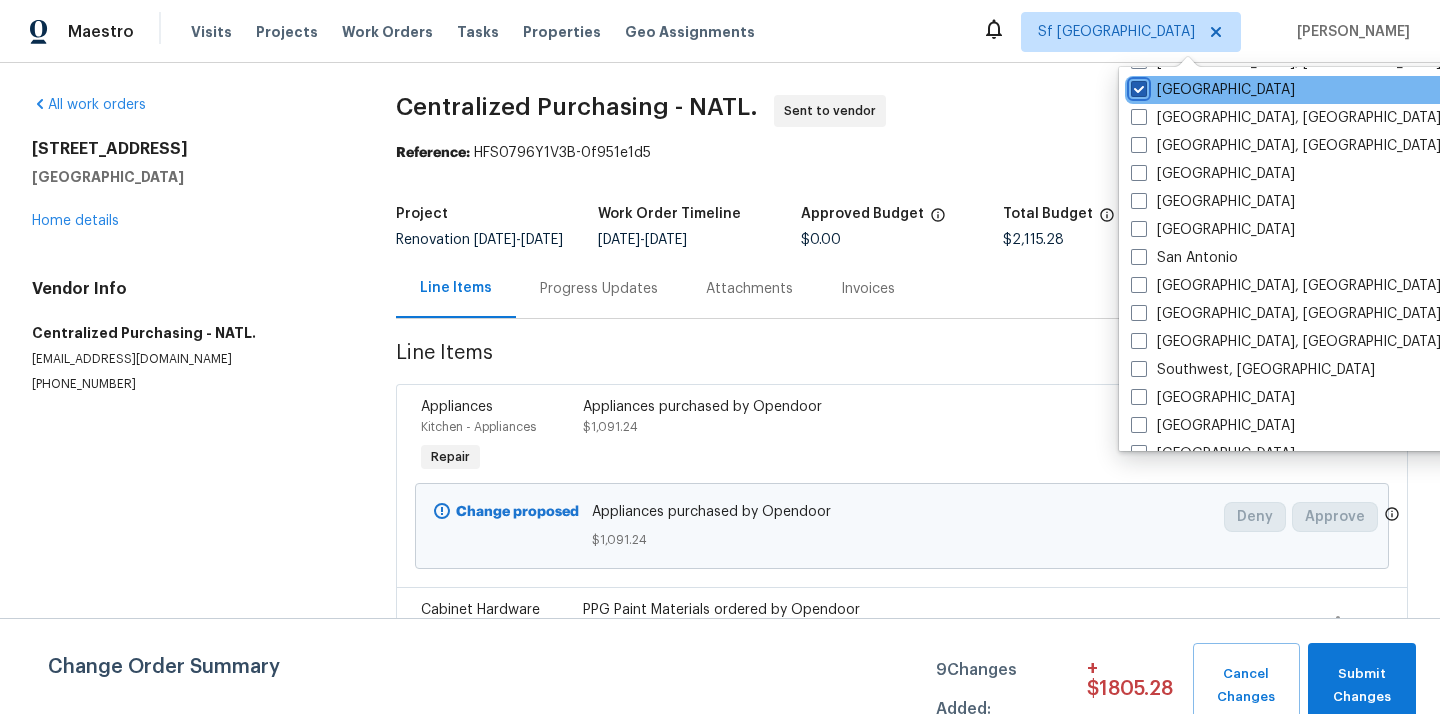 checkbox on "true" 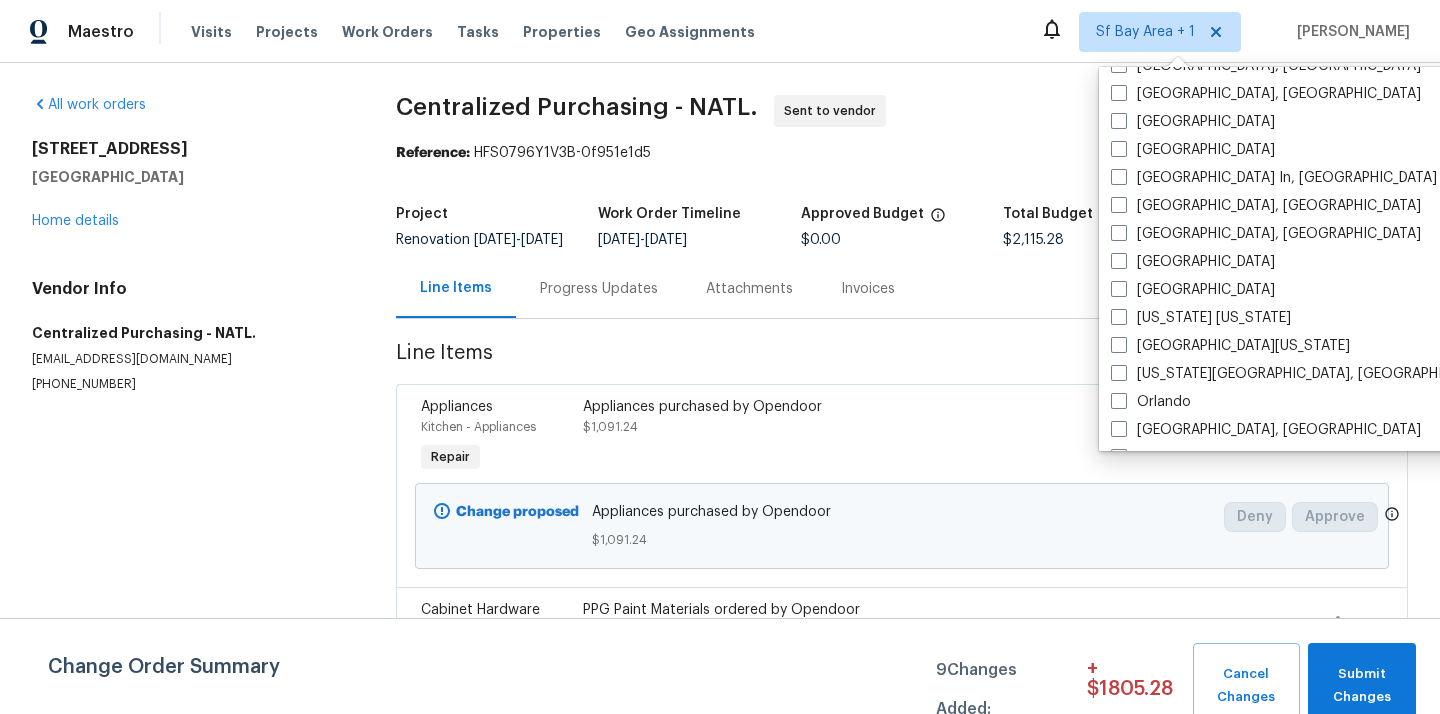 scroll, scrollTop: 0, scrollLeft: 0, axis: both 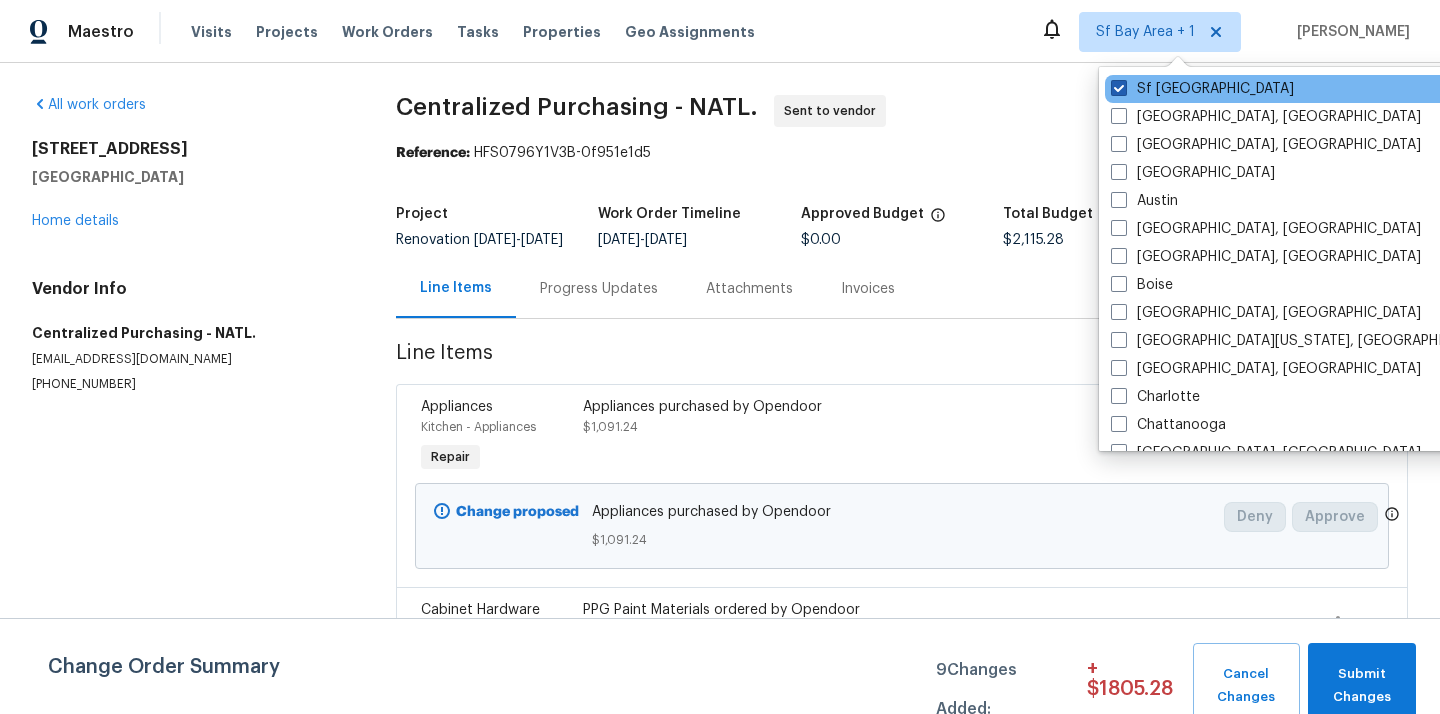 click on "Sf [GEOGRAPHIC_DATA]" at bounding box center (1202, 89) 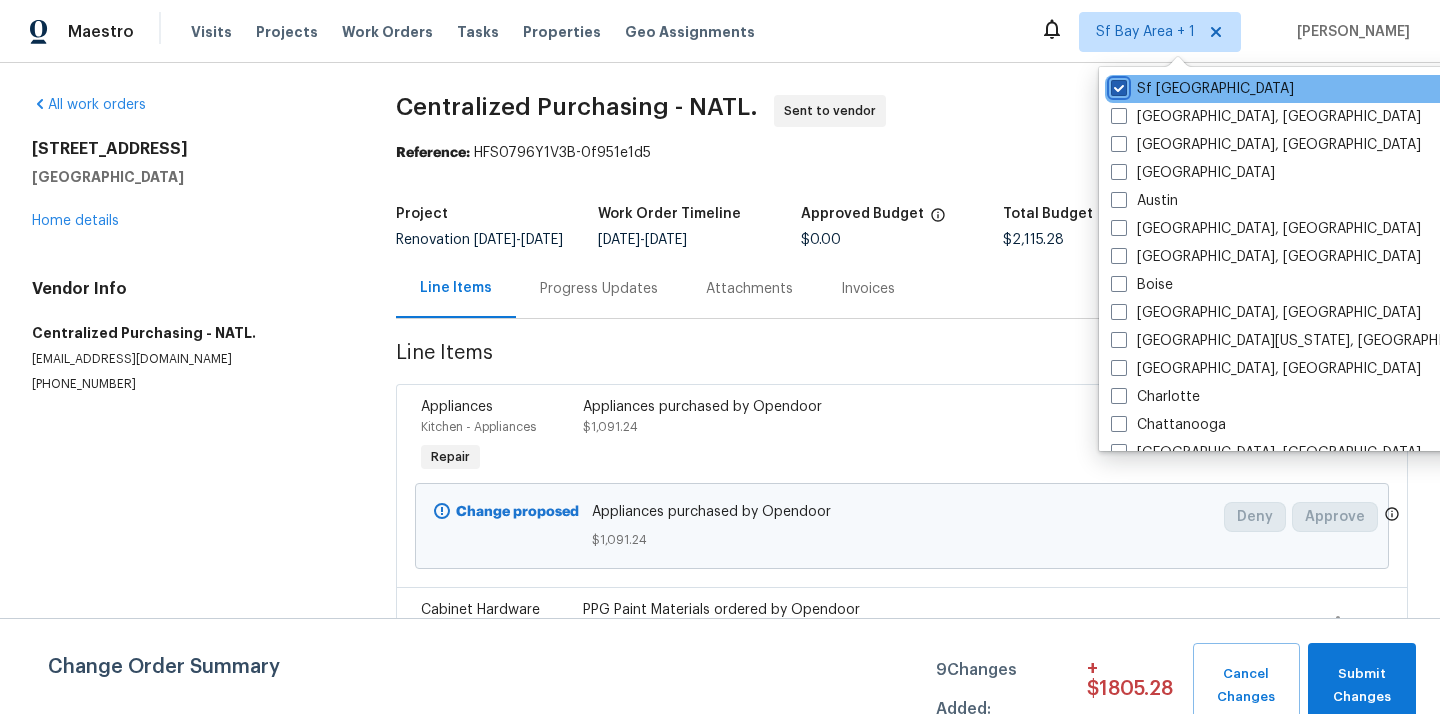 click on "Sf [GEOGRAPHIC_DATA]" at bounding box center [1117, 85] 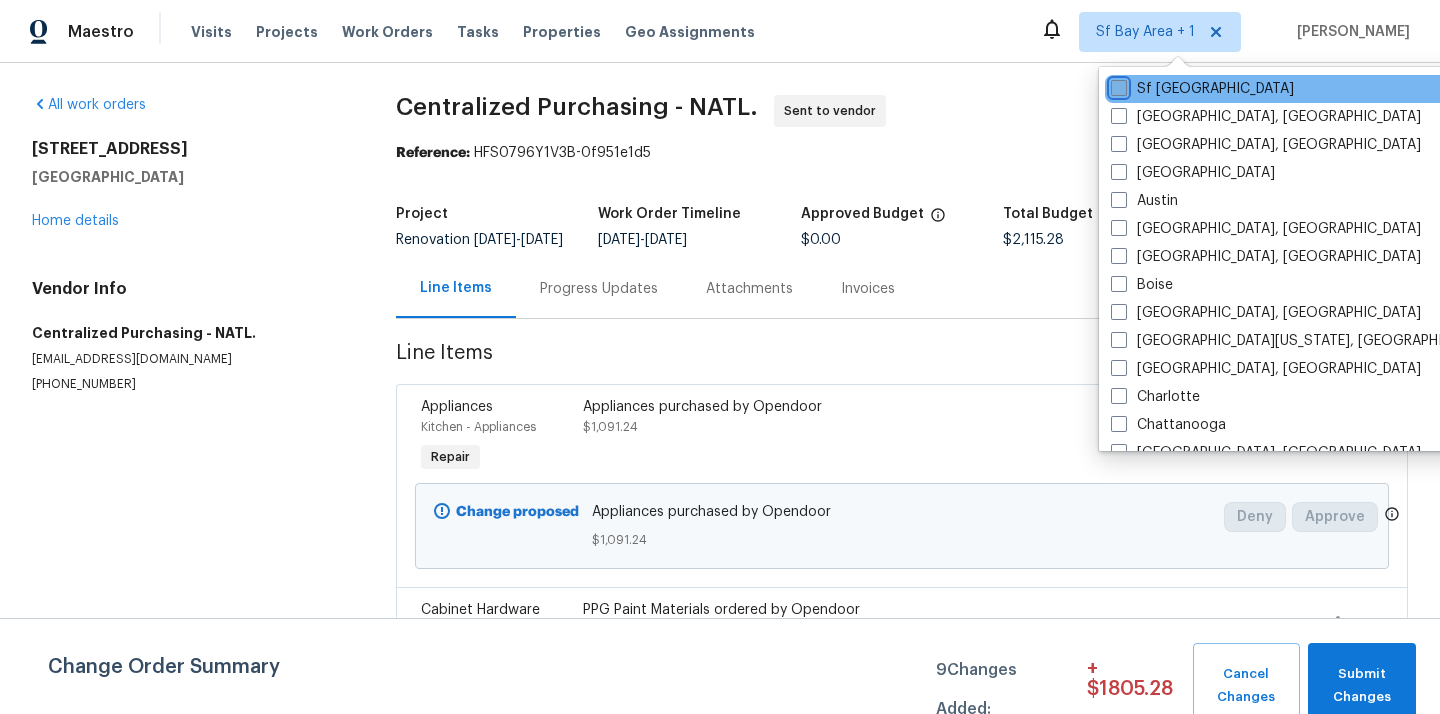 checkbox on "false" 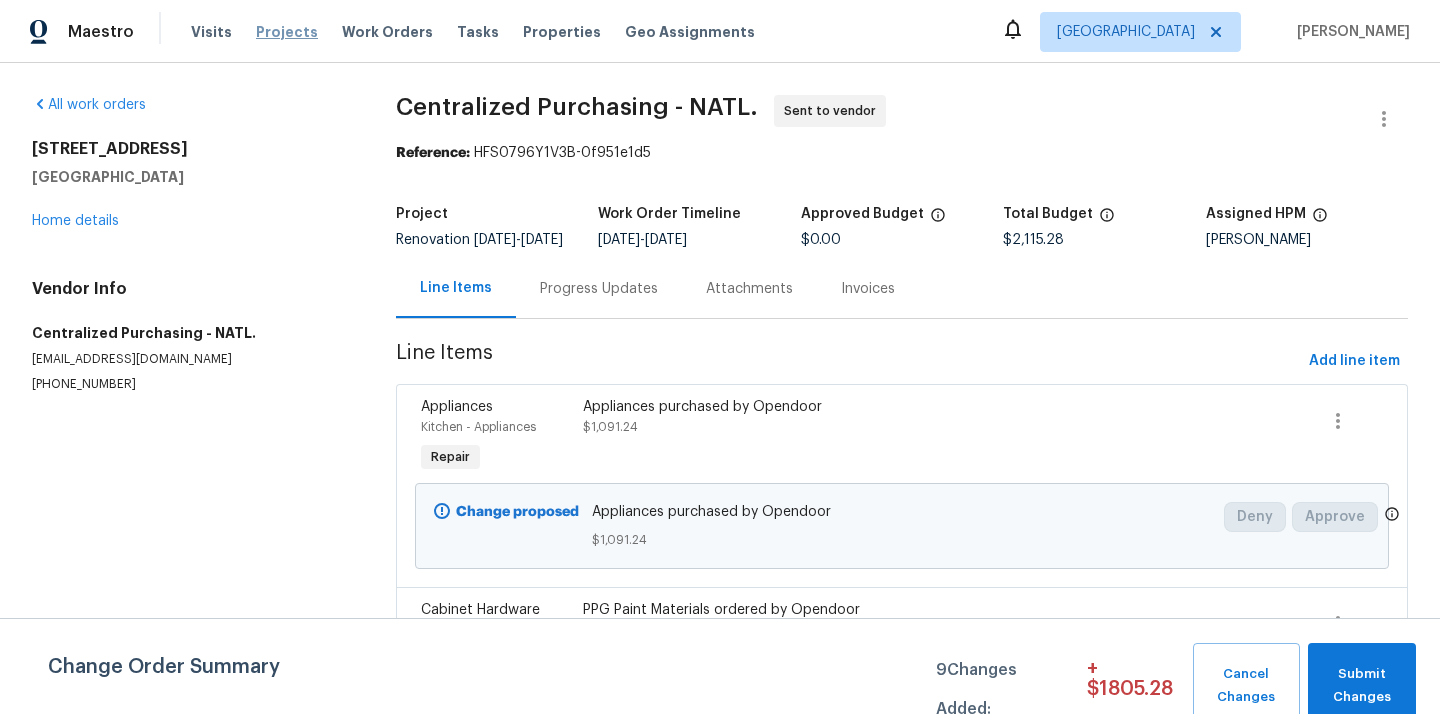 click on "Projects" at bounding box center [287, 32] 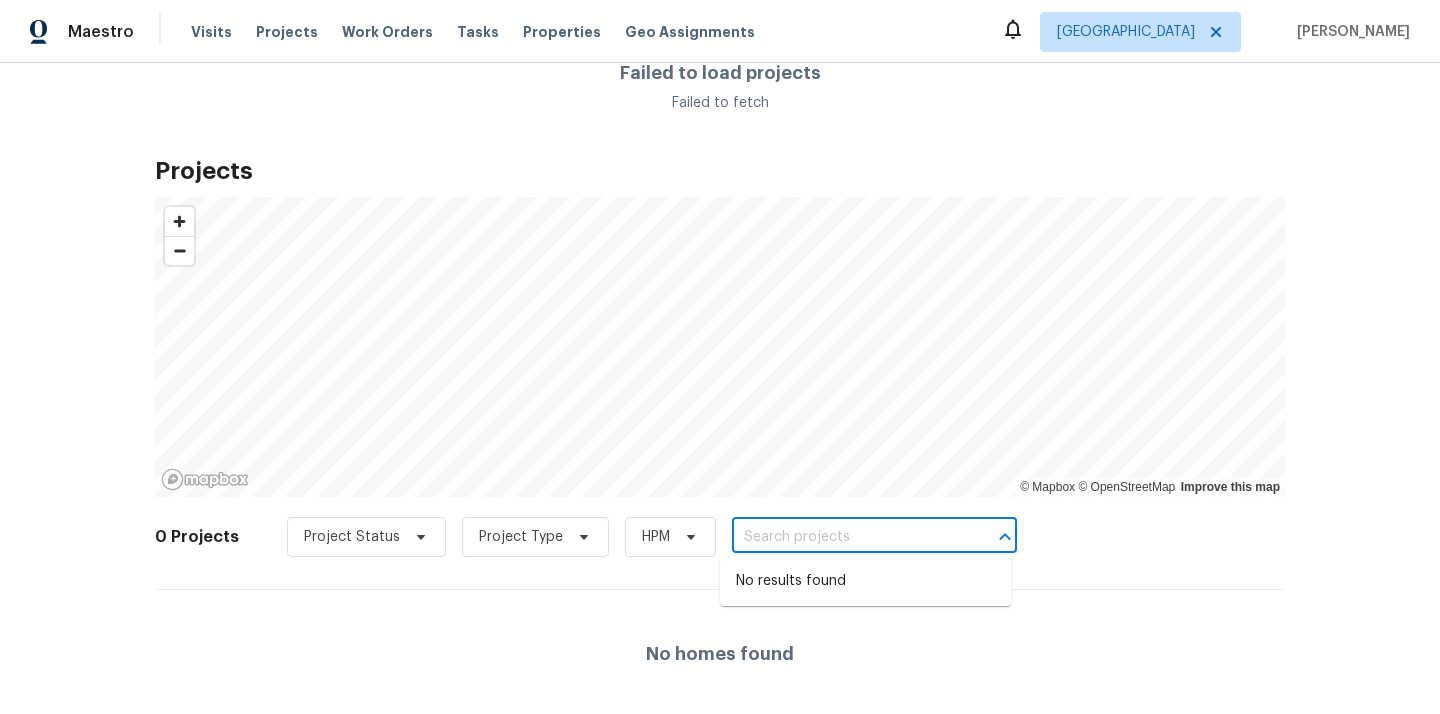 click at bounding box center (846, 537) 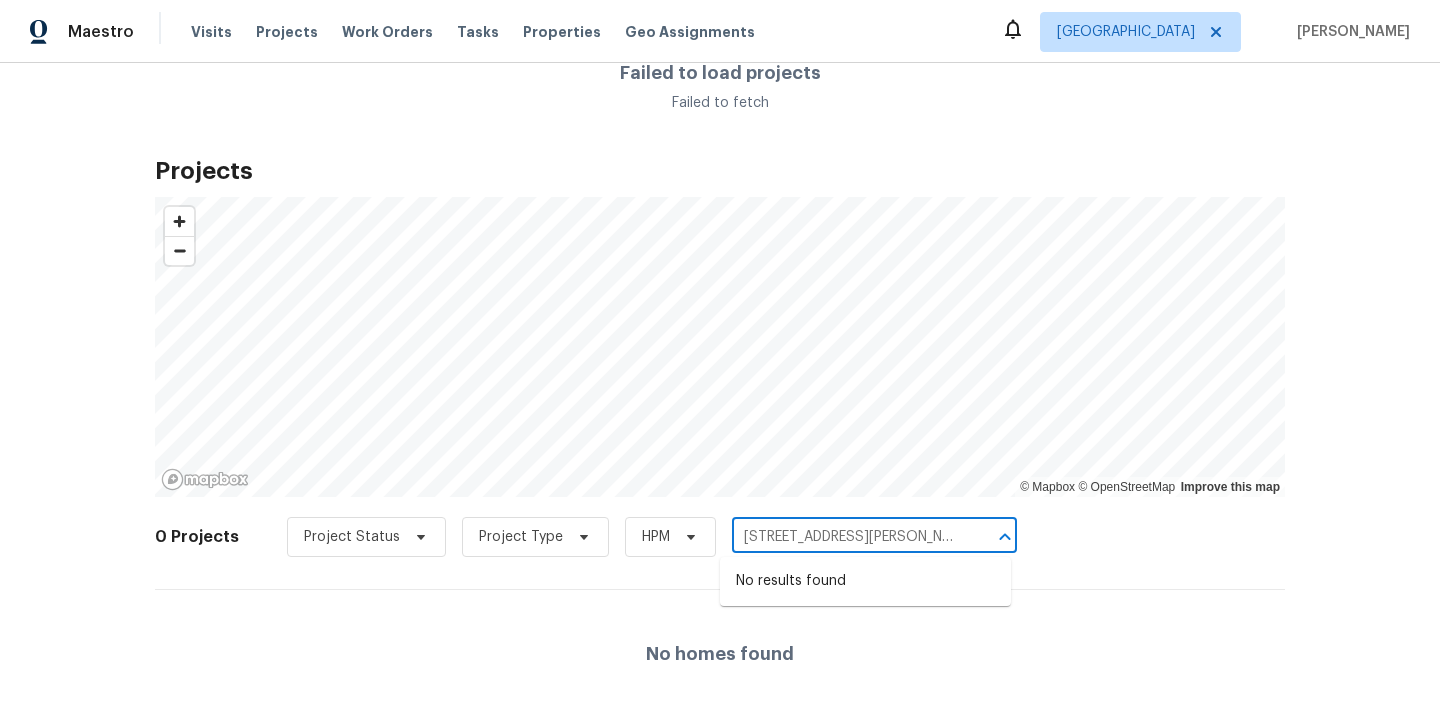 type on "605 Mitchell Ave Franklinton NC" 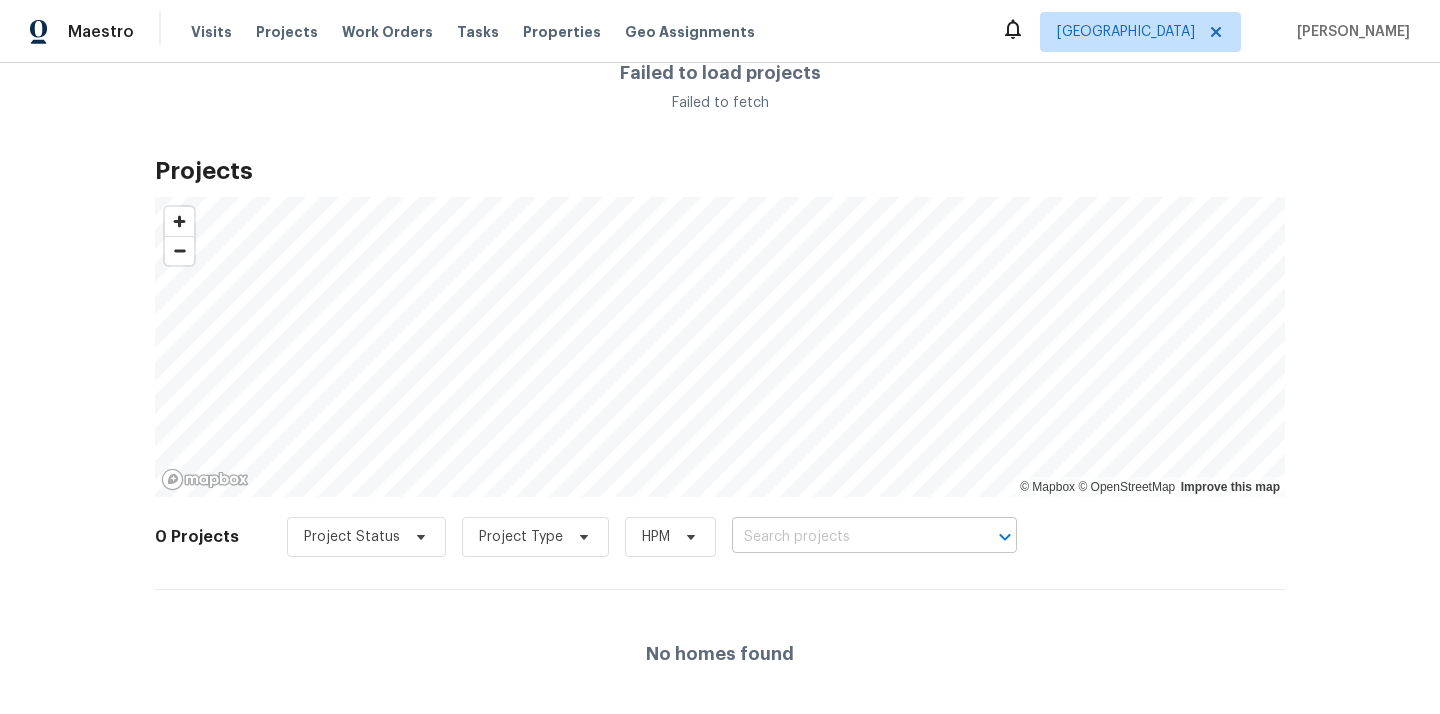 click at bounding box center (846, 537) 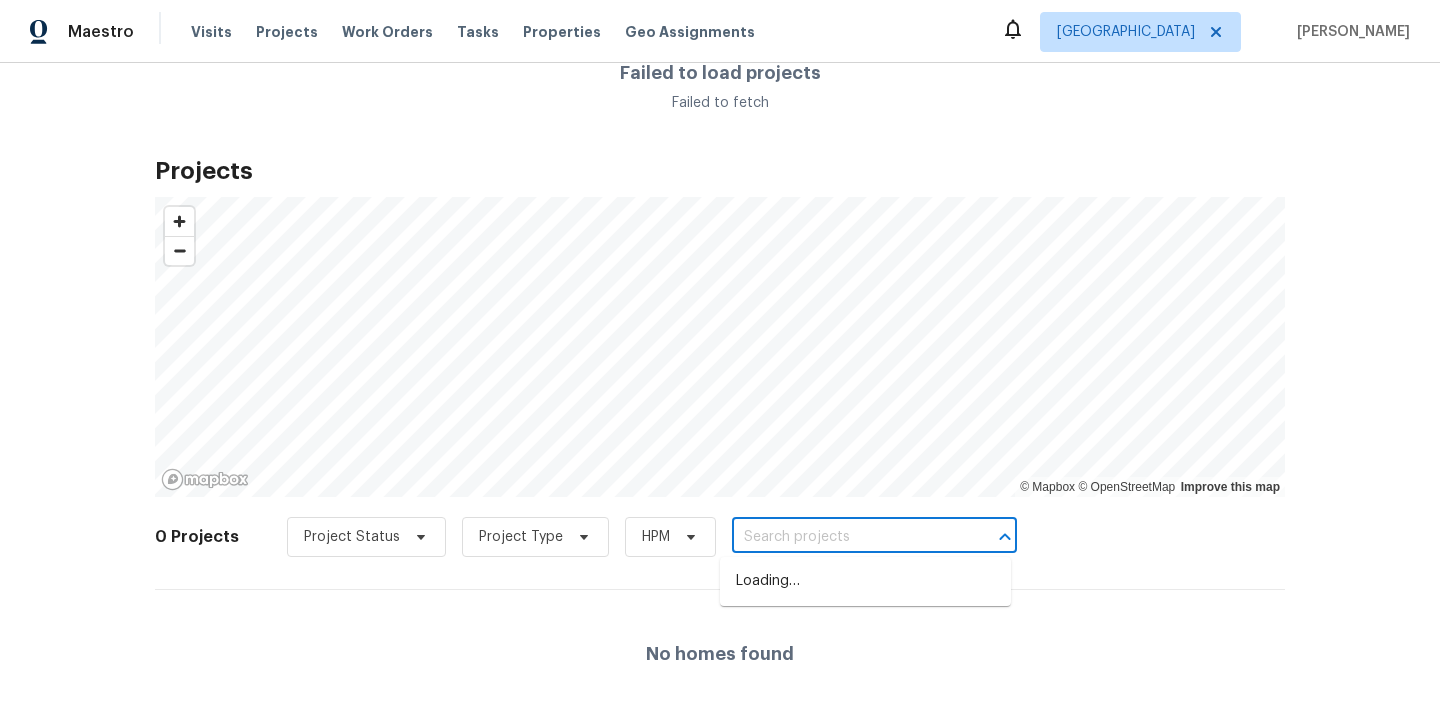 paste on "605 Mitchell Ave Franklinton NC" 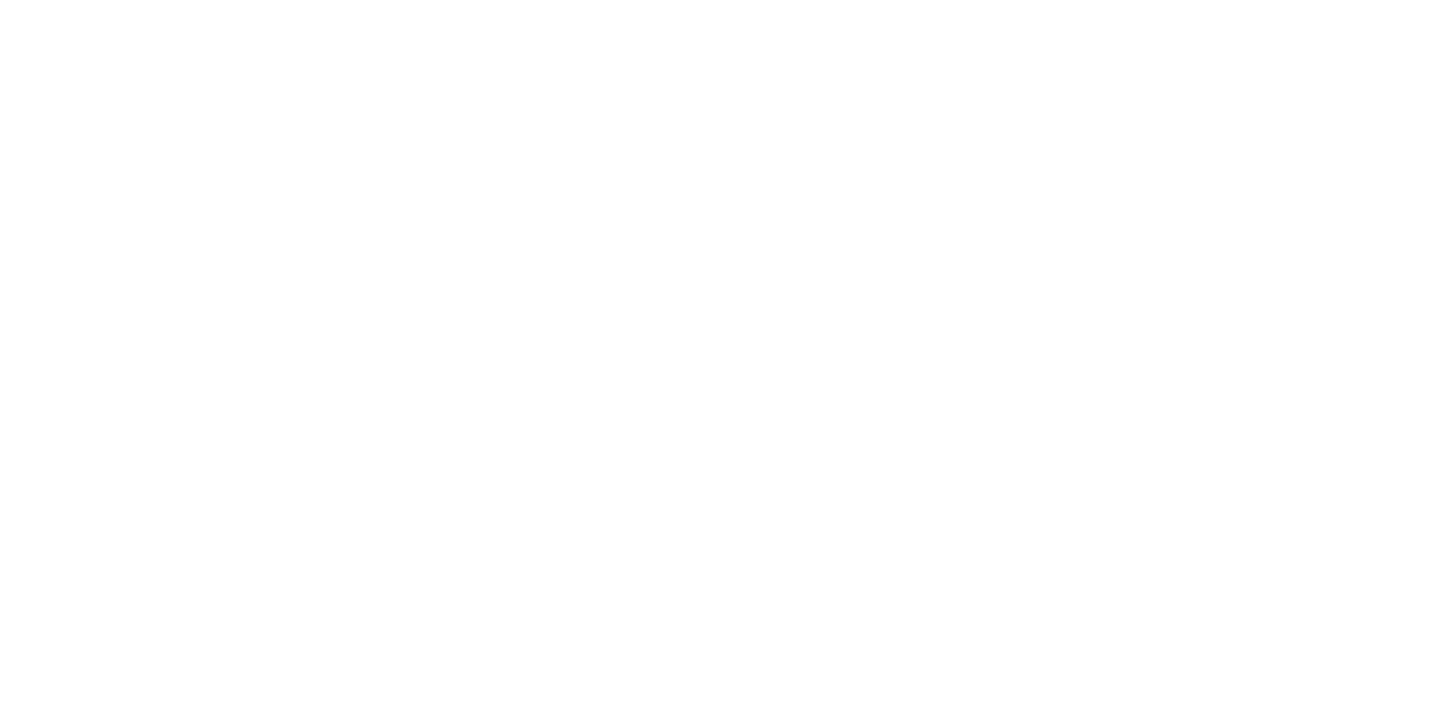 scroll, scrollTop: 0, scrollLeft: 0, axis: both 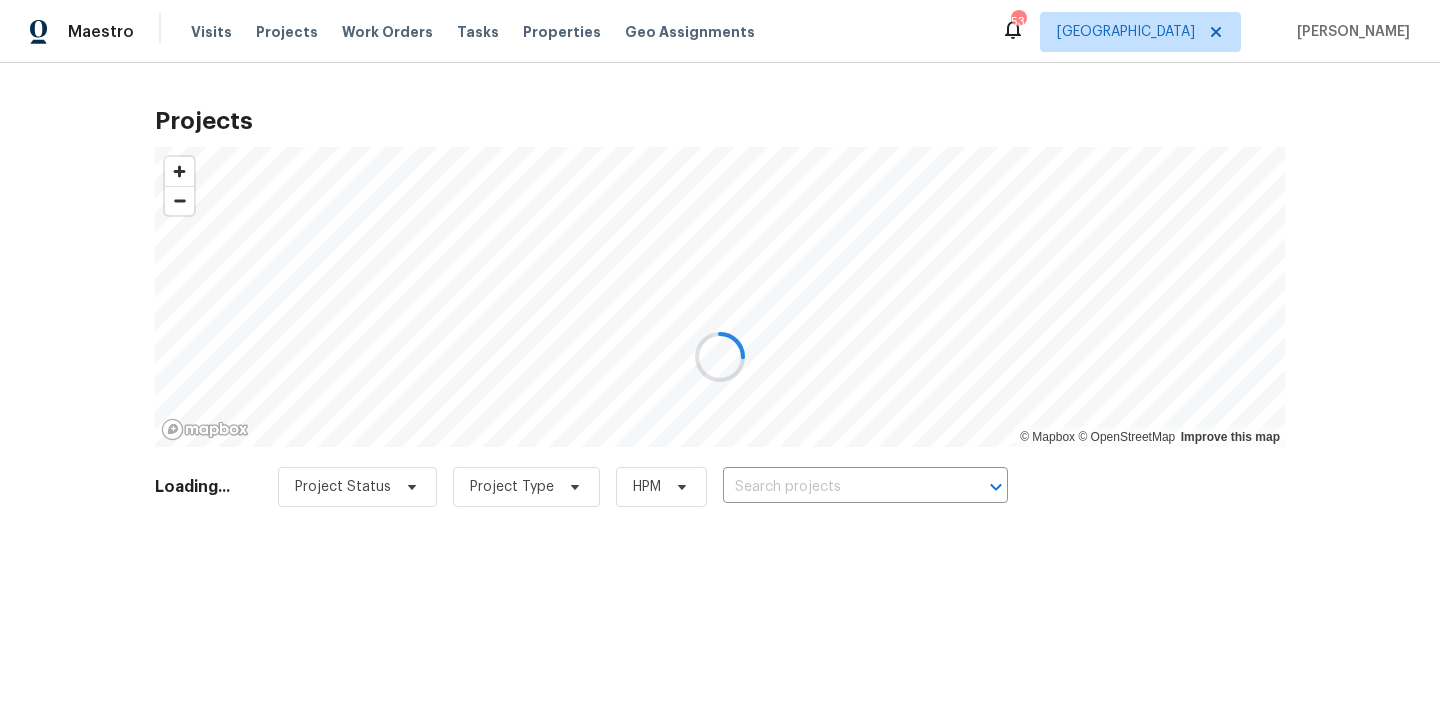 click at bounding box center [720, 357] 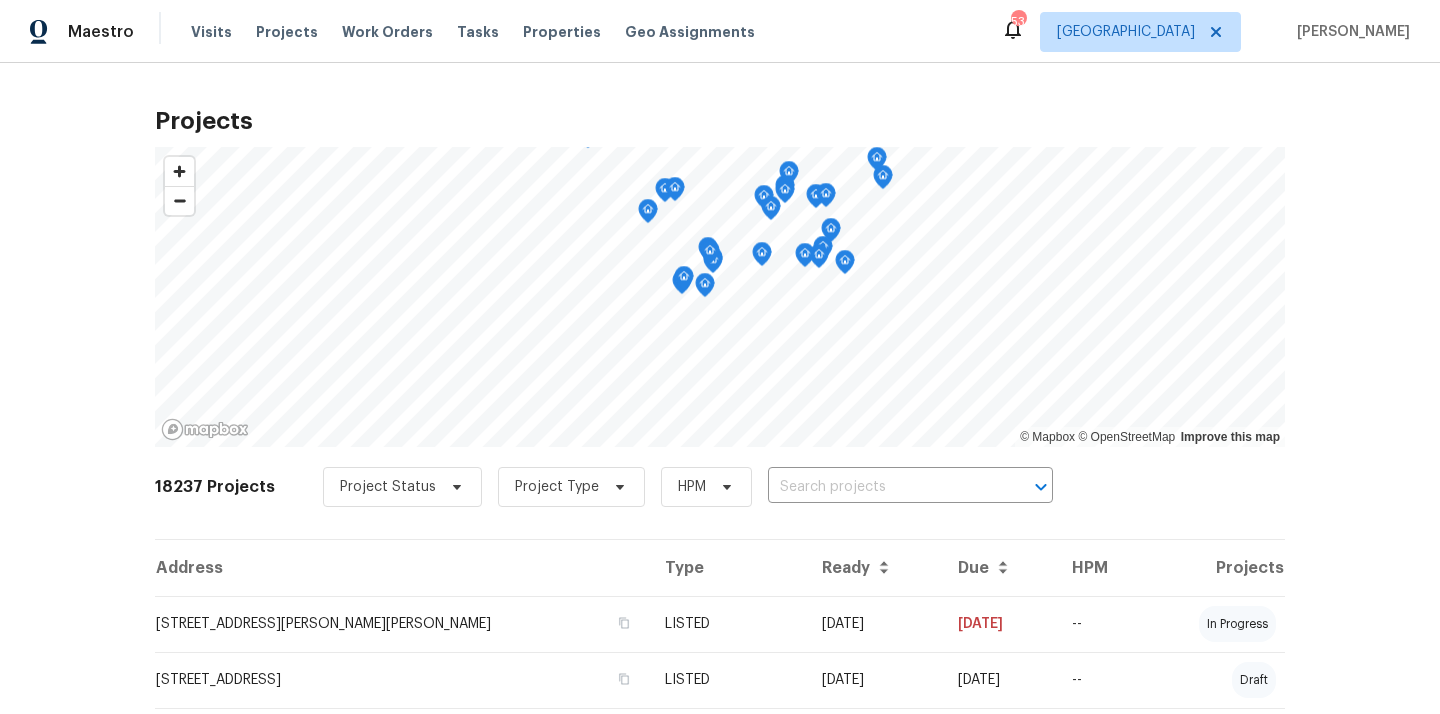click at bounding box center [882, 487] 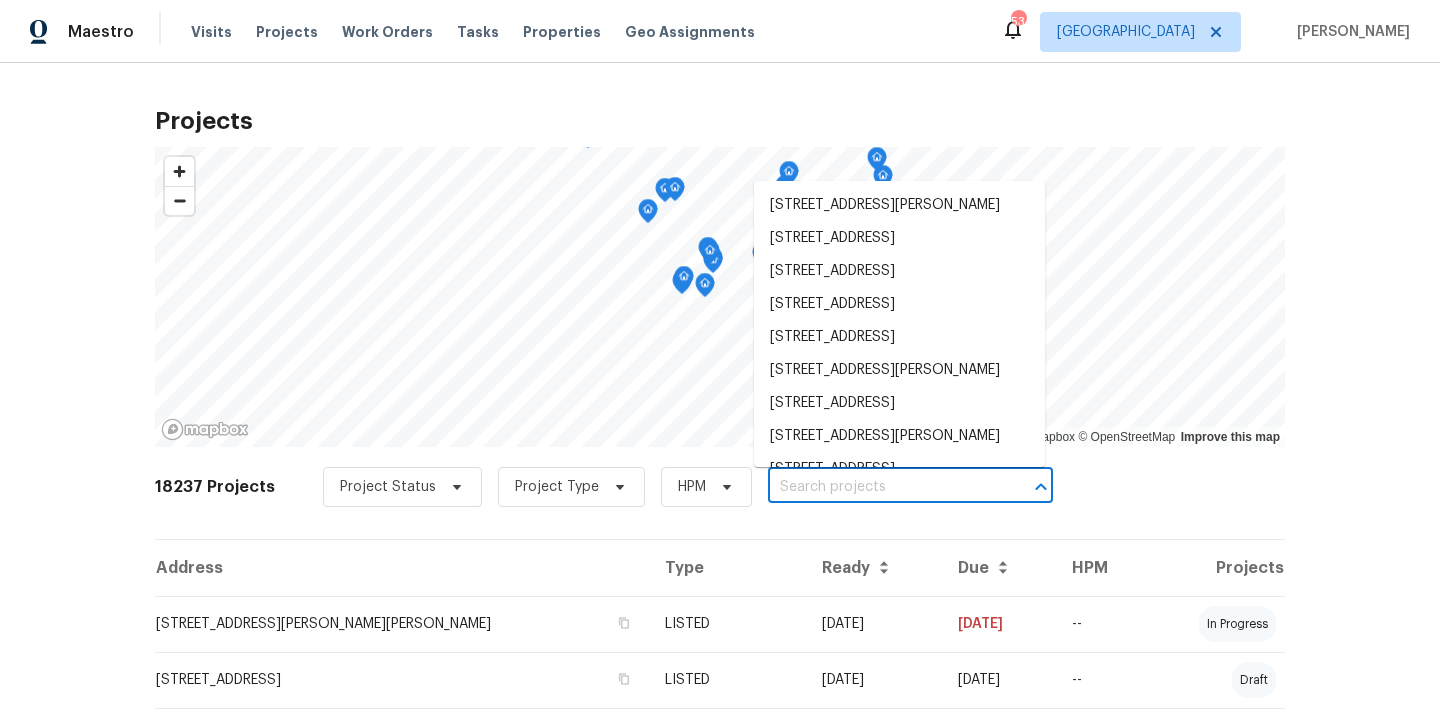paste on "605 Mitchell Ave Franklinton NC" 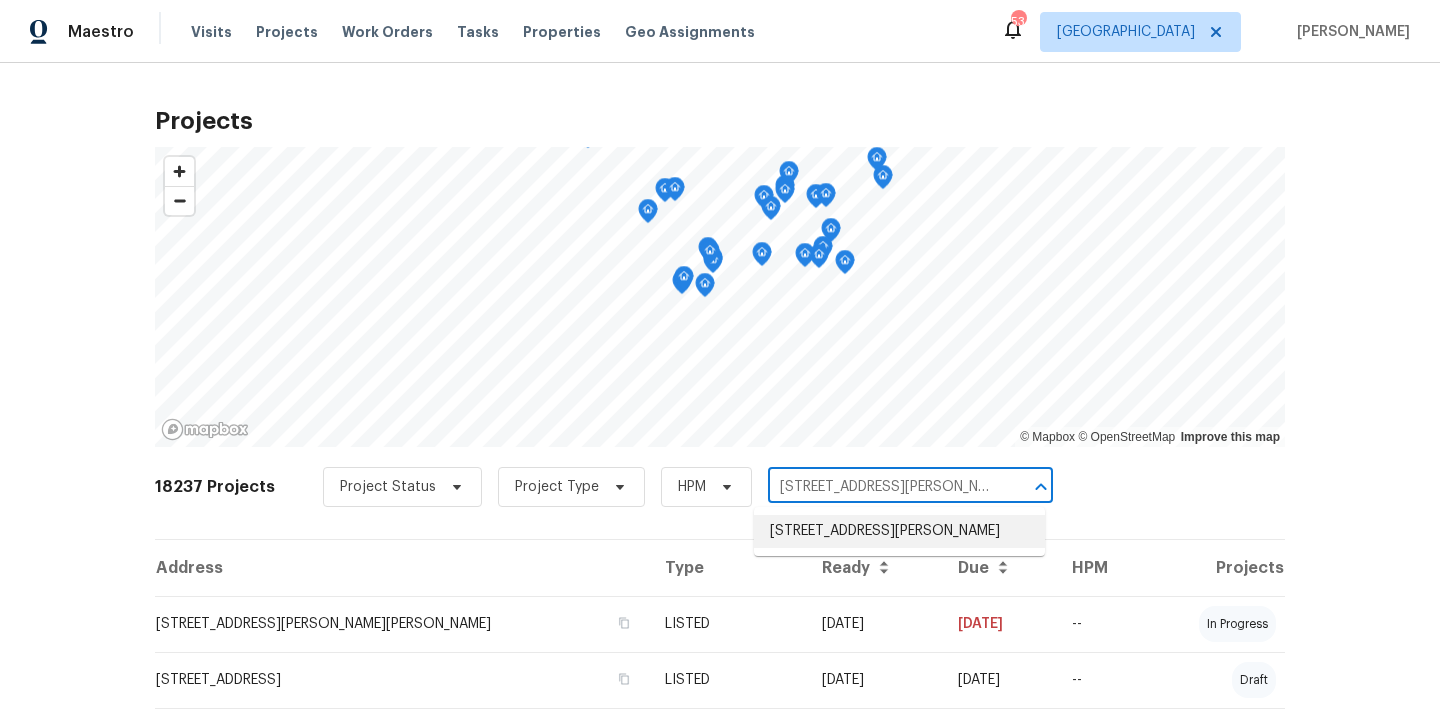 click on "605 Mitchell Ave, Franklinton, NC 27525" at bounding box center (899, 531) 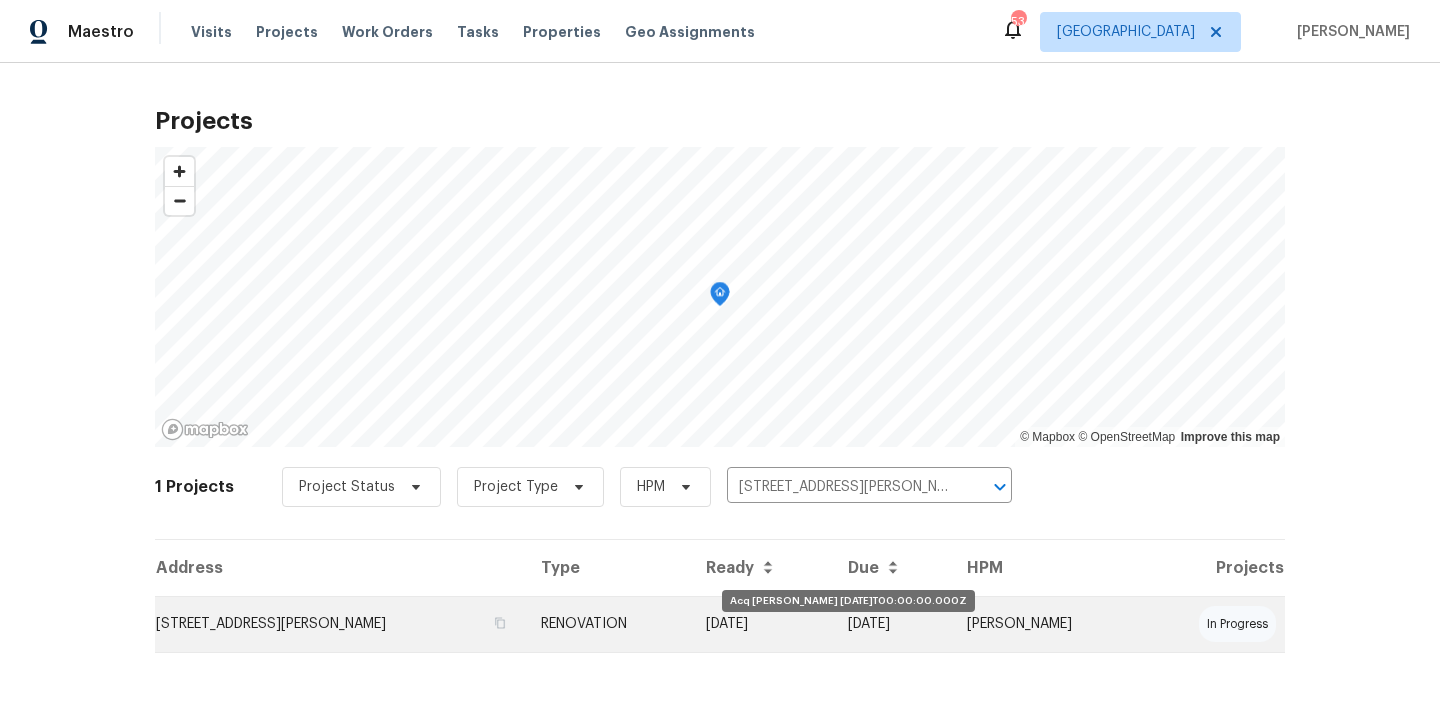 click on "[DATE]" at bounding box center (761, 624) 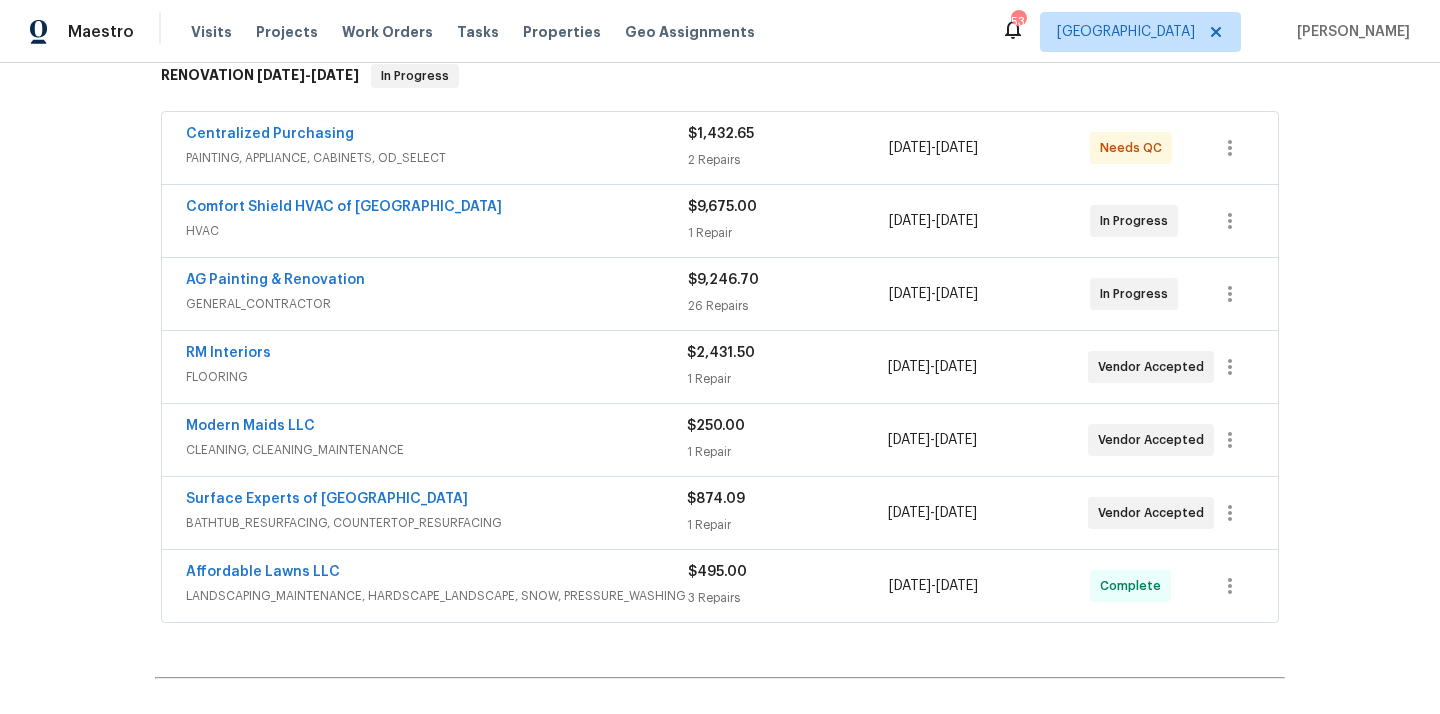 scroll, scrollTop: 329, scrollLeft: 0, axis: vertical 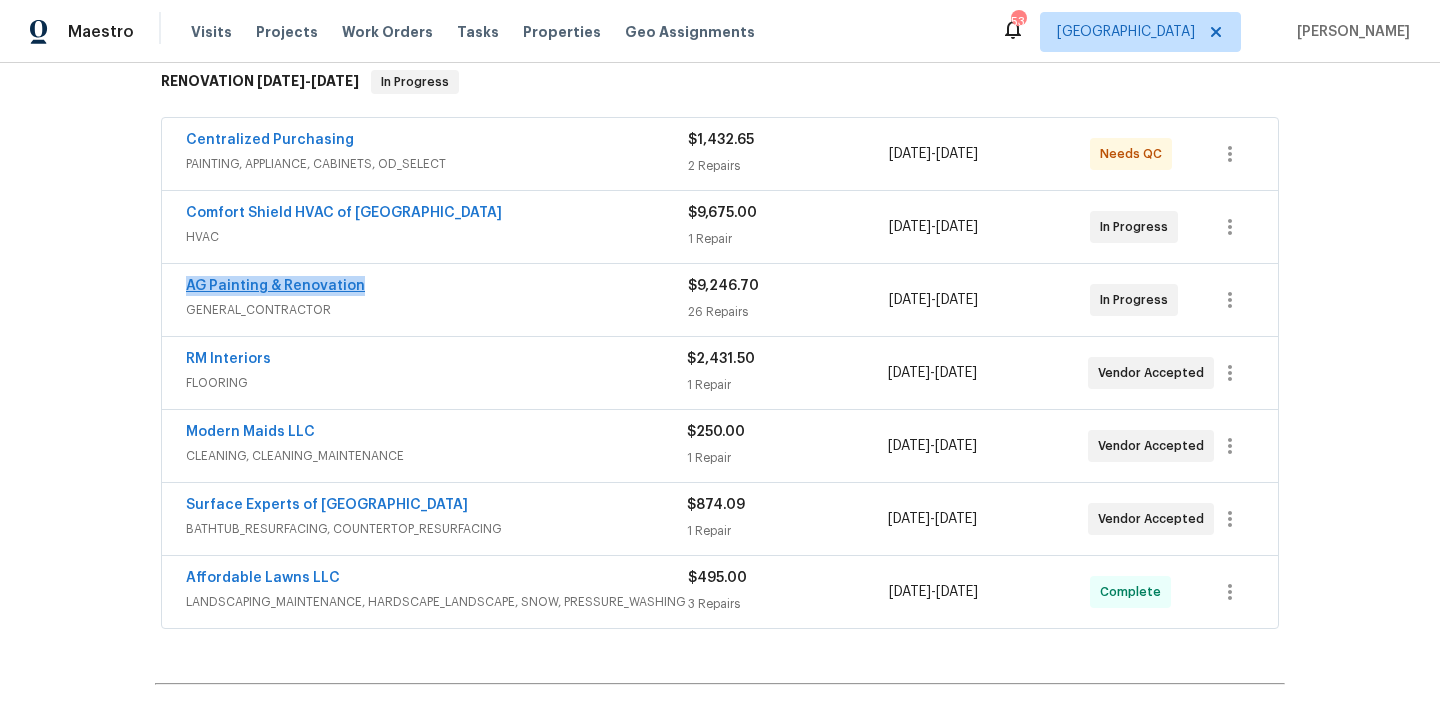 drag, startPoint x: 372, startPoint y: 287, endPoint x: 189, endPoint y: 289, distance: 183.01093 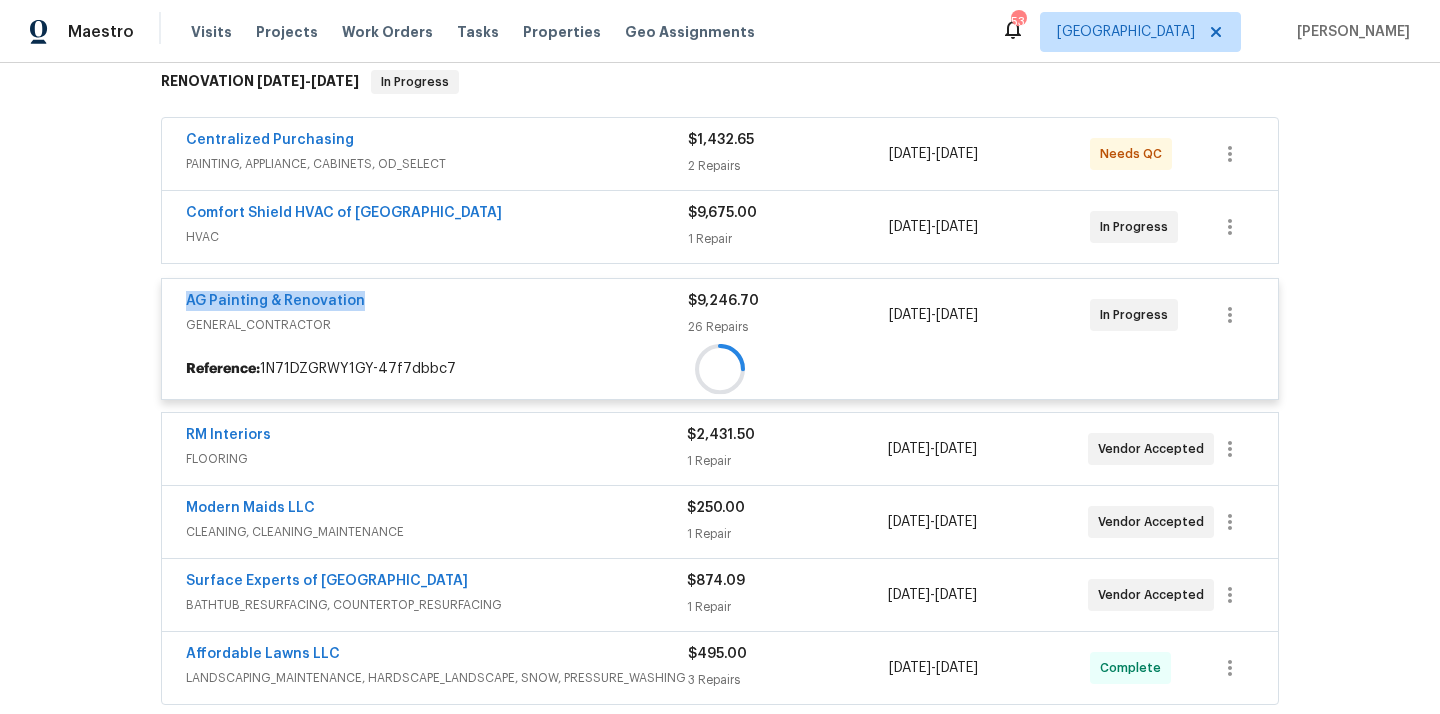 copy on "AG Painting & Renovation" 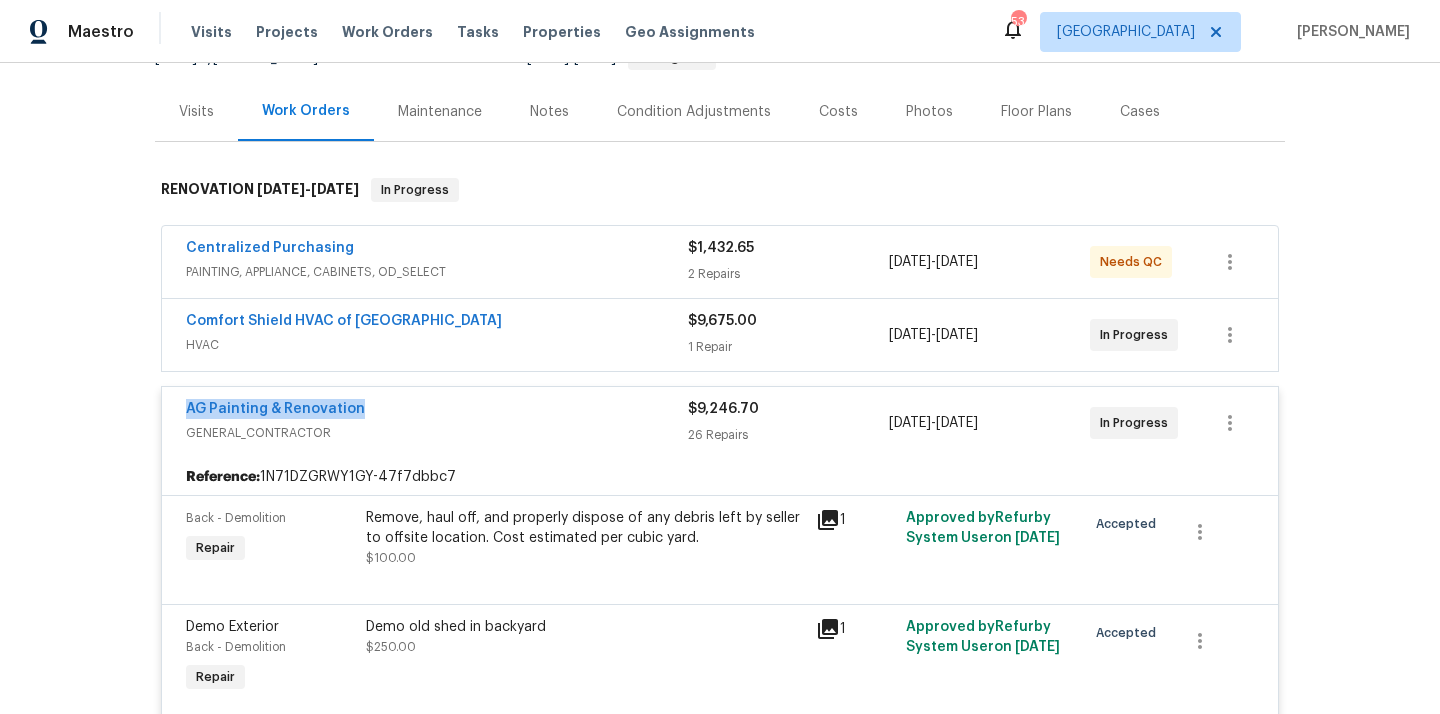 scroll, scrollTop: 220, scrollLeft: 0, axis: vertical 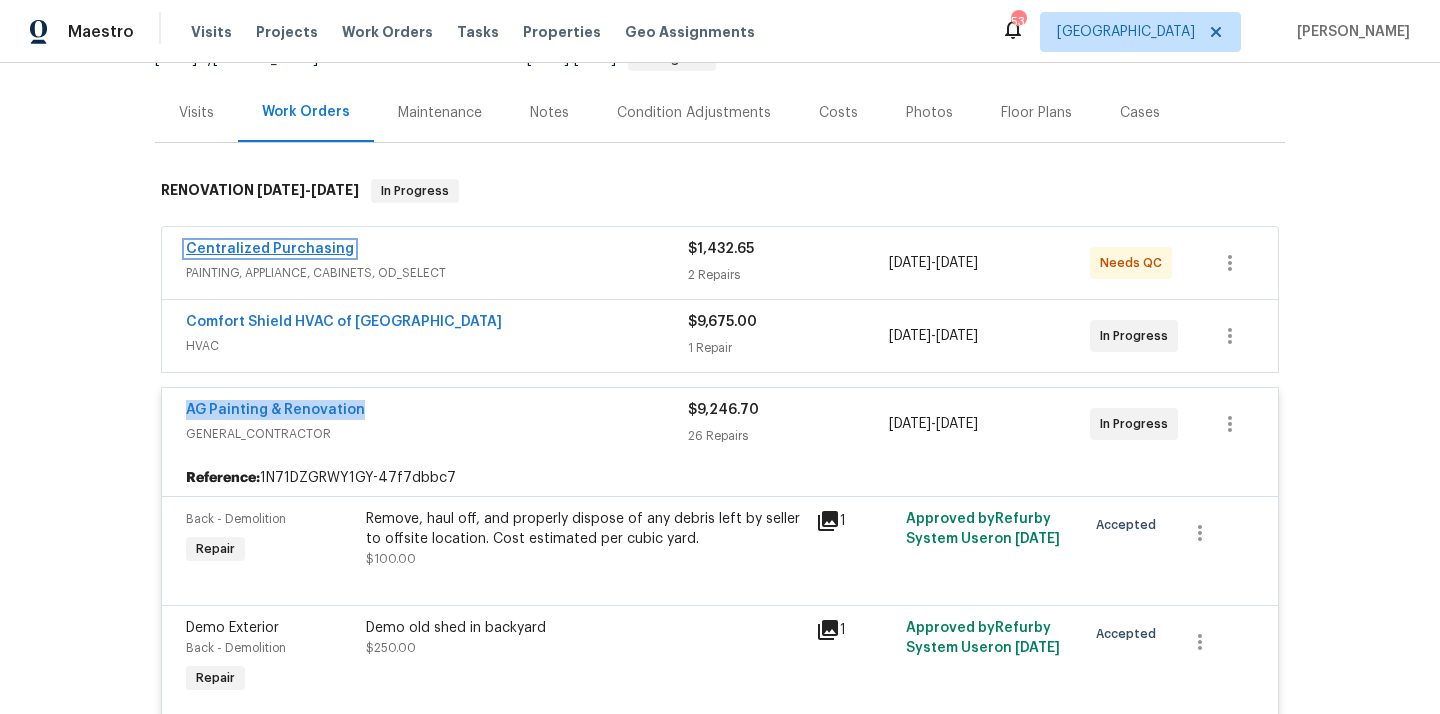 click on "Centralized Purchasing" at bounding box center (270, 249) 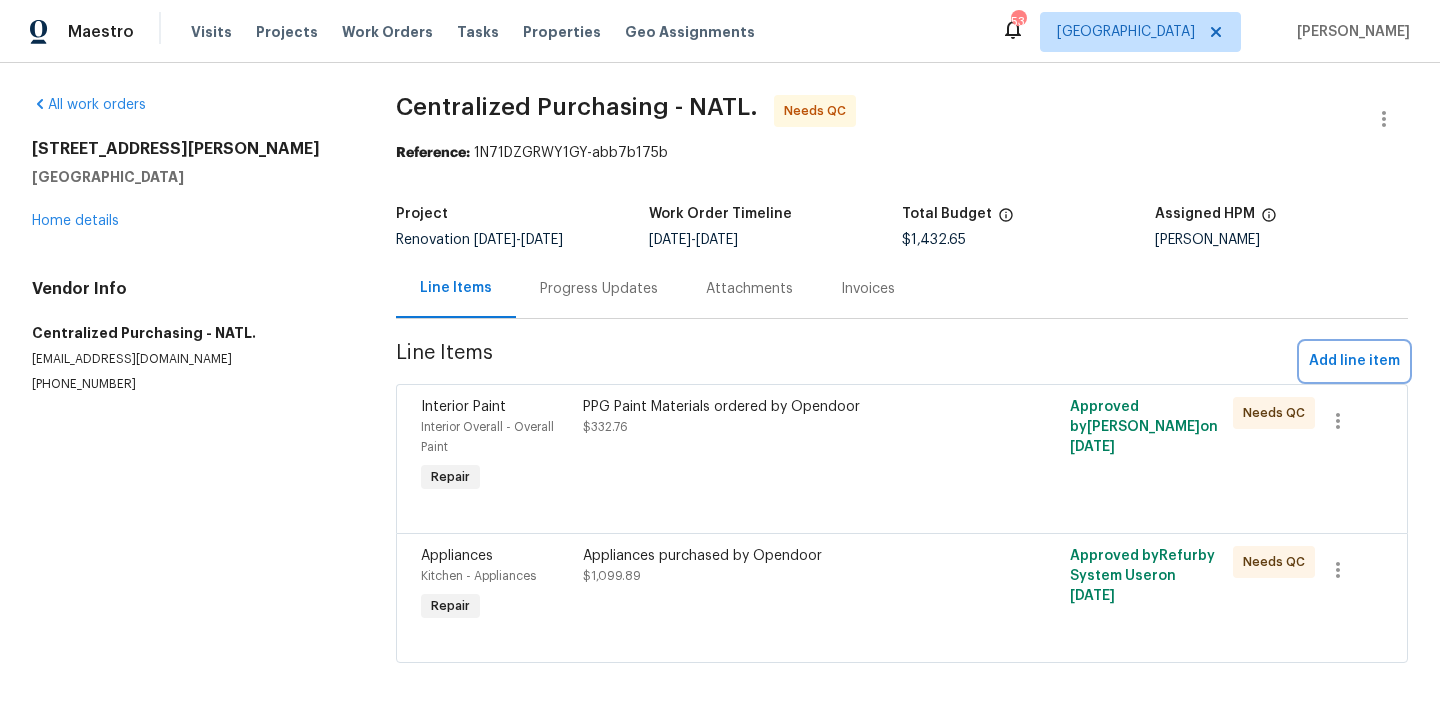 click on "Add line item" at bounding box center (1354, 361) 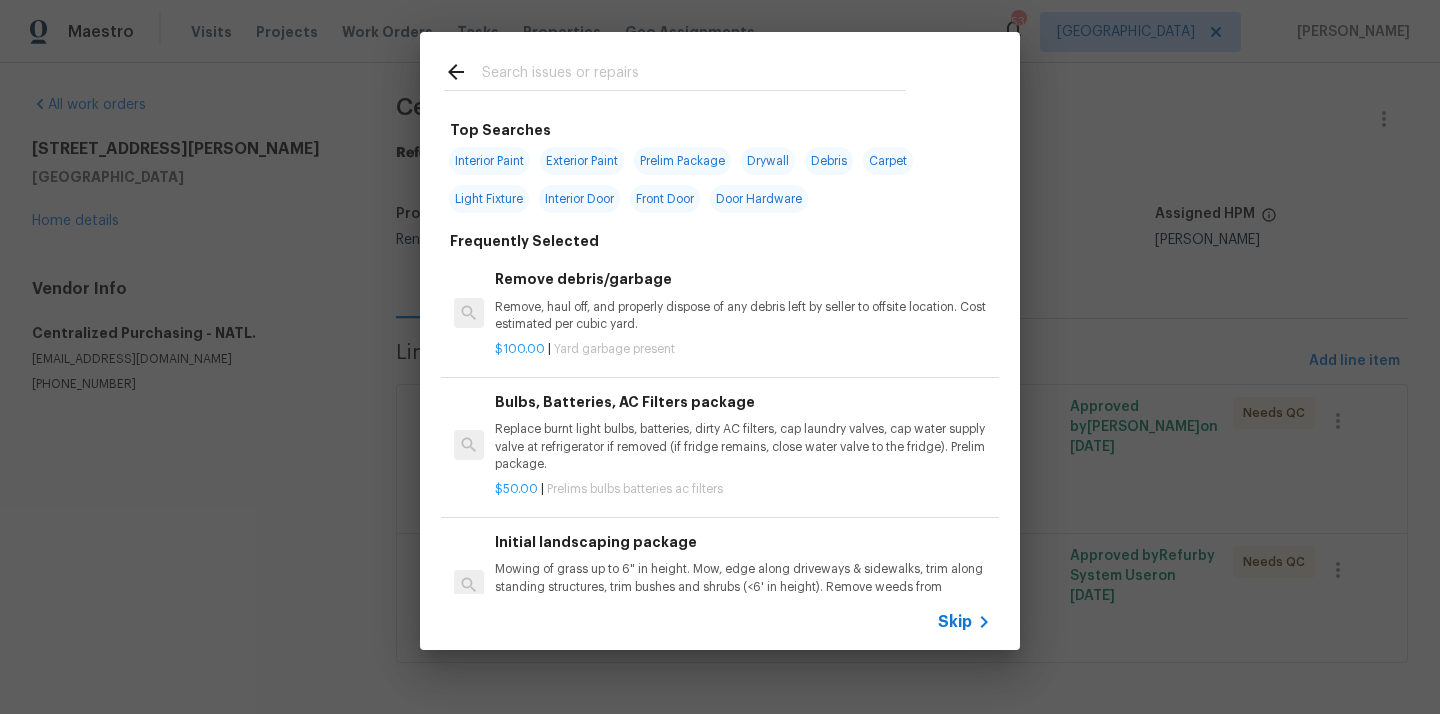 click at bounding box center (694, 75) 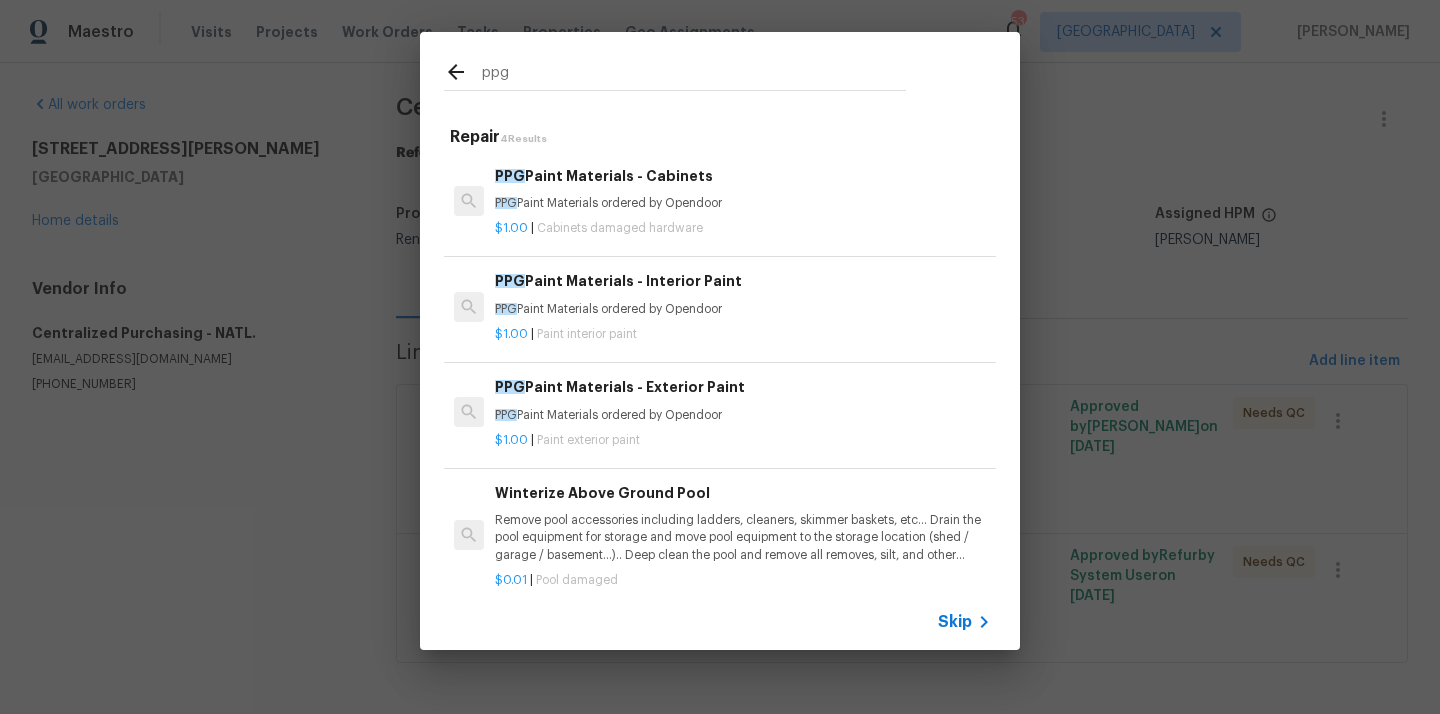 type on "ppg" 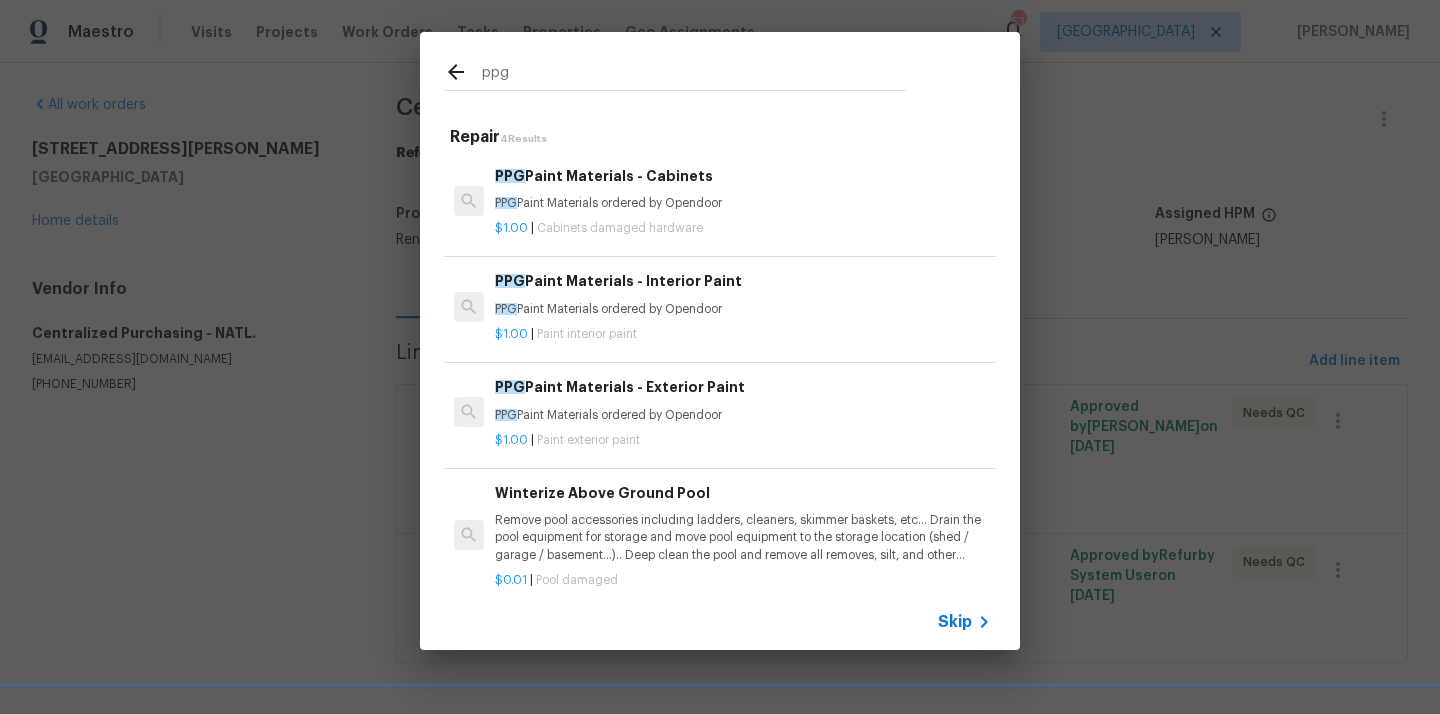 click on "$1.00   |   Paint interior paint" at bounding box center (743, 330) 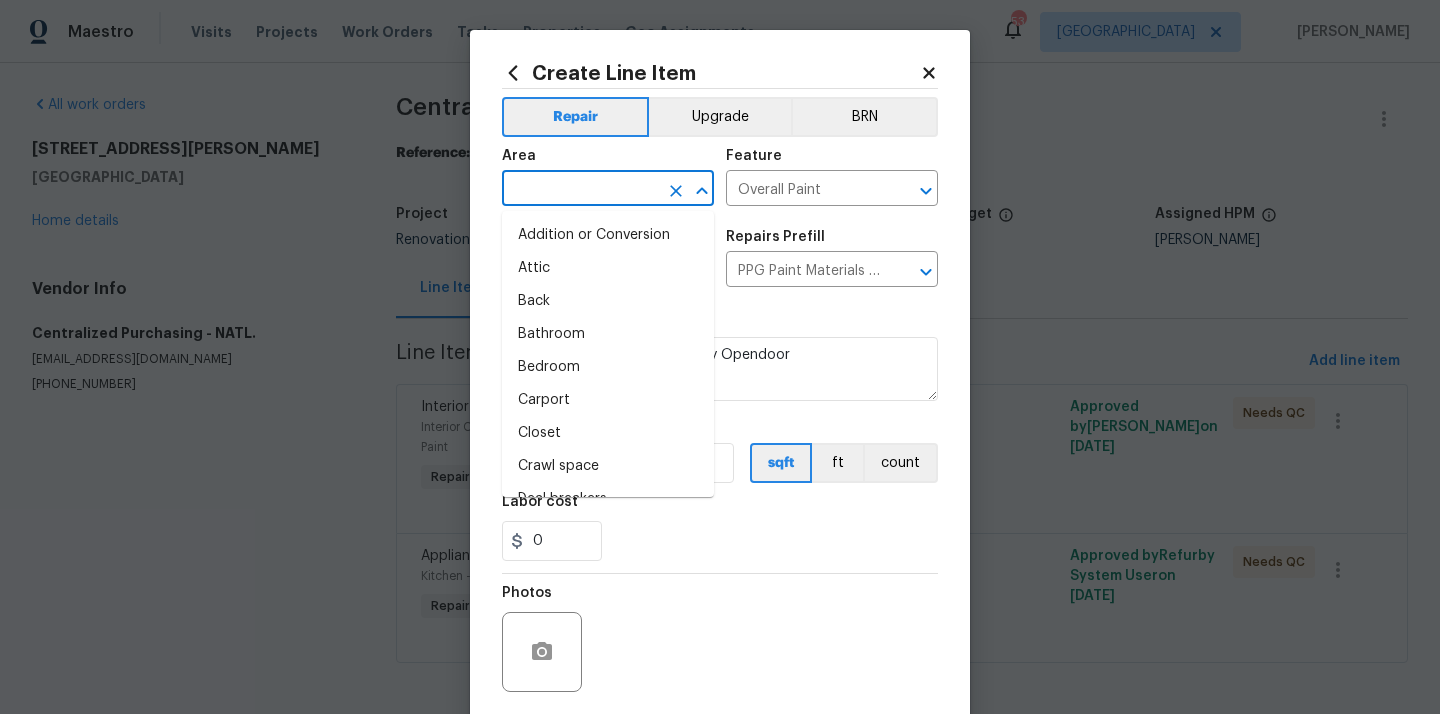 click at bounding box center (580, 190) 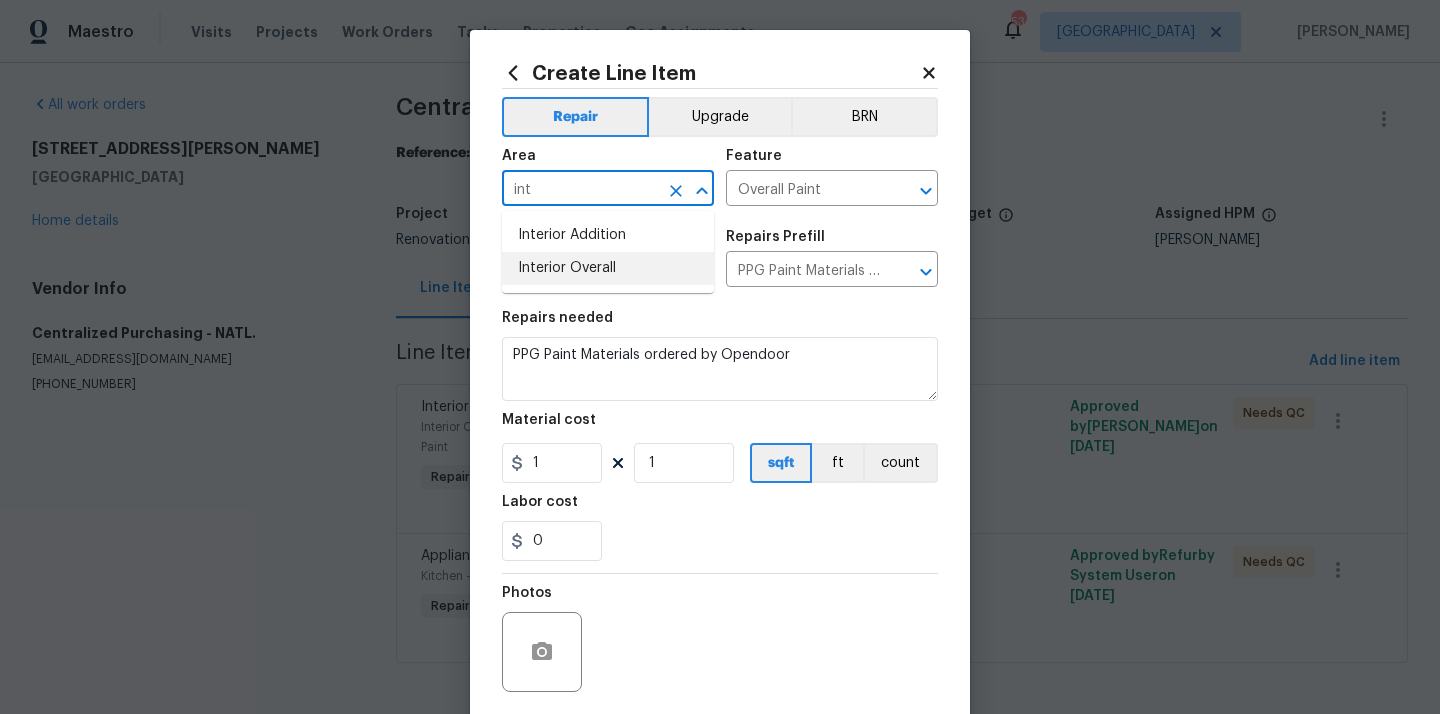 click on "Interior Overall" at bounding box center [608, 268] 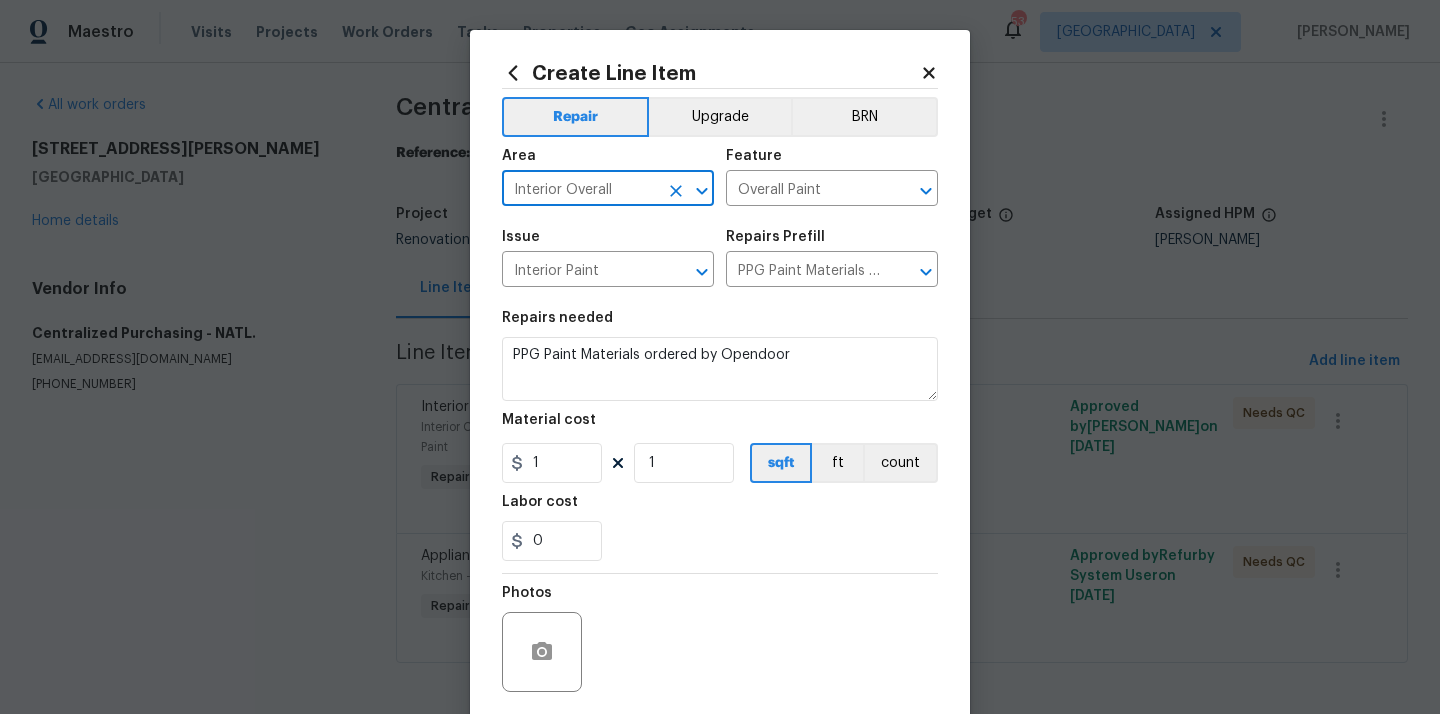 type on "Interior Overall" 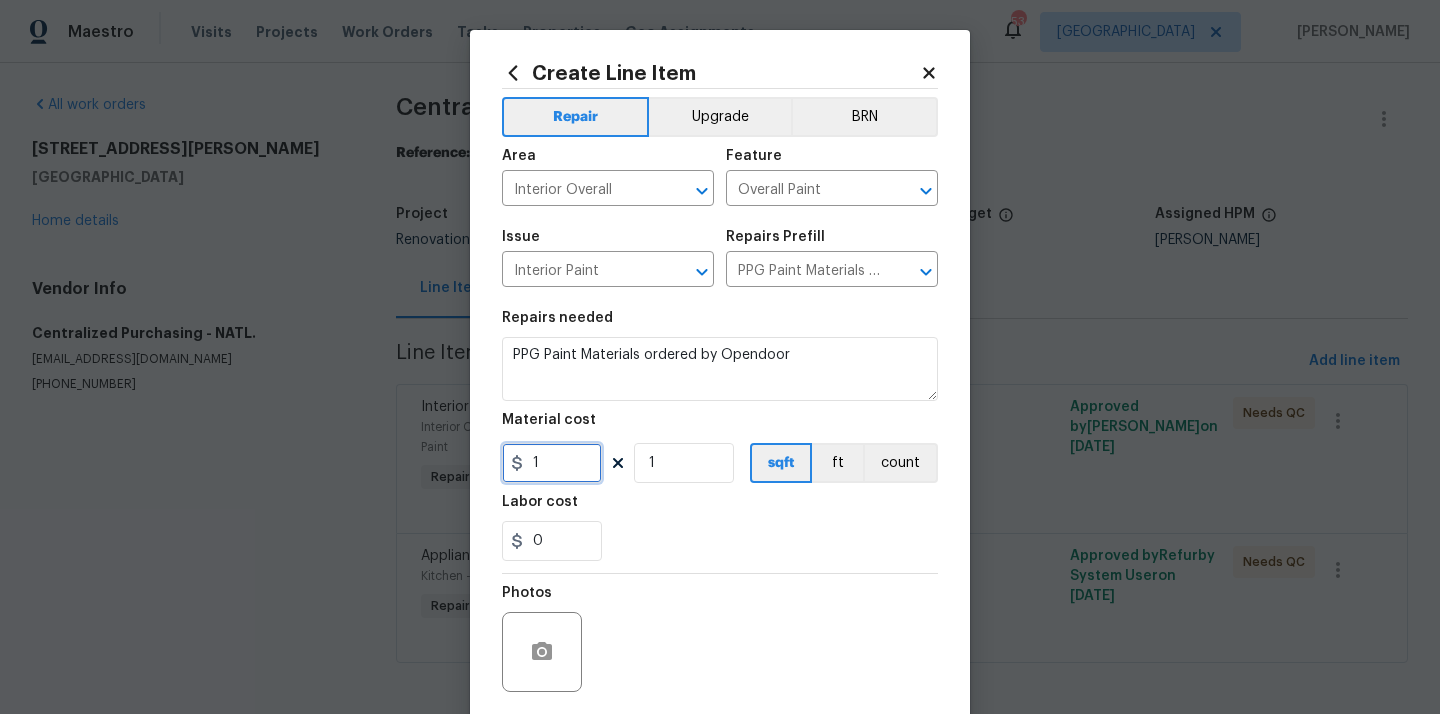drag, startPoint x: 554, startPoint y: 456, endPoint x: 516, endPoint y: 458, distance: 38.052597 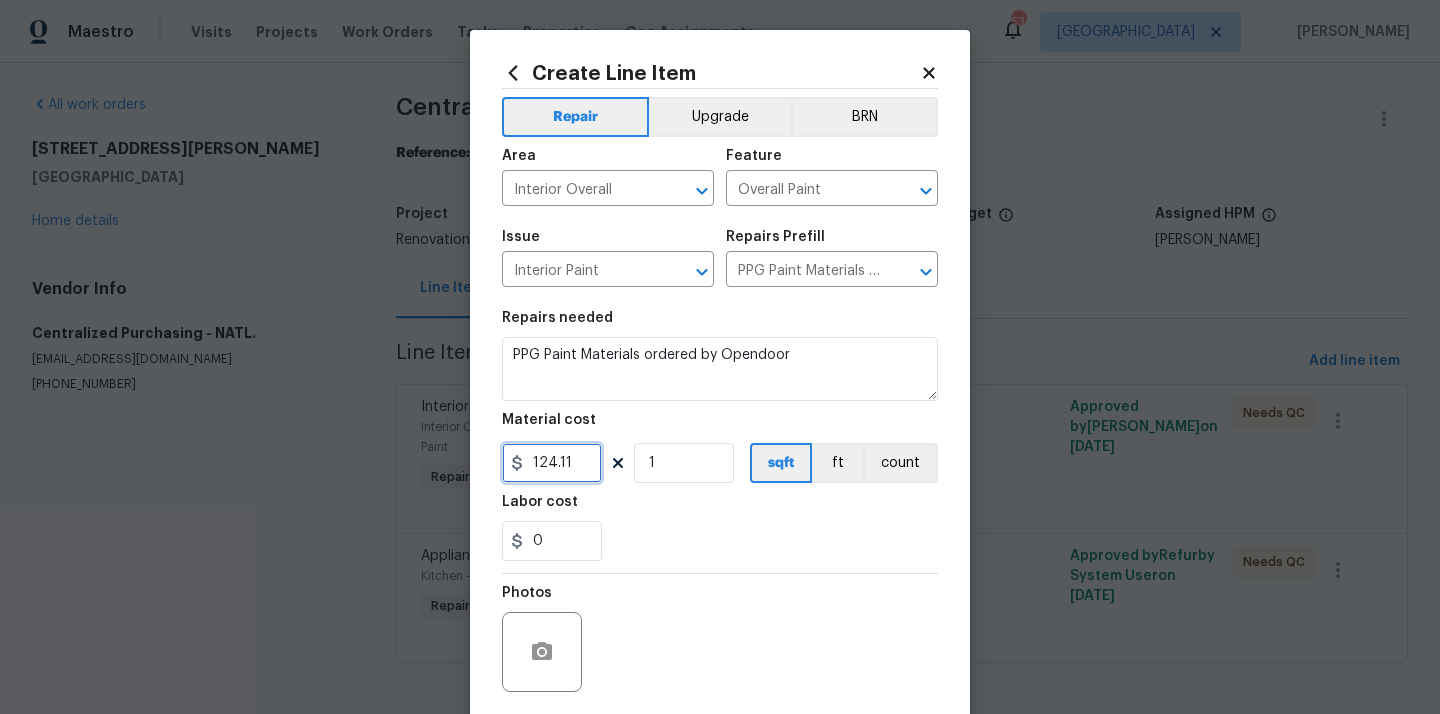 type on "124.11" 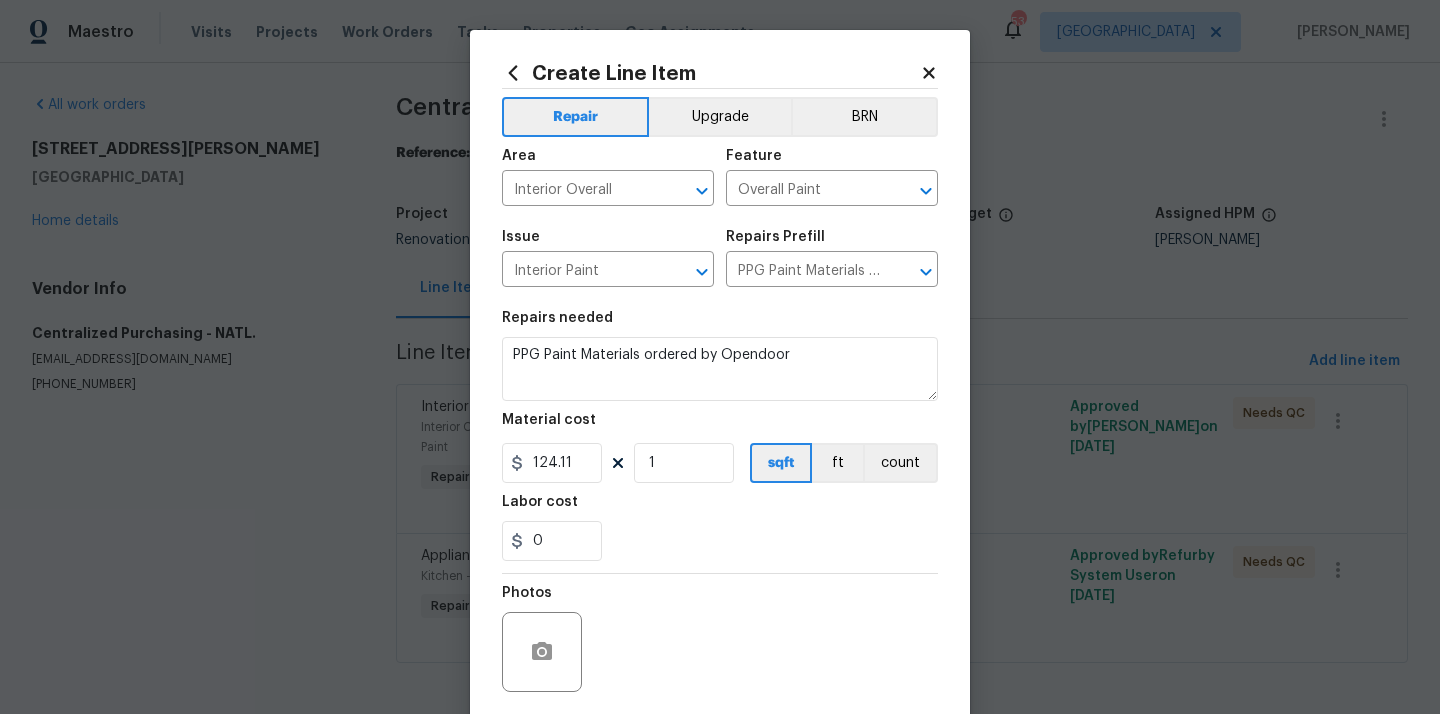 click on "0" at bounding box center [720, 541] 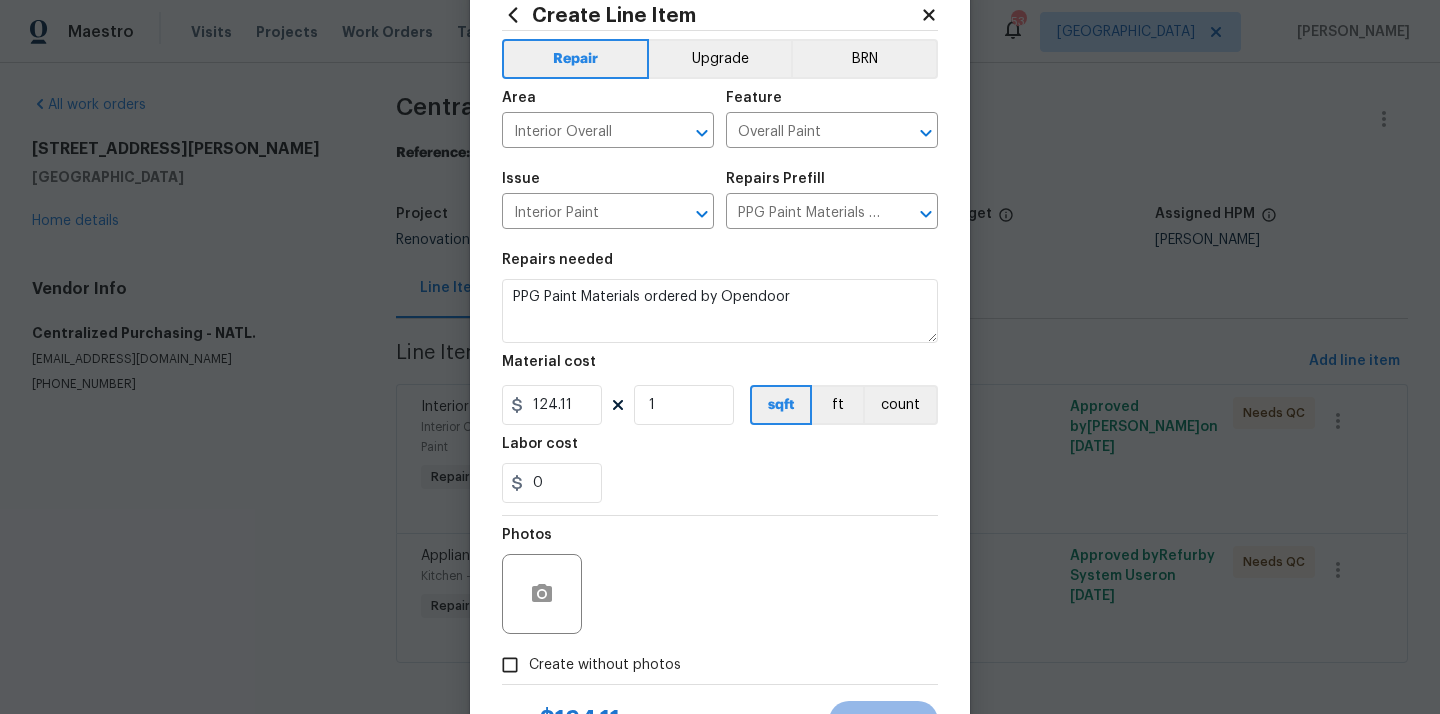 scroll, scrollTop: 129, scrollLeft: 0, axis: vertical 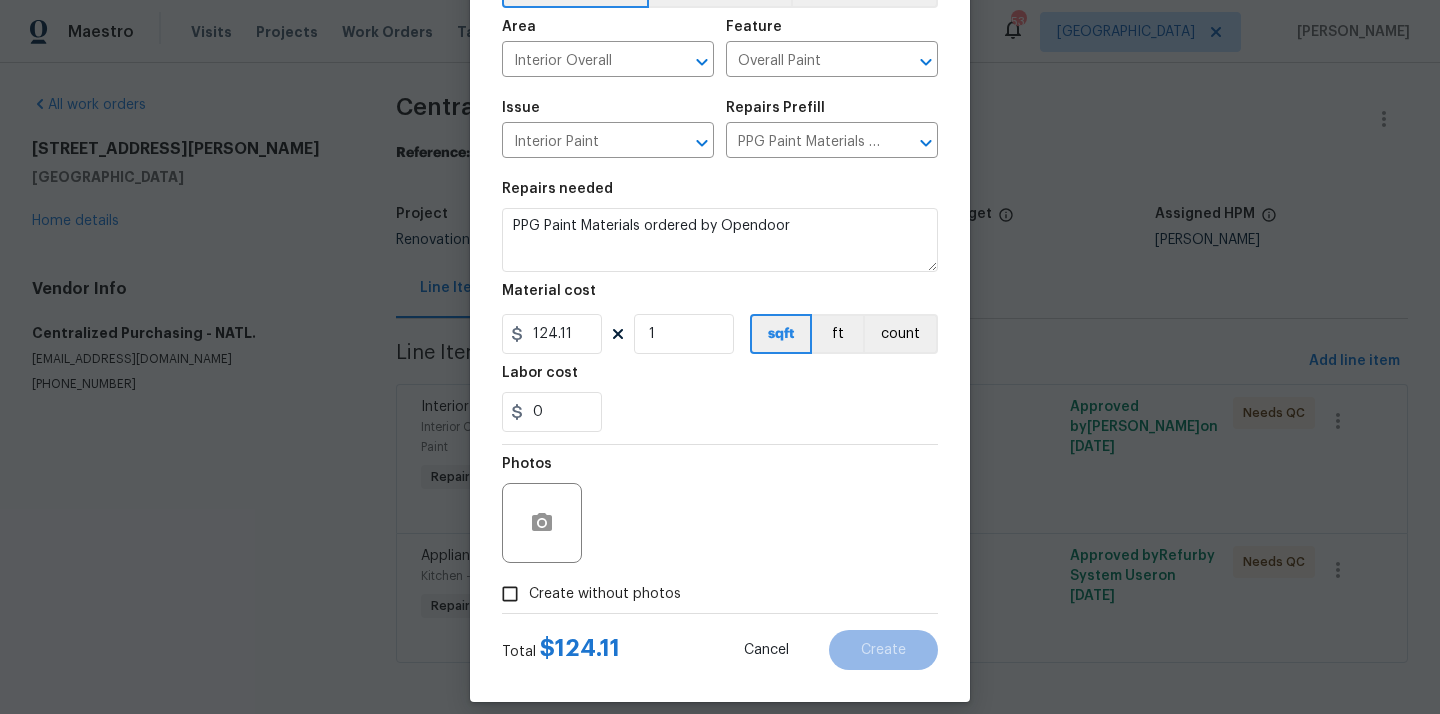 click on "Create without photos" at bounding box center (605, 594) 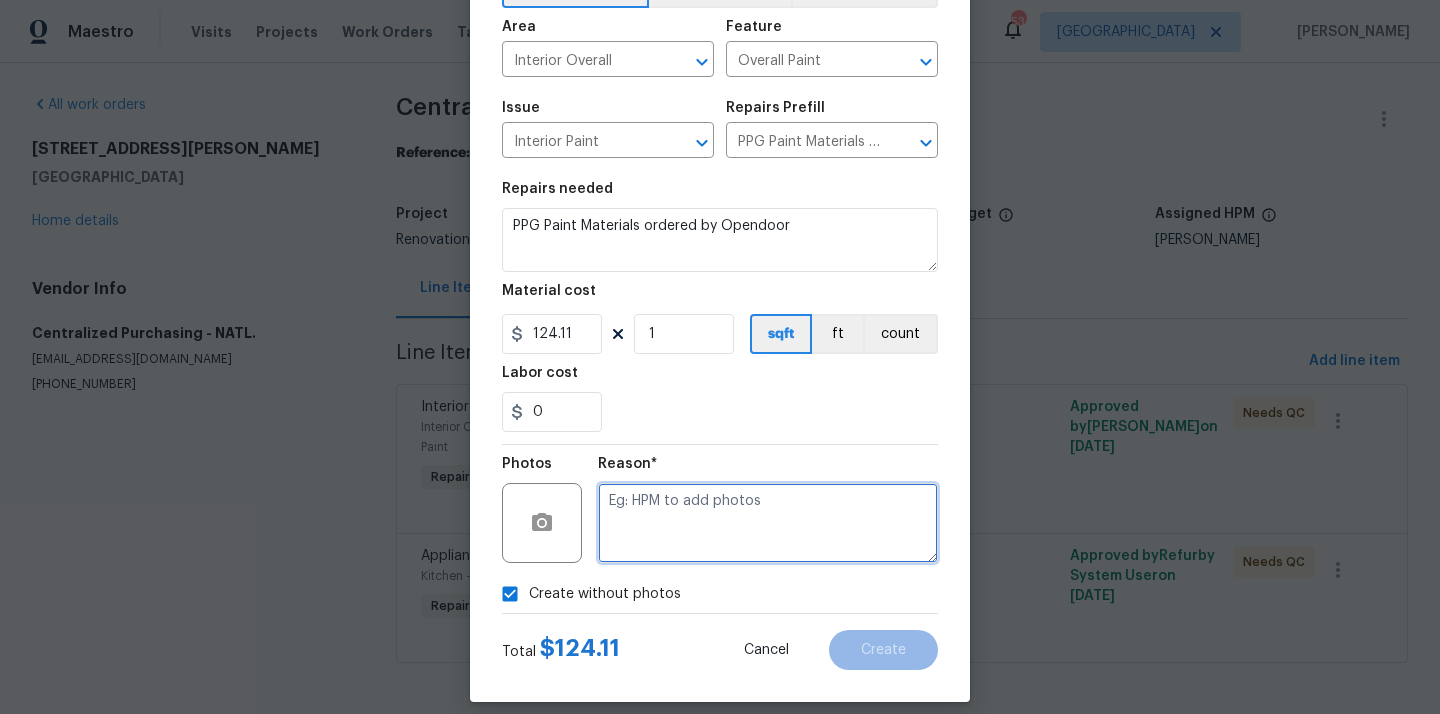 drag, startPoint x: 672, startPoint y: 531, endPoint x: 680, endPoint y: 501, distance: 31.04835 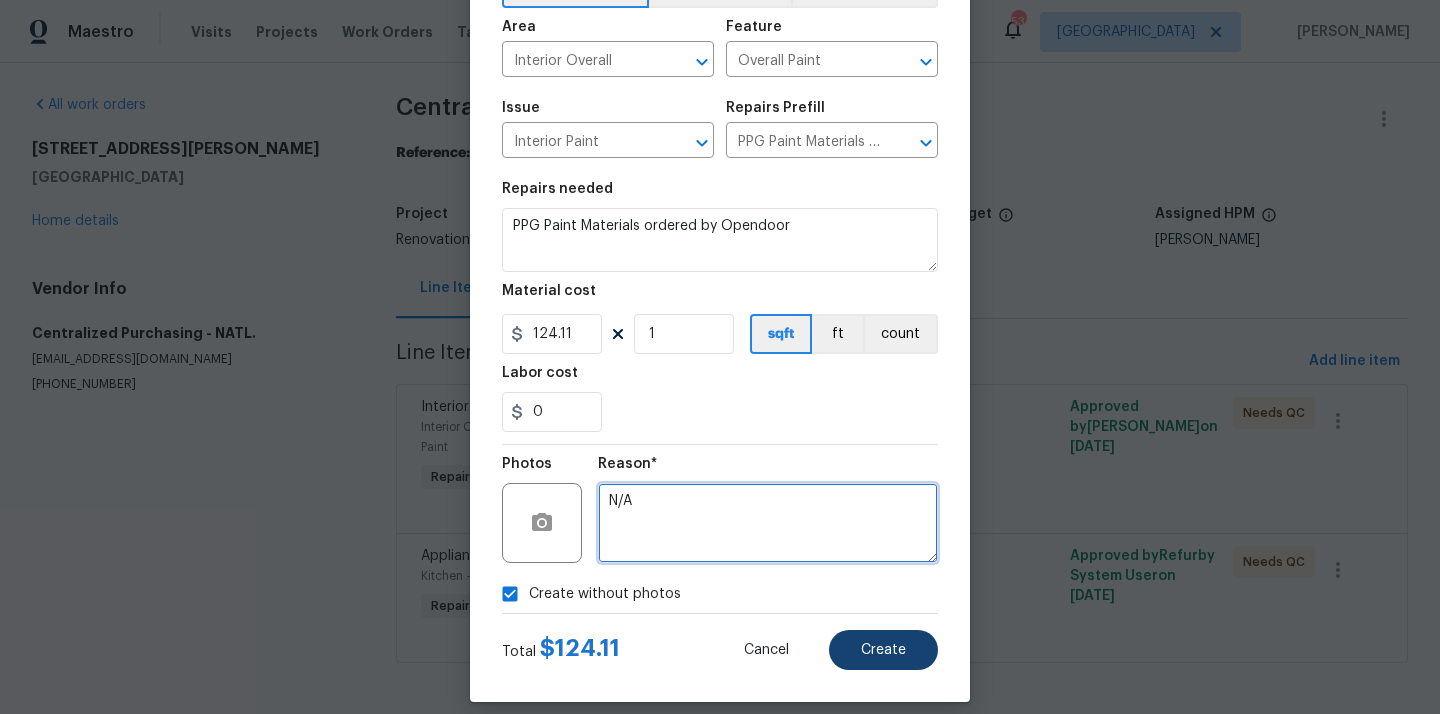 type on "N/A" 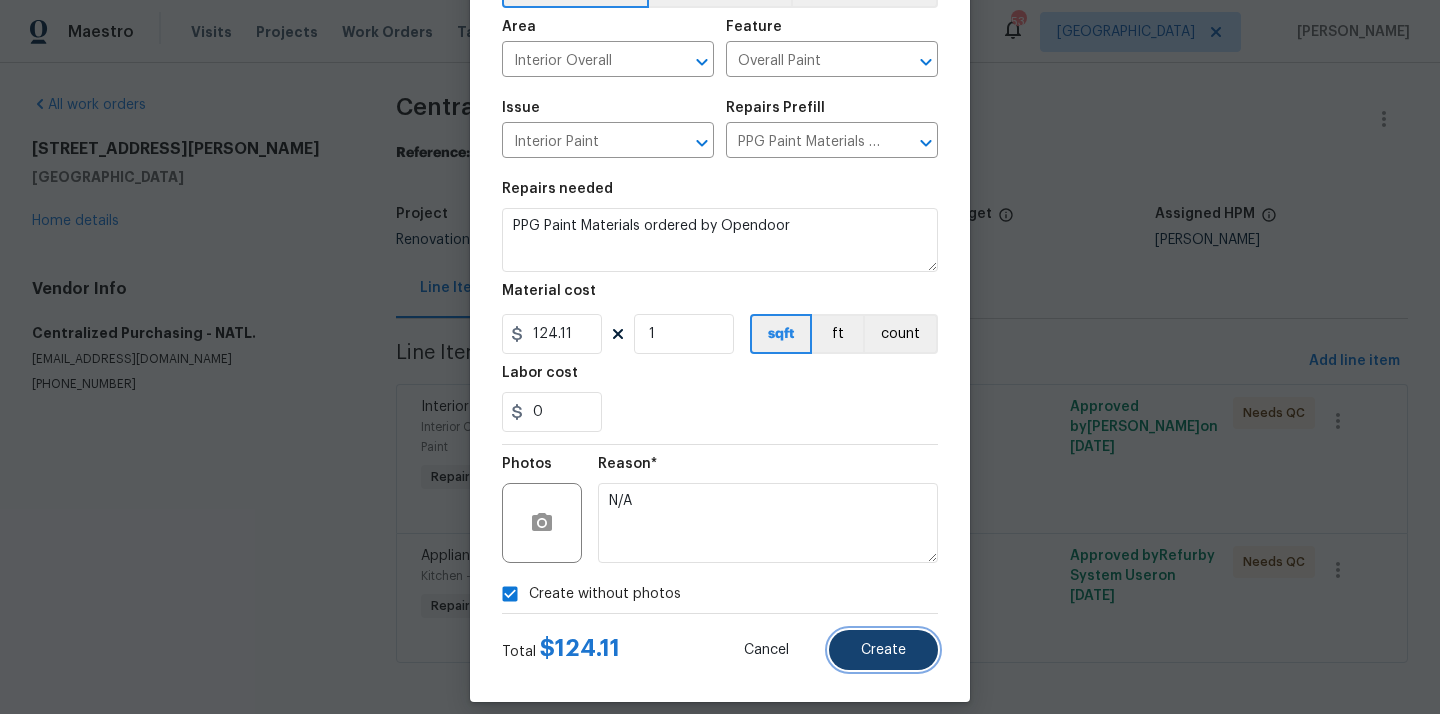click on "Create" at bounding box center (883, 650) 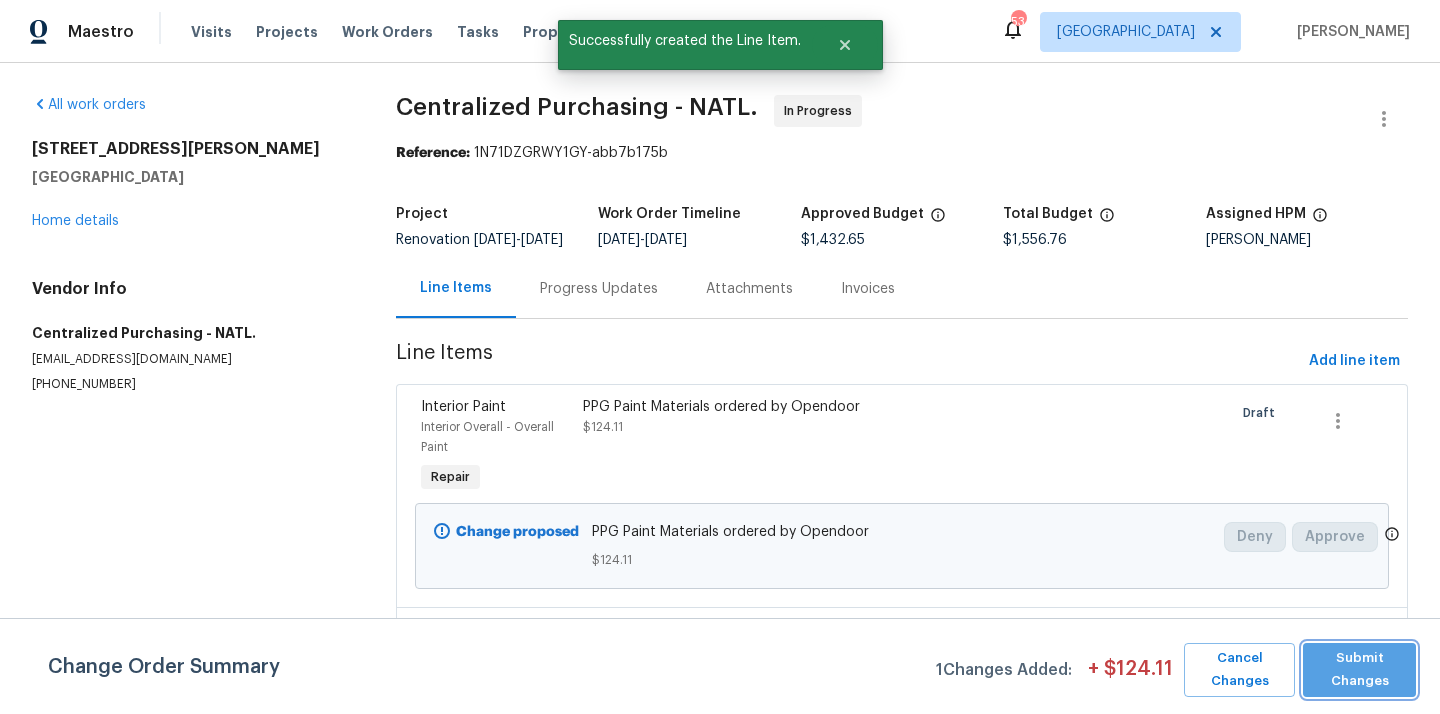click on "Submit Changes" at bounding box center (1359, 670) 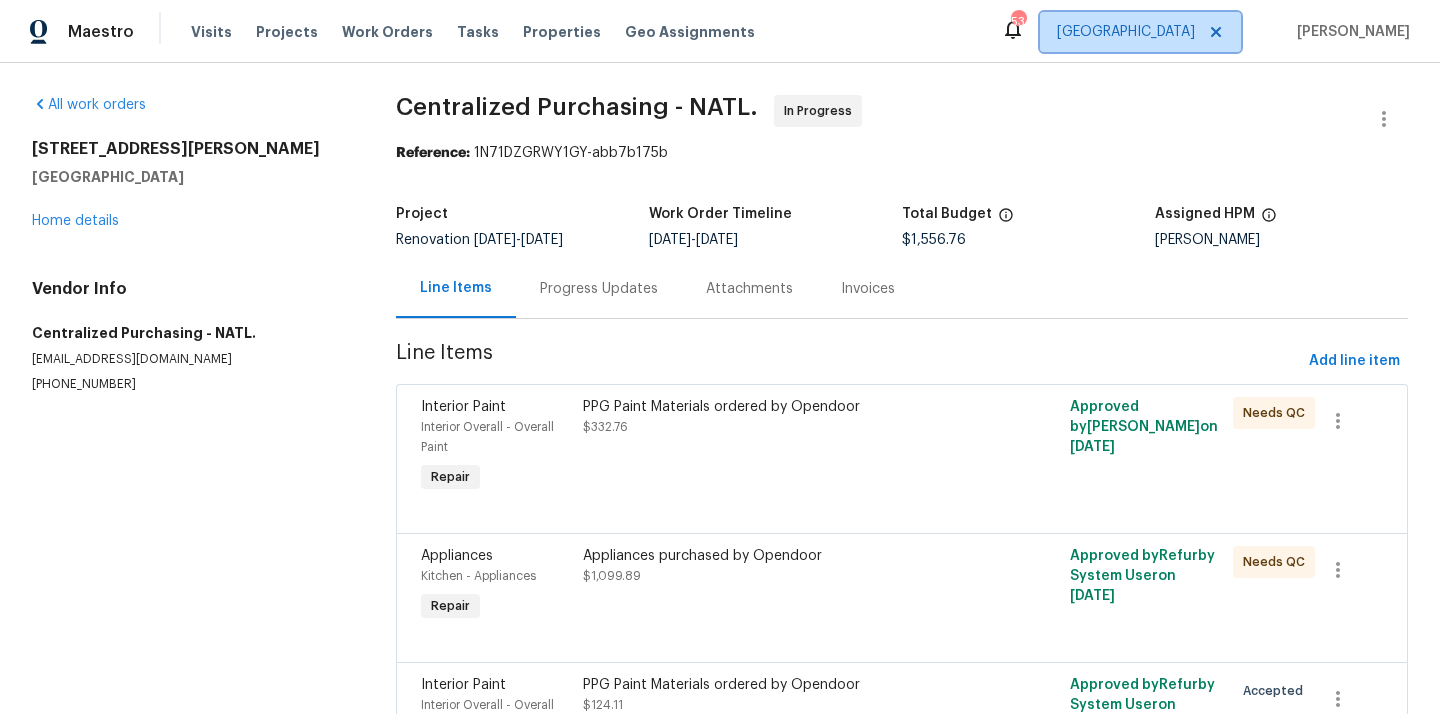 click on "[GEOGRAPHIC_DATA]" at bounding box center (1126, 32) 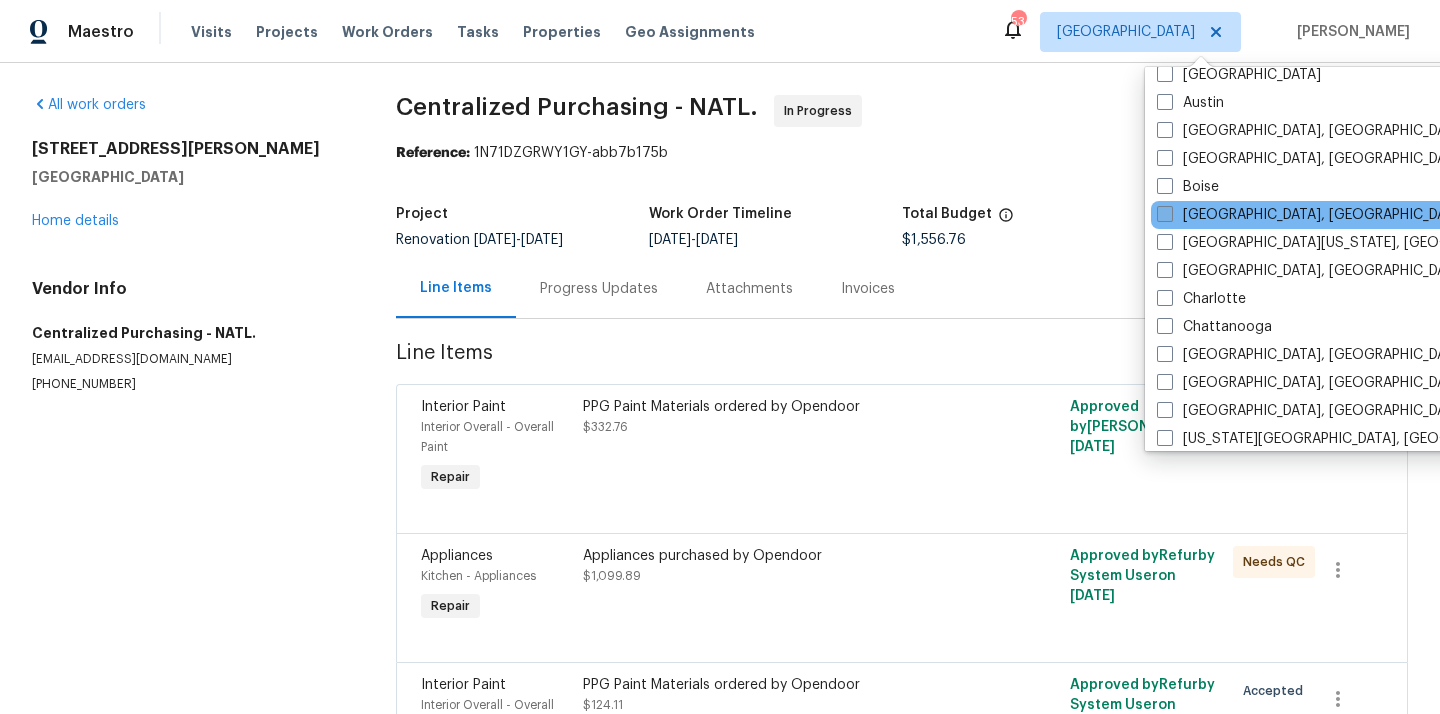 scroll, scrollTop: 102, scrollLeft: 0, axis: vertical 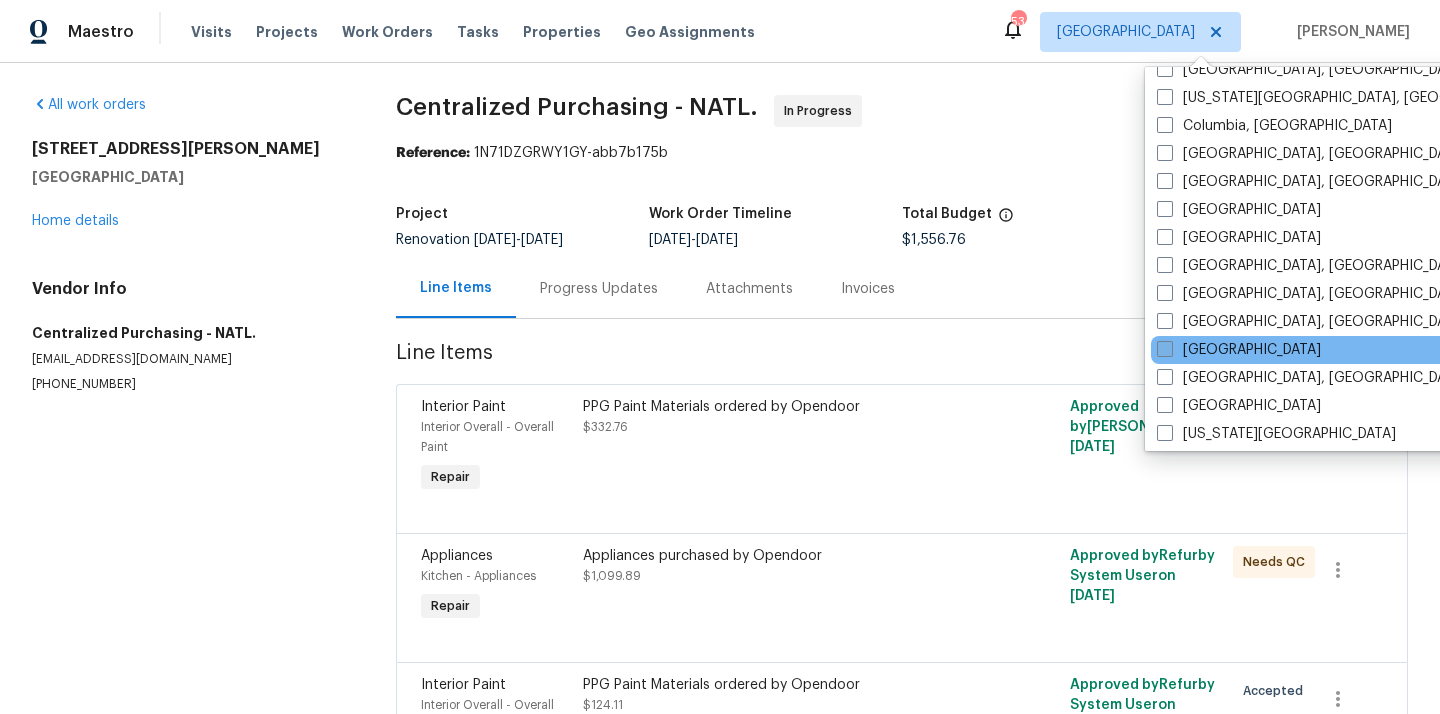 click on "[GEOGRAPHIC_DATA]" at bounding box center (1239, 350) 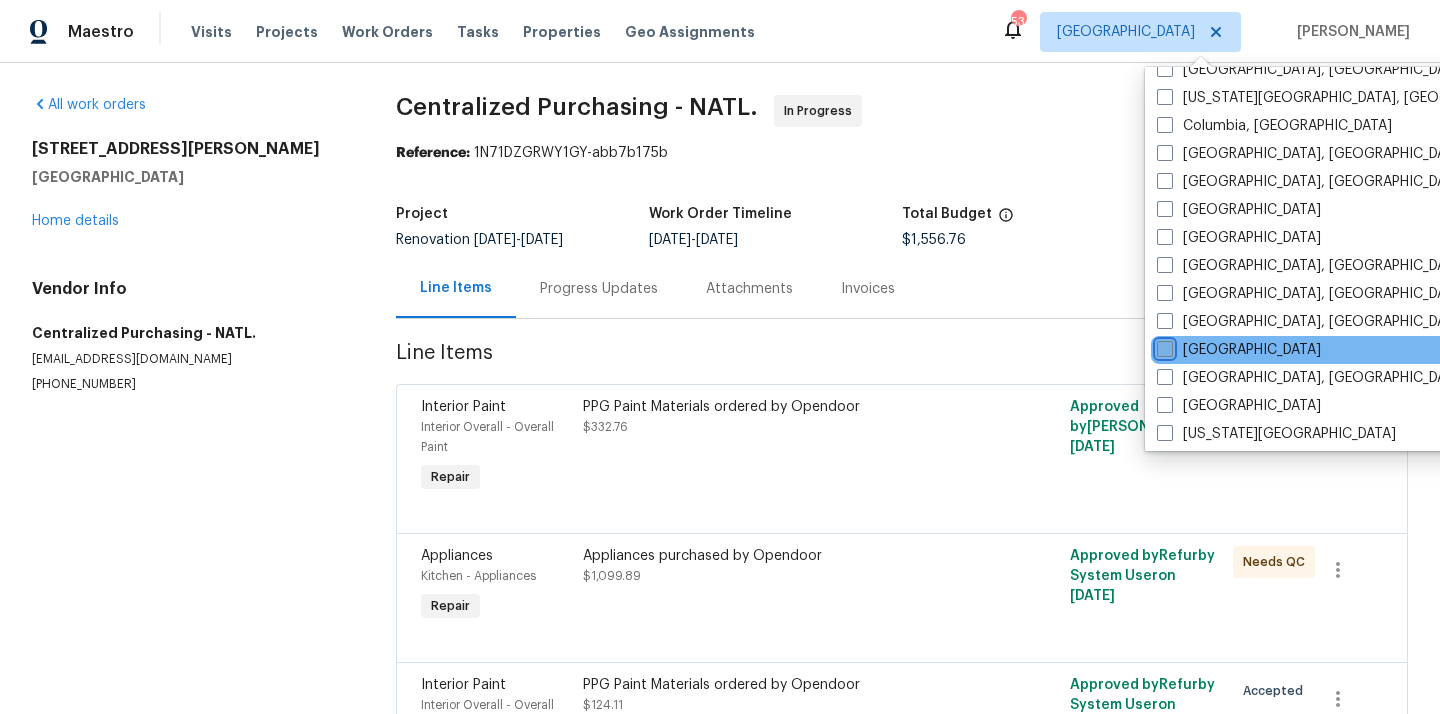 click on "[GEOGRAPHIC_DATA]" at bounding box center (1163, 346) 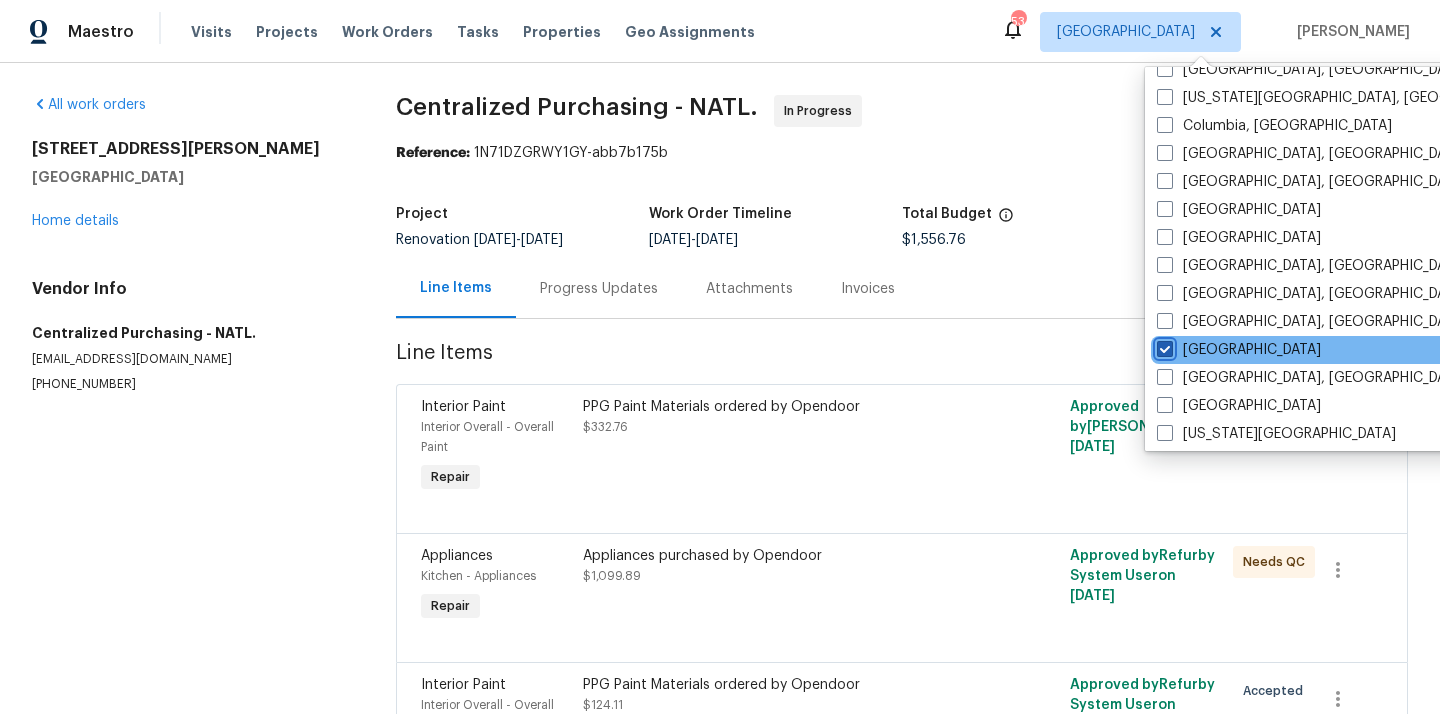 checkbox on "true" 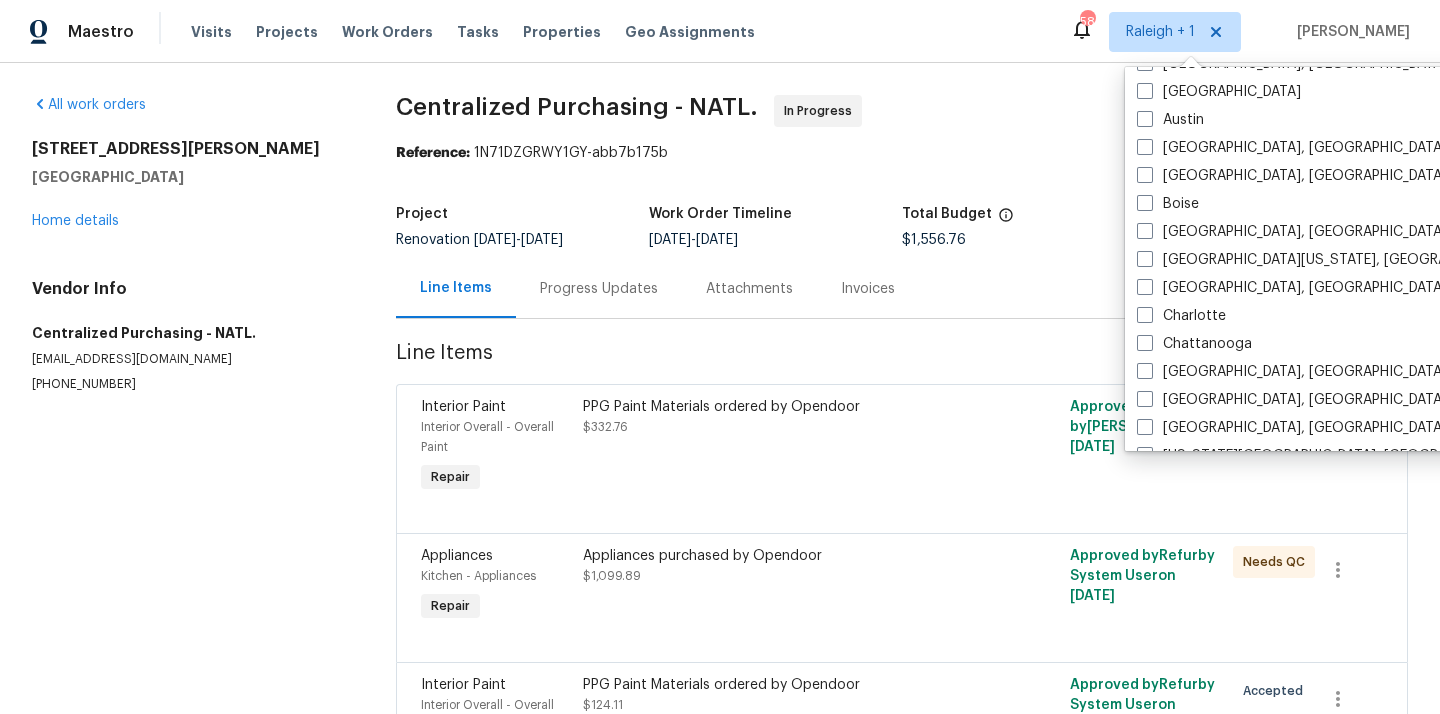 scroll, scrollTop: 0, scrollLeft: 0, axis: both 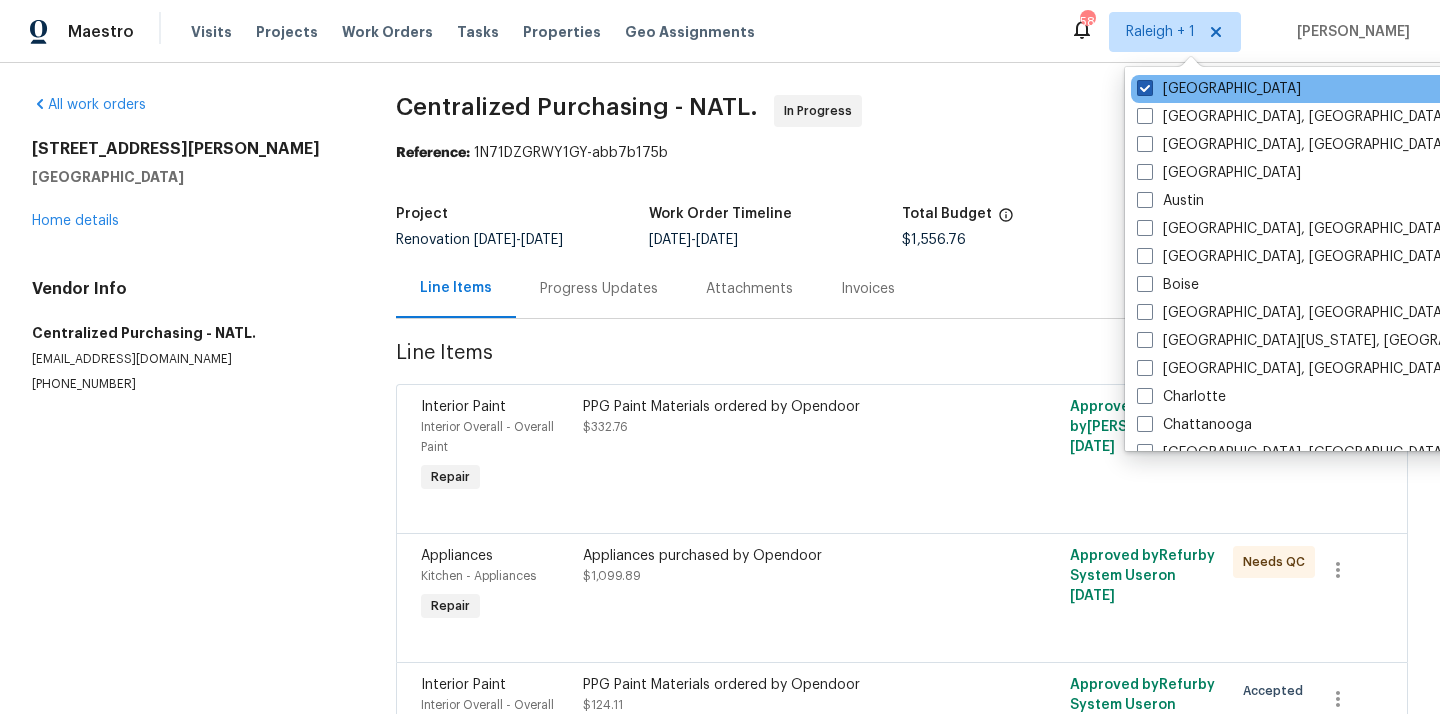 click on "[GEOGRAPHIC_DATA]" at bounding box center (1219, 89) 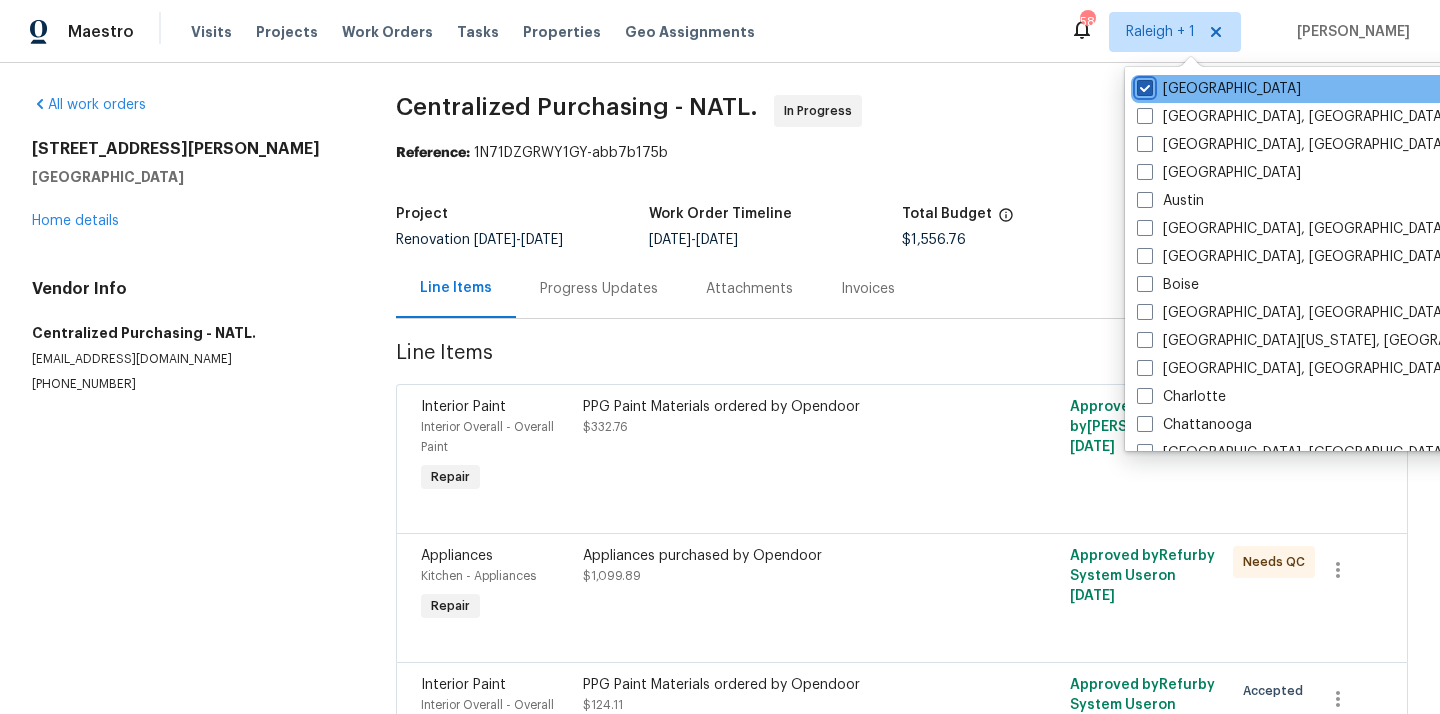 click on "[GEOGRAPHIC_DATA]" at bounding box center [1143, 85] 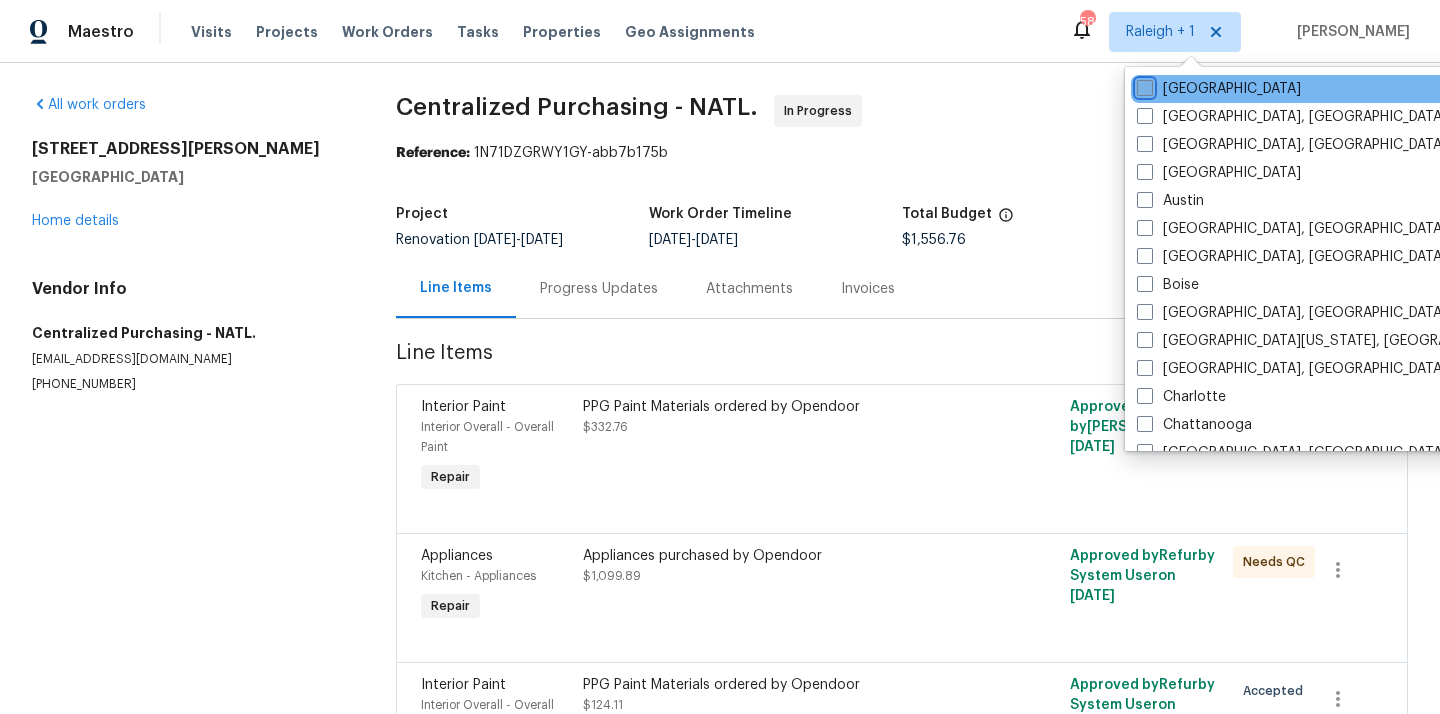 checkbox on "false" 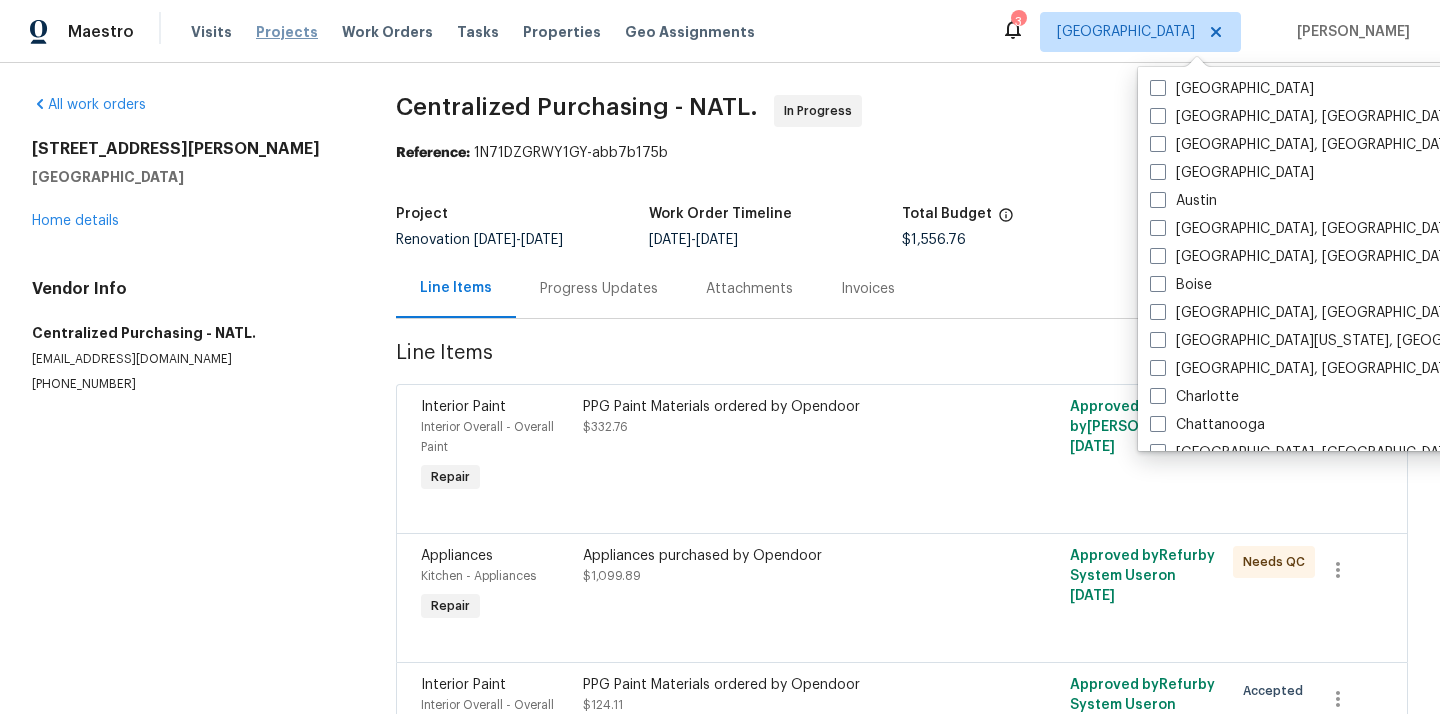 click on "Projects" at bounding box center (287, 32) 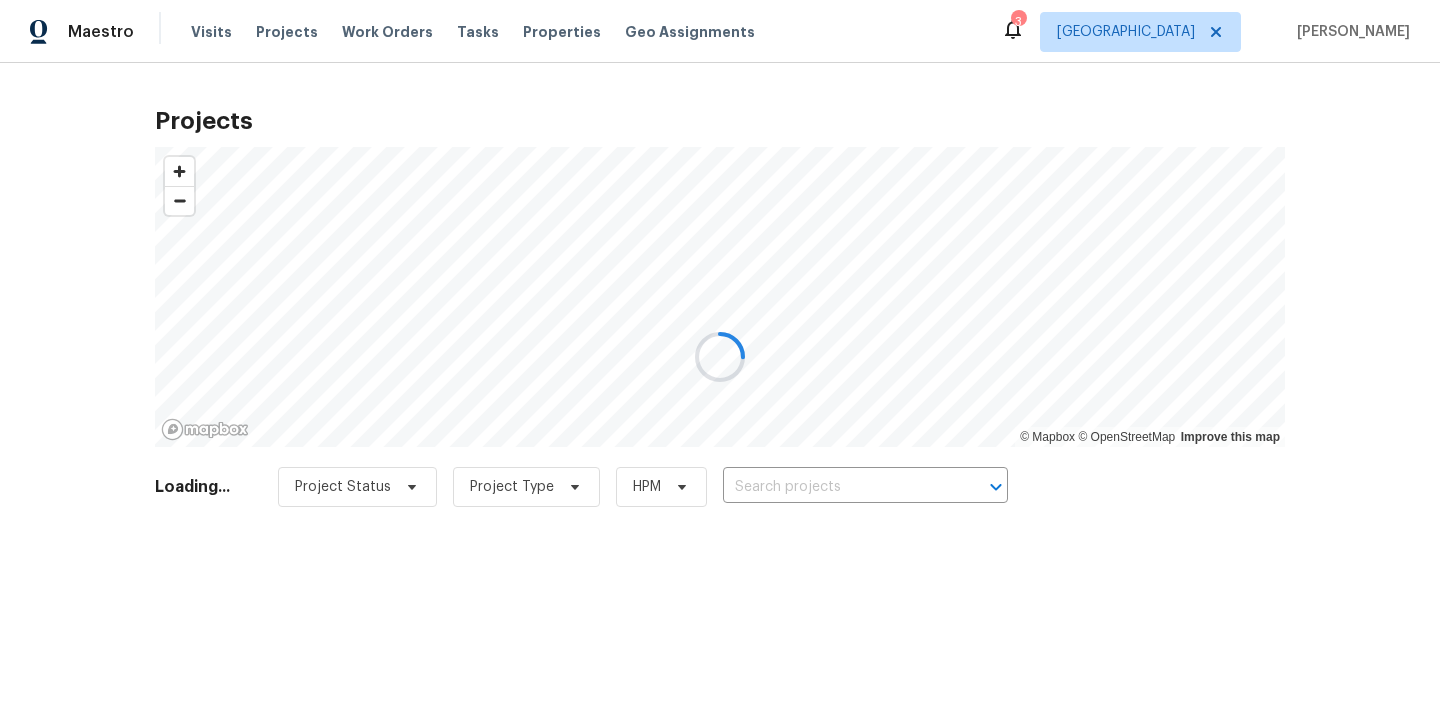 click at bounding box center (720, 357) 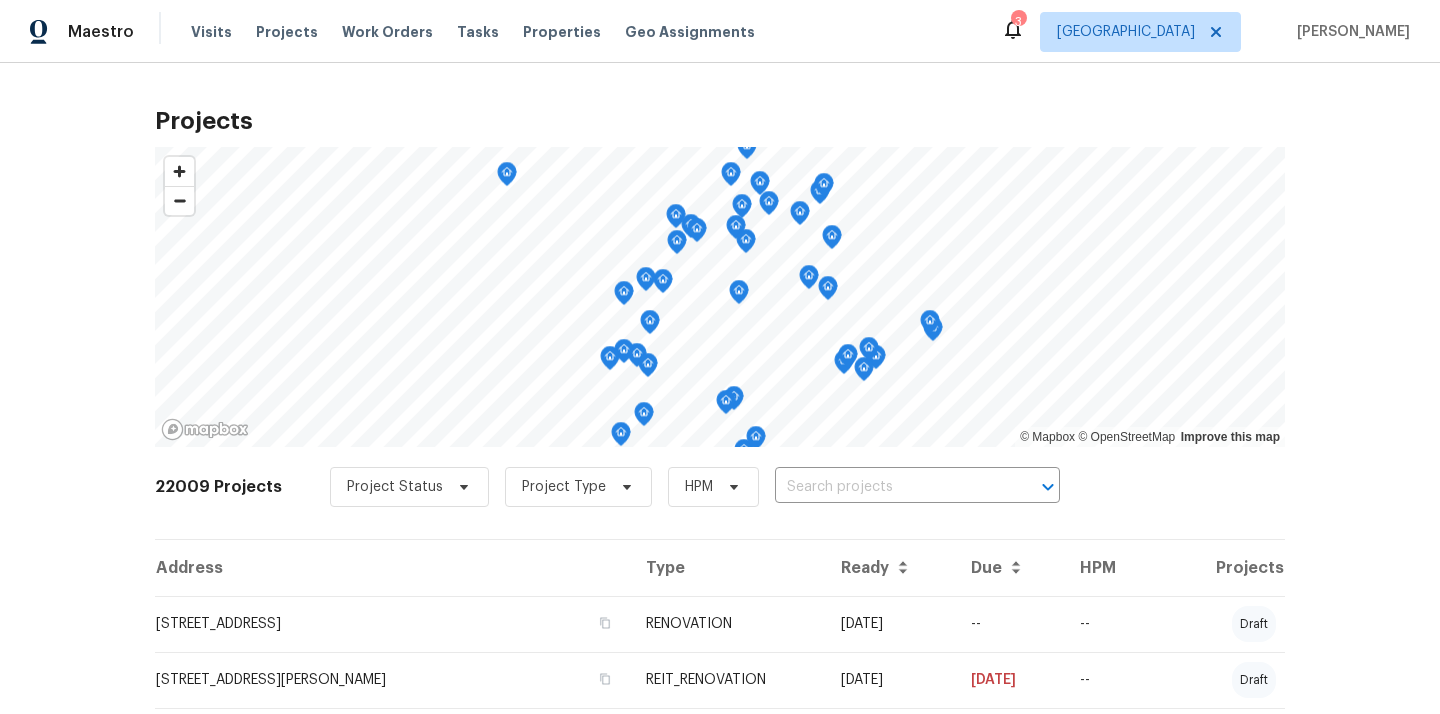 click at bounding box center [889, 487] 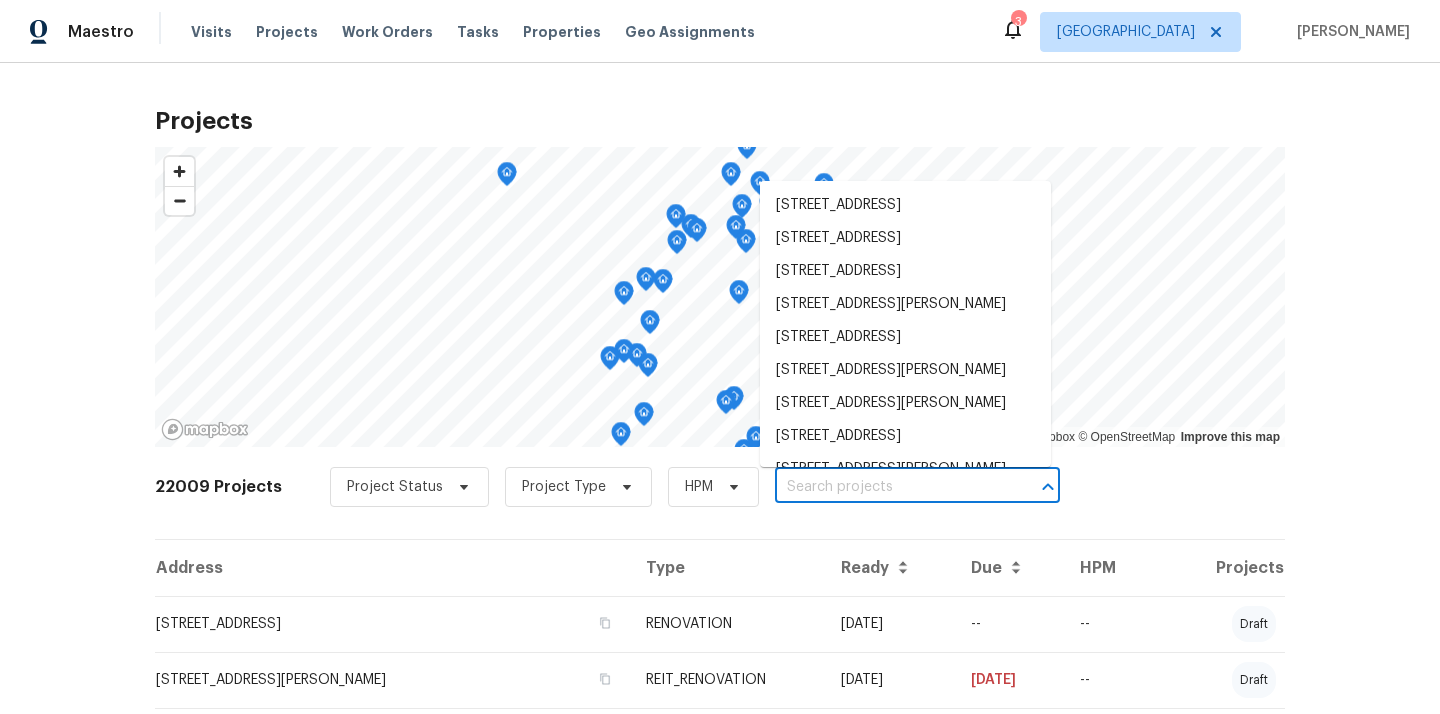 paste on "3530 Glowing Horizon Rd, Pasadena, TX 77503" 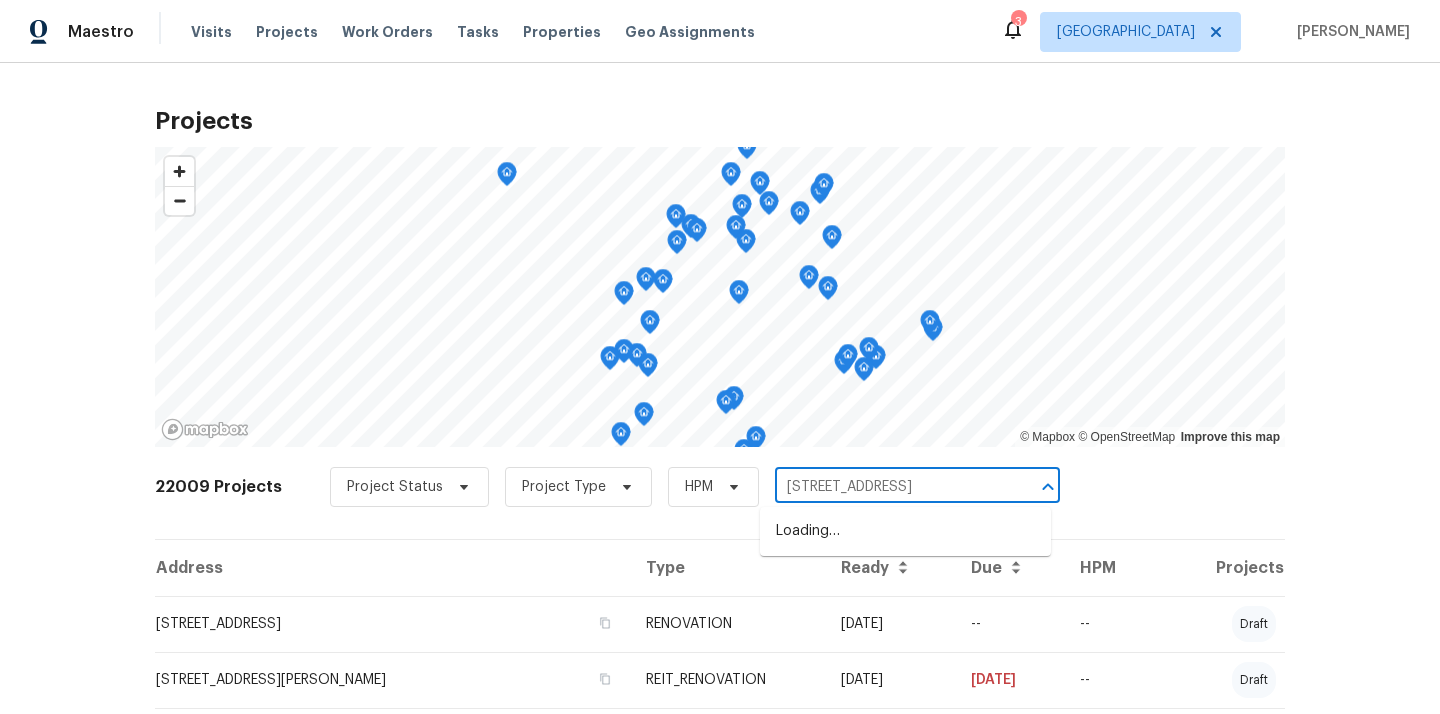 scroll, scrollTop: 0, scrollLeft: 85, axis: horizontal 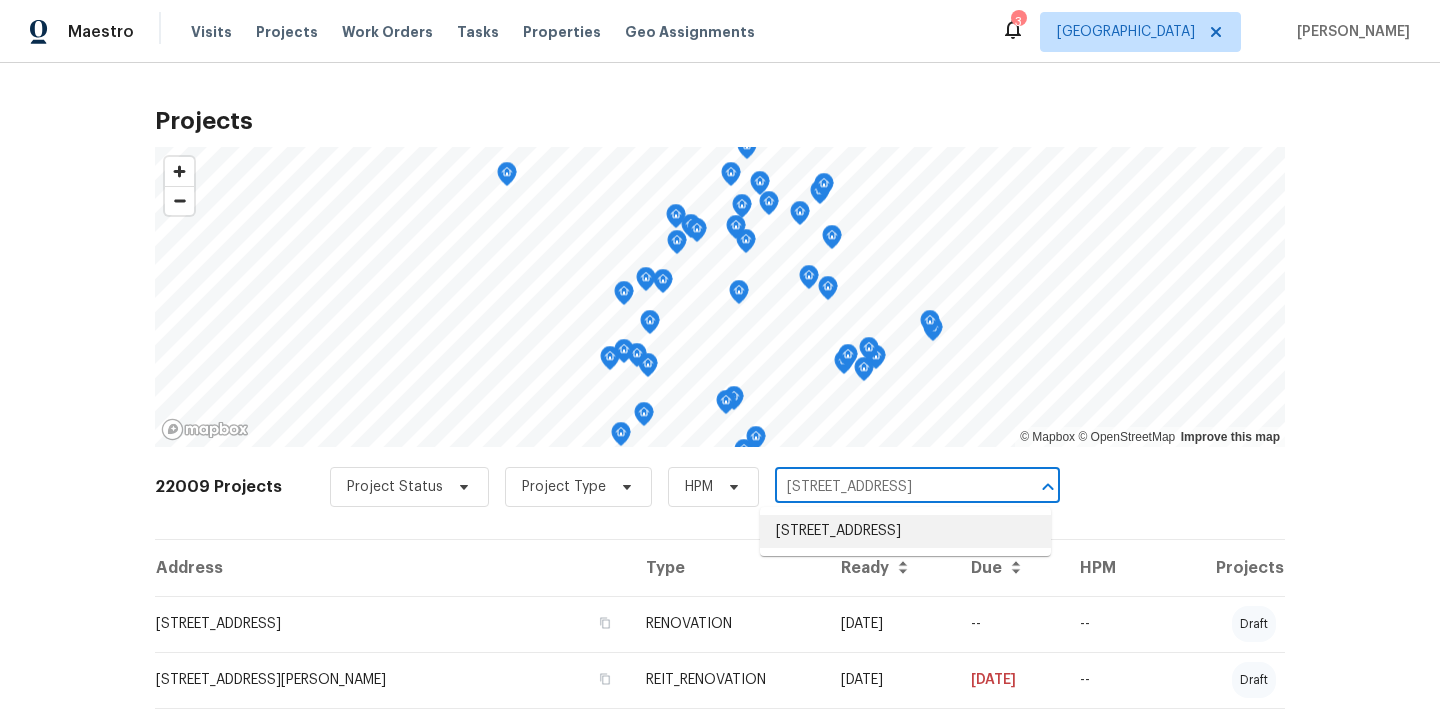 click on "3530 Glowing Horizon Rd, Pasadena, TX 77503" at bounding box center [905, 531] 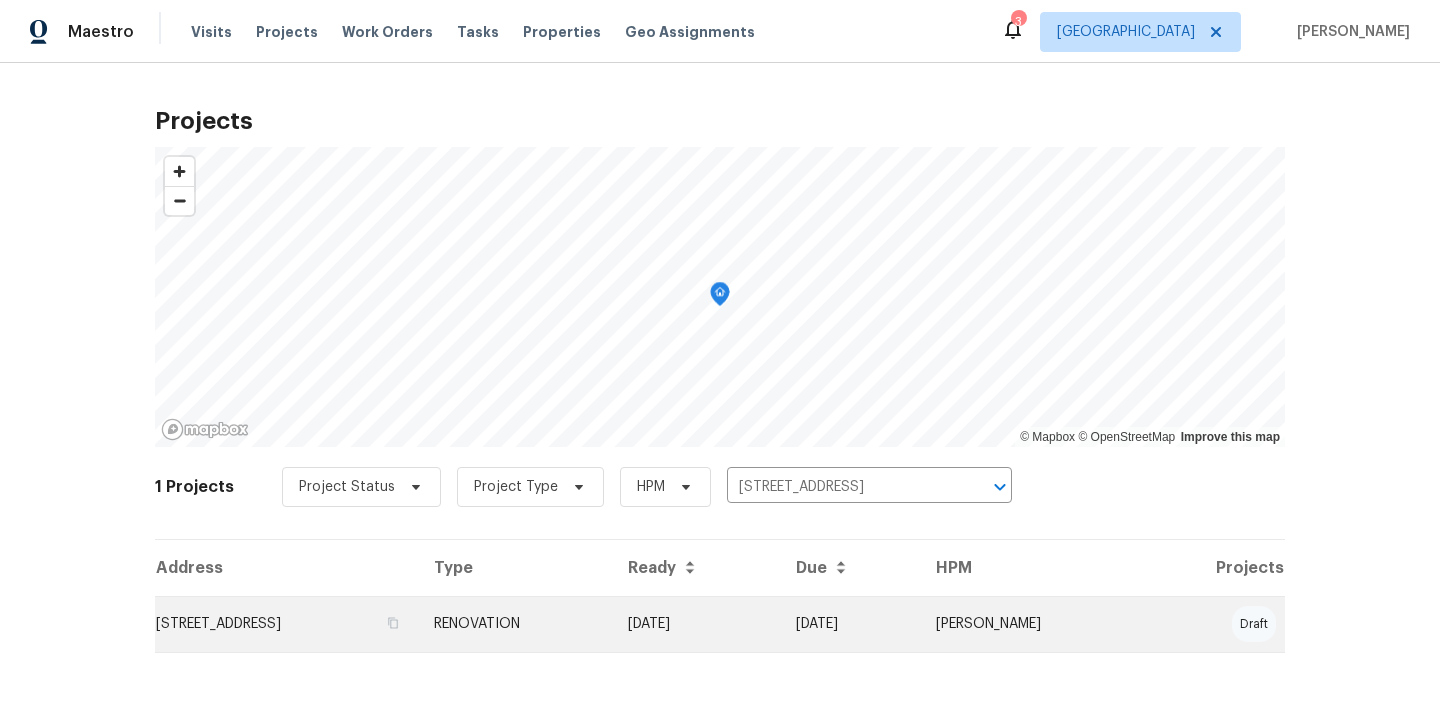 click on "3530 Glowing Horizon Rd, Pasadena, TX 77503" at bounding box center [286, 624] 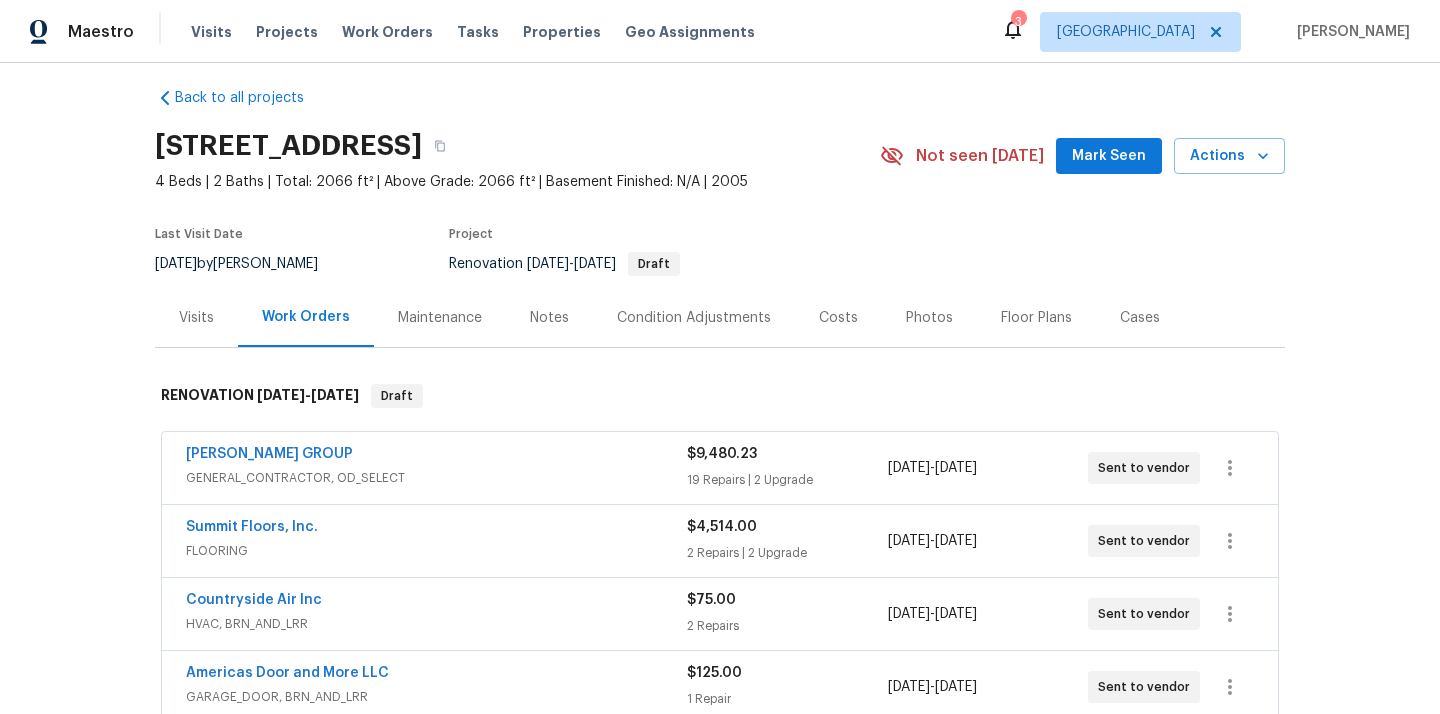scroll, scrollTop: 0, scrollLeft: 0, axis: both 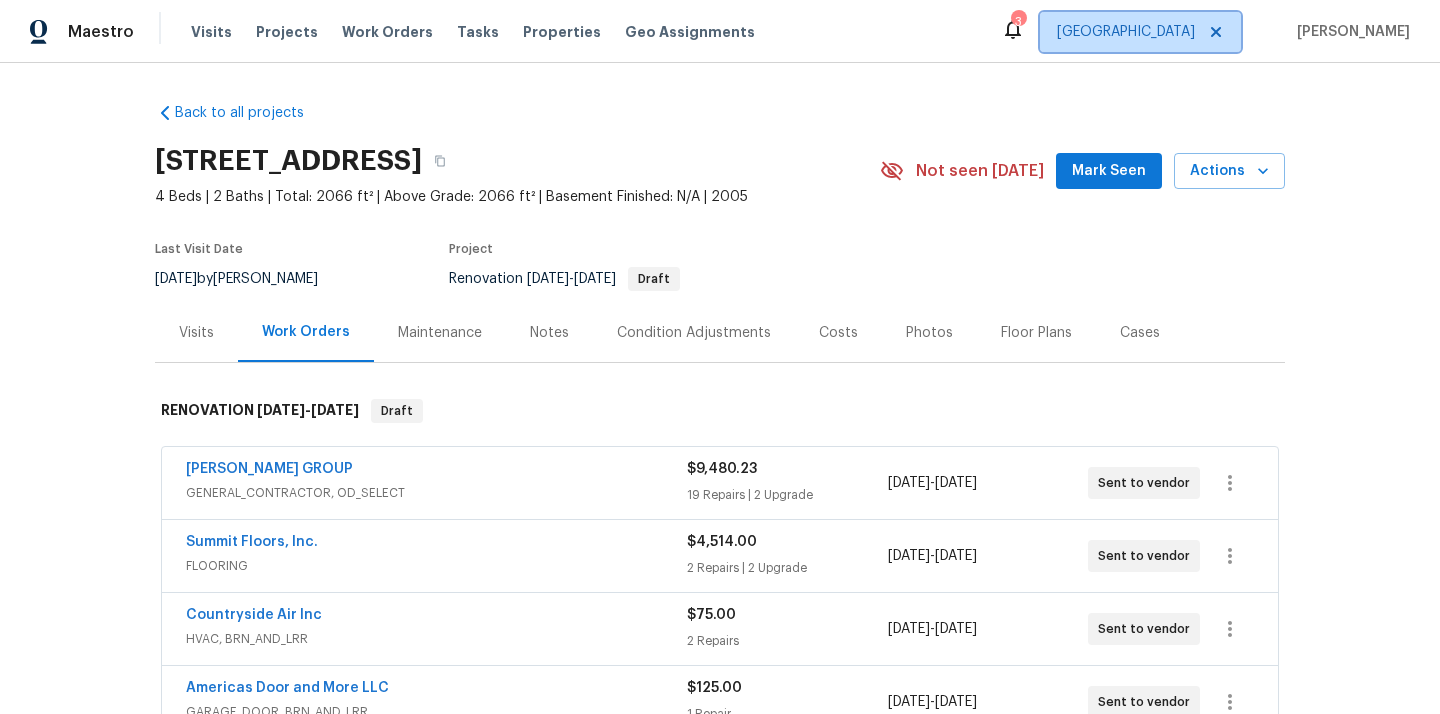click on "[GEOGRAPHIC_DATA]" at bounding box center (1126, 32) 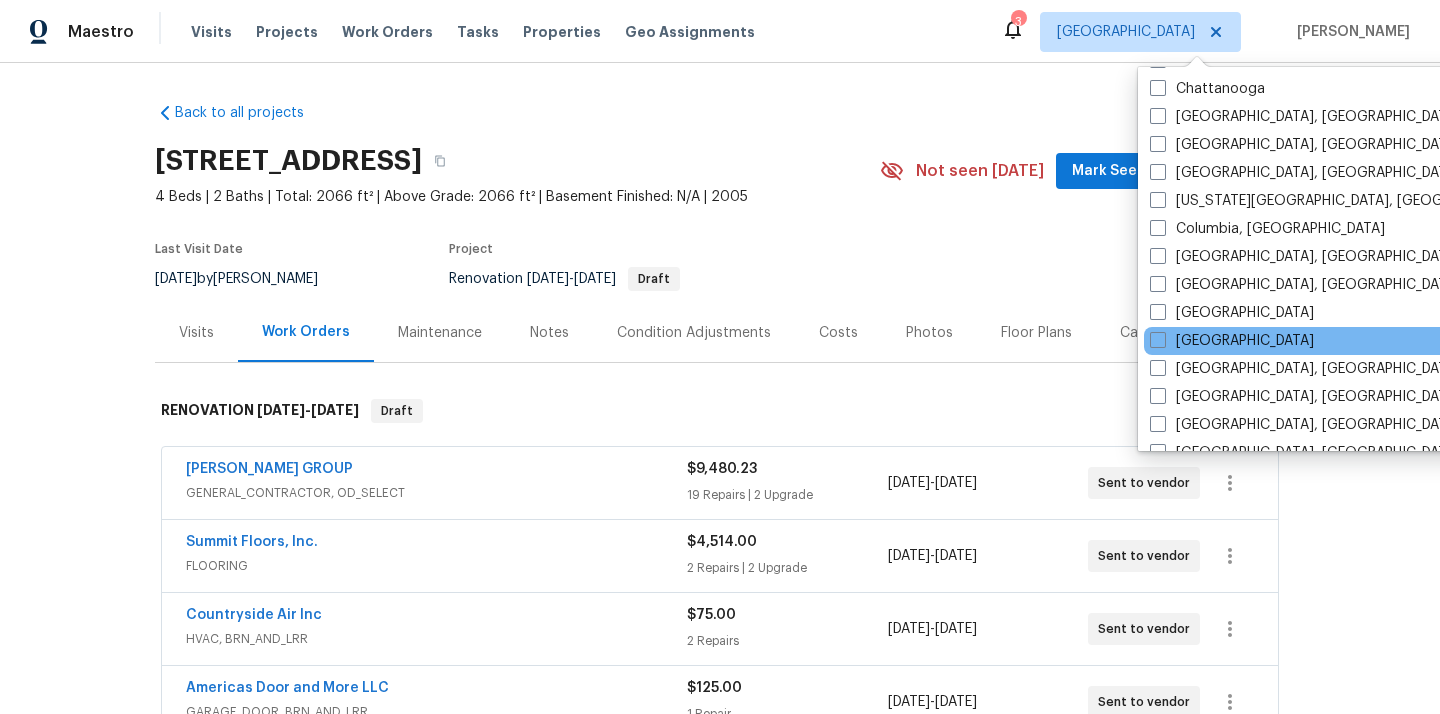 scroll, scrollTop: 376, scrollLeft: 0, axis: vertical 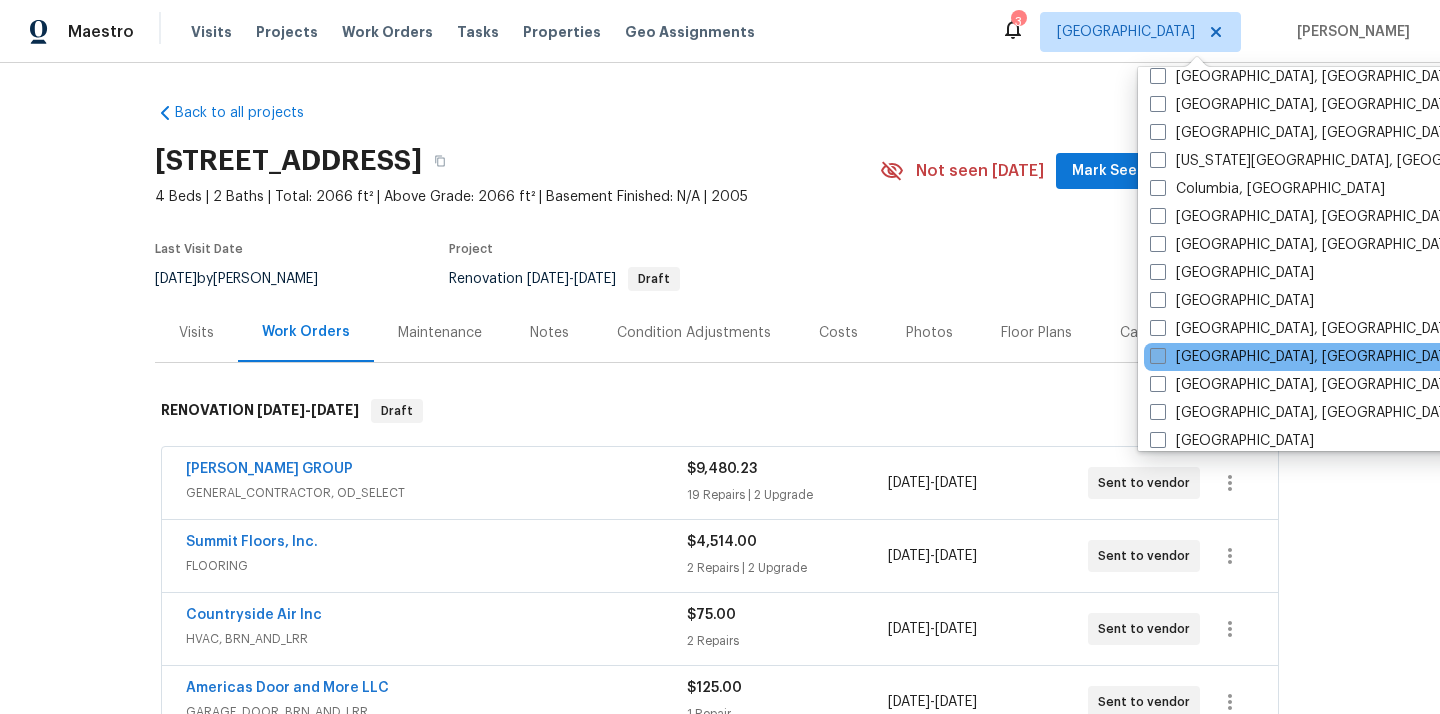 click on "[GEOGRAPHIC_DATA], [GEOGRAPHIC_DATA]" at bounding box center (1305, 357) 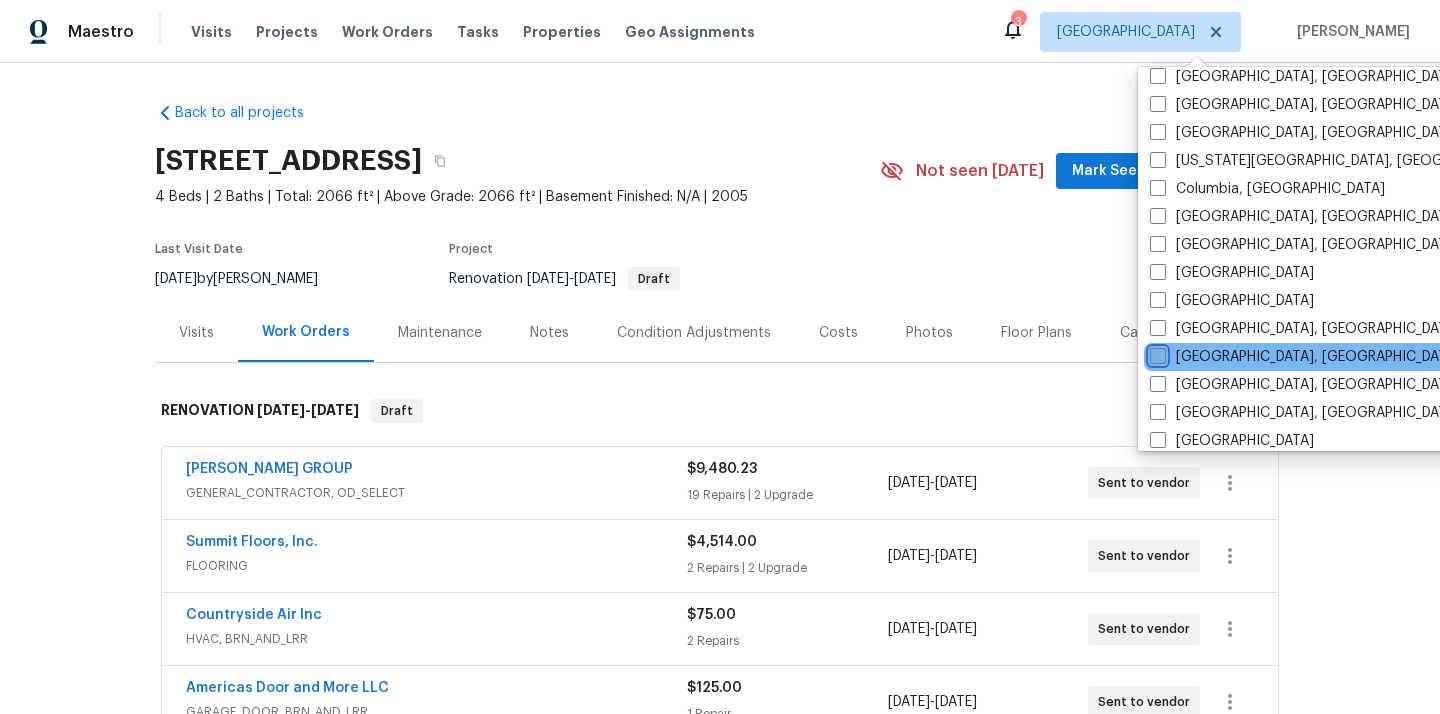 click on "[GEOGRAPHIC_DATA], [GEOGRAPHIC_DATA]" at bounding box center (1156, 353) 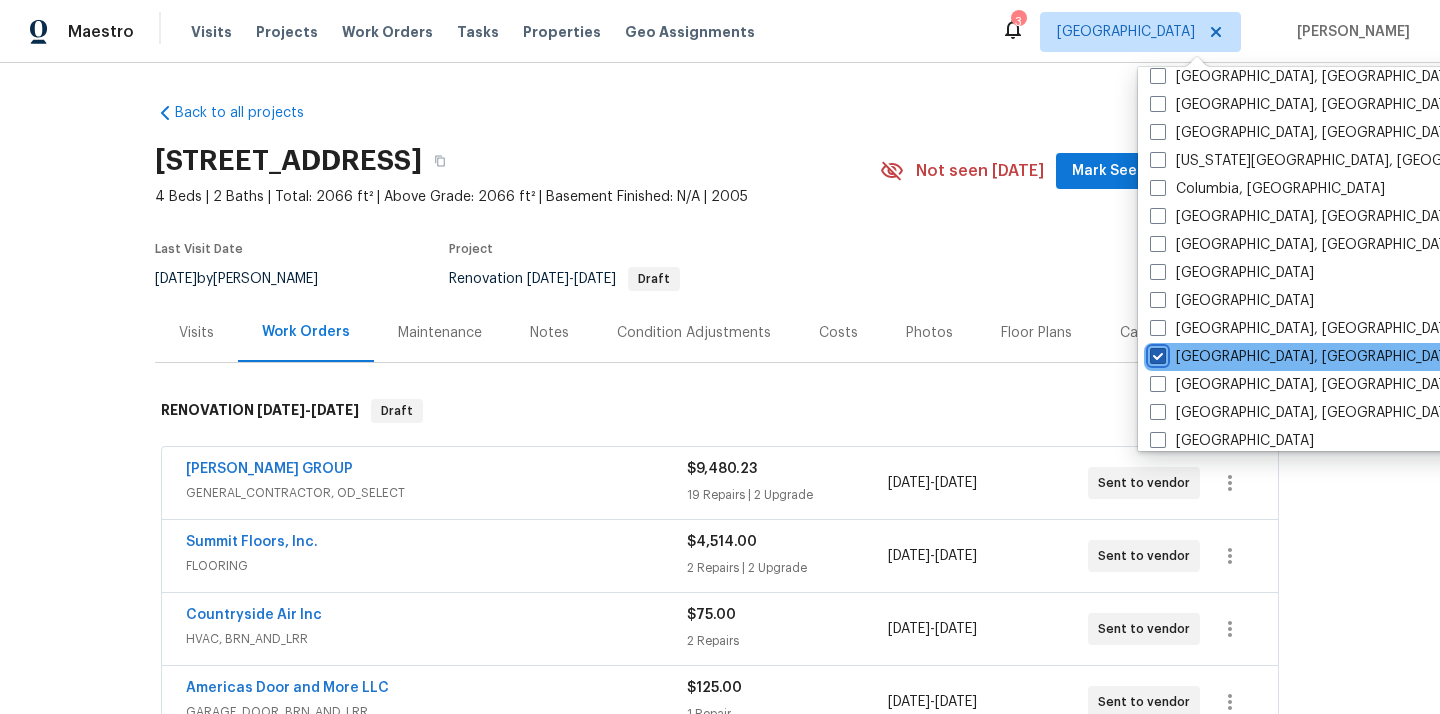 checkbox on "true" 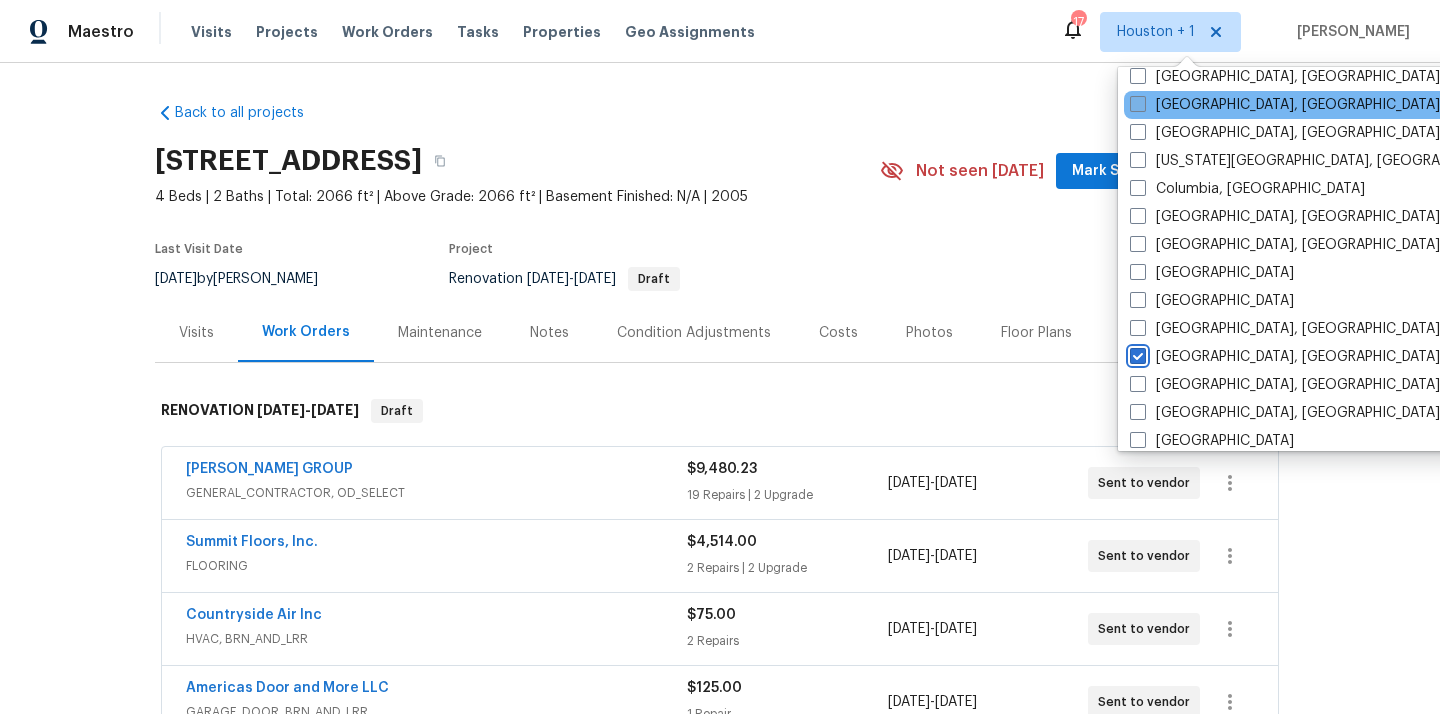 scroll, scrollTop: 0, scrollLeft: 0, axis: both 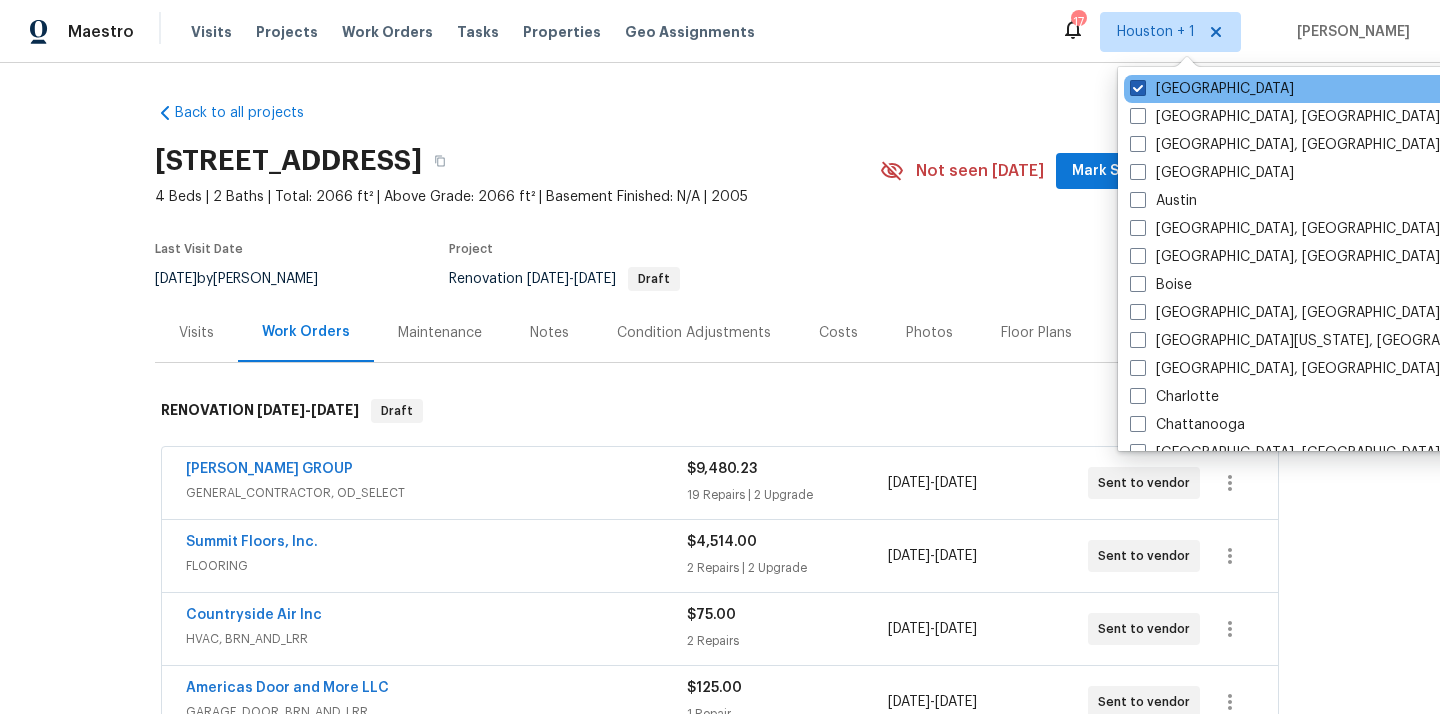 click on "[GEOGRAPHIC_DATA]" at bounding box center [1212, 89] 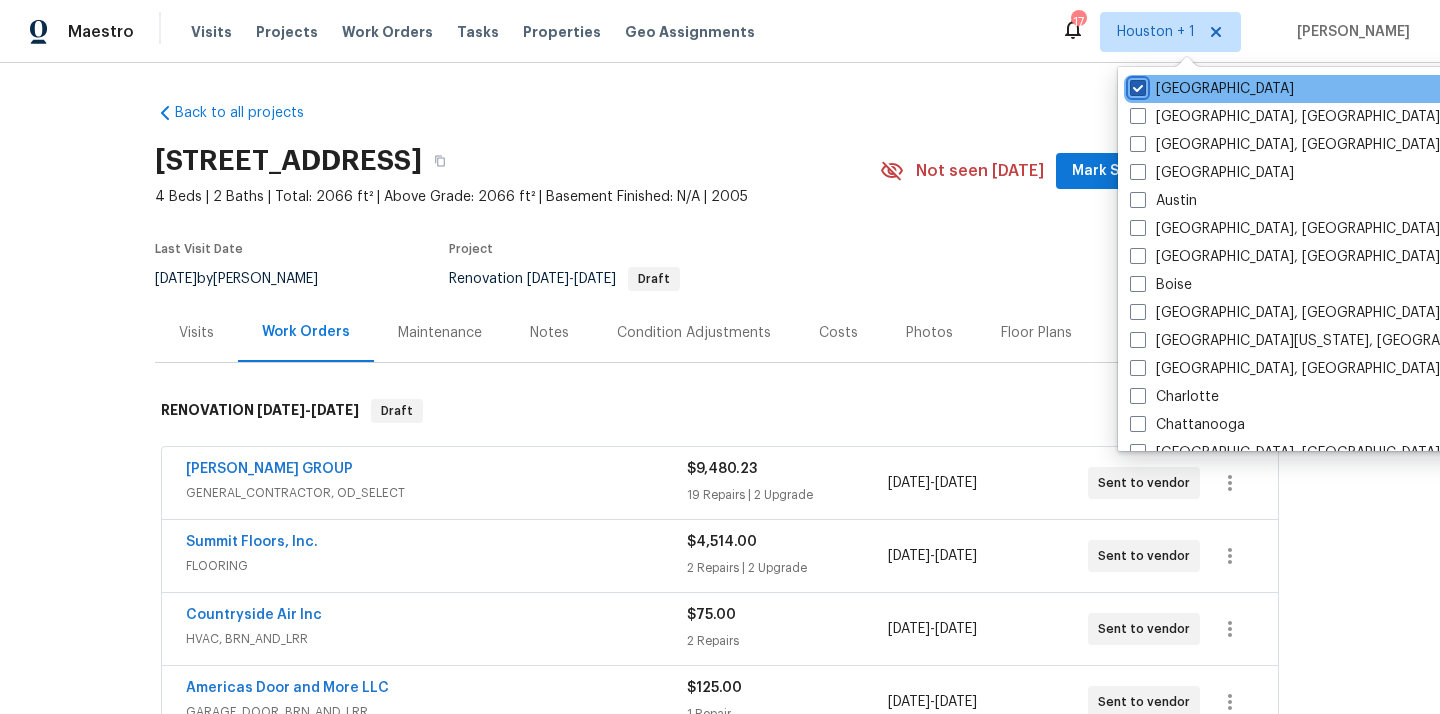 click on "[GEOGRAPHIC_DATA]" at bounding box center (1136, 85) 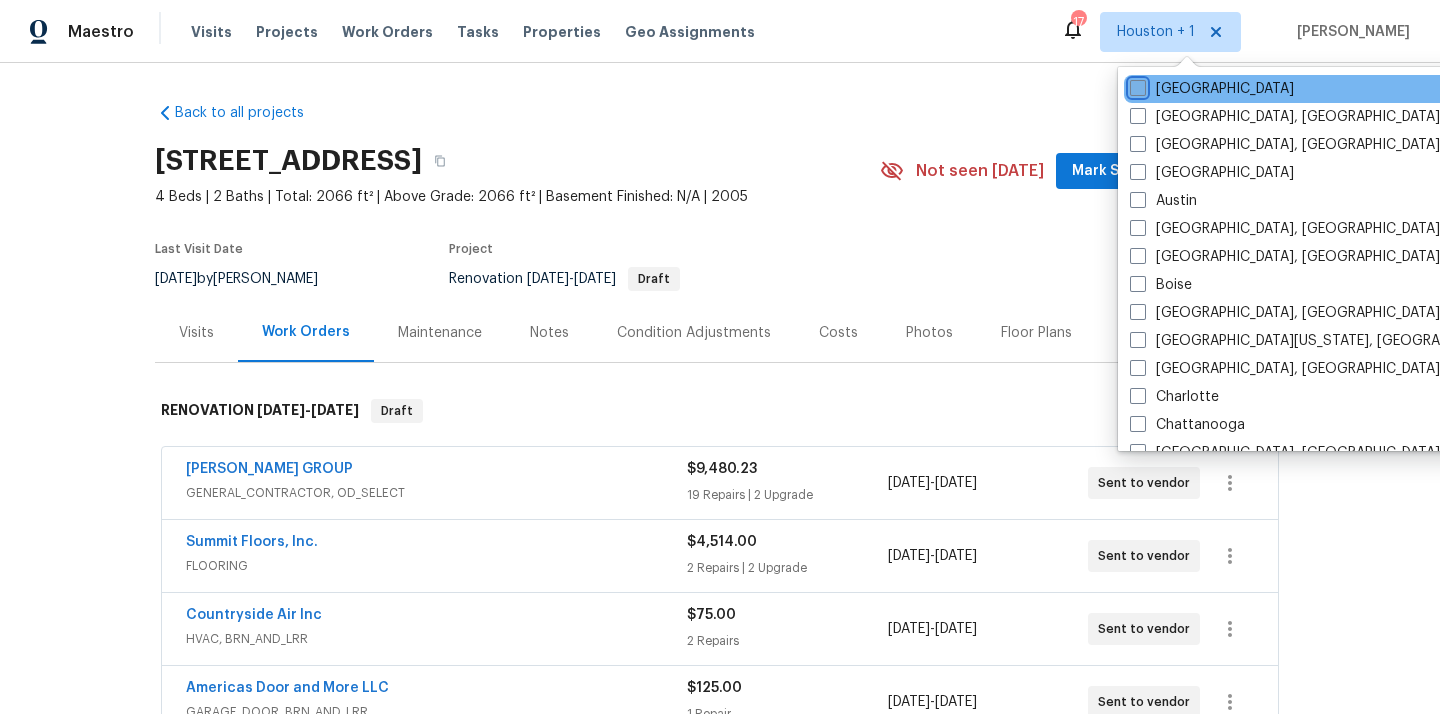 checkbox on "false" 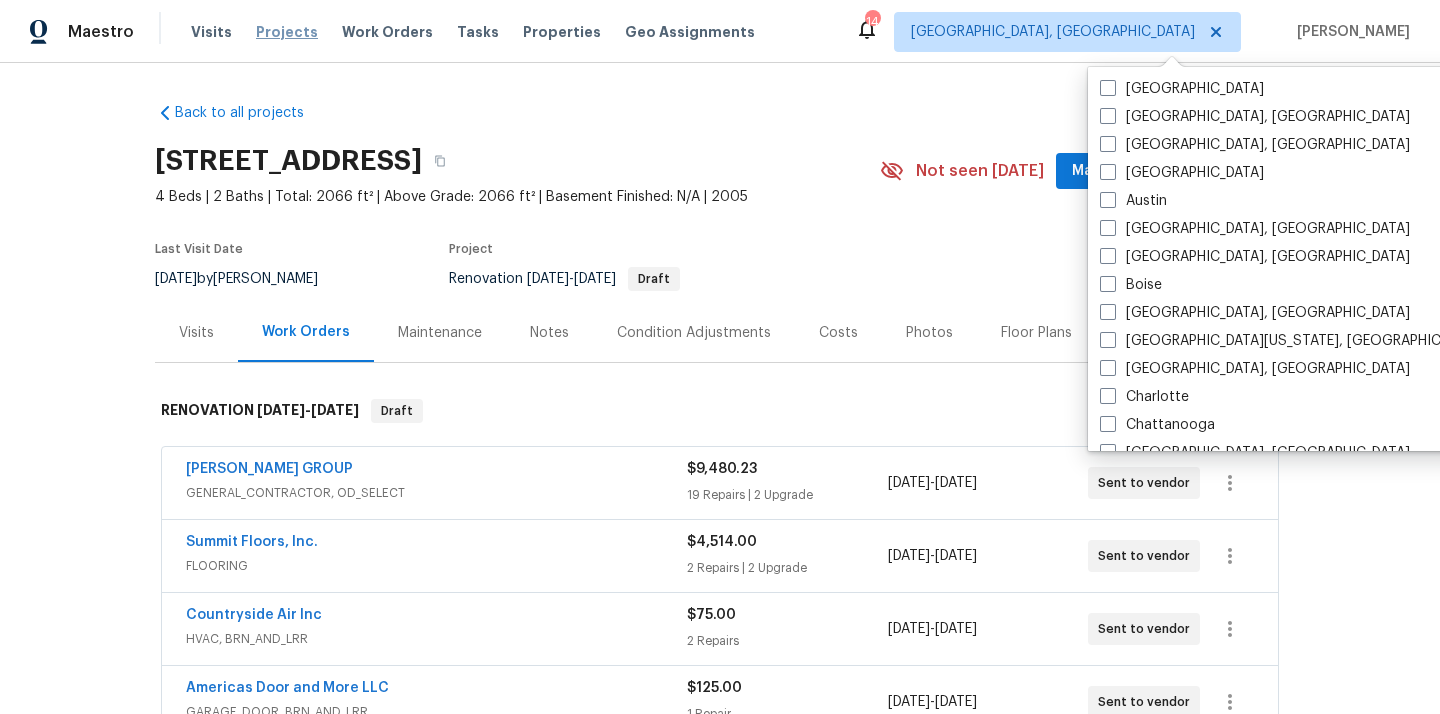 click on "Projects" at bounding box center [287, 32] 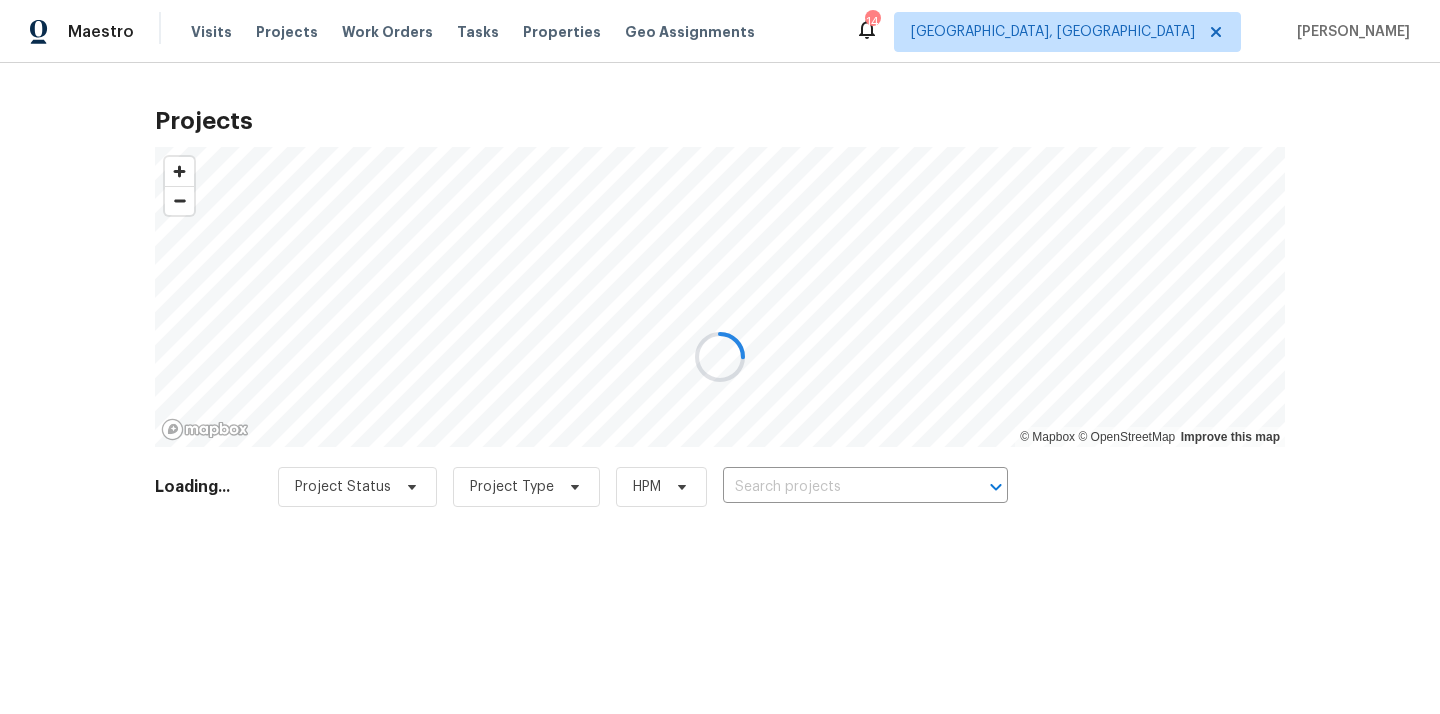click at bounding box center [720, 357] 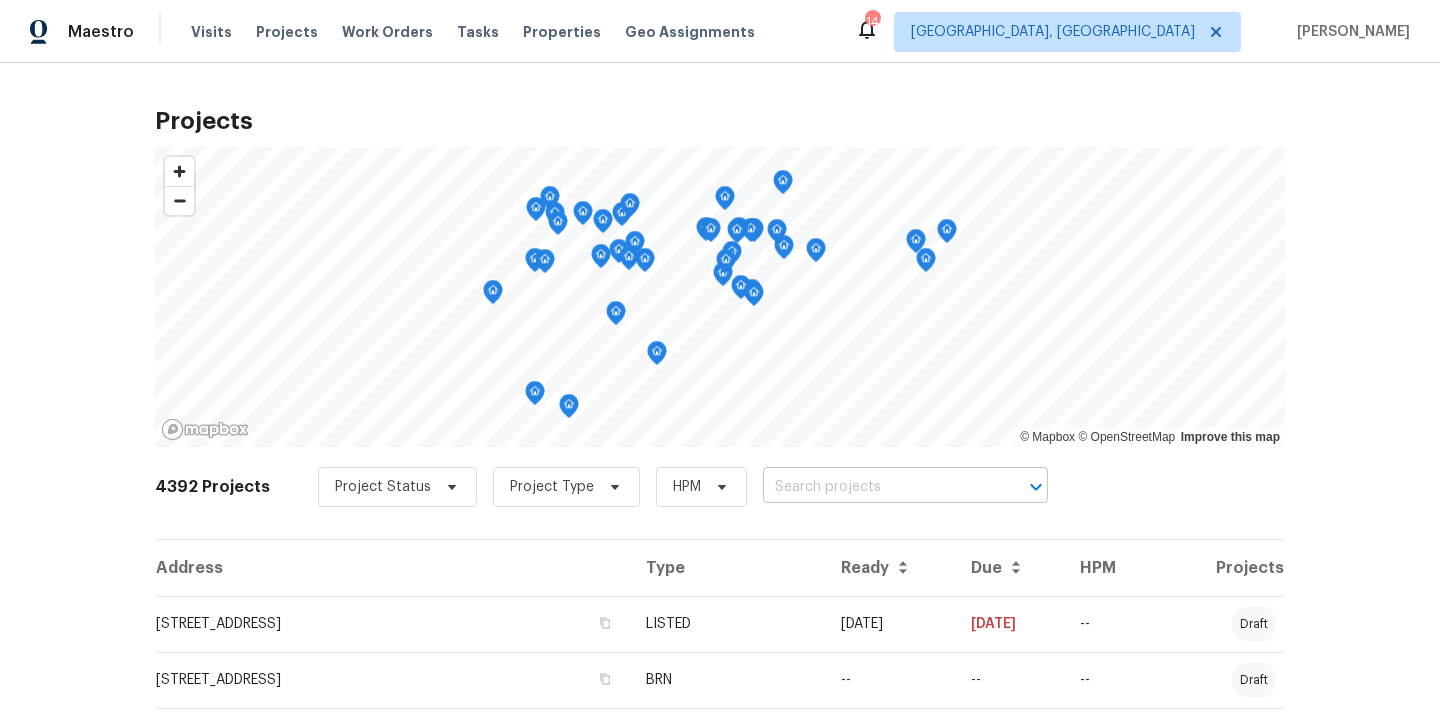 click at bounding box center [877, 487] 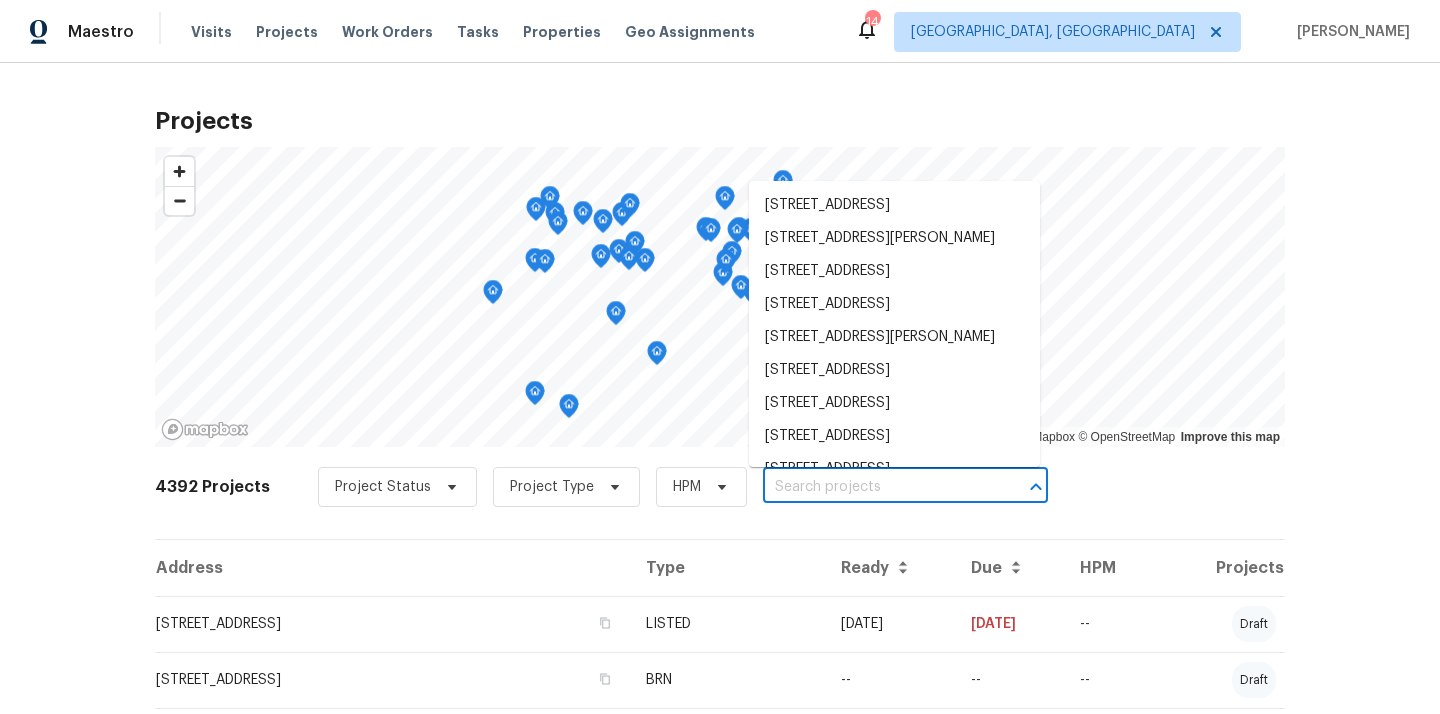paste on "4832 Old Towne Village Cir, Winston-Salem, NC 27040" 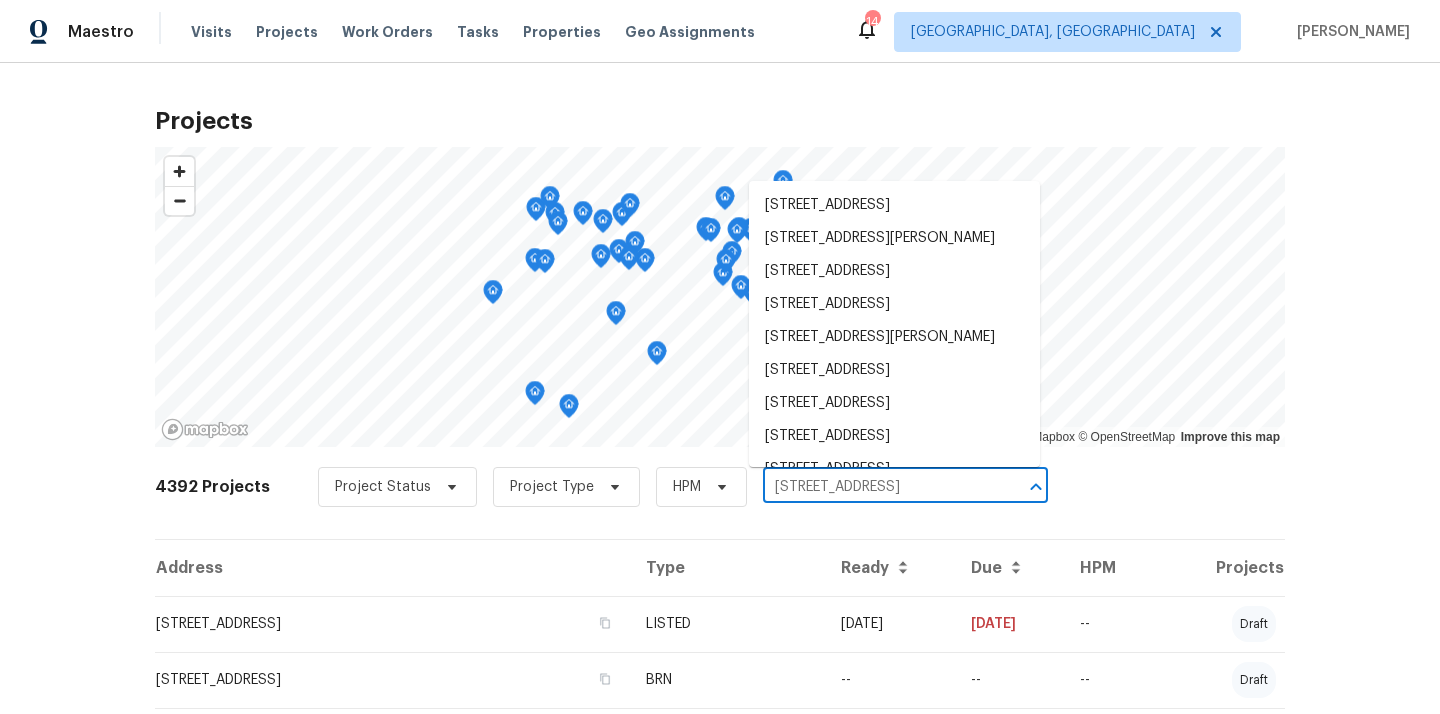 scroll, scrollTop: 0, scrollLeft: 134, axis: horizontal 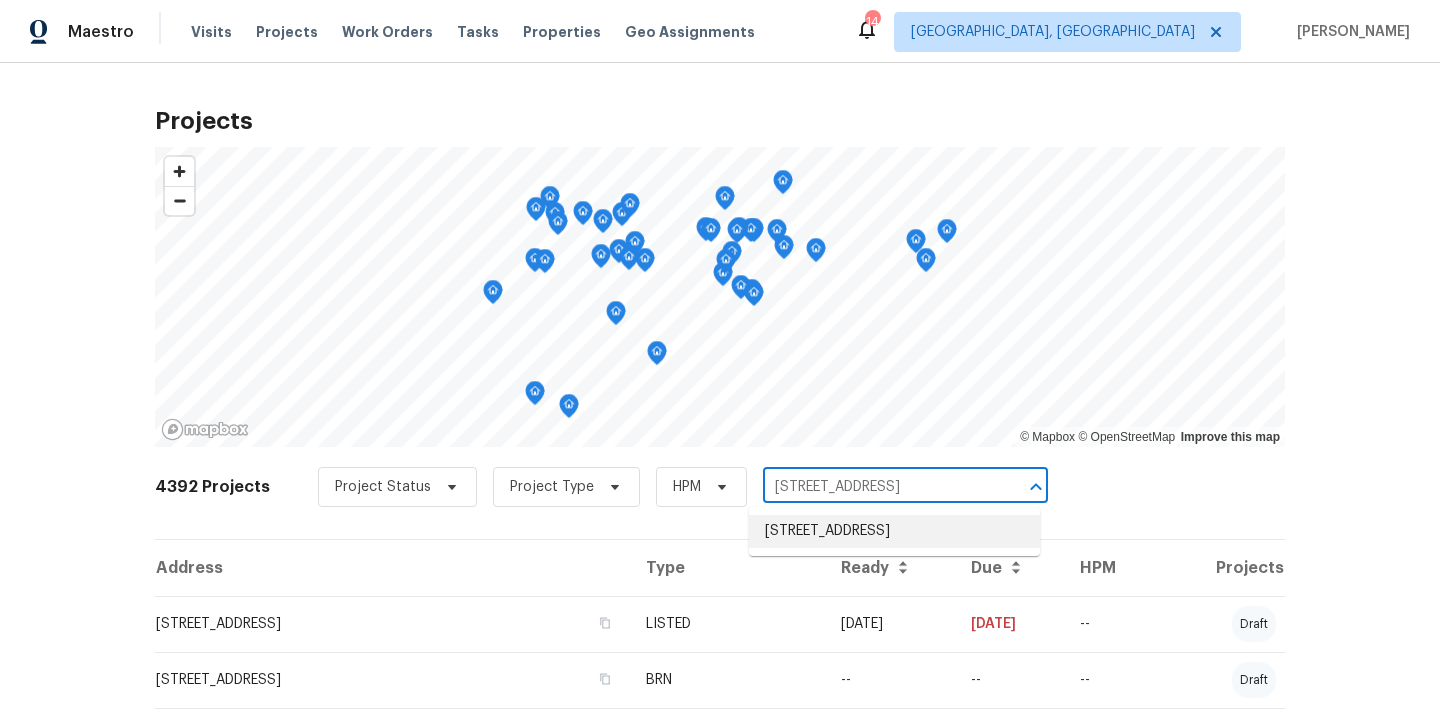 click on "4832 Old Towne Village Cir, Winston-Salem, NC 27040" at bounding box center (894, 531) 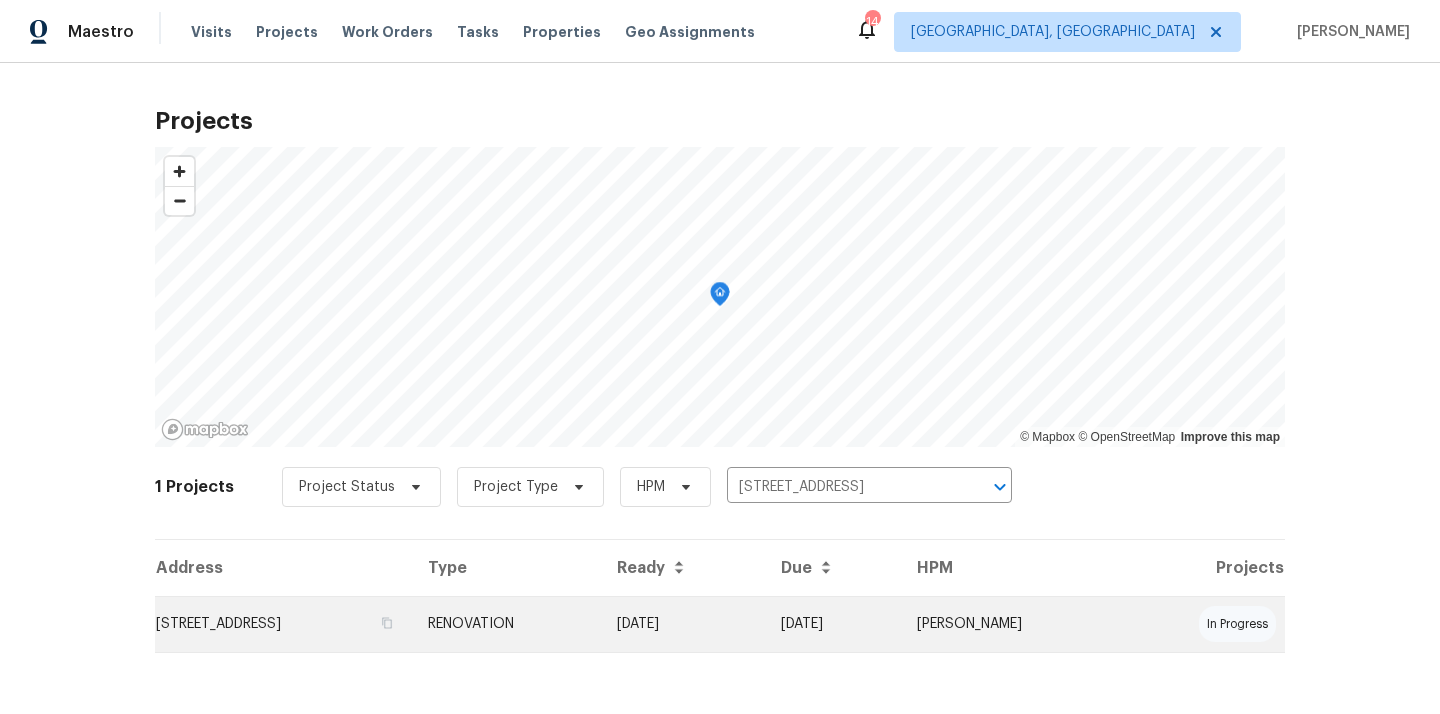 click on "4832 Old Towne Village Cir, Winston-Salem, NC 27040" at bounding box center [283, 624] 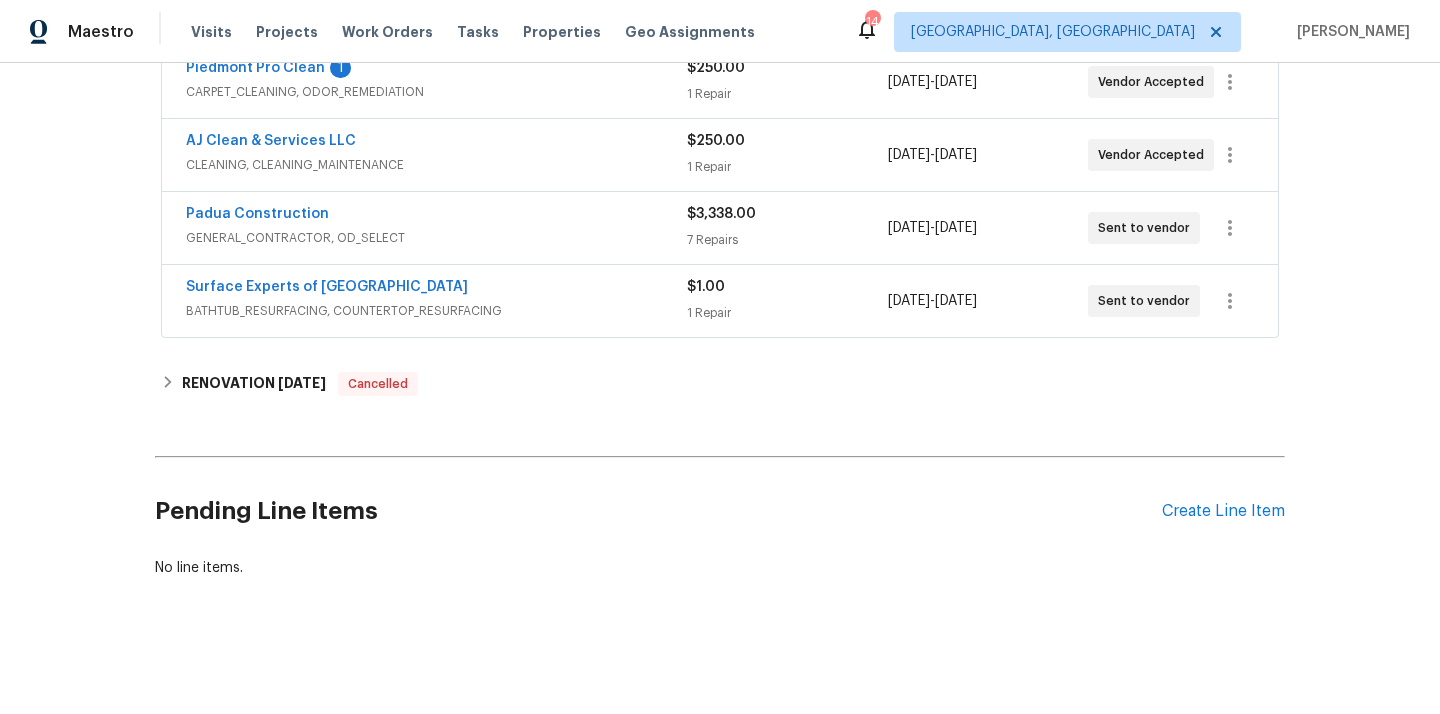 scroll, scrollTop: 494, scrollLeft: 0, axis: vertical 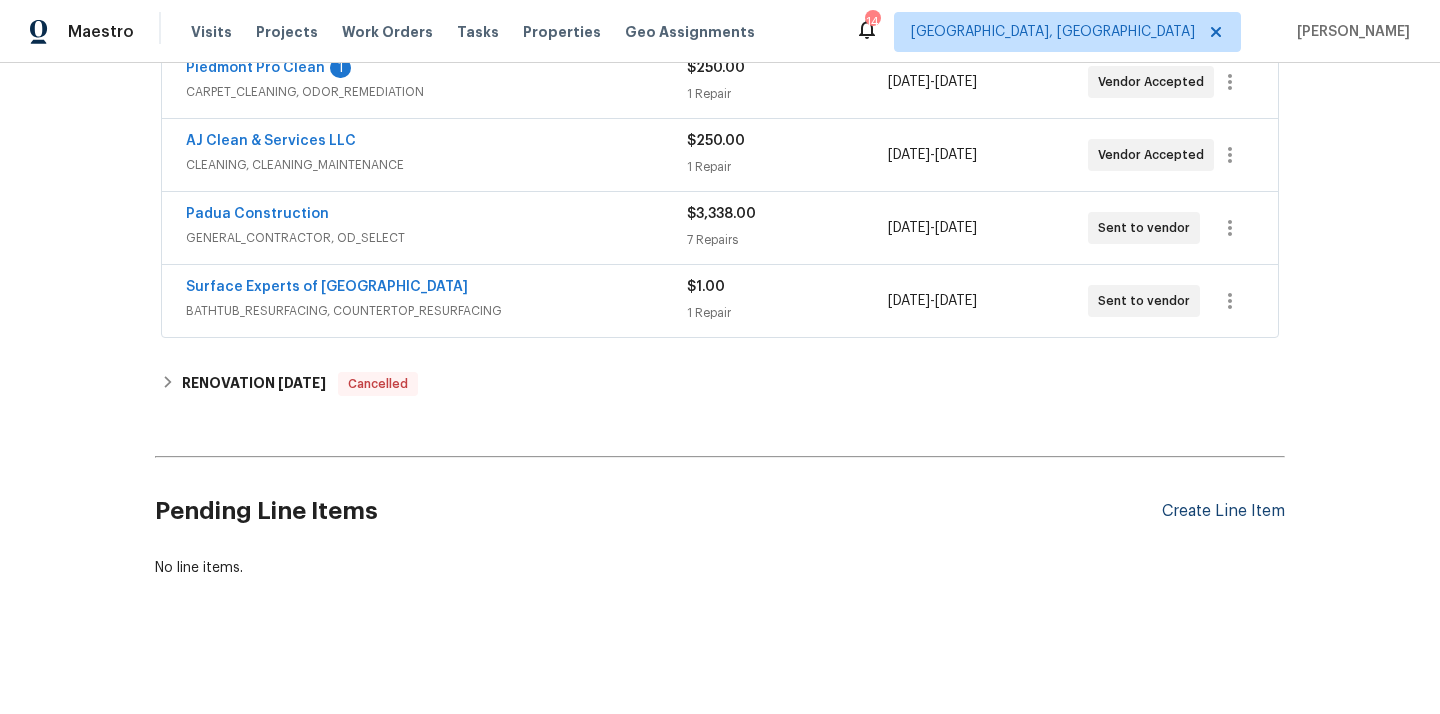 click on "Create Line Item" at bounding box center (1223, 511) 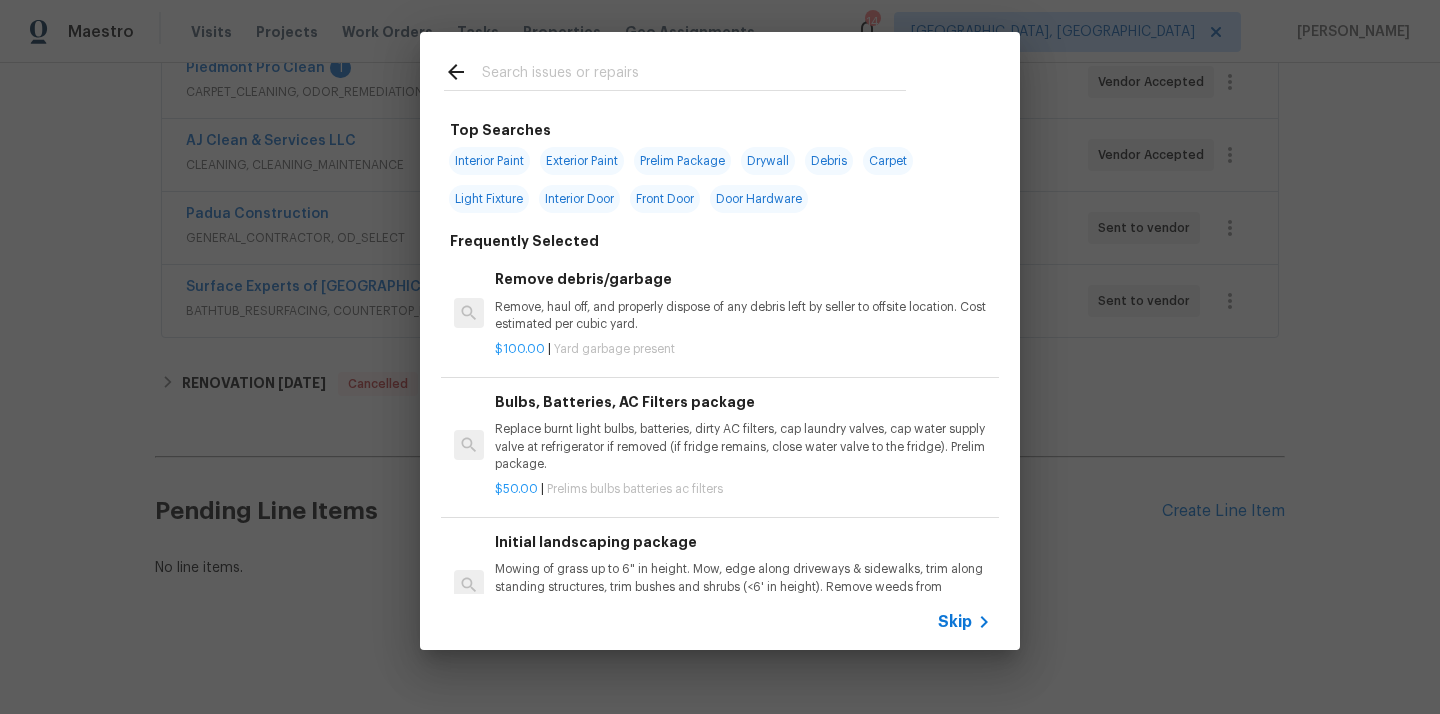 click at bounding box center (694, 75) 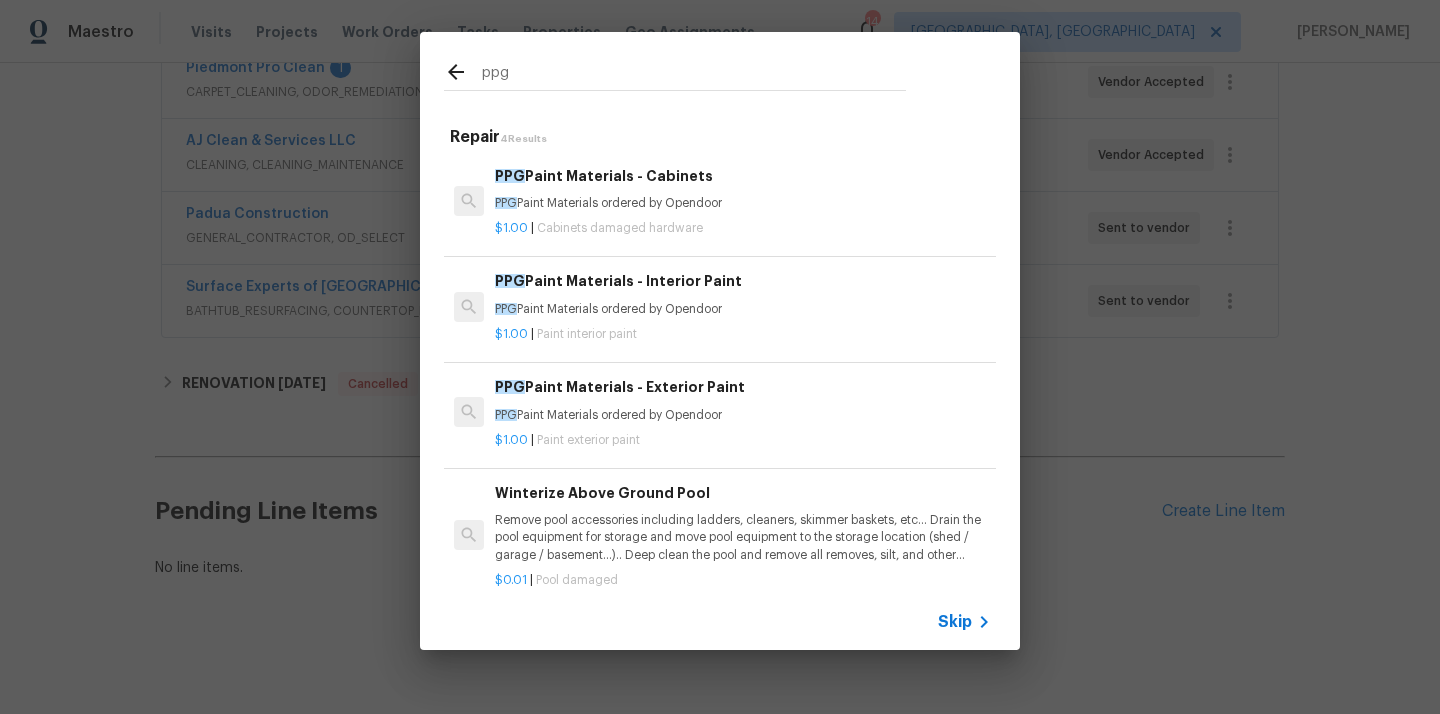type on "ppg" 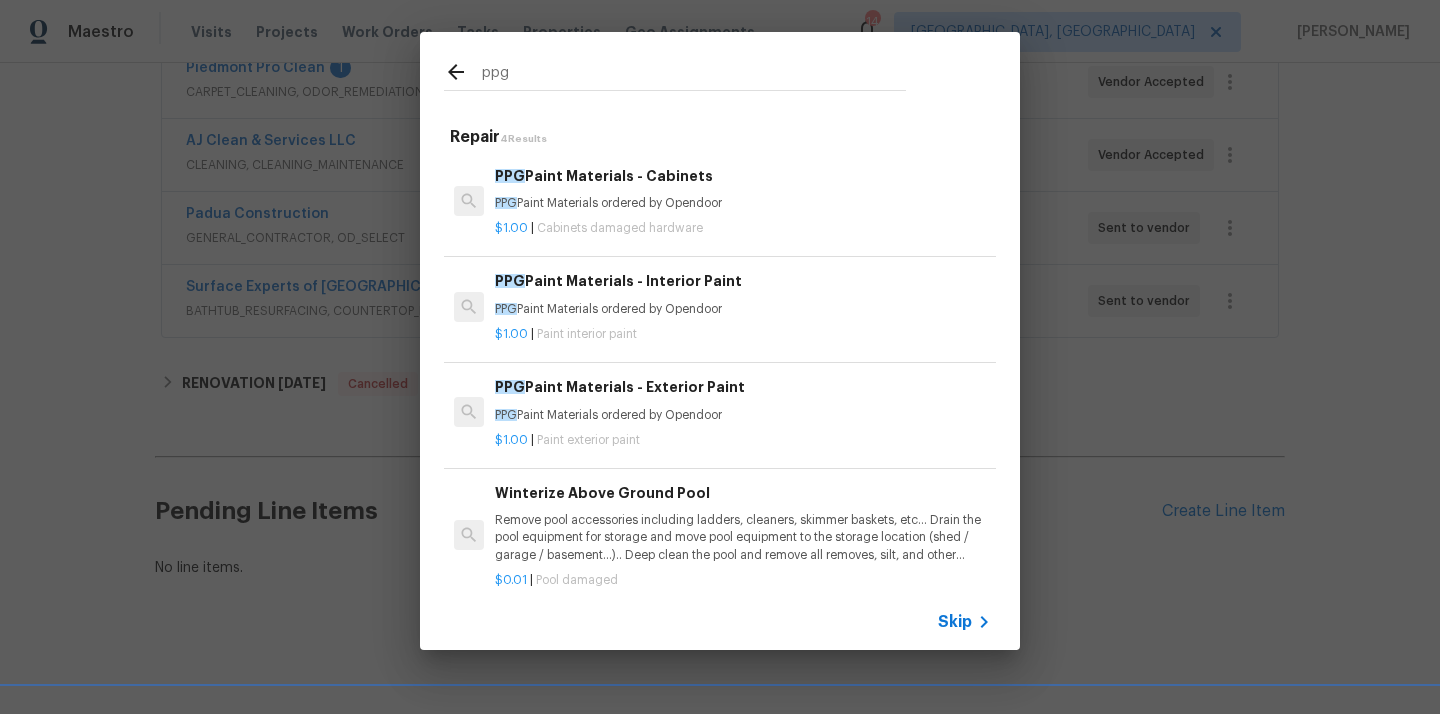 click on "PPG  Paint Materials ordered by Opendoor" at bounding box center (743, 309) 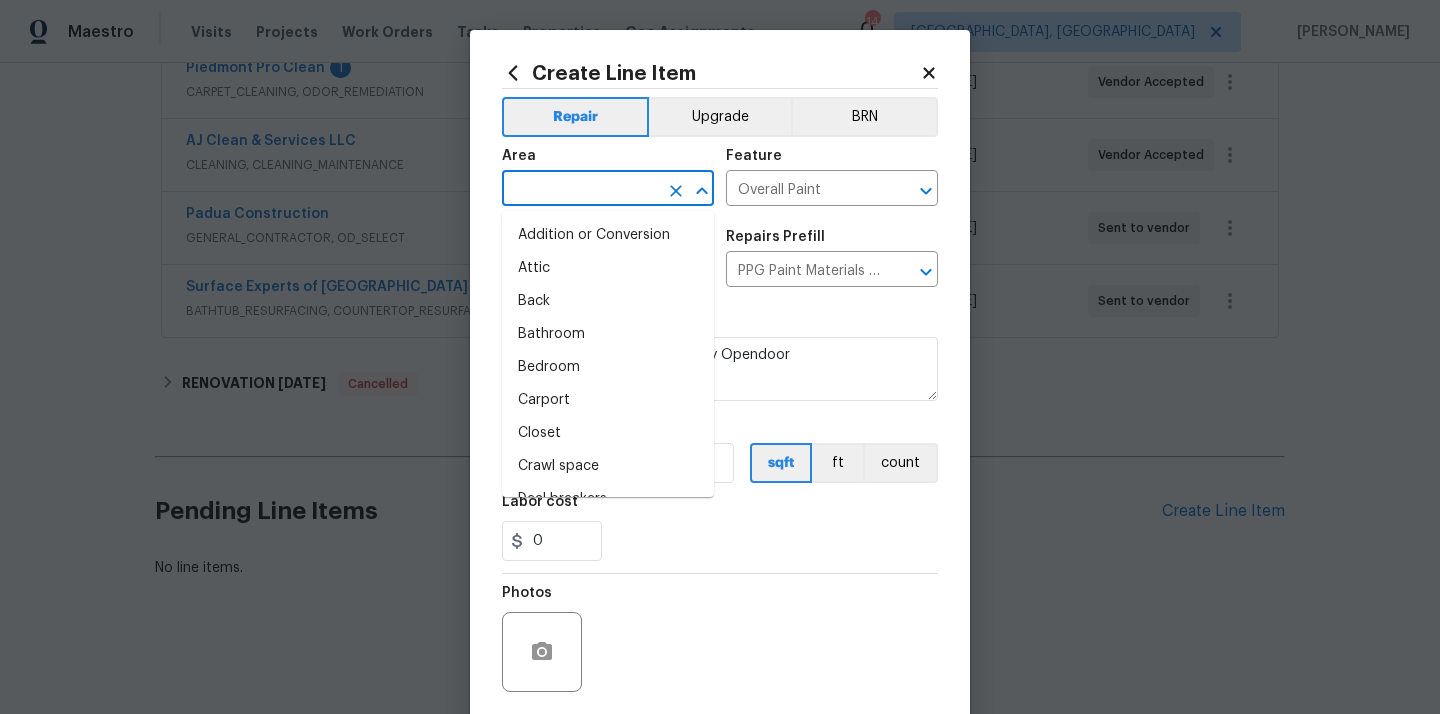click at bounding box center [580, 190] 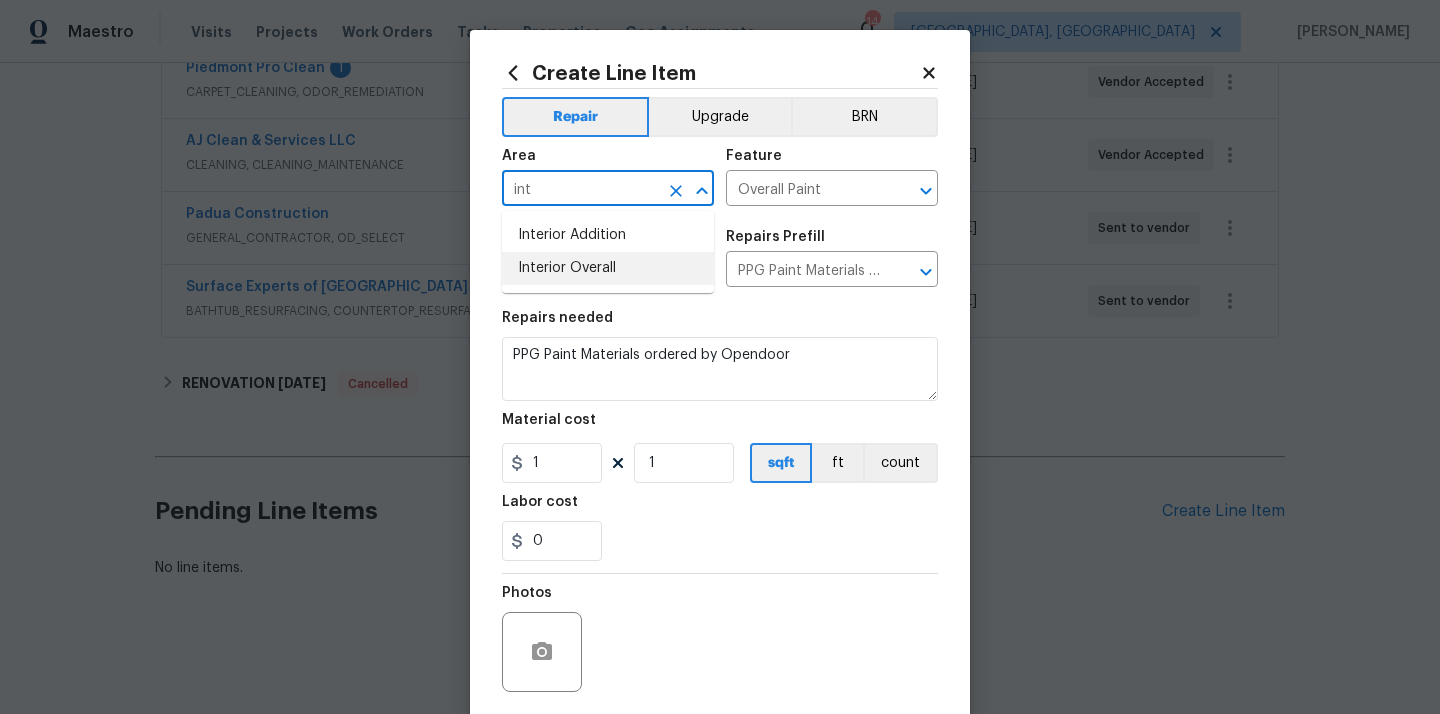 click on "Interior Overall" at bounding box center [608, 268] 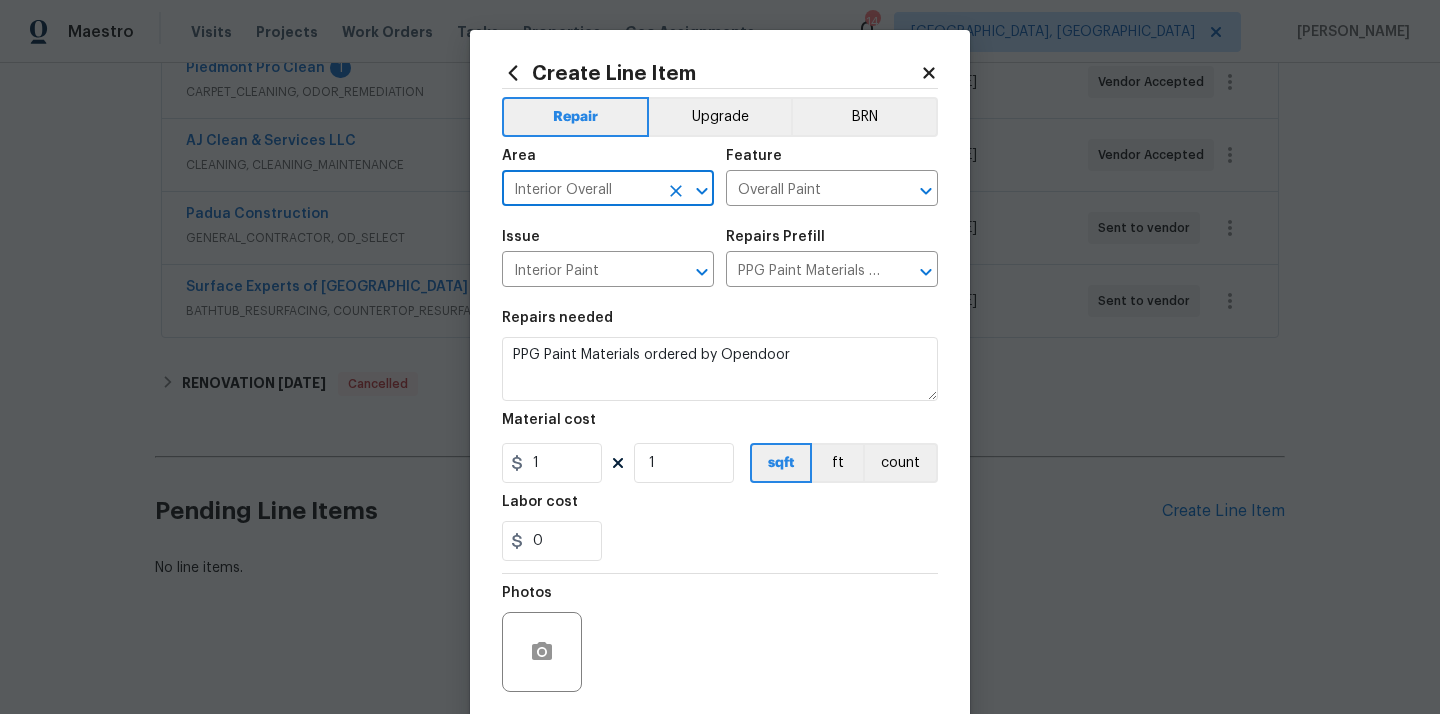 type on "Interior Overall" 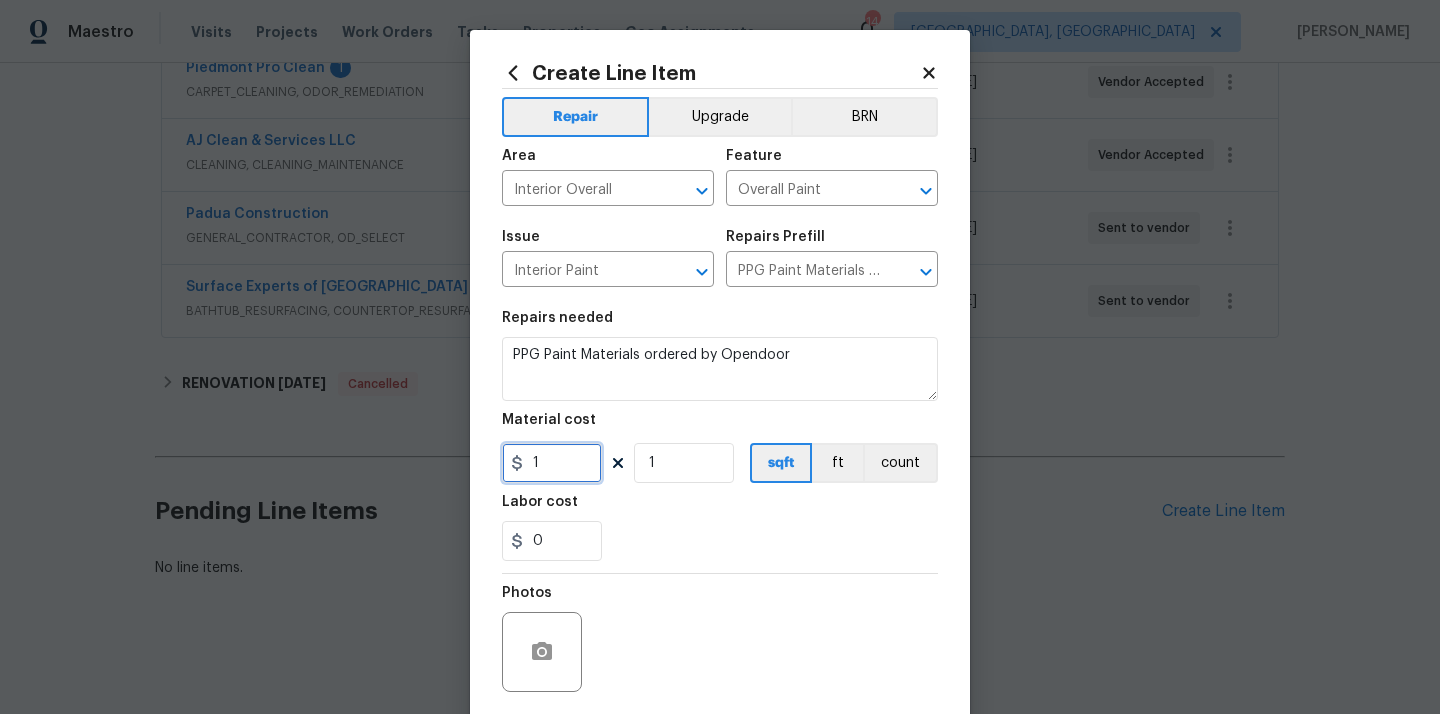 drag, startPoint x: 561, startPoint y: 453, endPoint x: 499, endPoint y: 446, distance: 62.39391 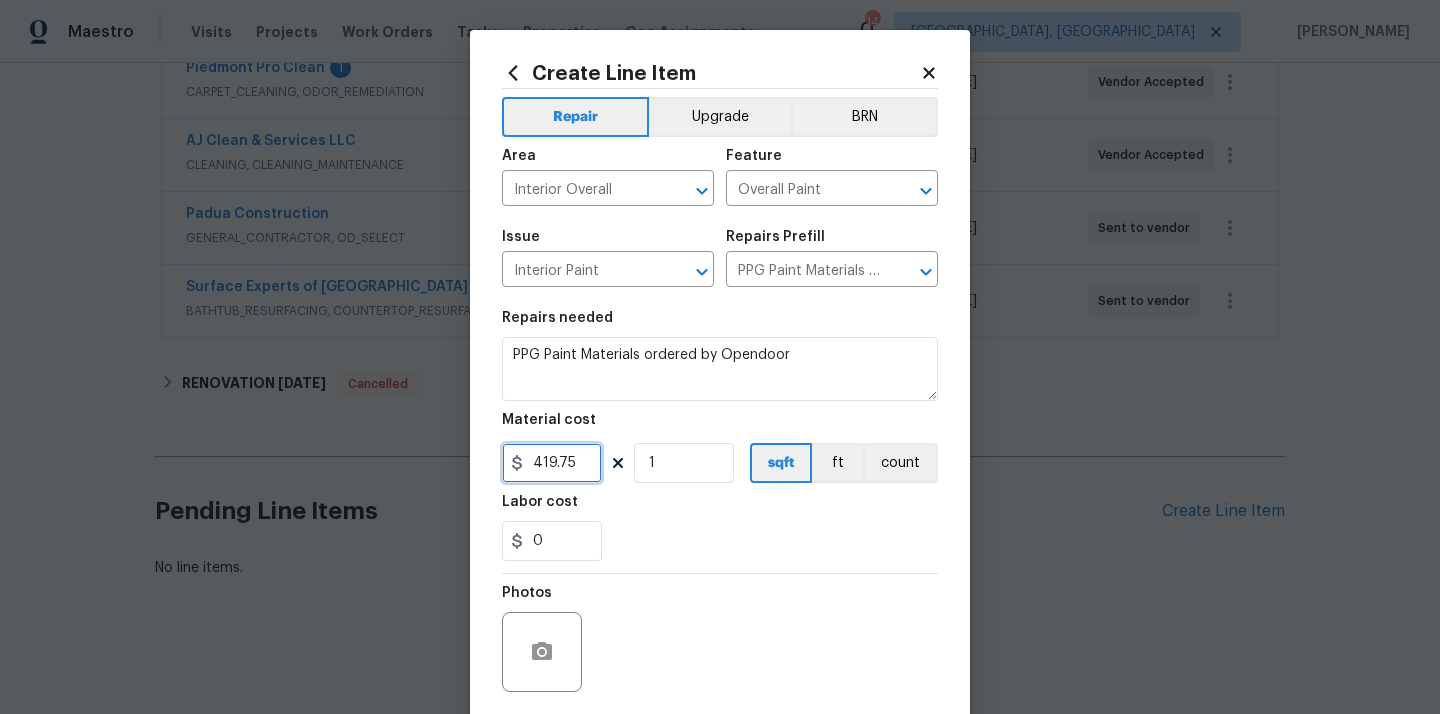 type on "419.75" 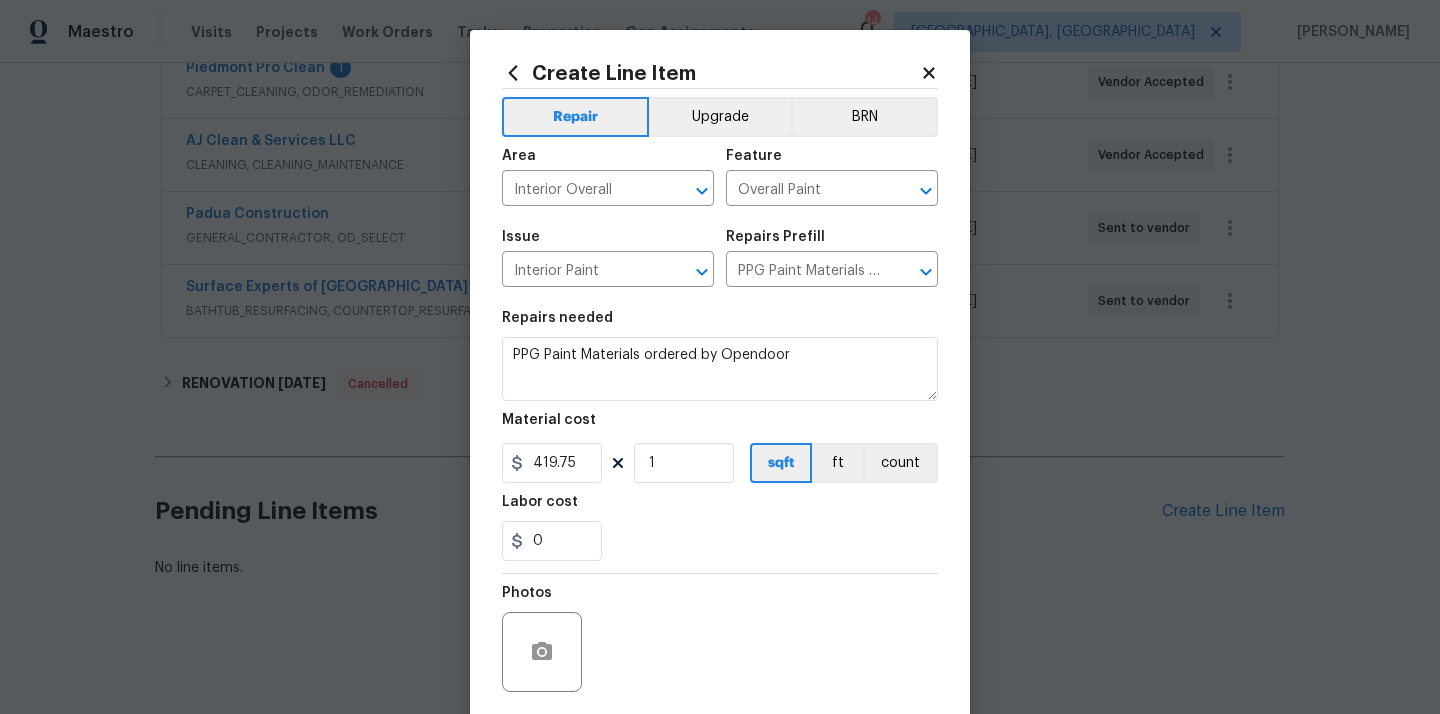 click on "0" at bounding box center [720, 541] 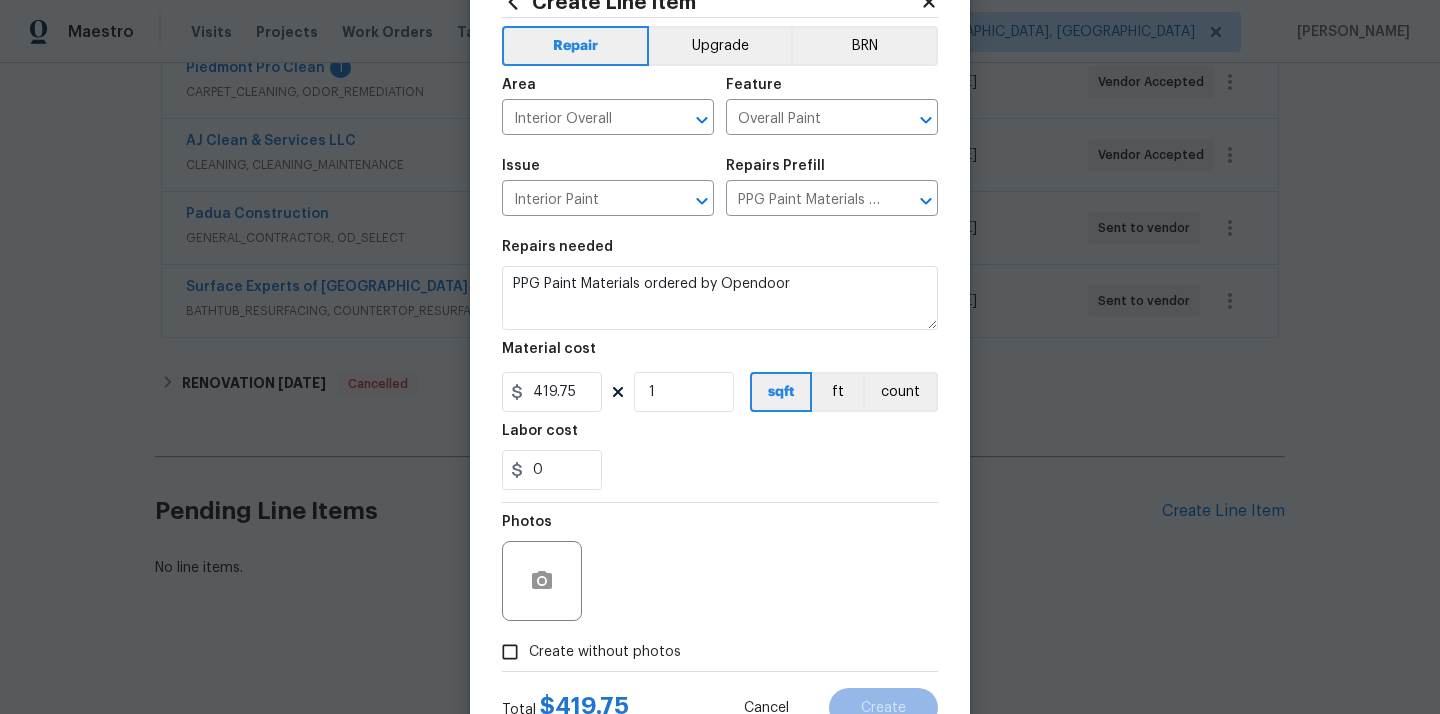 scroll, scrollTop: 148, scrollLeft: 0, axis: vertical 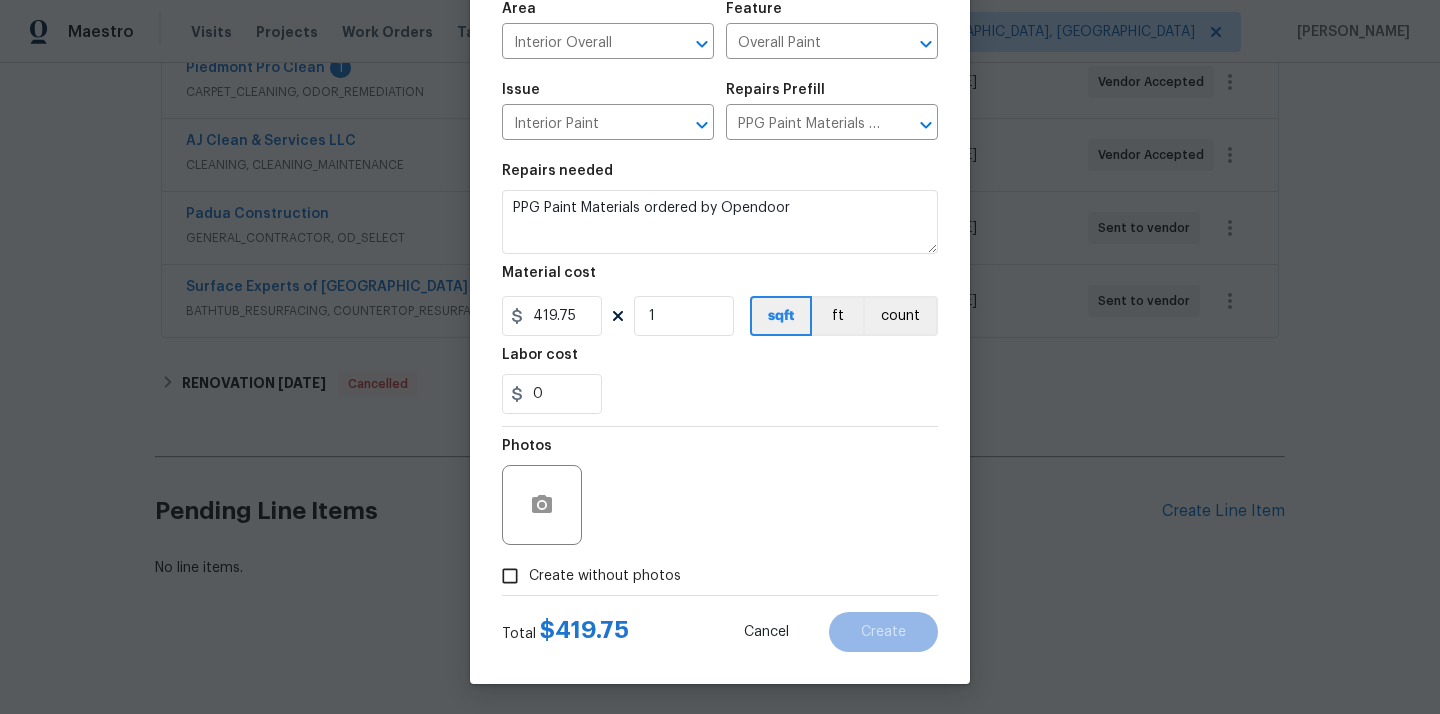 click on "Create without photos" at bounding box center [605, 576] 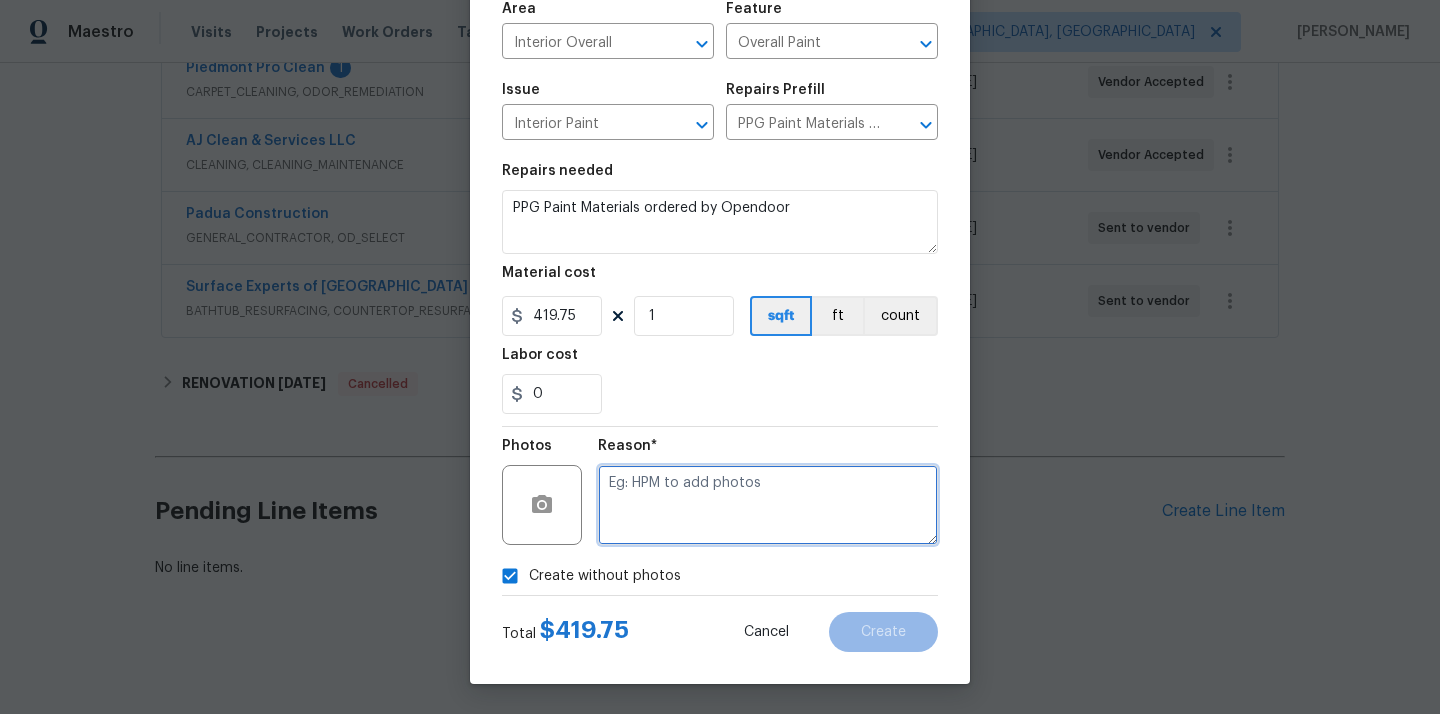 click at bounding box center [768, 505] 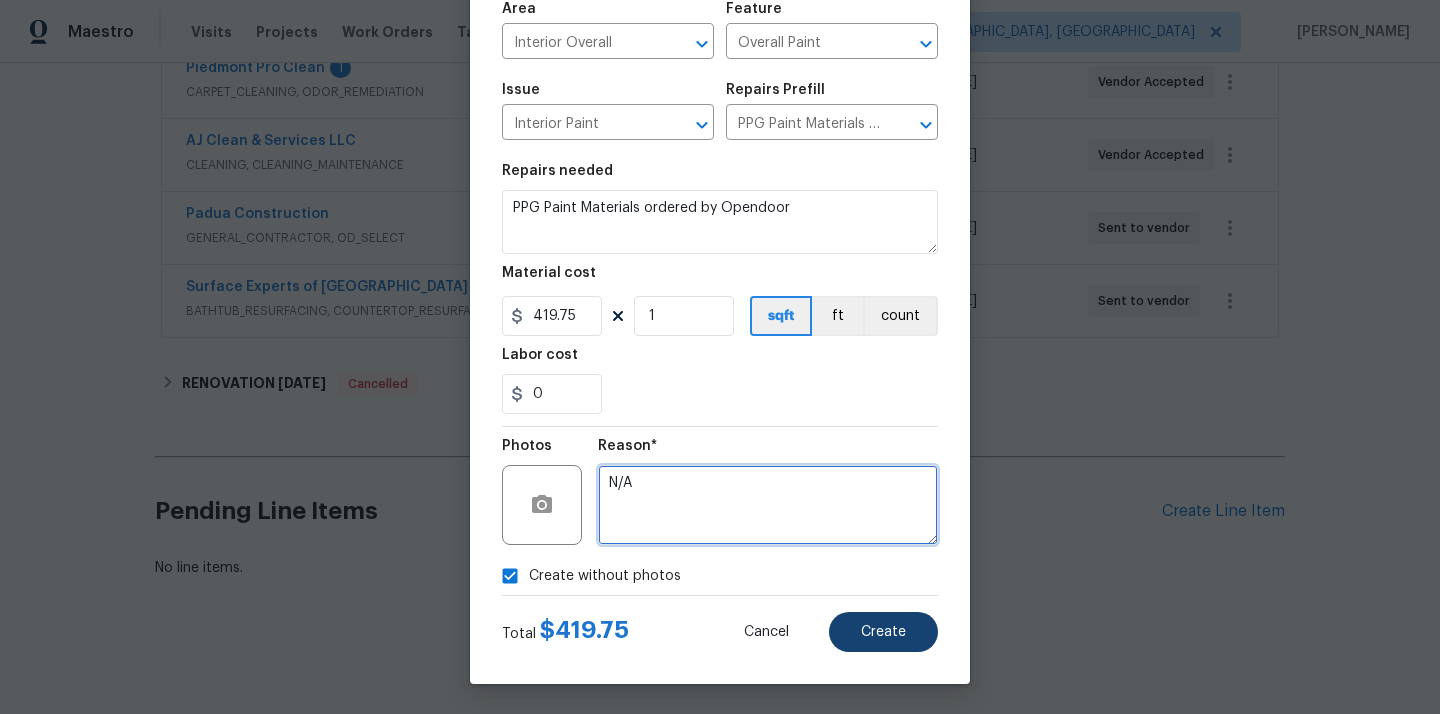 type on "N/A" 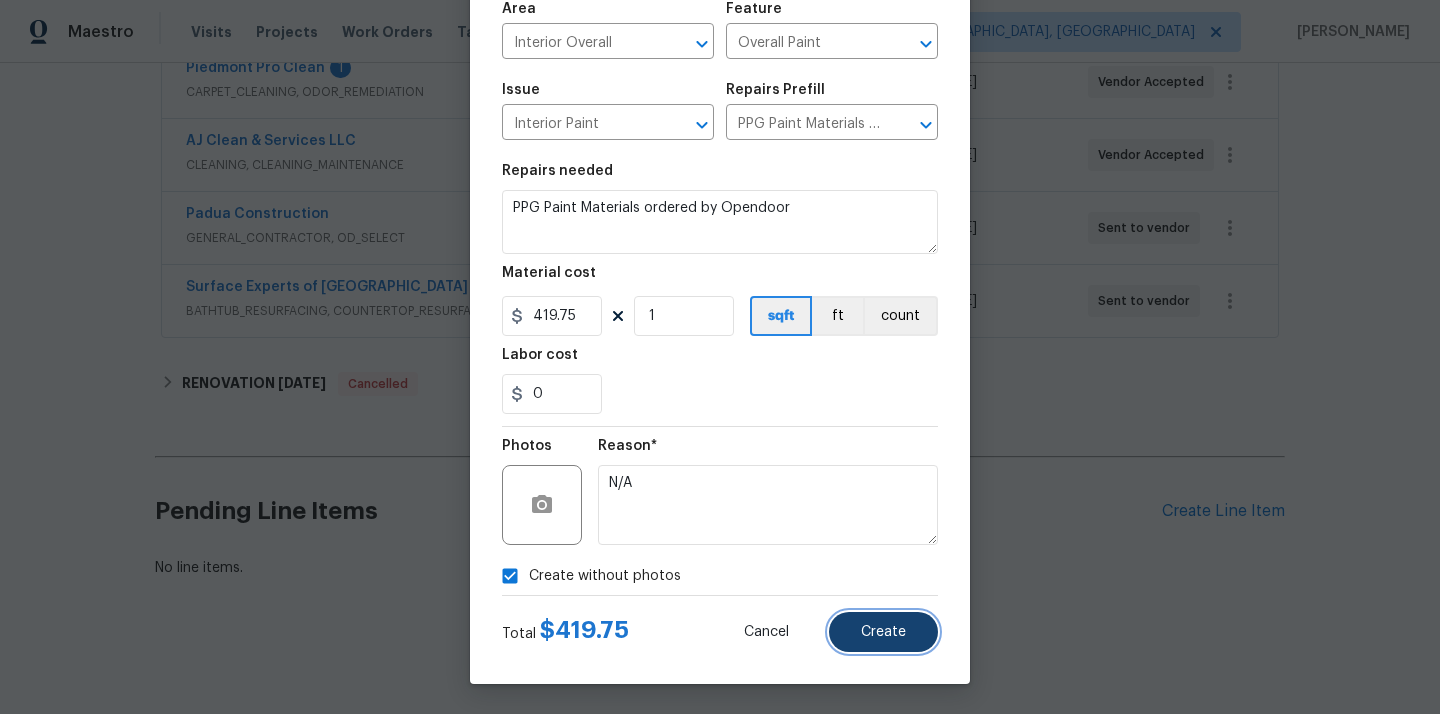 click on "Create" at bounding box center [883, 632] 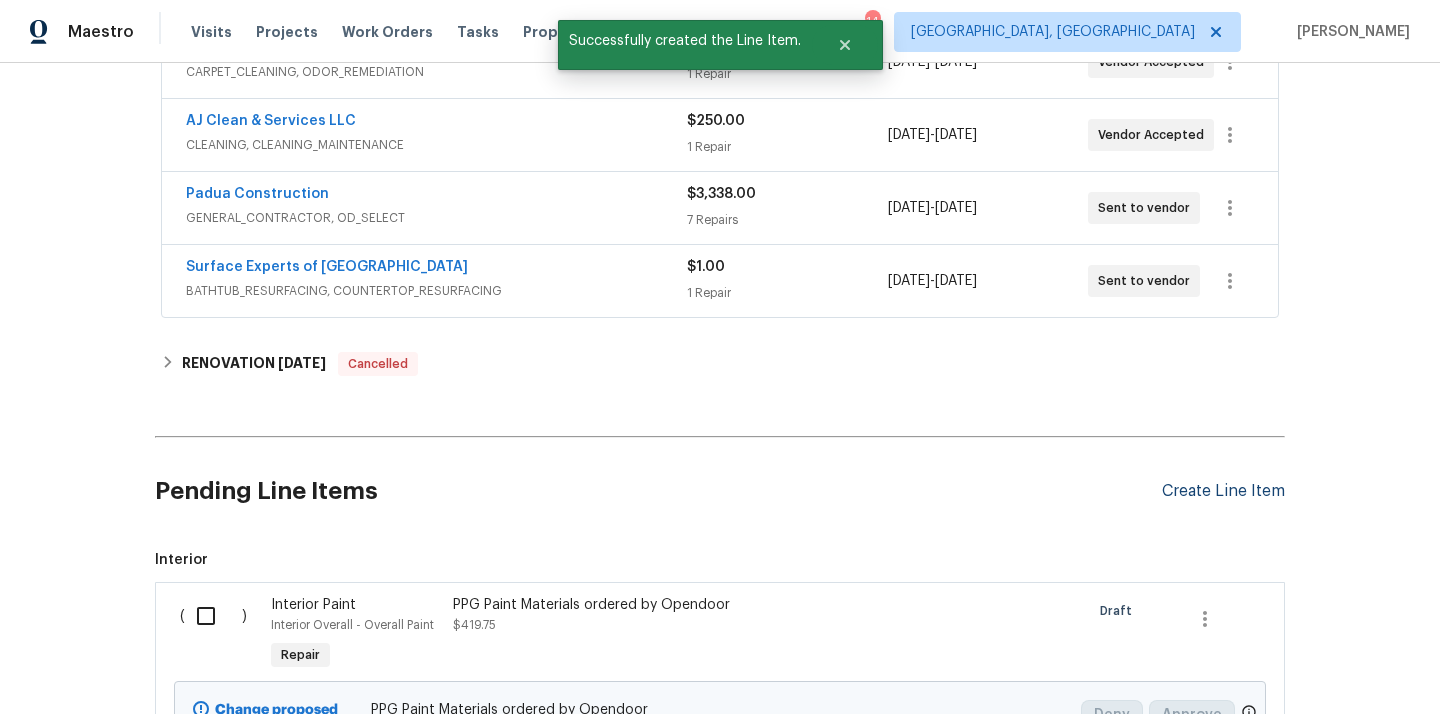 click on "Create Line Item" at bounding box center [1223, 491] 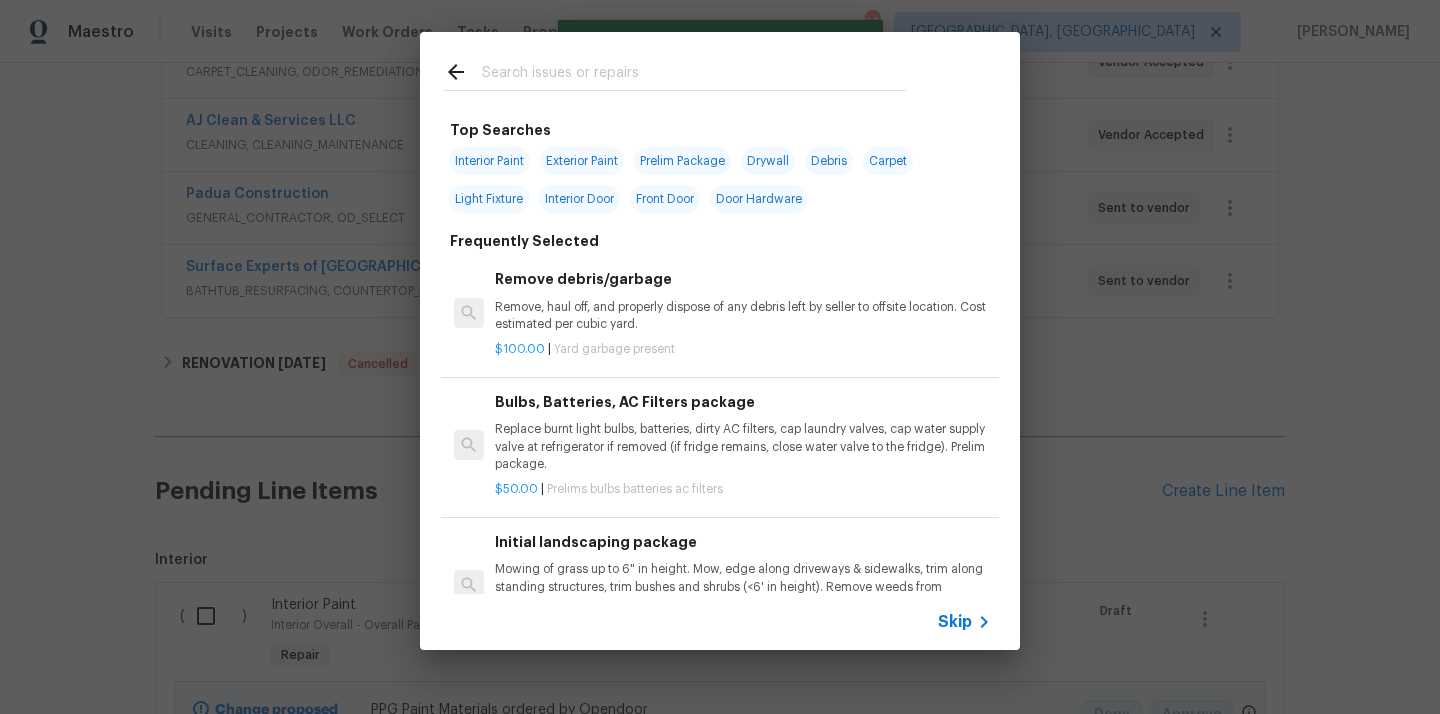 click at bounding box center (694, 75) 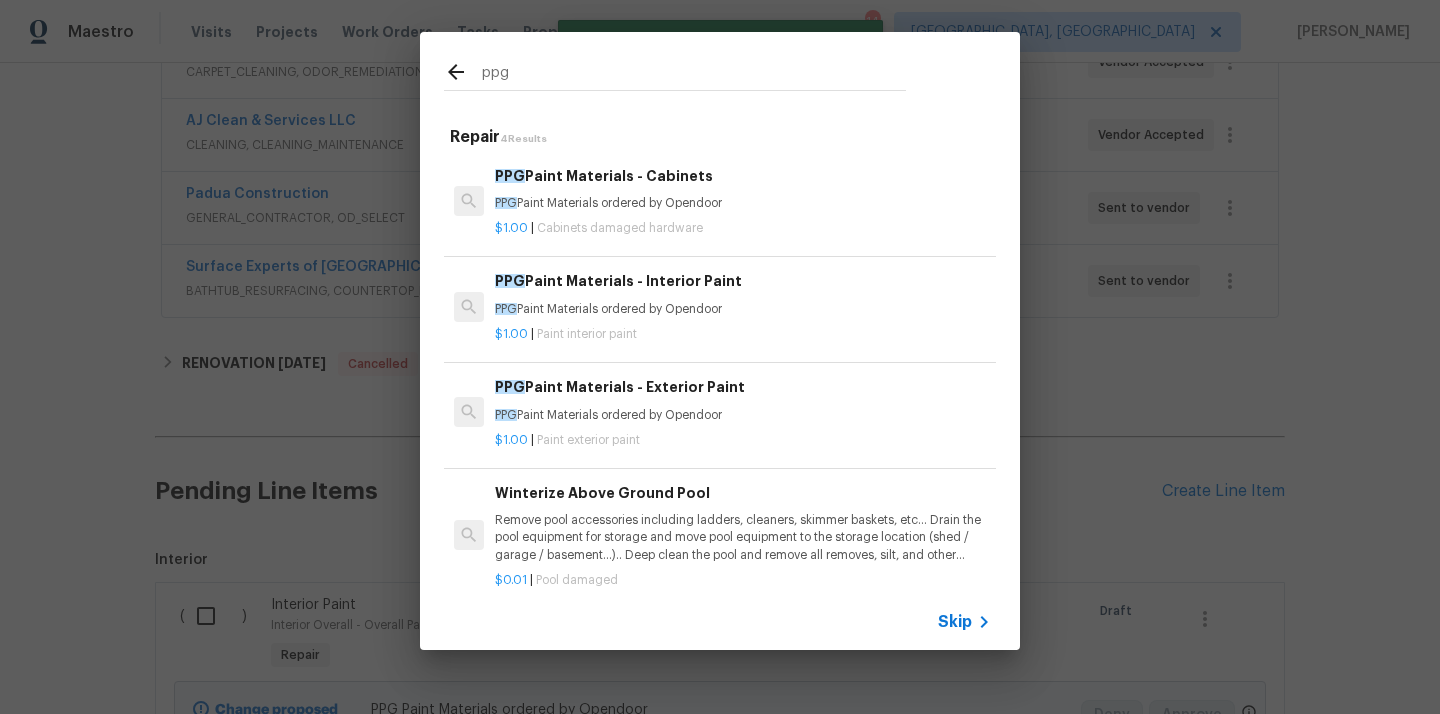 type on "ppg" 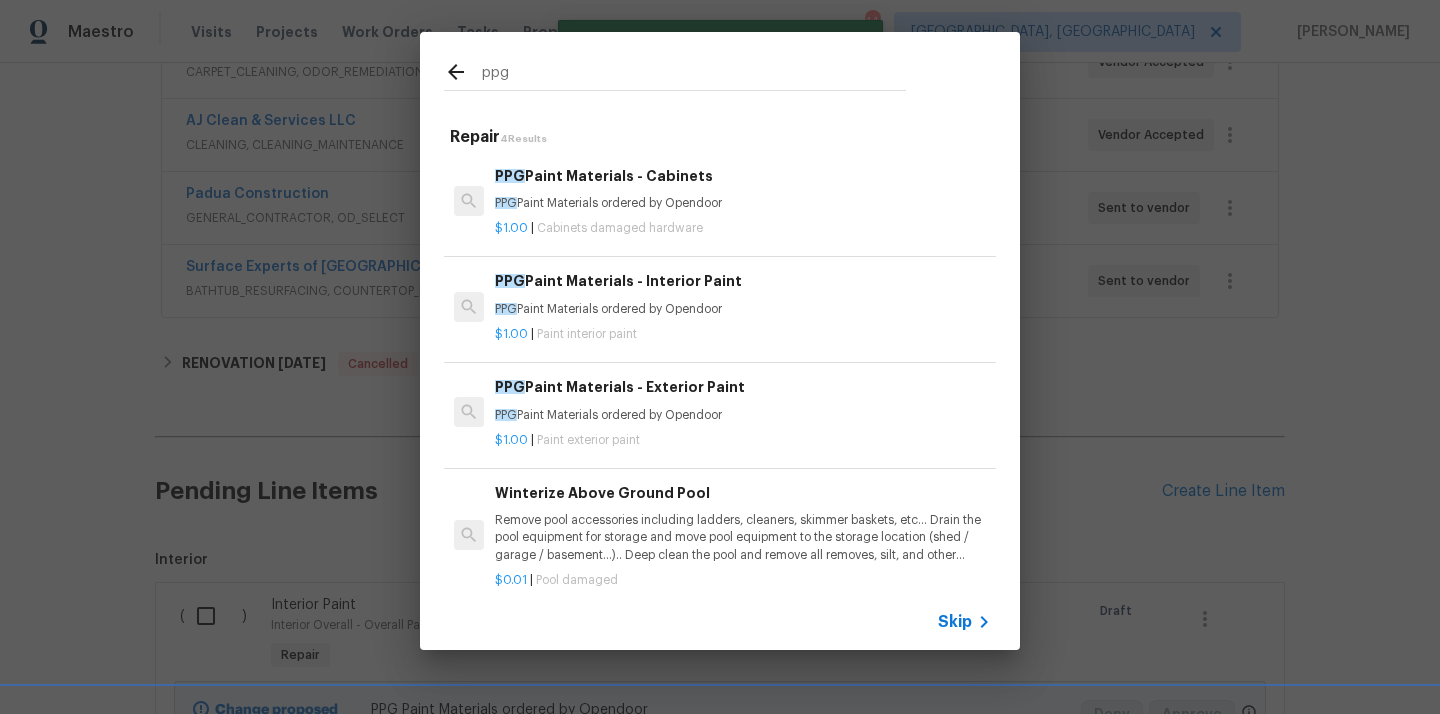 click on "PPG  Paint Materials ordered by Opendoor" at bounding box center (743, 415) 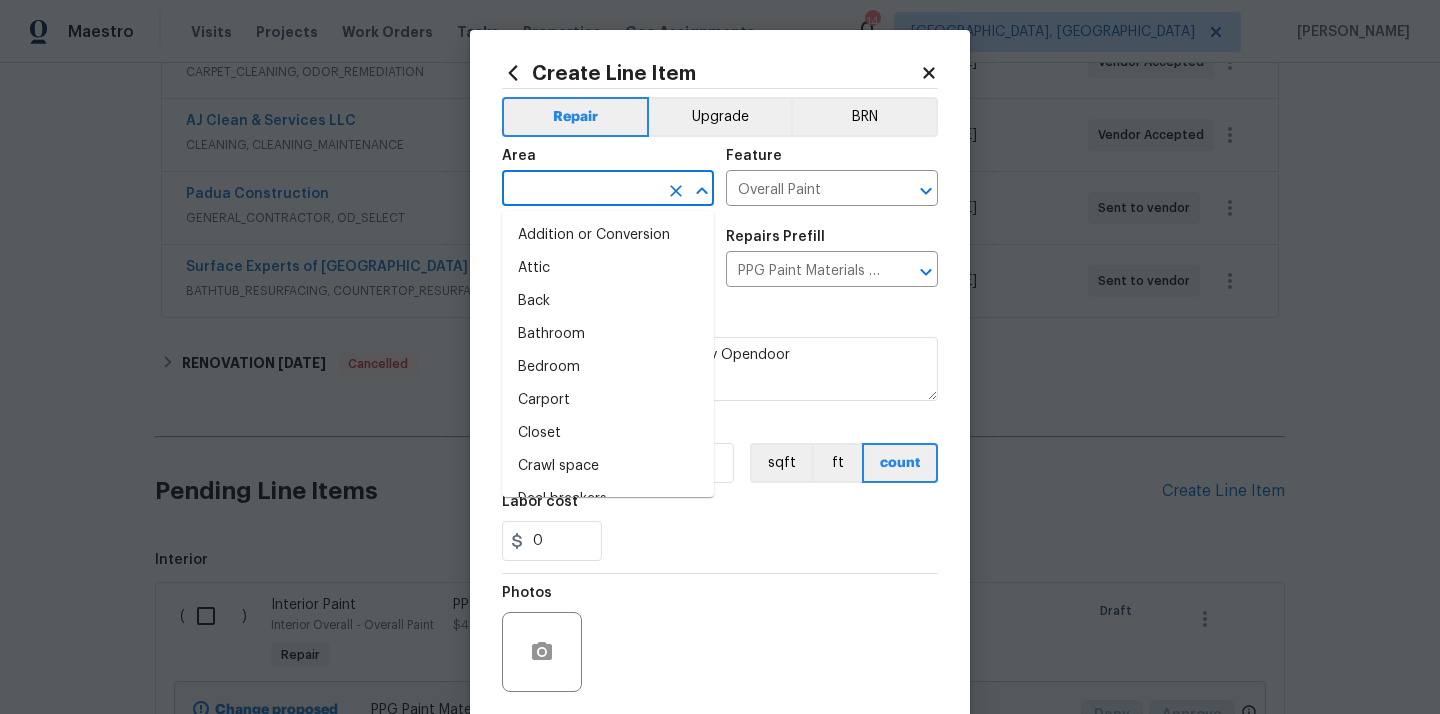 click at bounding box center [580, 190] 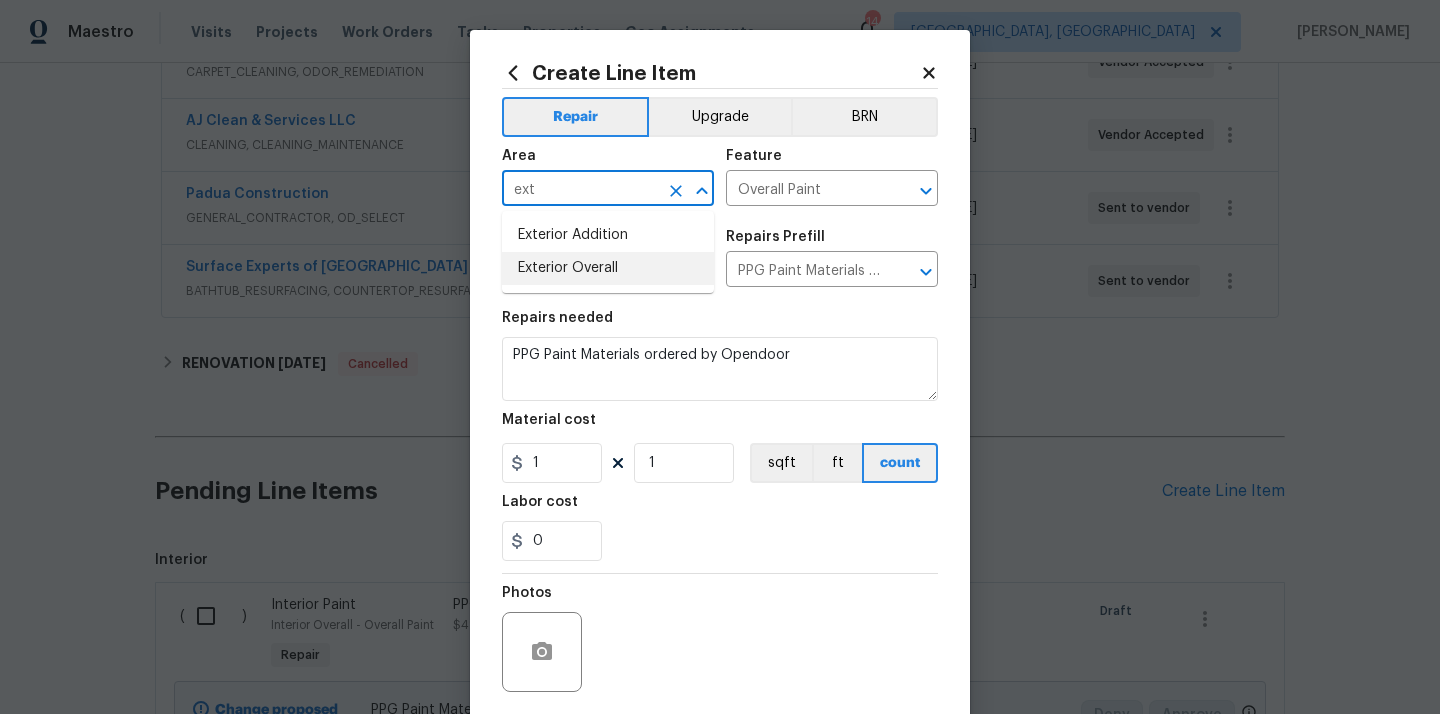 click on "Exterior Overall" at bounding box center (608, 268) 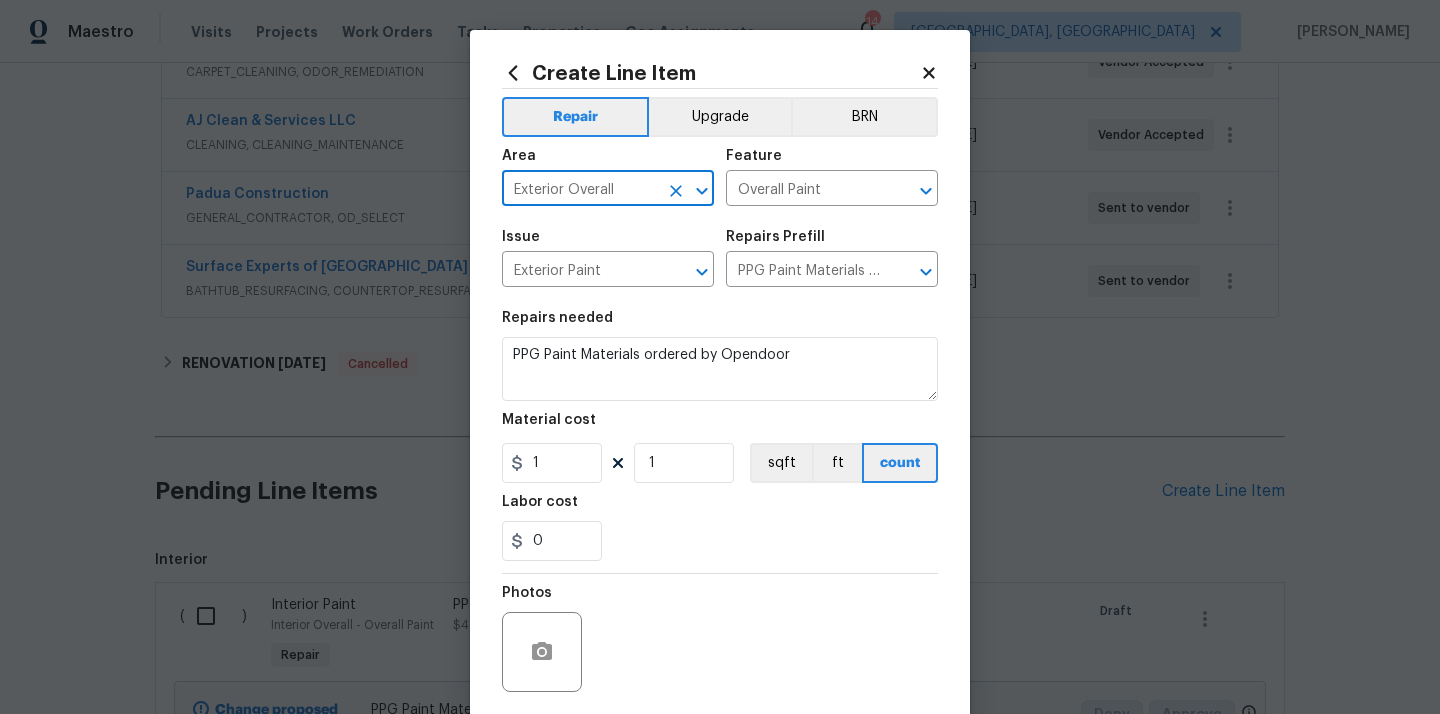 type on "Exterior Overall" 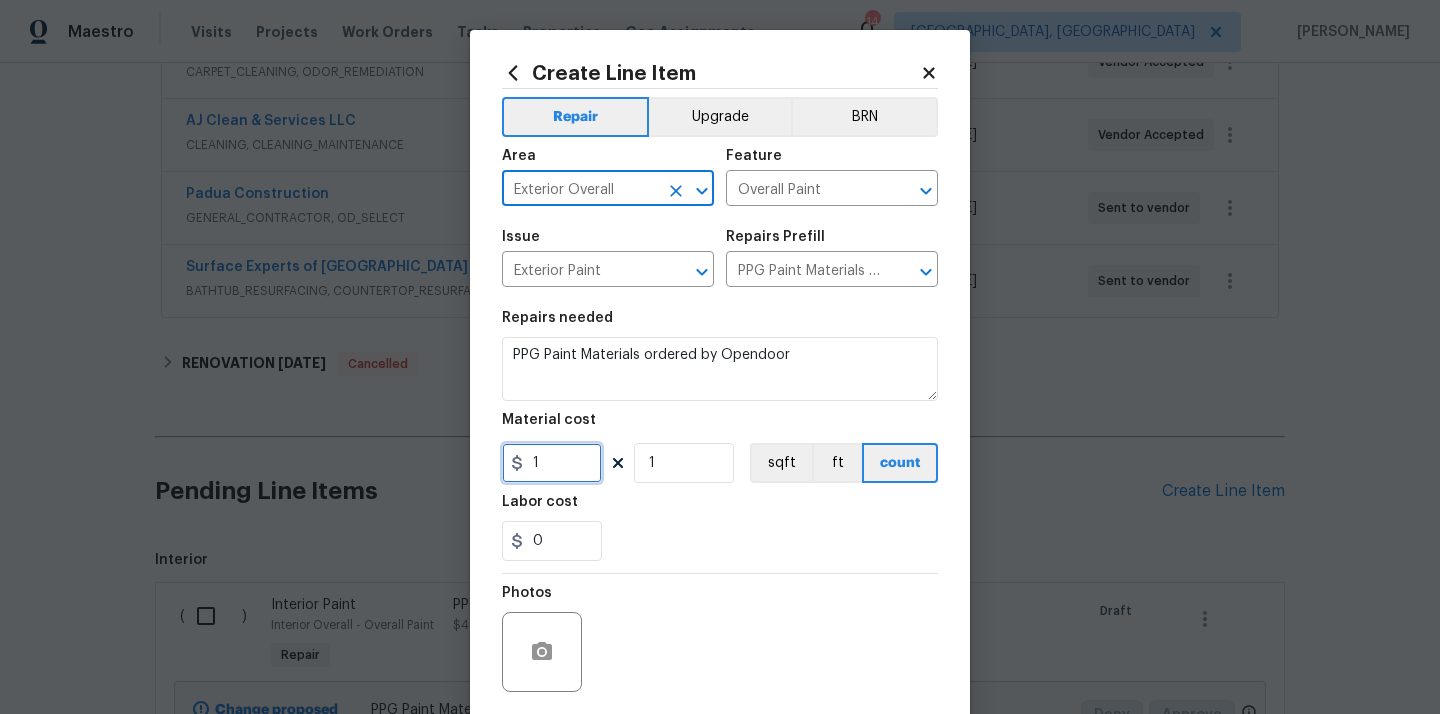 drag, startPoint x: 551, startPoint y: 462, endPoint x: 497, endPoint y: 460, distance: 54.037025 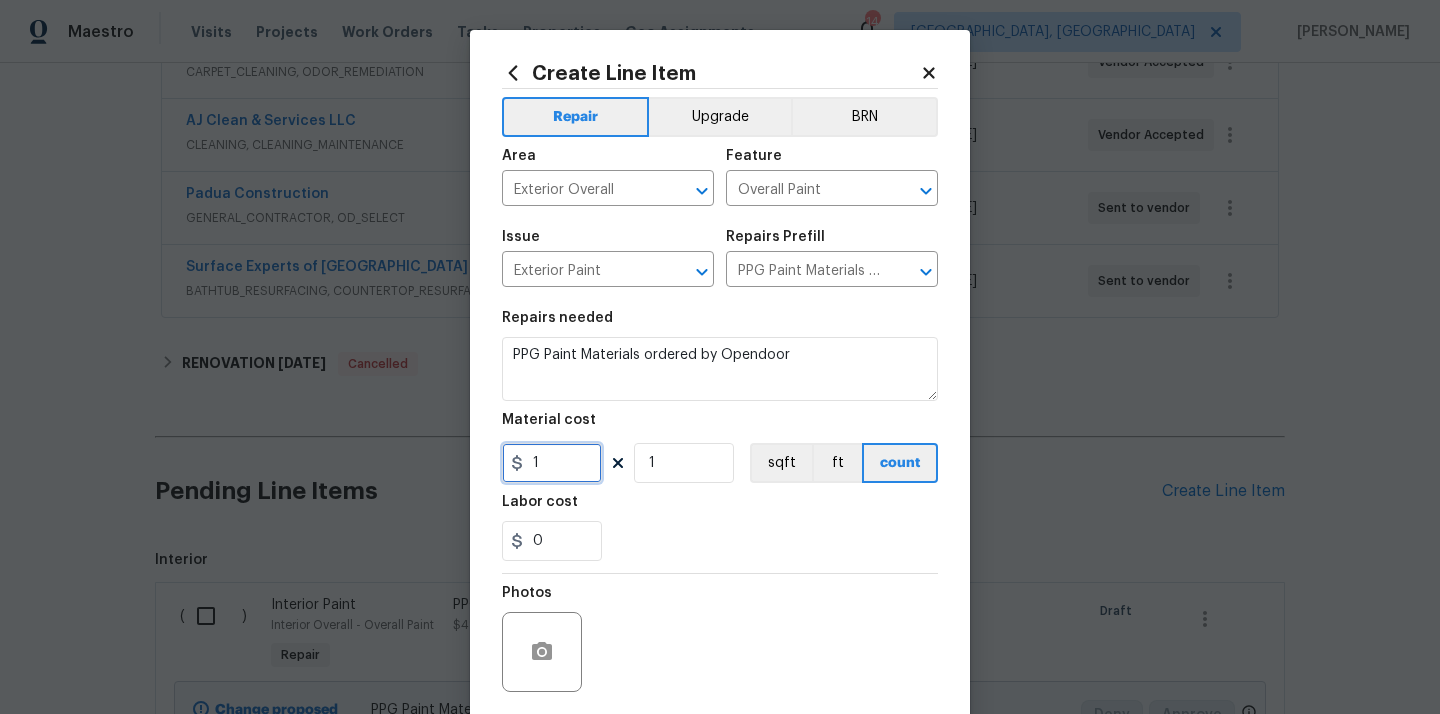 paste on "7.92" 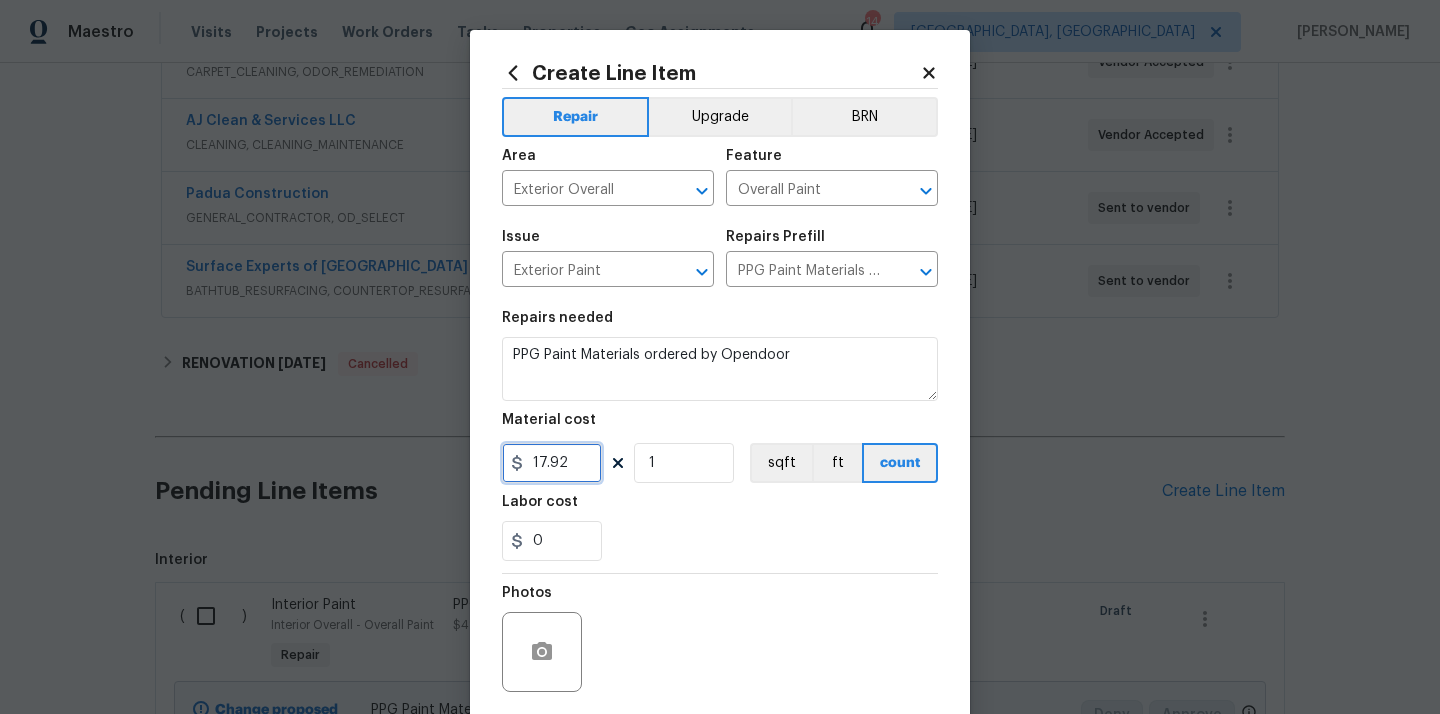 type on "17.92" 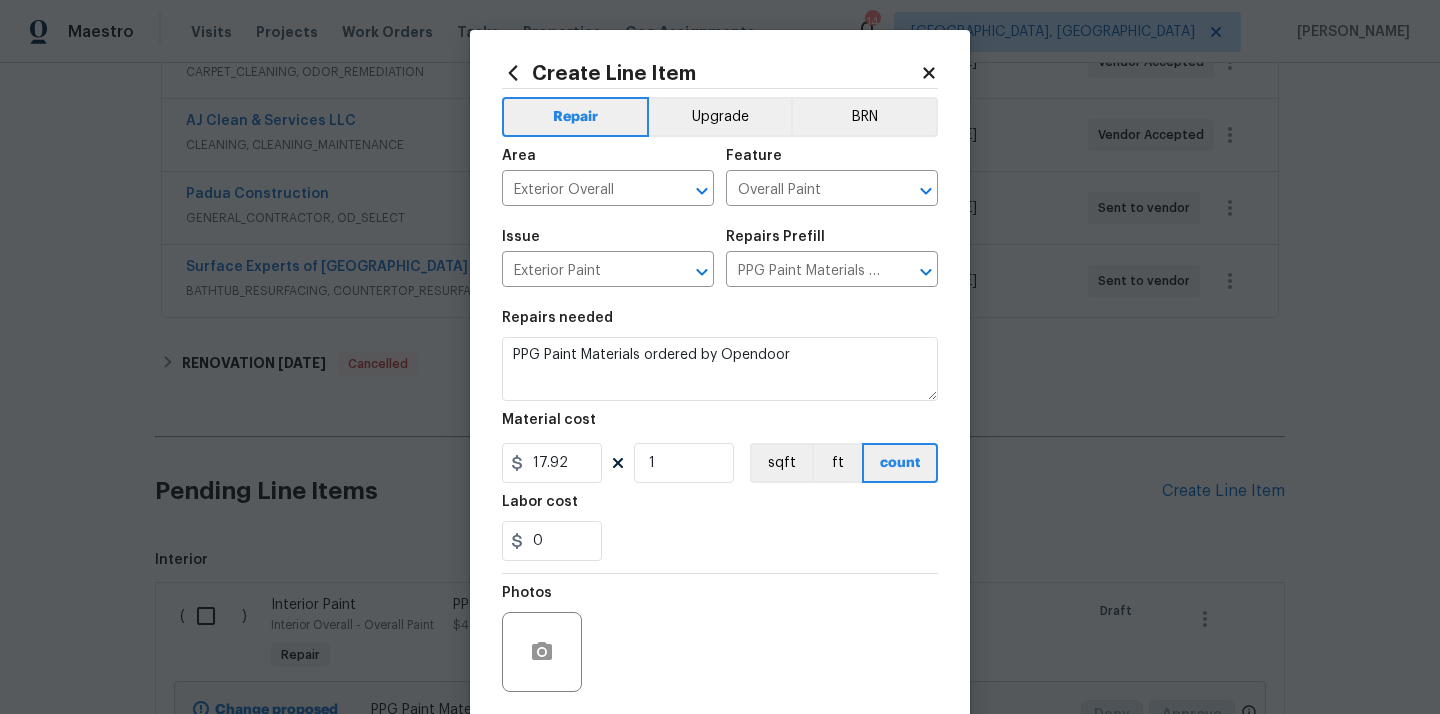 click on "Labor cost" at bounding box center (720, 508) 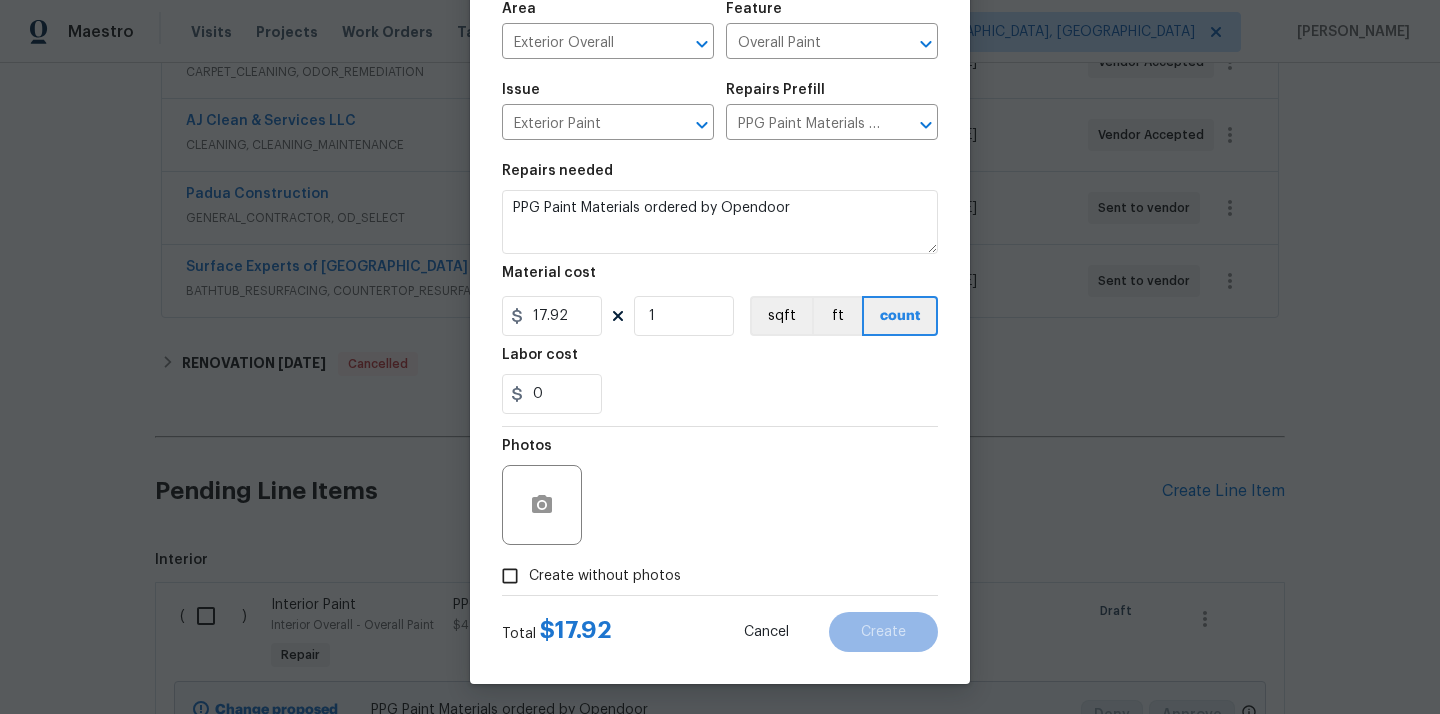 click on "Create without photos" at bounding box center (586, 576) 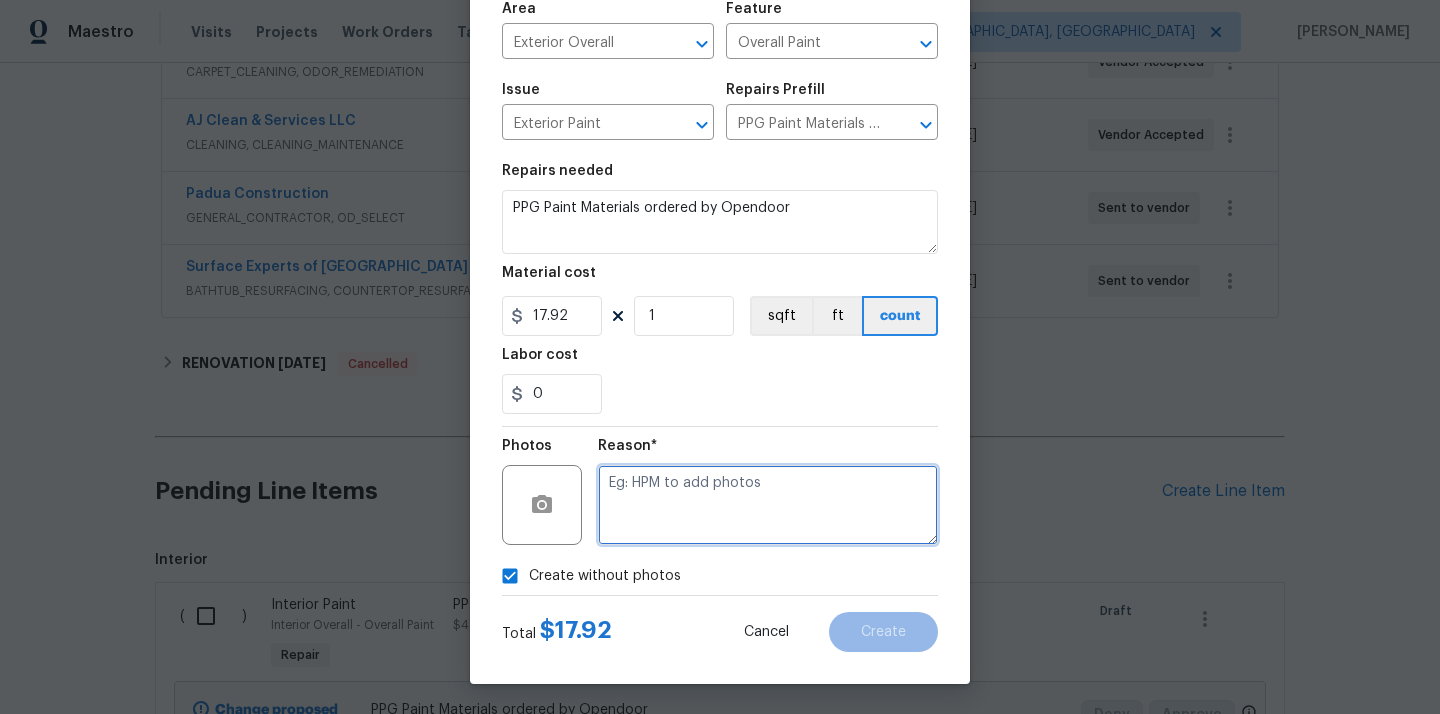 click at bounding box center (768, 505) 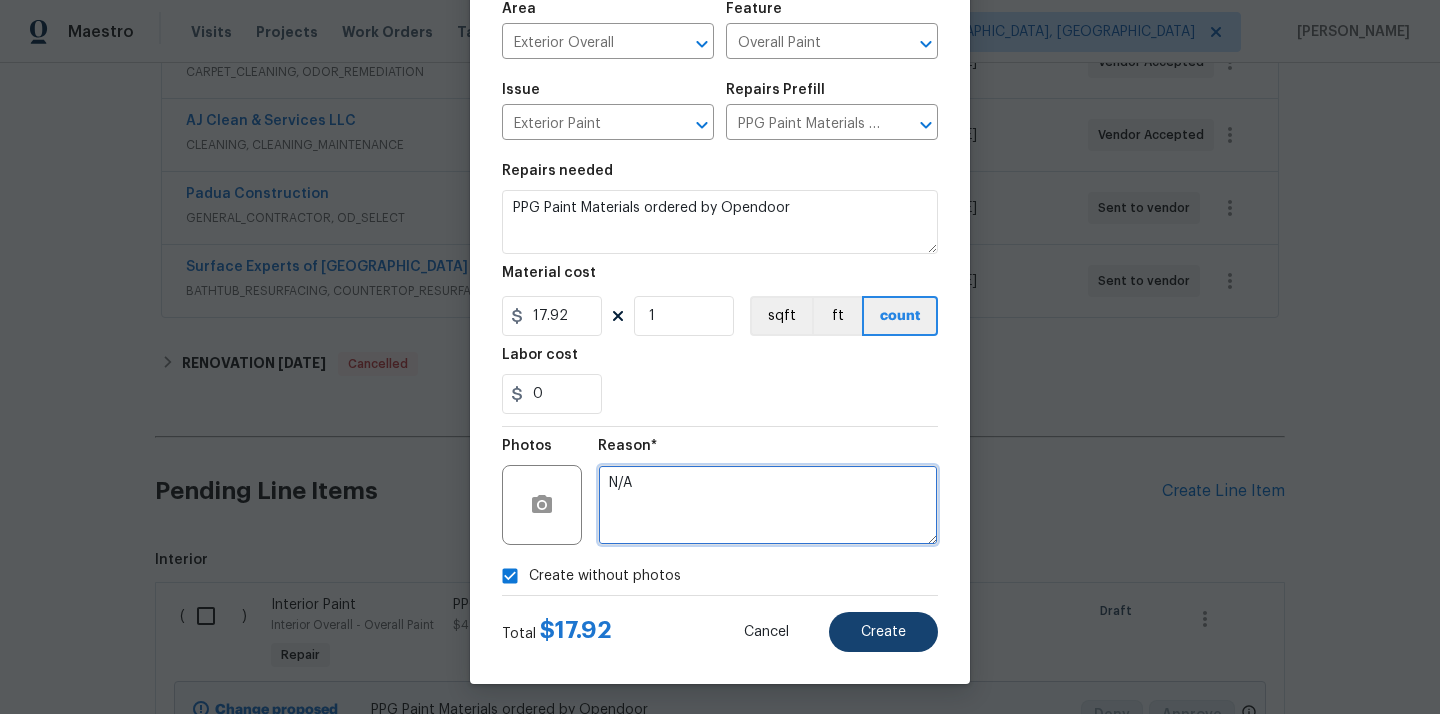 type on "N/A" 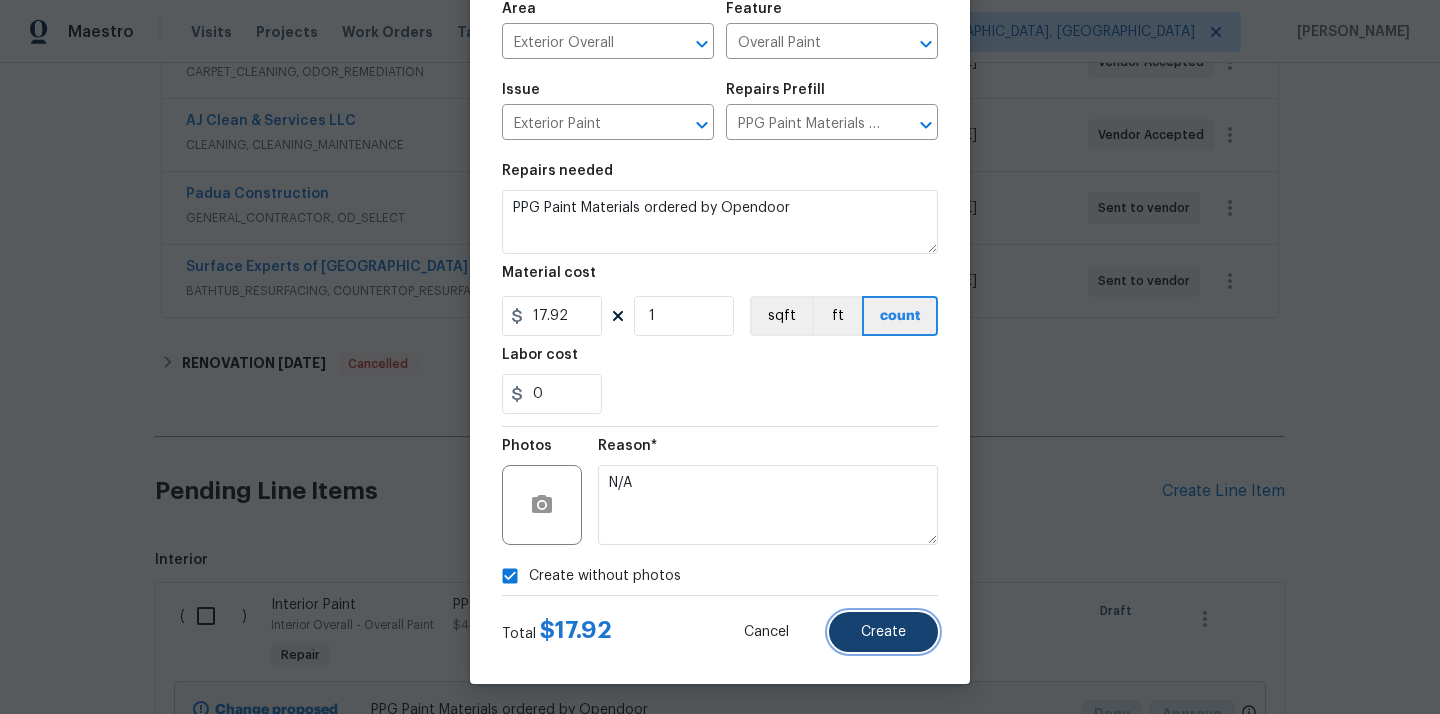 click on "Create" at bounding box center [883, 632] 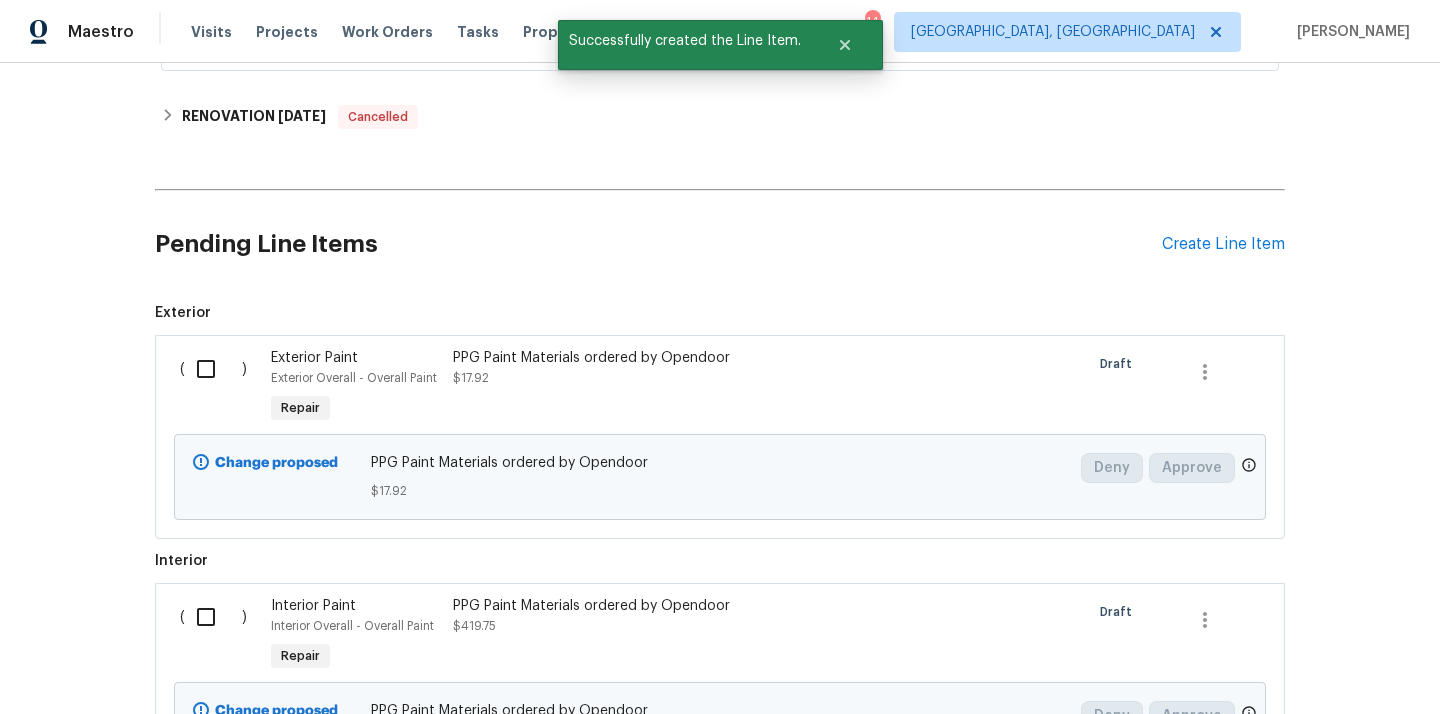 scroll, scrollTop: 812, scrollLeft: 0, axis: vertical 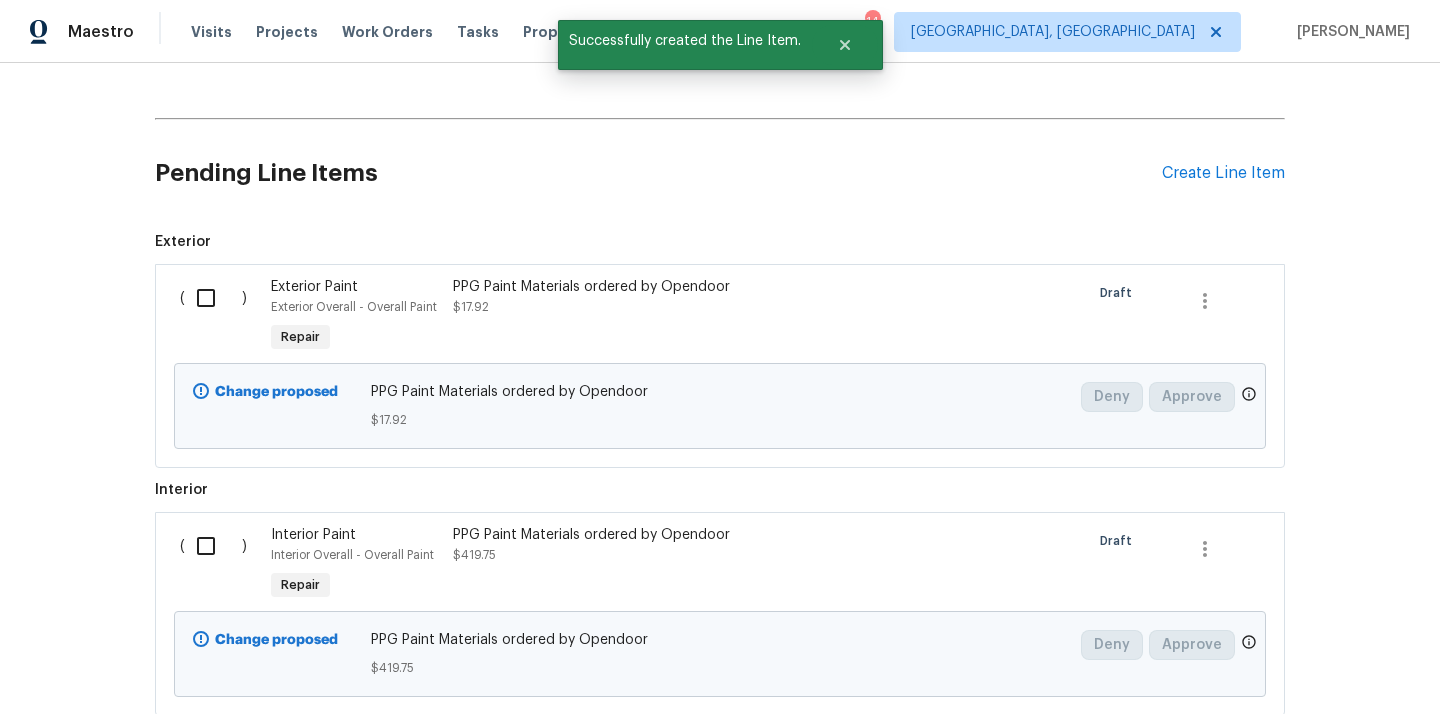 click at bounding box center [213, 298] 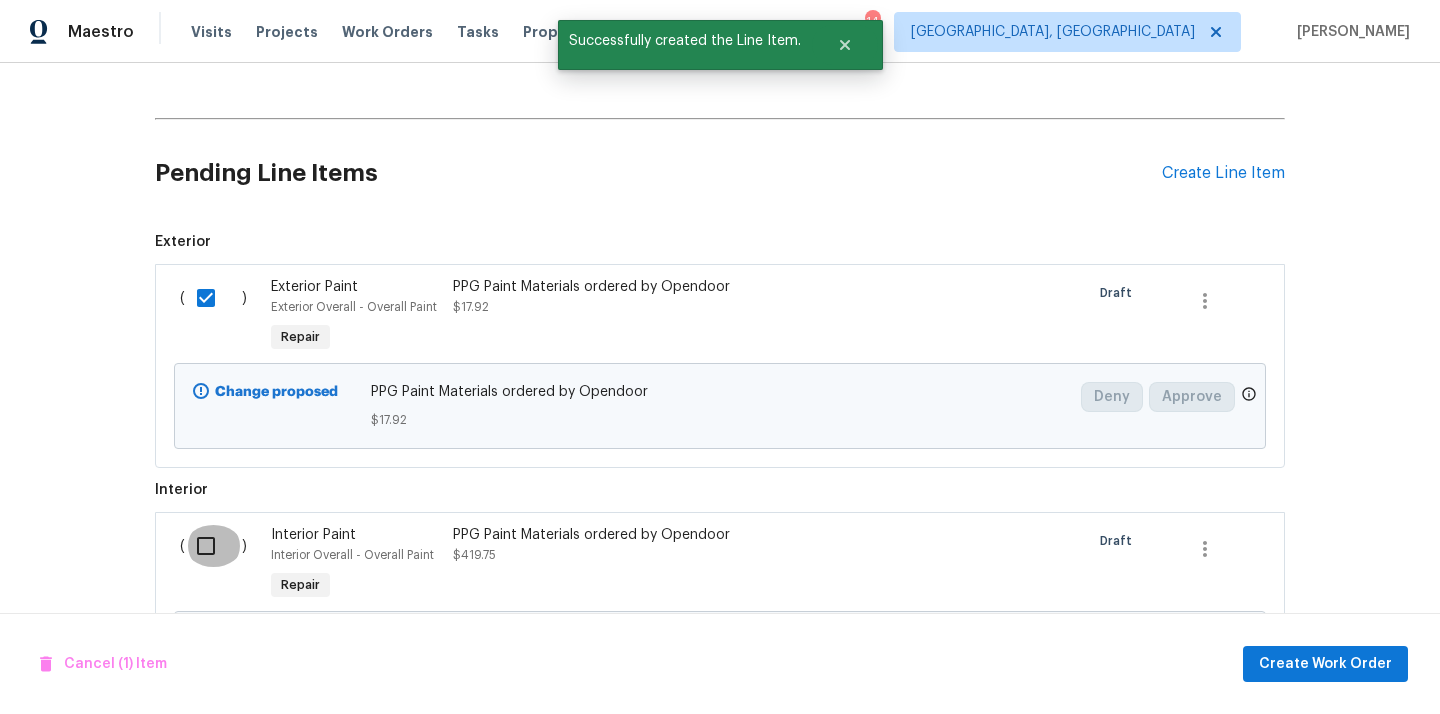 click at bounding box center [213, 546] 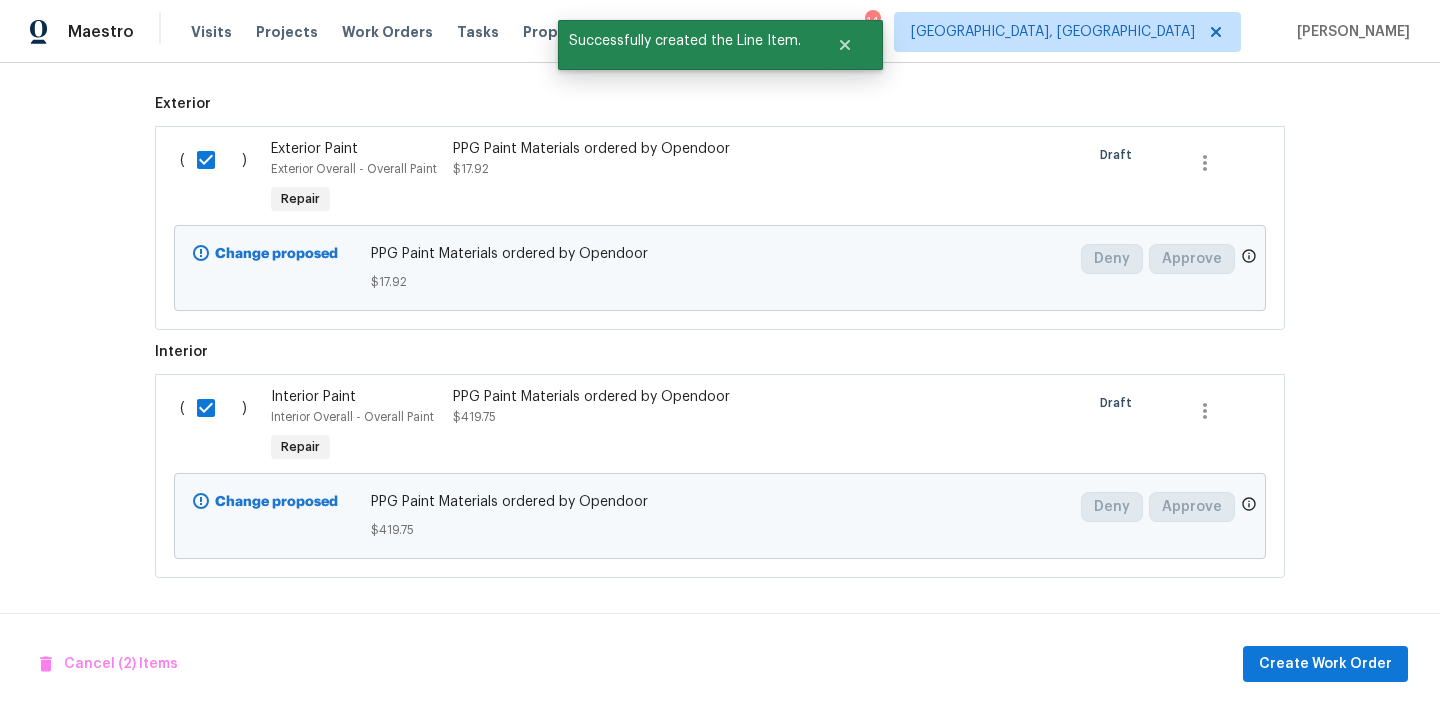 scroll, scrollTop: 971, scrollLeft: 0, axis: vertical 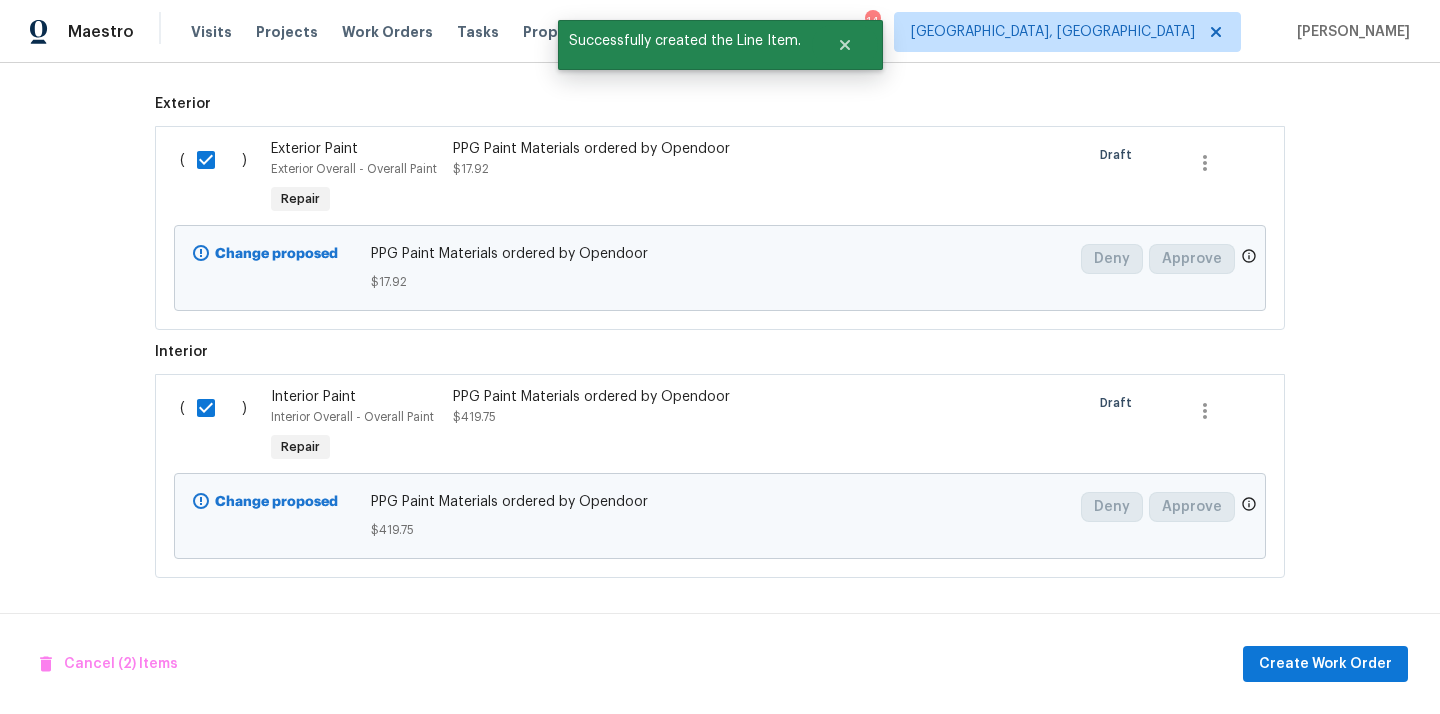 click on "Cancel (2) Items Create Work Order" at bounding box center [720, 664] 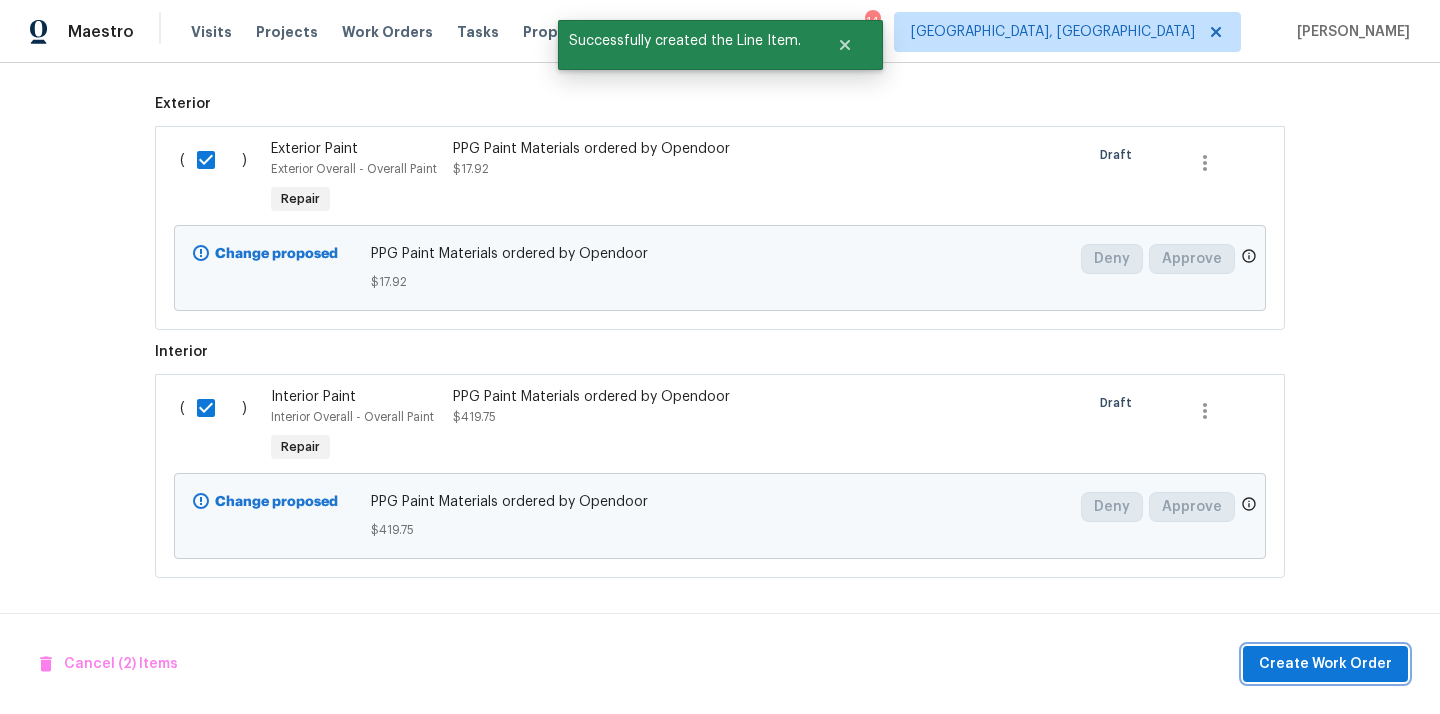 click on "Create Work Order" at bounding box center (1325, 664) 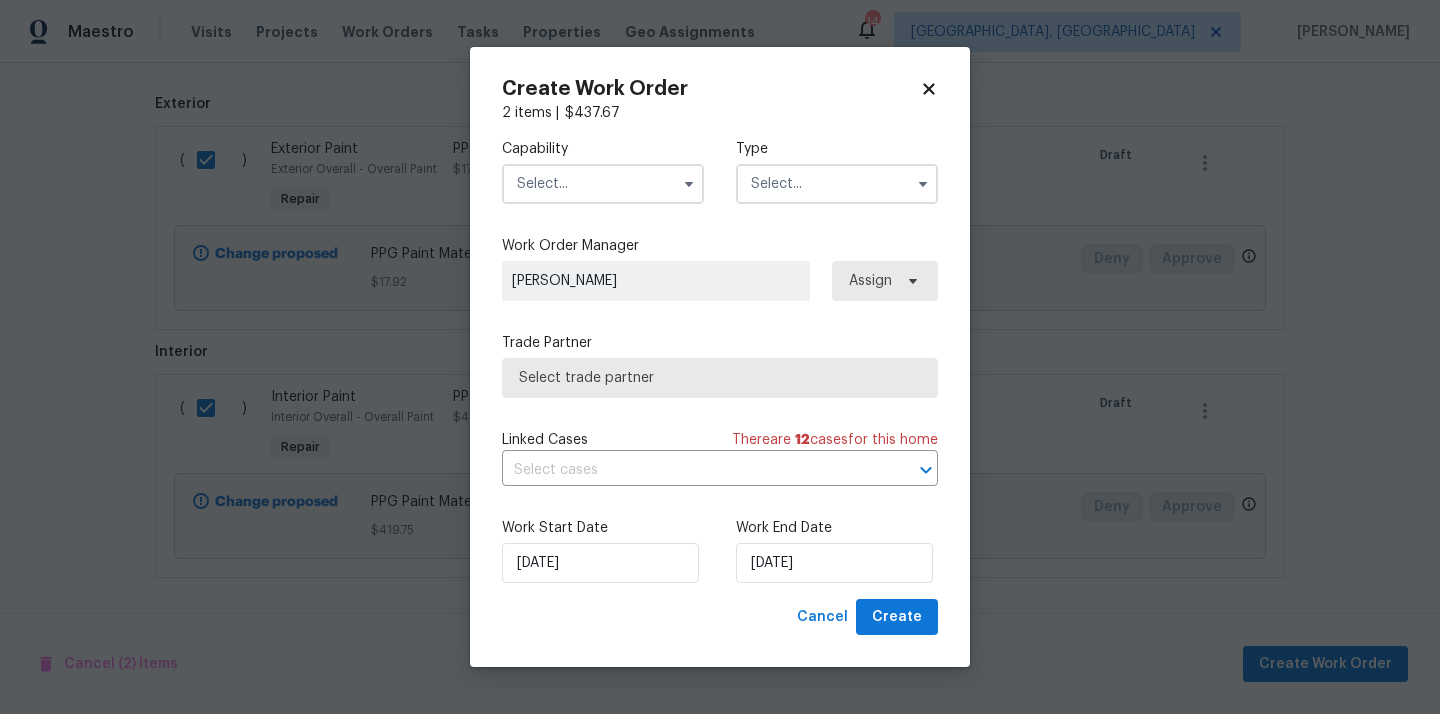 click at bounding box center (603, 184) 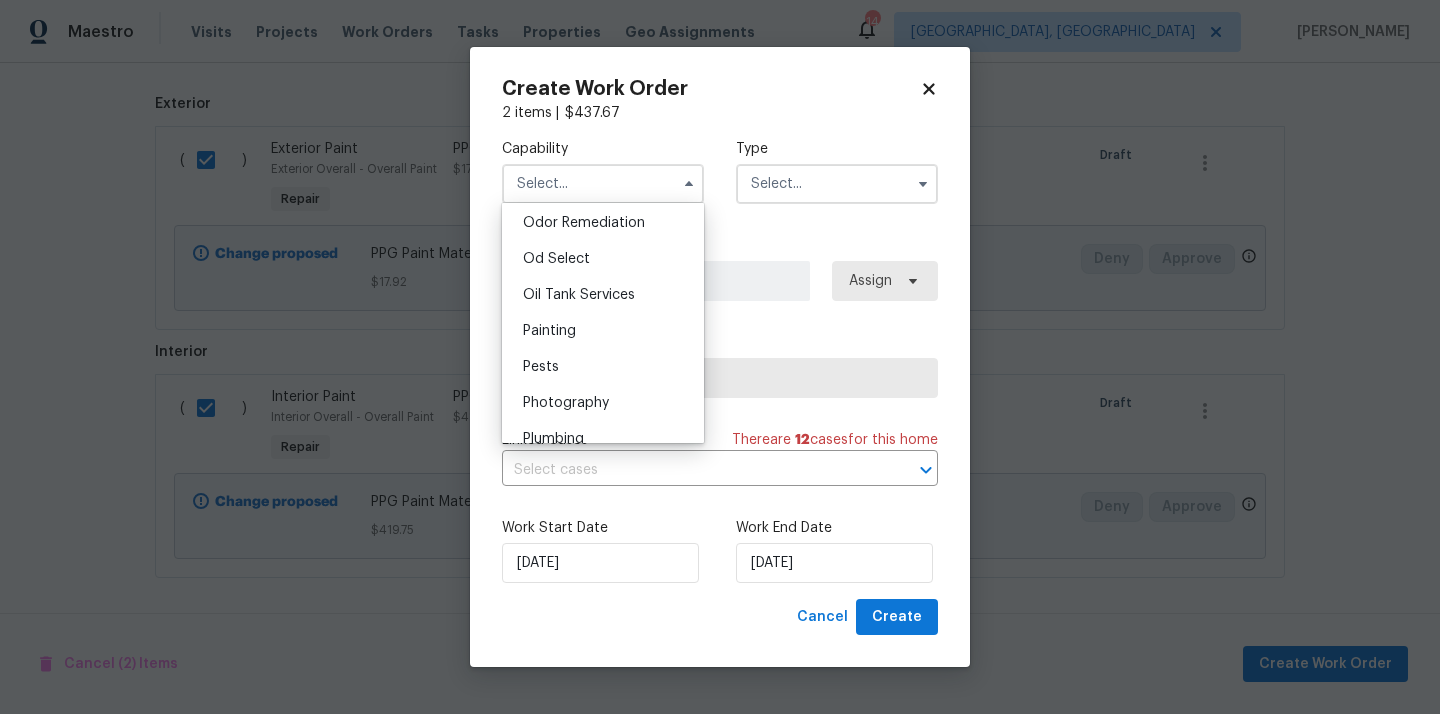 scroll, scrollTop: 1608, scrollLeft: 0, axis: vertical 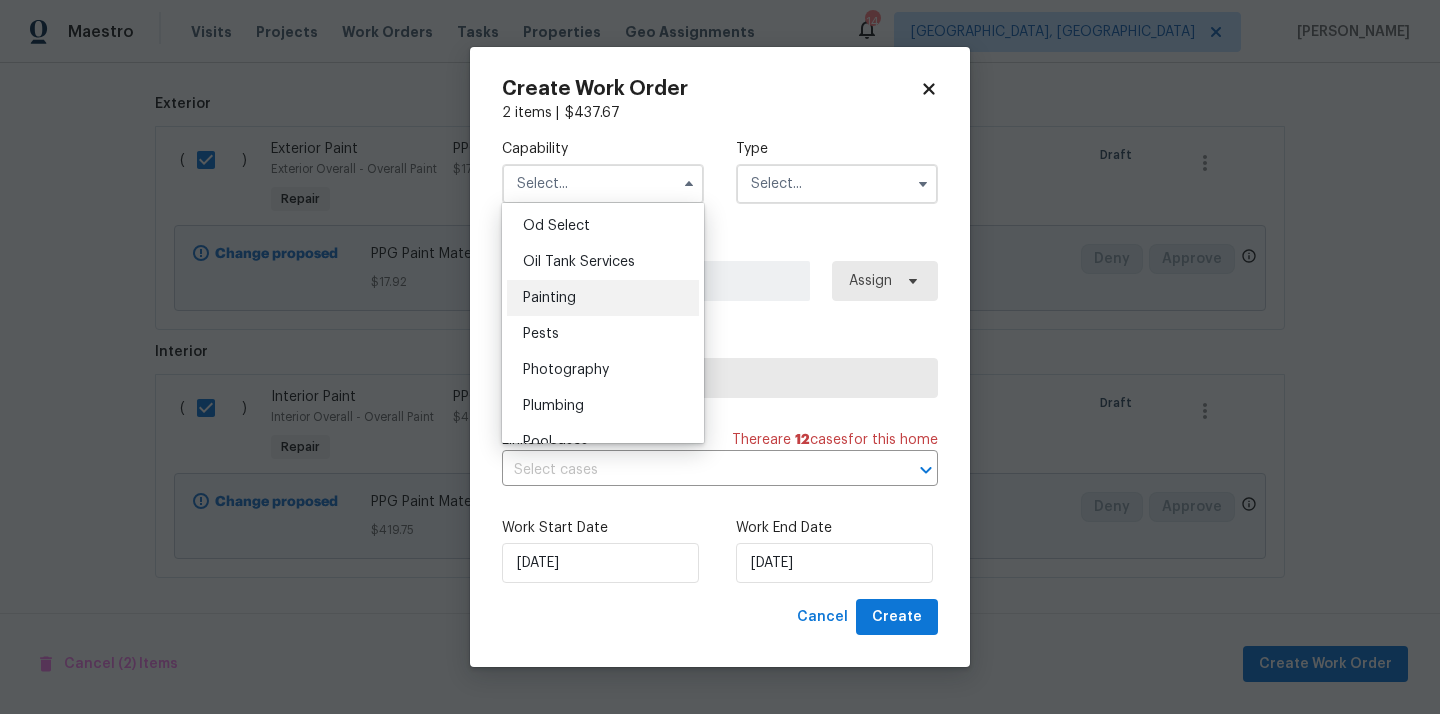 click on "Painting" at bounding box center [603, 298] 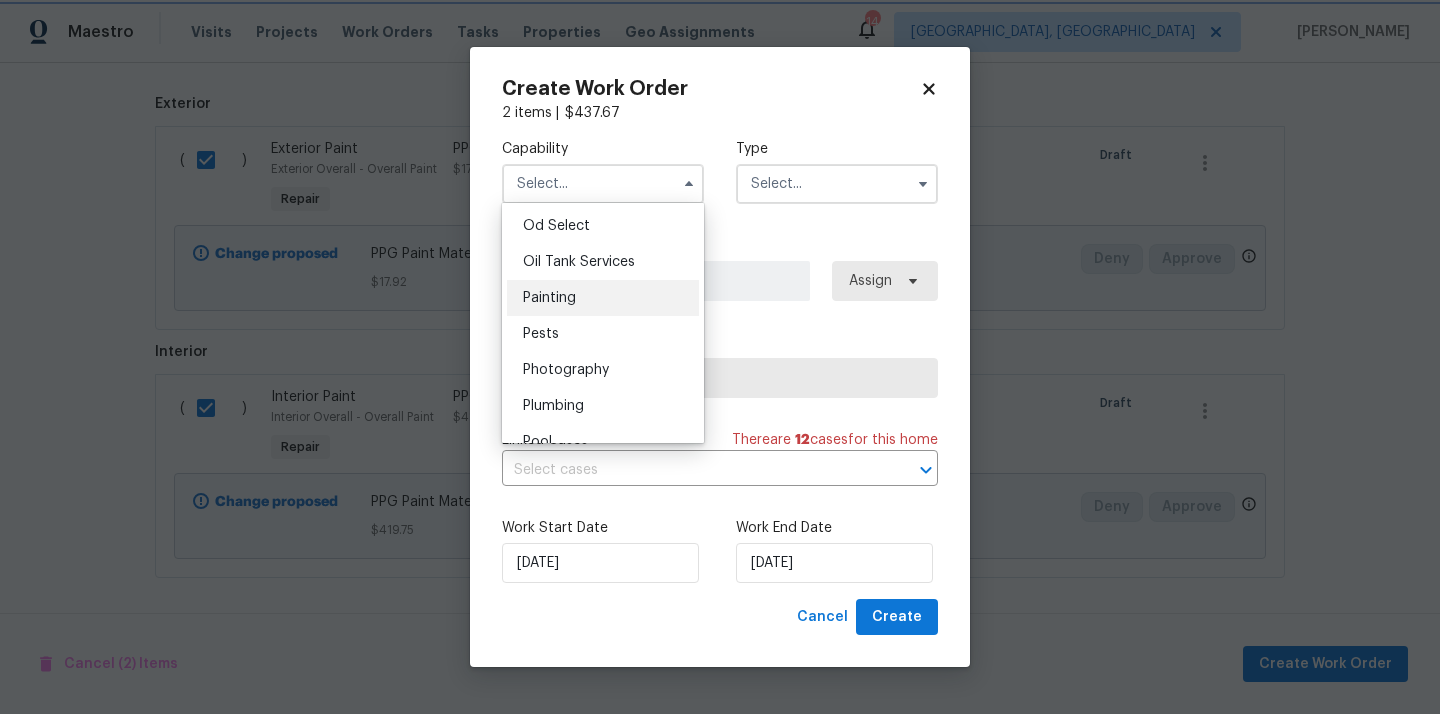type on "Painting" 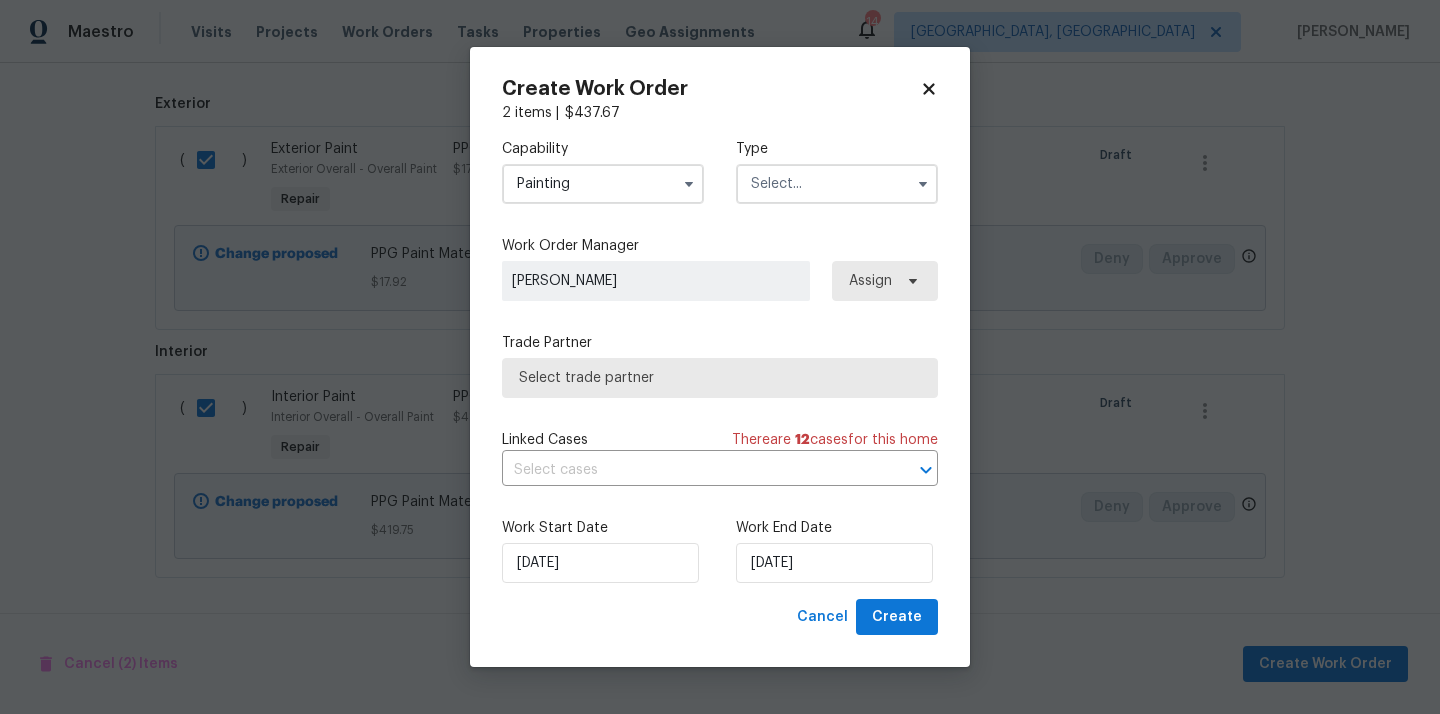 click at bounding box center [837, 184] 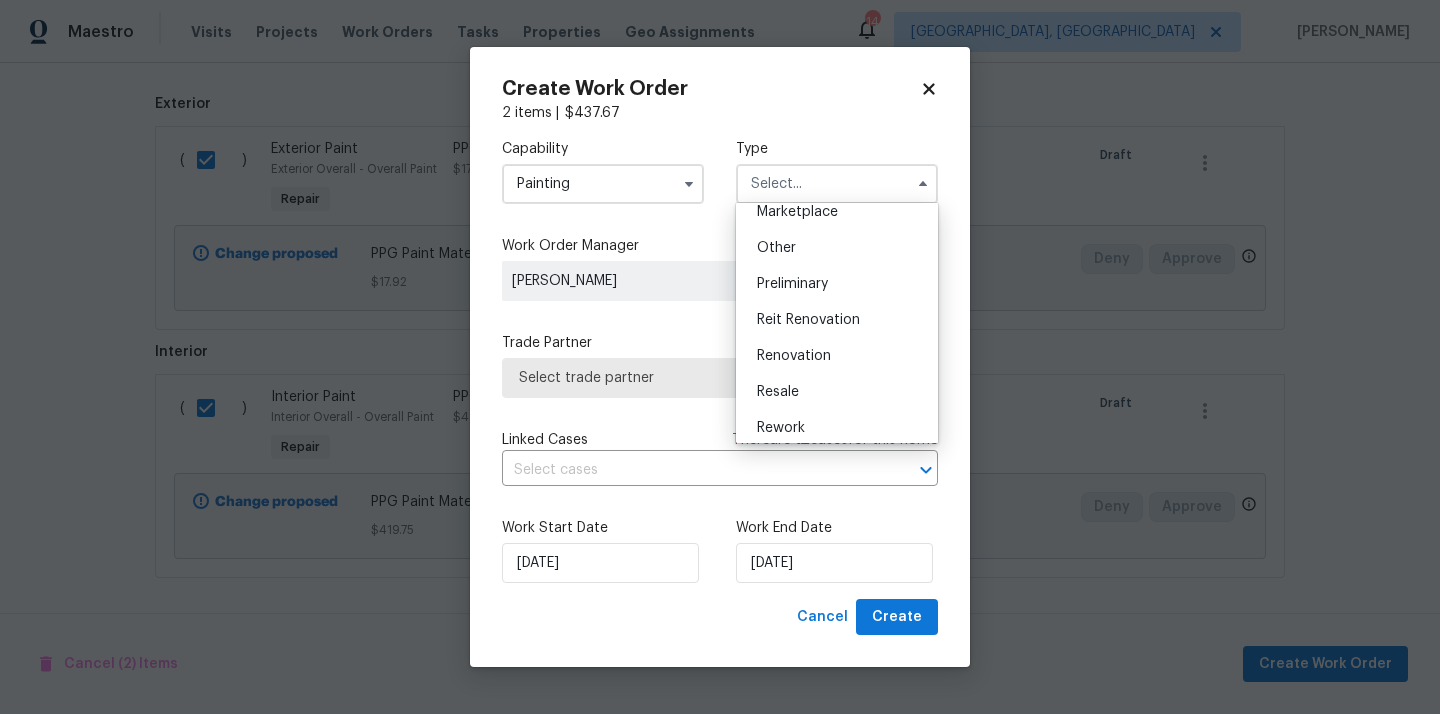scroll, scrollTop: 454, scrollLeft: 0, axis: vertical 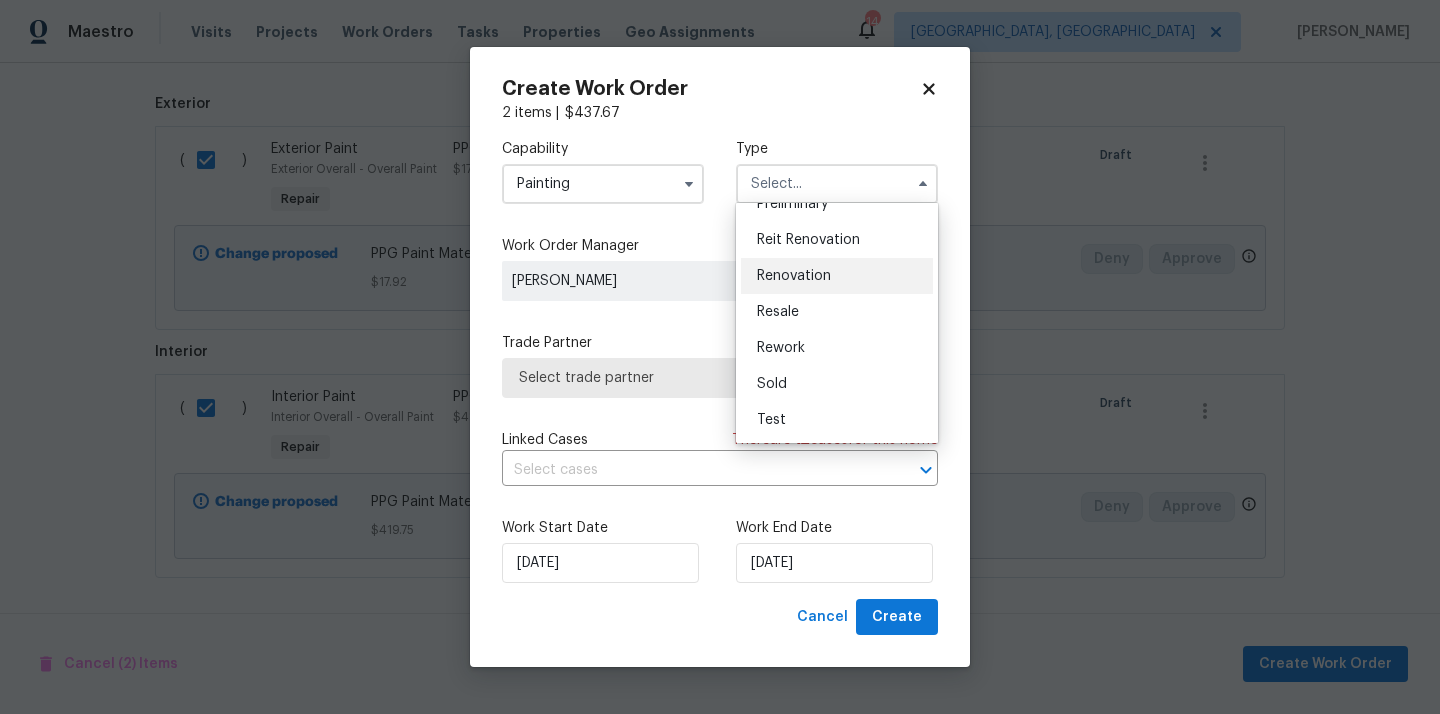 click on "Renovation" at bounding box center (794, 276) 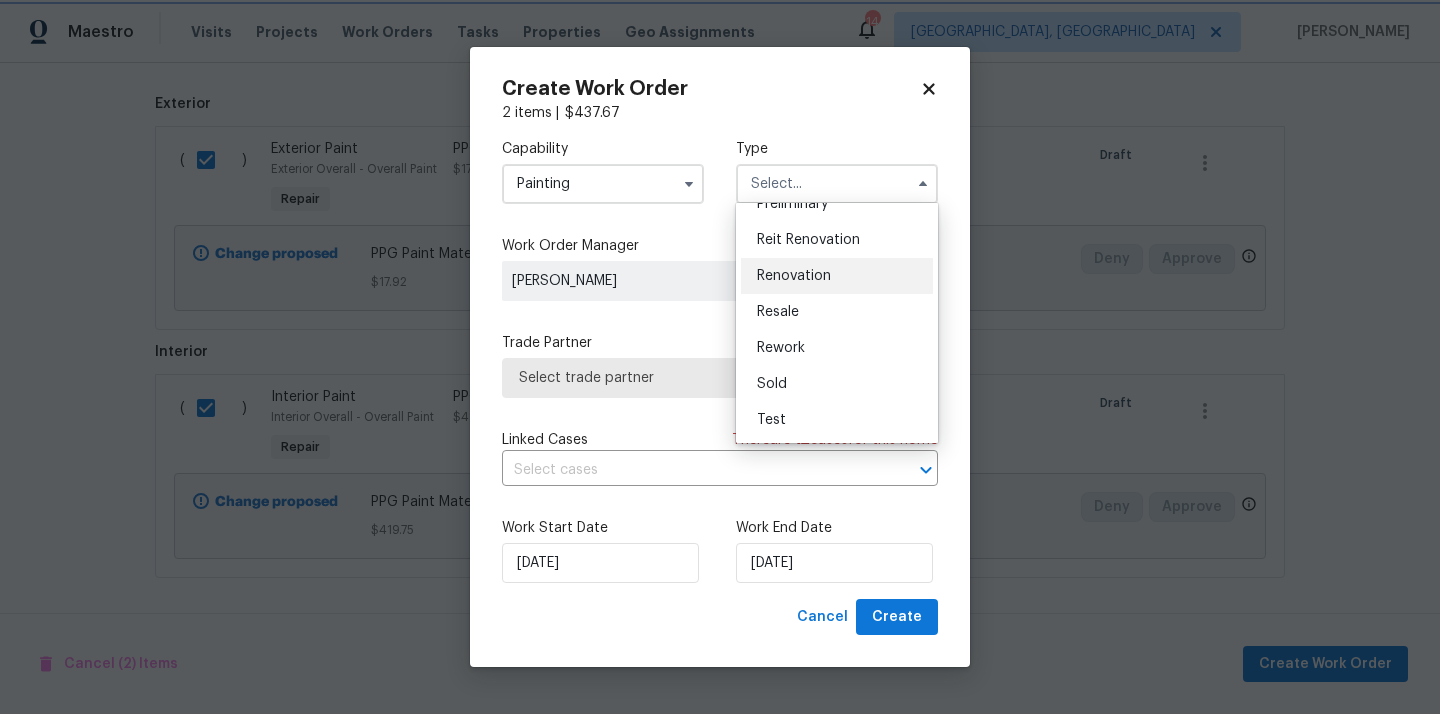 type on "Renovation" 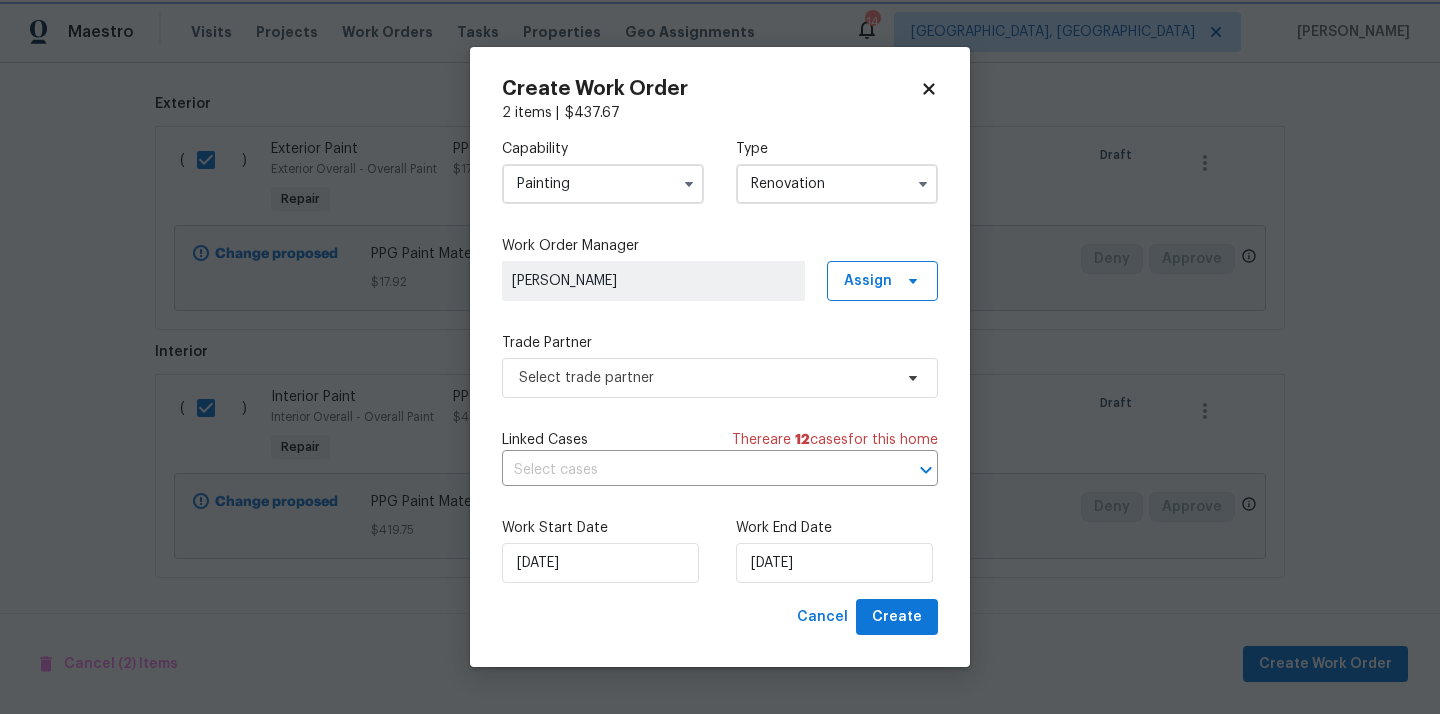 scroll, scrollTop: 0, scrollLeft: 0, axis: both 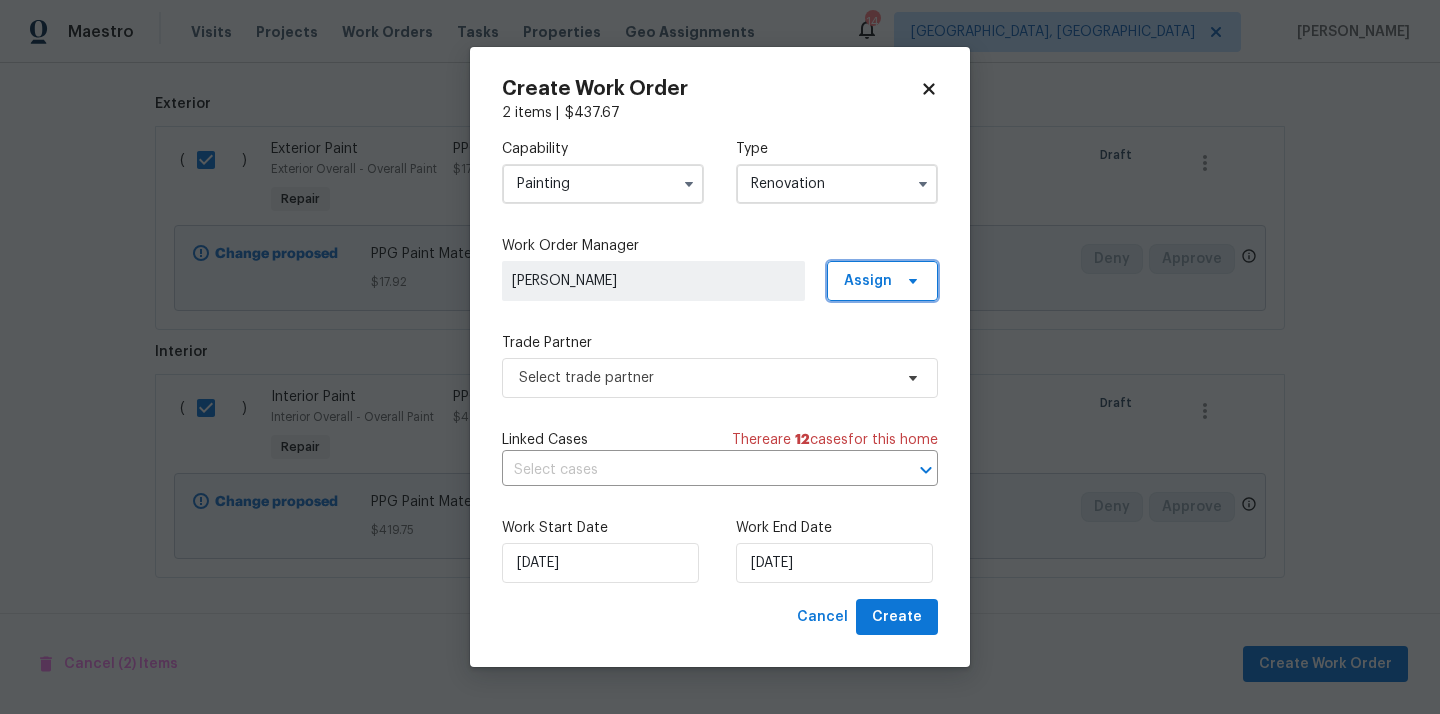 click on "Assign" at bounding box center (868, 281) 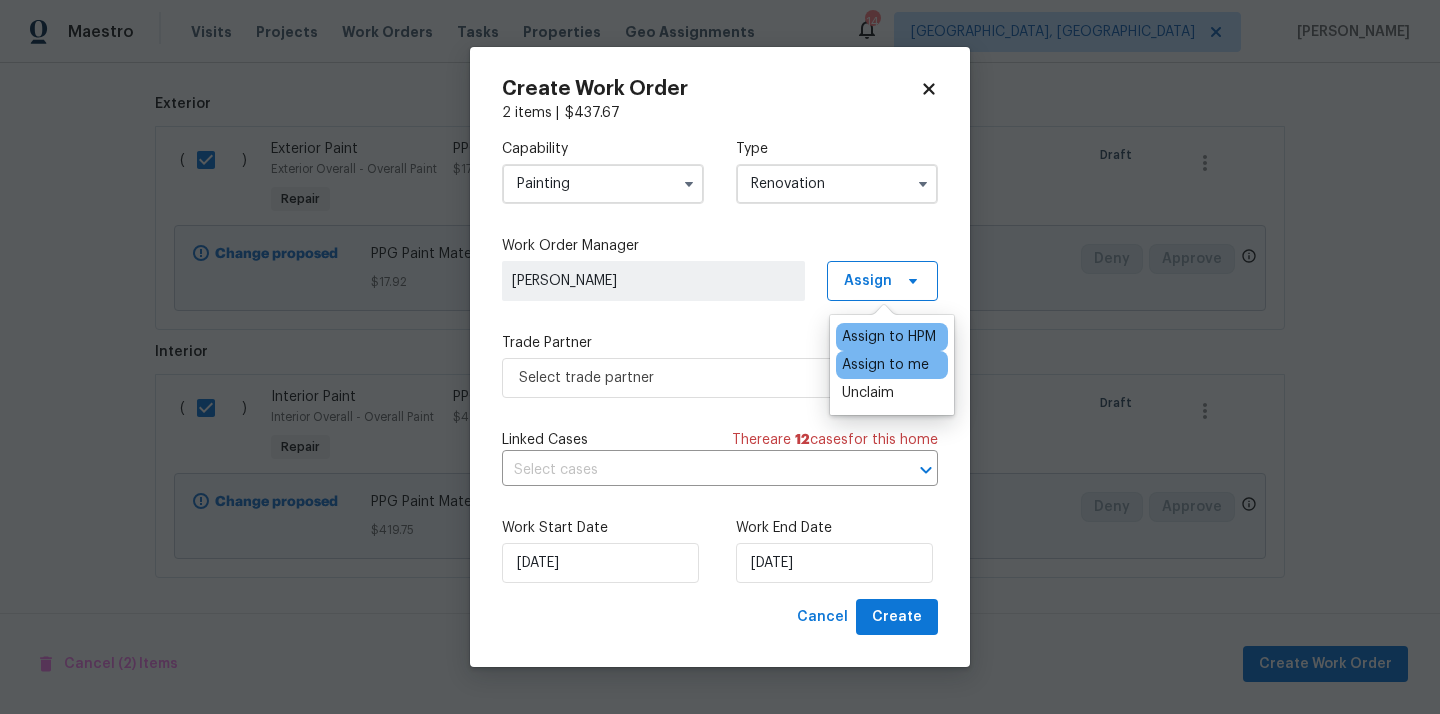 click on "Assign to me" at bounding box center [885, 365] 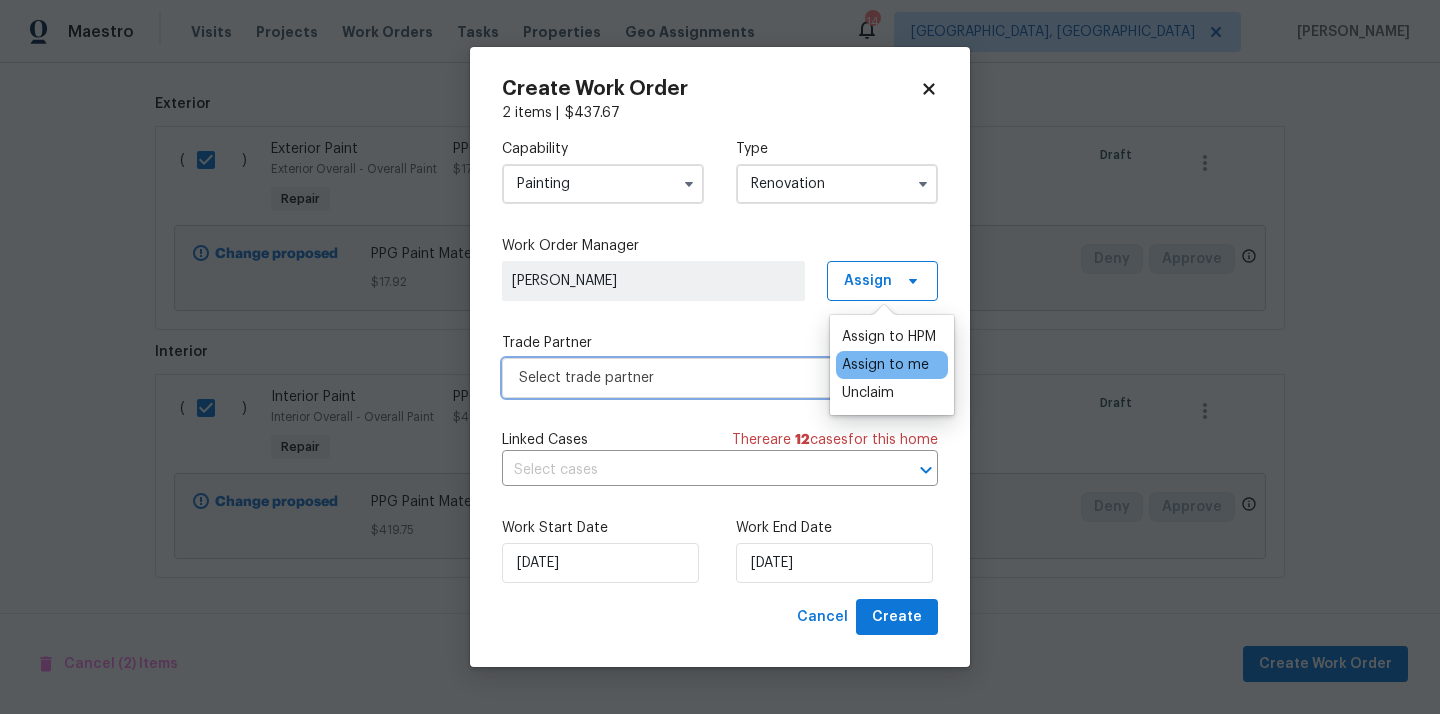 click on "Select trade partner" at bounding box center (705, 378) 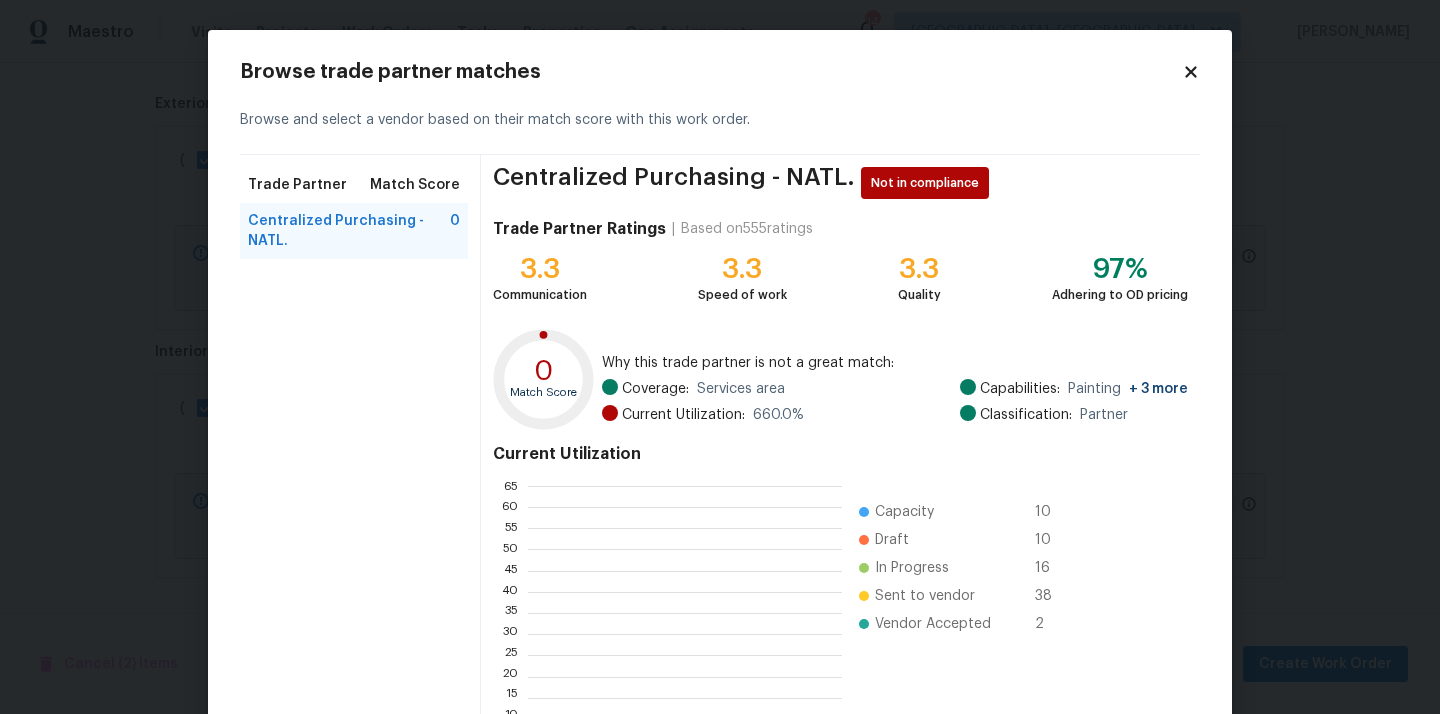 scroll, scrollTop: 2, scrollLeft: 1, axis: both 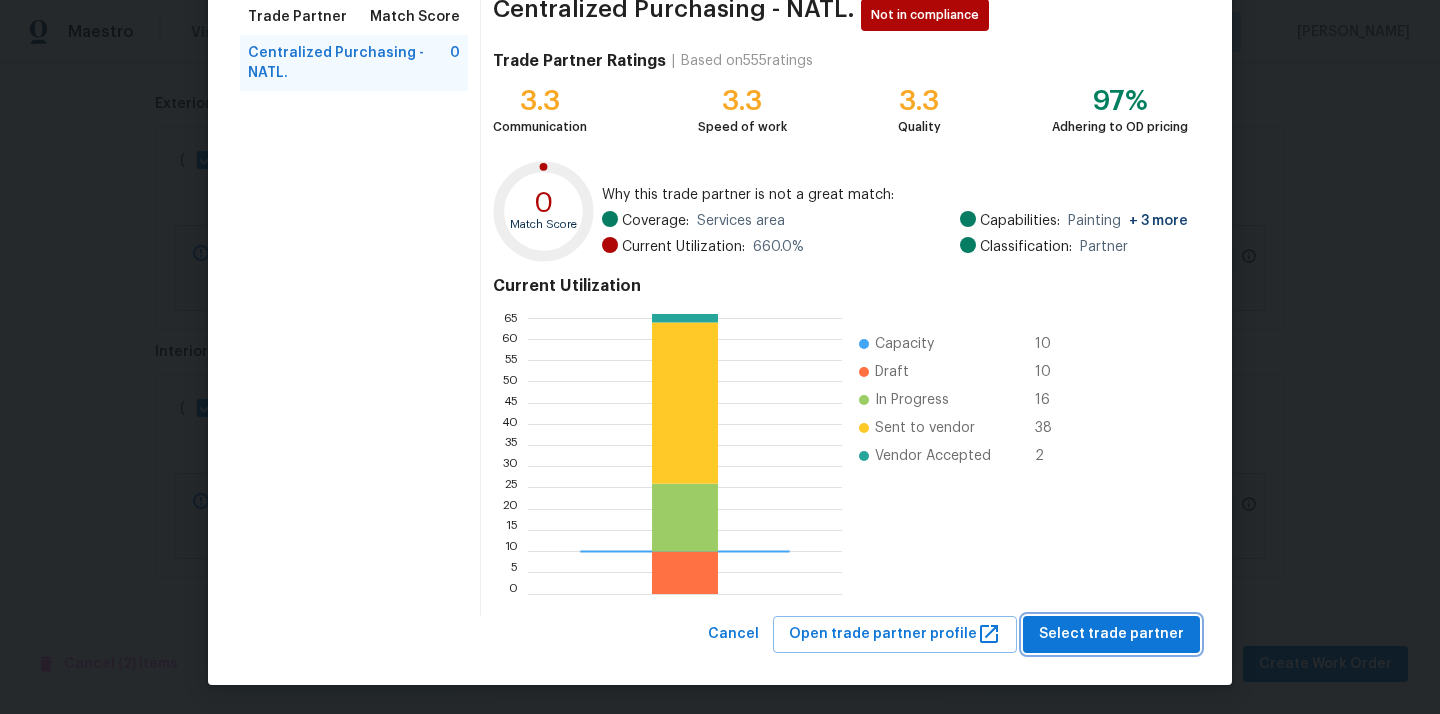 click on "Select trade partner" at bounding box center [1111, 634] 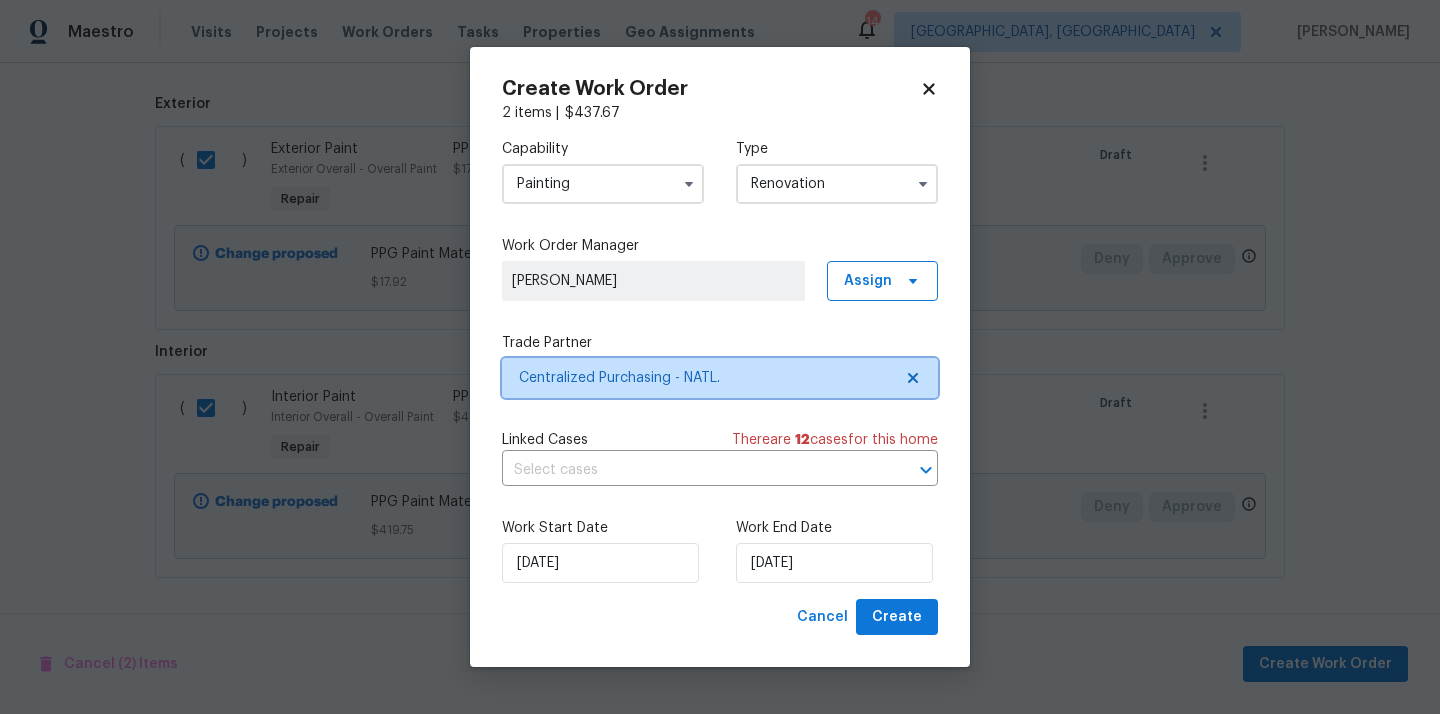scroll, scrollTop: 0, scrollLeft: 0, axis: both 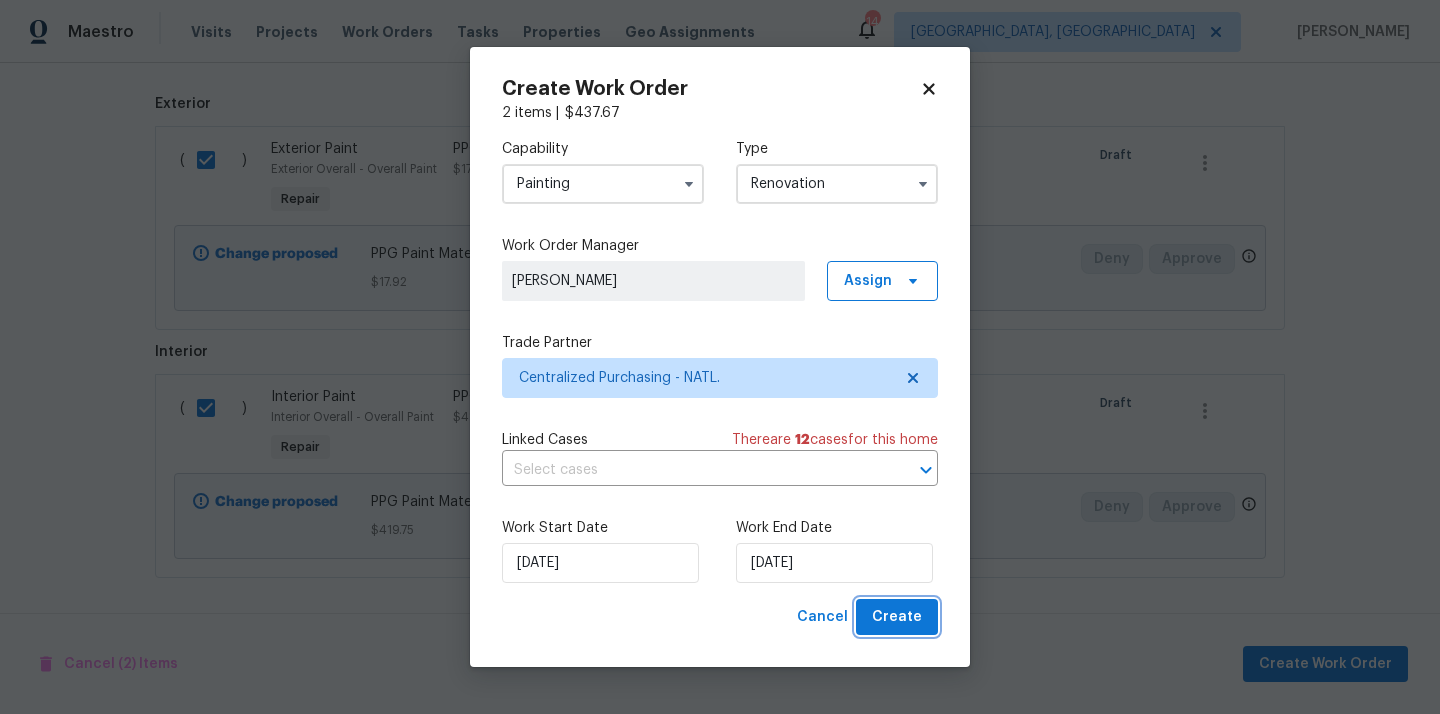 click on "Create" at bounding box center [897, 617] 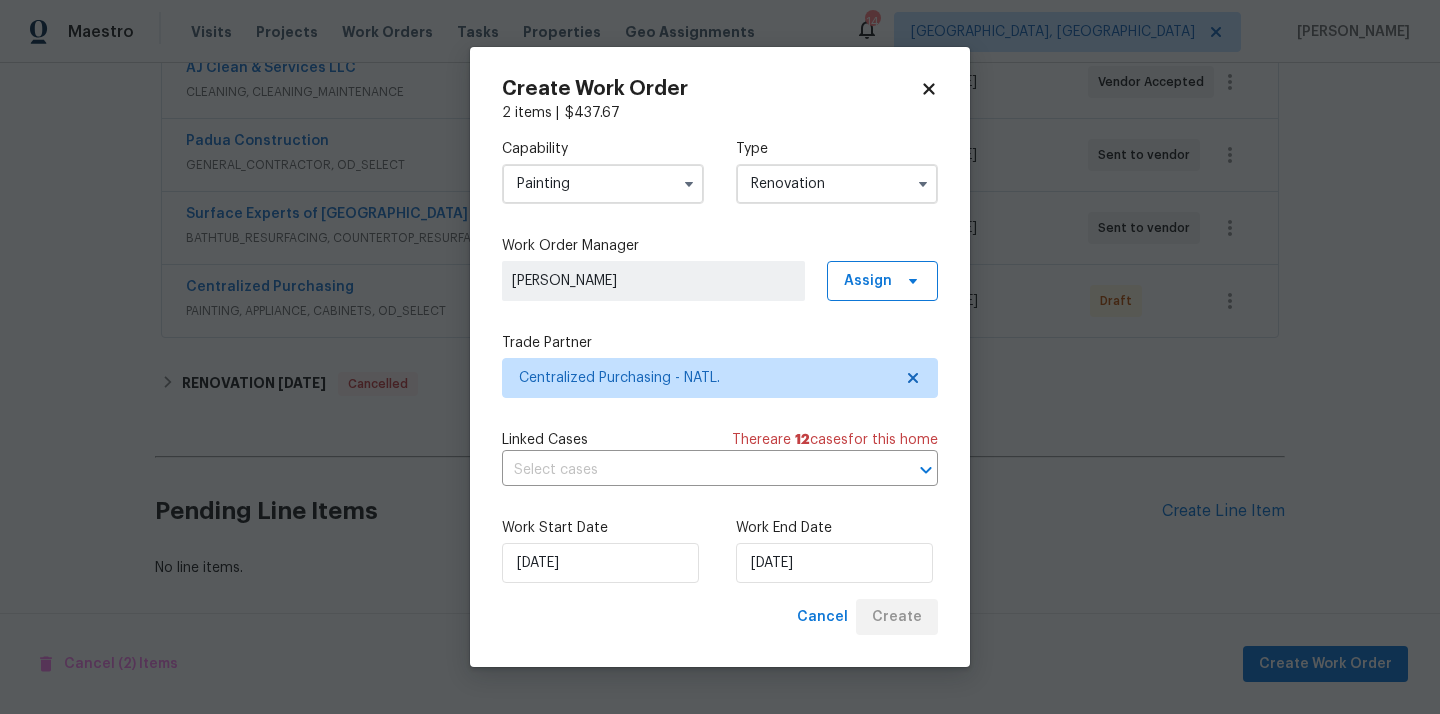 scroll, scrollTop: 567, scrollLeft: 0, axis: vertical 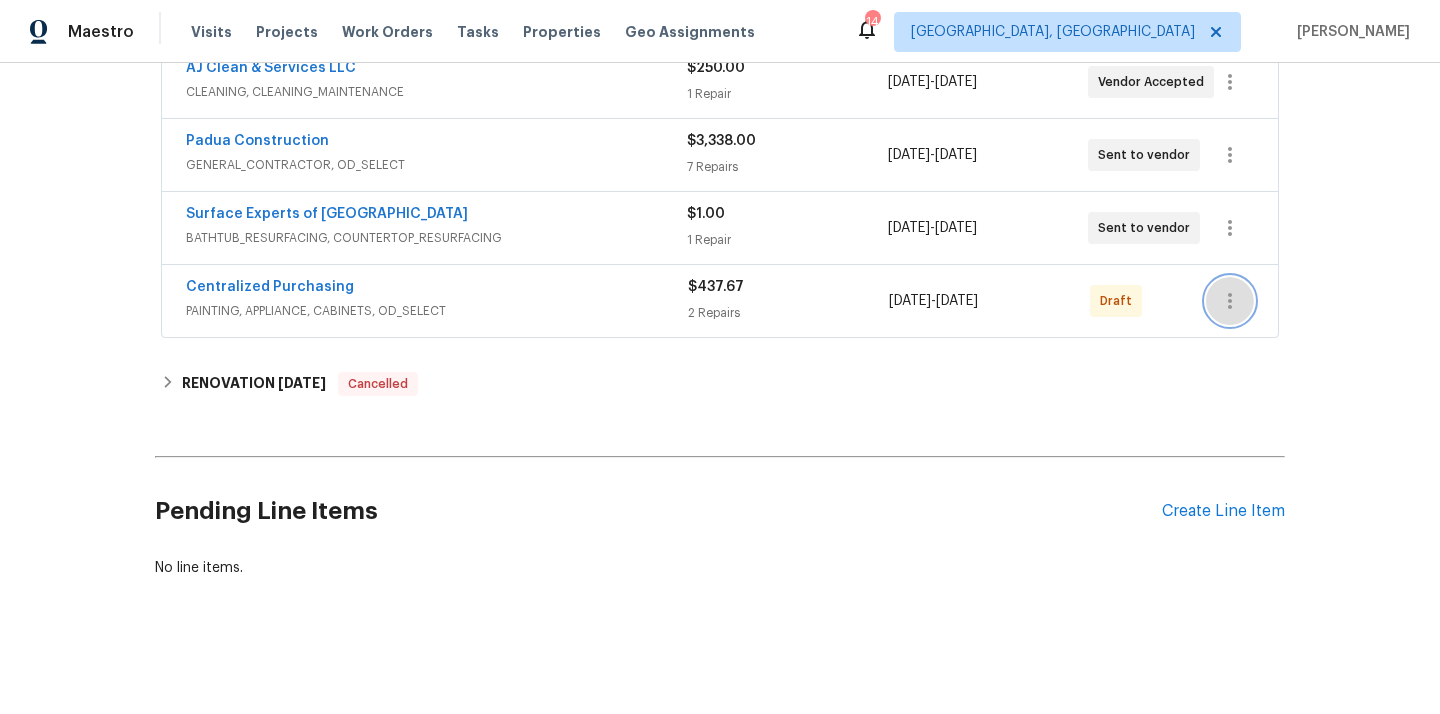 click 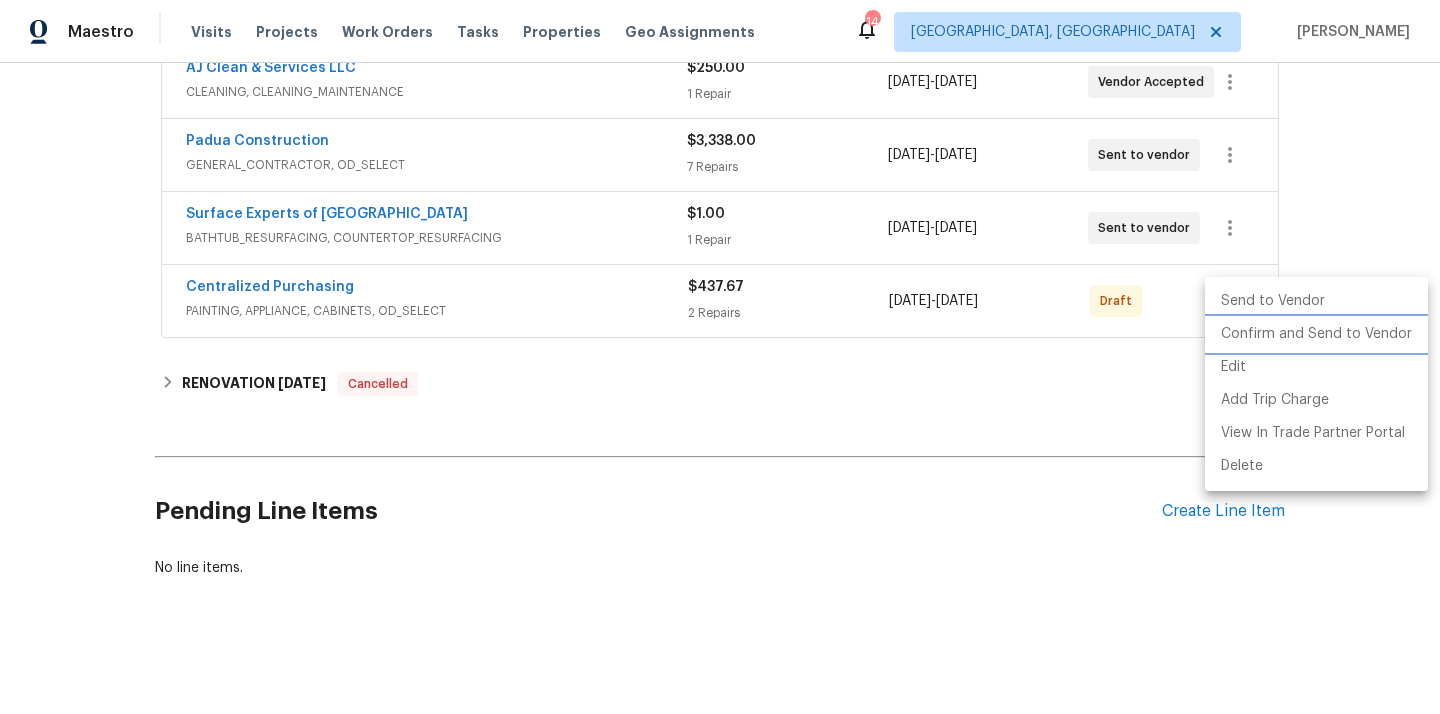 click on "Confirm and Send to Vendor" at bounding box center (1316, 334) 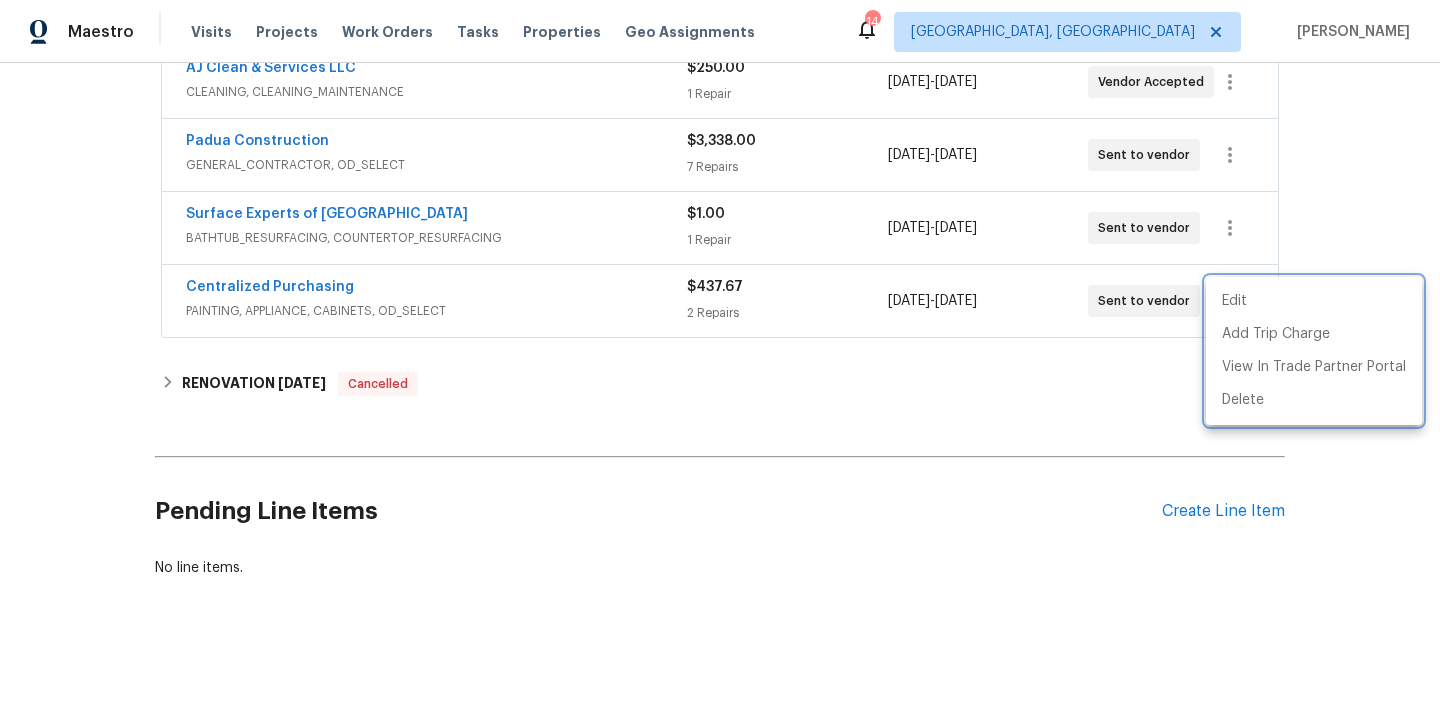 click at bounding box center [720, 357] 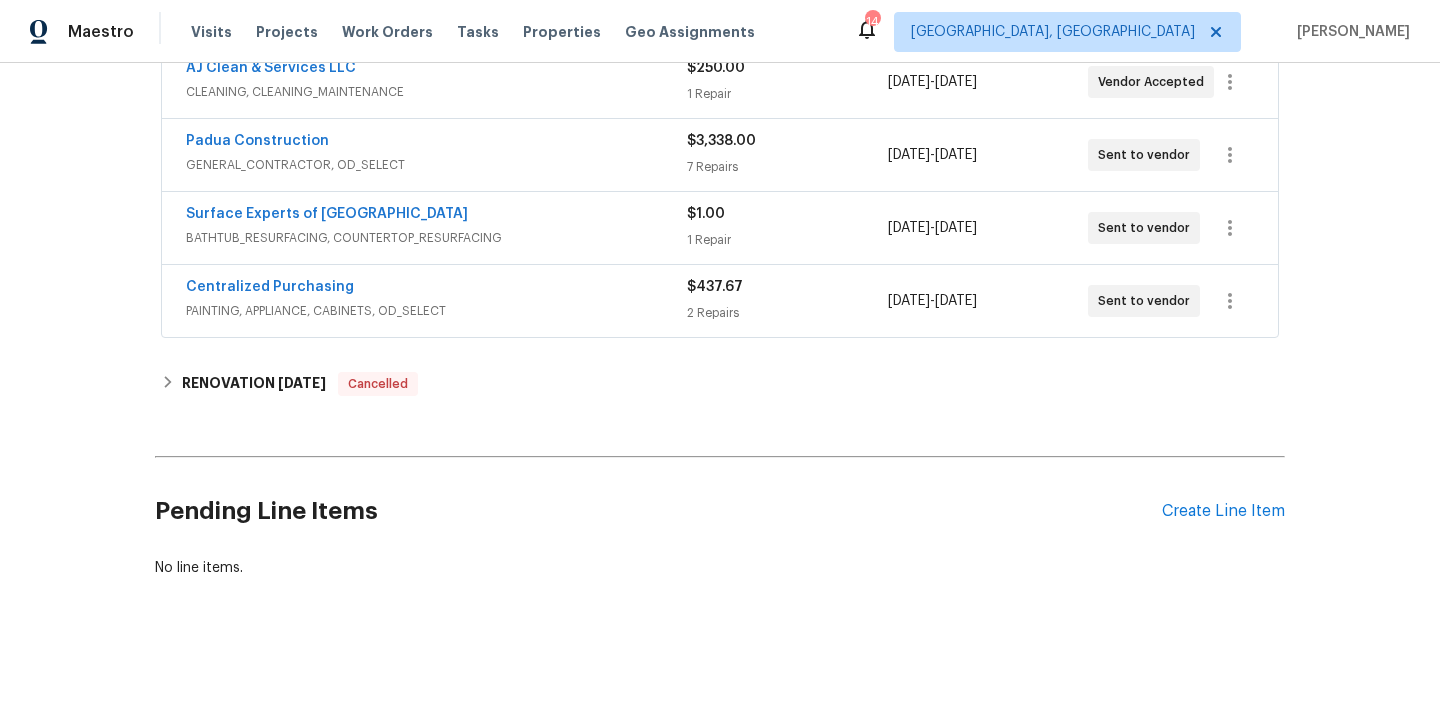 click on "Centralized Purchasing PAINTING, APPLIANCE, CABINETS, OD_SELECT $437.67 2 Repairs 7/16/2025  -  7/16/2025 Sent to vendor" at bounding box center [720, 301] 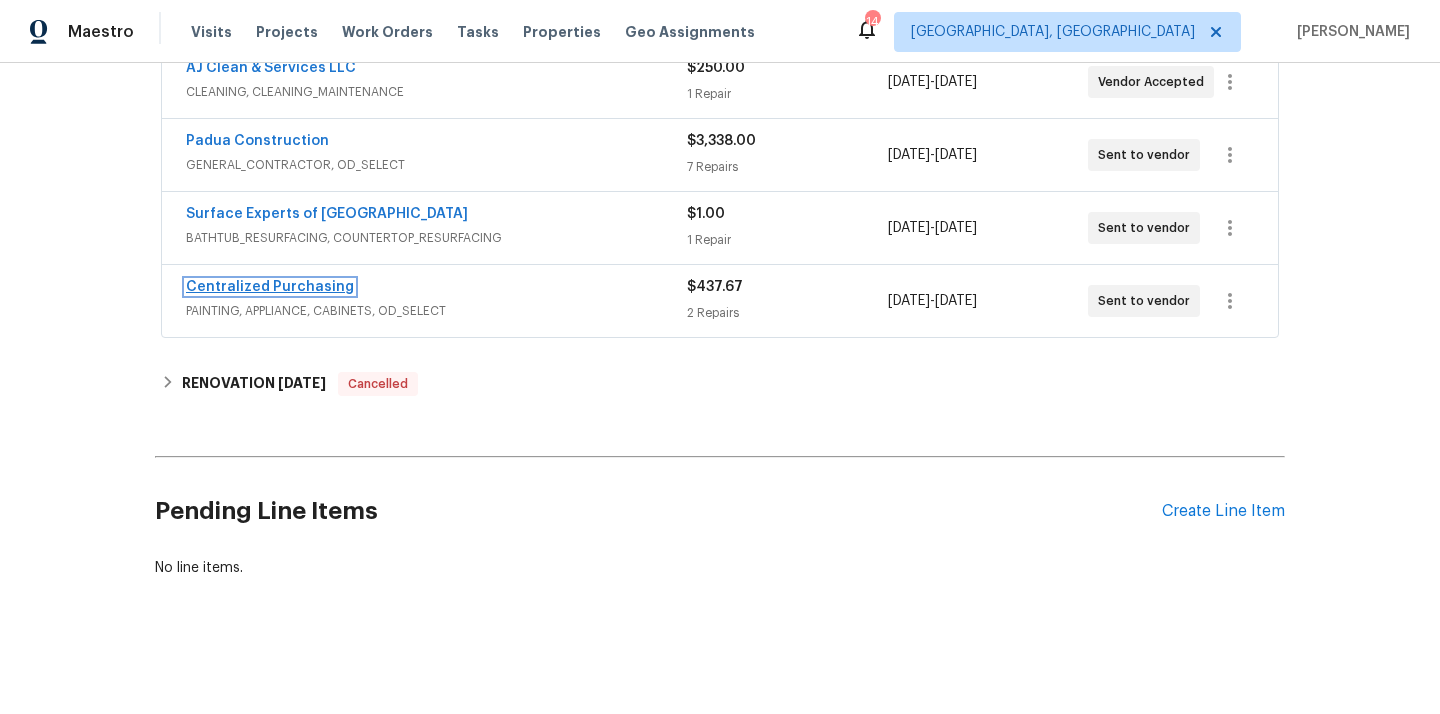 click on "Centralized Purchasing" at bounding box center (270, 287) 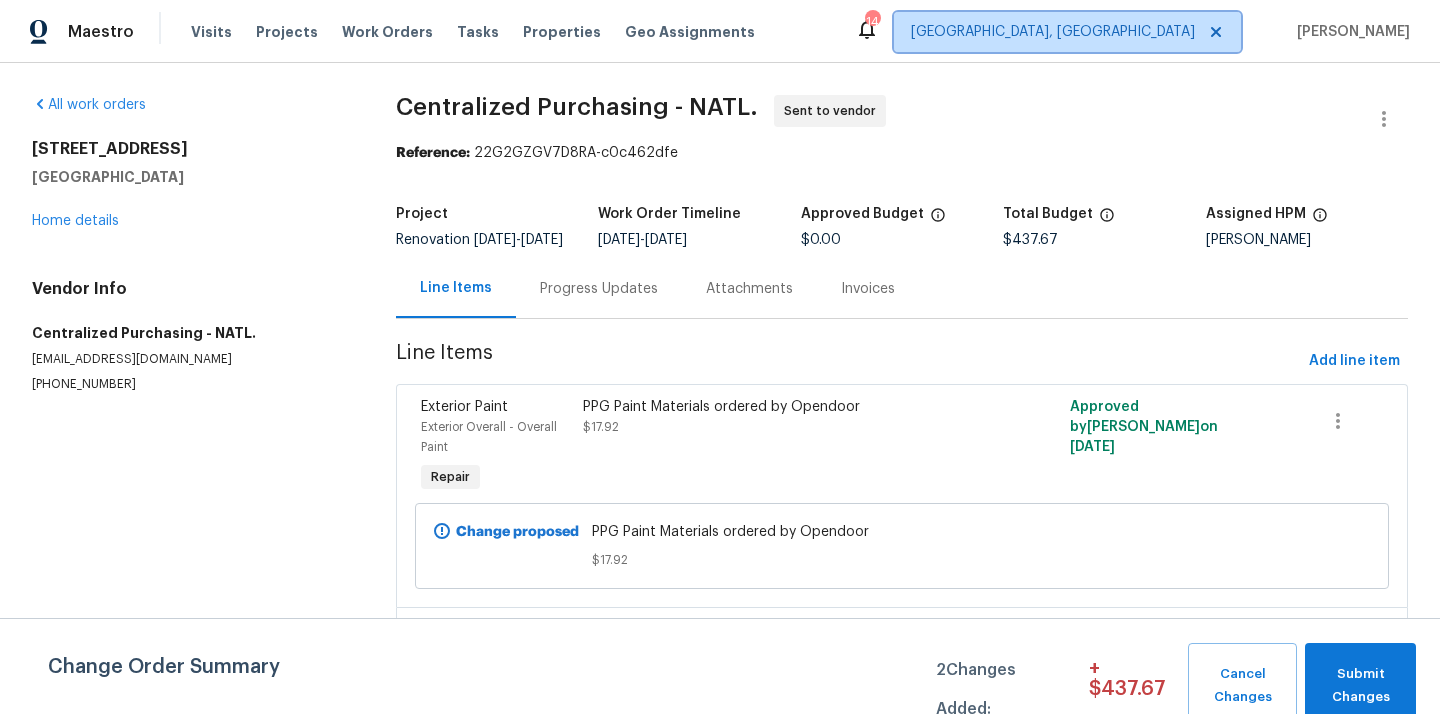 click on "[GEOGRAPHIC_DATA], [GEOGRAPHIC_DATA]" at bounding box center (1053, 32) 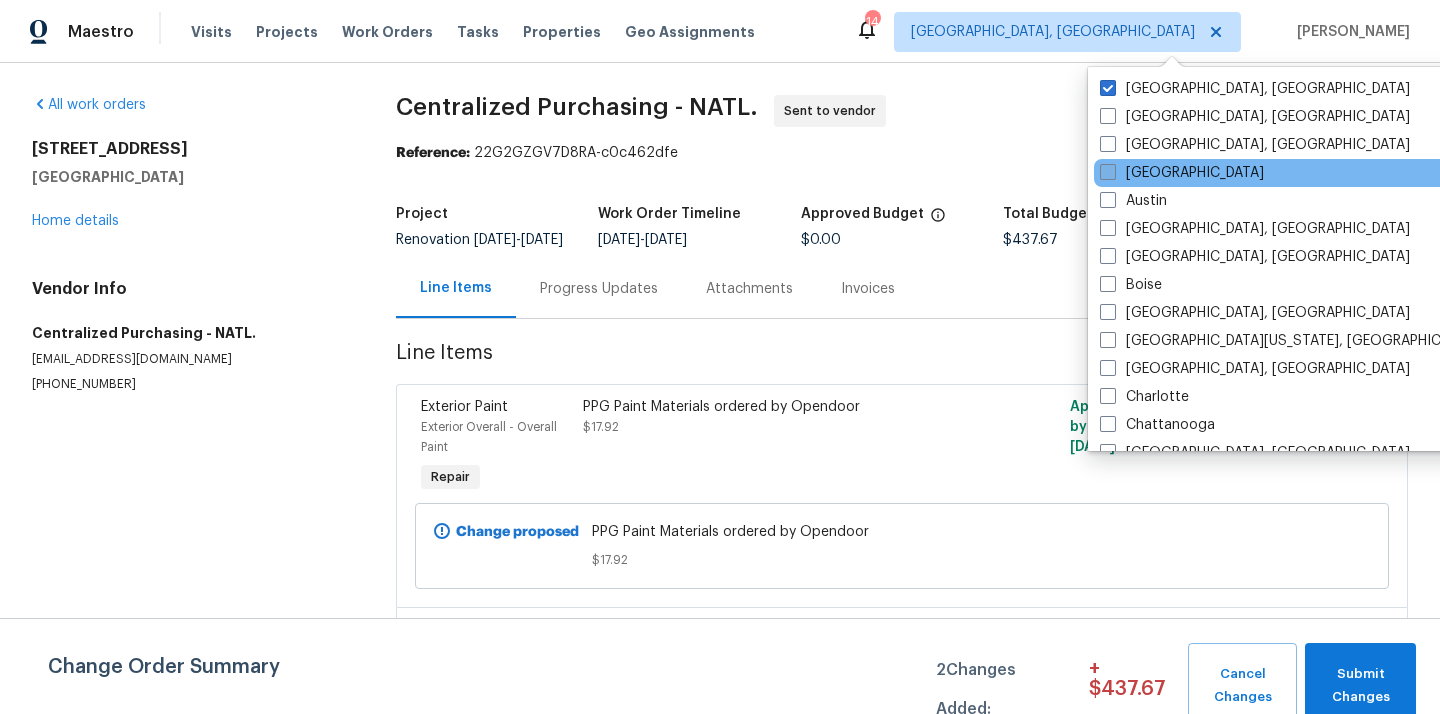 click on "[GEOGRAPHIC_DATA]" at bounding box center [1182, 173] 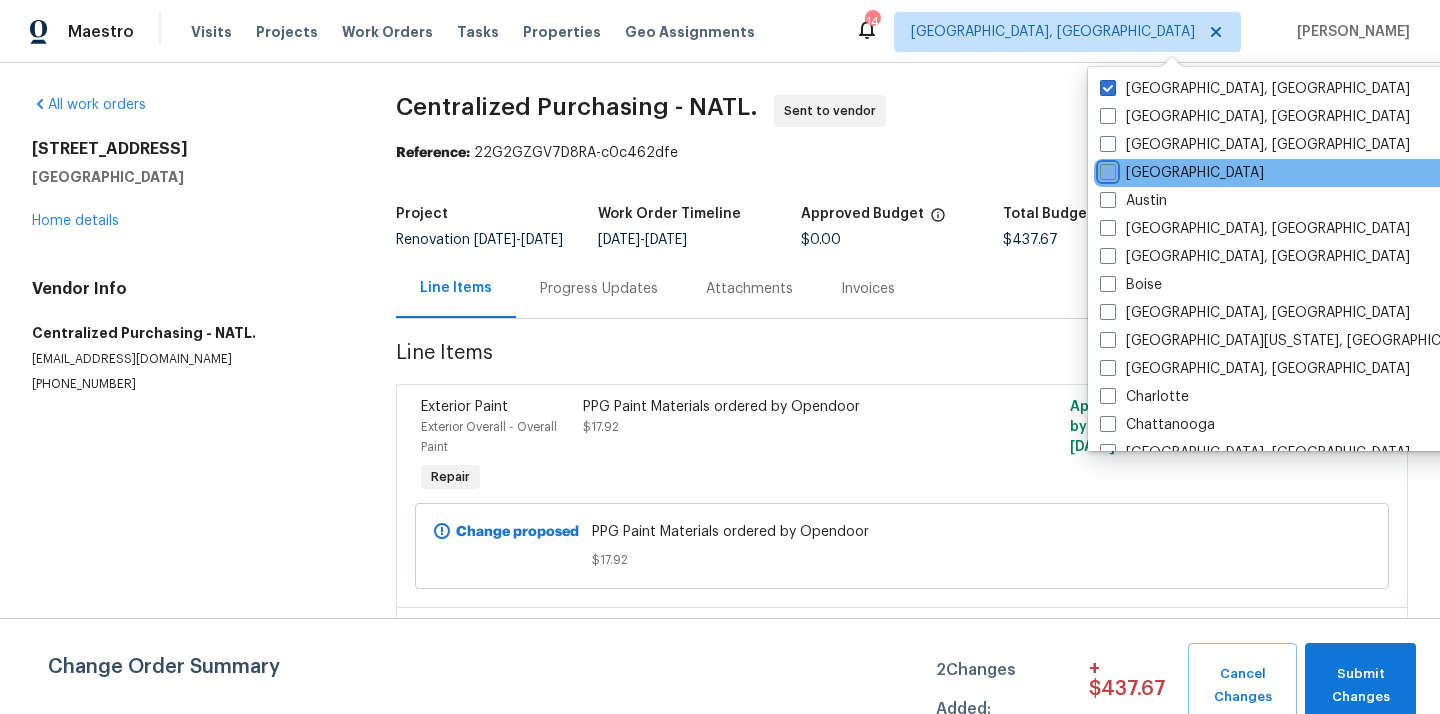 click on "[GEOGRAPHIC_DATA]" at bounding box center (1106, 169) 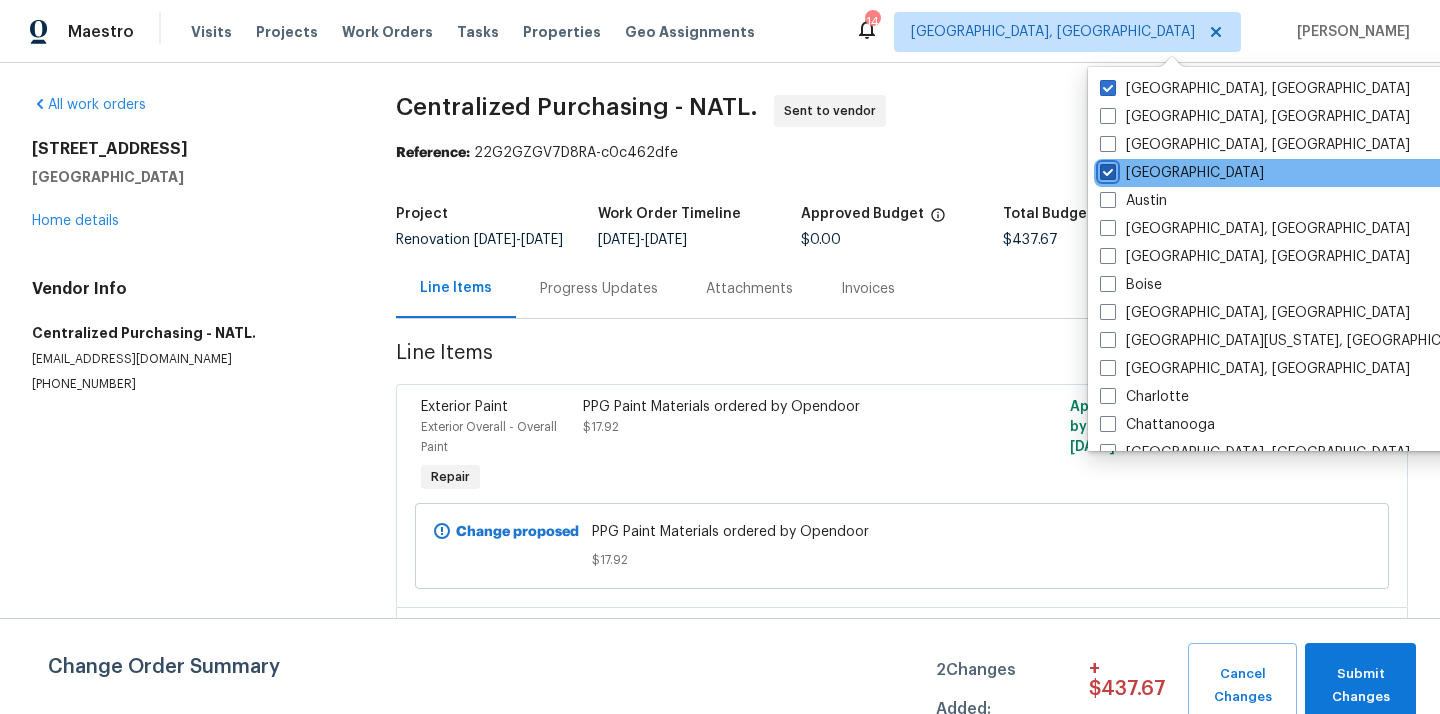 checkbox on "true" 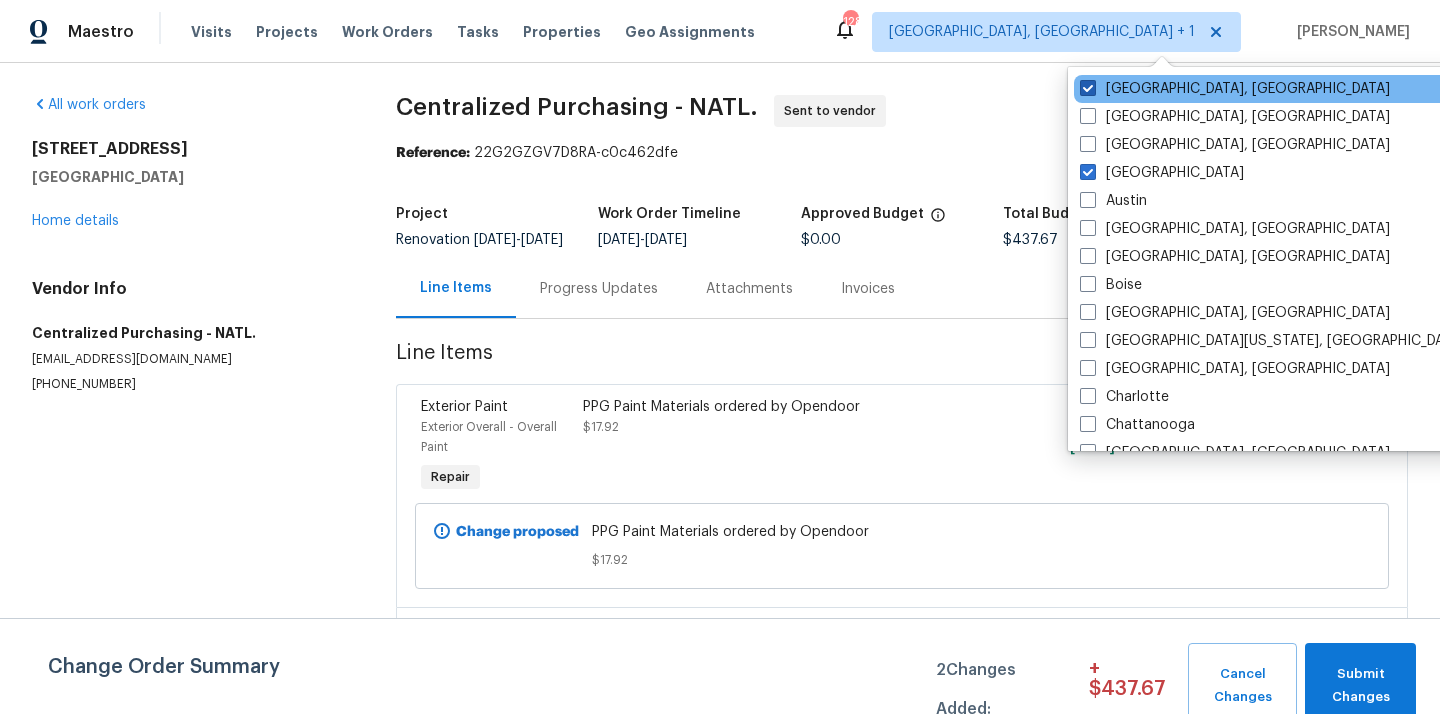 click on "[GEOGRAPHIC_DATA], [GEOGRAPHIC_DATA]" at bounding box center (1235, 89) 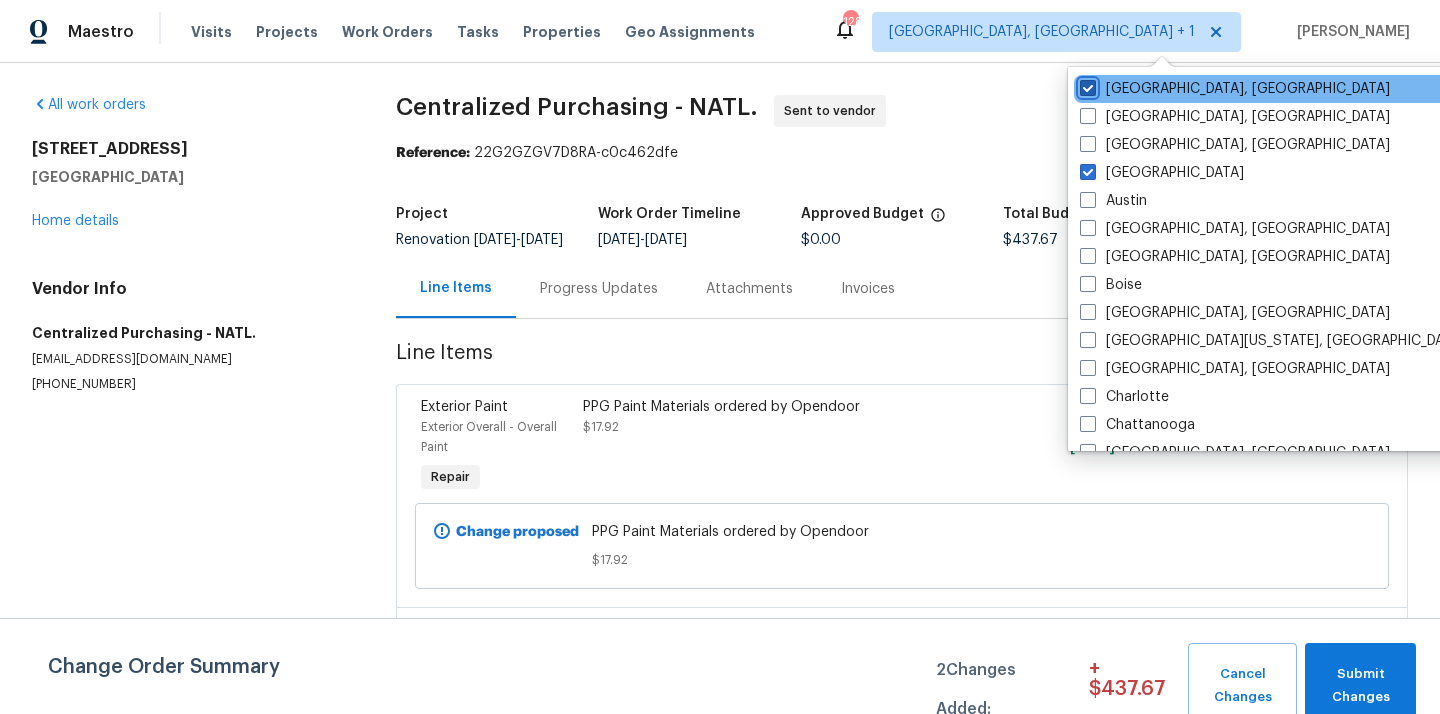 click on "[GEOGRAPHIC_DATA], [GEOGRAPHIC_DATA]" at bounding box center (1086, 85) 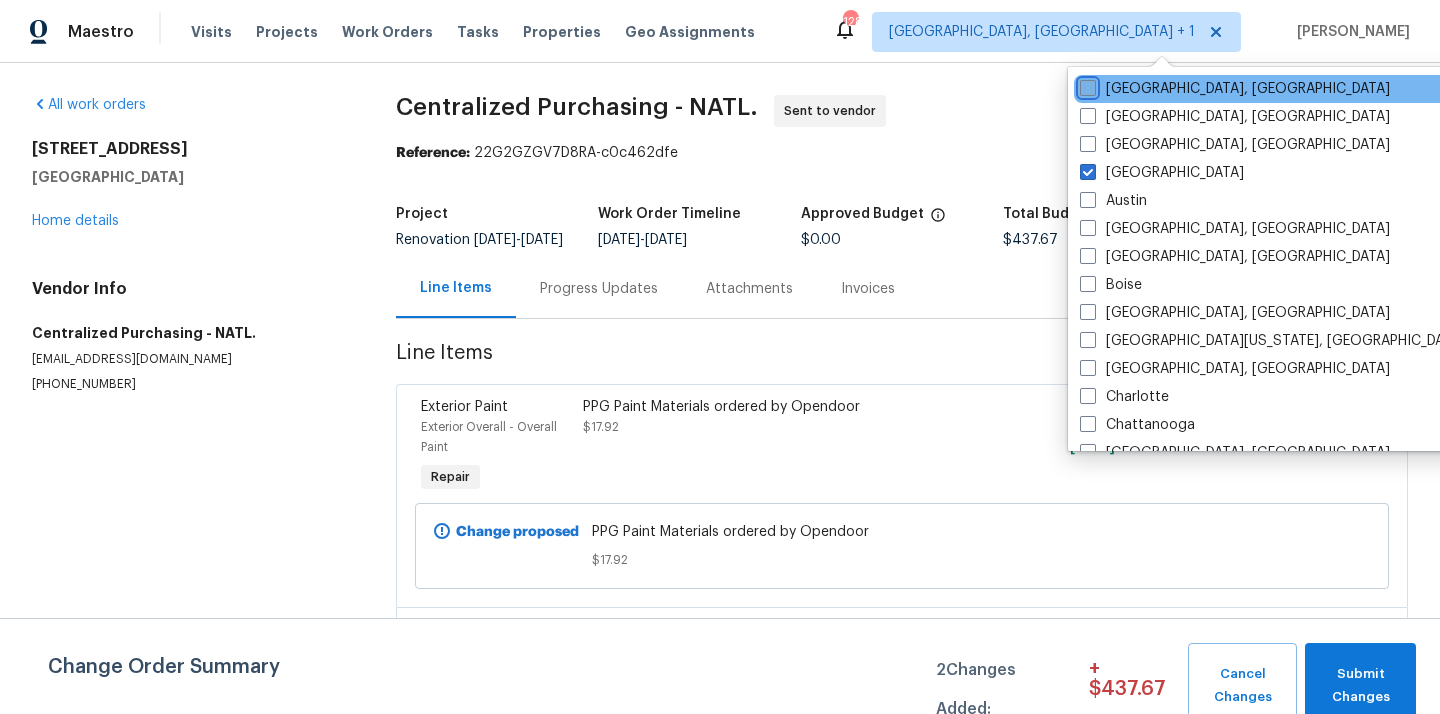 checkbox on "false" 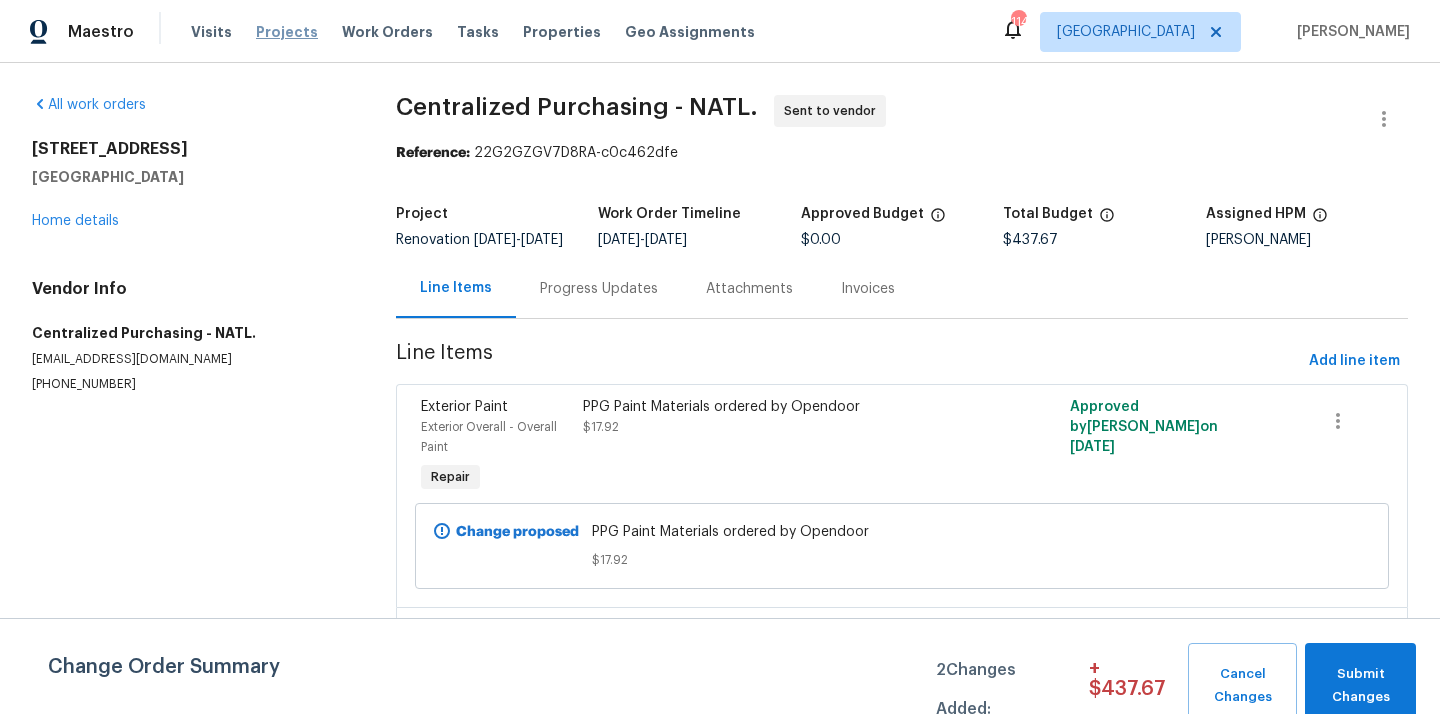 click on "Projects" at bounding box center (287, 32) 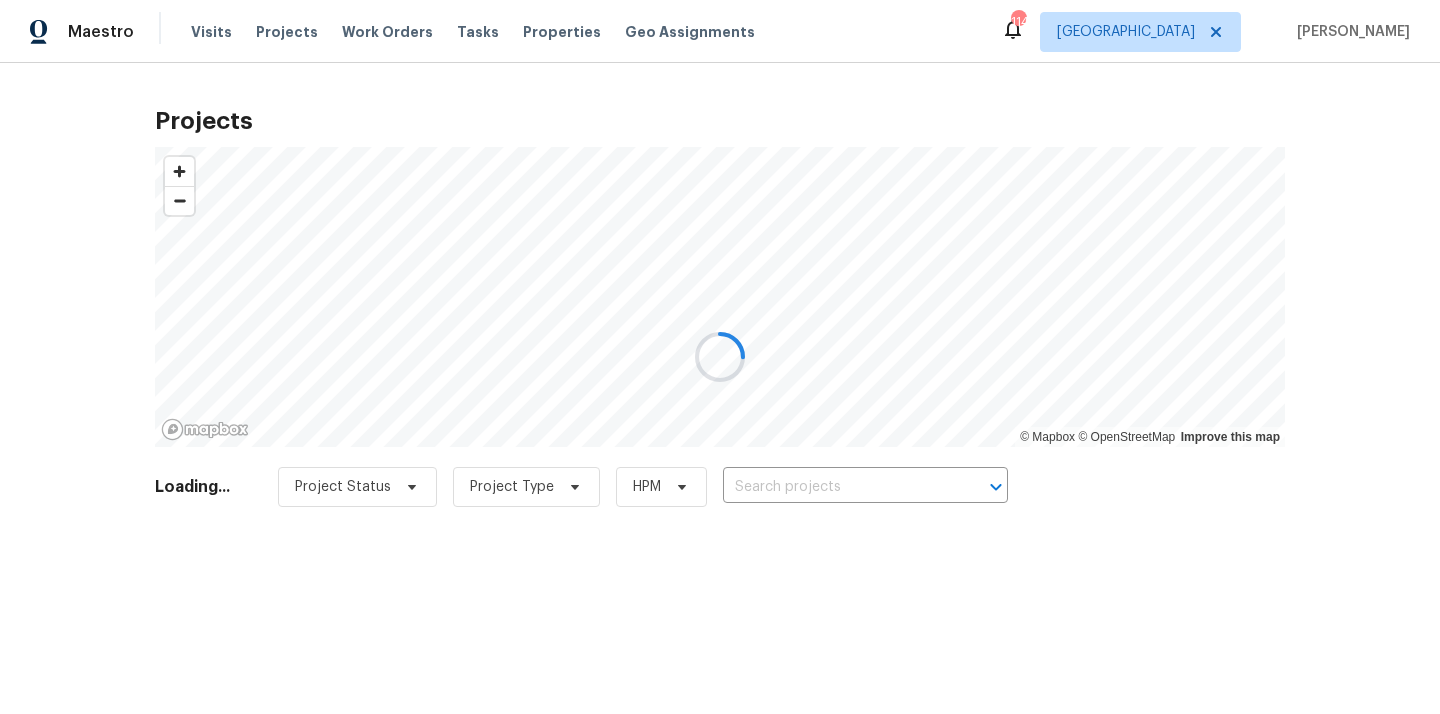 click at bounding box center [720, 357] 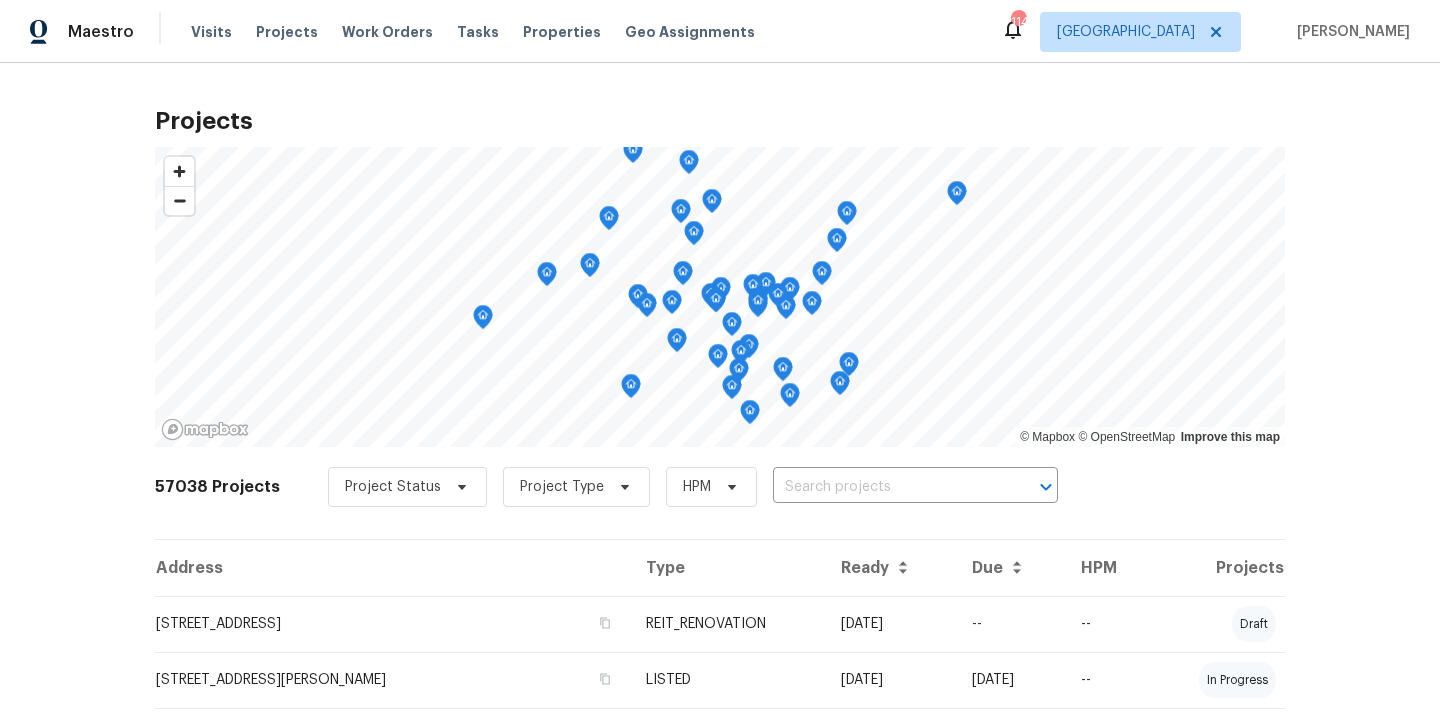 click at bounding box center [887, 487] 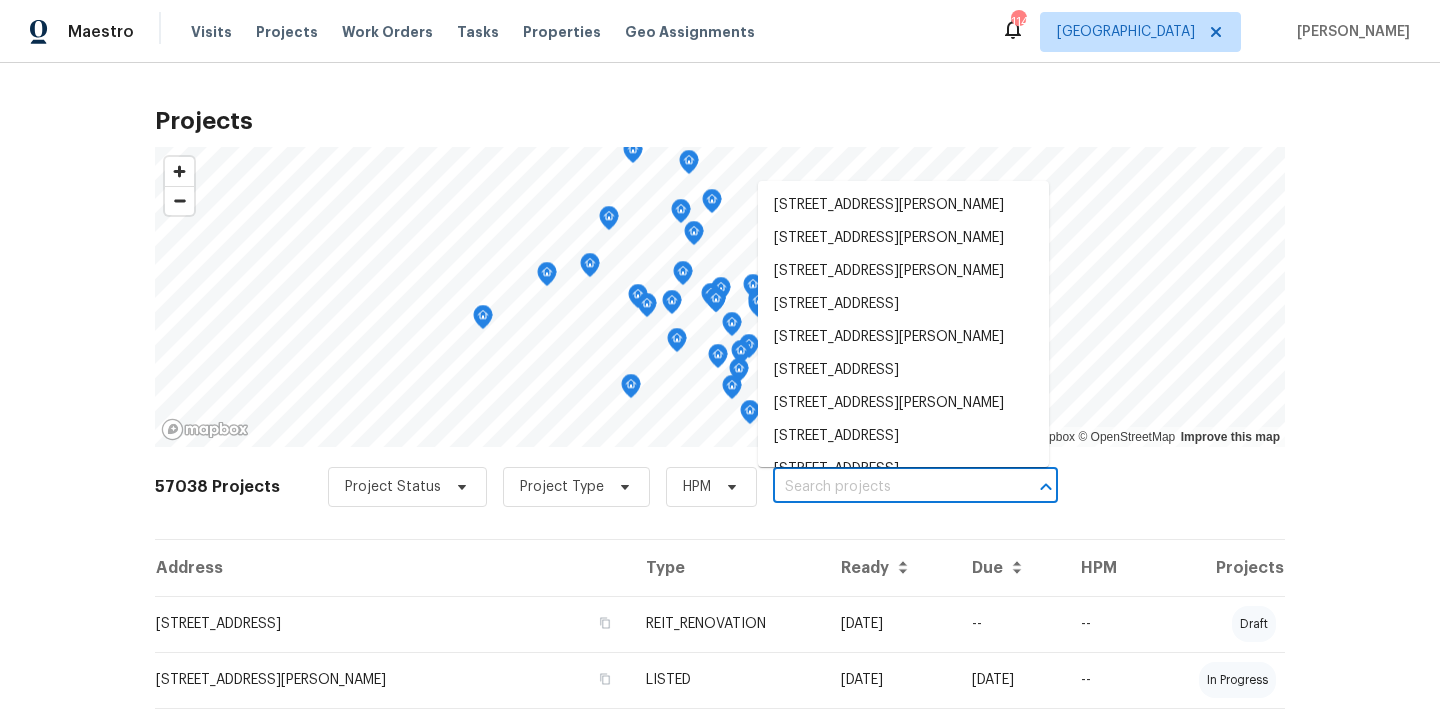 paste on "410 Hamilton Park Dr, Roswell, GA 30075" 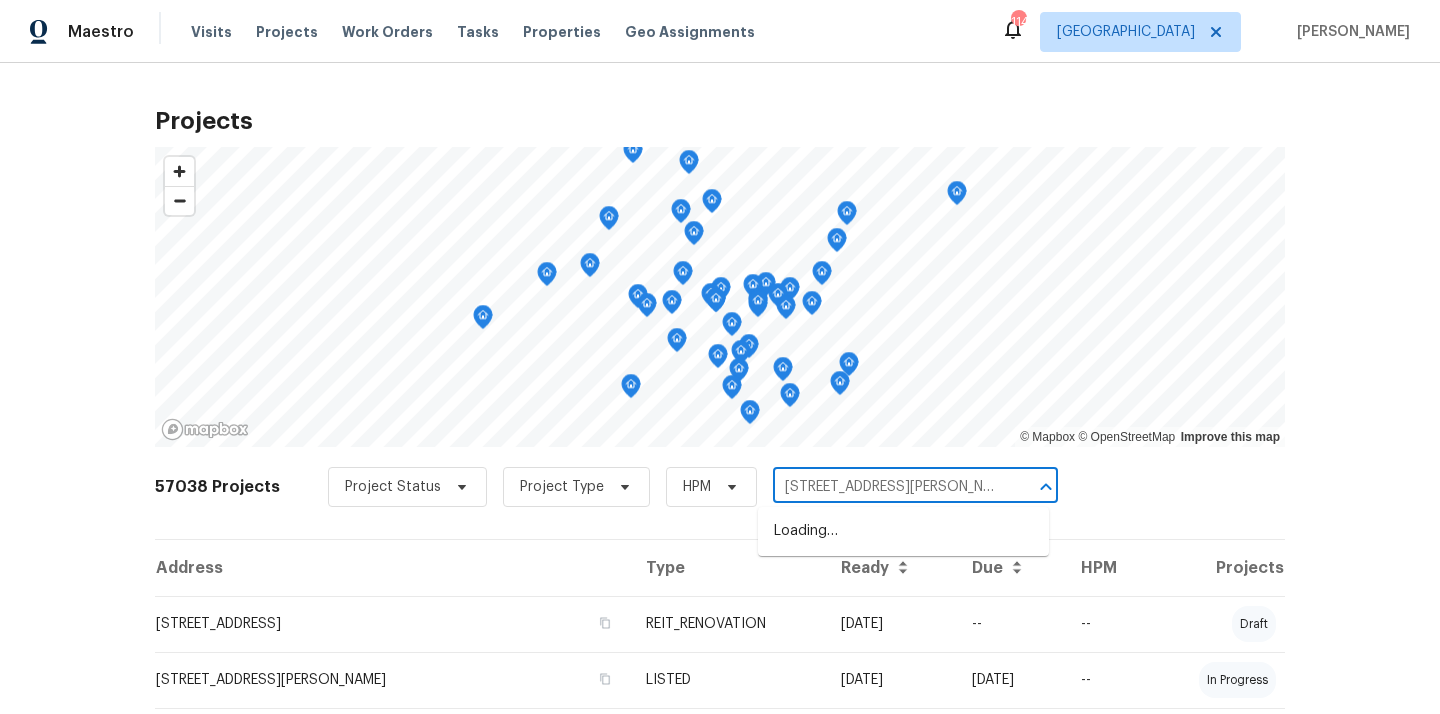 scroll, scrollTop: 0, scrollLeft: 45, axis: horizontal 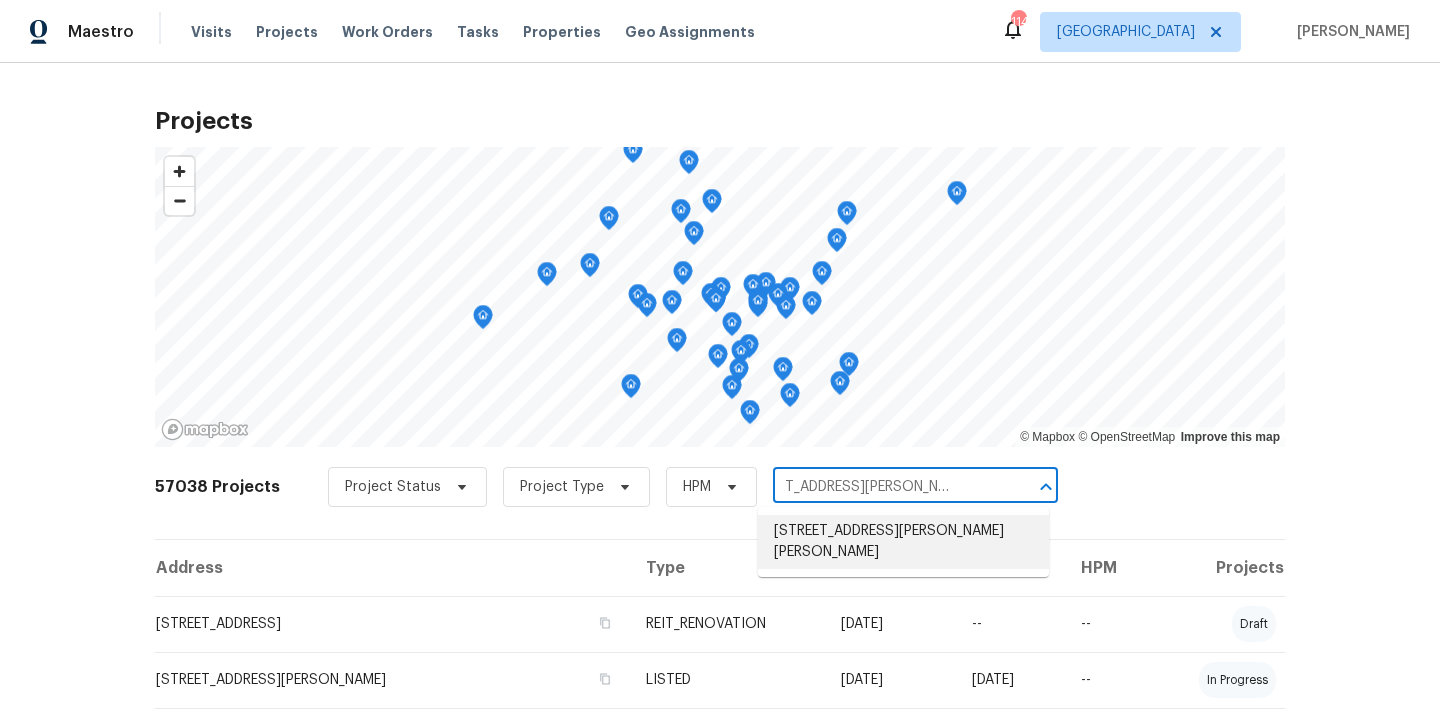 click on "410 Hamilton Park Dr, Roswell, GA 30075" at bounding box center (903, 542) 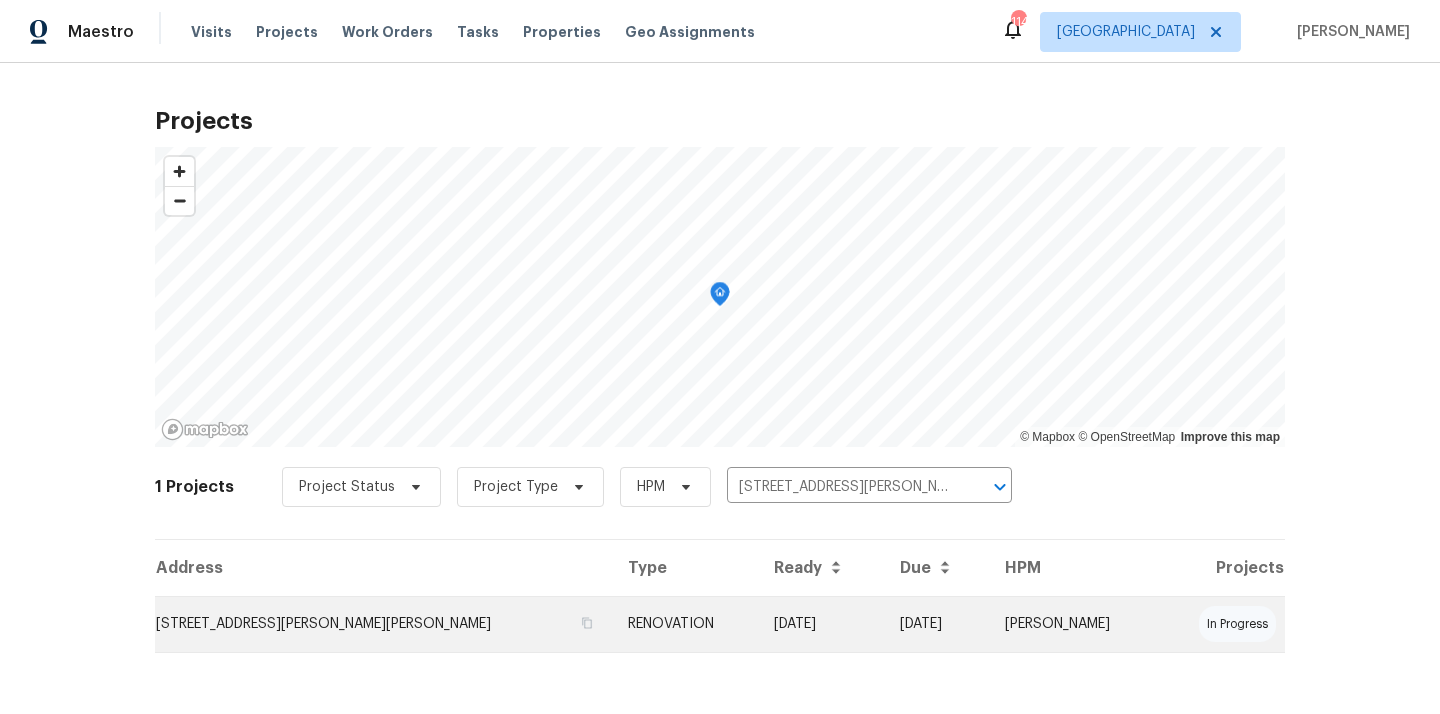 click on "RENOVATION" at bounding box center [685, 624] 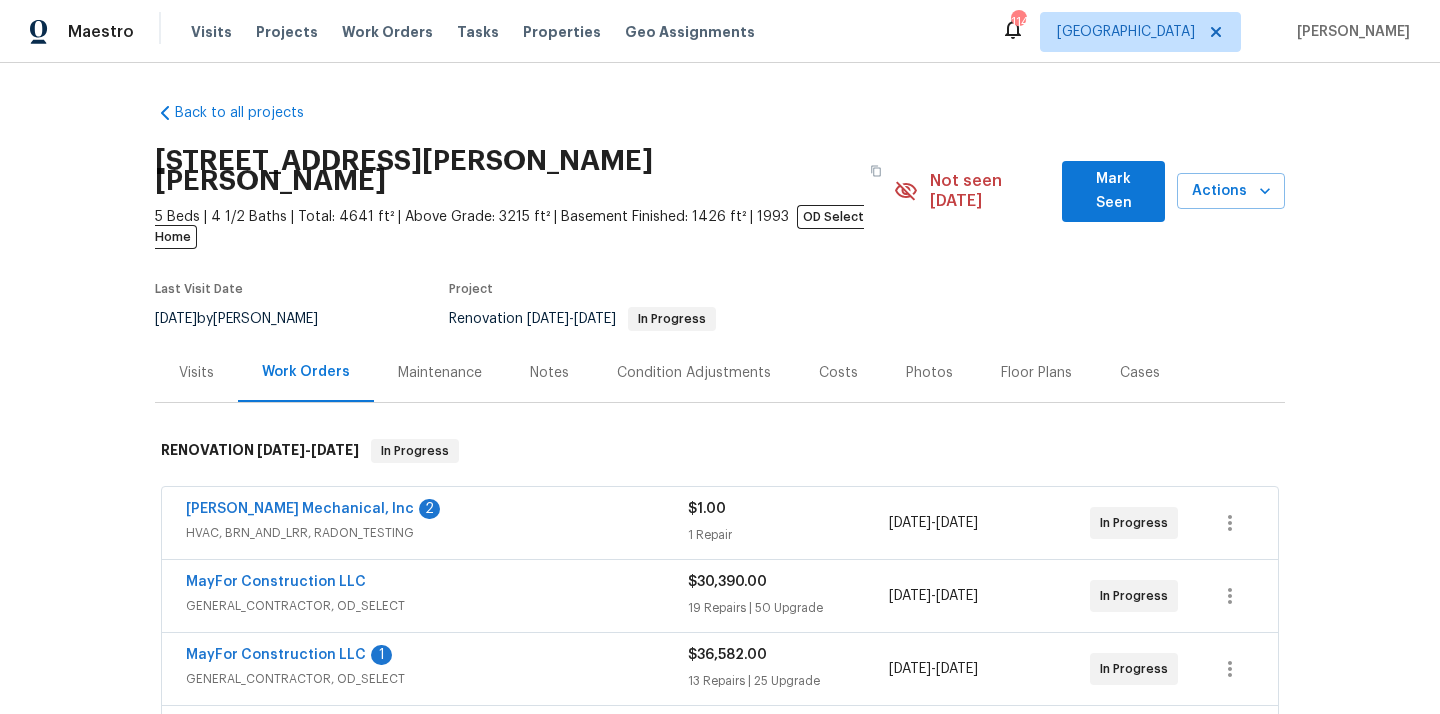 click on "Visits Projects Work Orders Tasks Properties Geo Assignments" at bounding box center [485, 32] 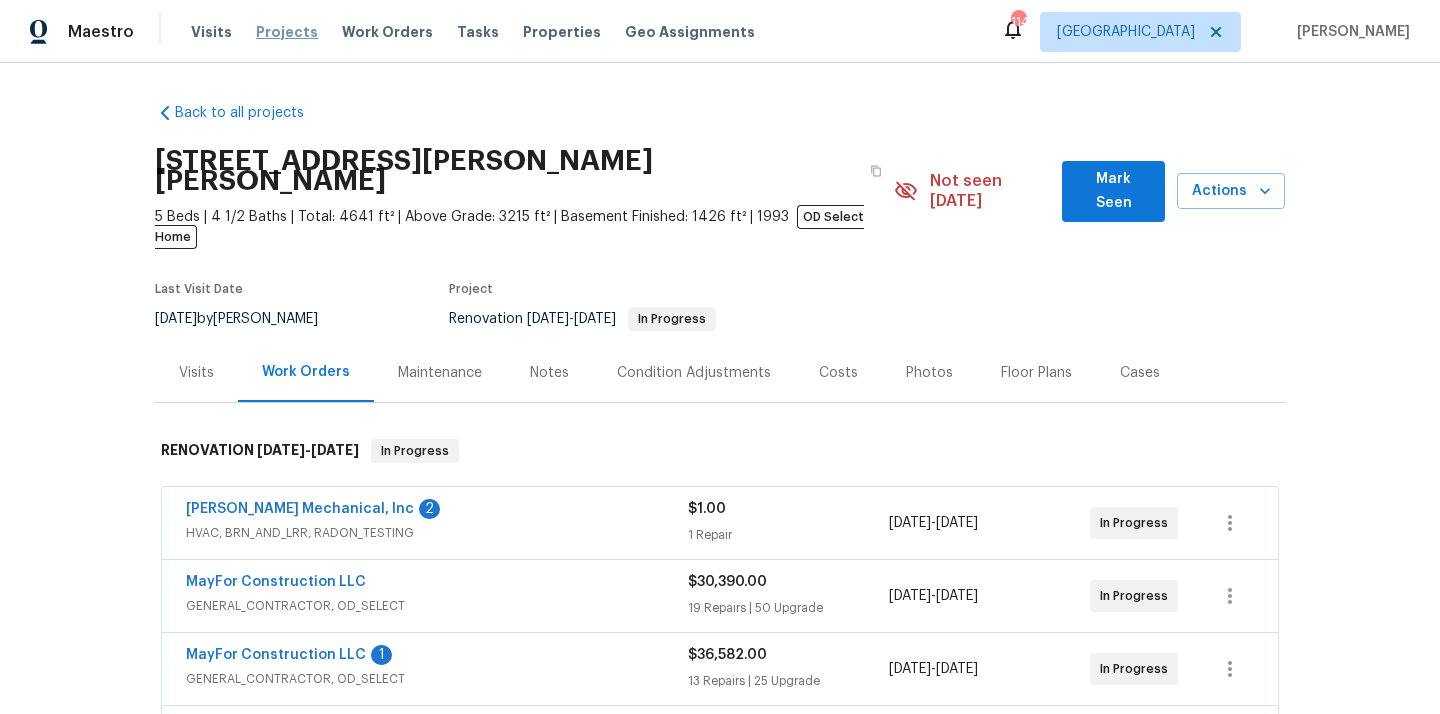 click on "Projects" at bounding box center (287, 32) 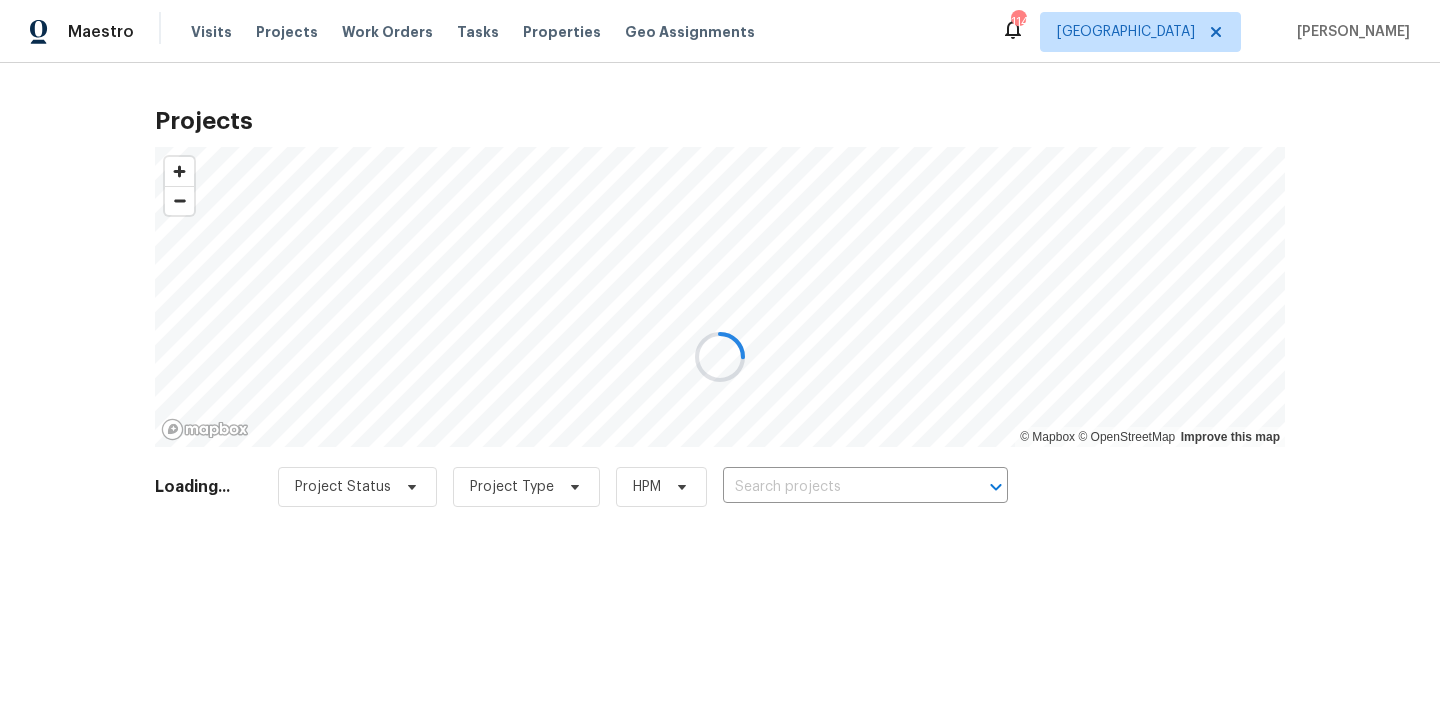 click at bounding box center (720, 357) 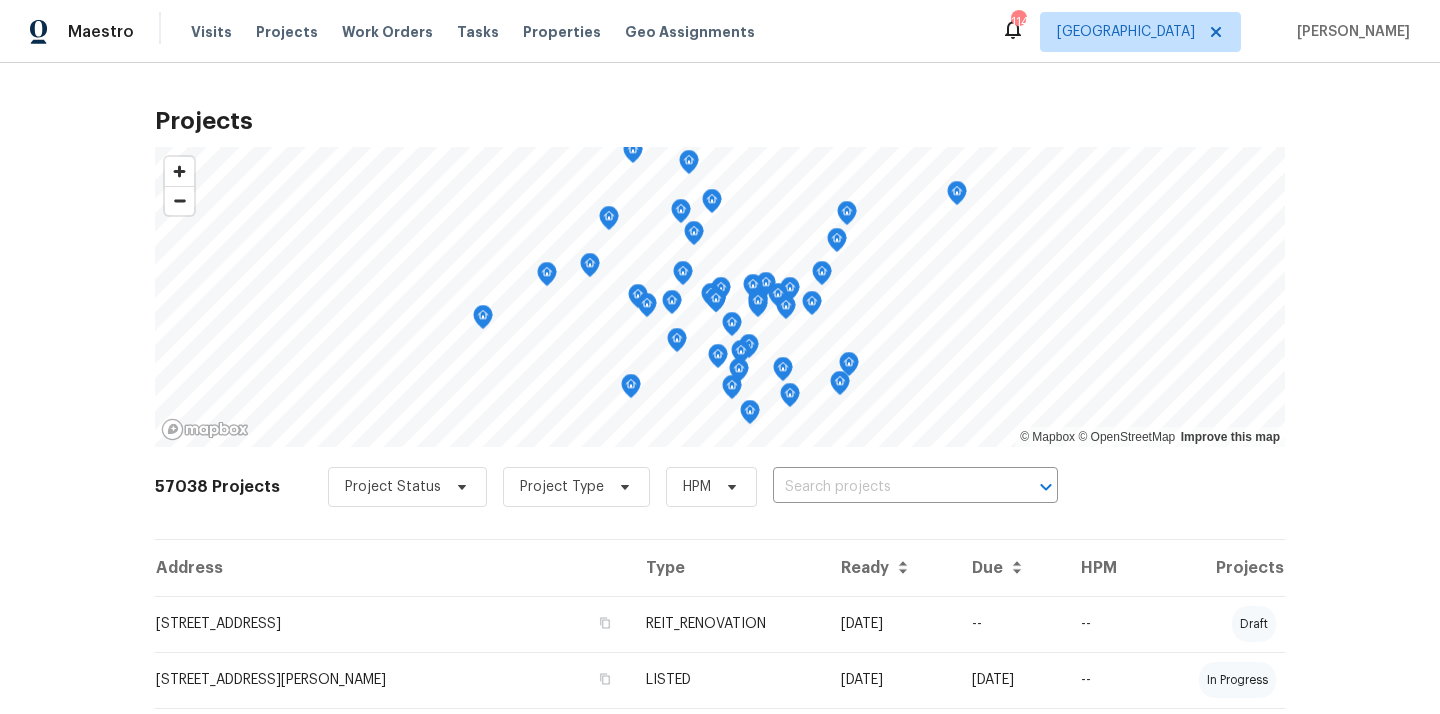 click at bounding box center [887, 487] 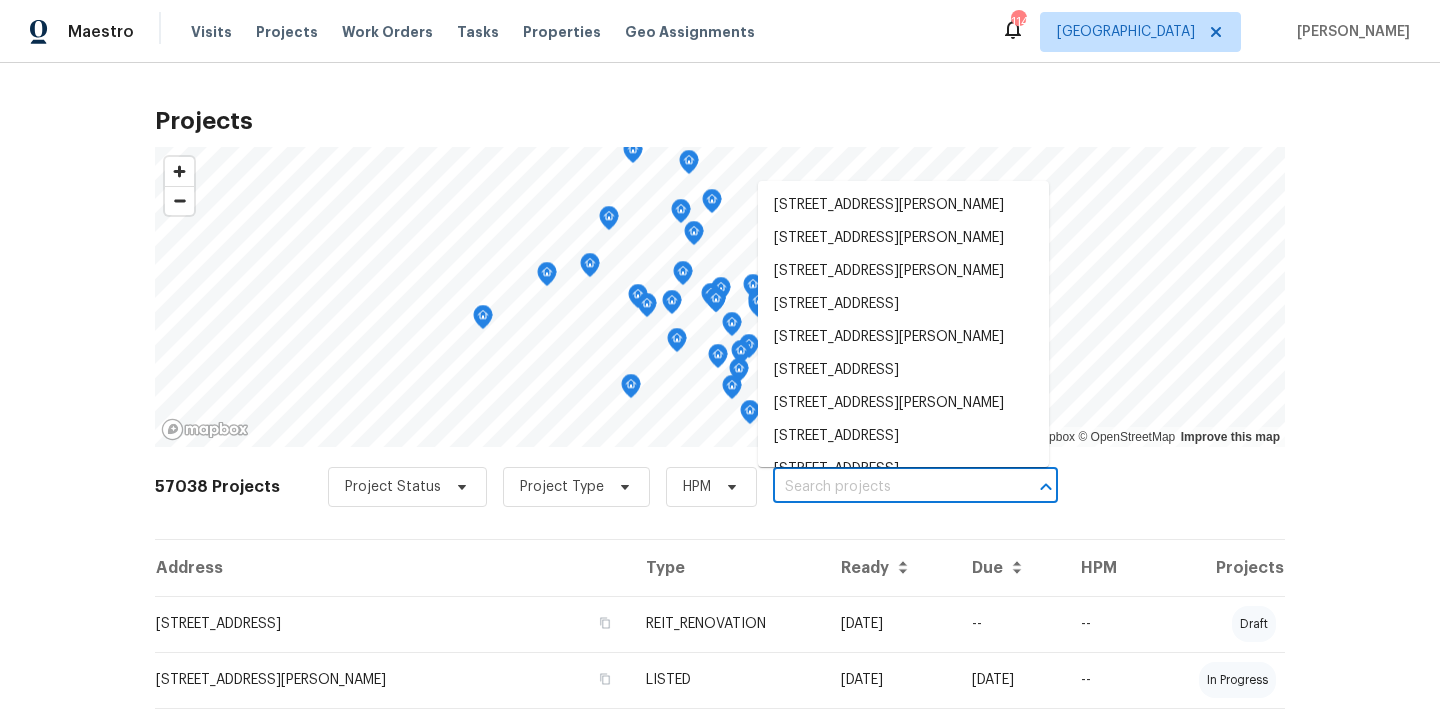 paste on "532 Hemlock Dr, Winder, GA 30680" 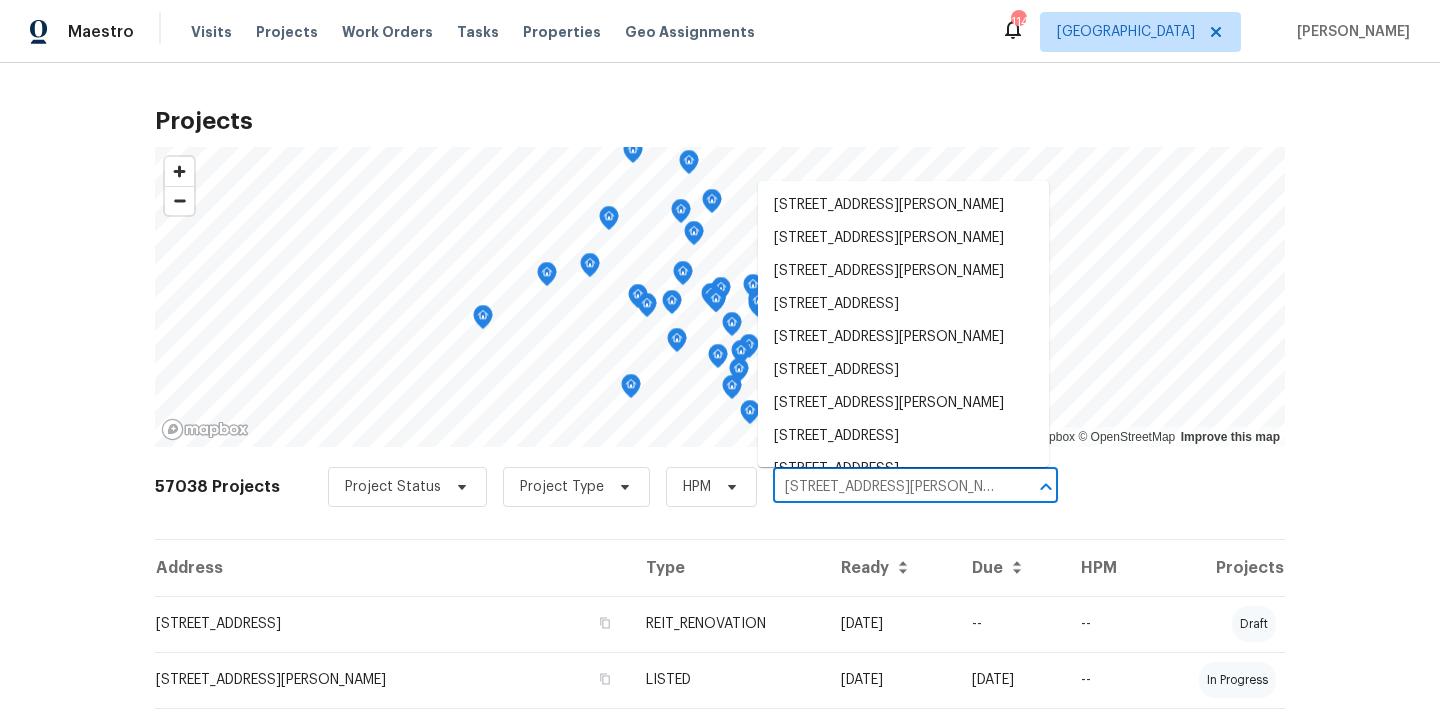 scroll, scrollTop: 0, scrollLeft: 10, axis: horizontal 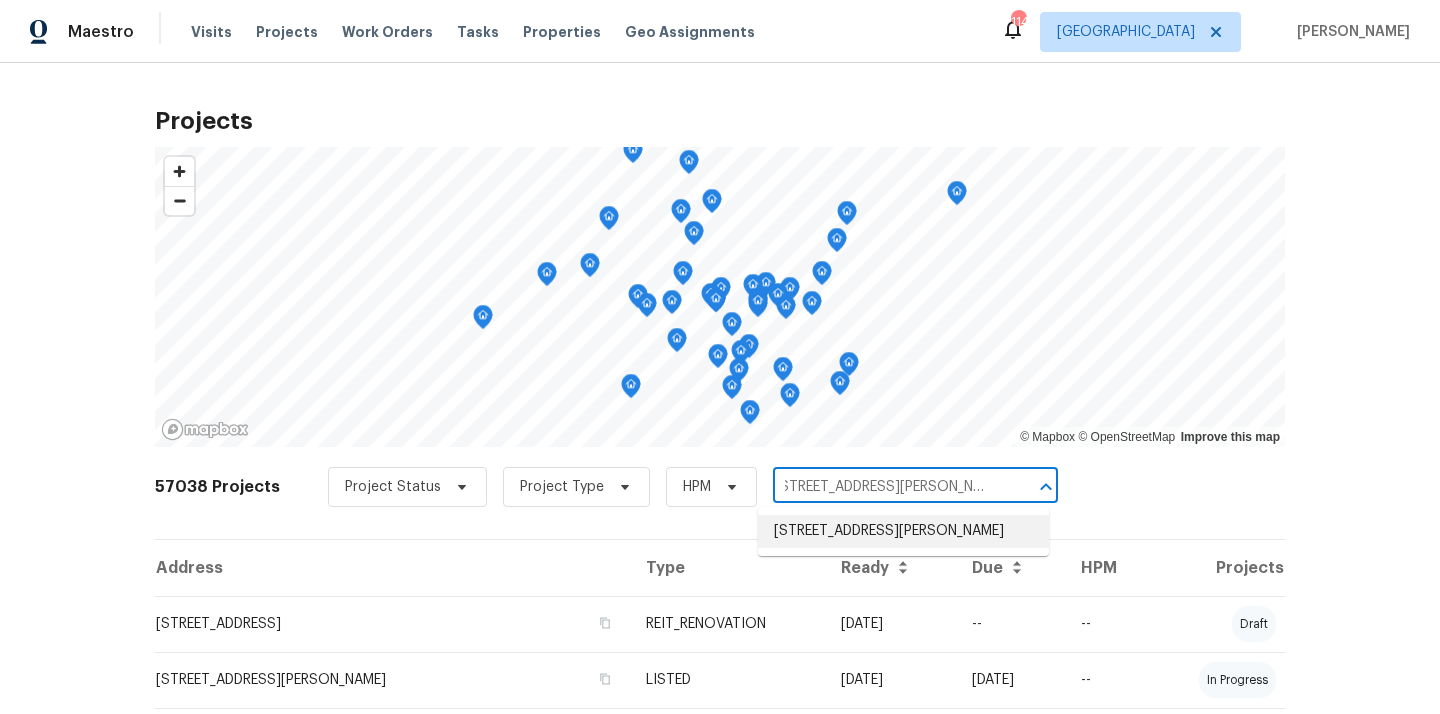 click on "532 Hemlock Dr, Winder, GA 30680" at bounding box center (903, 531) 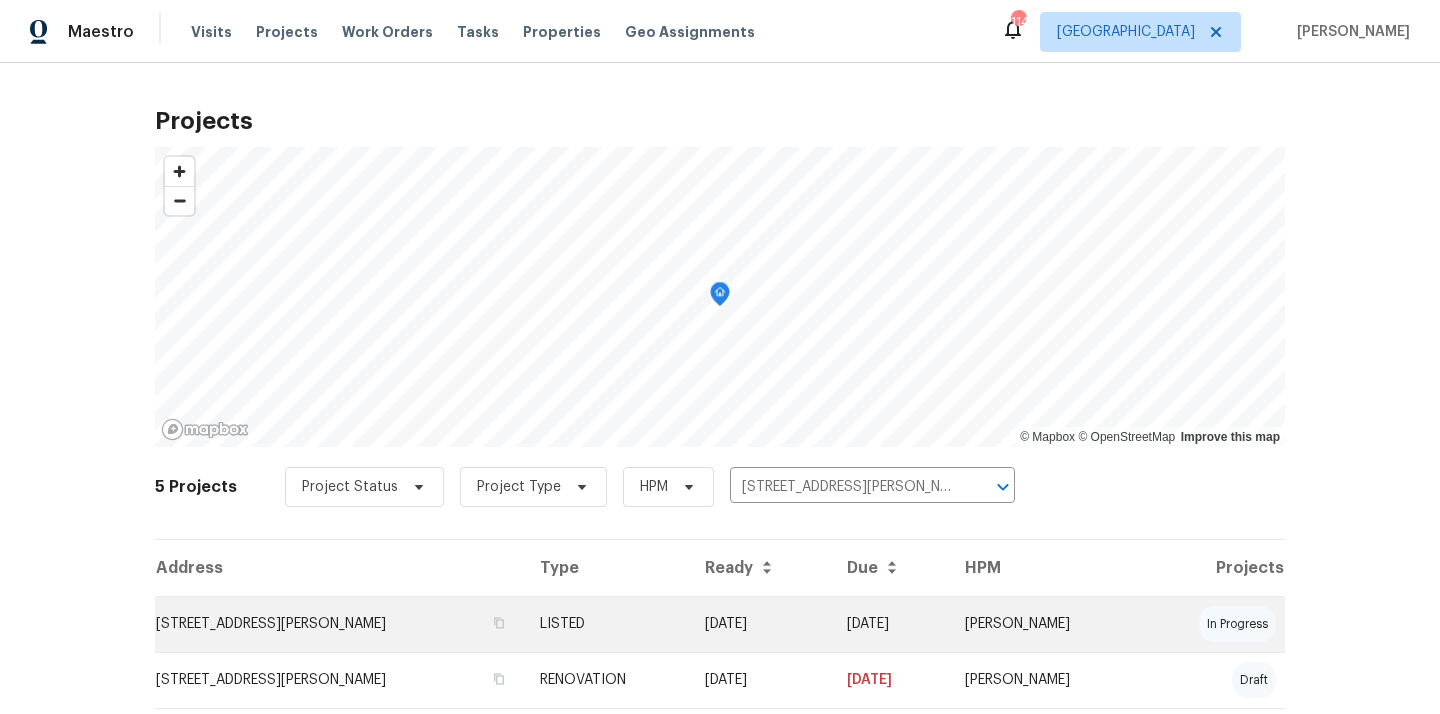 click on "532 Hemlock Dr, Winder, GA 30680" at bounding box center (339, 624) 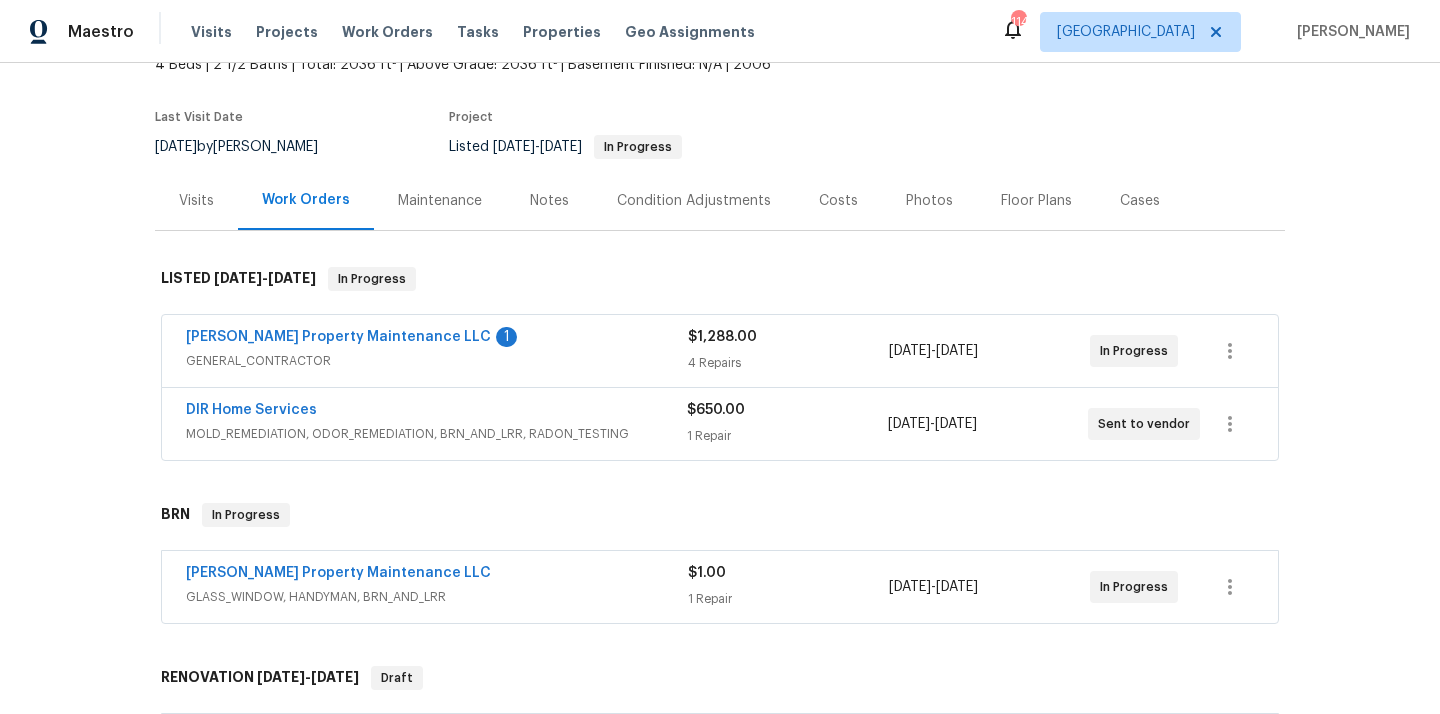 scroll, scrollTop: 645, scrollLeft: 0, axis: vertical 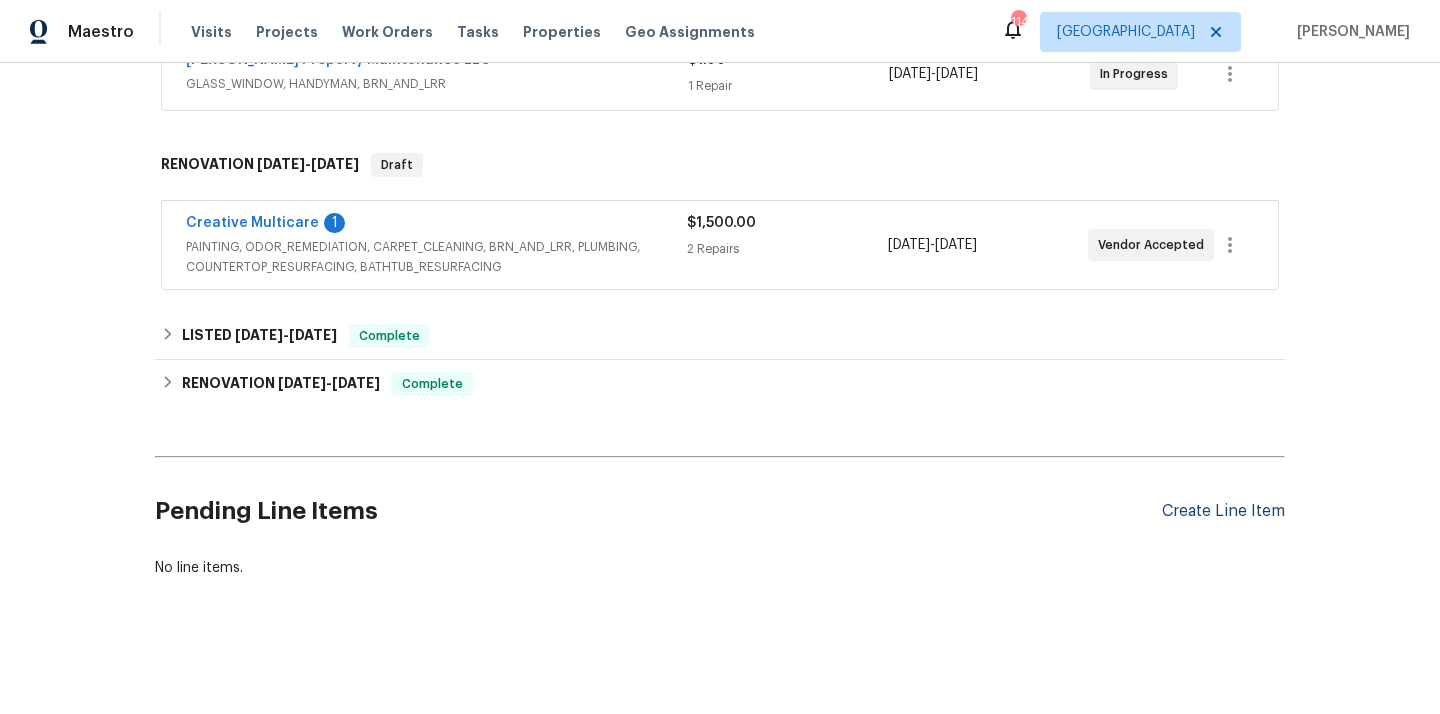 click on "Create Line Item" at bounding box center [1223, 511] 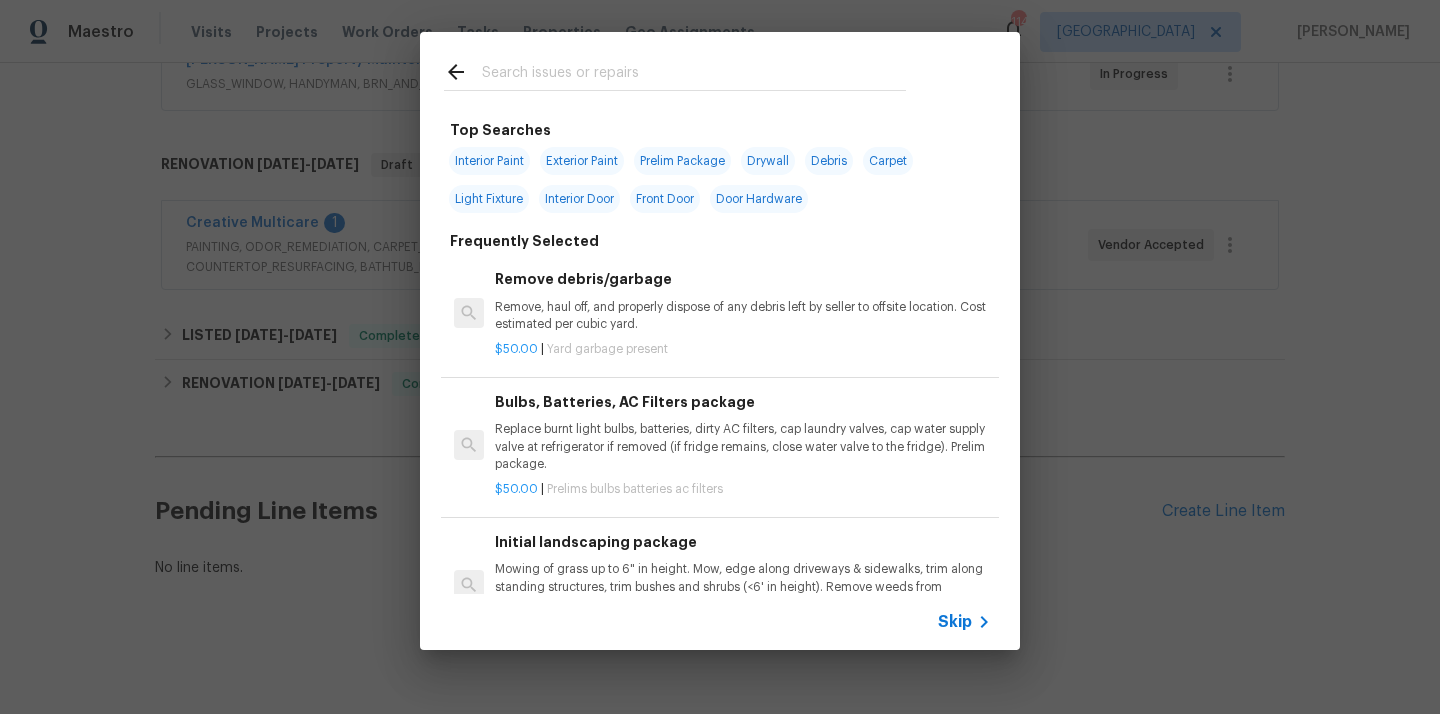 click at bounding box center (694, 75) 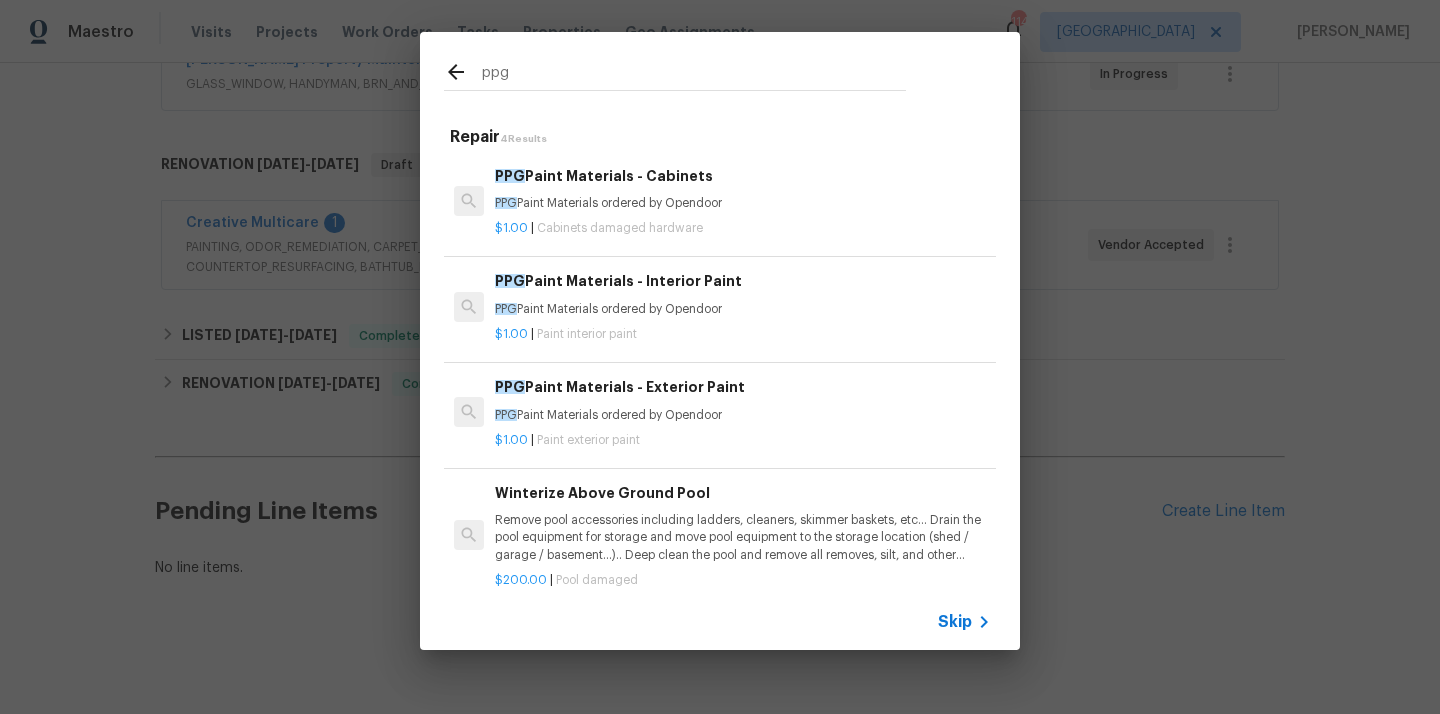 type on "ppg" 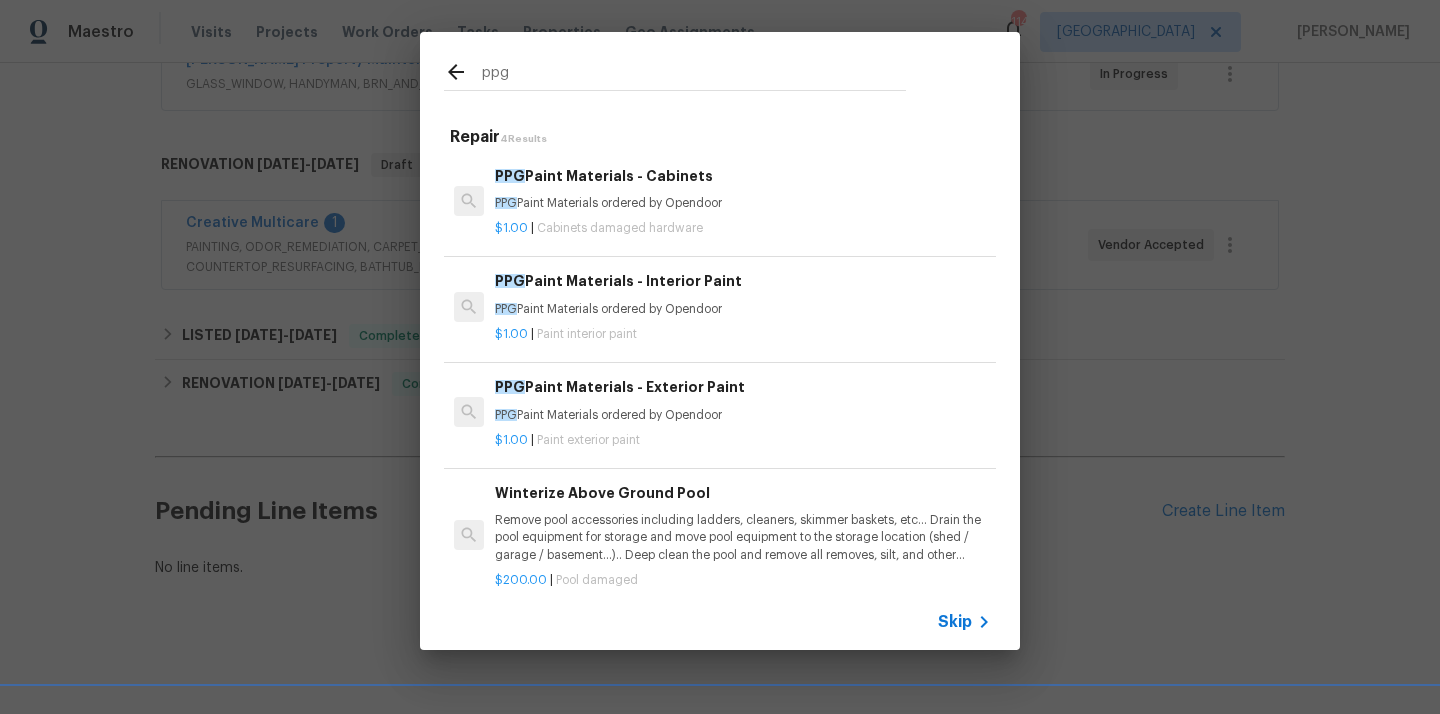 click on "ppg Repair  4  Results PPG  Paint Materials - Cabinets PPG  Paint Materials ordered by Opendoor $1.00   |   Cabinets damaged hardware PPG  Paint Materials - Interior Paint PPG  Paint Materials ordered by Opendoor $1.00   |   Paint interior paint PPG  Paint Materials - Exterior Paint PPG  Paint Materials ordered by Opendoor $1.00   |   Paint exterior paint Winterize Above Ground Pool Ppg Pq-k9TLJHqfClm0zrA28wPhWKSMmWataTbdWOrDI/edit $200.00   |   Pool damaged Skip" at bounding box center [720, 341] 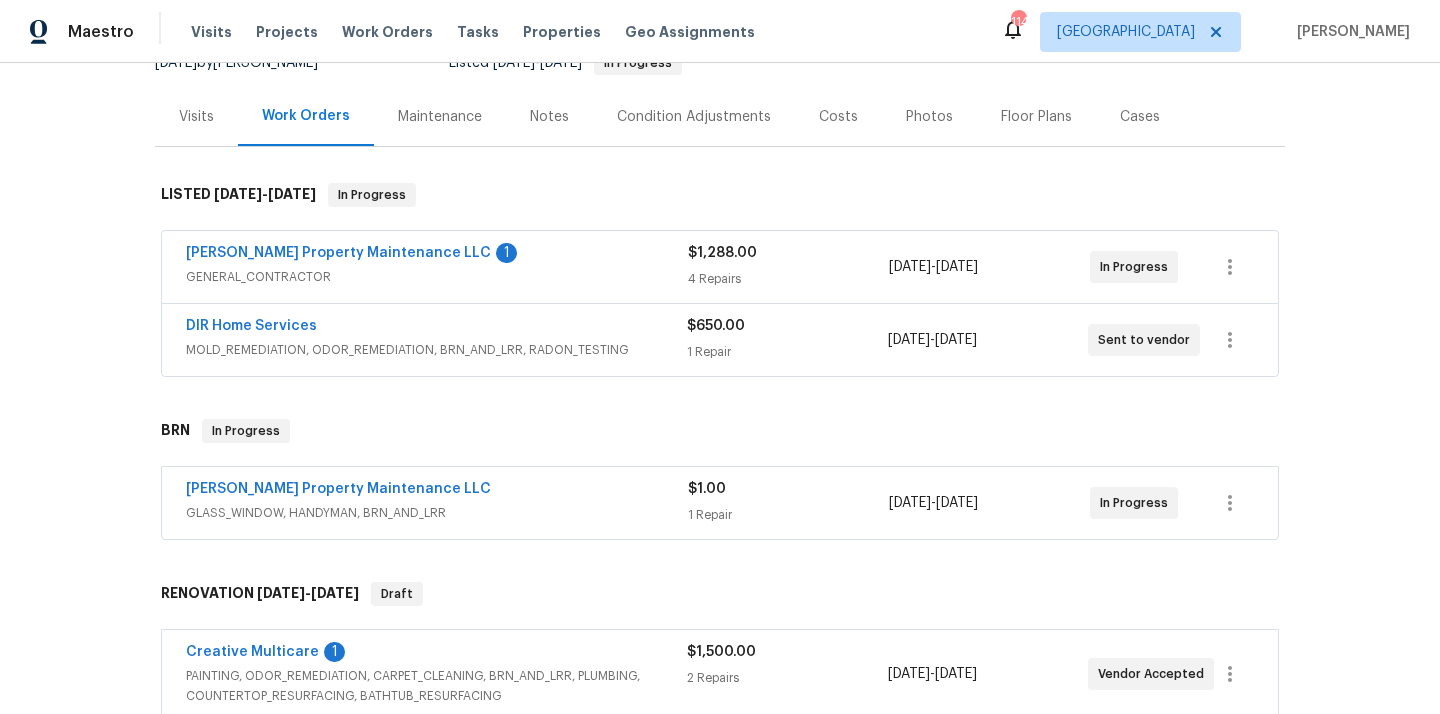 scroll, scrollTop: 213, scrollLeft: 0, axis: vertical 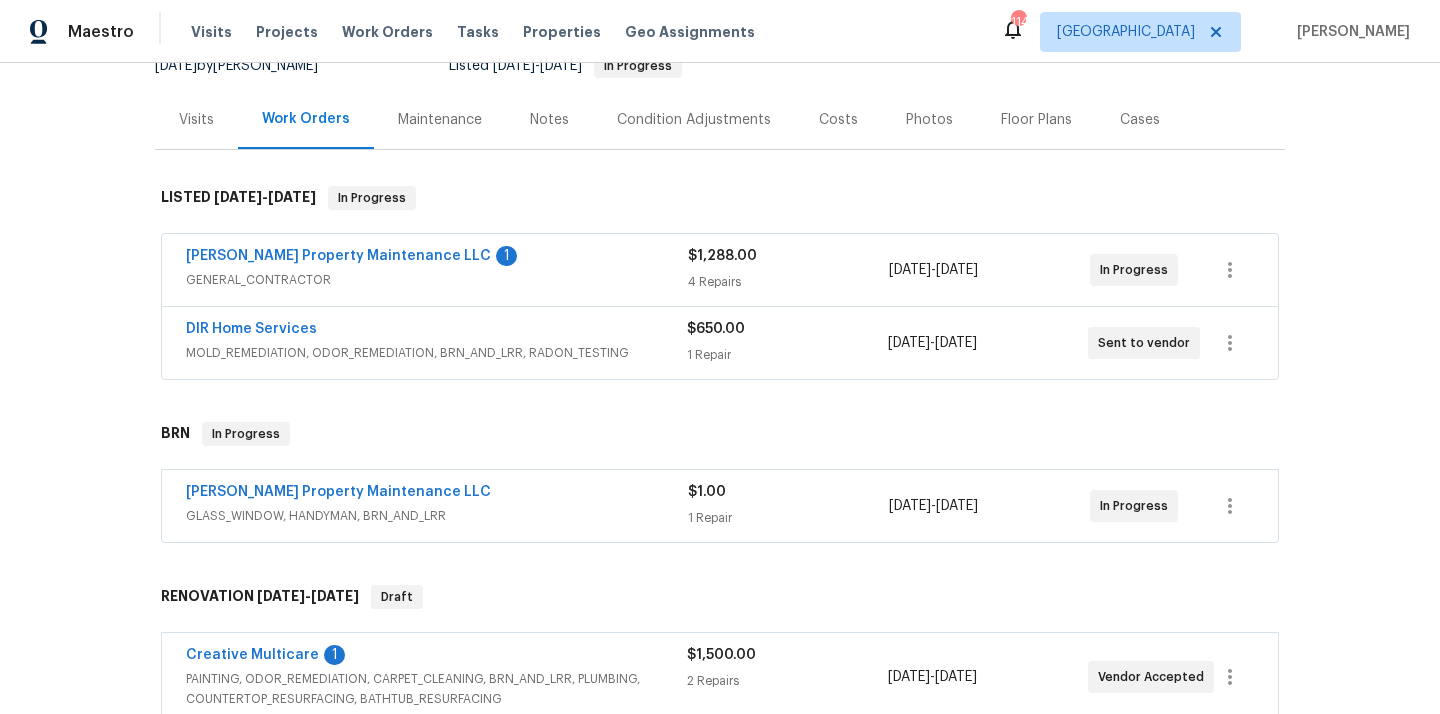 click on "$650.00 1 Repair" at bounding box center (787, 343) 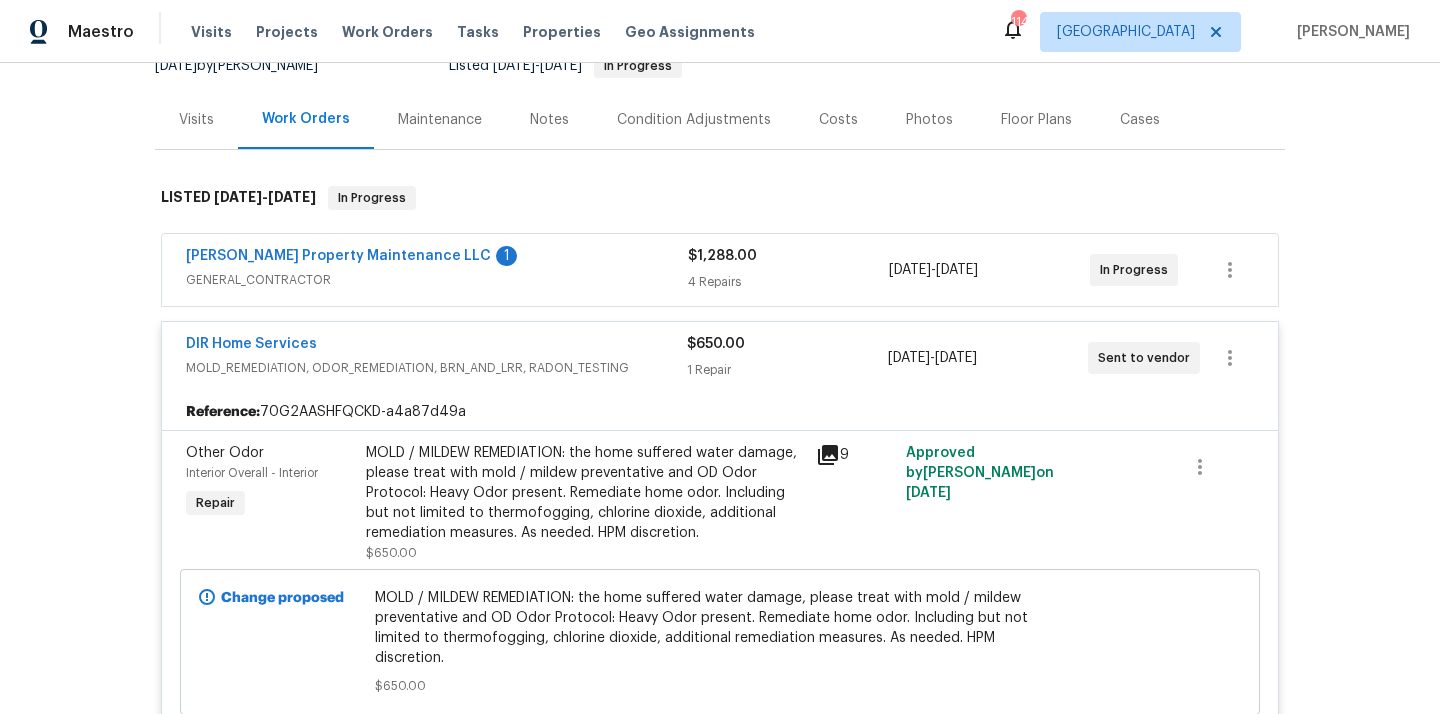 click on "4 Repairs" at bounding box center (788, 282) 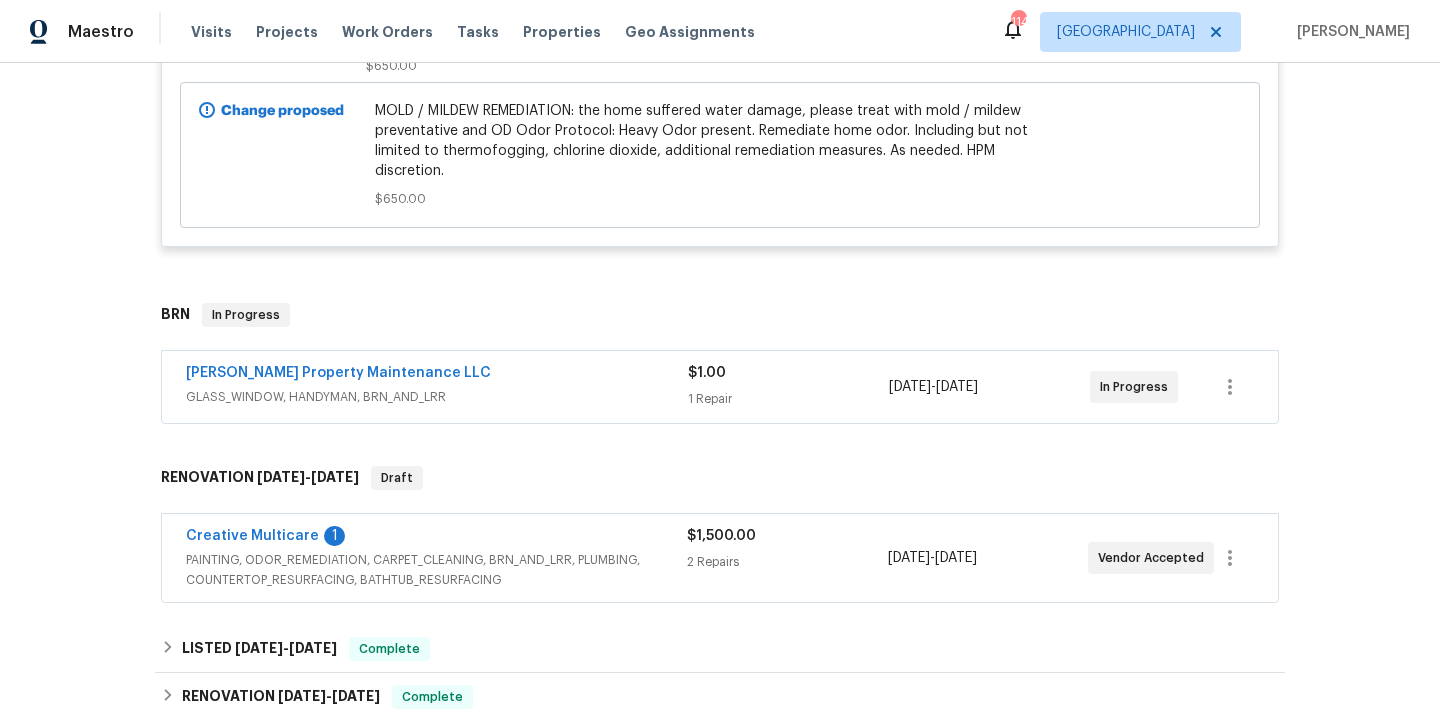 scroll, scrollTop: 2668, scrollLeft: 0, axis: vertical 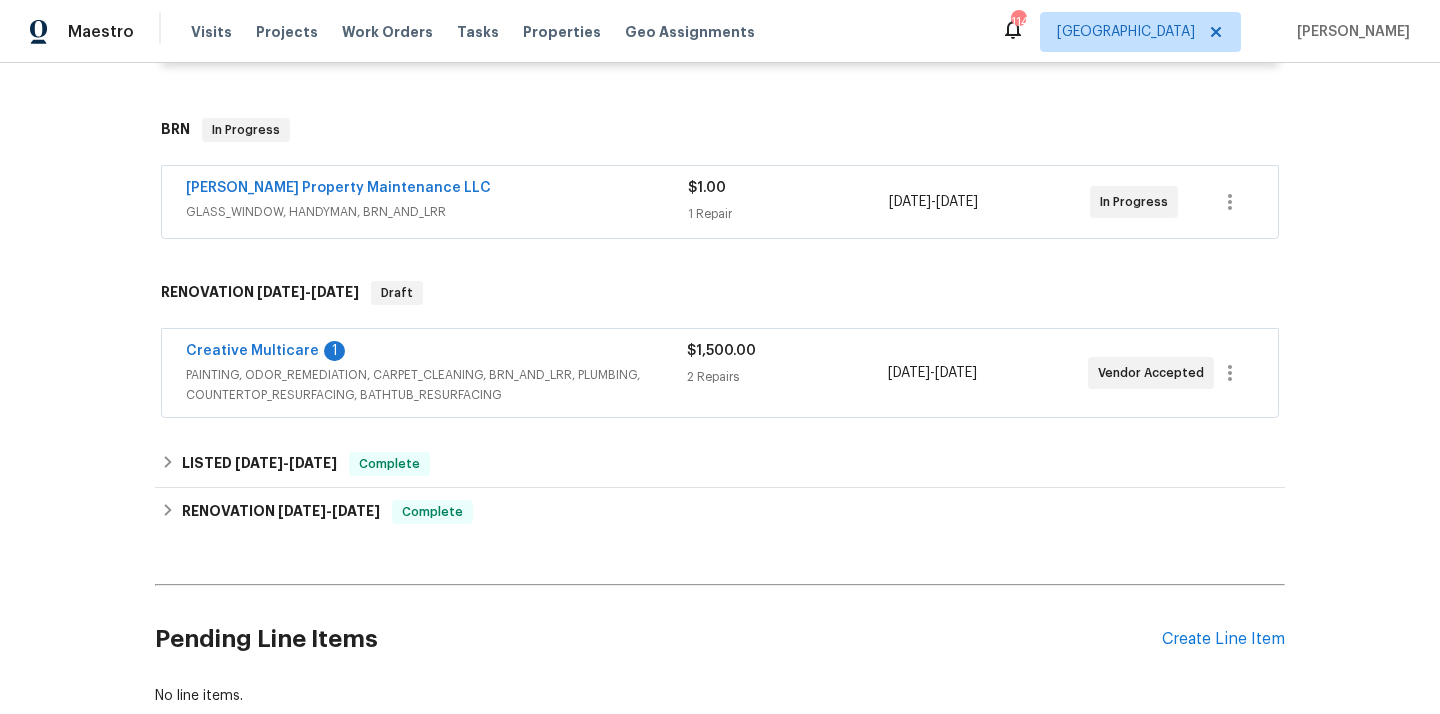 click on "$1,500.00" at bounding box center (787, 351) 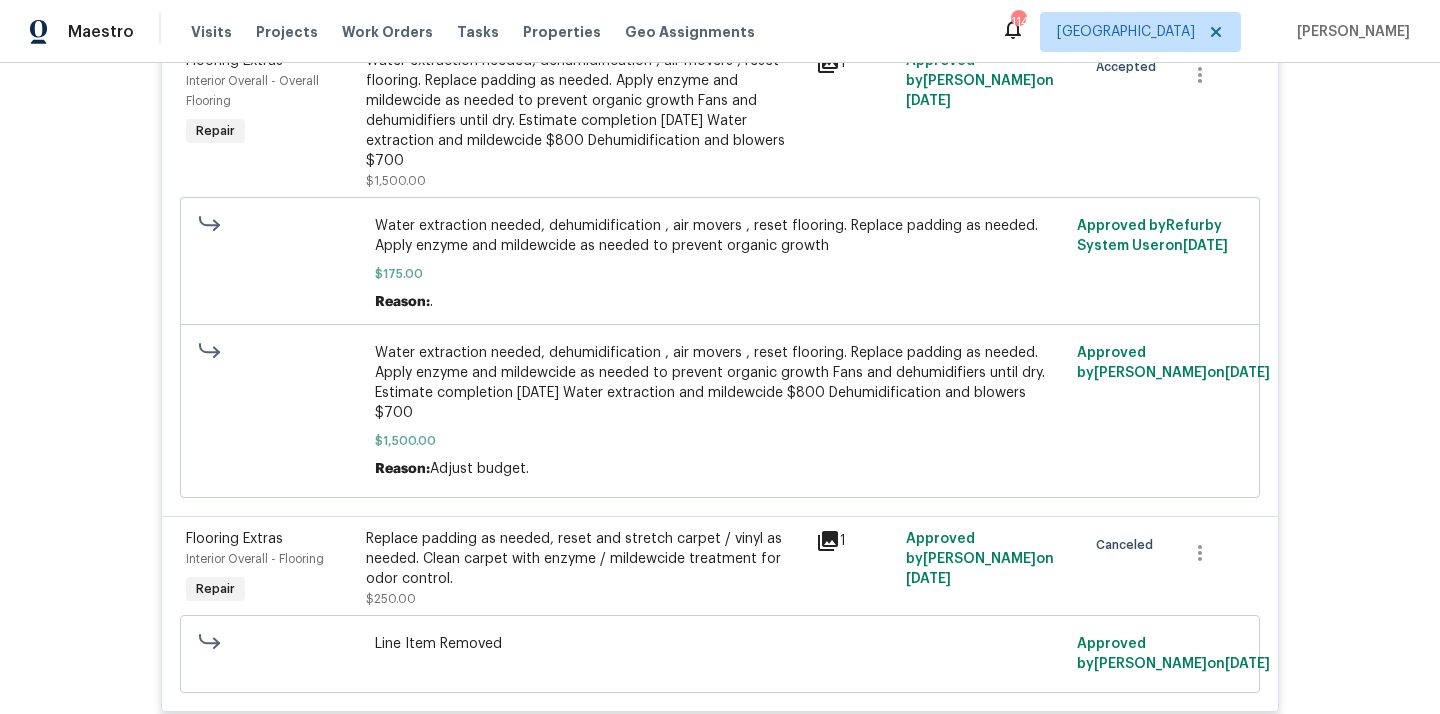 scroll, scrollTop: 3519, scrollLeft: 0, axis: vertical 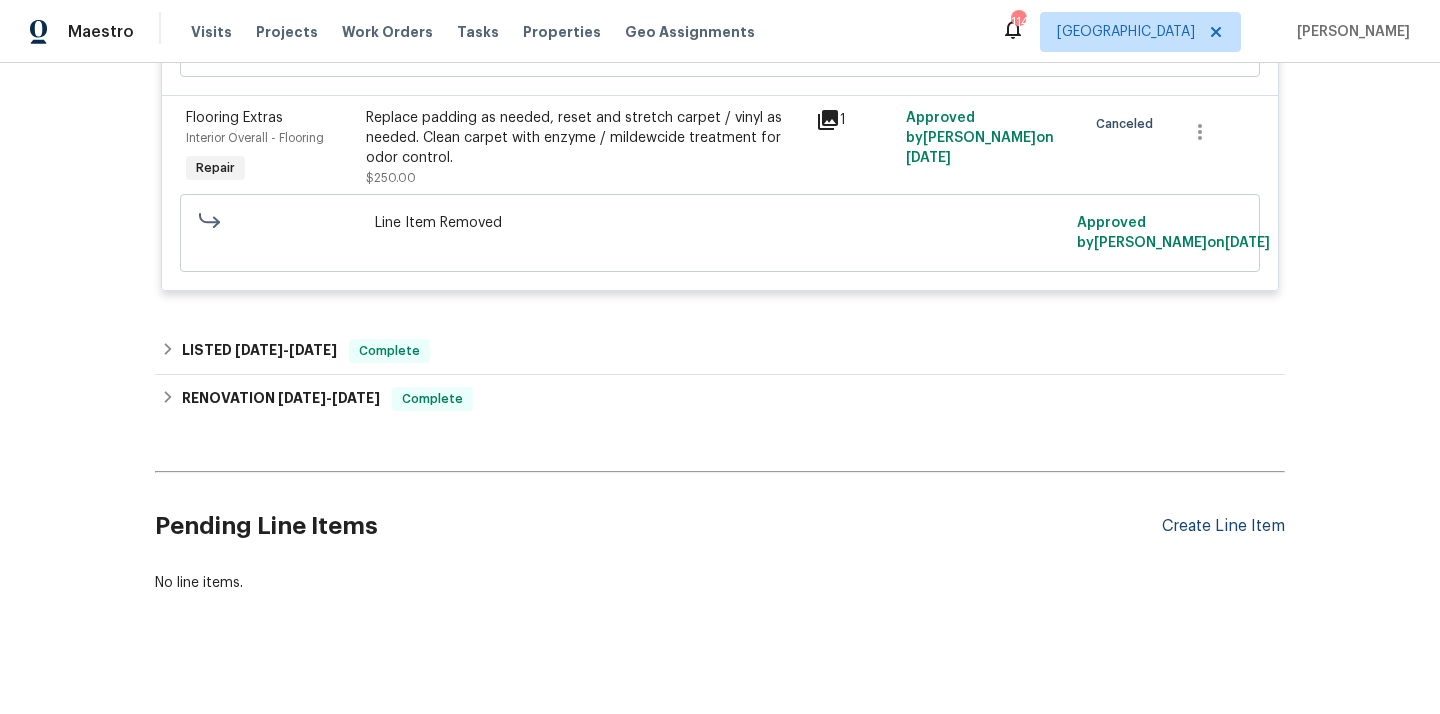 click on "Create Line Item" at bounding box center (1223, 526) 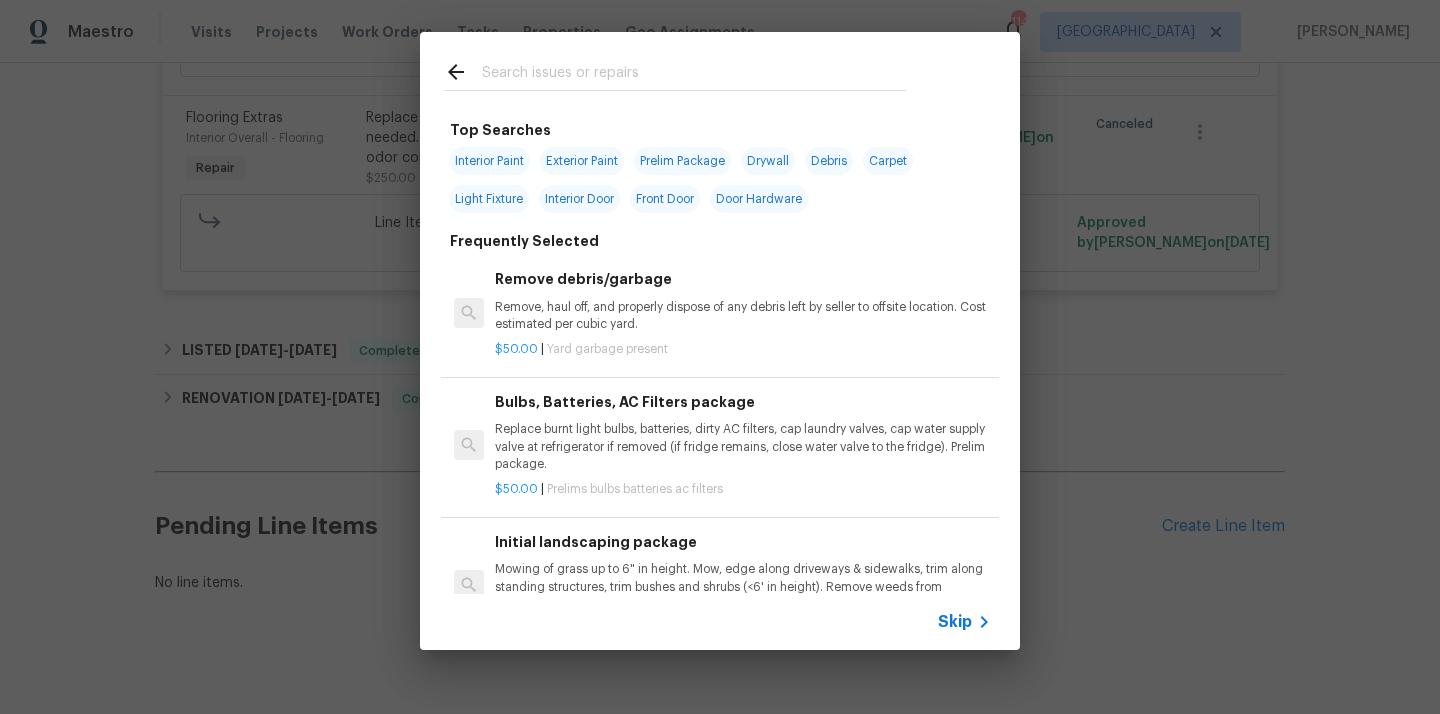 click at bounding box center [694, 75] 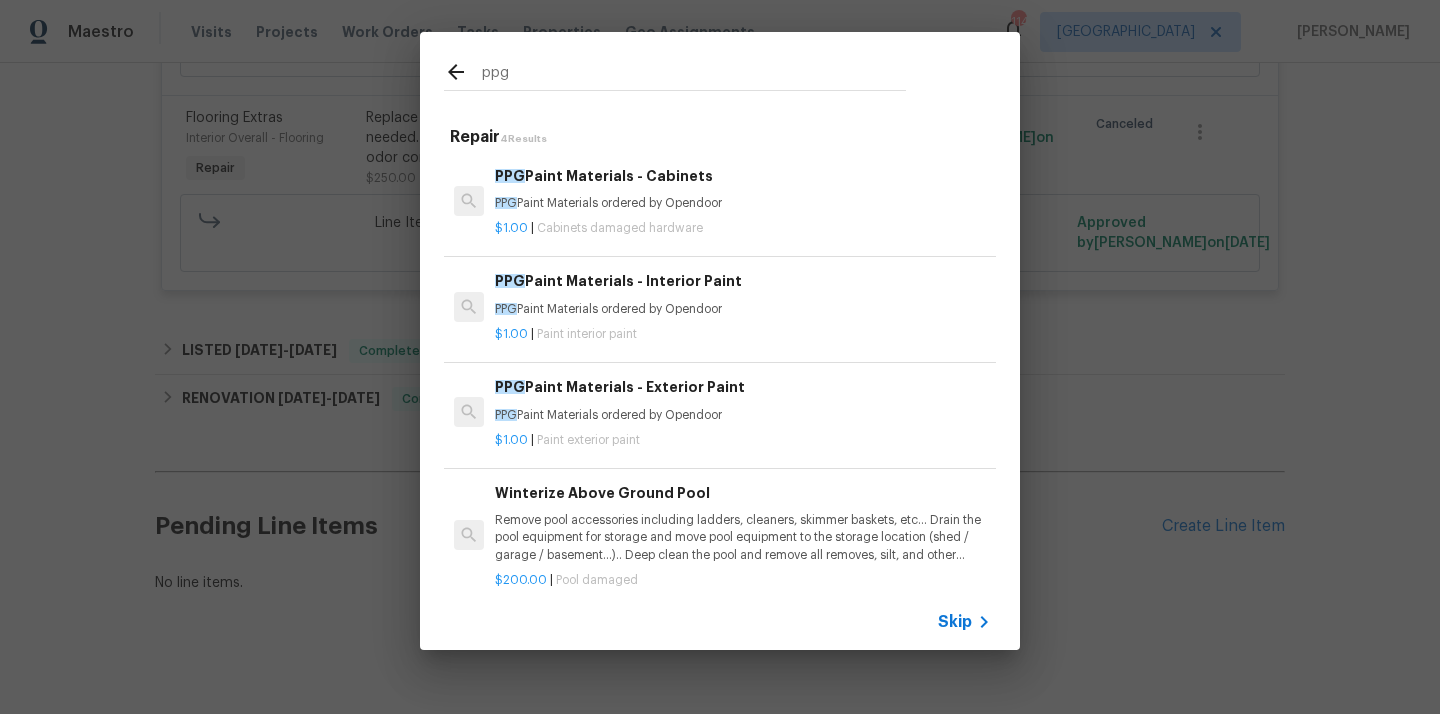 type on "ppg" 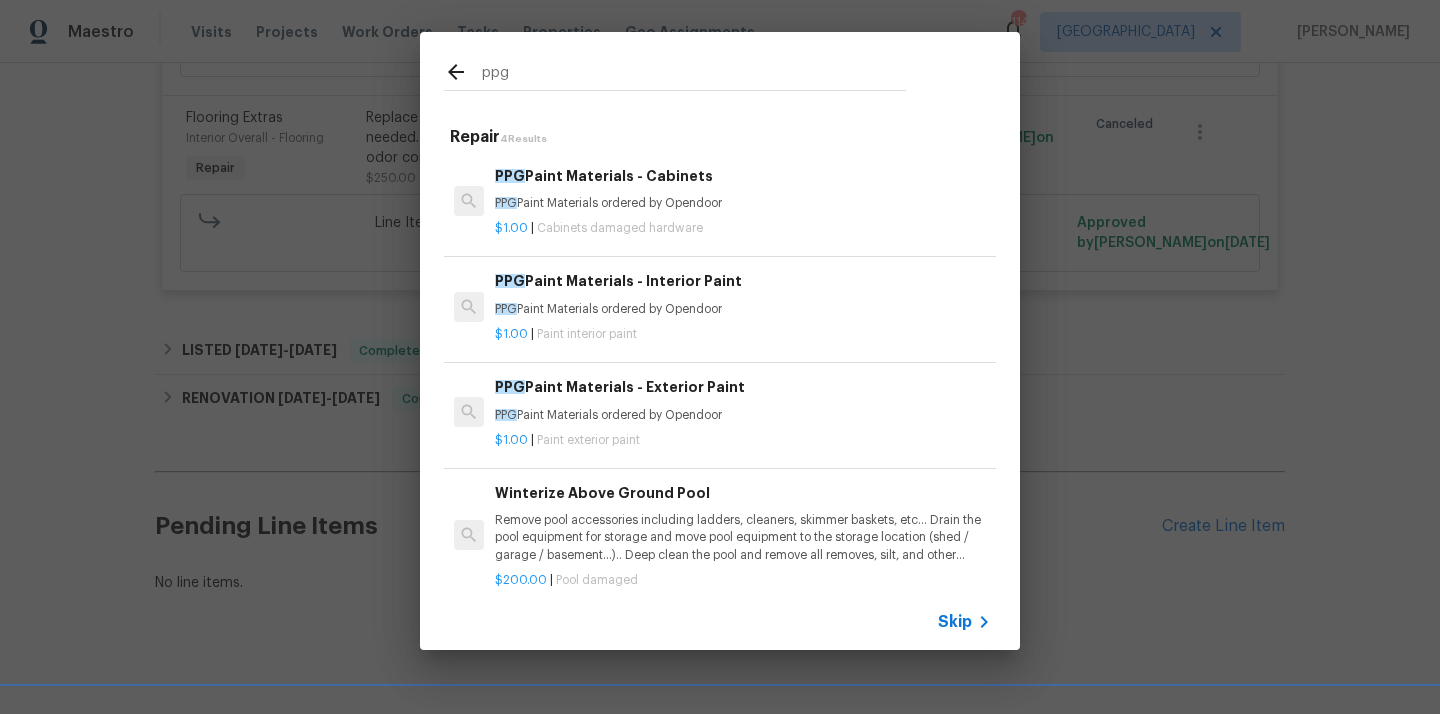 click on "Paint interior paint" at bounding box center (587, 334) 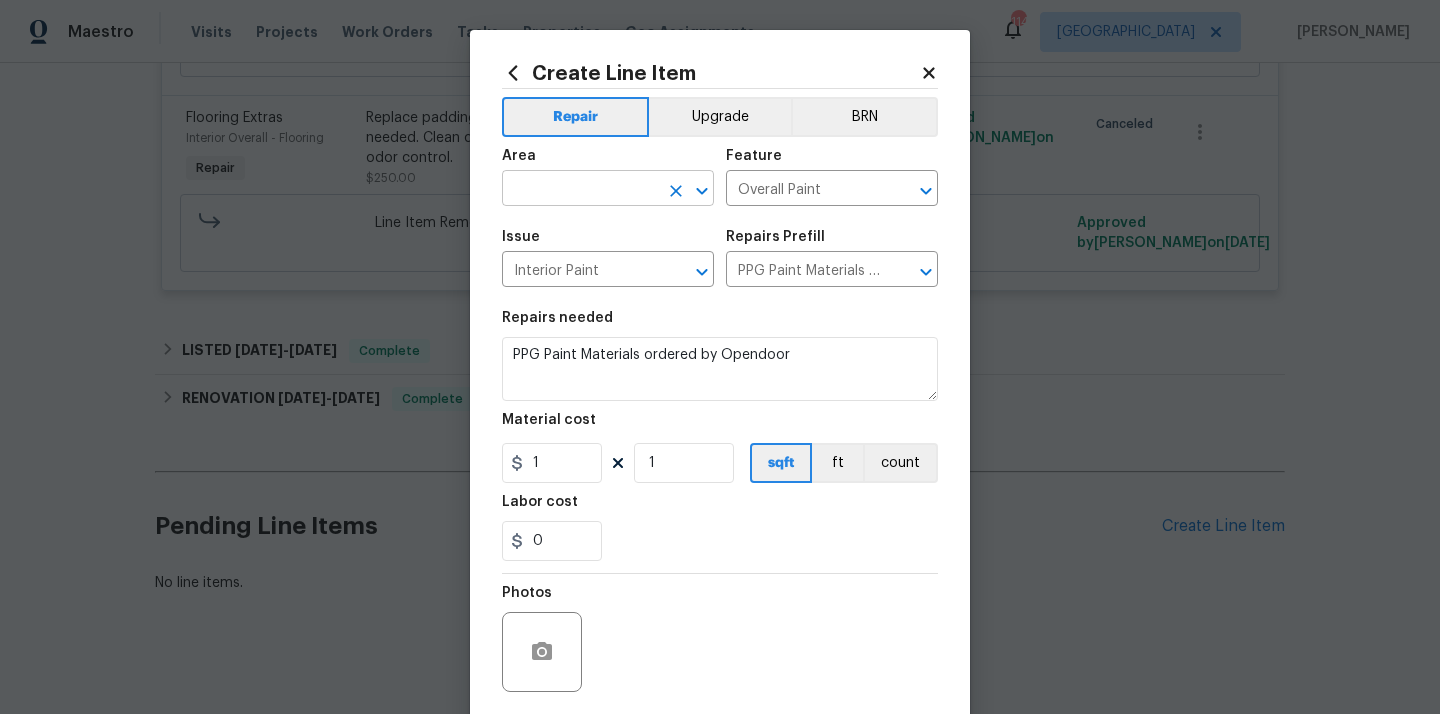click at bounding box center [580, 190] 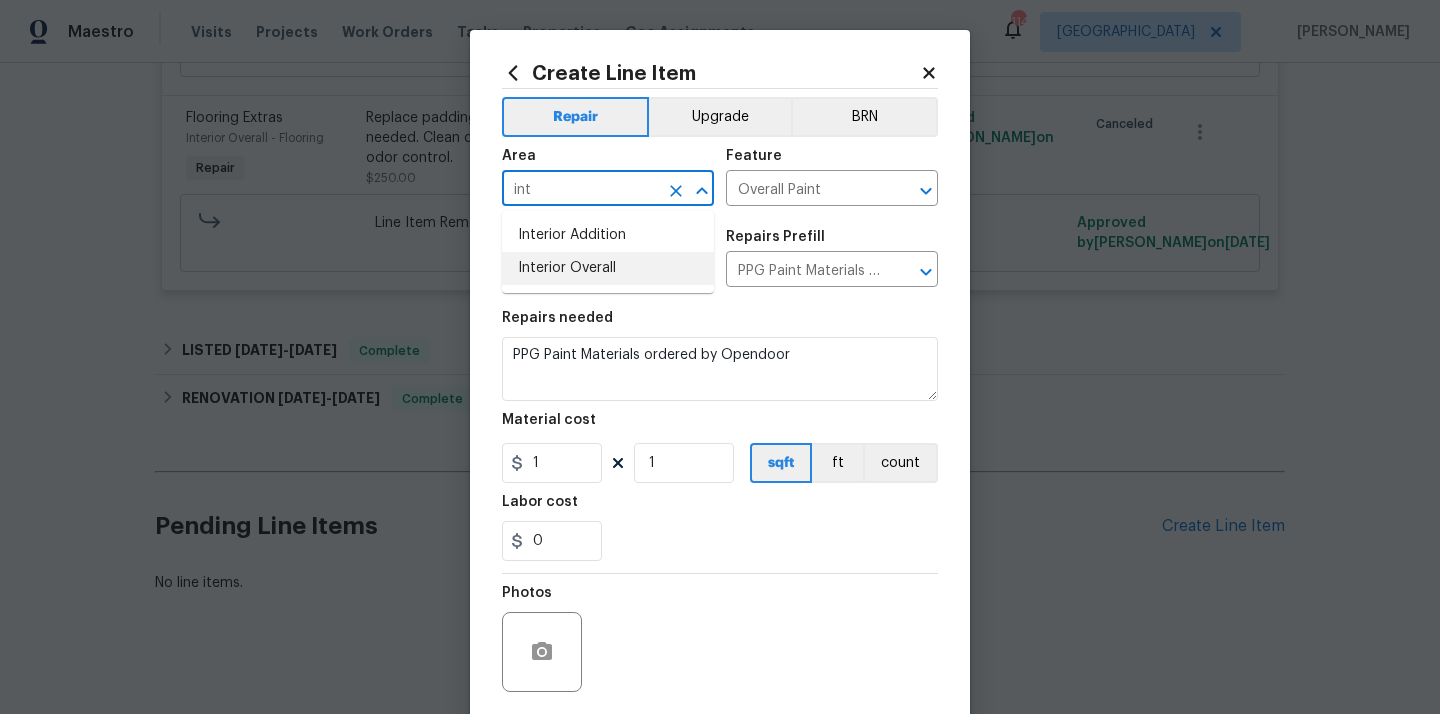 click on "Interior Overall" at bounding box center [608, 268] 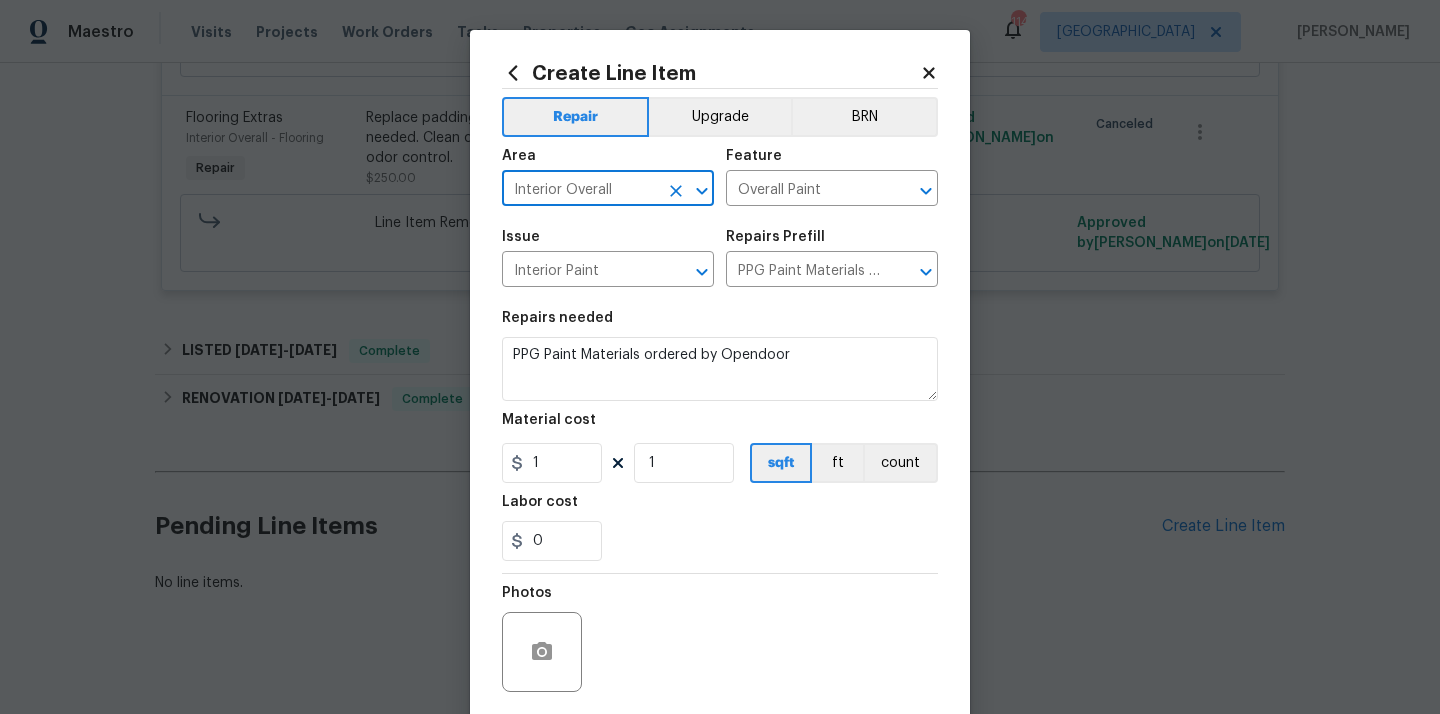 type on "Interior Overall" 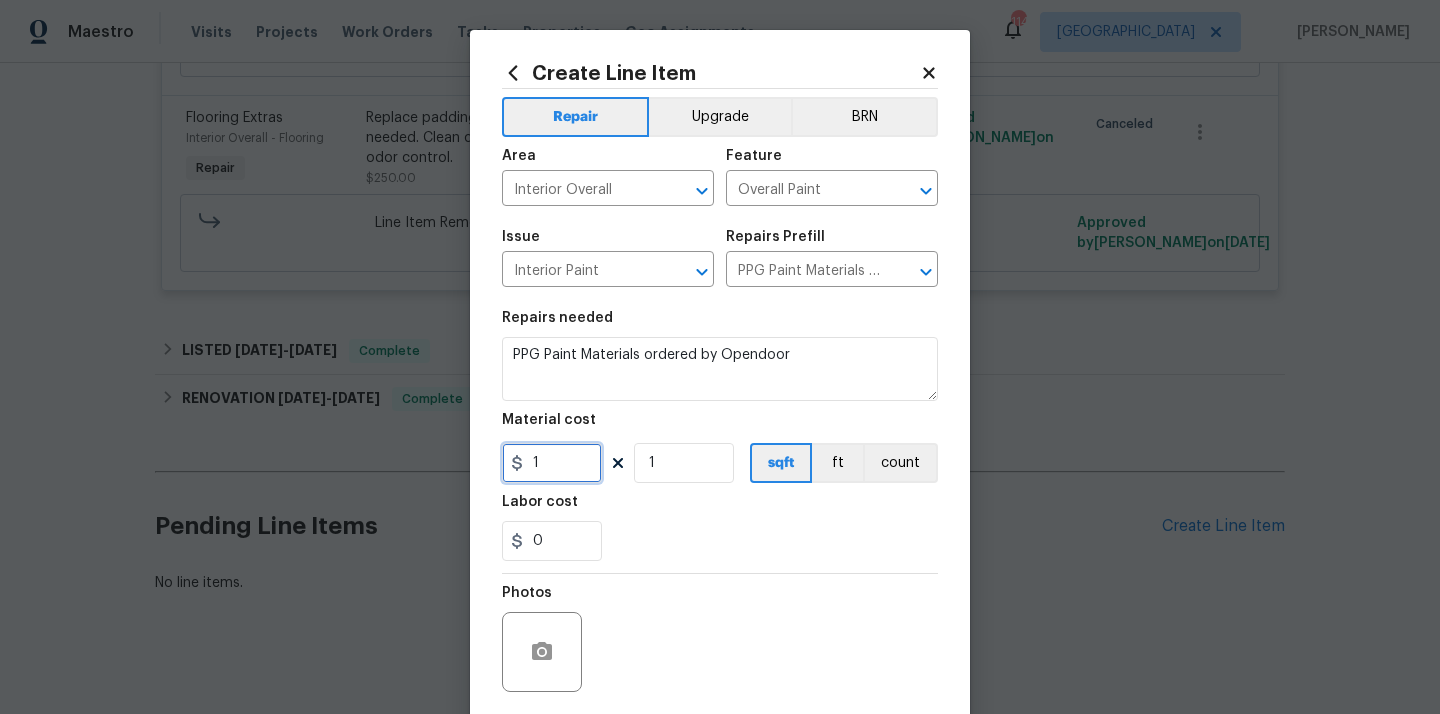 drag, startPoint x: 558, startPoint y: 472, endPoint x: 470, endPoint y: 470, distance: 88.02273 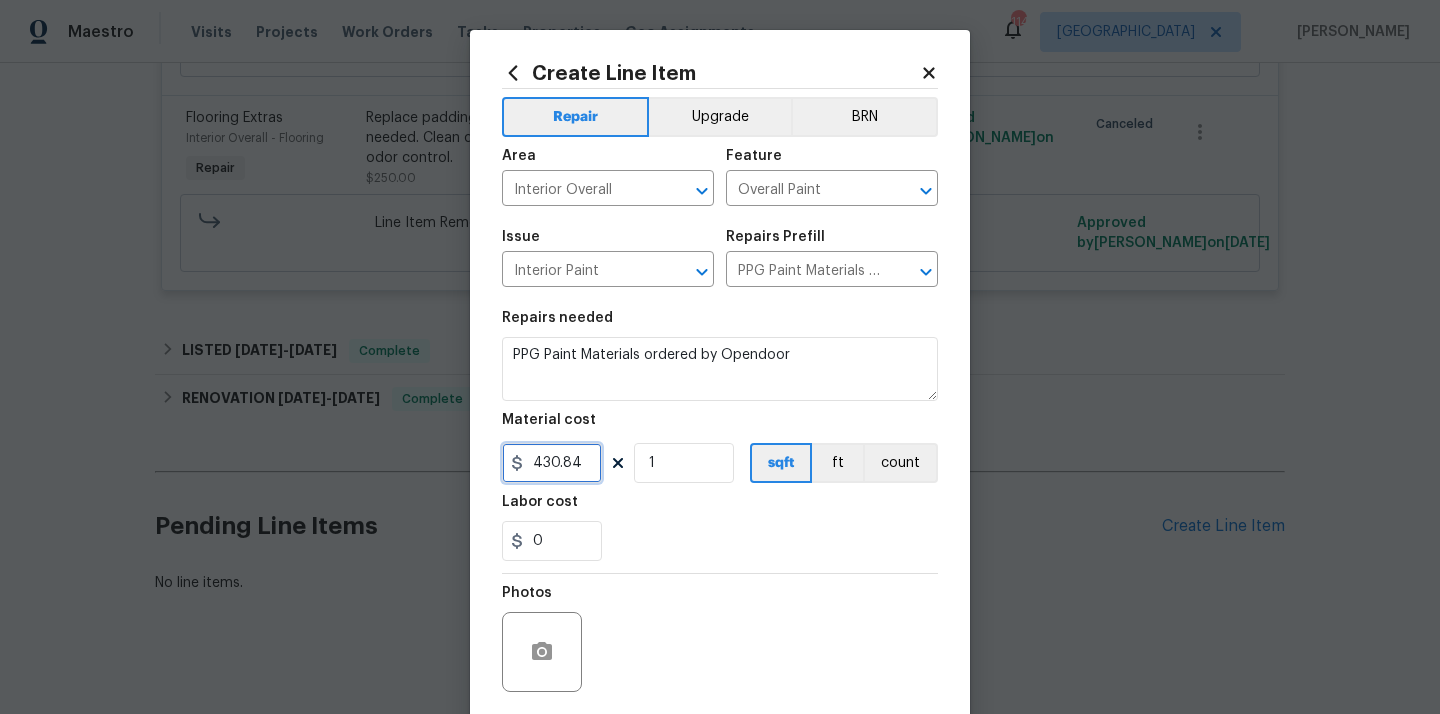 type on "430.84" 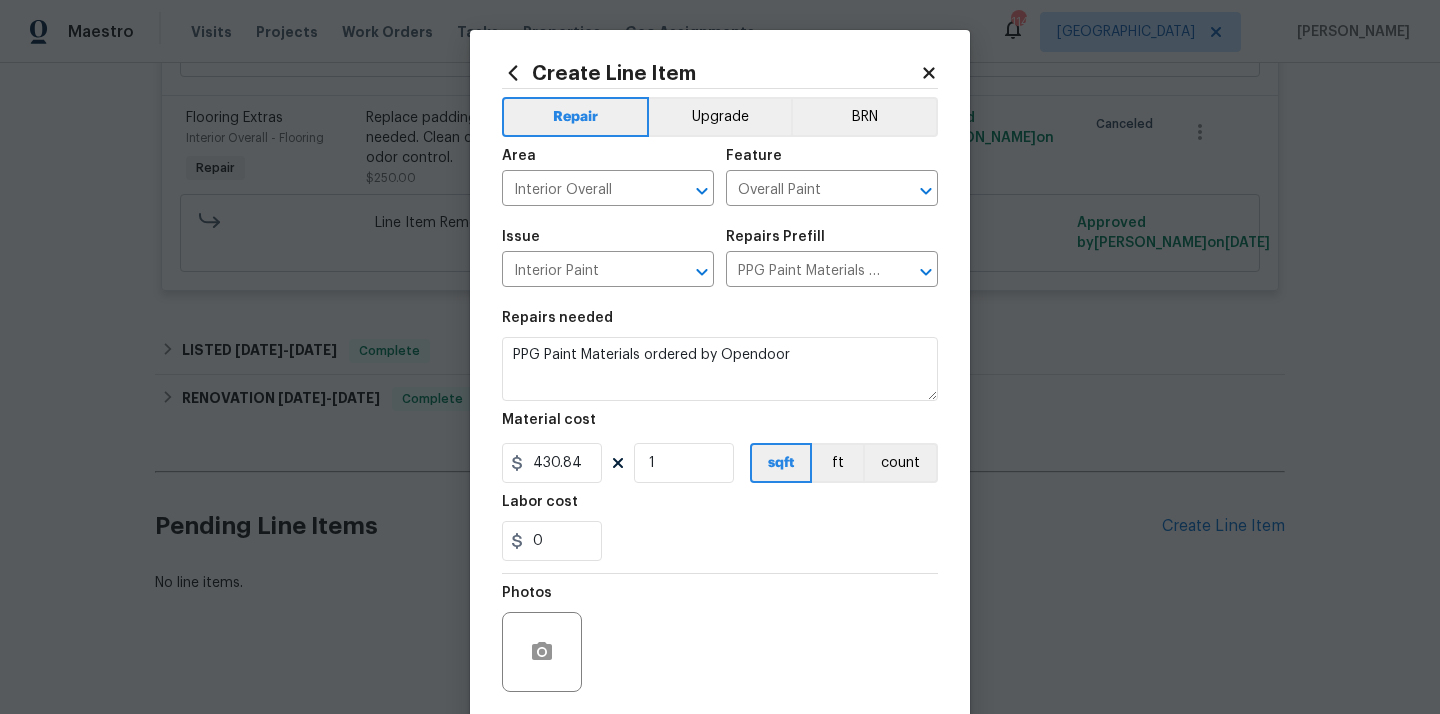 click on "0" at bounding box center [720, 541] 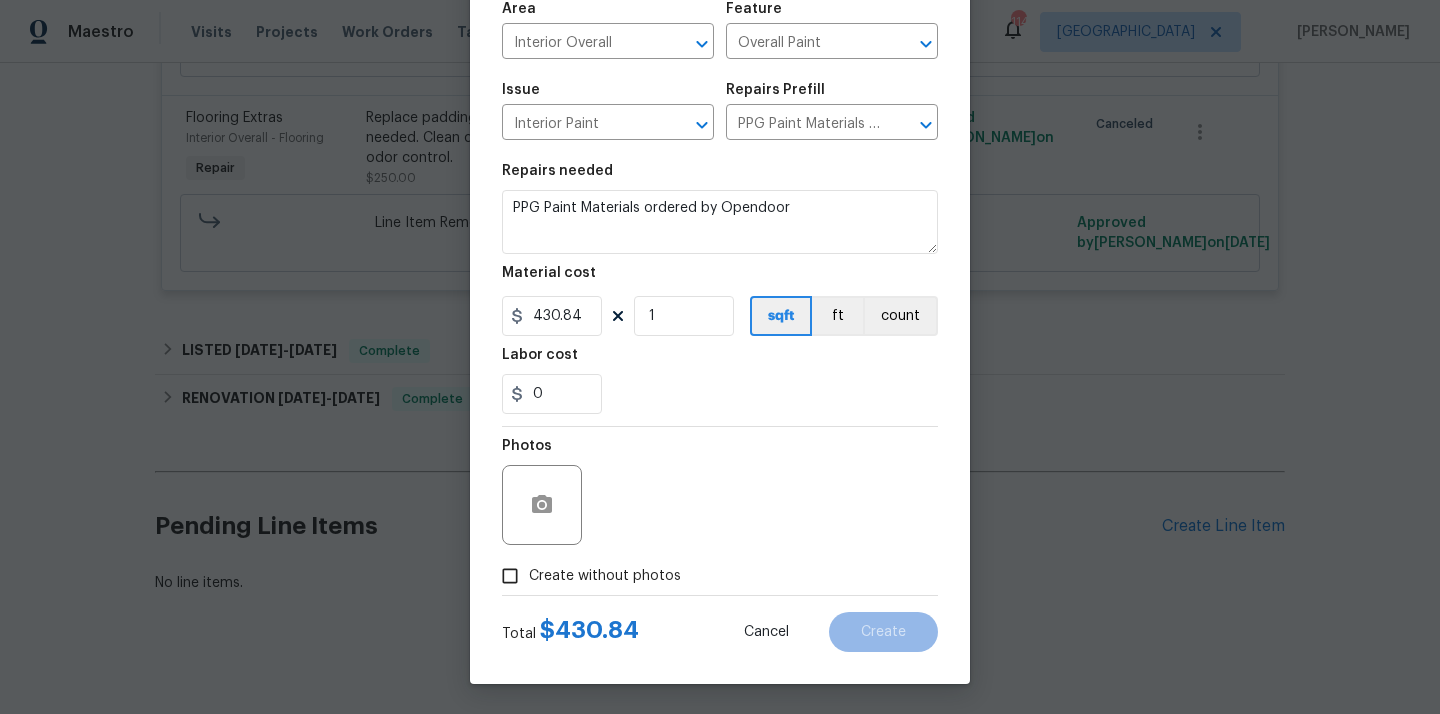 click on "Create without photos" at bounding box center [586, 576] 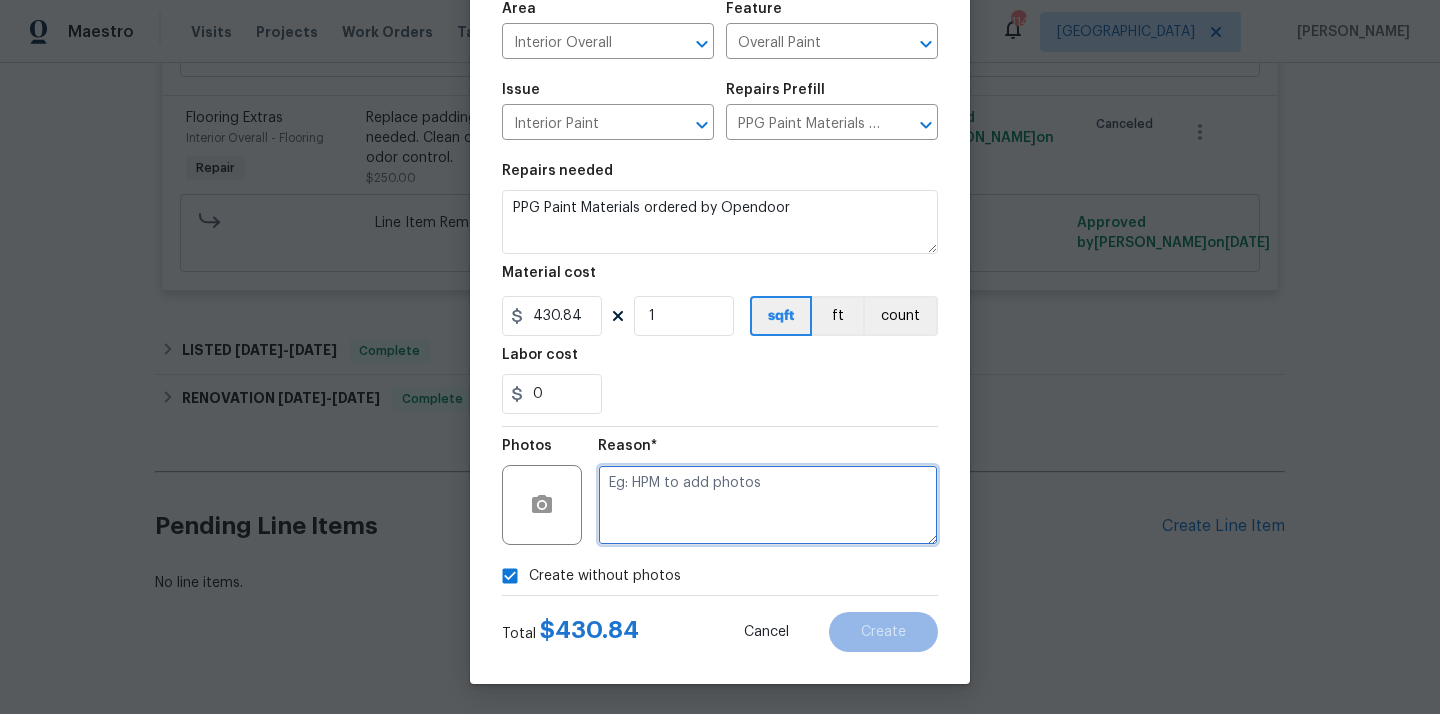 click at bounding box center (768, 505) 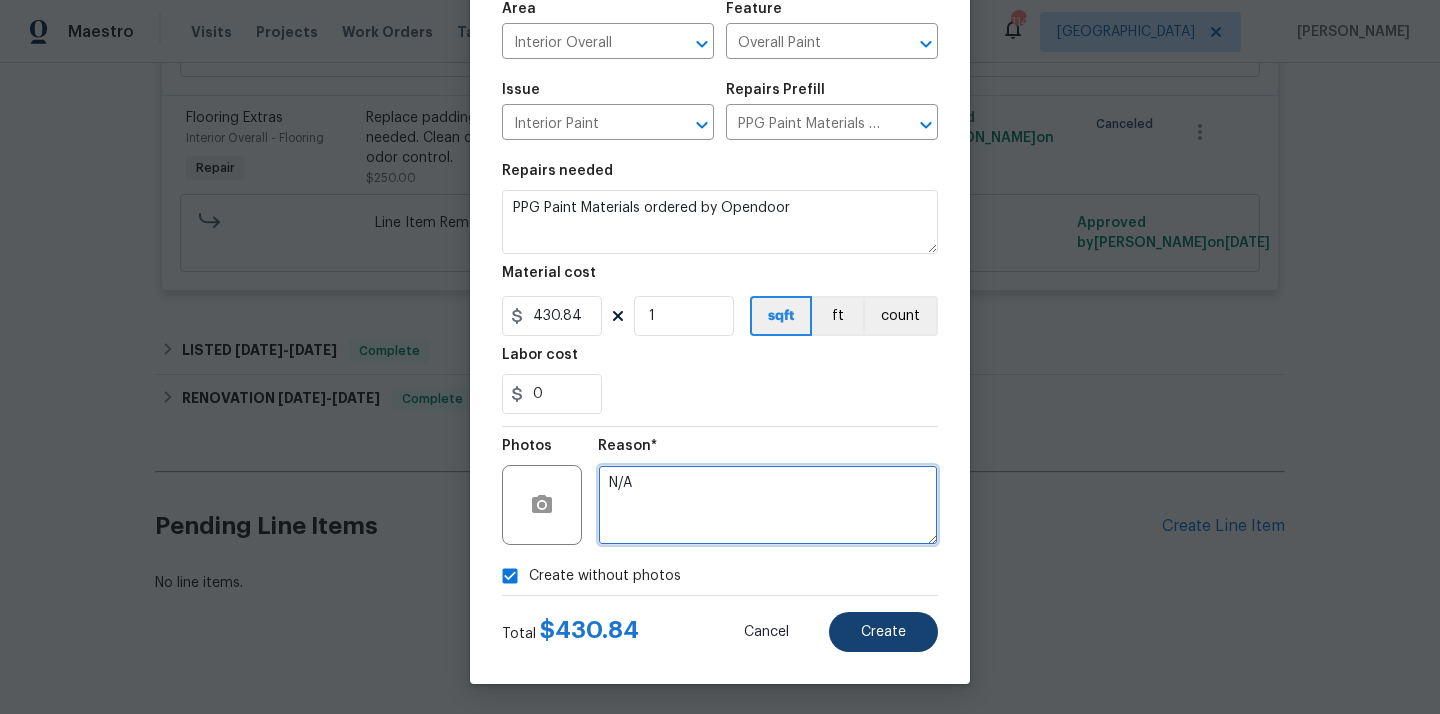 type on "N/A" 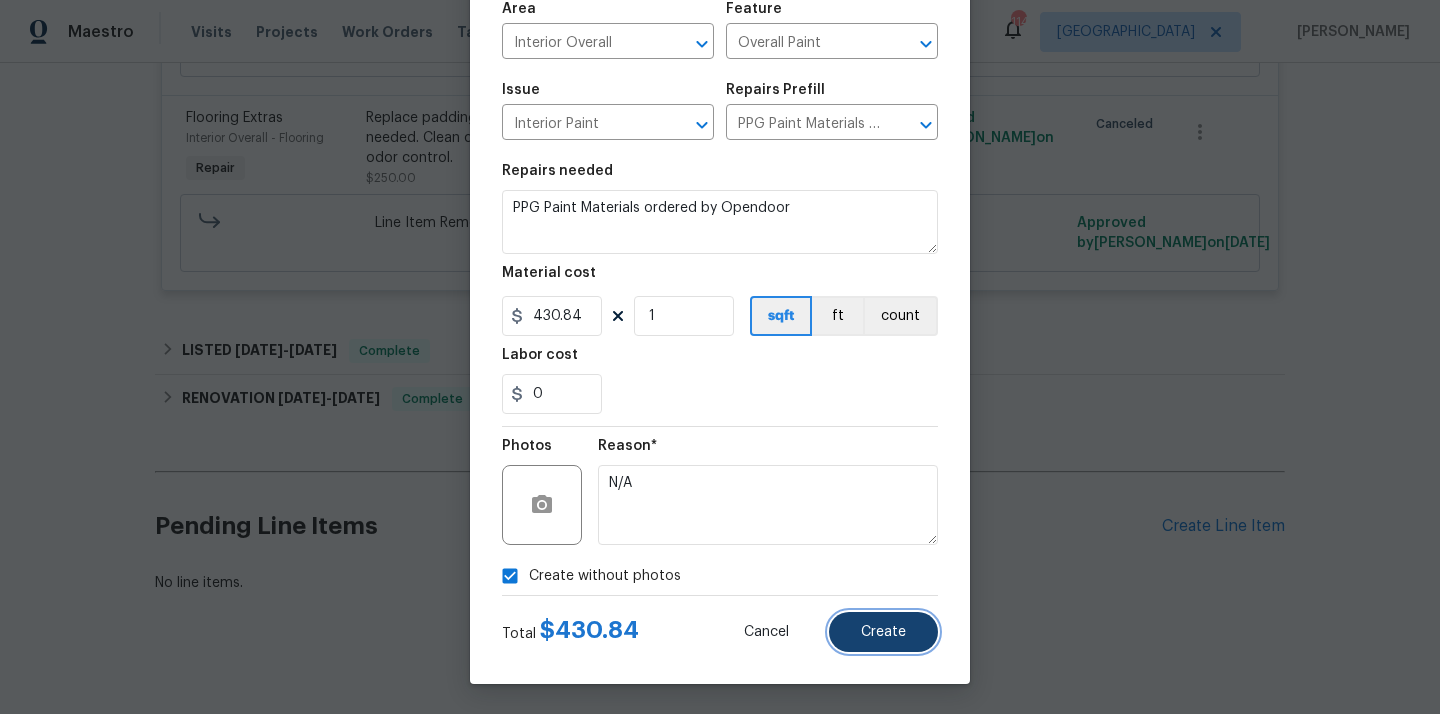 click on "Create" at bounding box center [883, 632] 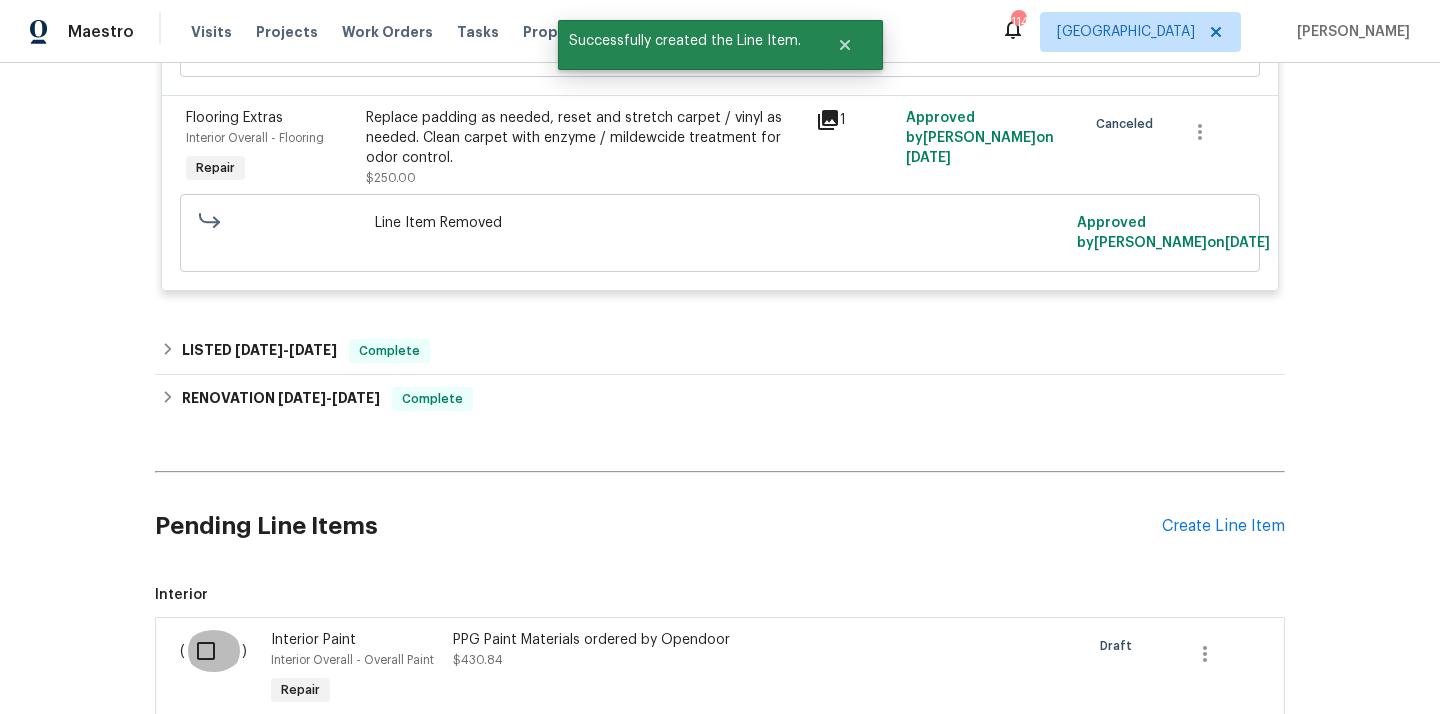 click at bounding box center (213, 651) 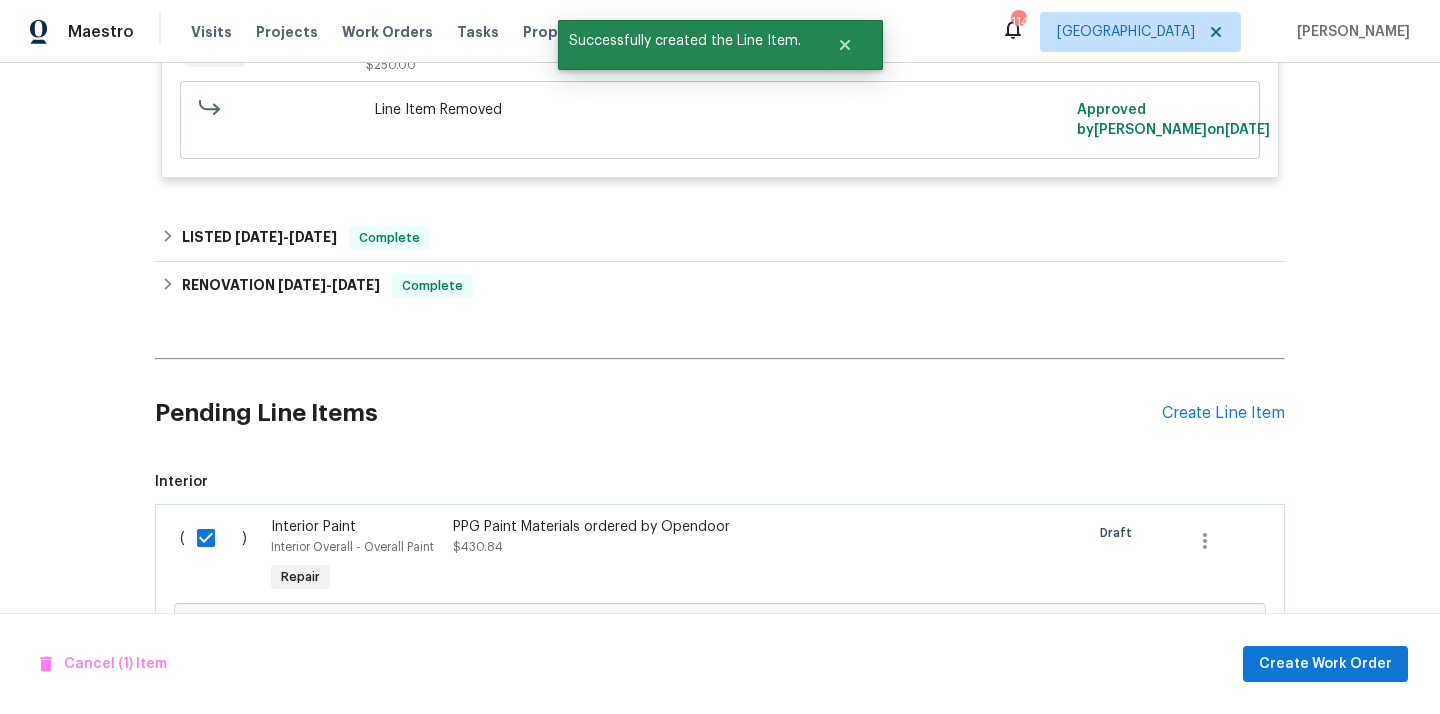 scroll, scrollTop: 3747, scrollLeft: 0, axis: vertical 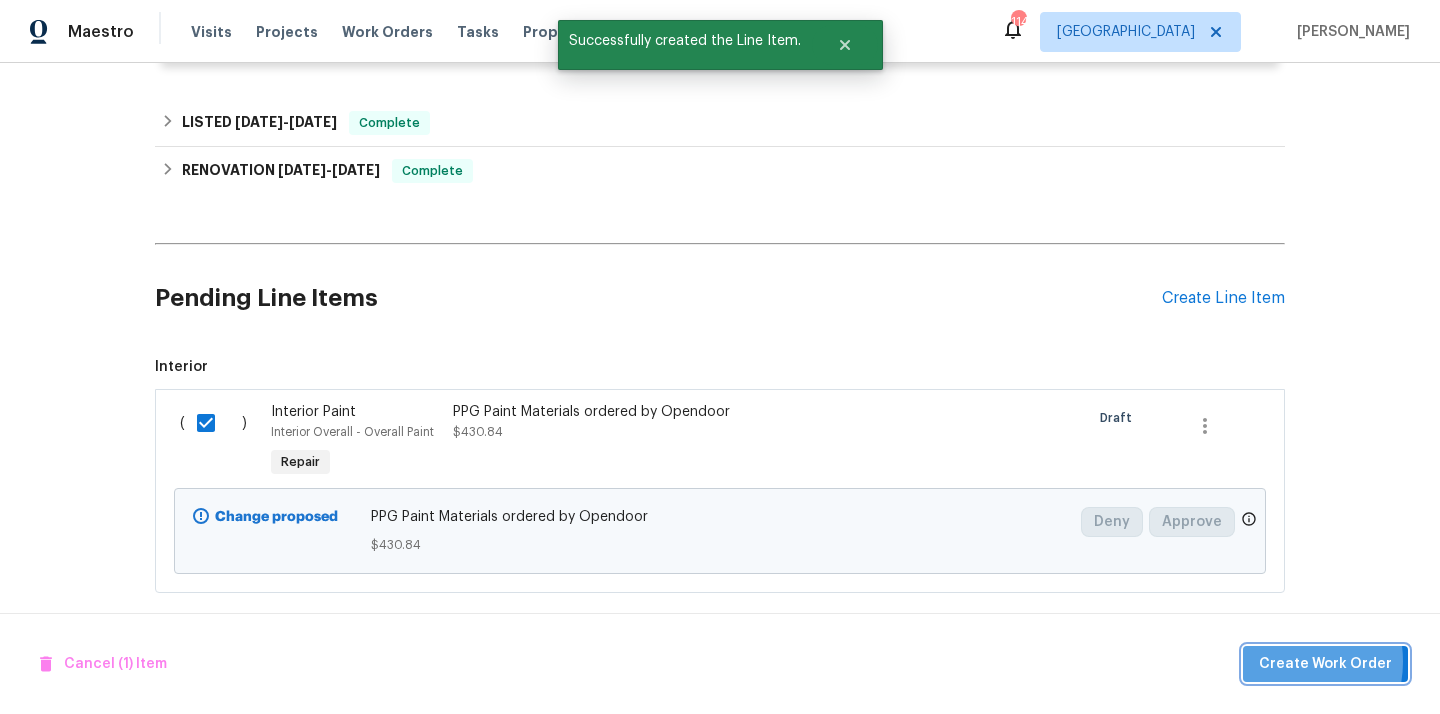 click on "Create Work Order" at bounding box center (1325, 664) 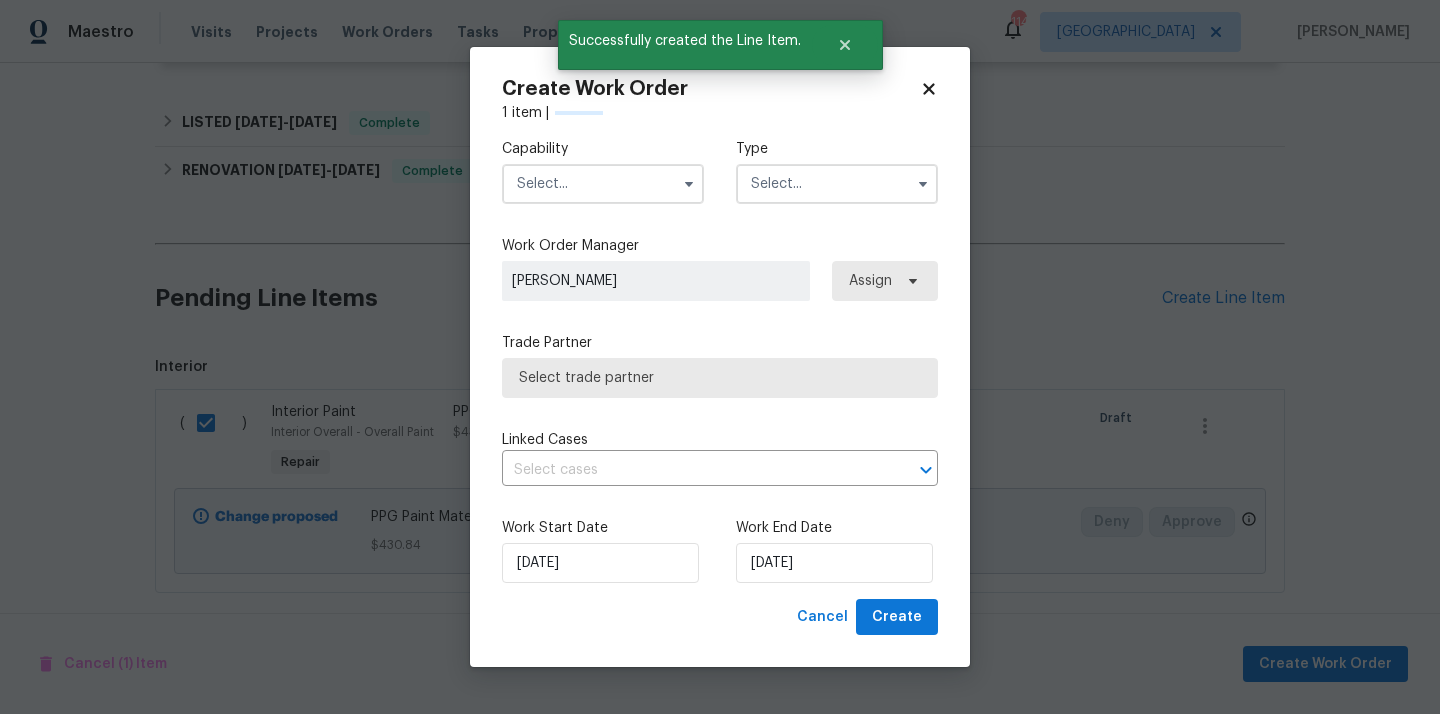 checkbox on "false" 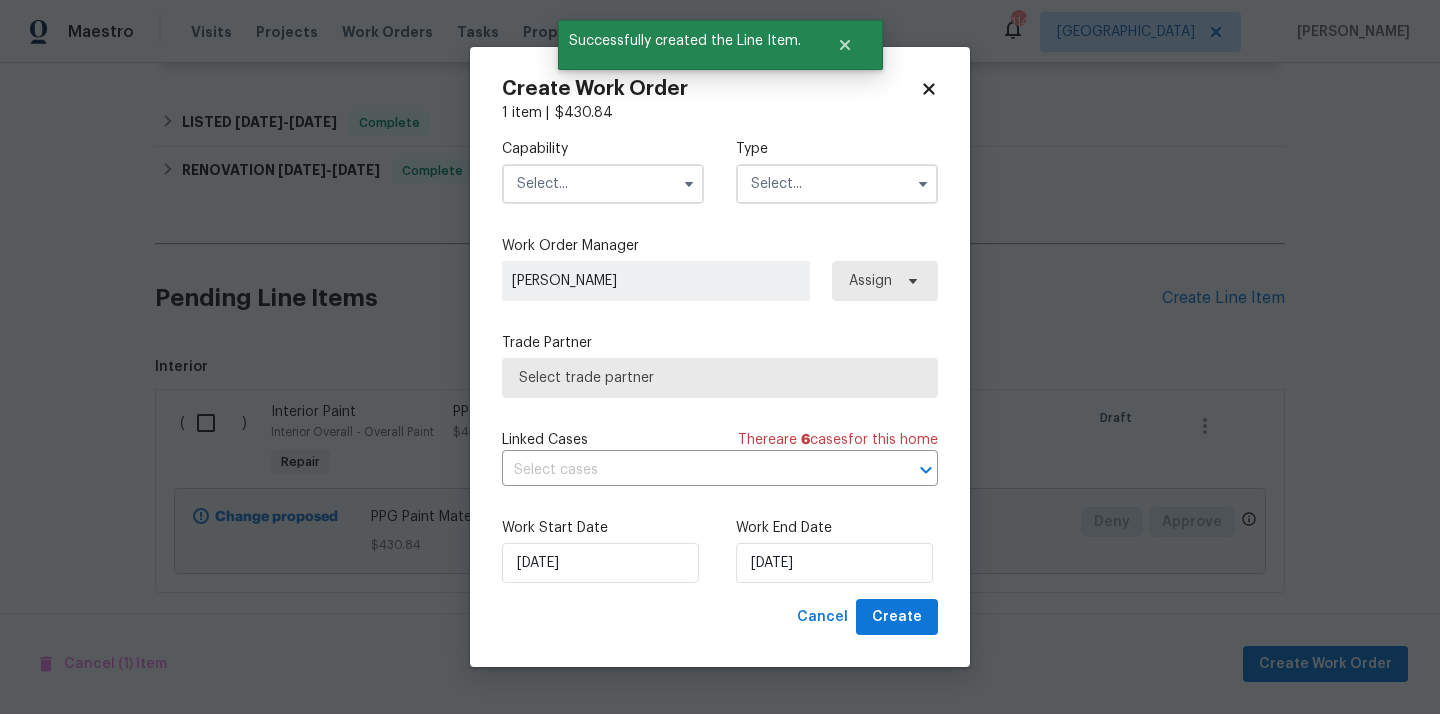 click at bounding box center (603, 184) 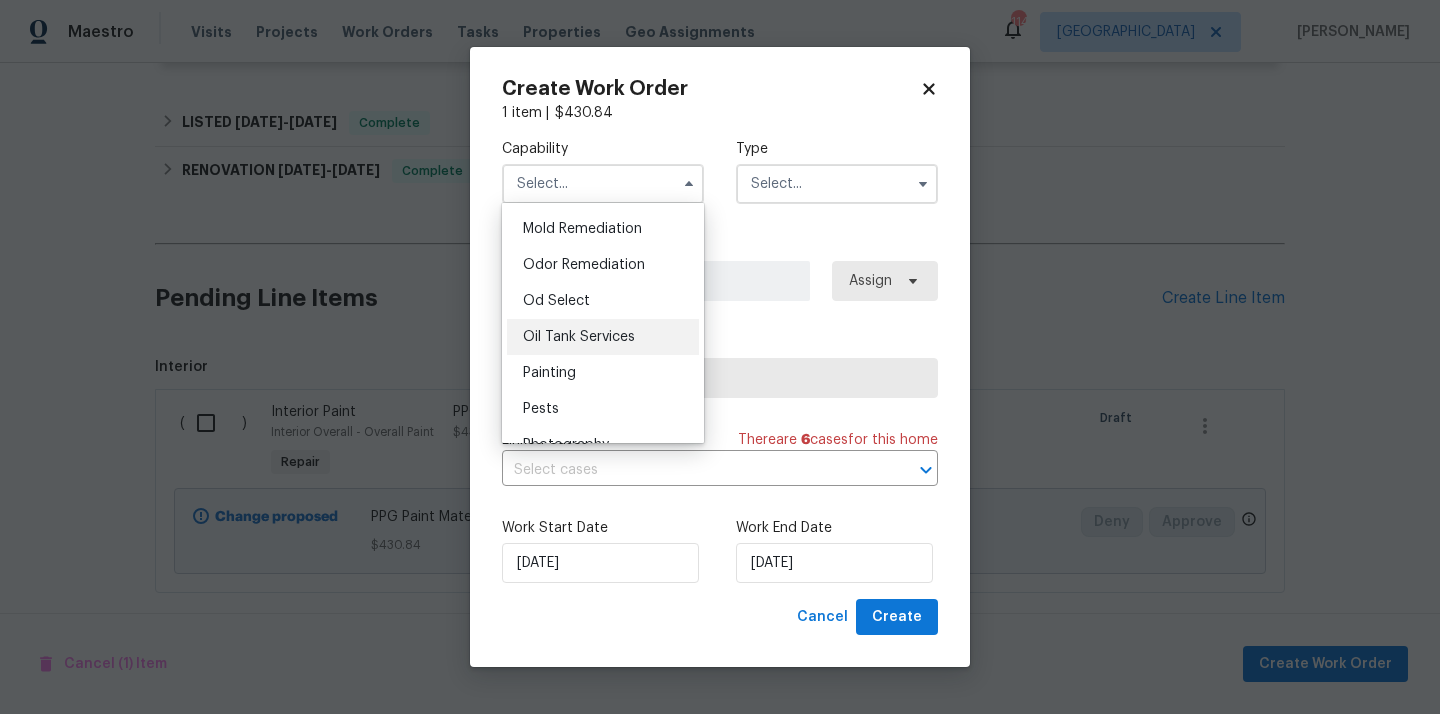 scroll, scrollTop: 1551, scrollLeft: 0, axis: vertical 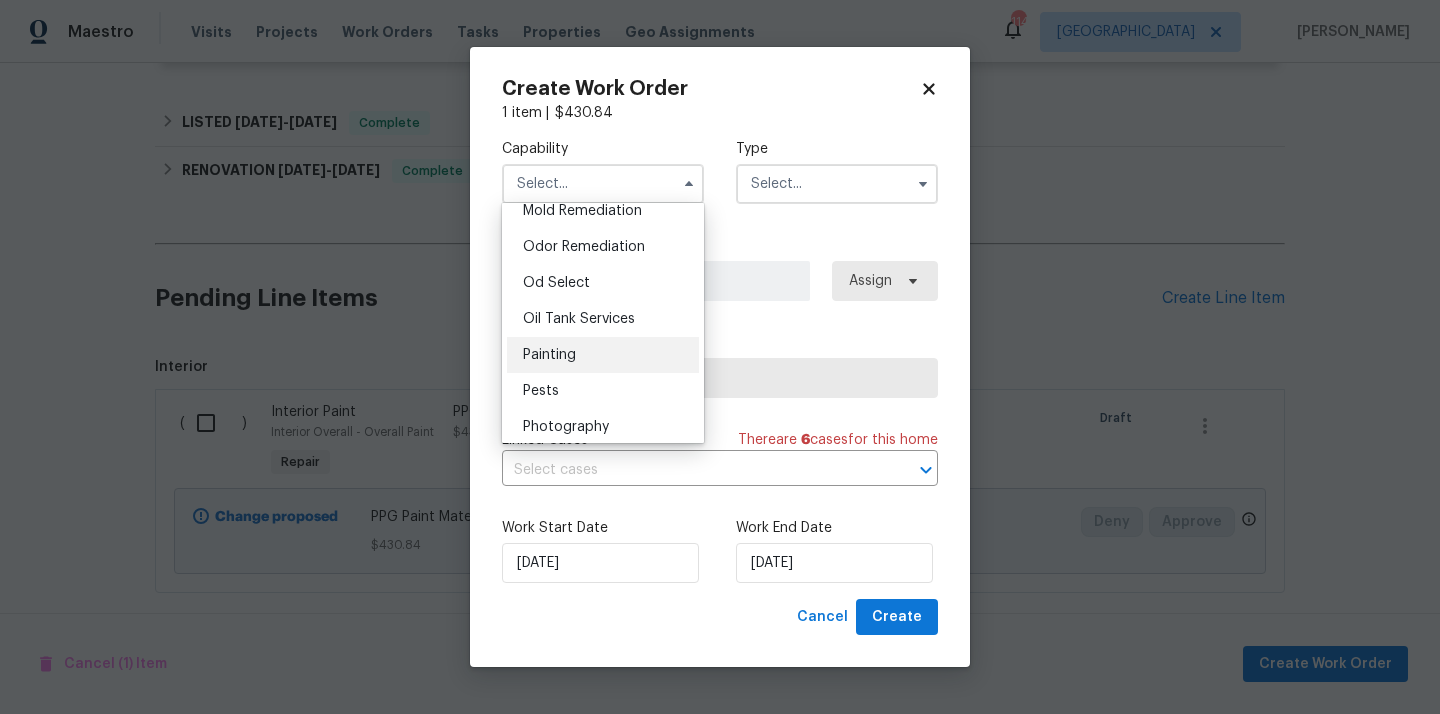 click on "Painting" at bounding box center [603, 355] 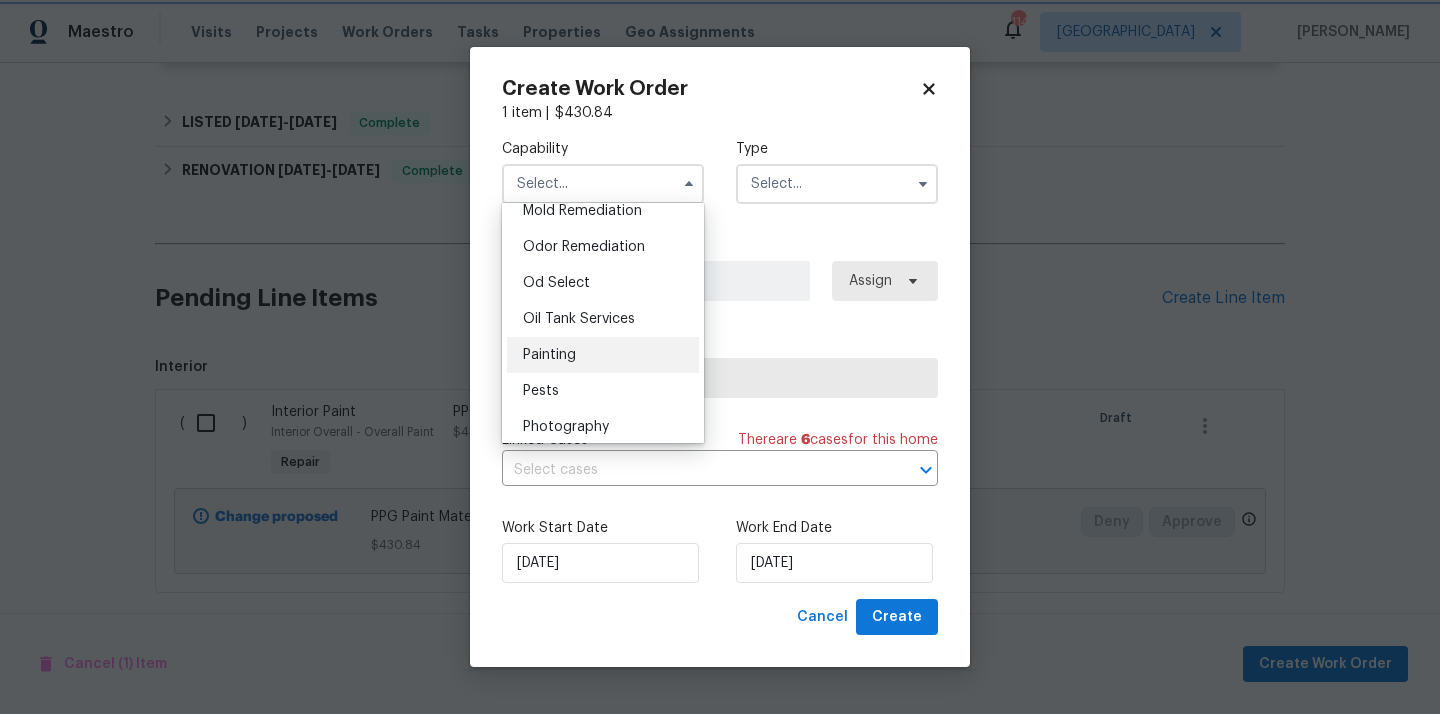 type on "Painting" 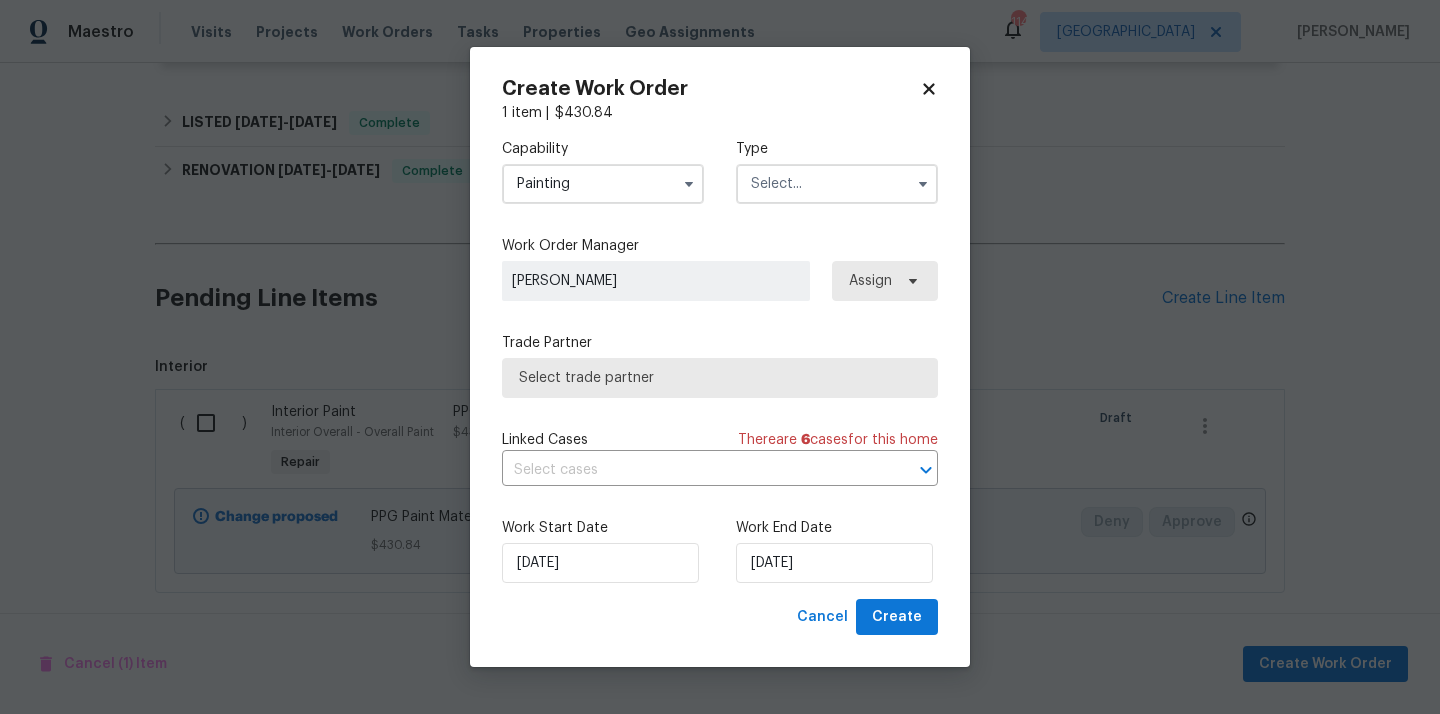 click at bounding box center (837, 184) 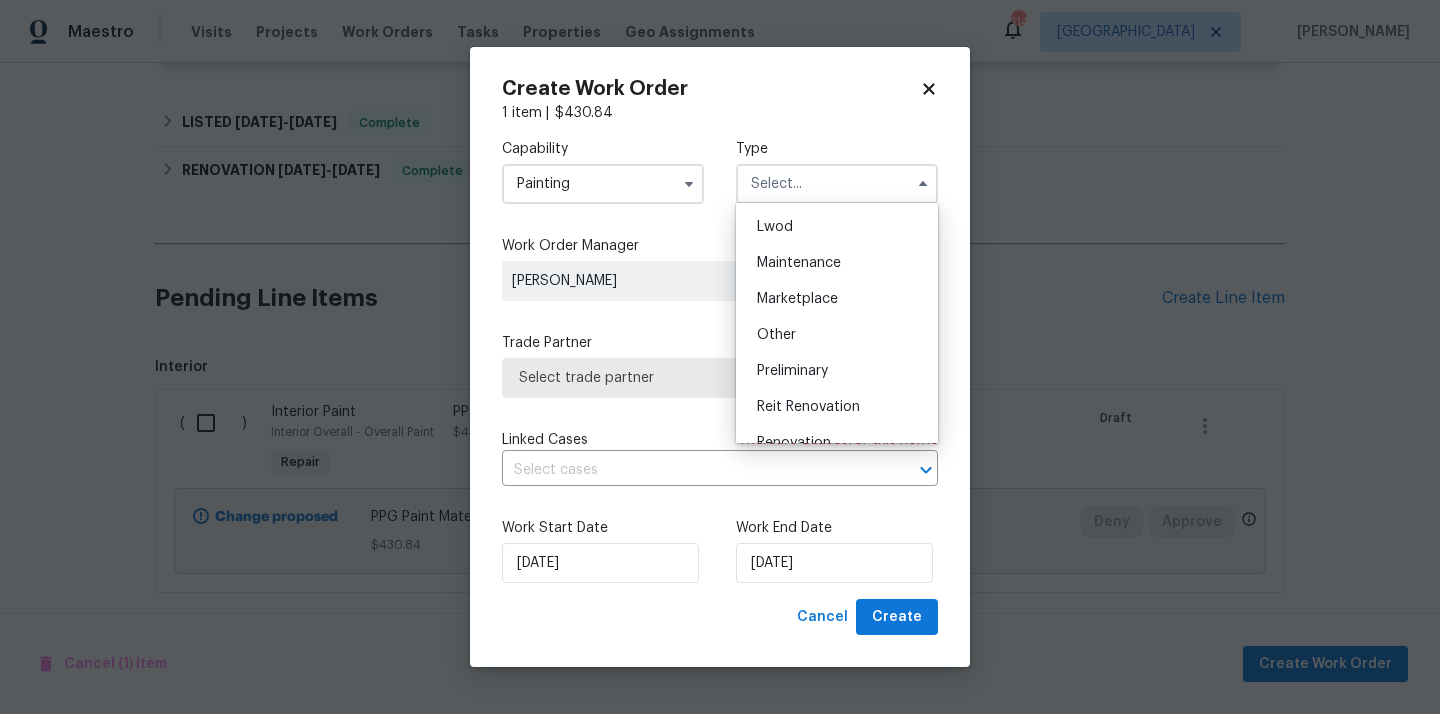 scroll, scrollTop: 454, scrollLeft: 0, axis: vertical 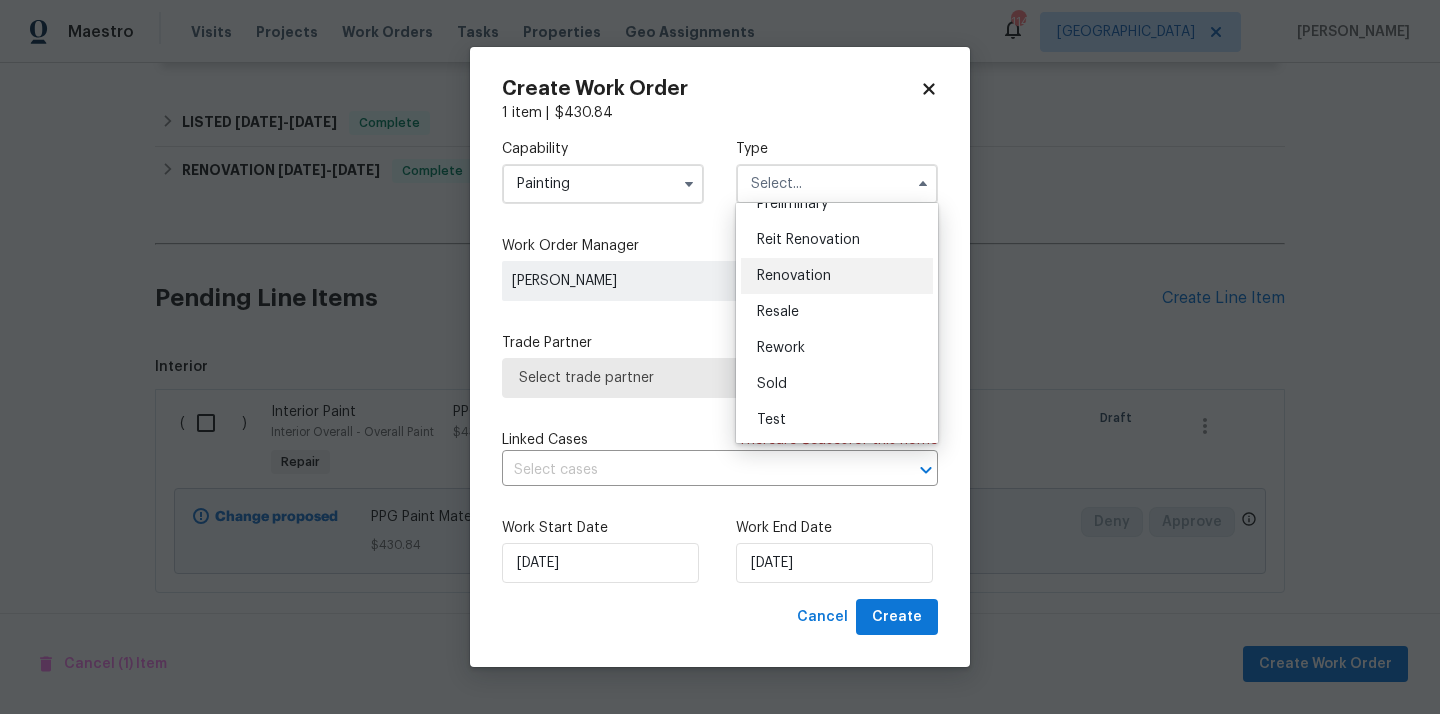click on "Renovation" at bounding box center [837, 276] 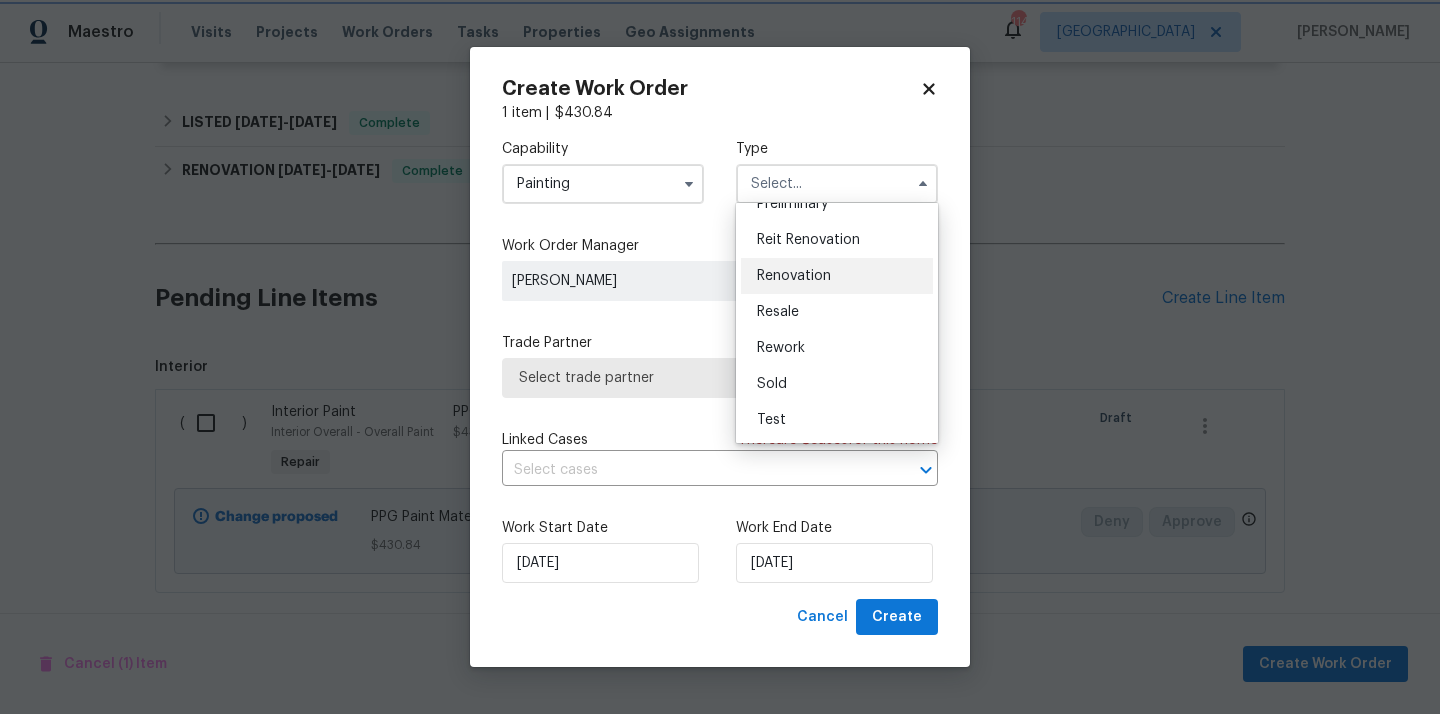 type on "Renovation" 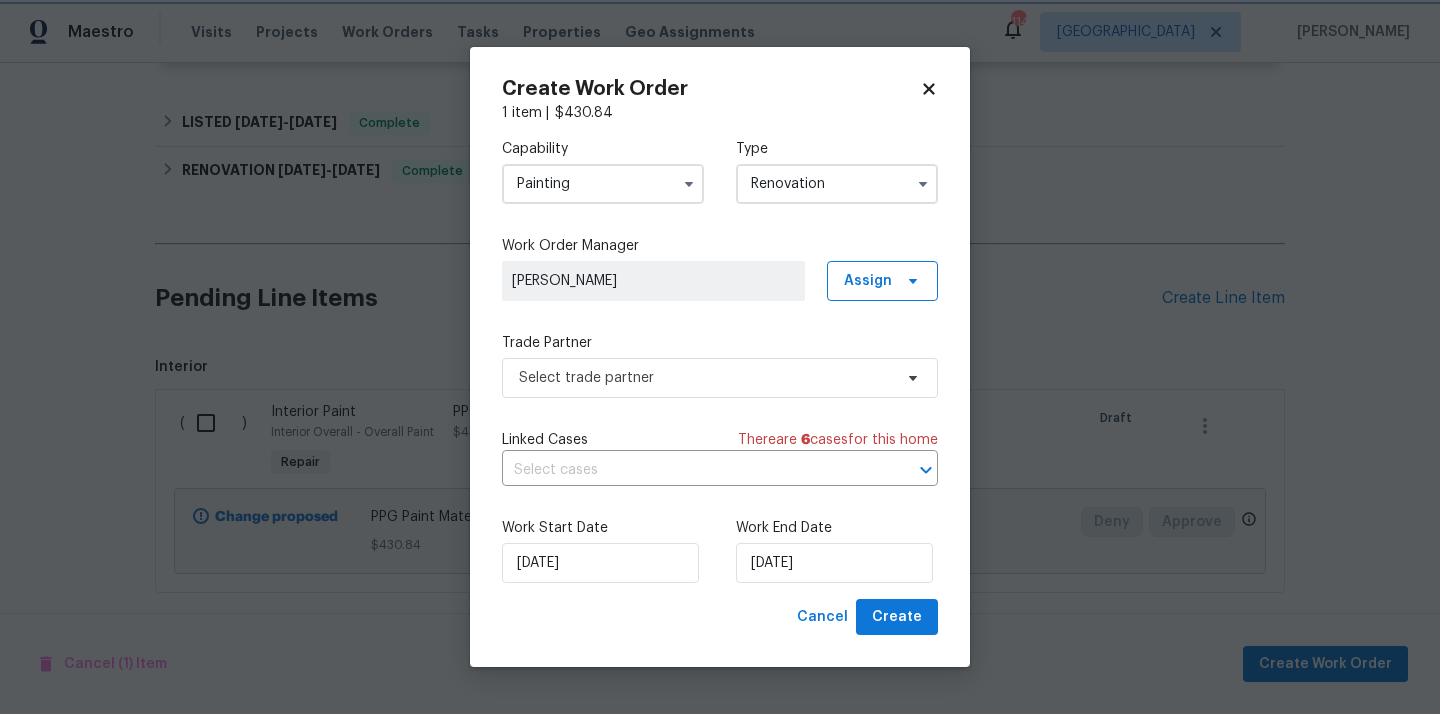 scroll, scrollTop: 0, scrollLeft: 0, axis: both 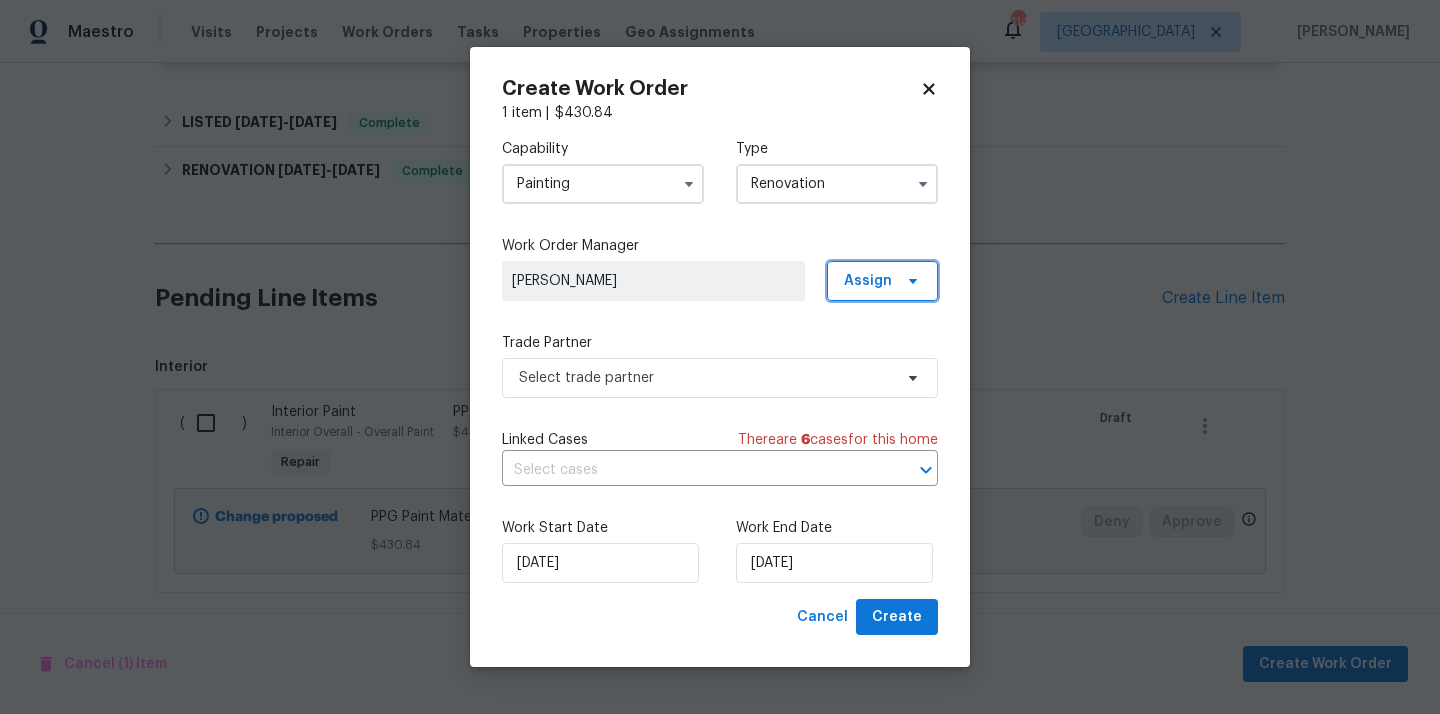 click on "Assign" at bounding box center (868, 281) 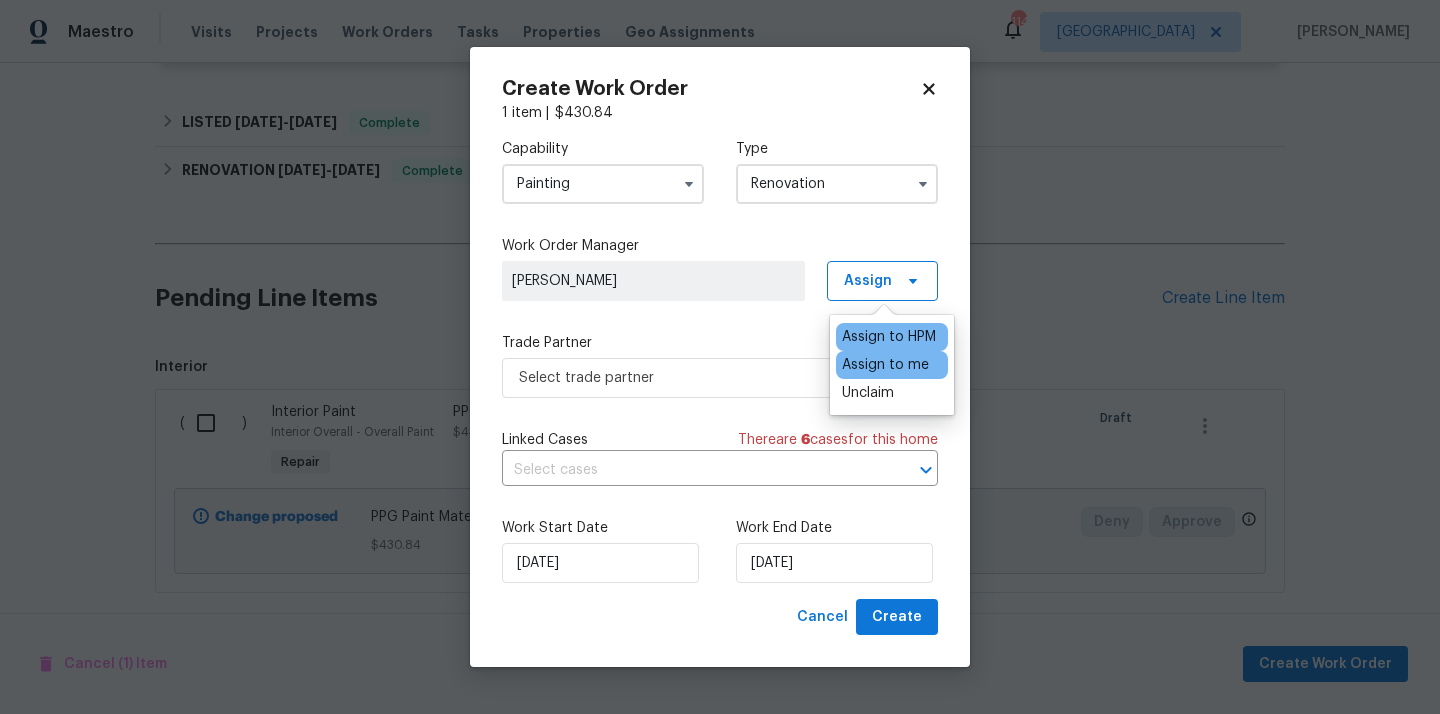 click on "Assign to me" at bounding box center (885, 365) 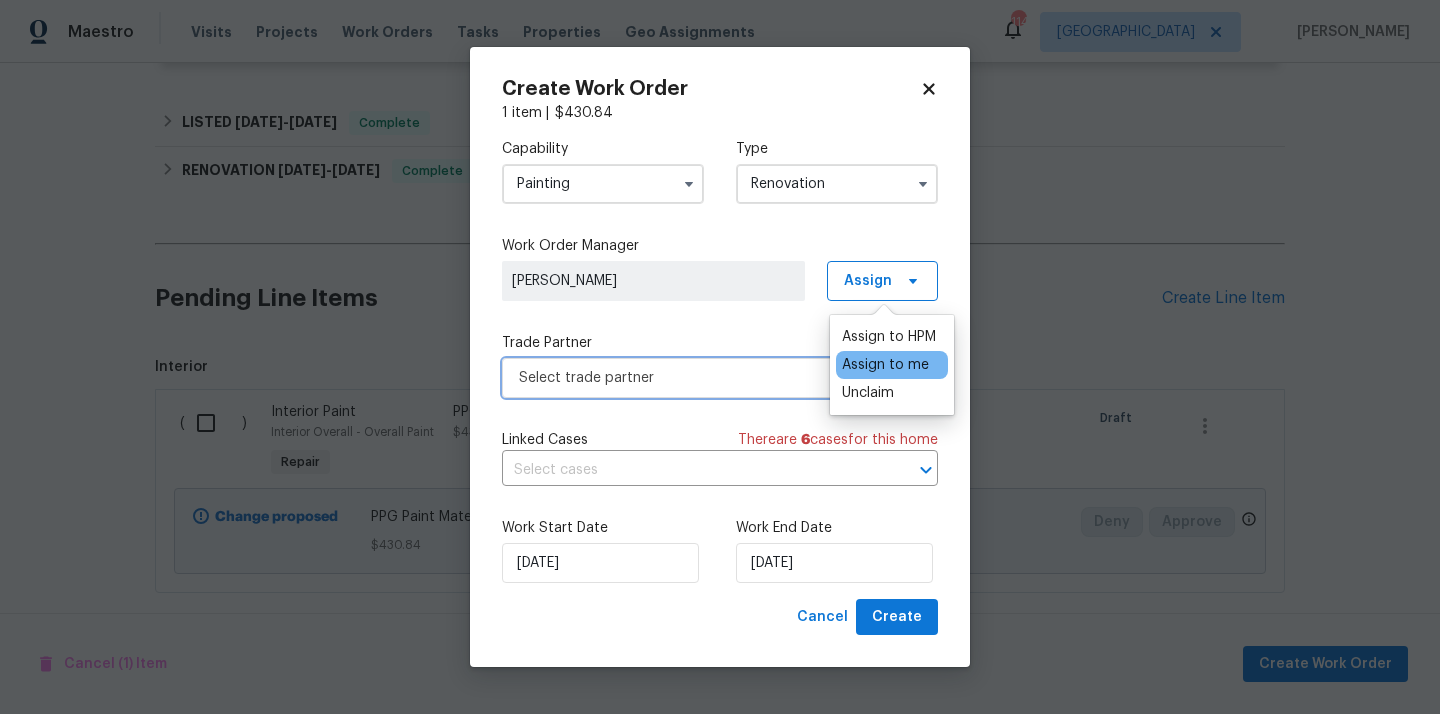 click on "Select trade partner" at bounding box center [705, 378] 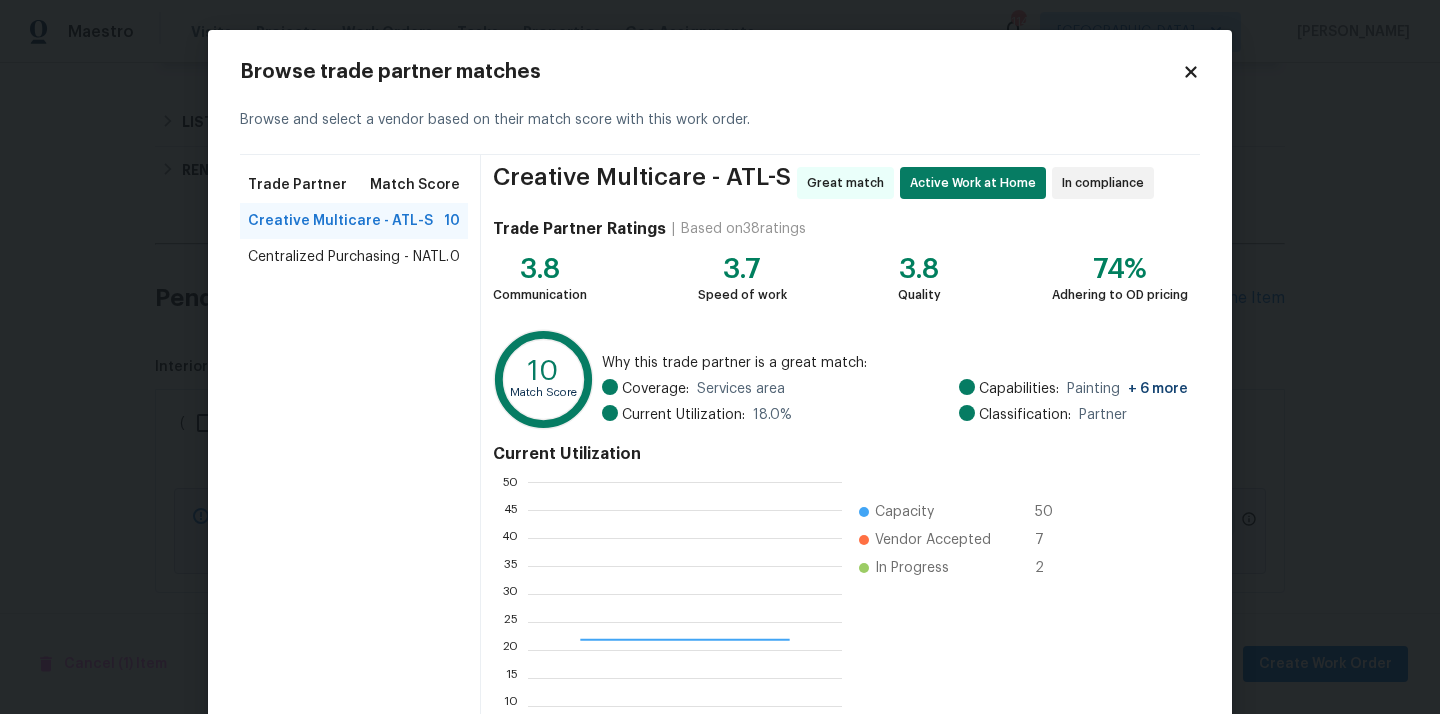 scroll, scrollTop: 2, scrollLeft: 1, axis: both 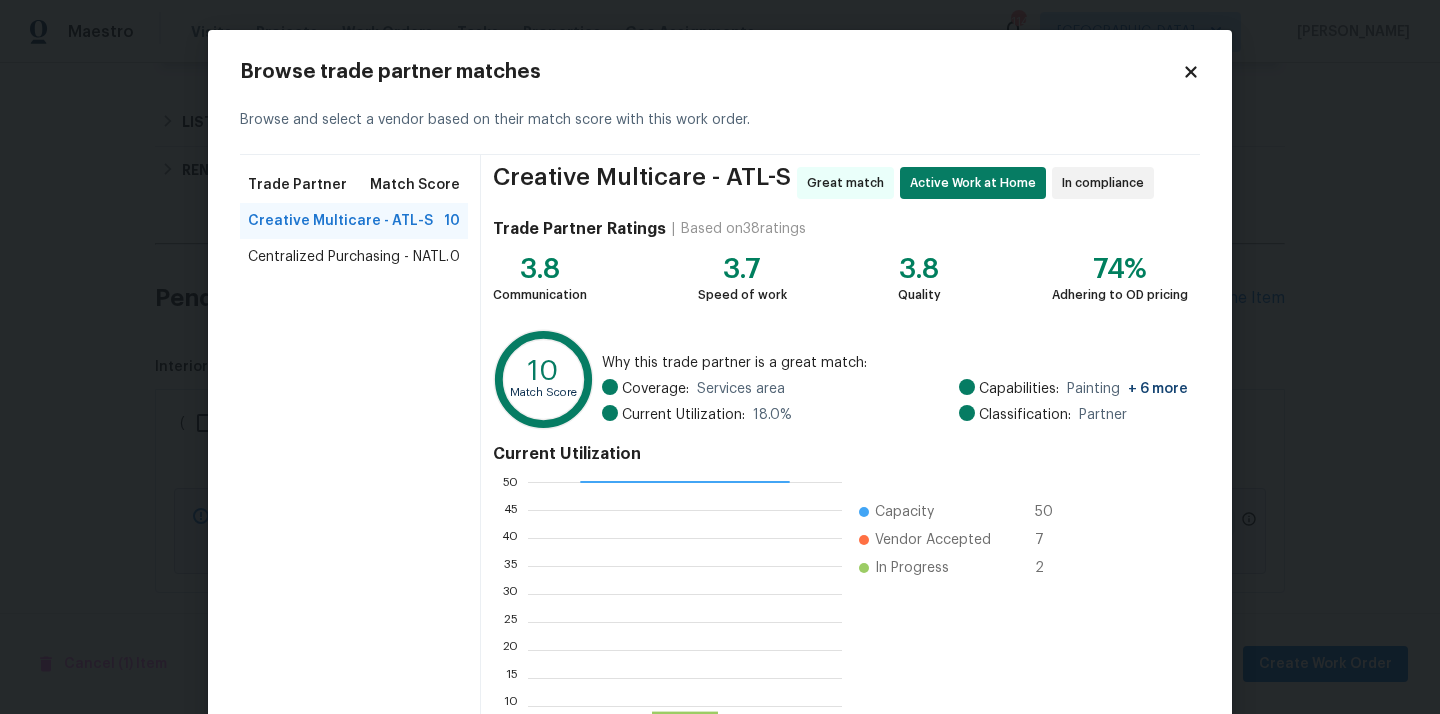 click on "Centralized Purchasing - NATL." at bounding box center [348, 257] 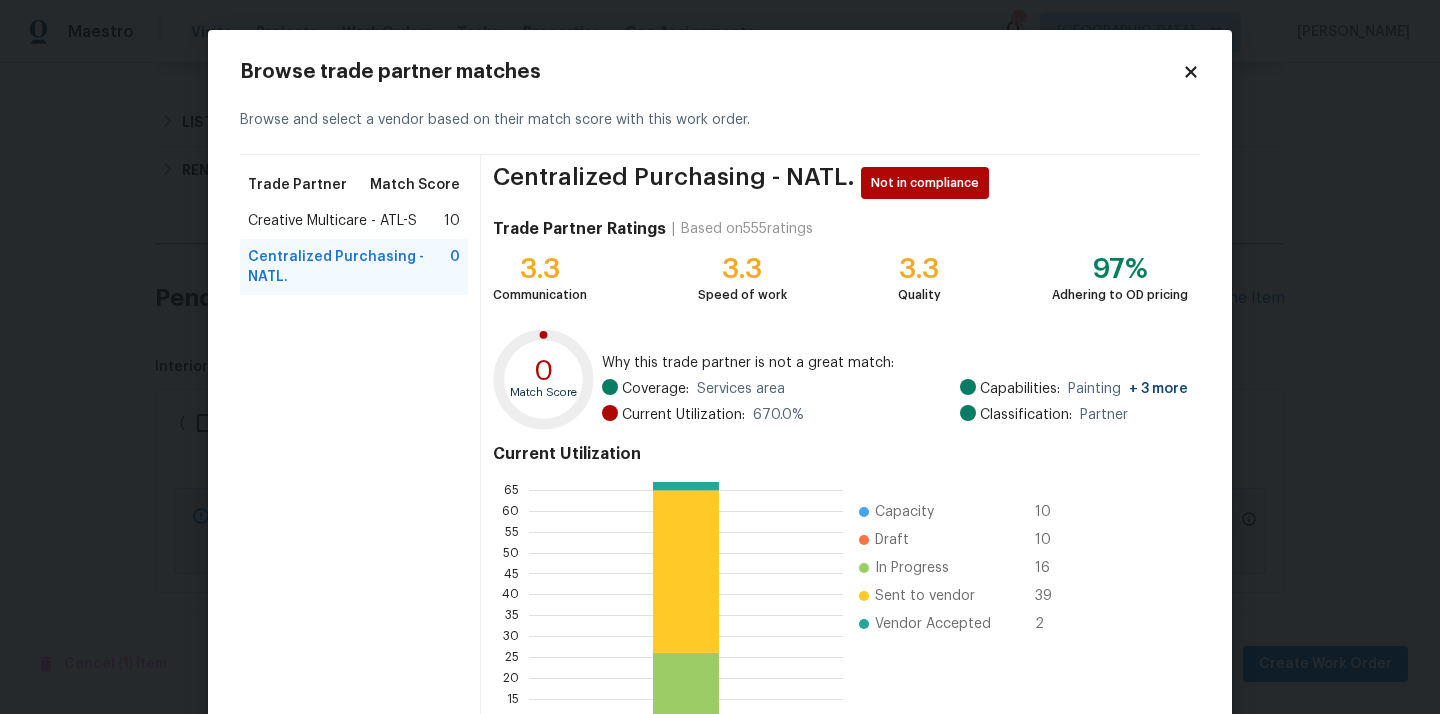 scroll, scrollTop: 168, scrollLeft: 0, axis: vertical 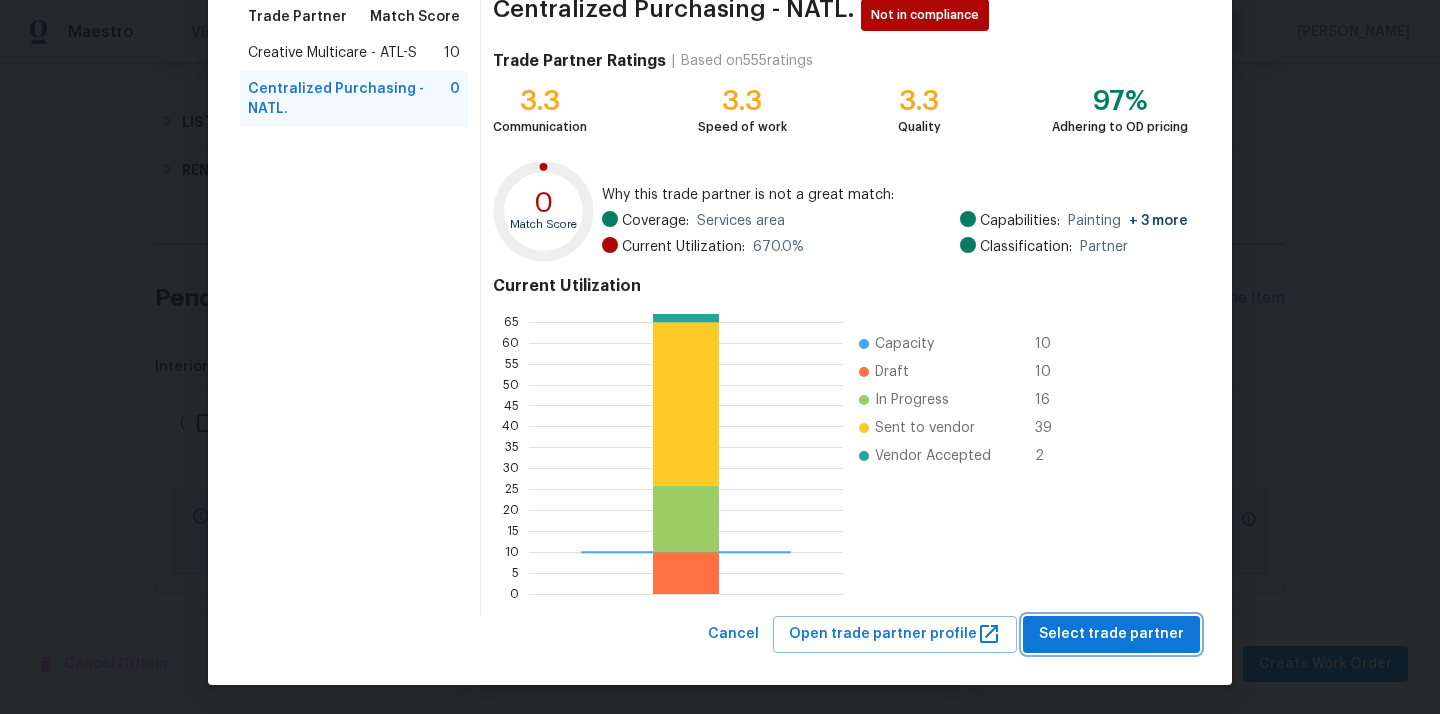 click on "Select trade partner" at bounding box center [1111, 634] 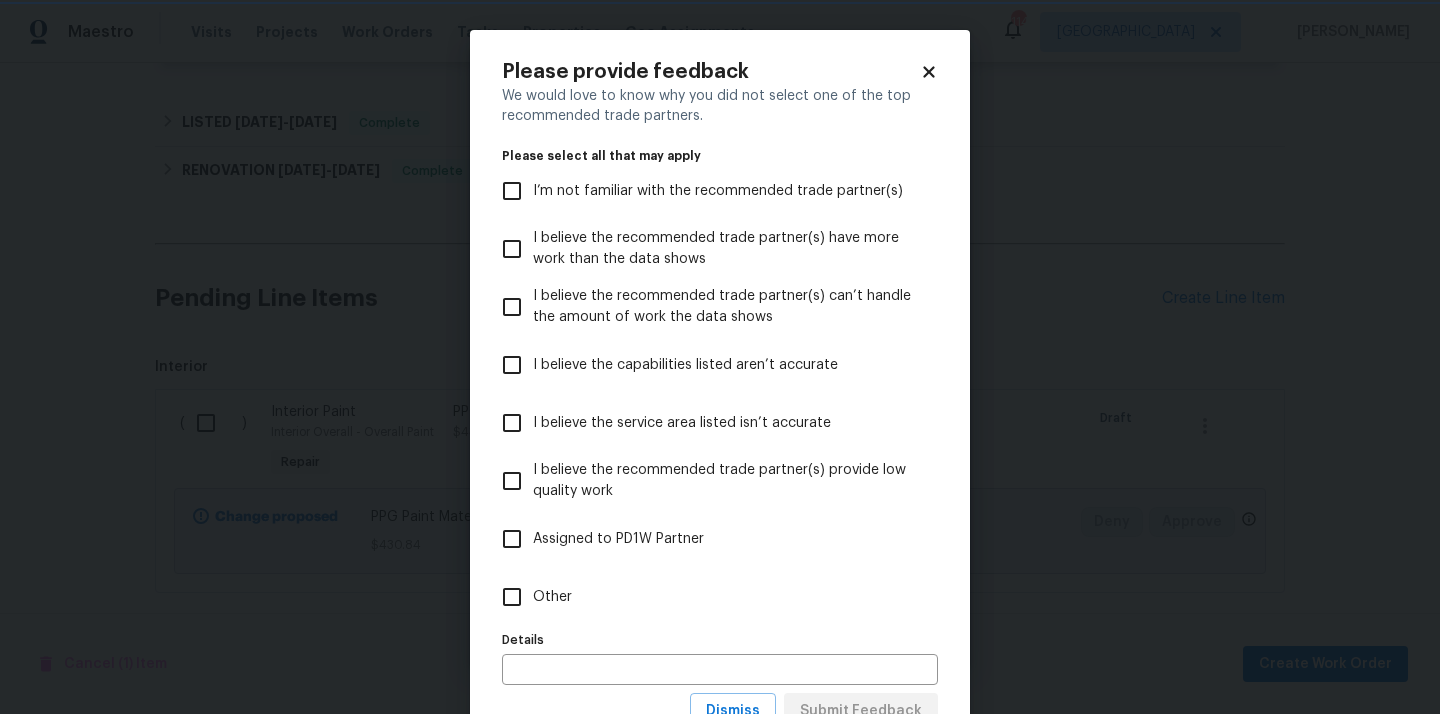 scroll, scrollTop: 0, scrollLeft: 0, axis: both 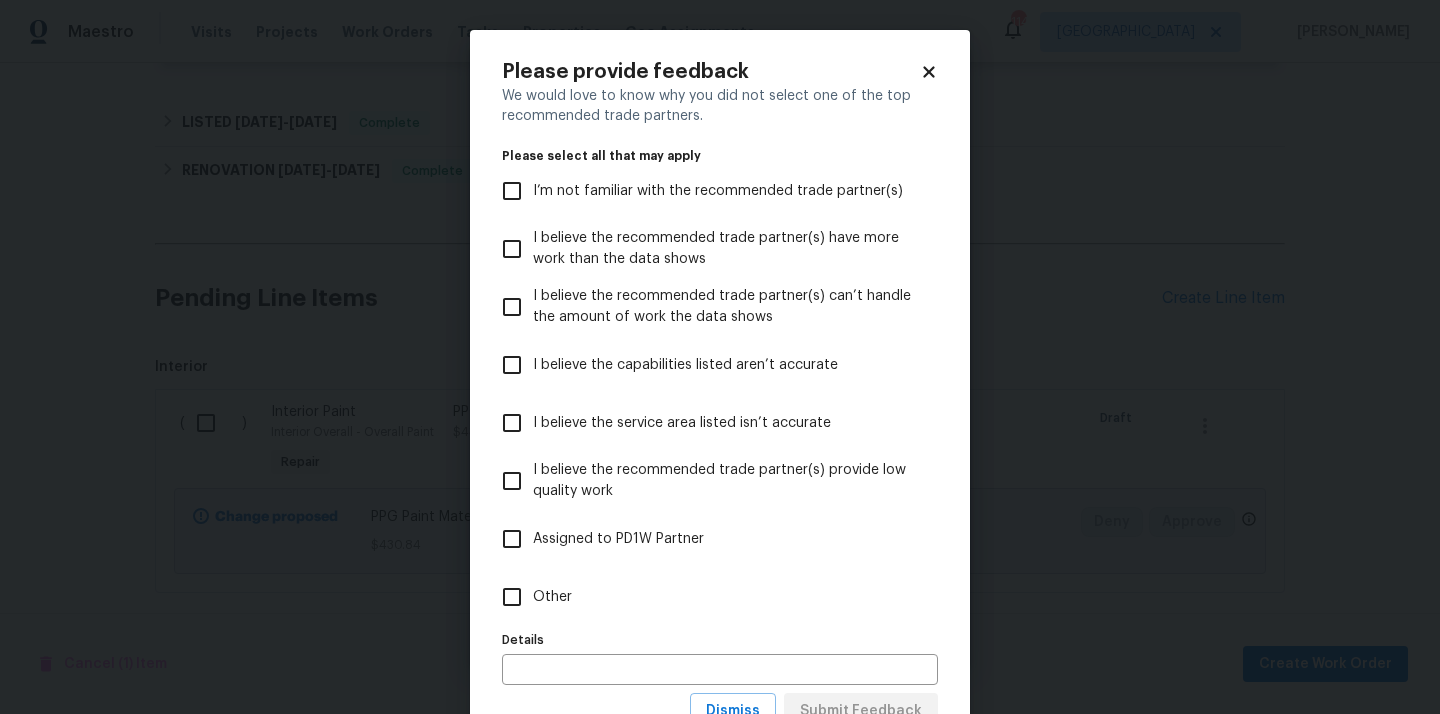 click on "Other" at bounding box center (706, 597) 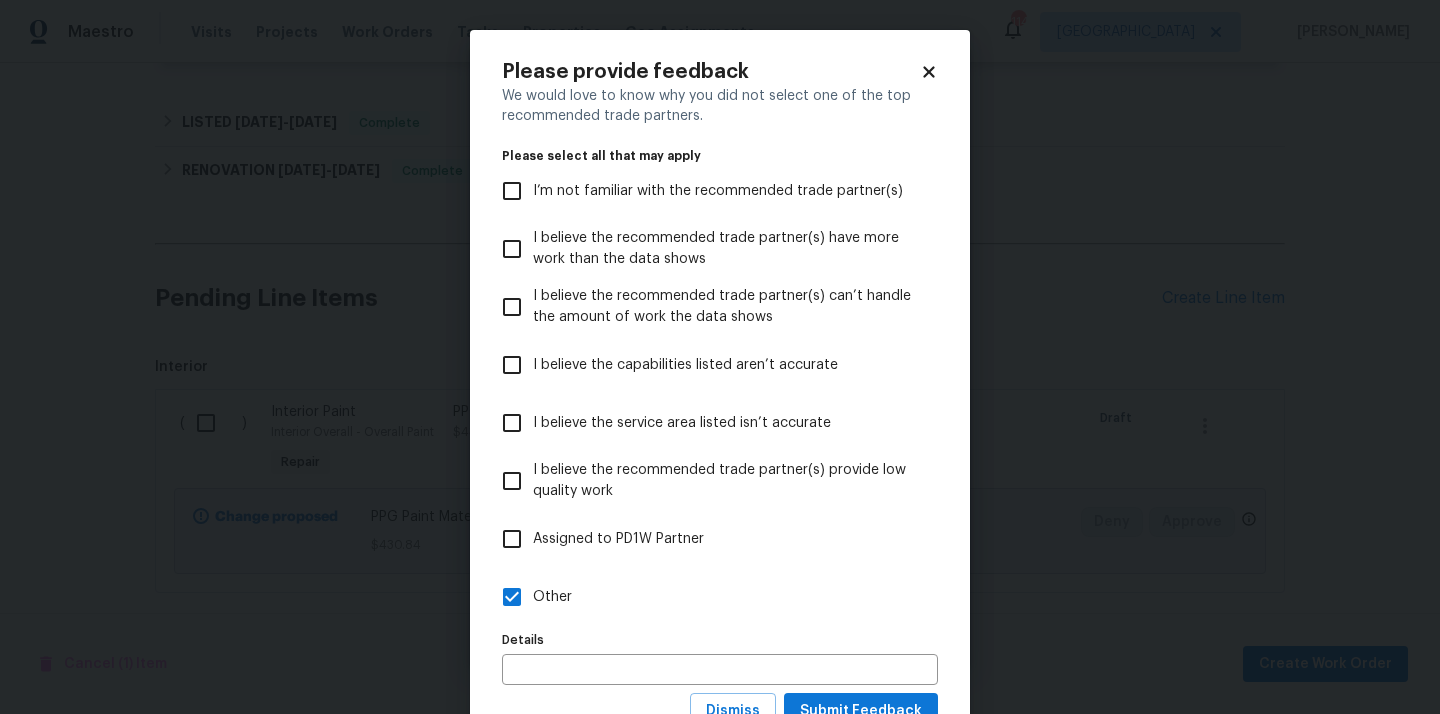 scroll, scrollTop: 78, scrollLeft: 0, axis: vertical 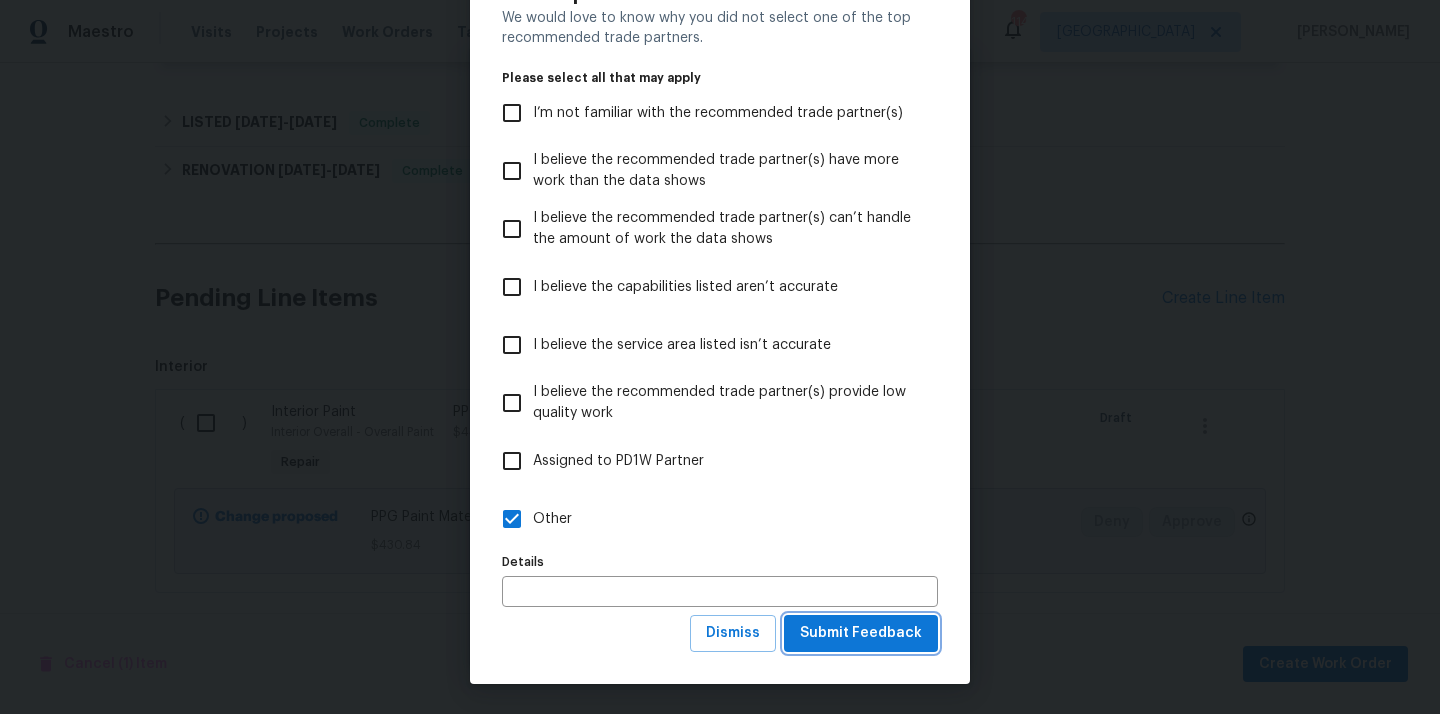 click on "Submit Feedback" at bounding box center [861, 633] 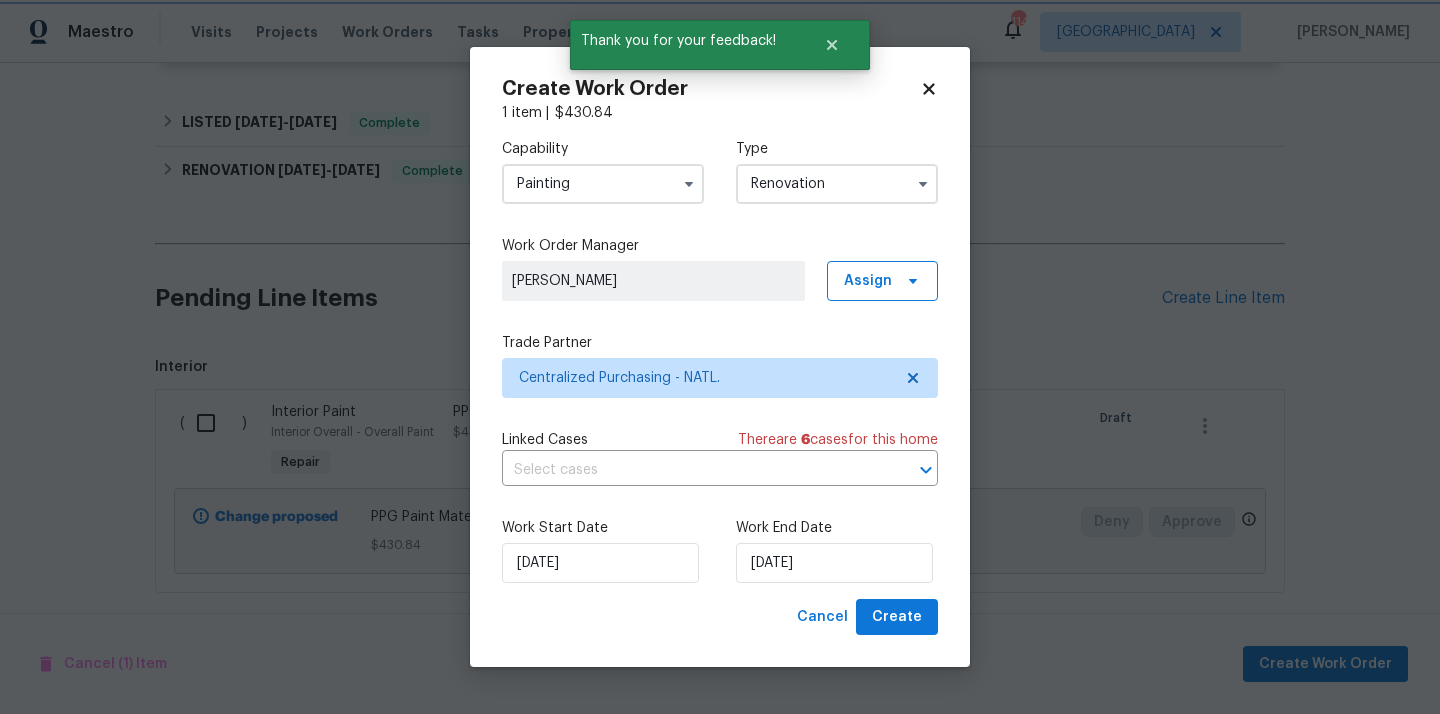 scroll, scrollTop: 0, scrollLeft: 0, axis: both 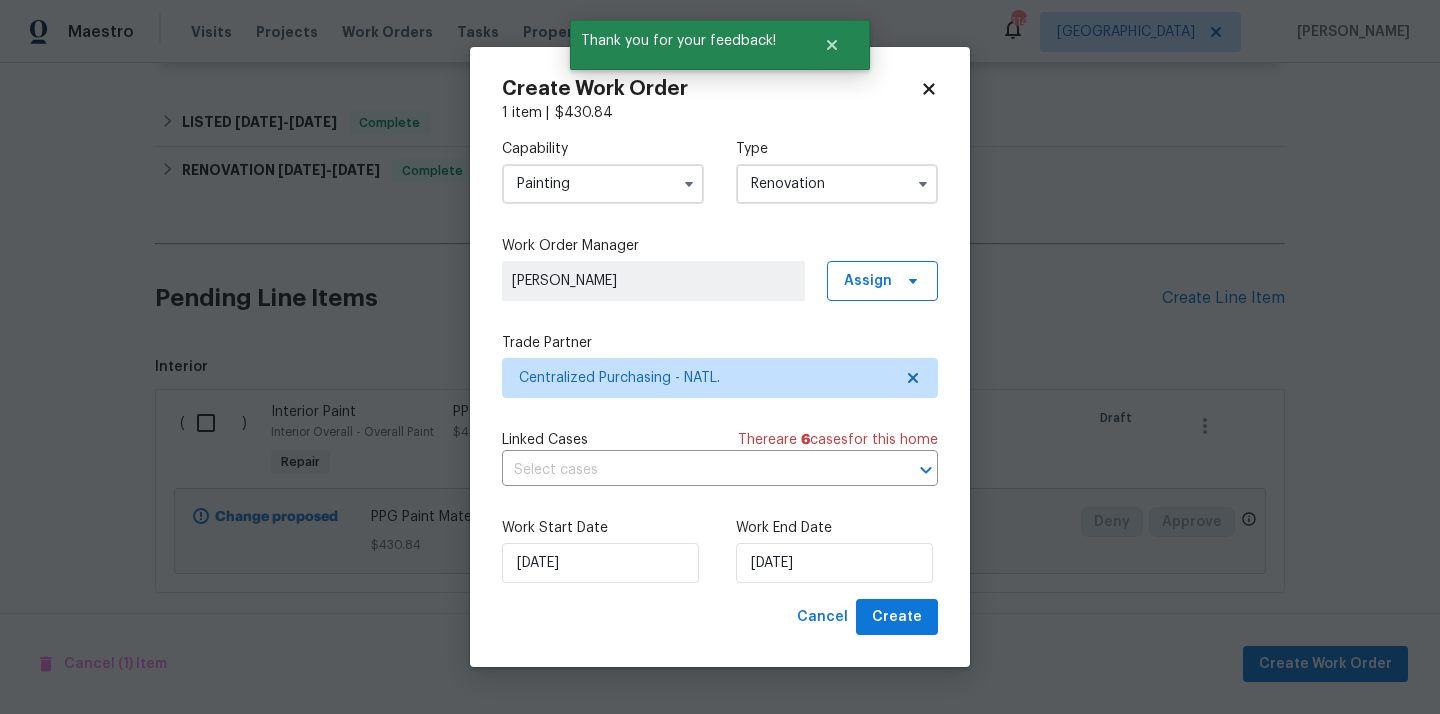 click on "Renovation" at bounding box center (837, 184) 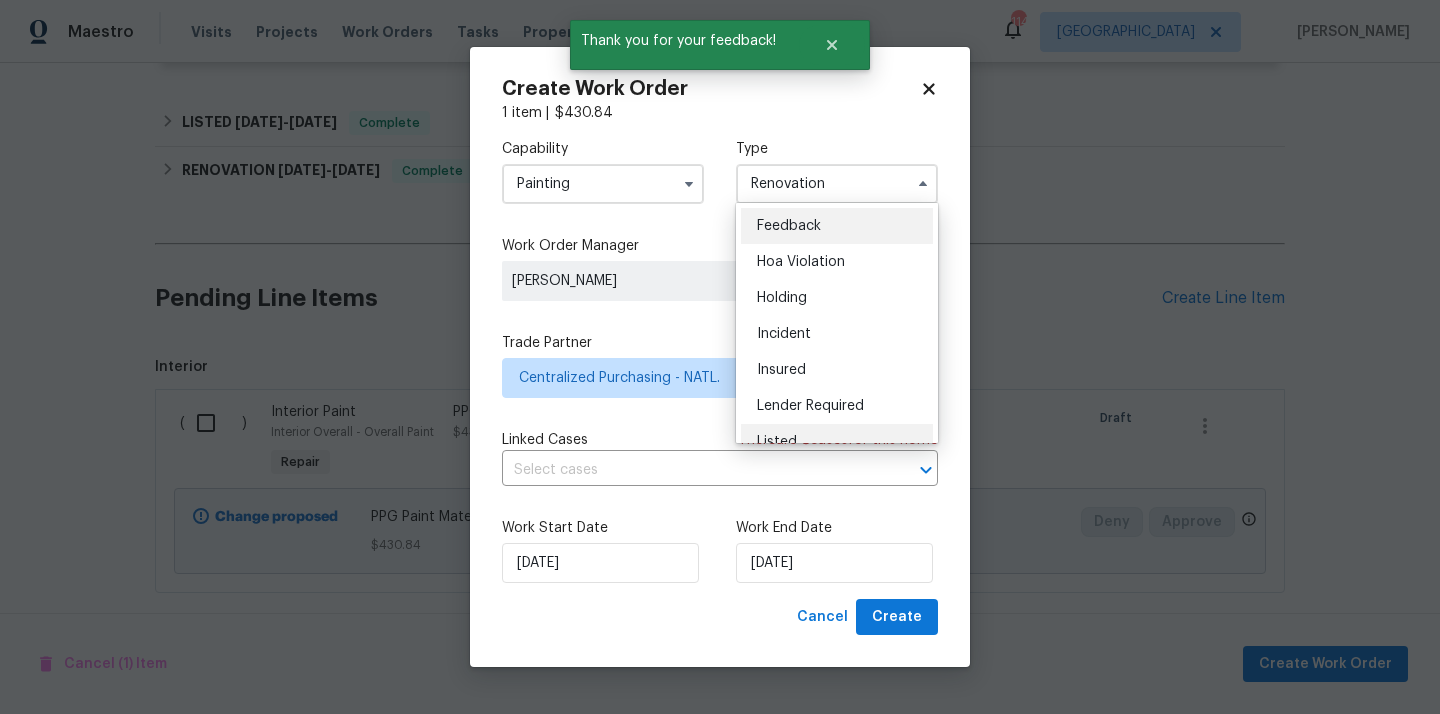 click on "Listed" at bounding box center (837, 442) 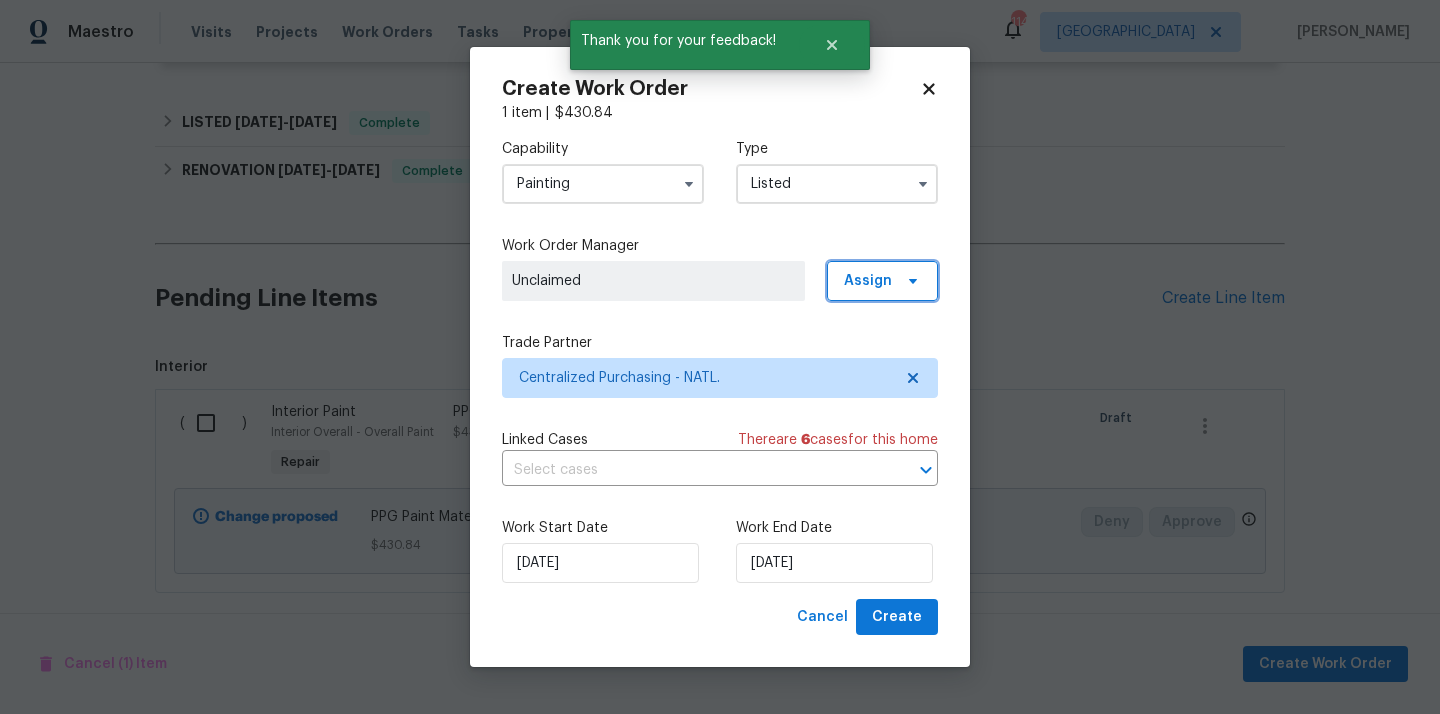 click on "Assign" at bounding box center [868, 281] 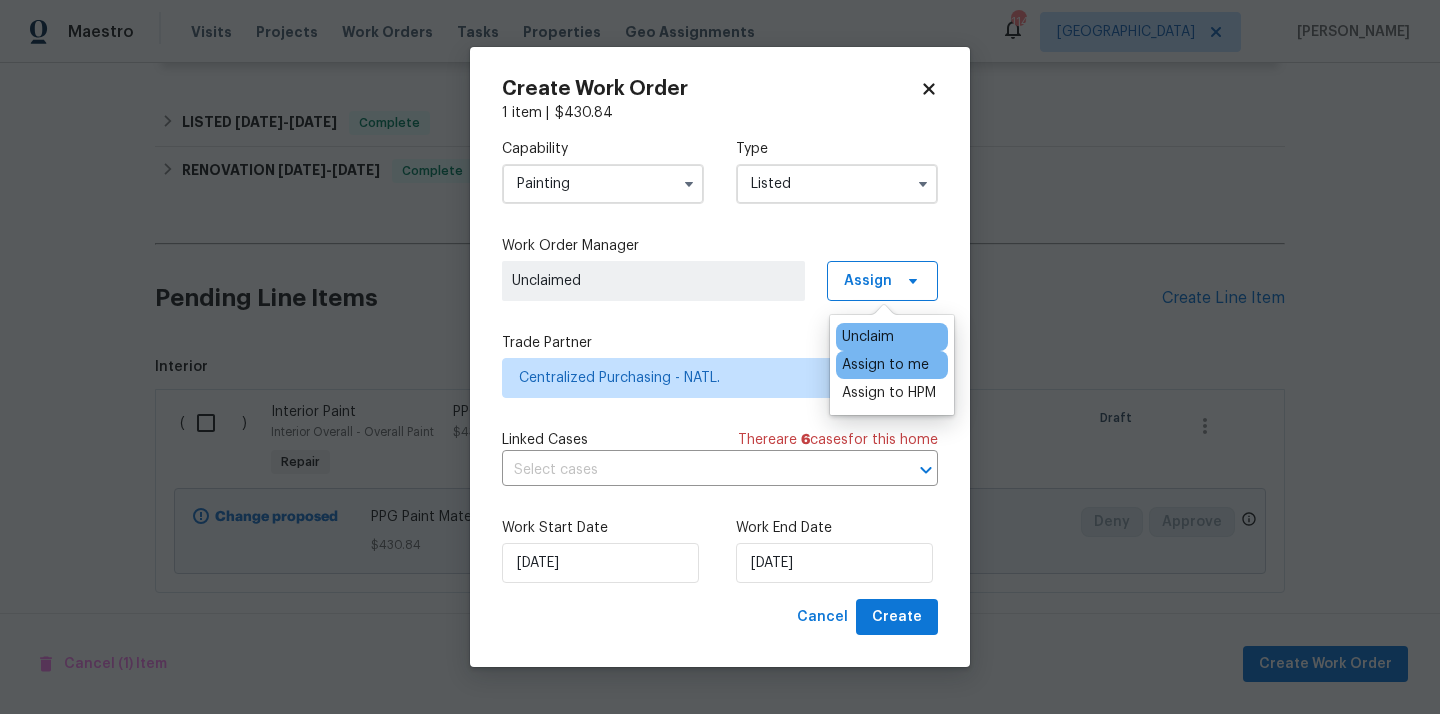 click on "Assign to me" at bounding box center (885, 365) 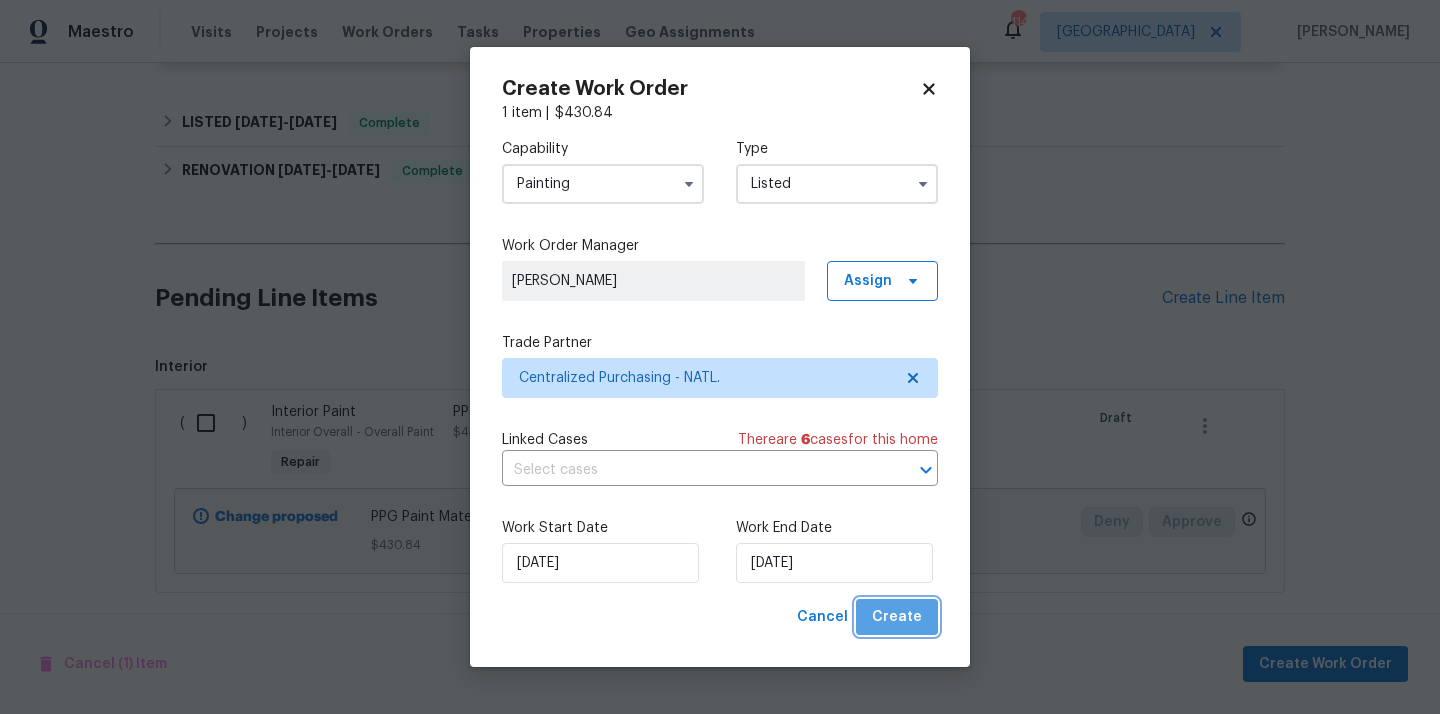 click on "Create" at bounding box center (897, 617) 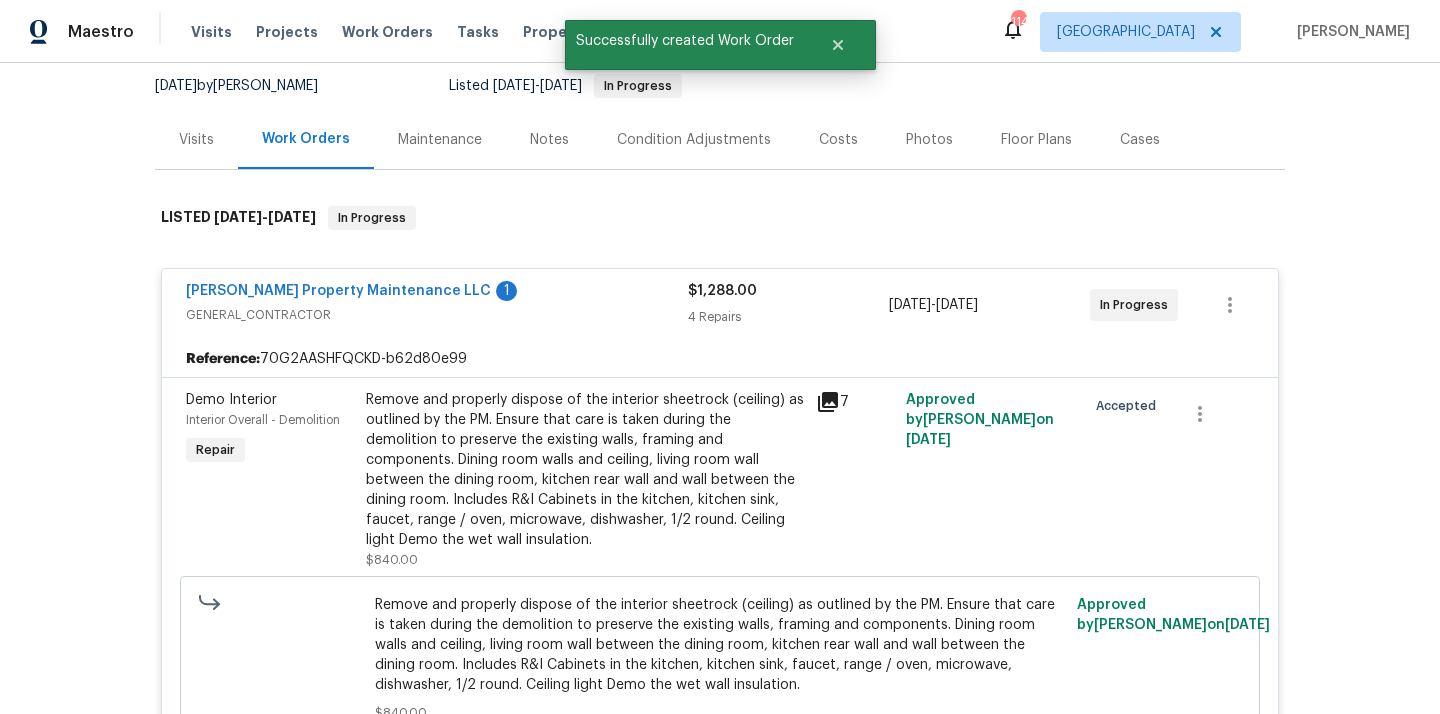 scroll, scrollTop: 114, scrollLeft: 0, axis: vertical 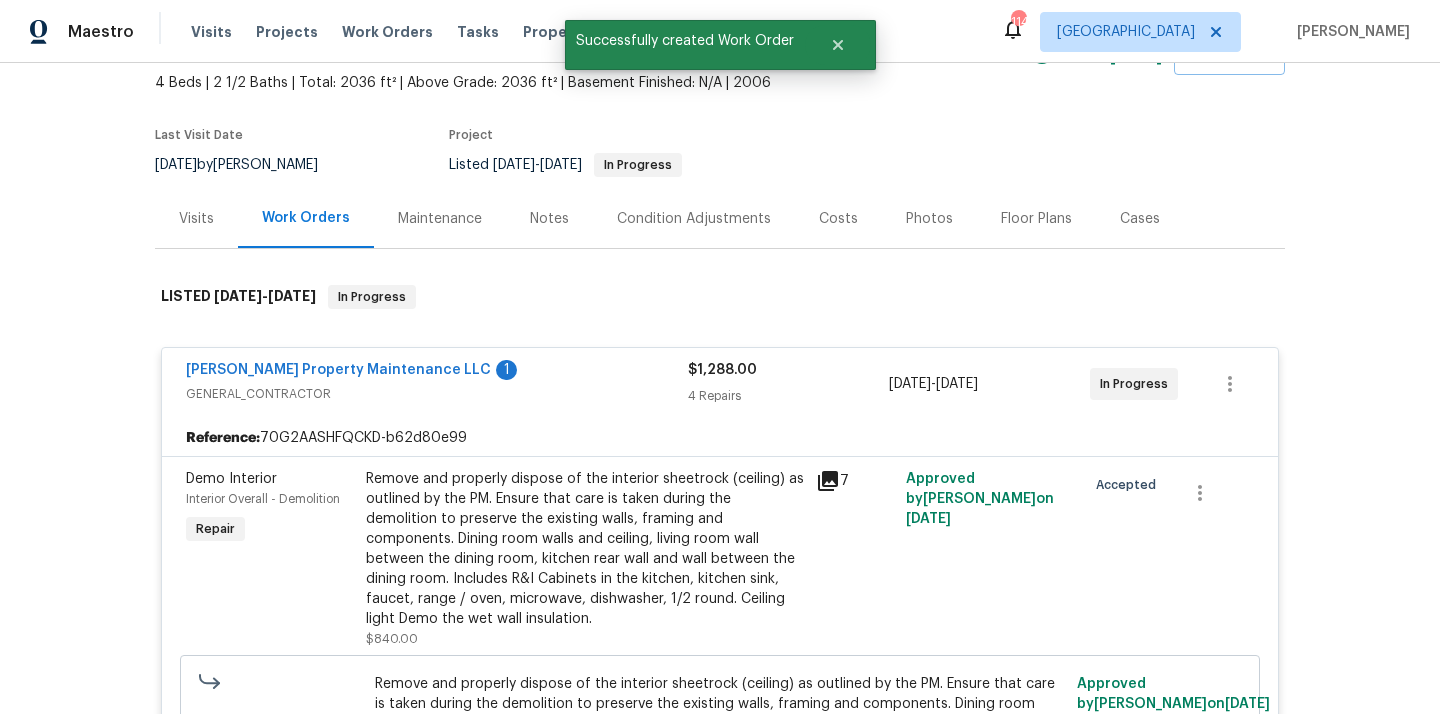 click on "GENERAL_CONTRACTOR" at bounding box center (437, 394) 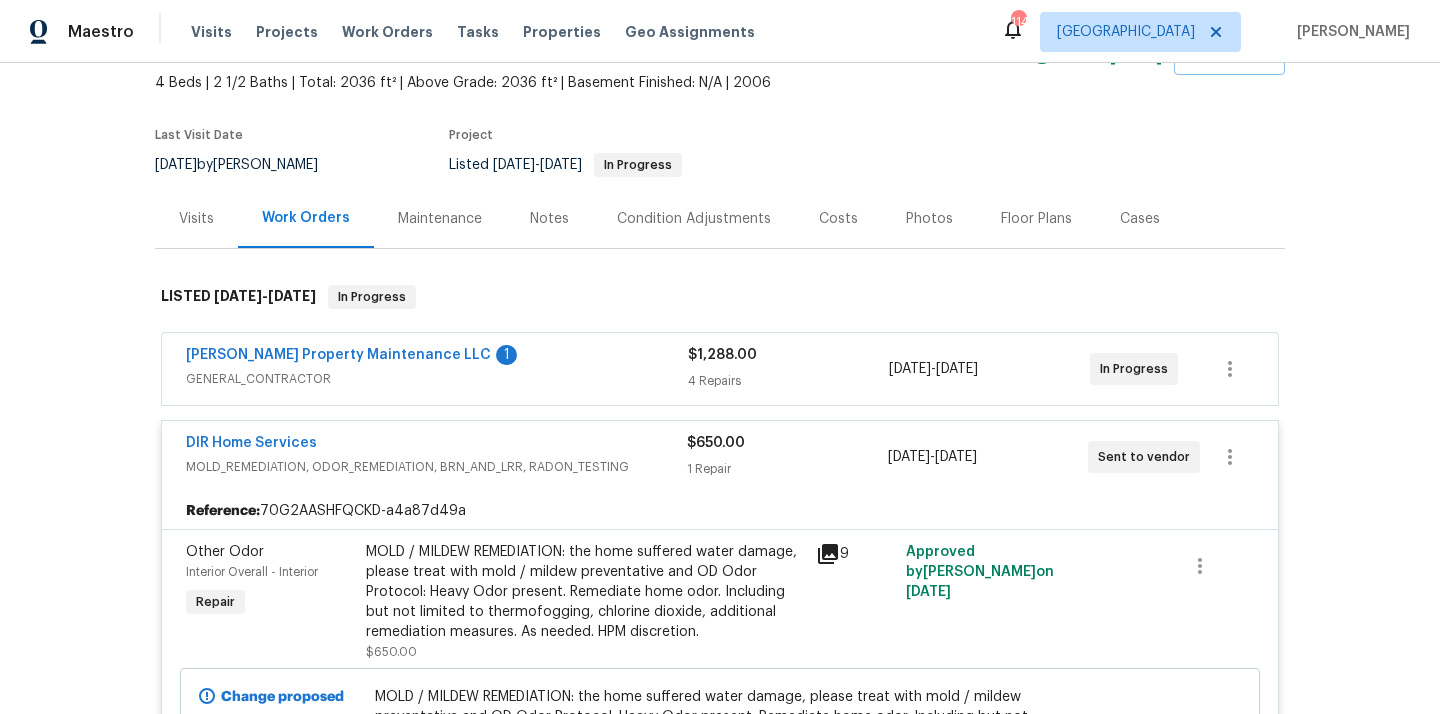 scroll, scrollTop: 117, scrollLeft: 0, axis: vertical 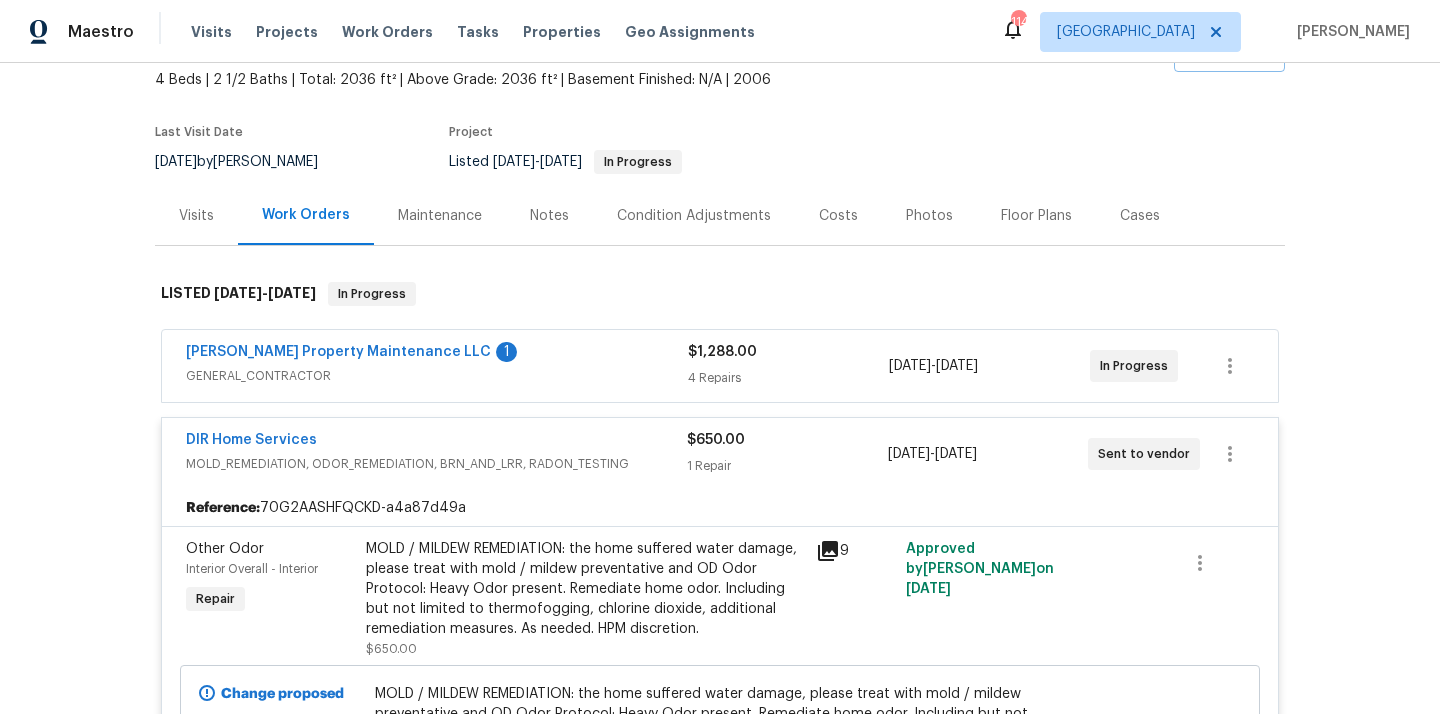 click on "DIR Home Services" at bounding box center (436, 442) 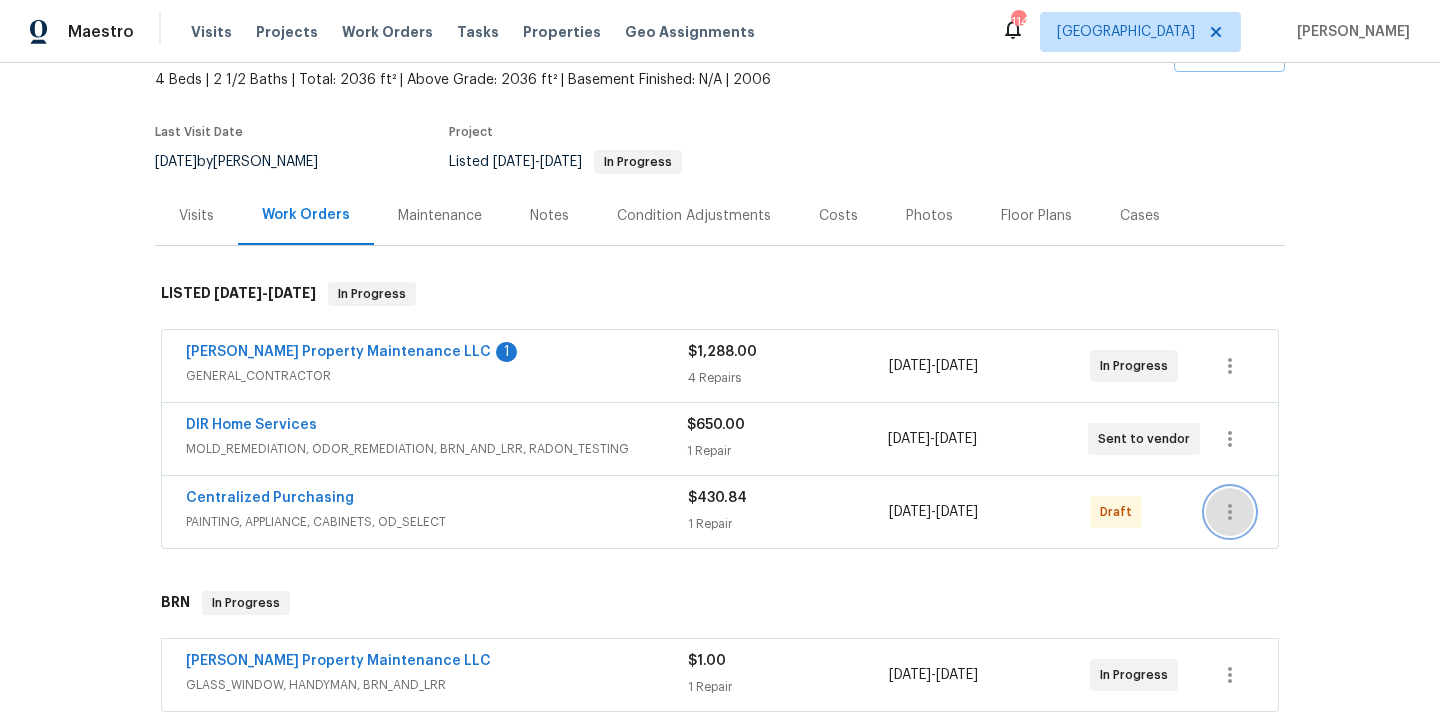 click 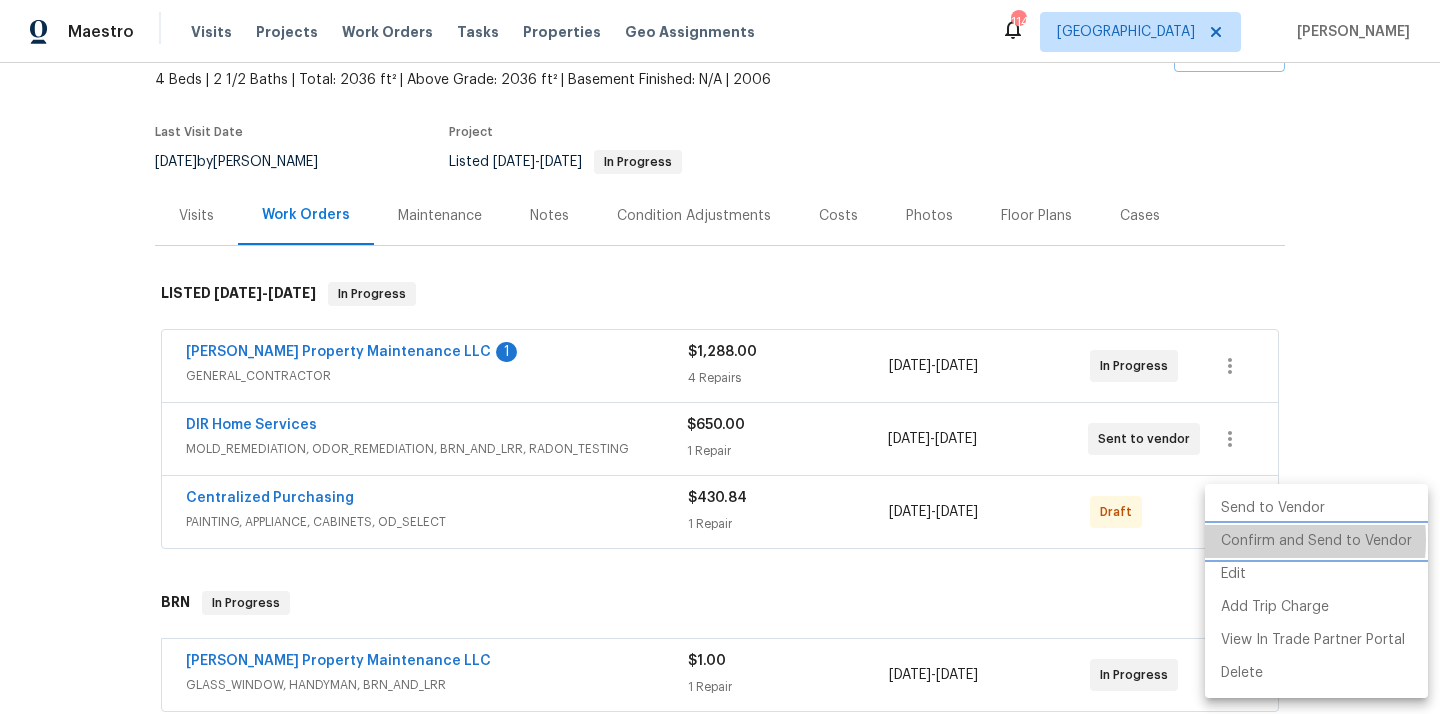 click on "Confirm and Send to Vendor" at bounding box center [1316, 541] 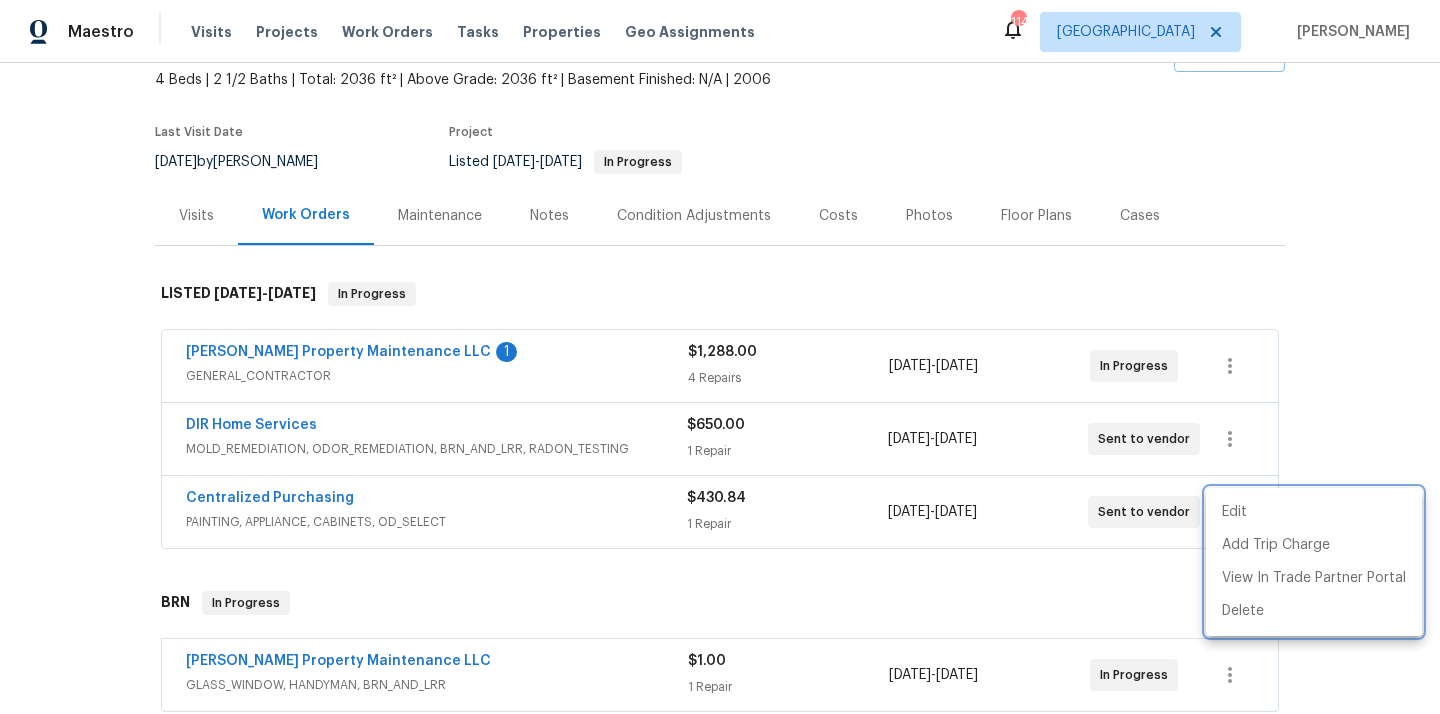 click at bounding box center (720, 357) 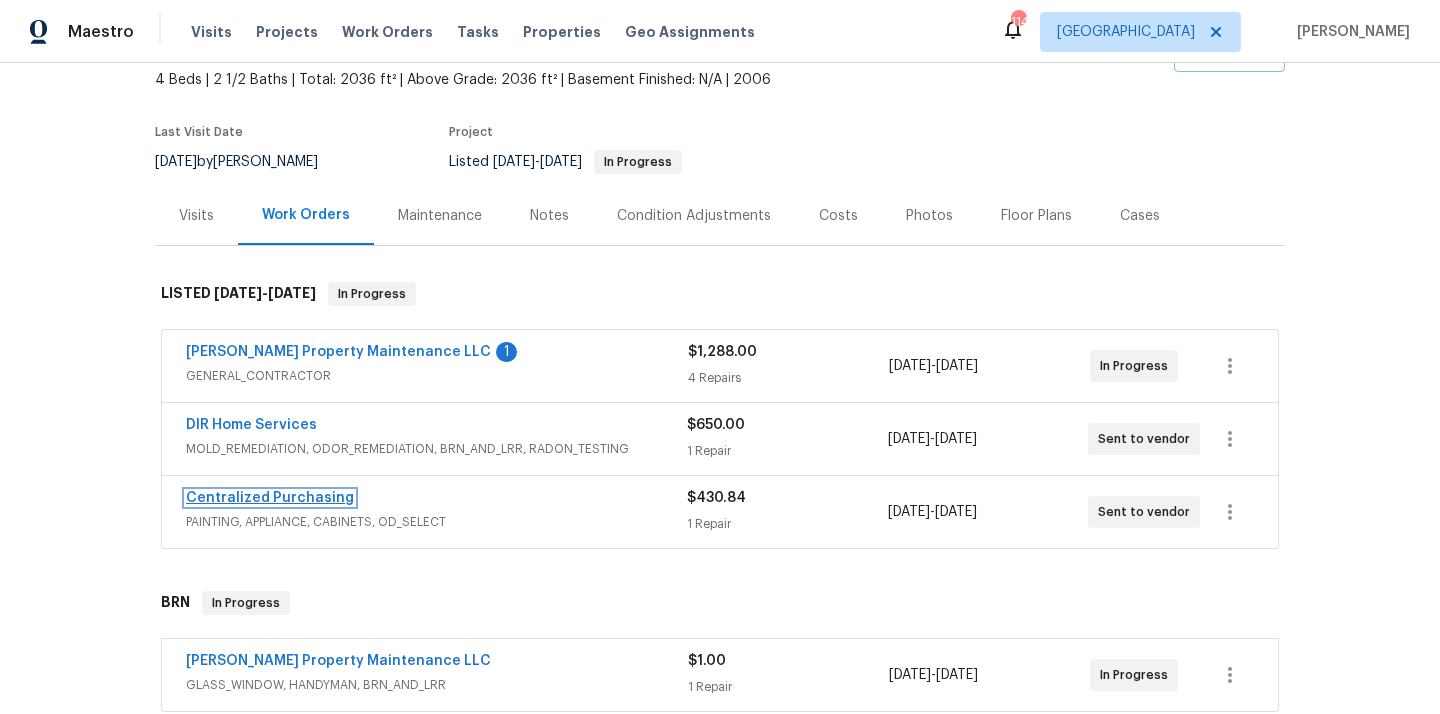 click on "Centralized Purchasing" at bounding box center [270, 498] 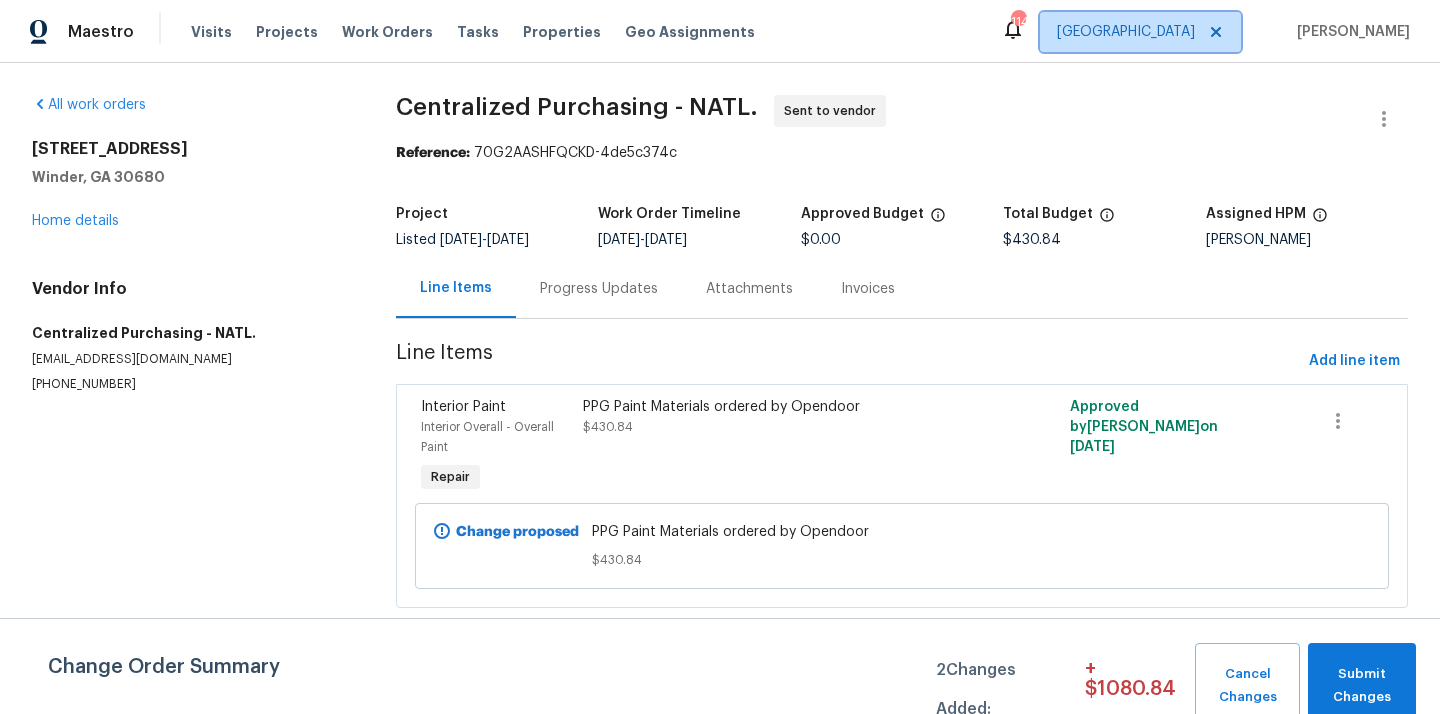 click on "[GEOGRAPHIC_DATA]" at bounding box center (1140, 32) 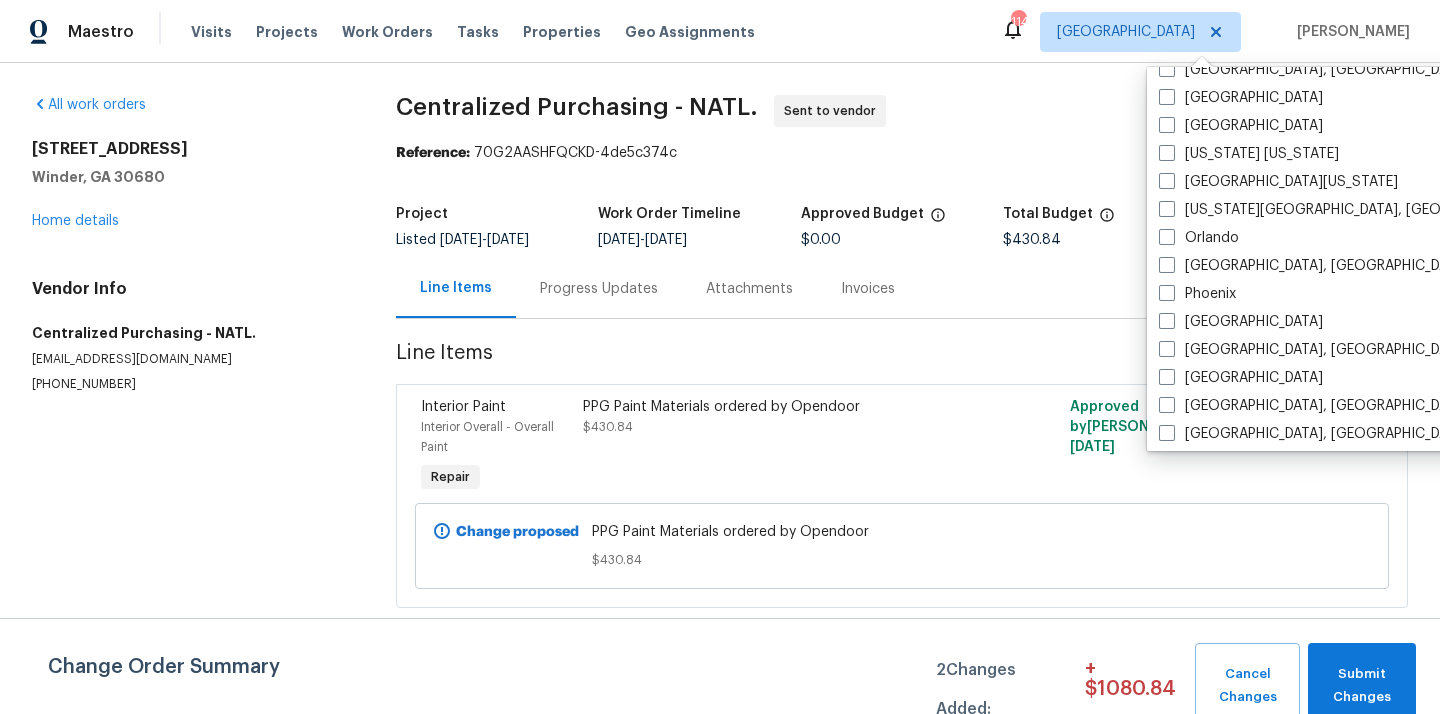 scroll, scrollTop: 1340, scrollLeft: 0, axis: vertical 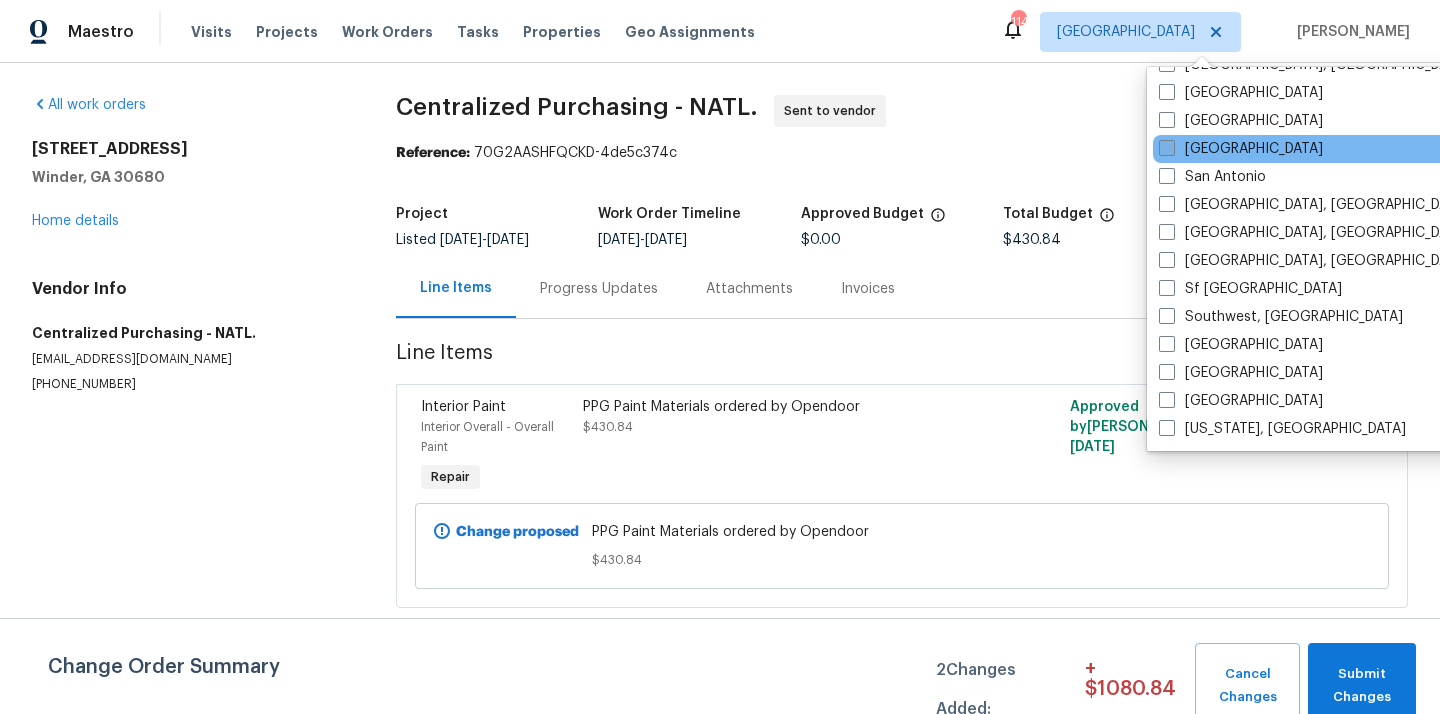 click on "[GEOGRAPHIC_DATA]" at bounding box center (1241, 149) 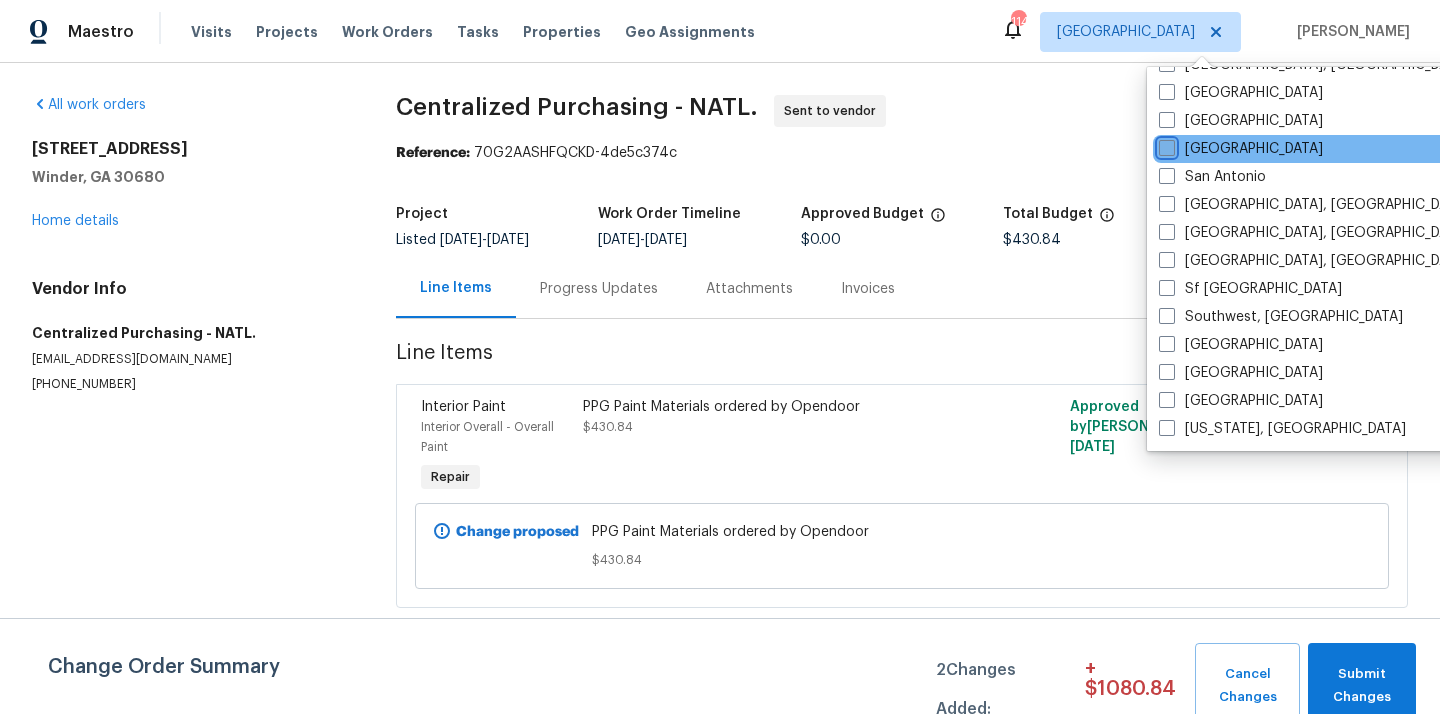 click on "[GEOGRAPHIC_DATA]" at bounding box center (1165, 145) 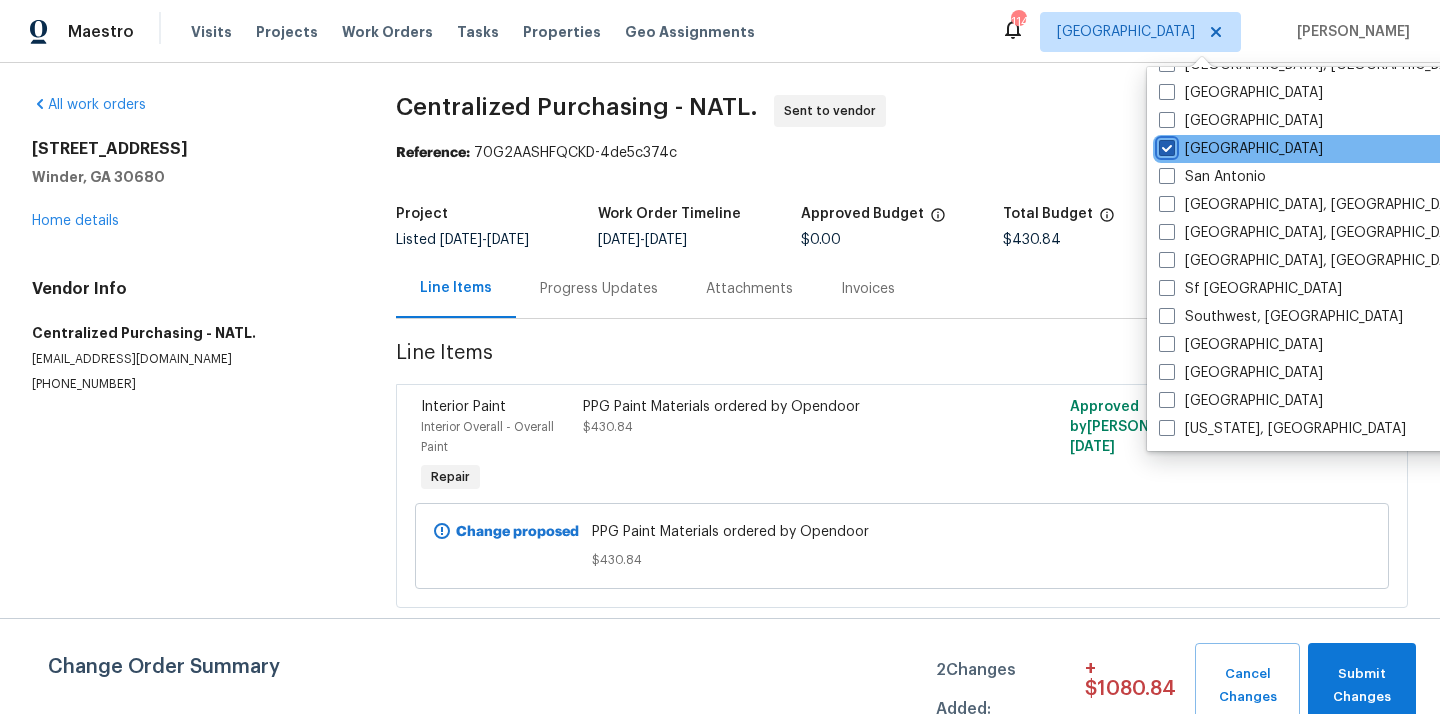 checkbox on "true" 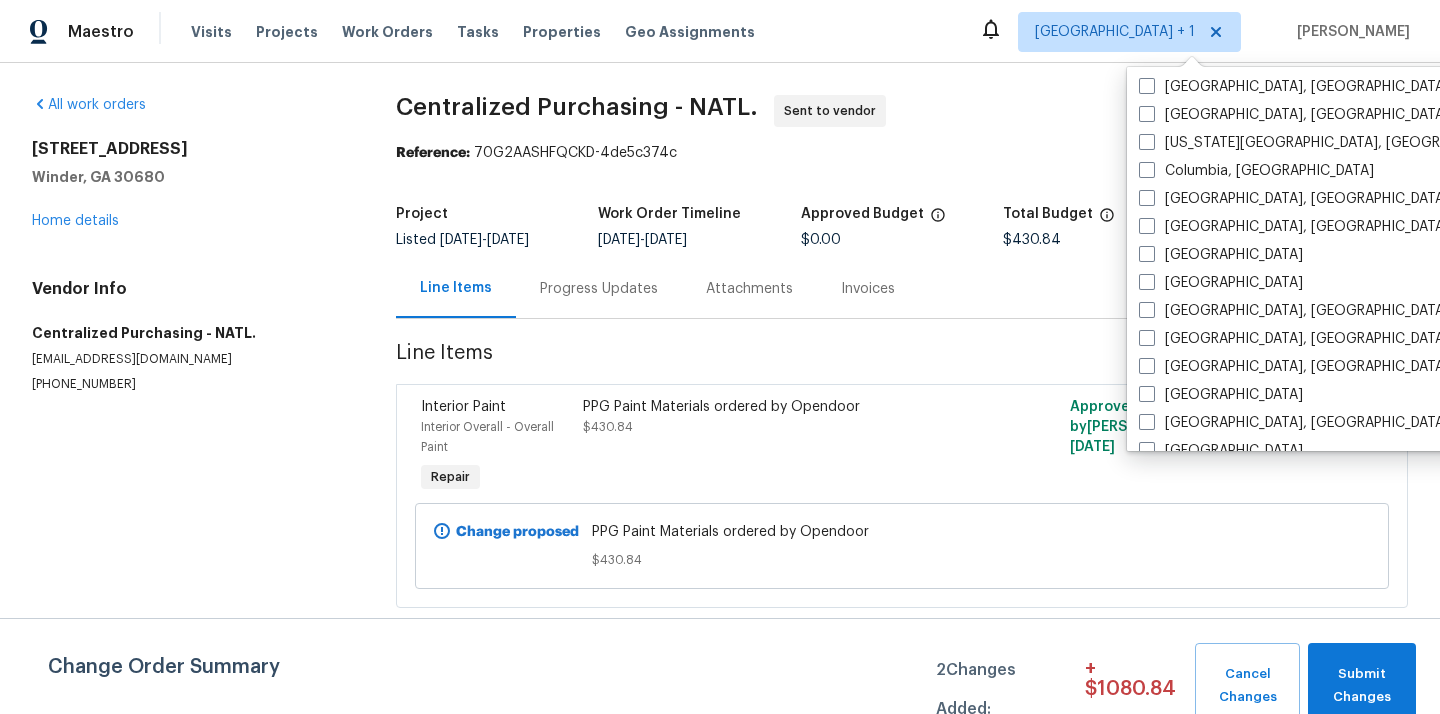 scroll, scrollTop: 0, scrollLeft: 0, axis: both 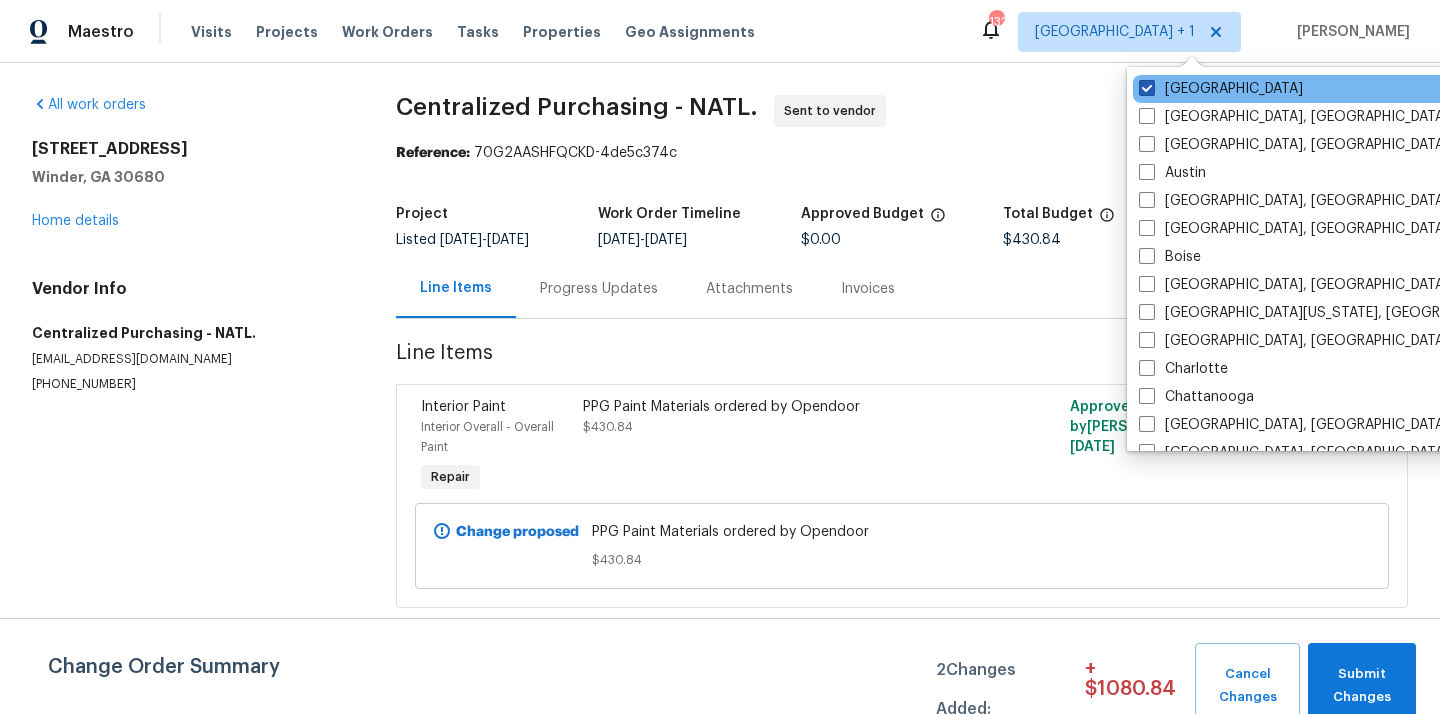 click on "[GEOGRAPHIC_DATA]" at bounding box center [1221, 89] 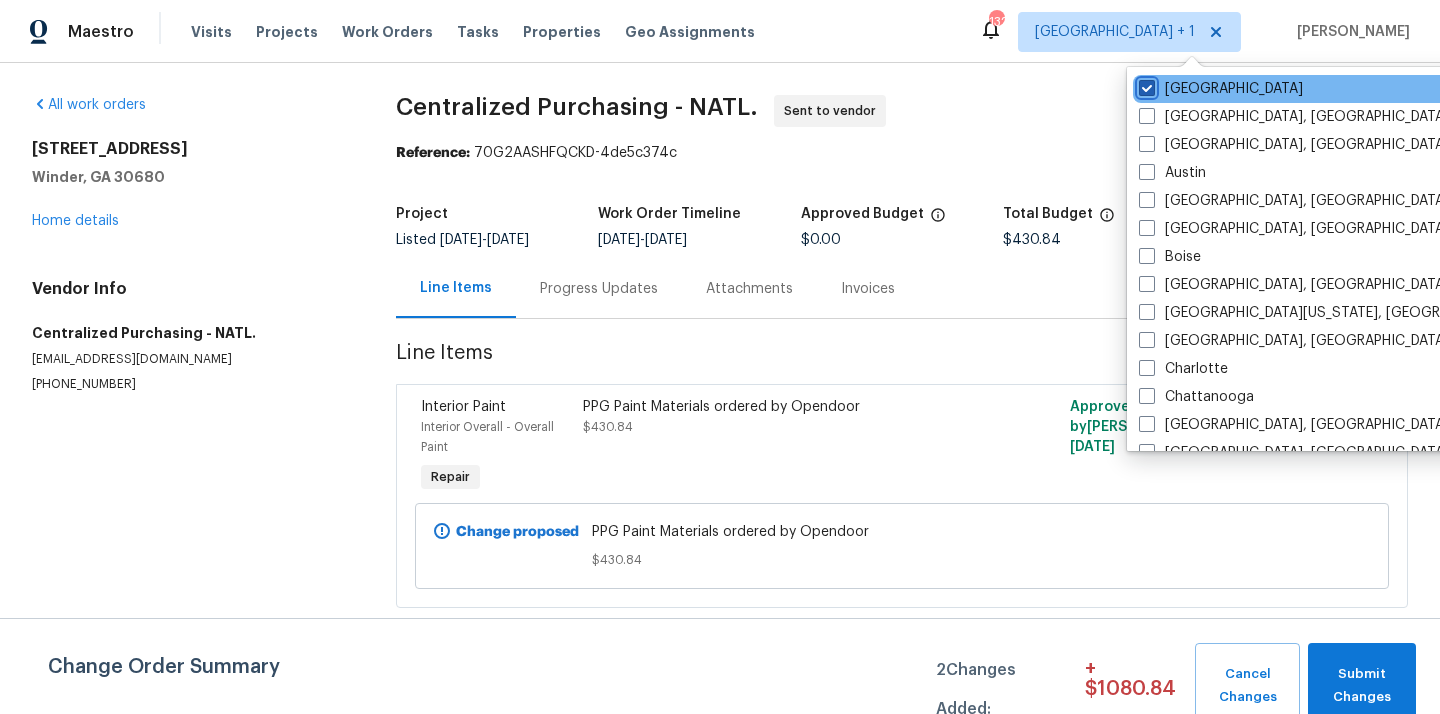 click on "[GEOGRAPHIC_DATA]" at bounding box center (1145, 85) 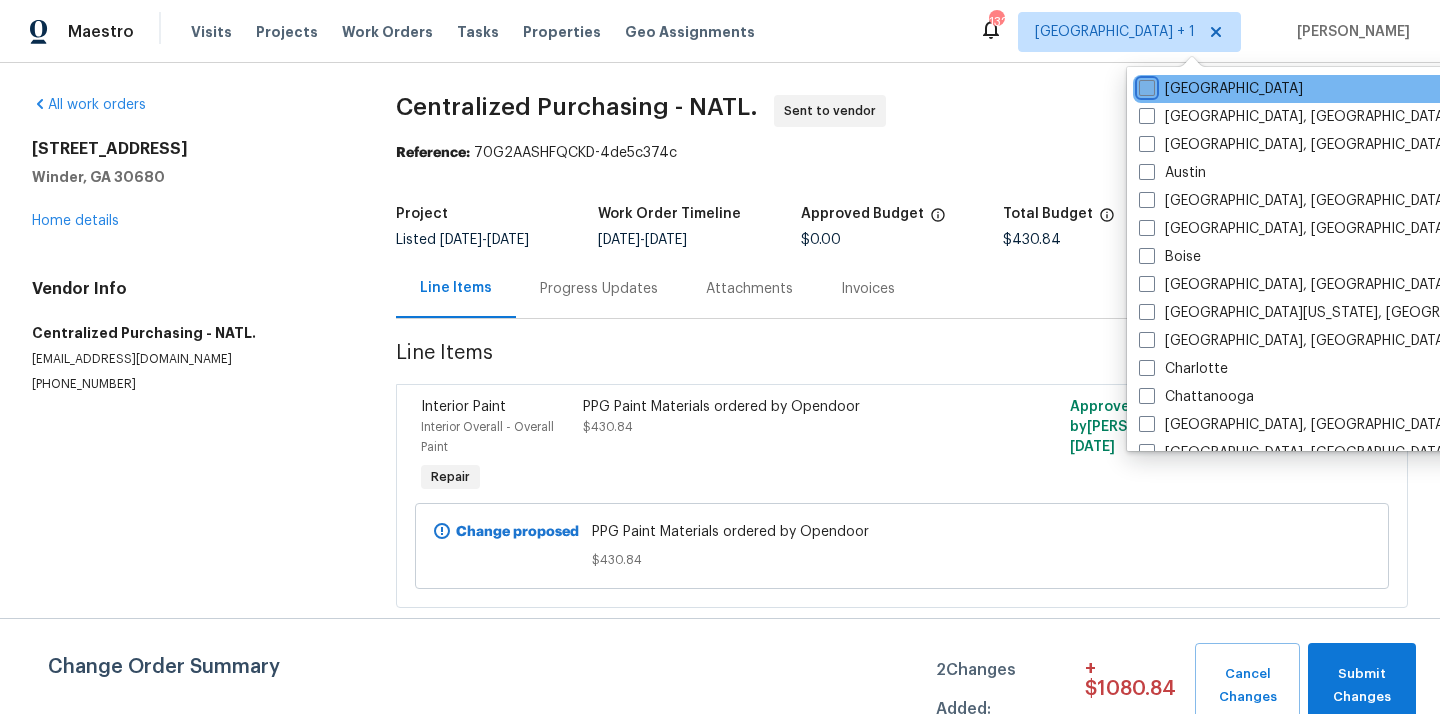 checkbox on "false" 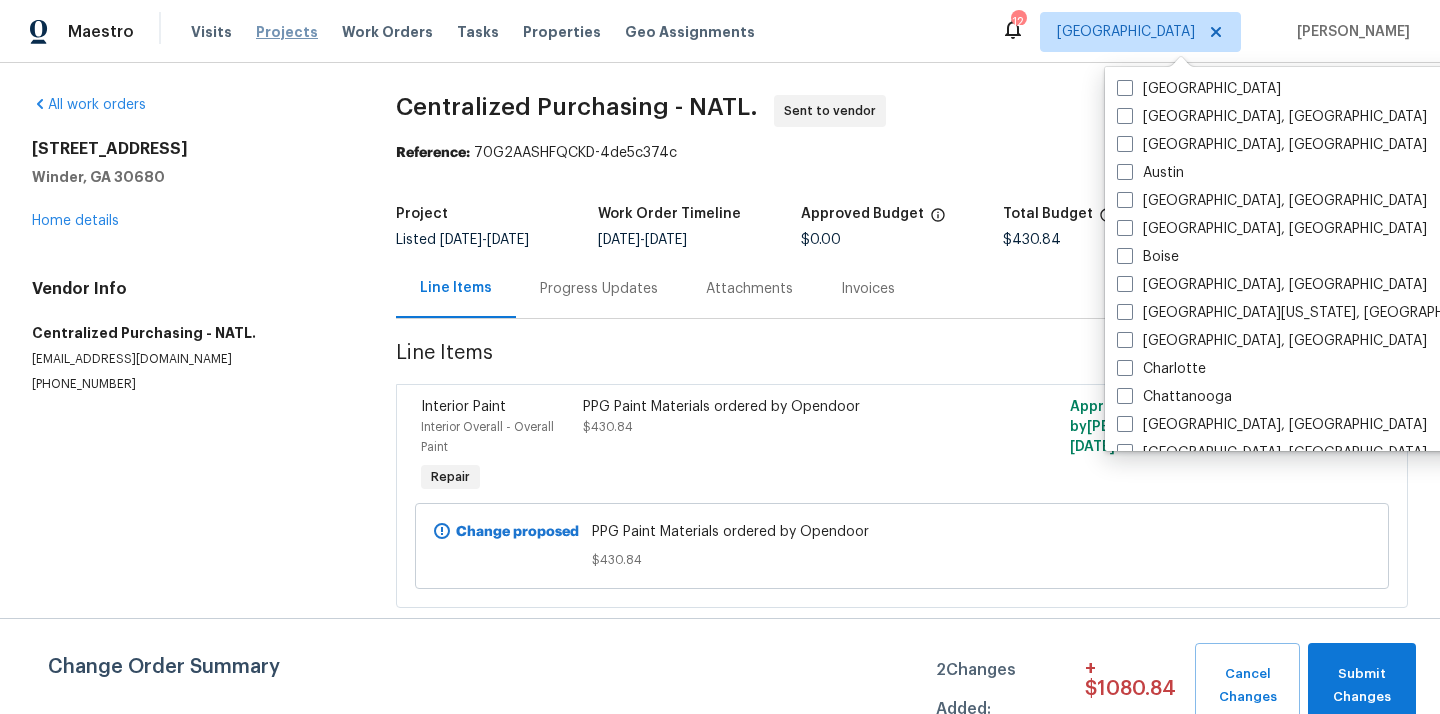 click on "Projects" at bounding box center (287, 32) 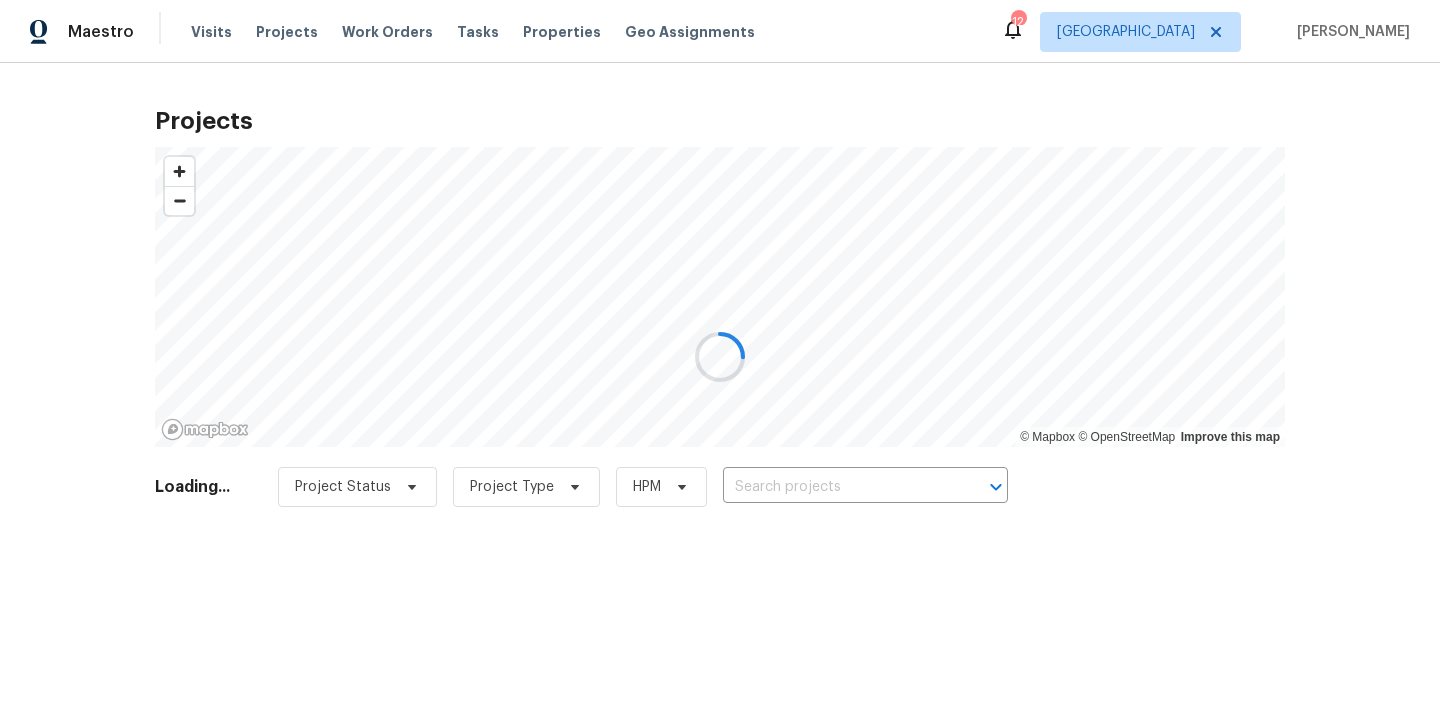 click at bounding box center (720, 357) 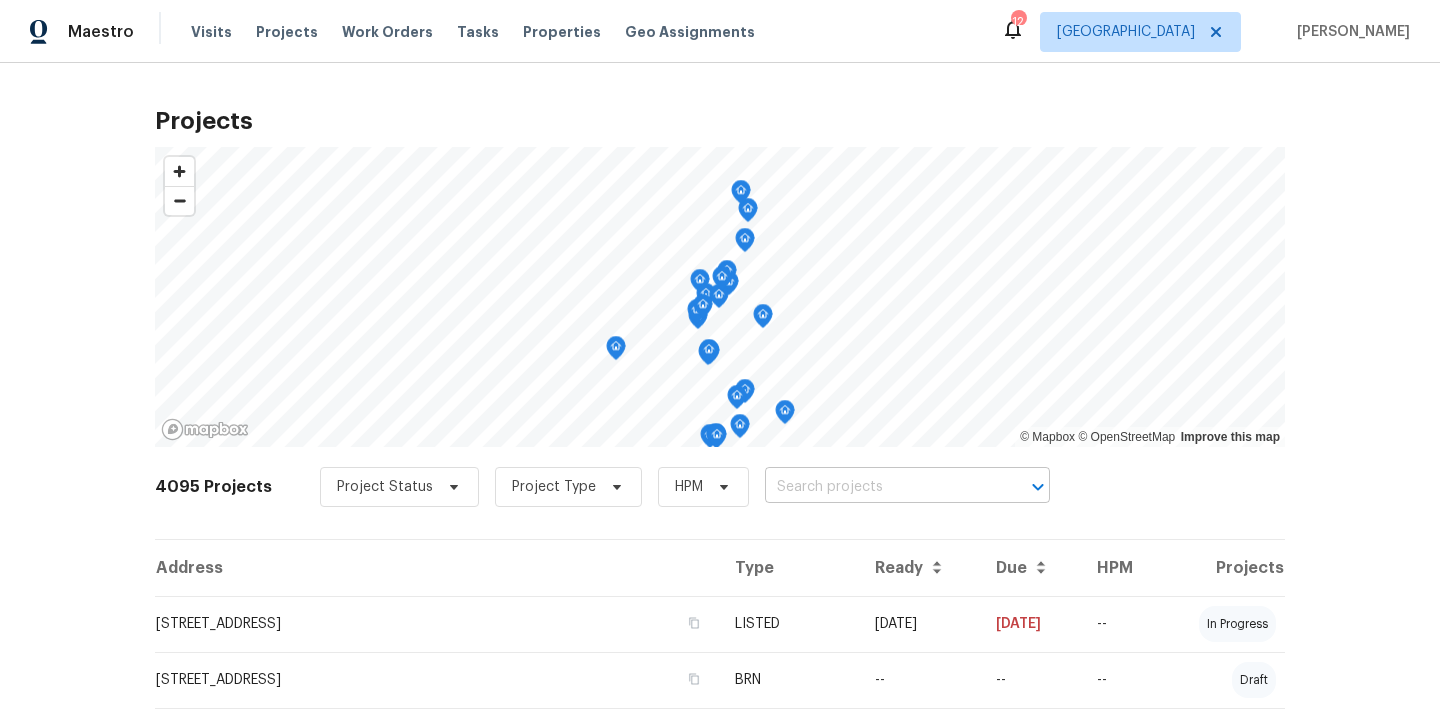 click at bounding box center (879, 487) 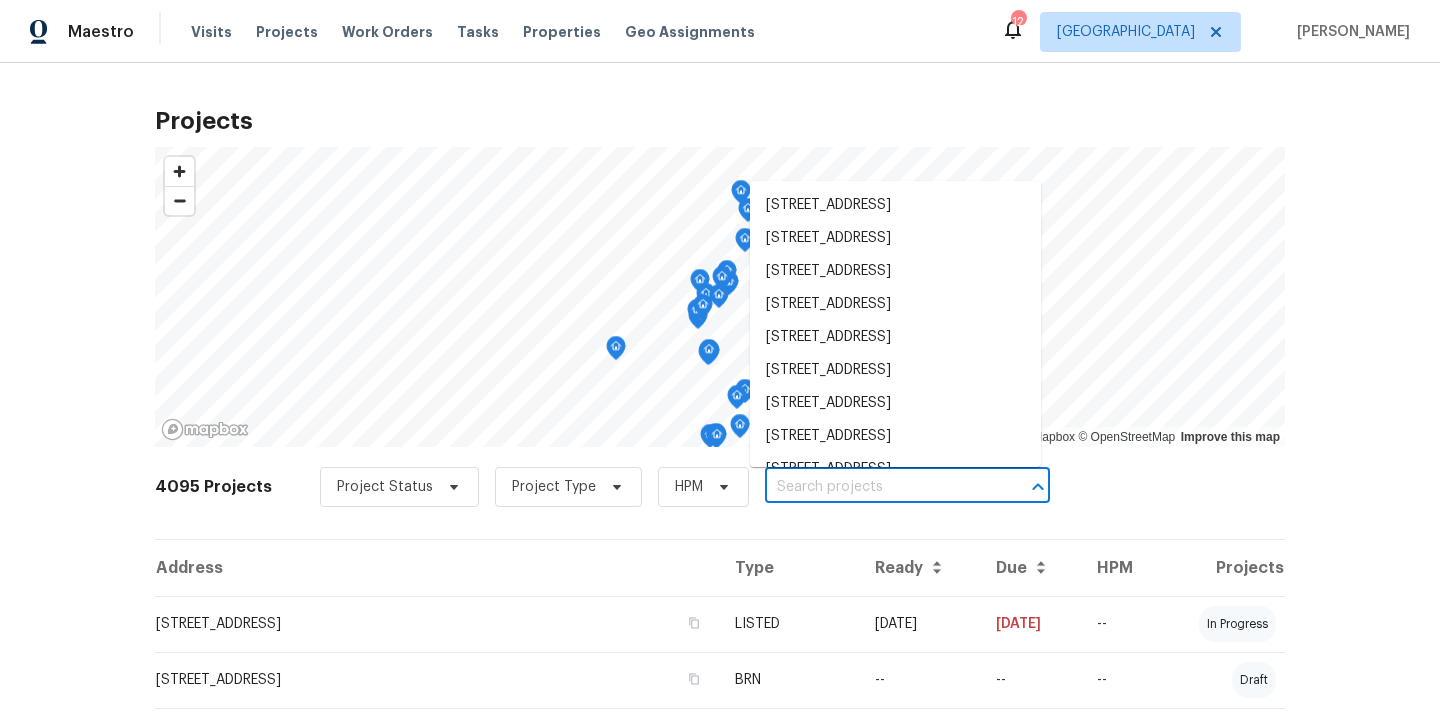 paste on "7545" 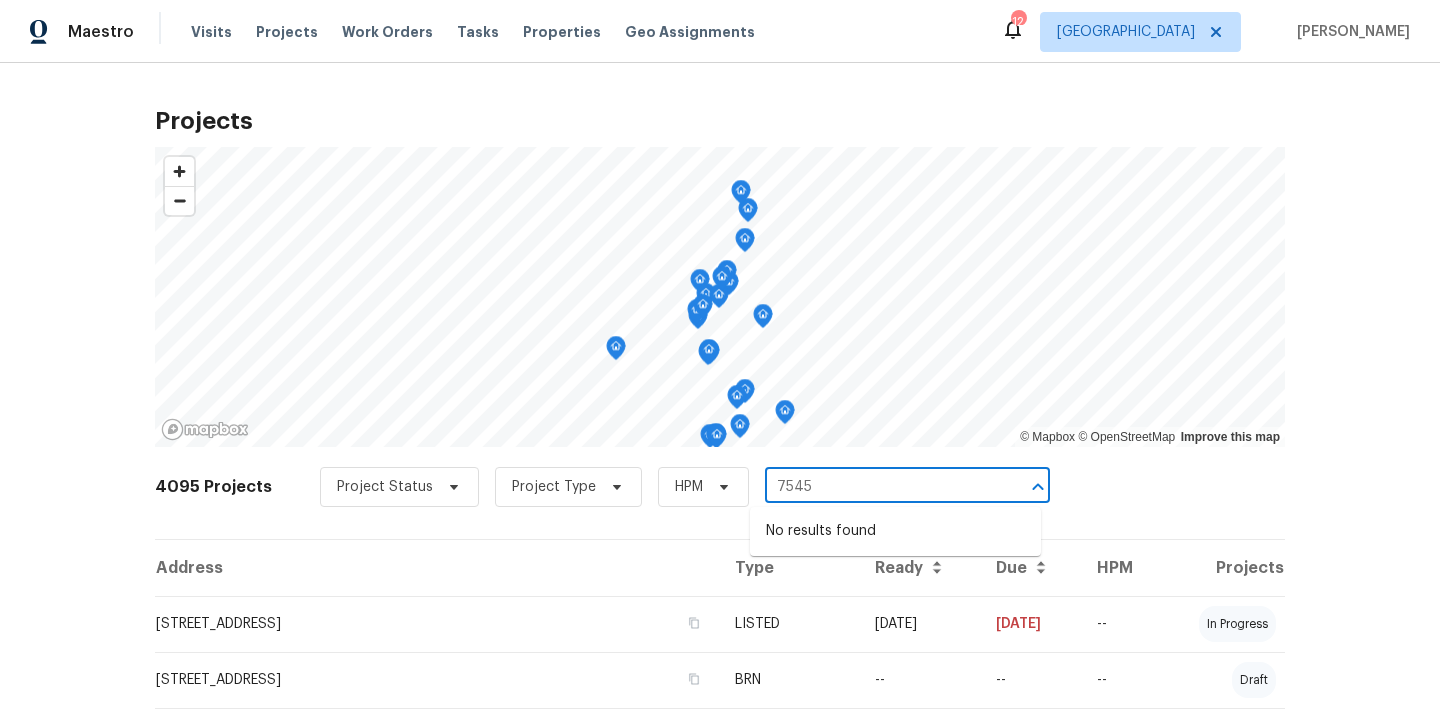 type on "7545" 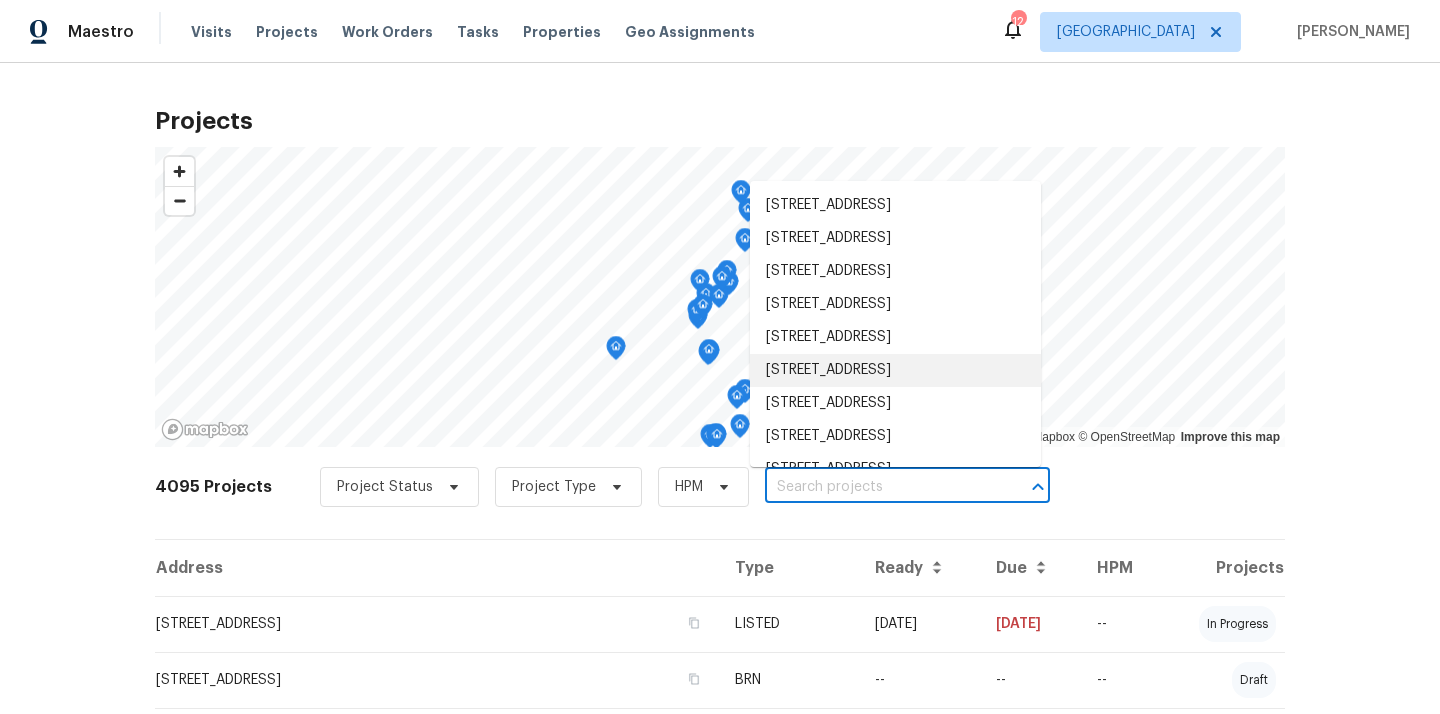 paste on "5111 W Summerdale Dr, Herriman, UT 84096" 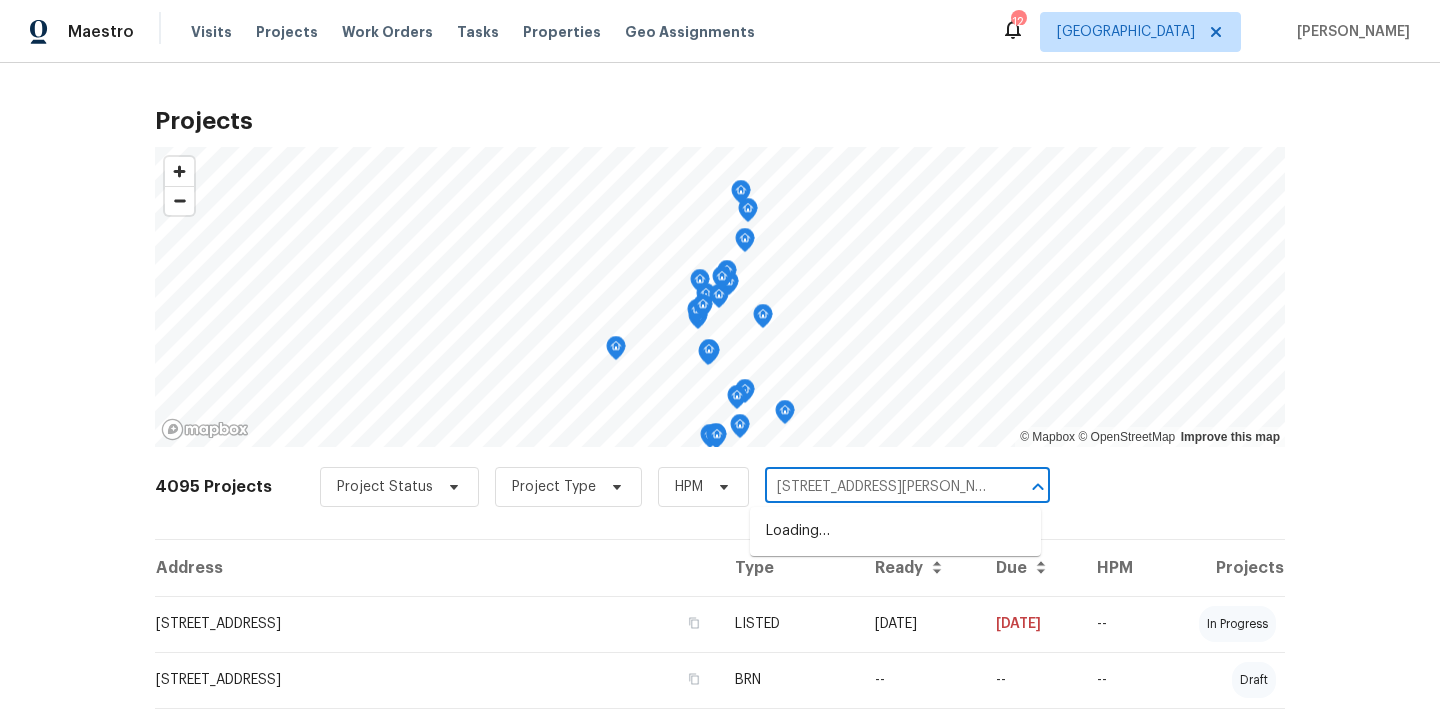 scroll, scrollTop: 0, scrollLeft: 65, axis: horizontal 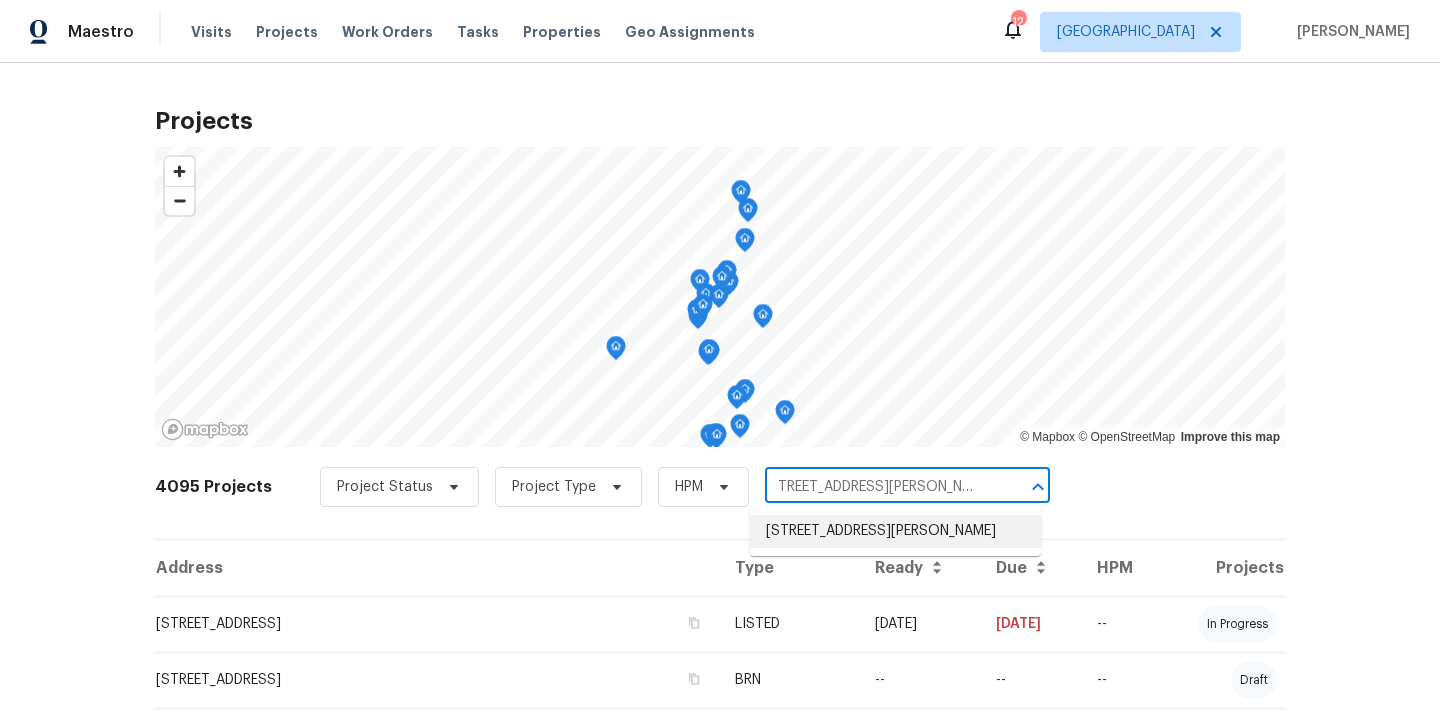click on "5111 W Summerdale Dr, Herriman, UT 84096" at bounding box center (895, 531) 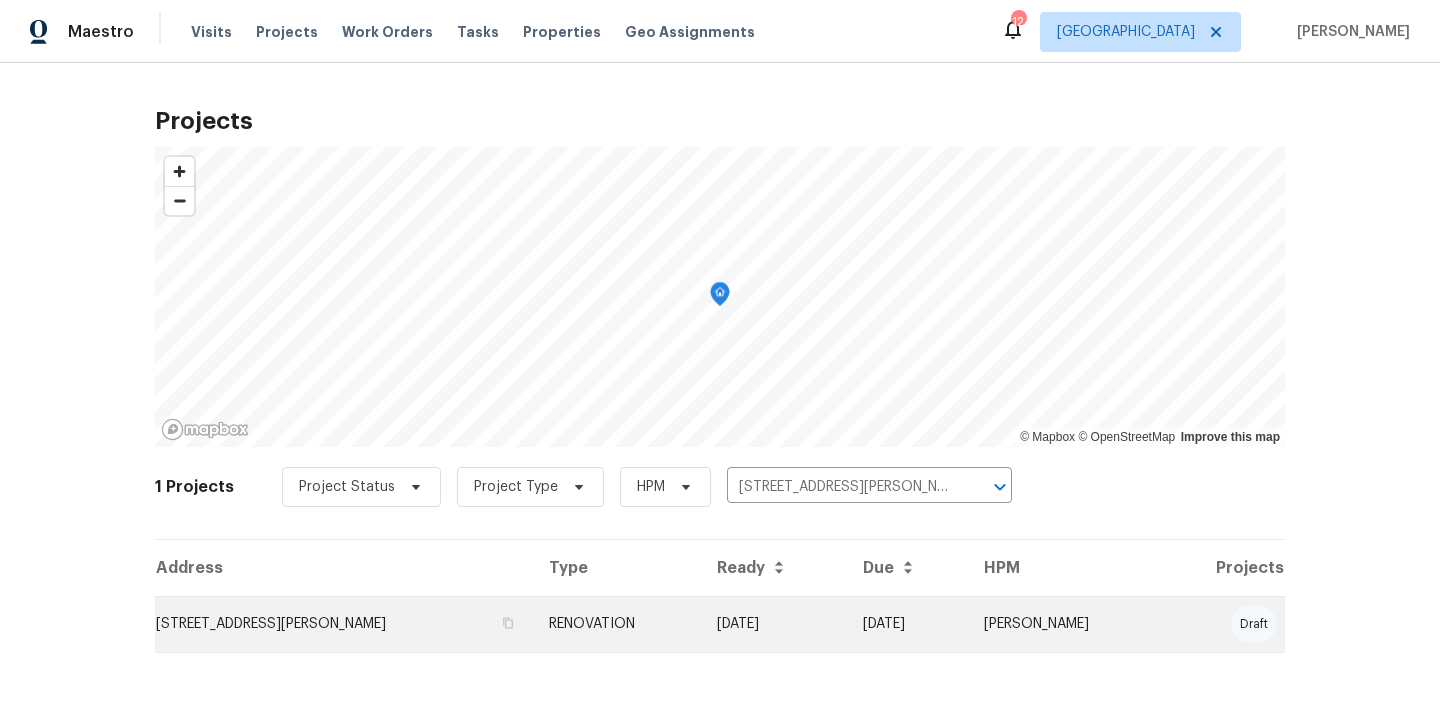 click on "RENOVATION" at bounding box center [617, 624] 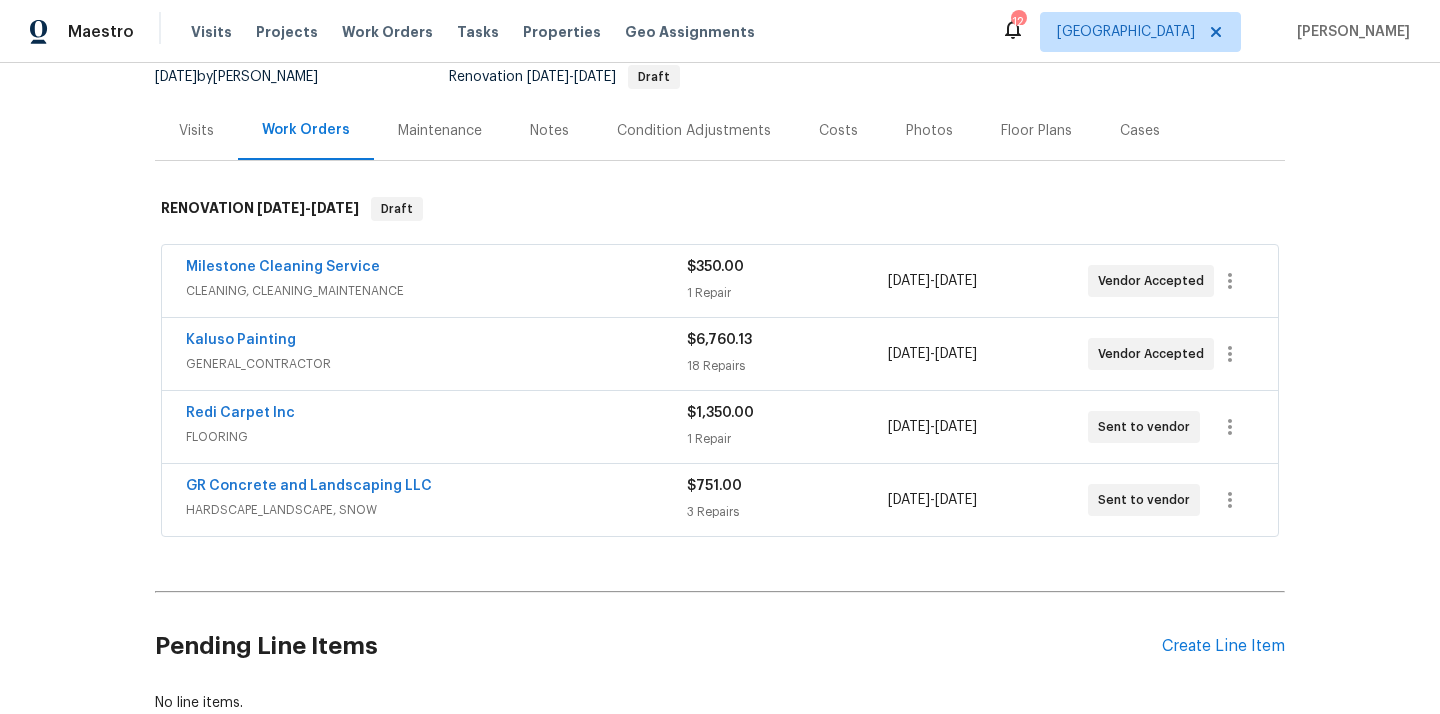 scroll, scrollTop: 337, scrollLeft: 0, axis: vertical 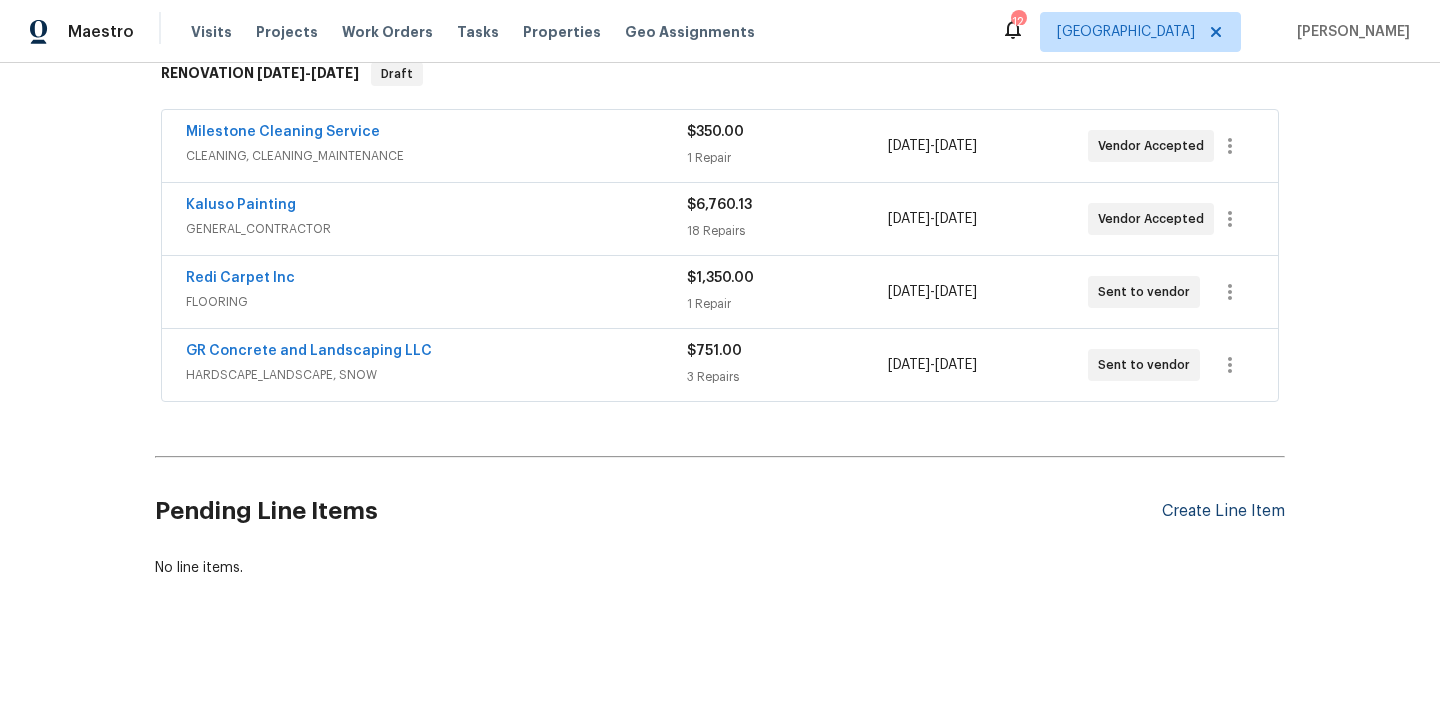 click on "Create Line Item" at bounding box center (1223, 511) 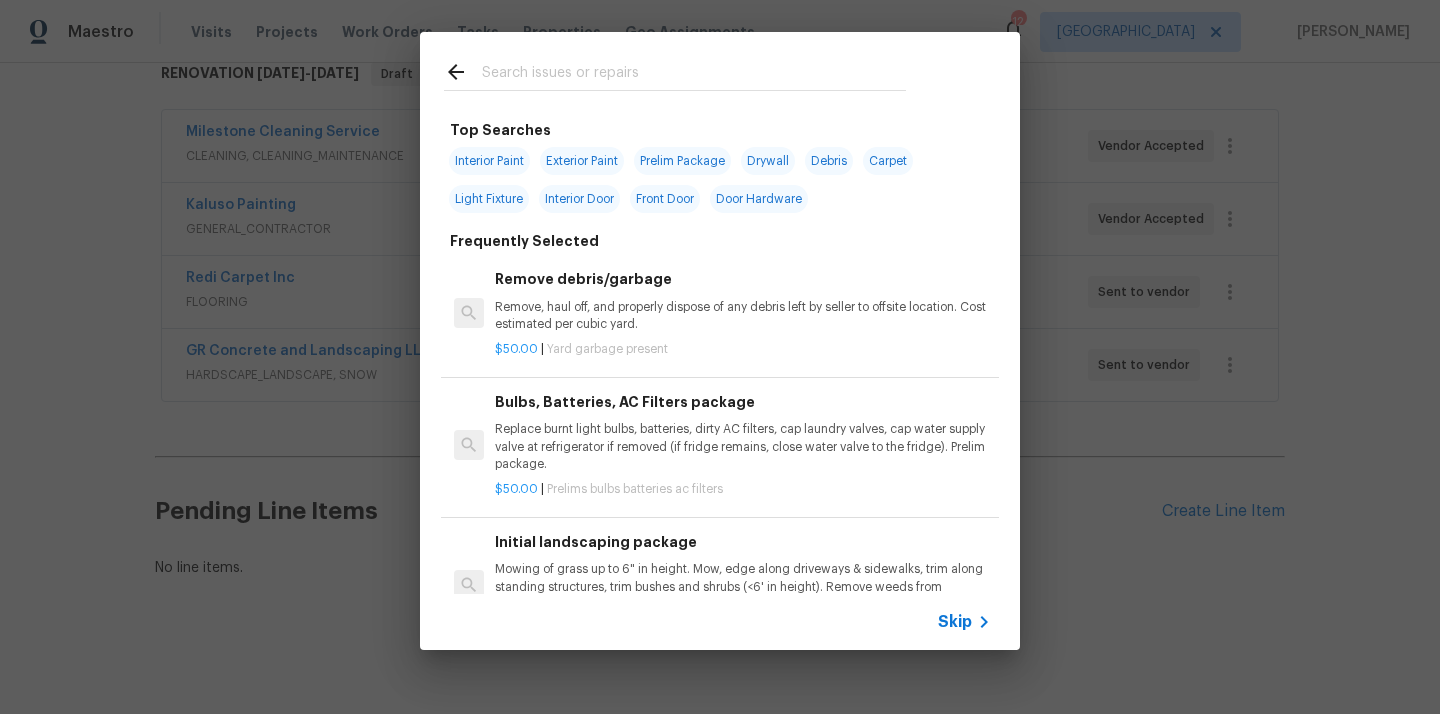 click at bounding box center (694, 75) 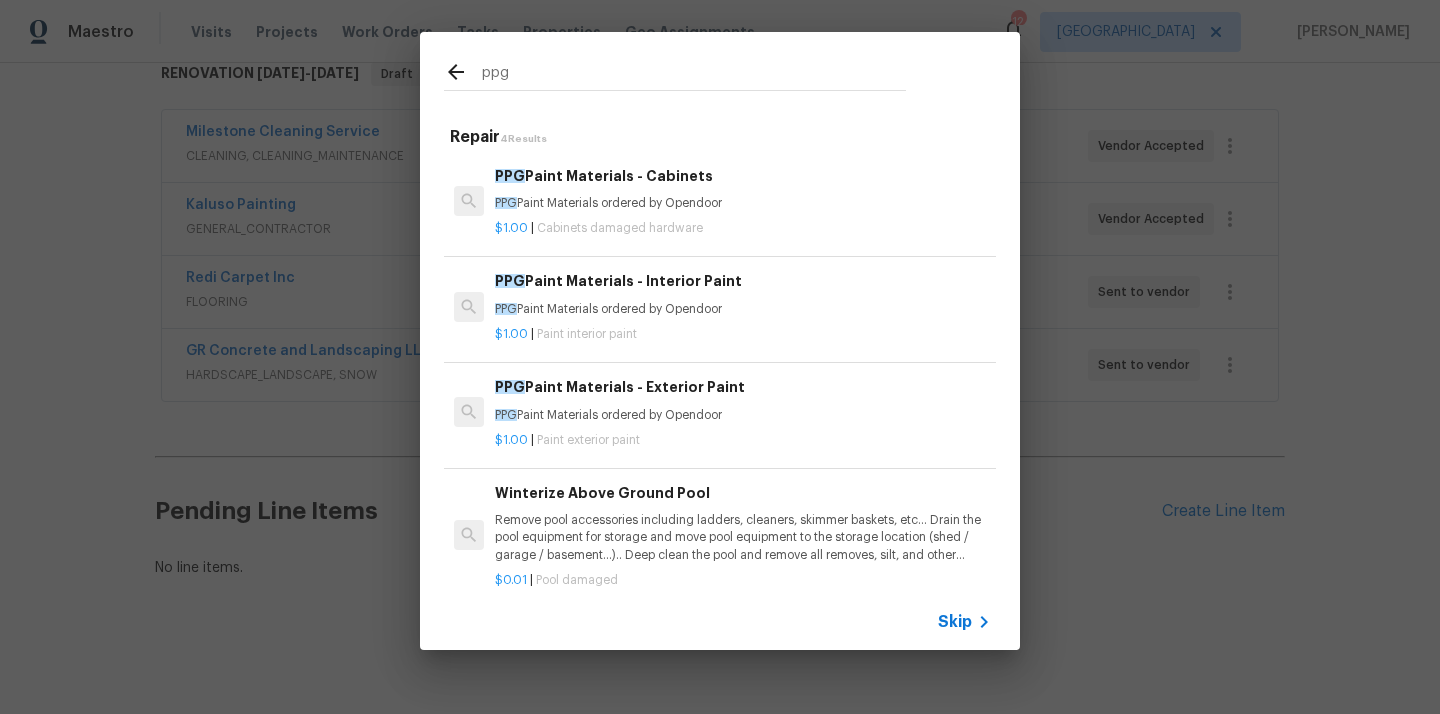 type on "ppg" 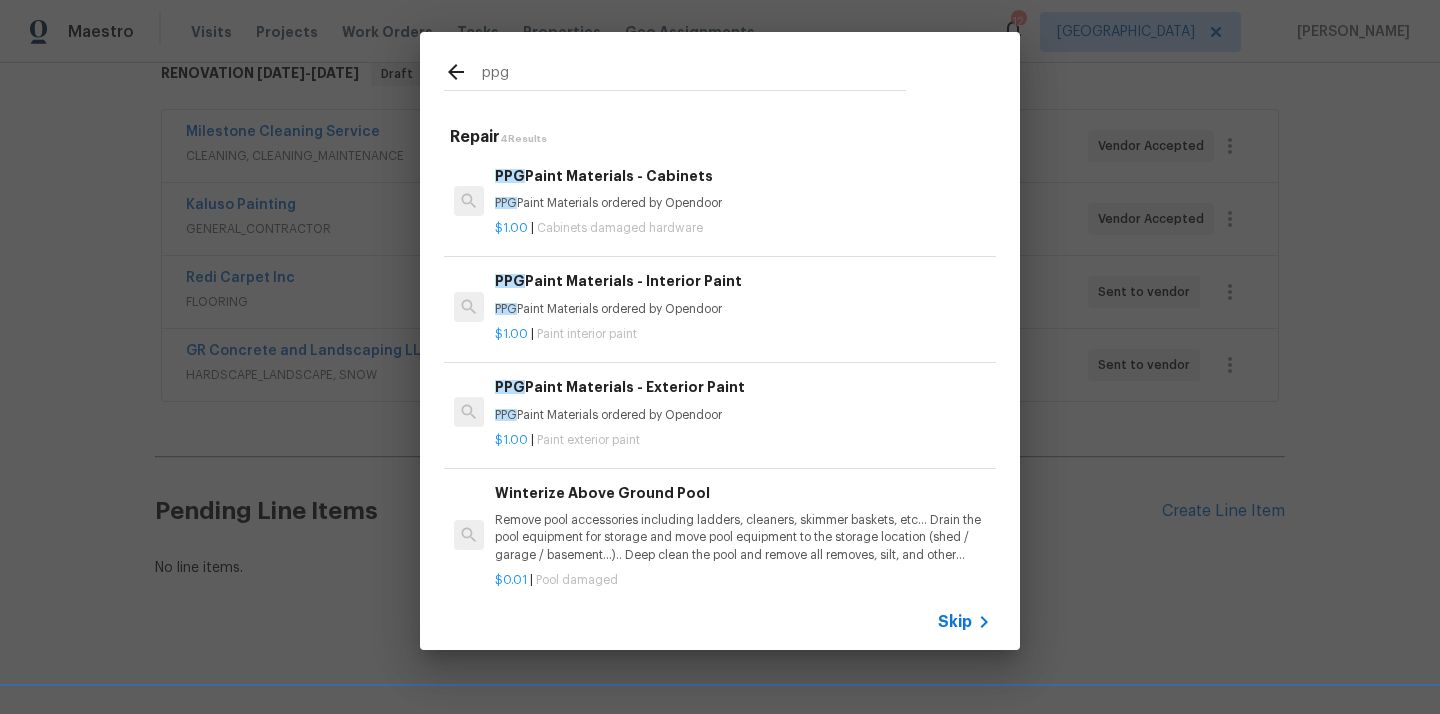 click on "PPG  Paint Materials - Interior Paint" at bounding box center [743, 281] 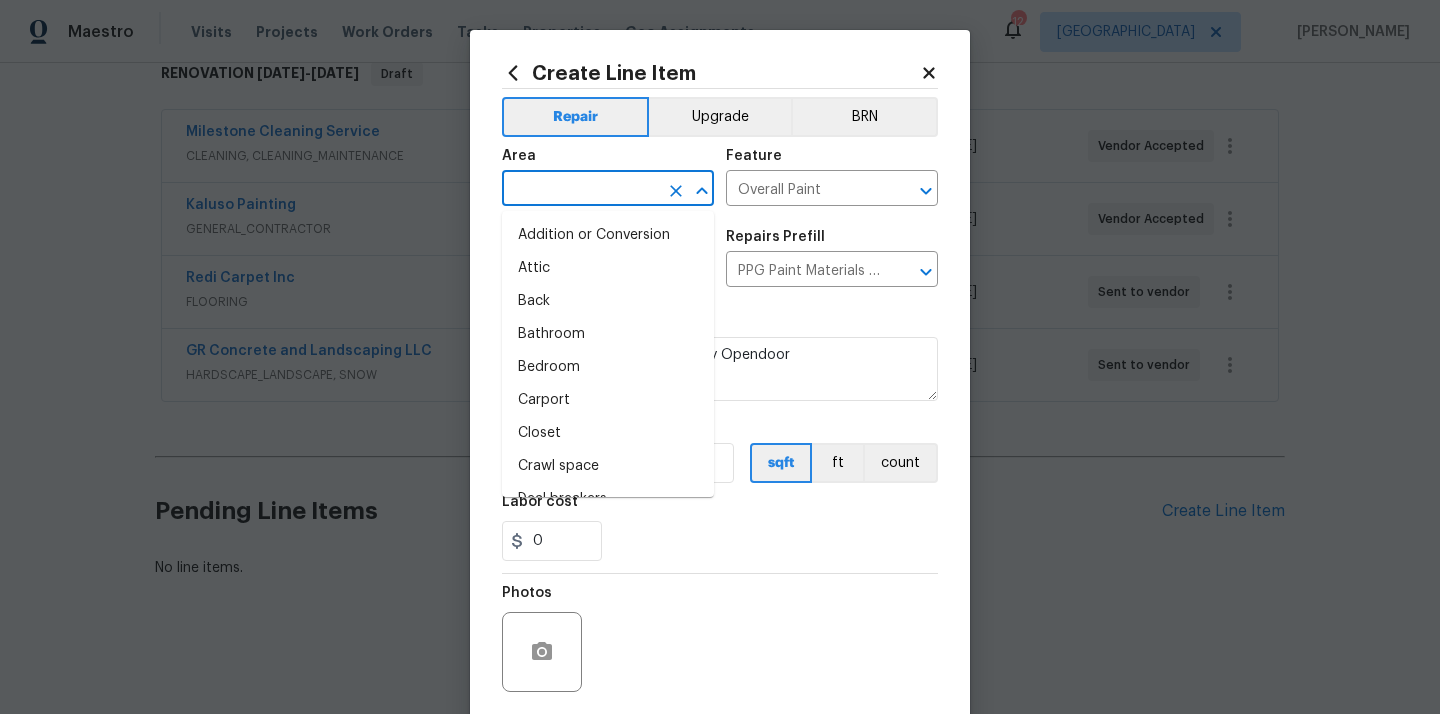 click at bounding box center (580, 190) 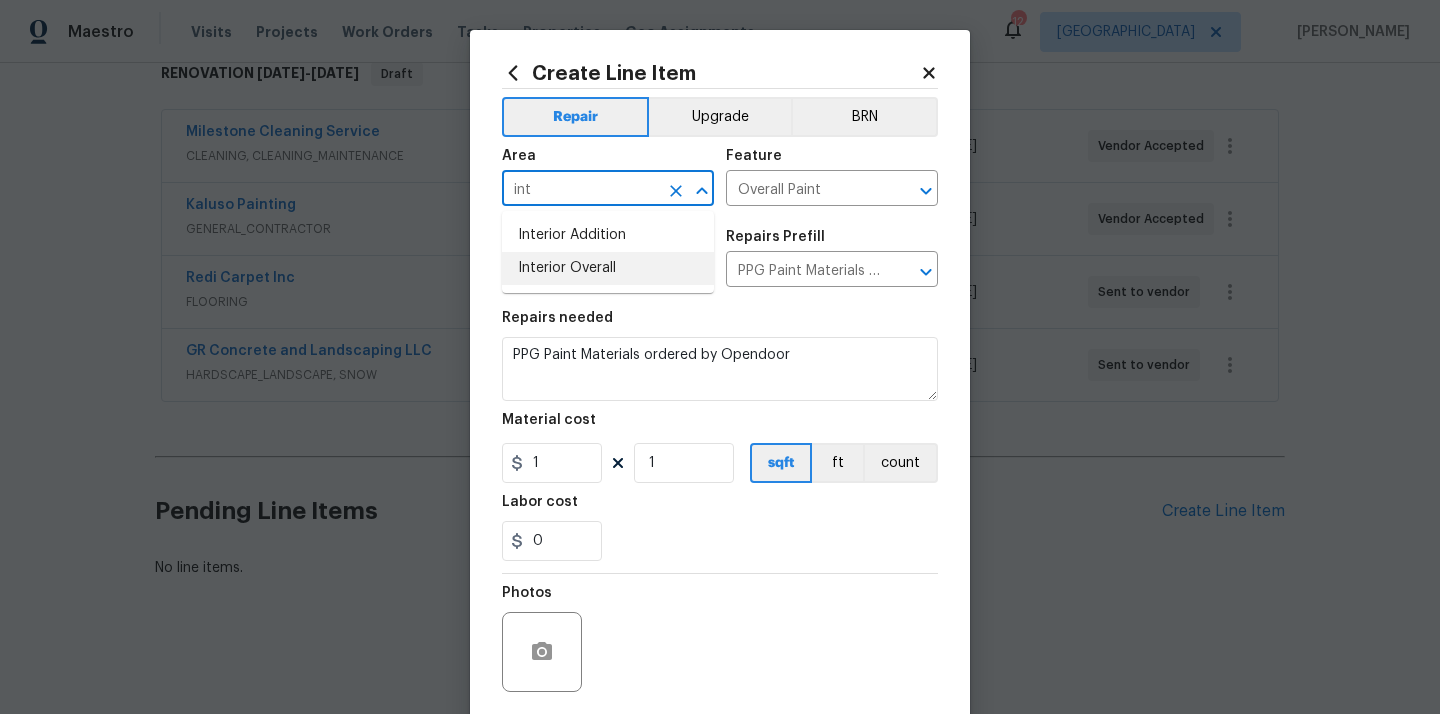 click on "Interior Overall" at bounding box center [608, 268] 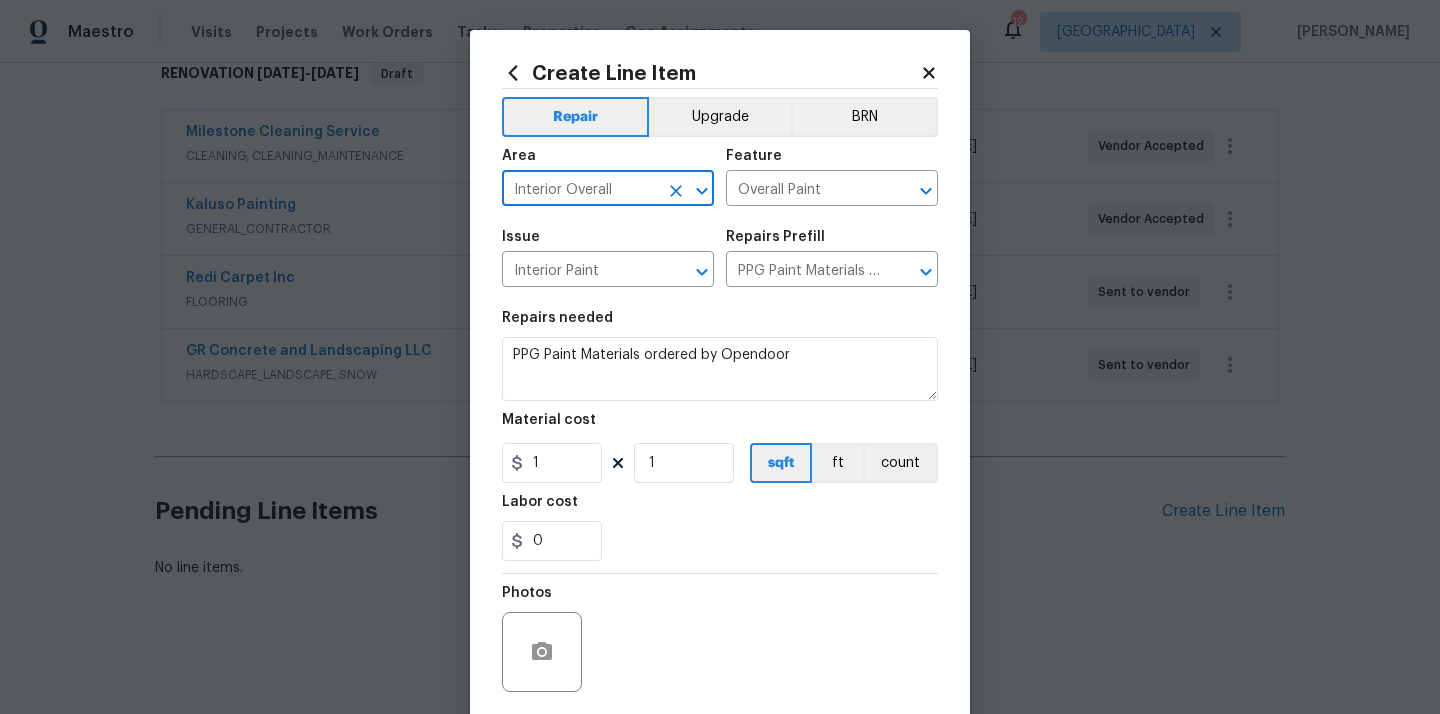 type on "Interior Overall" 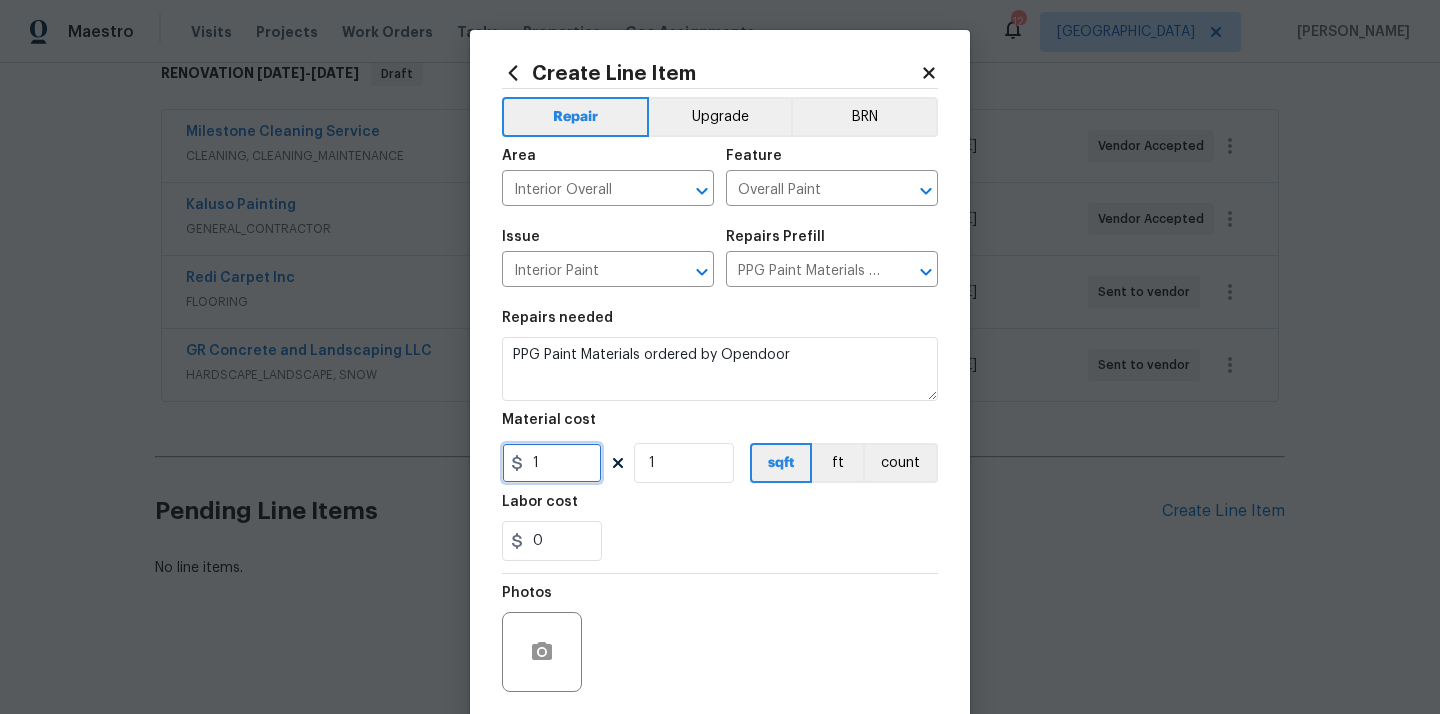 drag, startPoint x: 564, startPoint y: 473, endPoint x: 485, endPoint y: 473, distance: 79 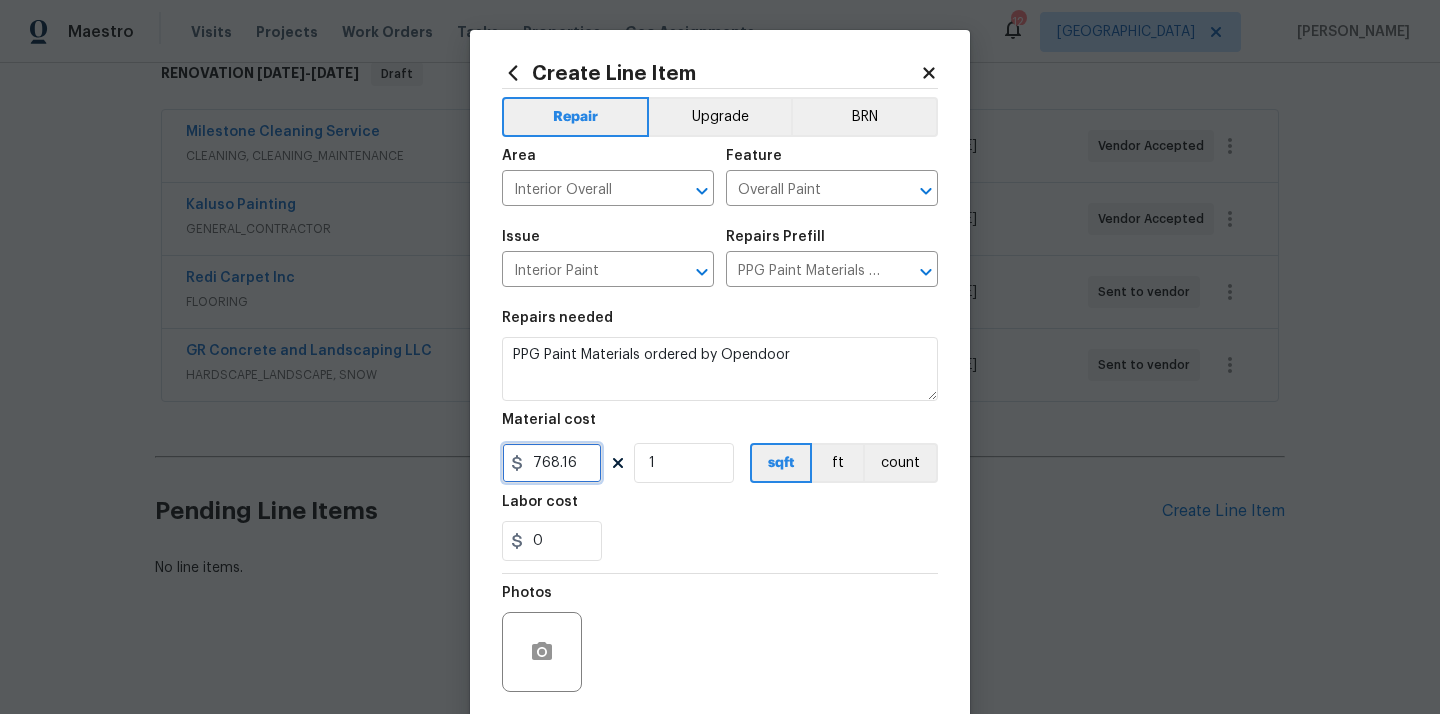 type on "768.16" 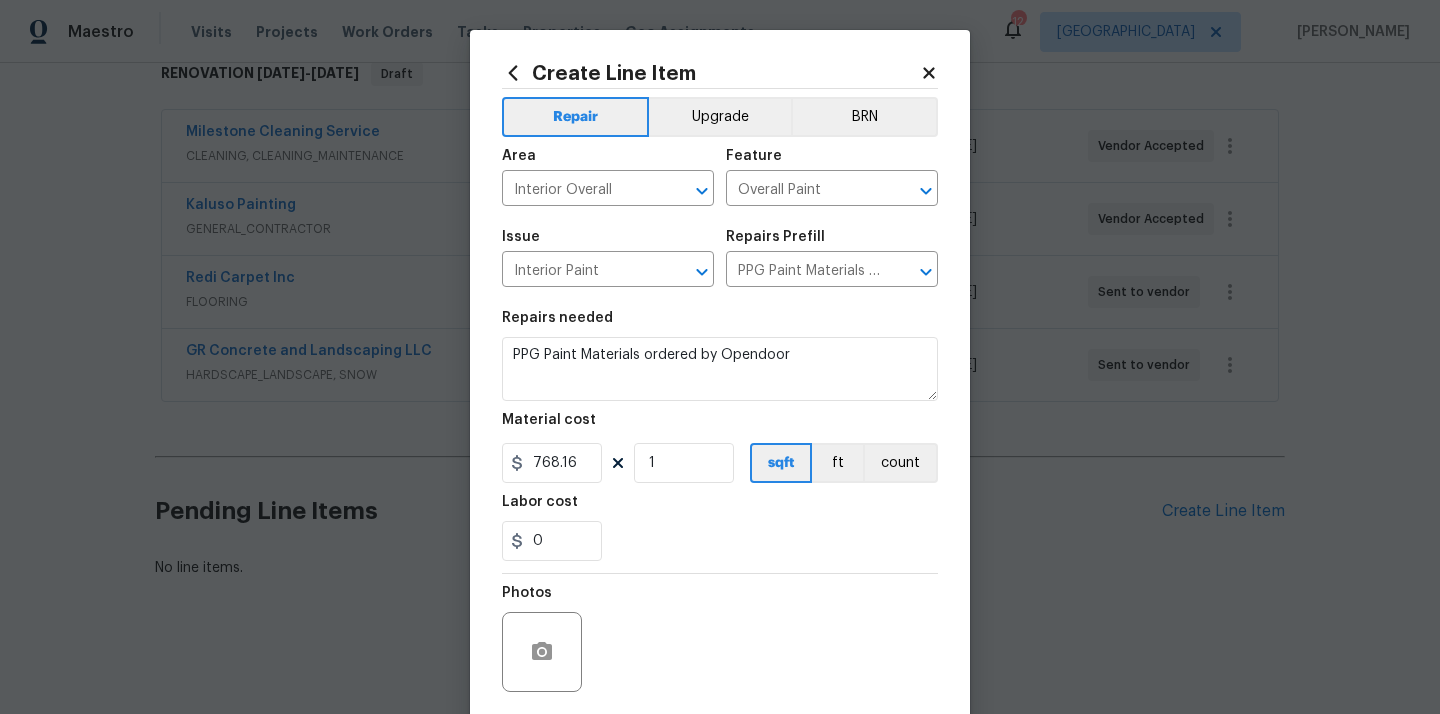 click on "0" at bounding box center (720, 541) 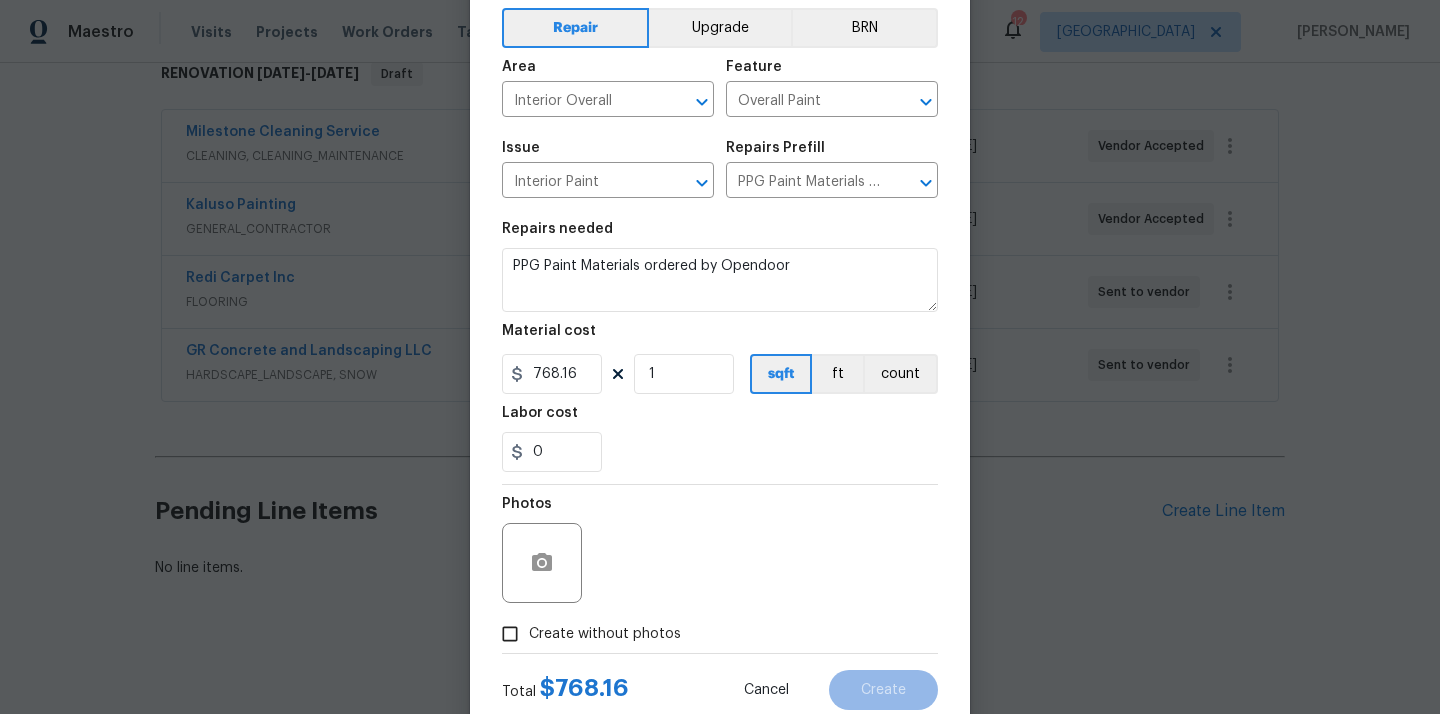 scroll, scrollTop: 148, scrollLeft: 0, axis: vertical 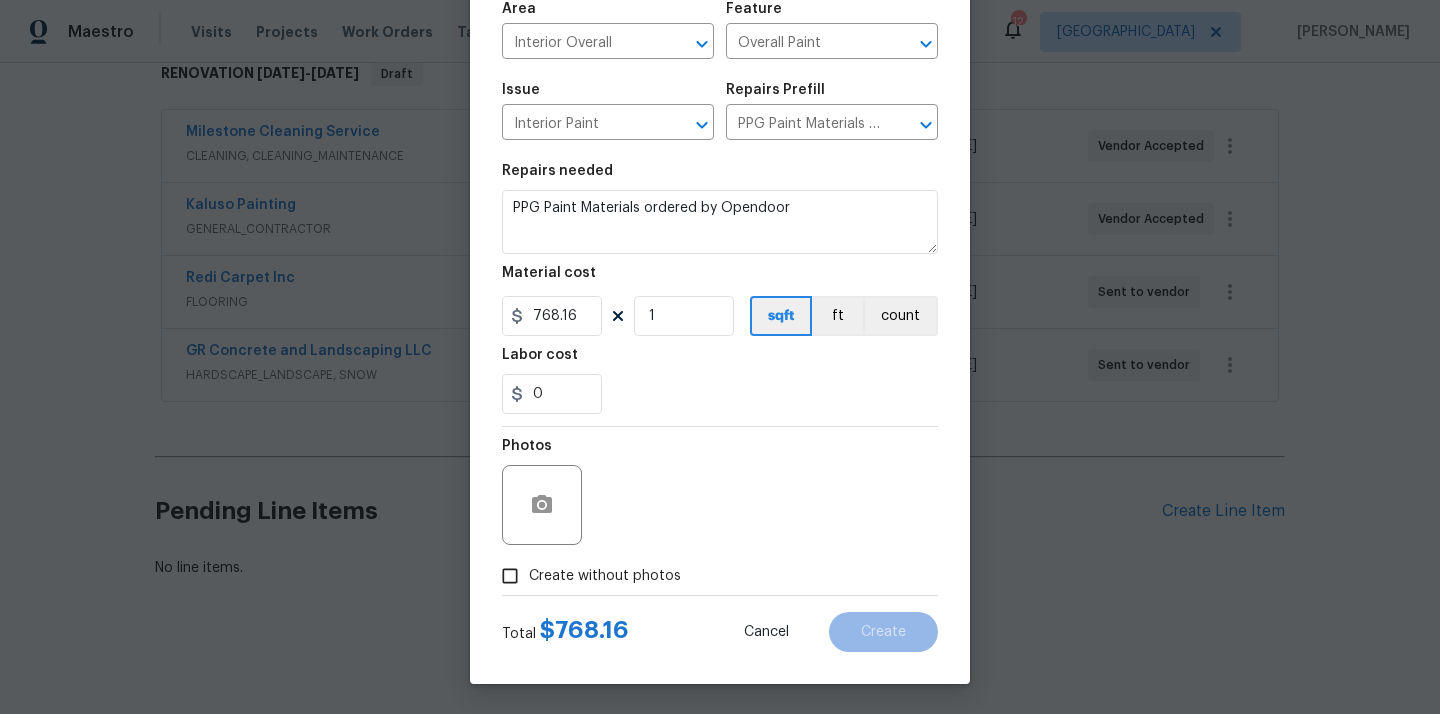 click on "Create without photos" at bounding box center [586, 576] 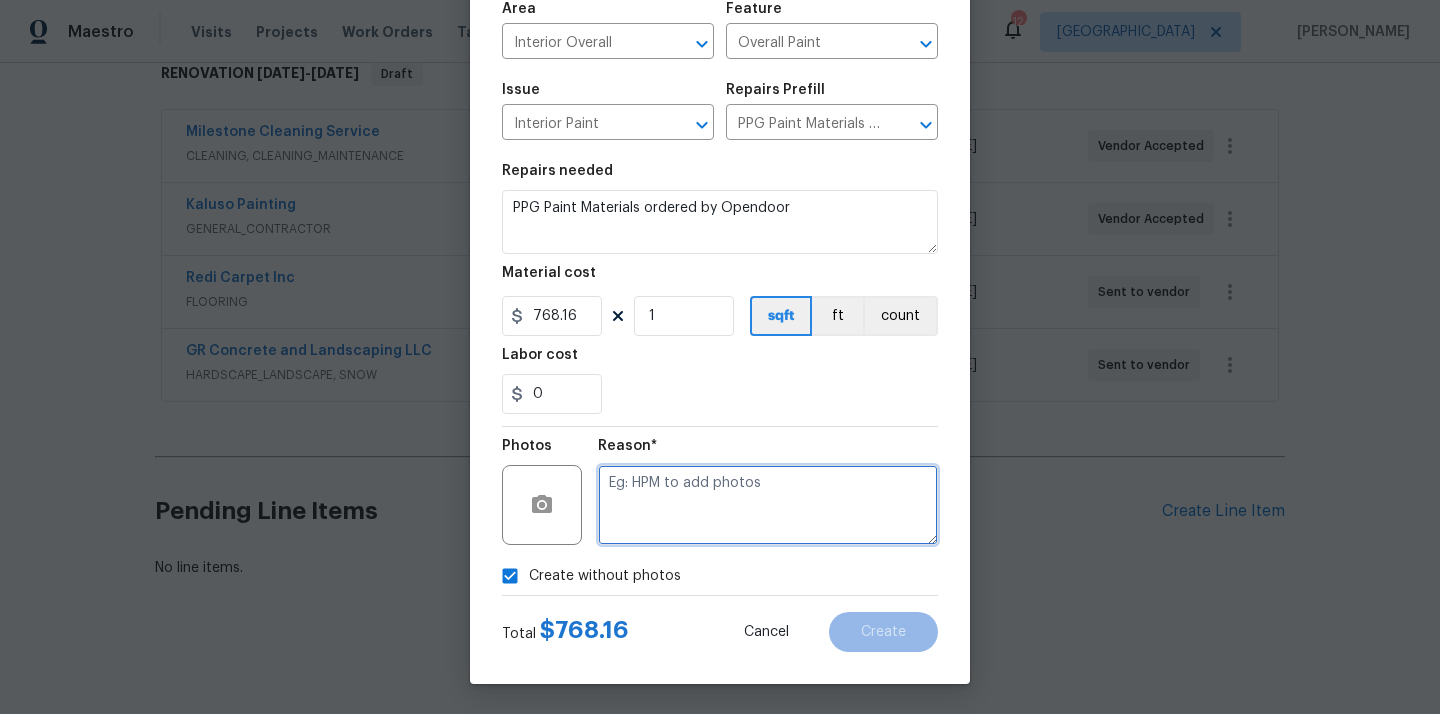 click at bounding box center [768, 505] 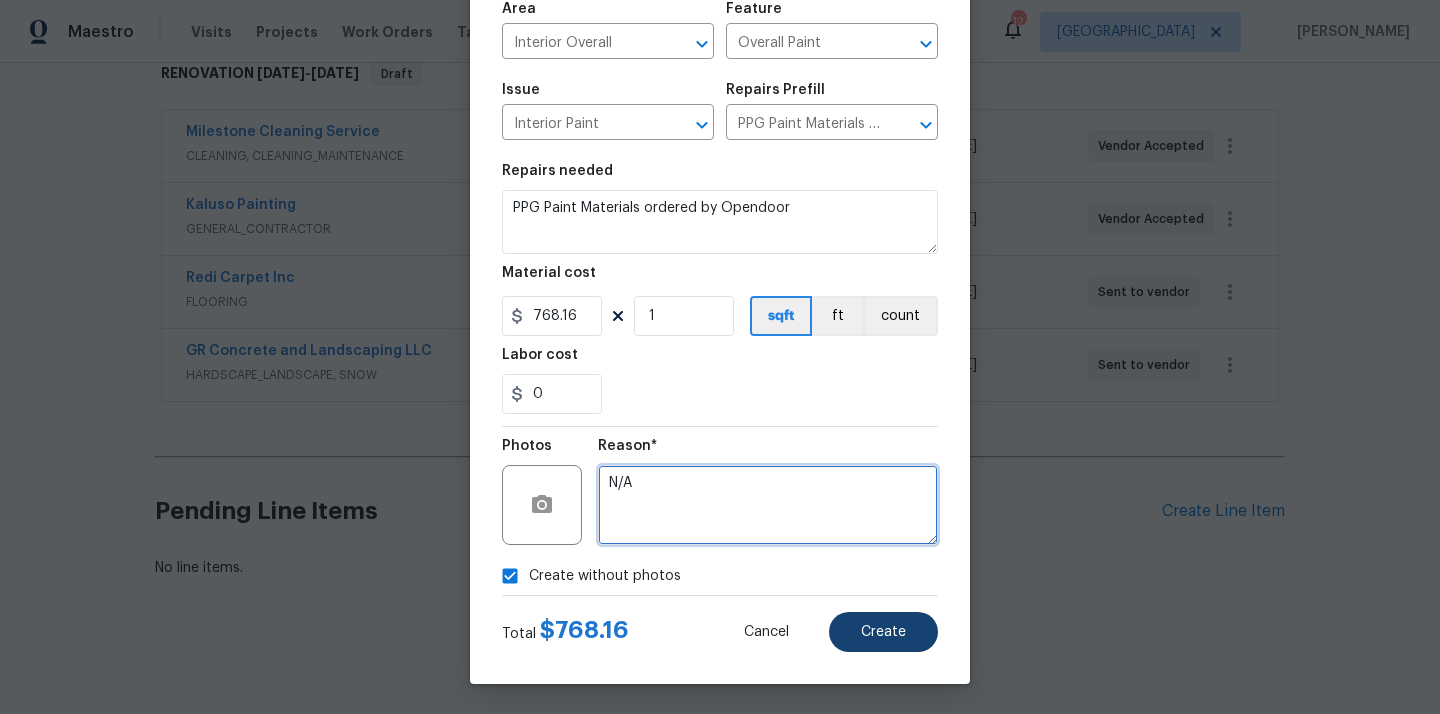 type on "N/A" 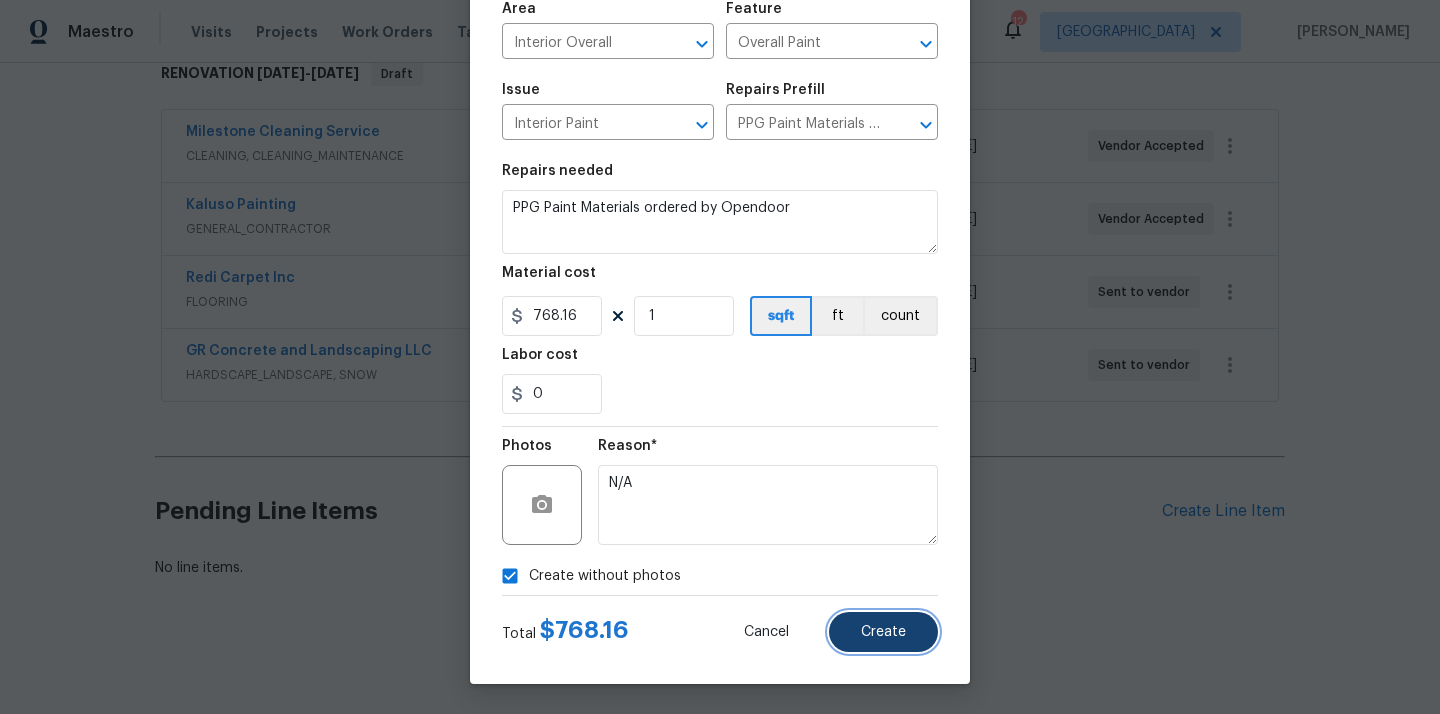 click on "Create" at bounding box center [883, 632] 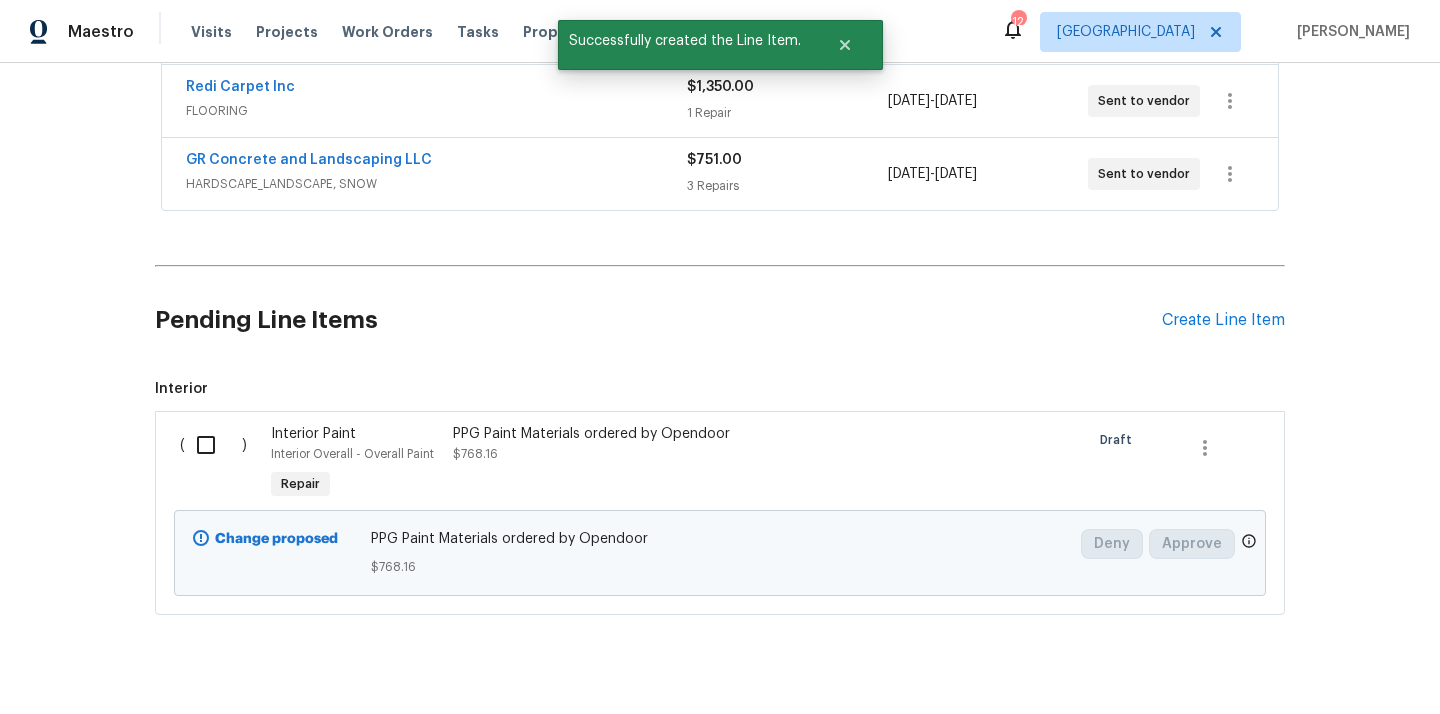 scroll, scrollTop: 553, scrollLeft: 0, axis: vertical 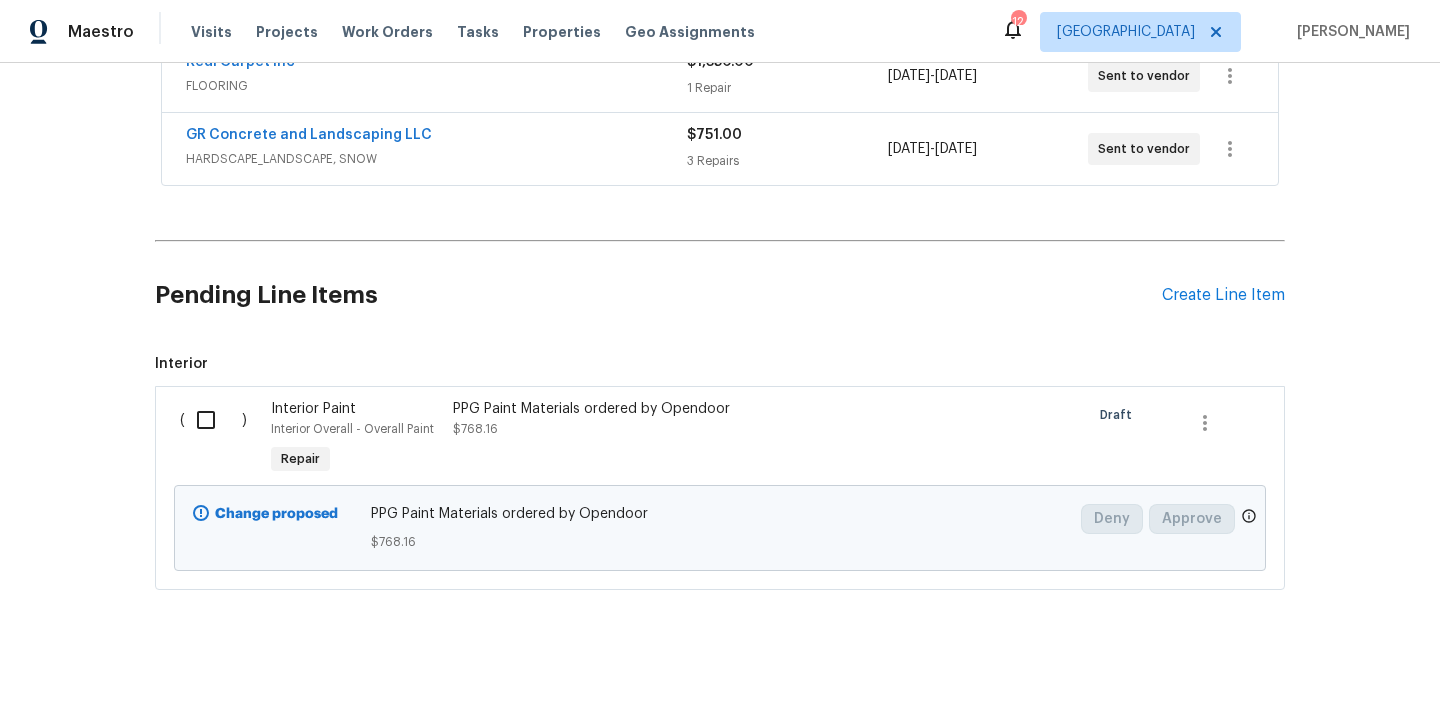 click at bounding box center (213, 420) 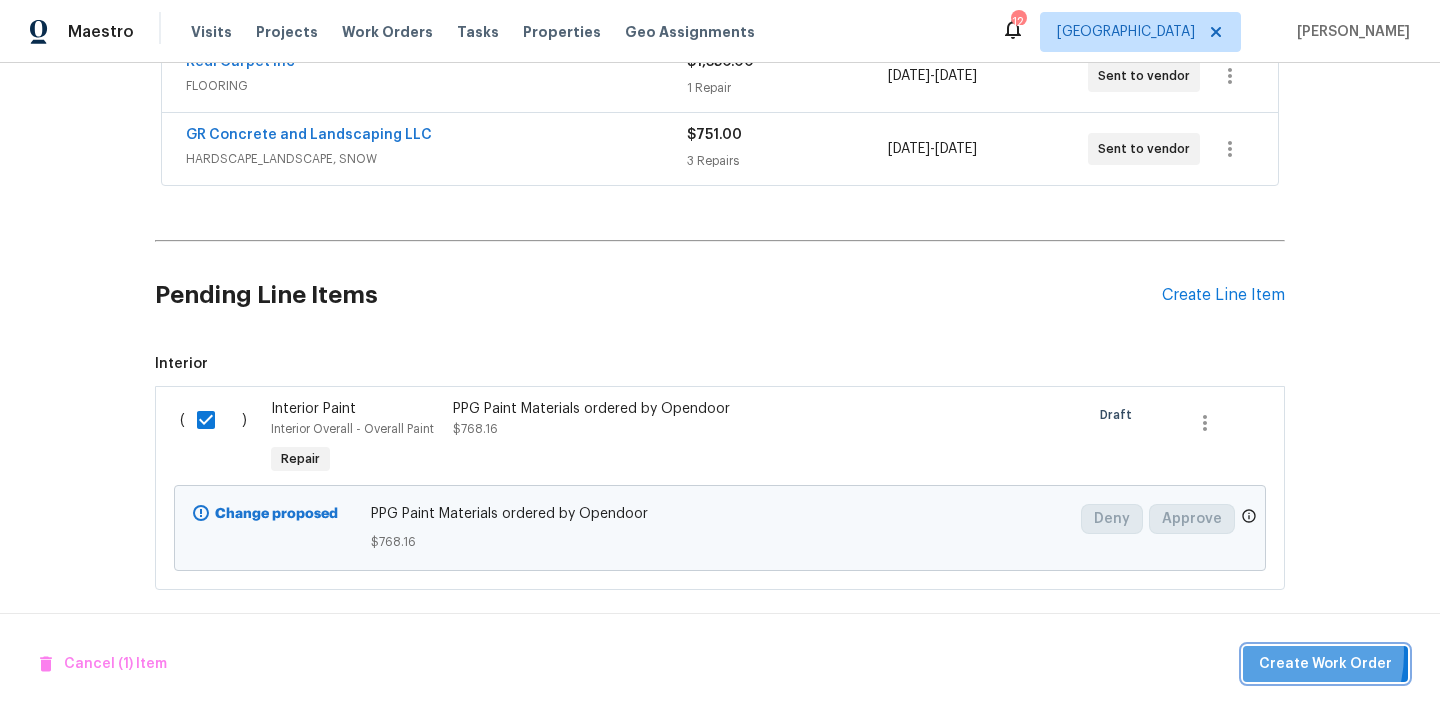 click on "Create Work Order" at bounding box center [1325, 664] 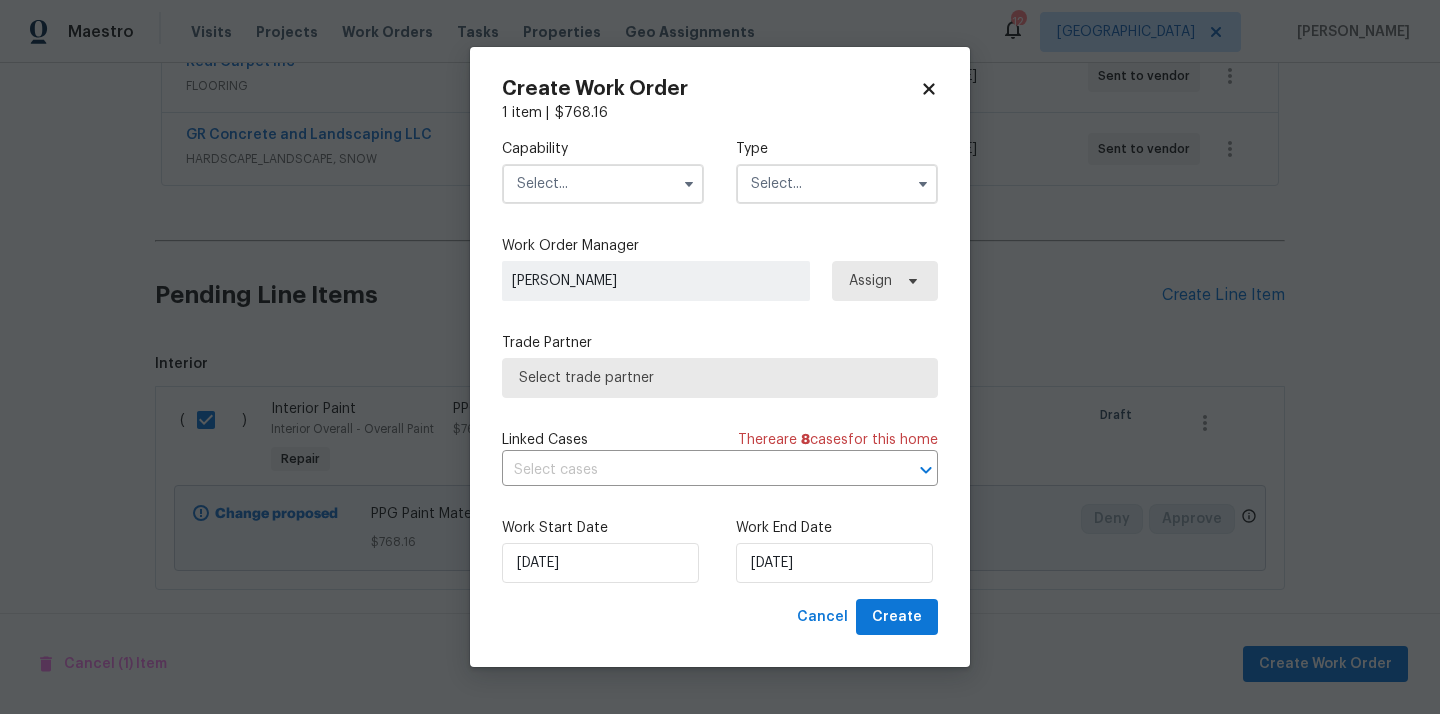 click at bounding box center [603, 184] 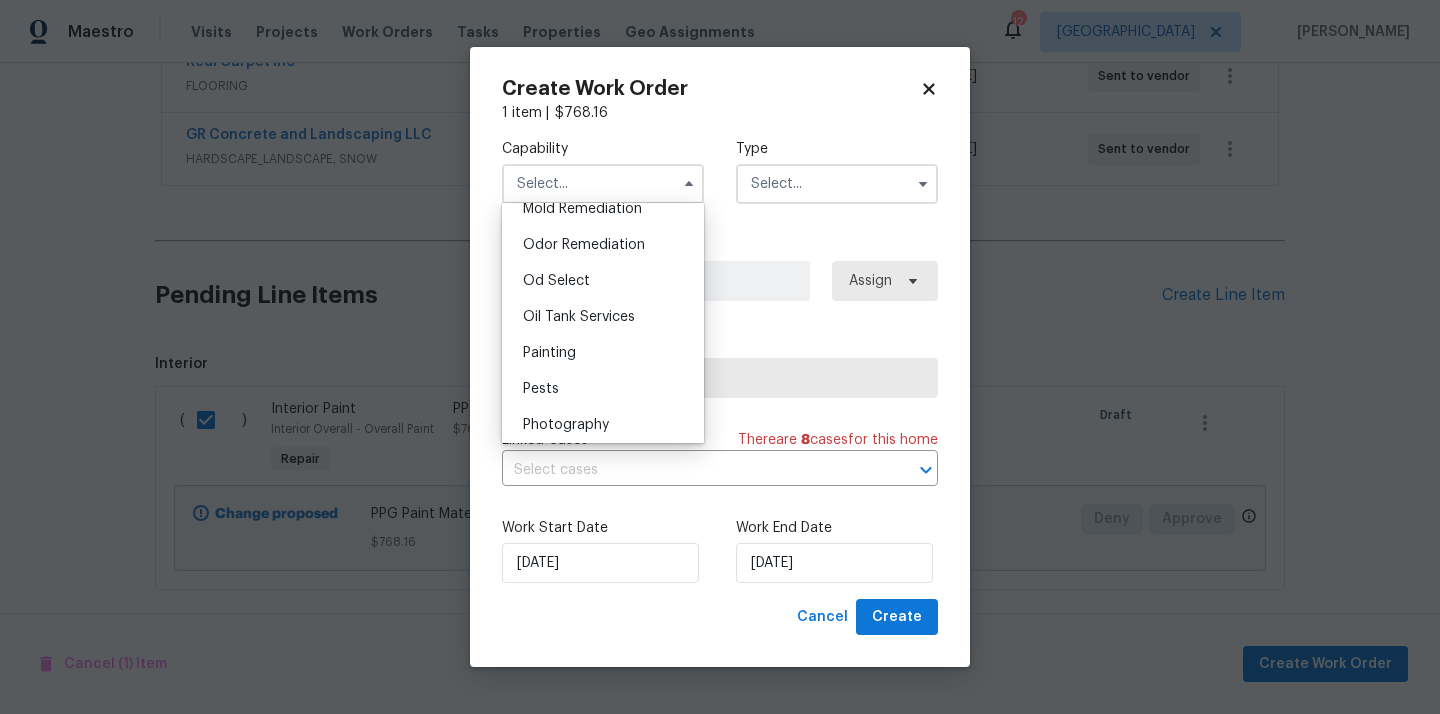 scroll, scrollTop: 1570, scrollLeft: 0, axis: vertical 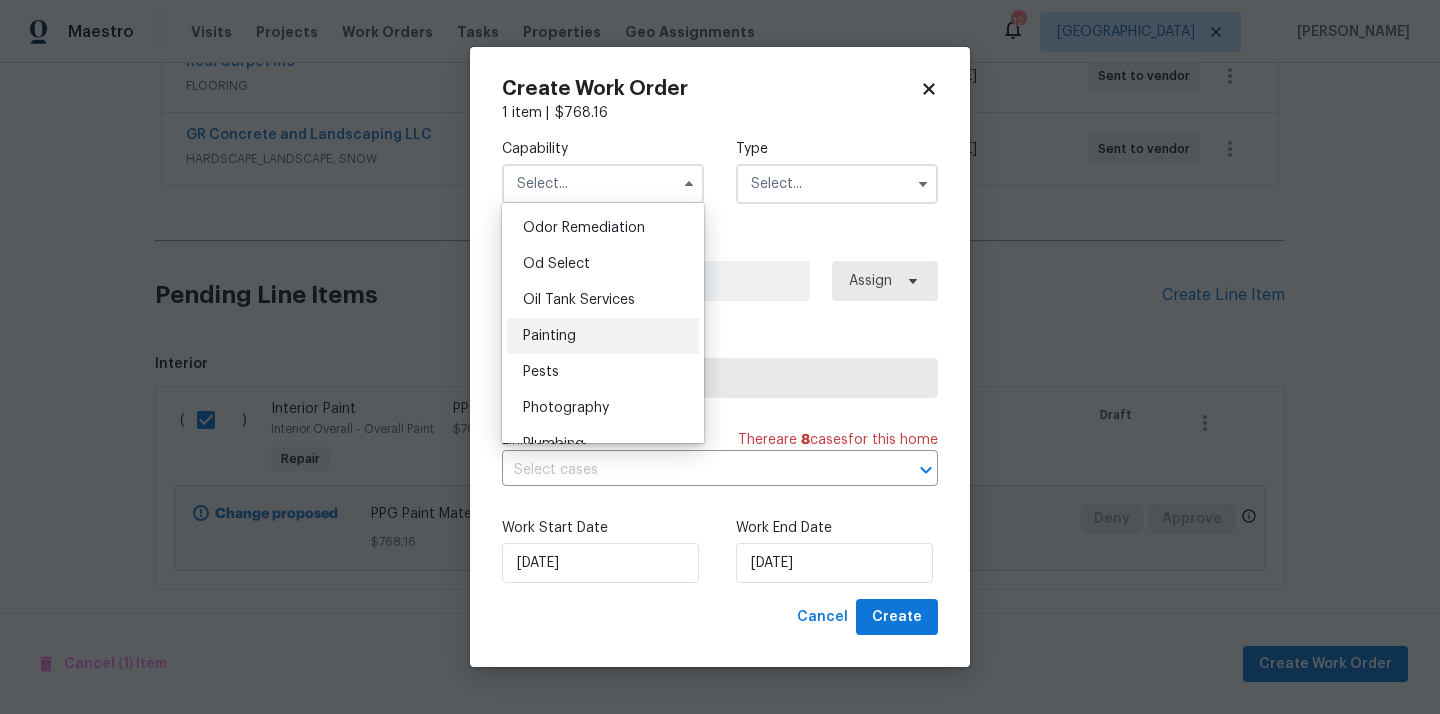 click on "Painting" at bounding box center (603, 336) 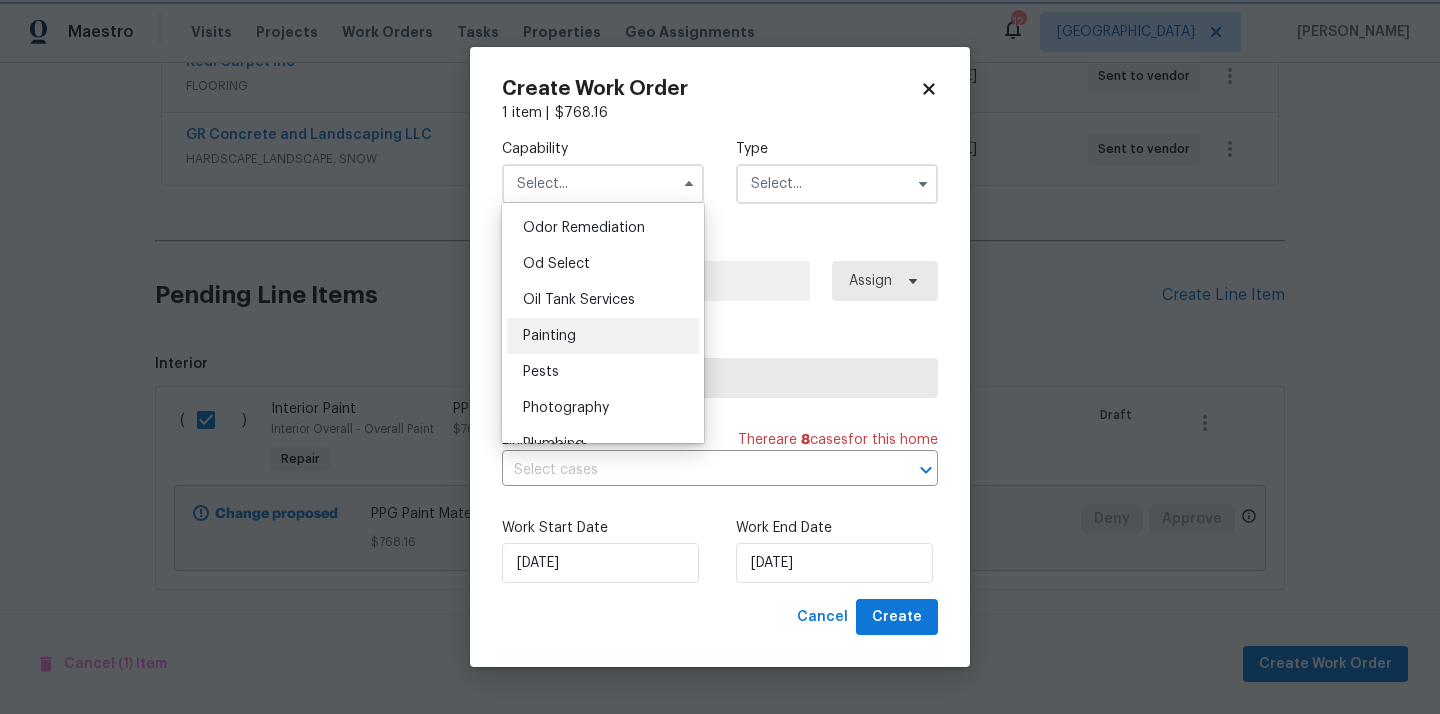 type on "Painting" 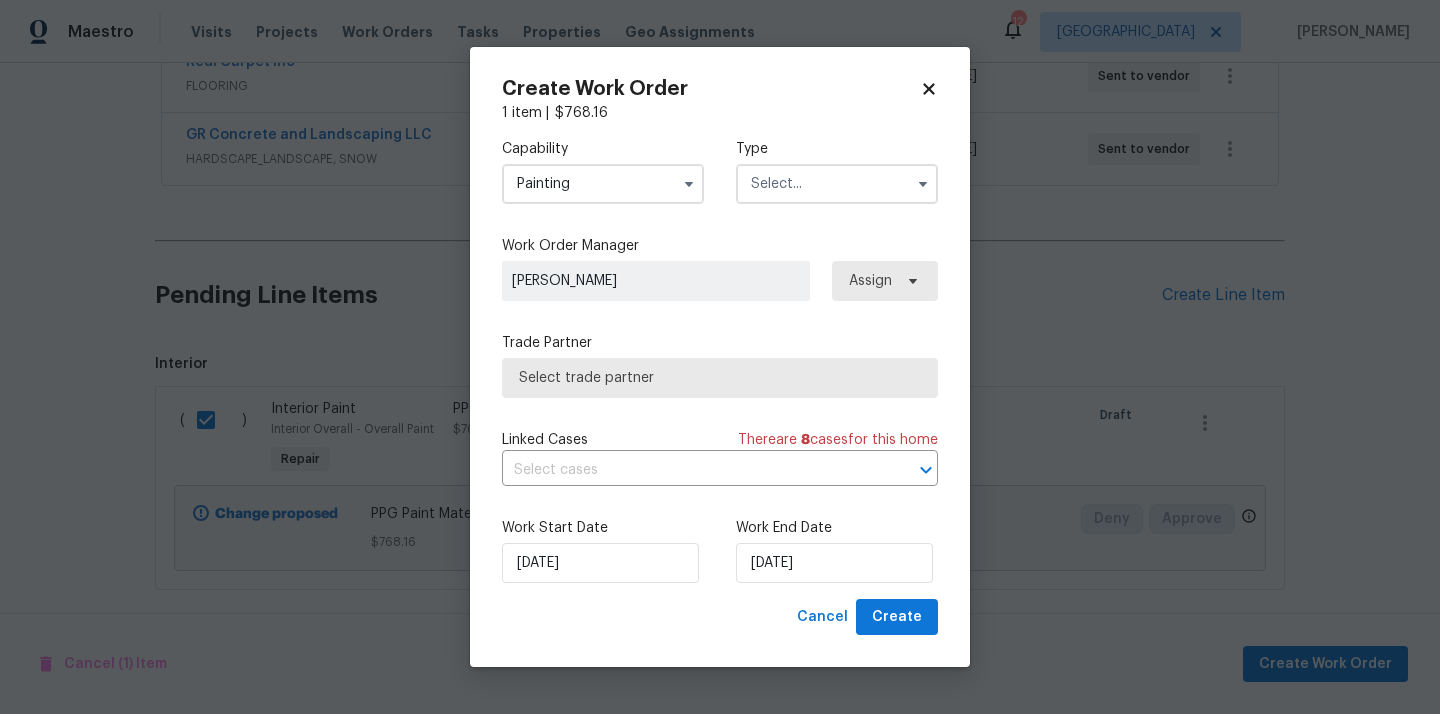 click at bounding box center [837, 184] 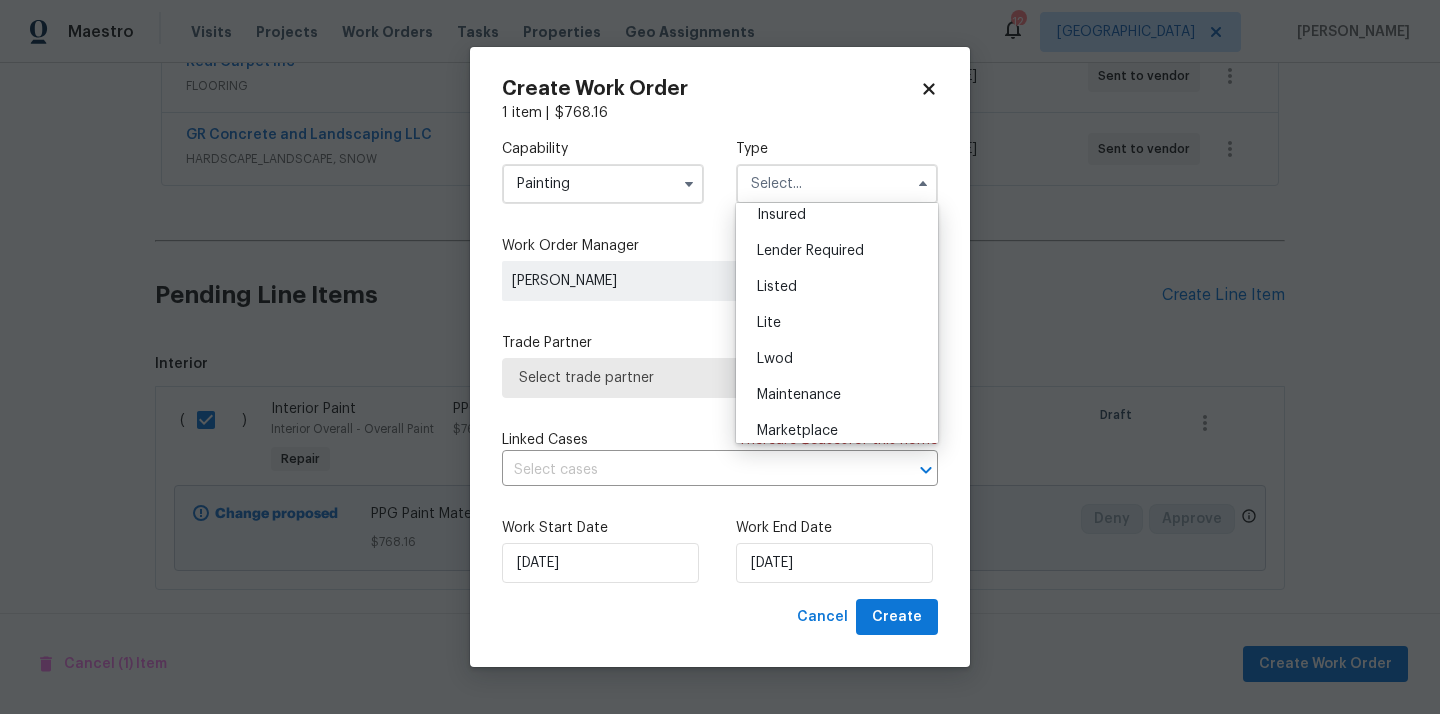 scroll, scrollTop: 454, scrollLeft: 0, axis: vertical 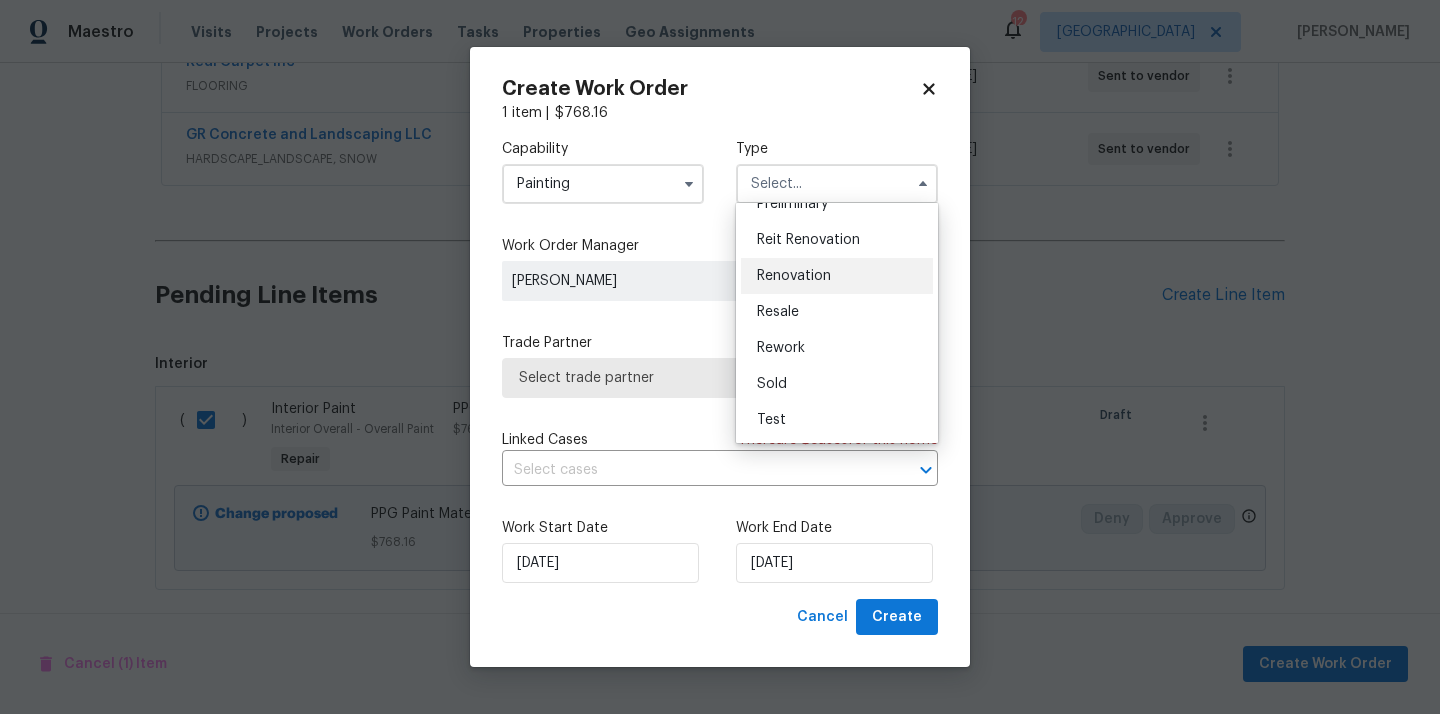 click on "Renovation" at bounding box center [794, 276] 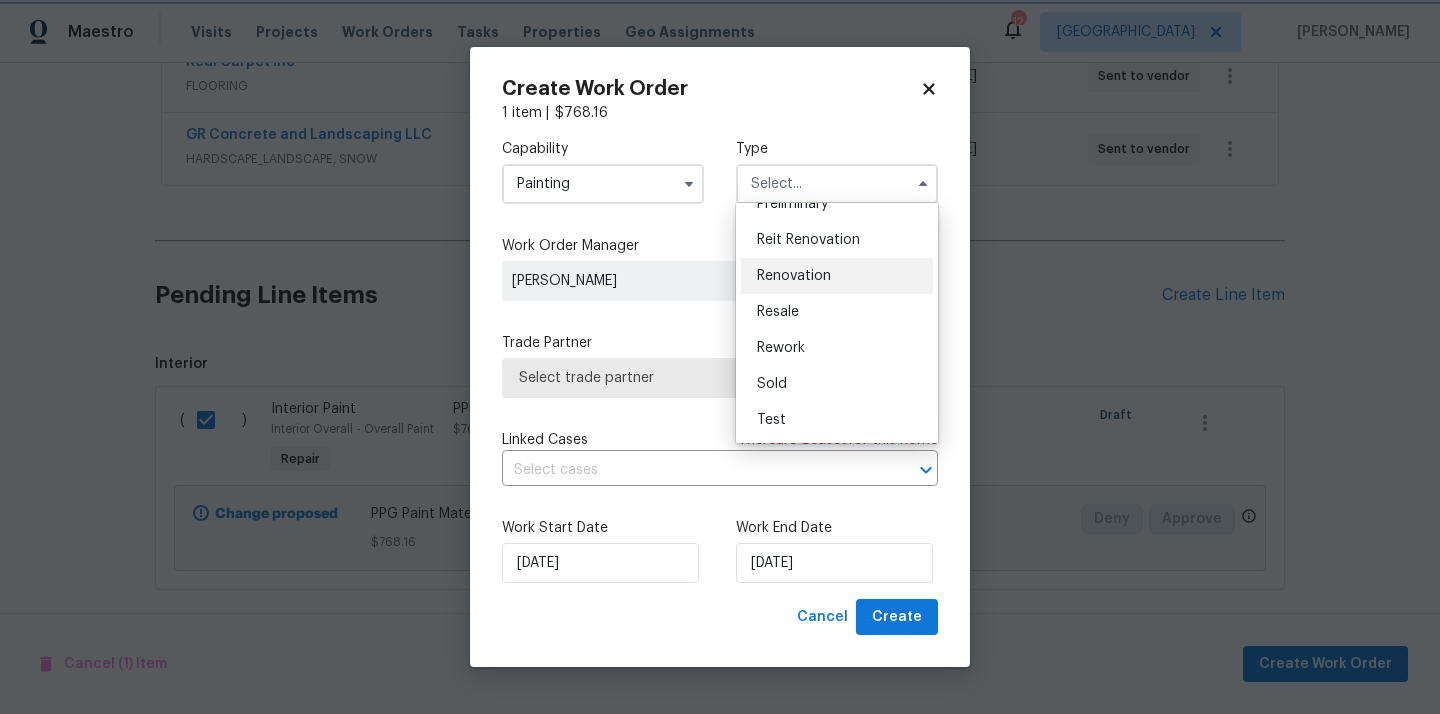 type on "Renovation" 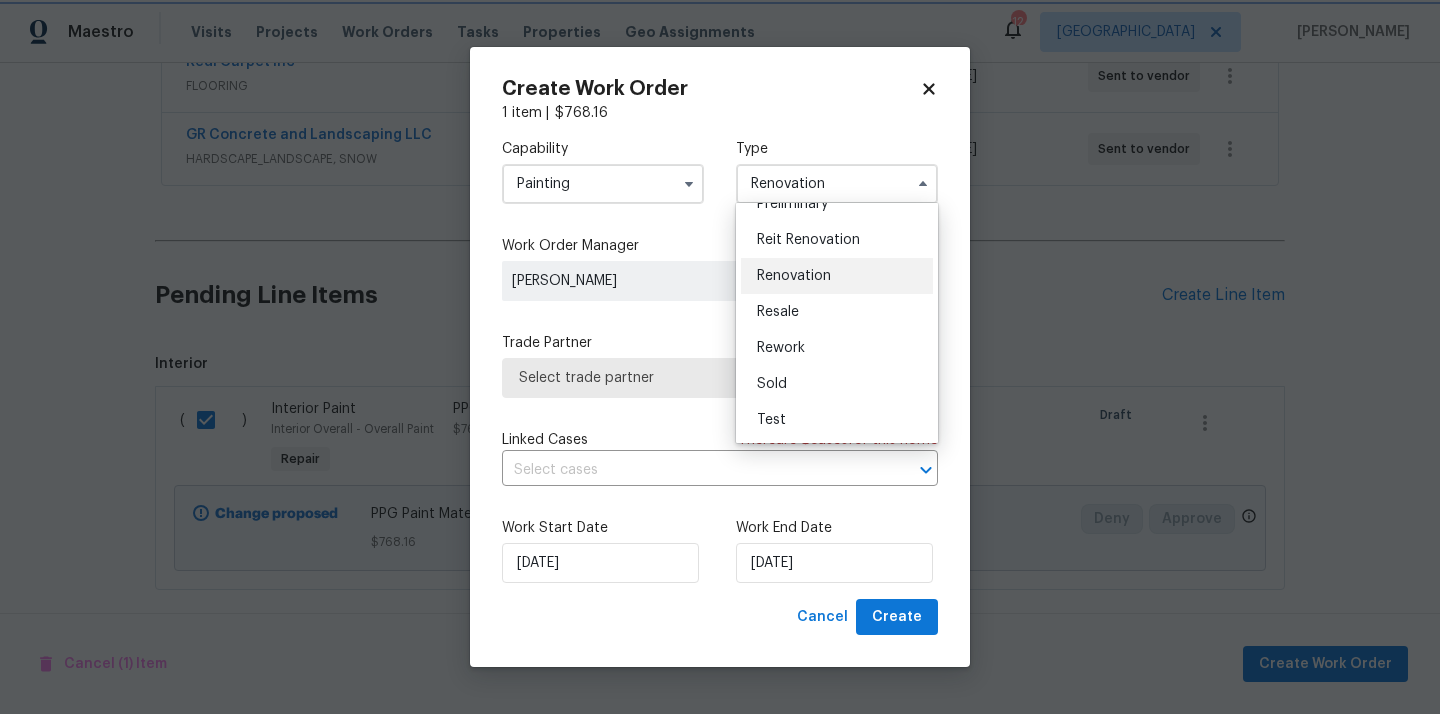 scroll, scrollTop: 0, scrollLeft: 0, axis: both 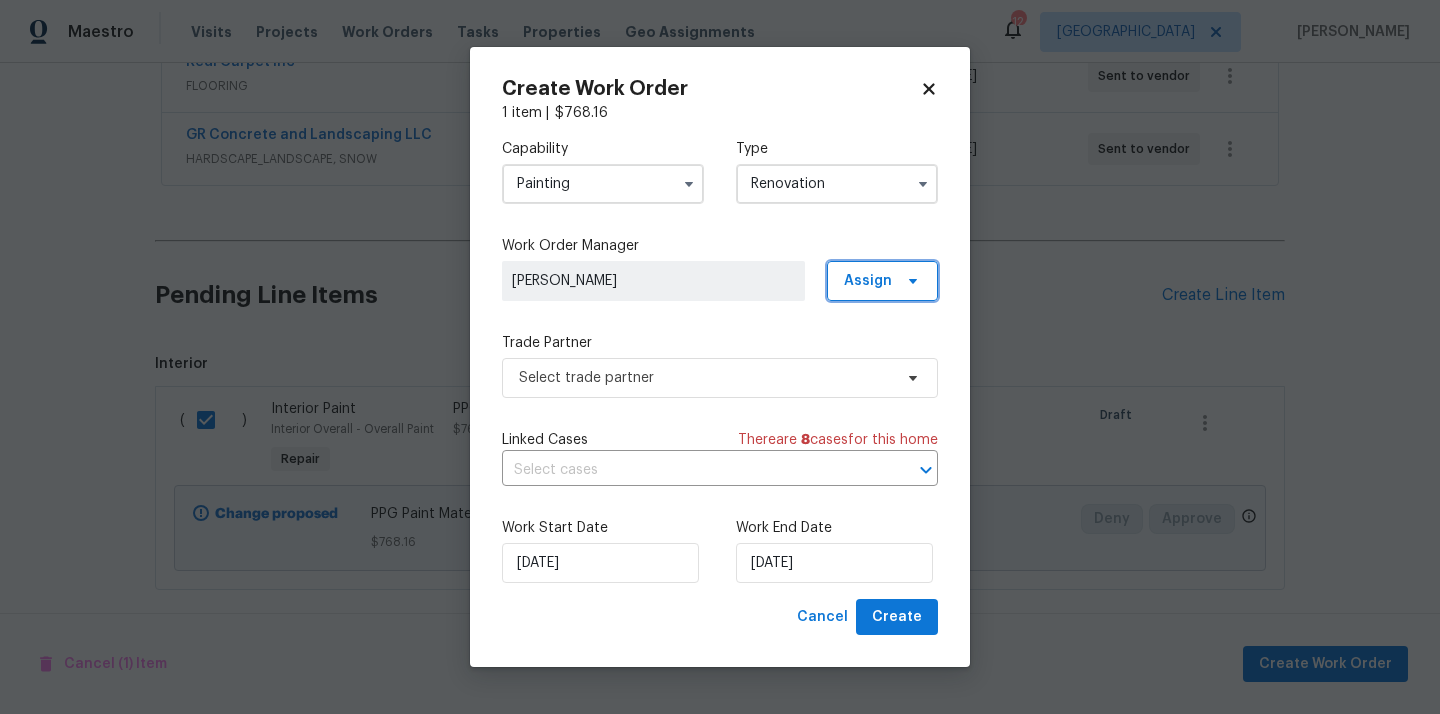 click on "Assign" at bounding box center (868, 281) 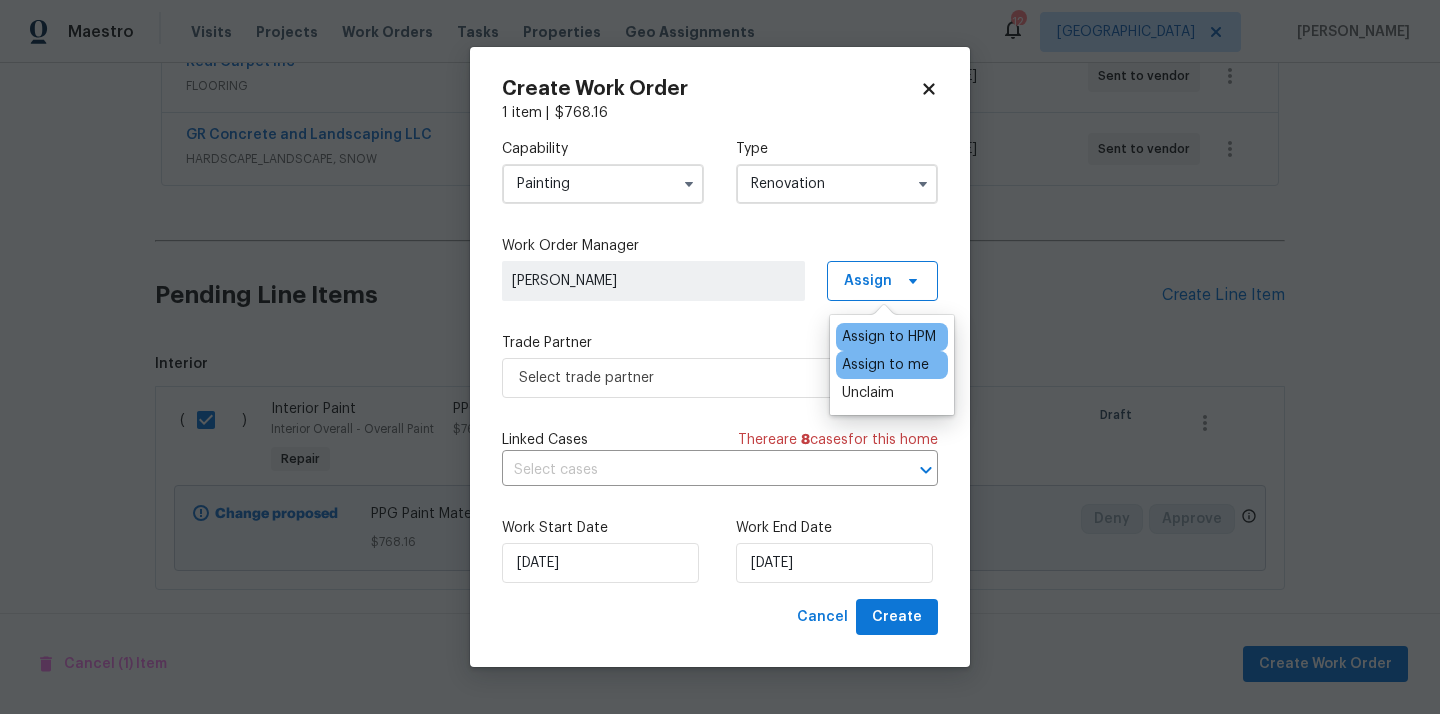 click on "Assign to me" at bounding box center (885, 365) 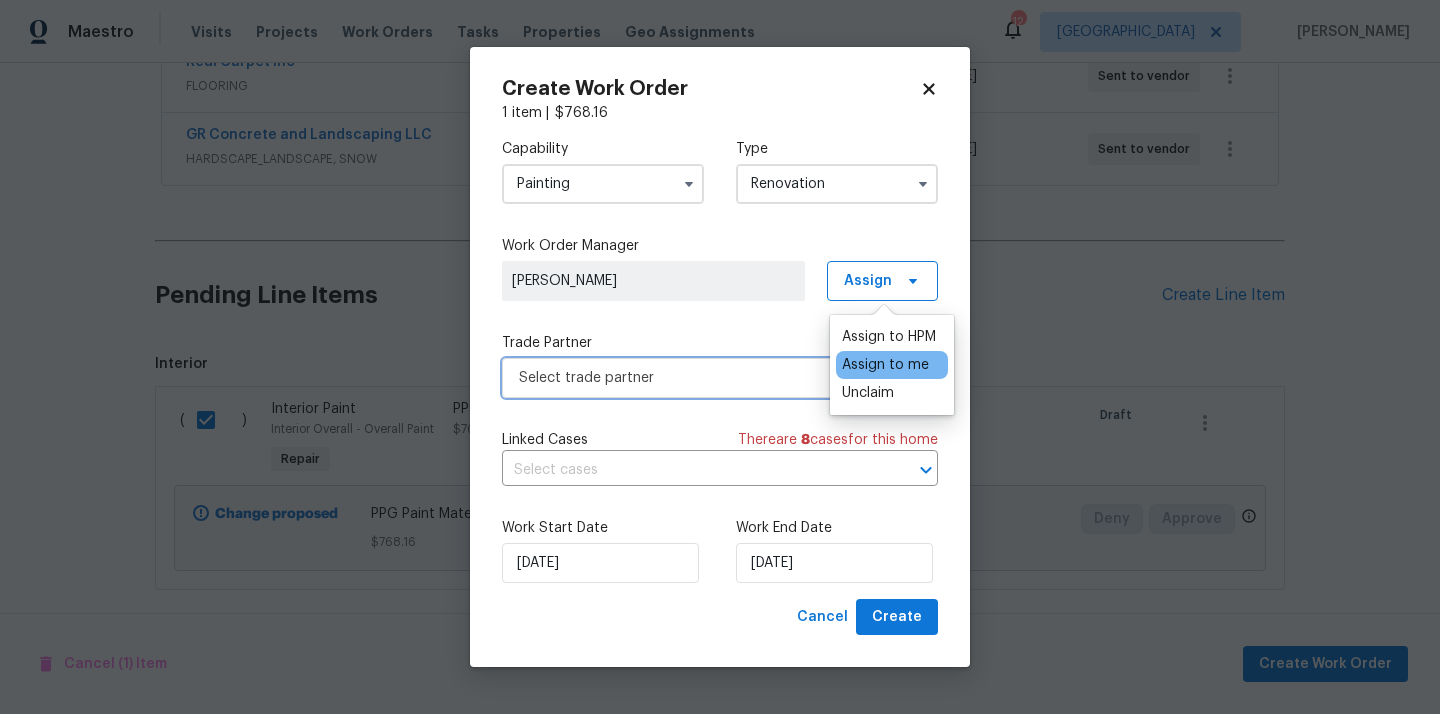 click on "Select trade partner" at bounding box center [705, 378] 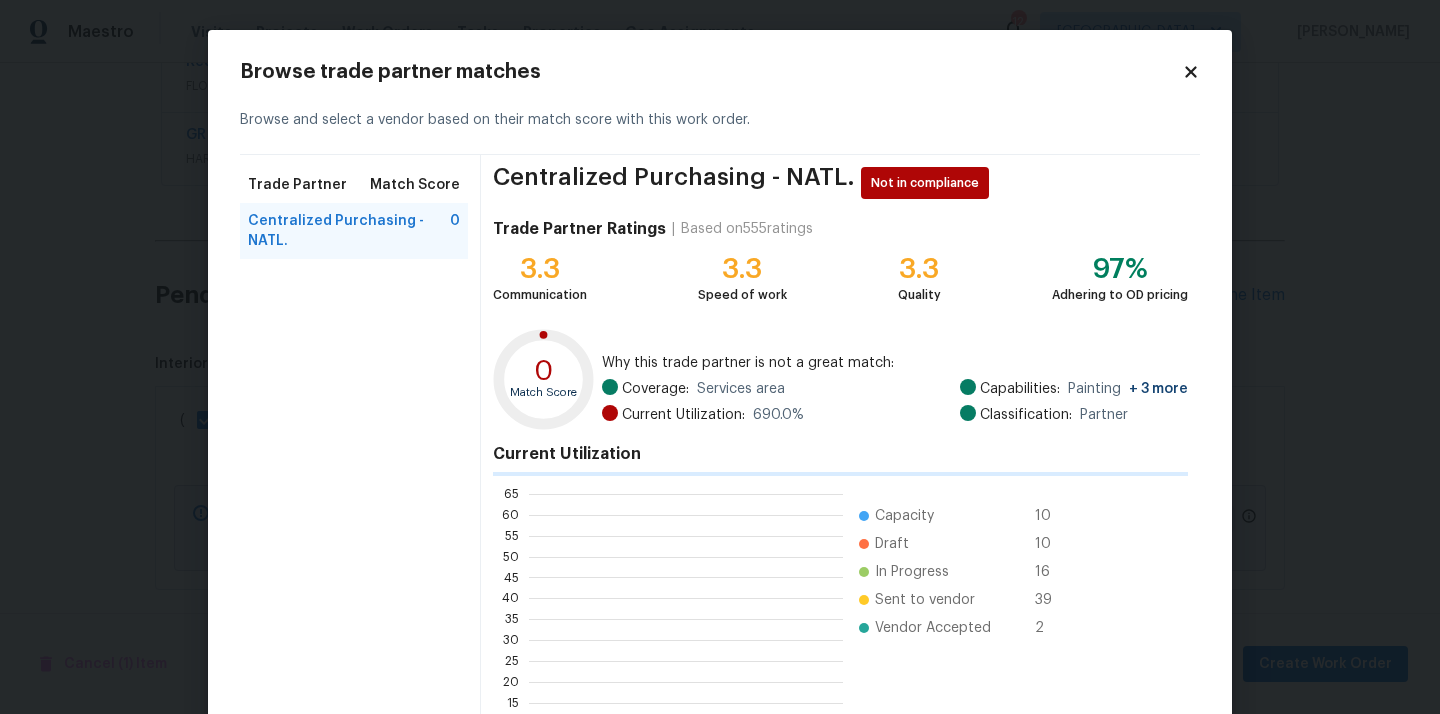 scroll, scrollTop: 2, scrollLeft: 1, axis: both 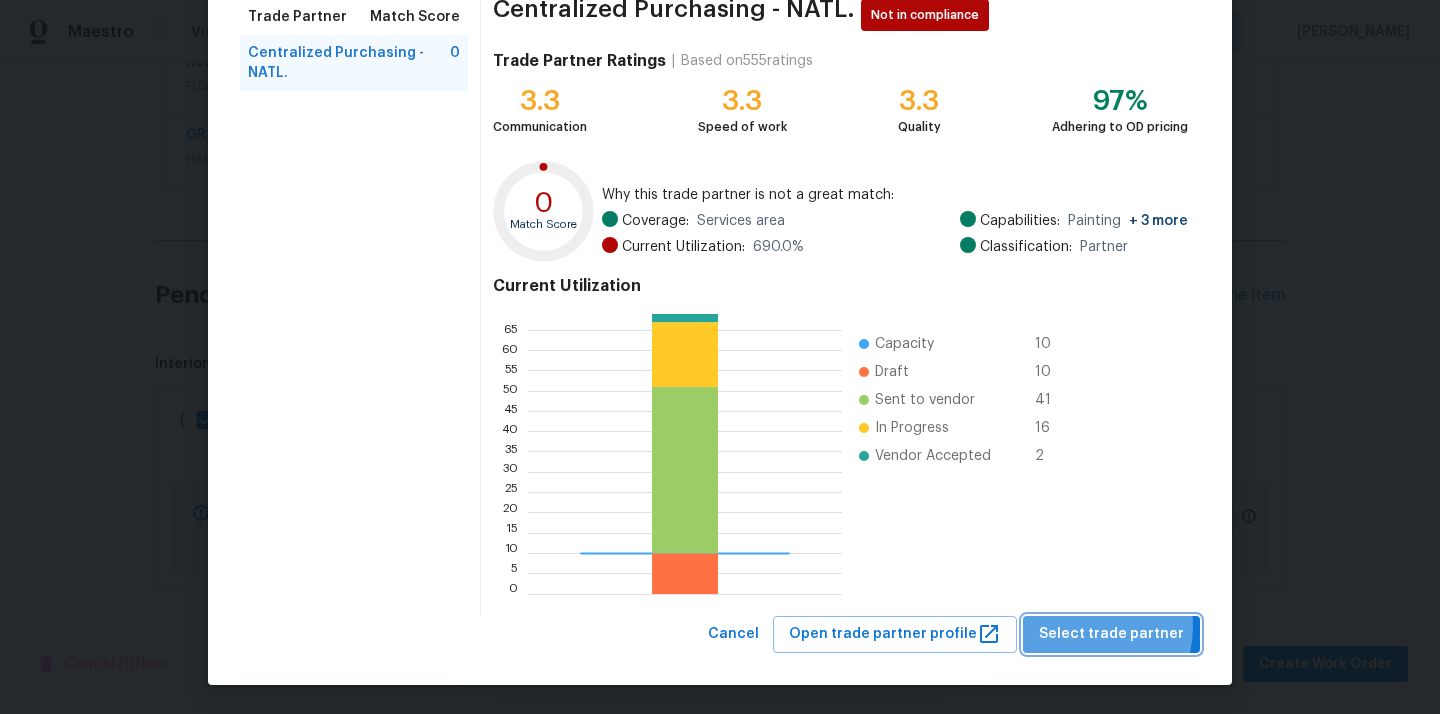 click on "Select trade partner" at bounding box center [1111, 634] 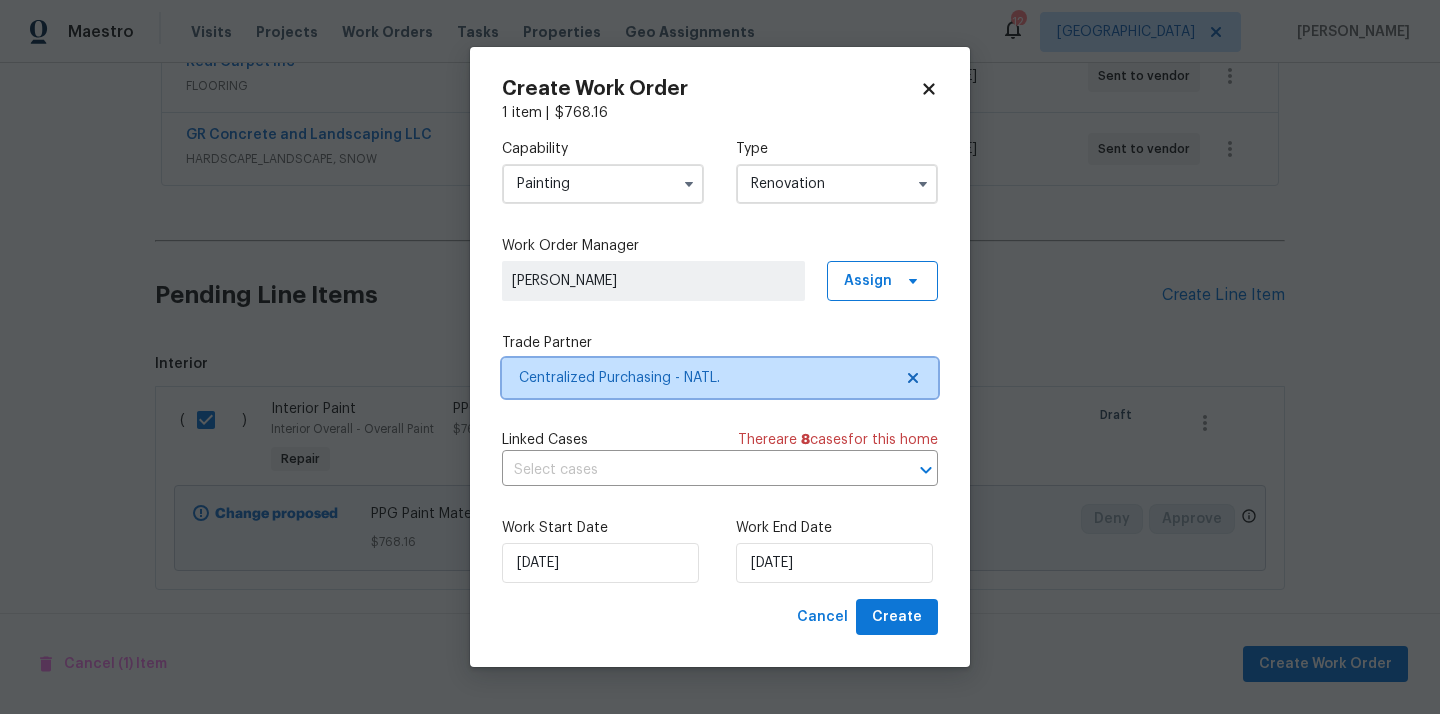 scroll, scrollTop: 0, scrollLeft: 0, axis: both 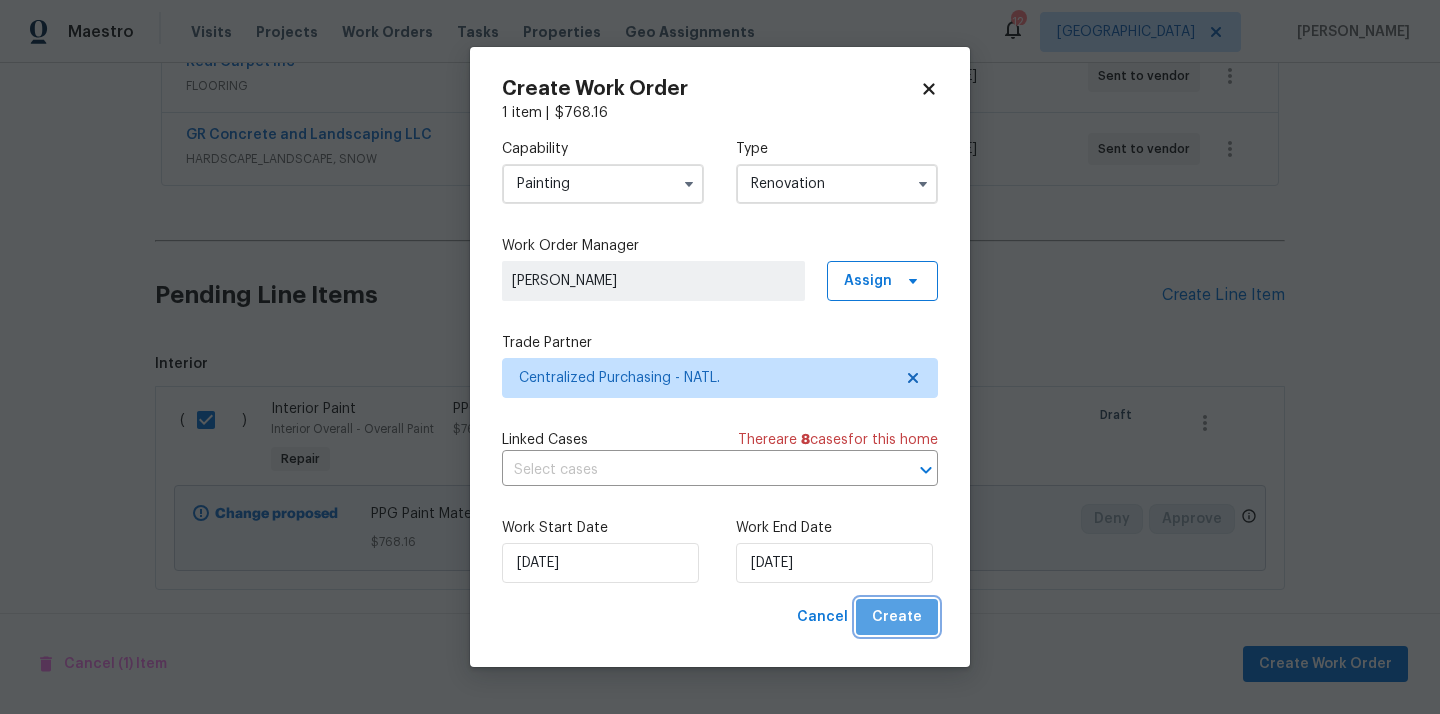click on "Create" at bounding box center [897, 617] 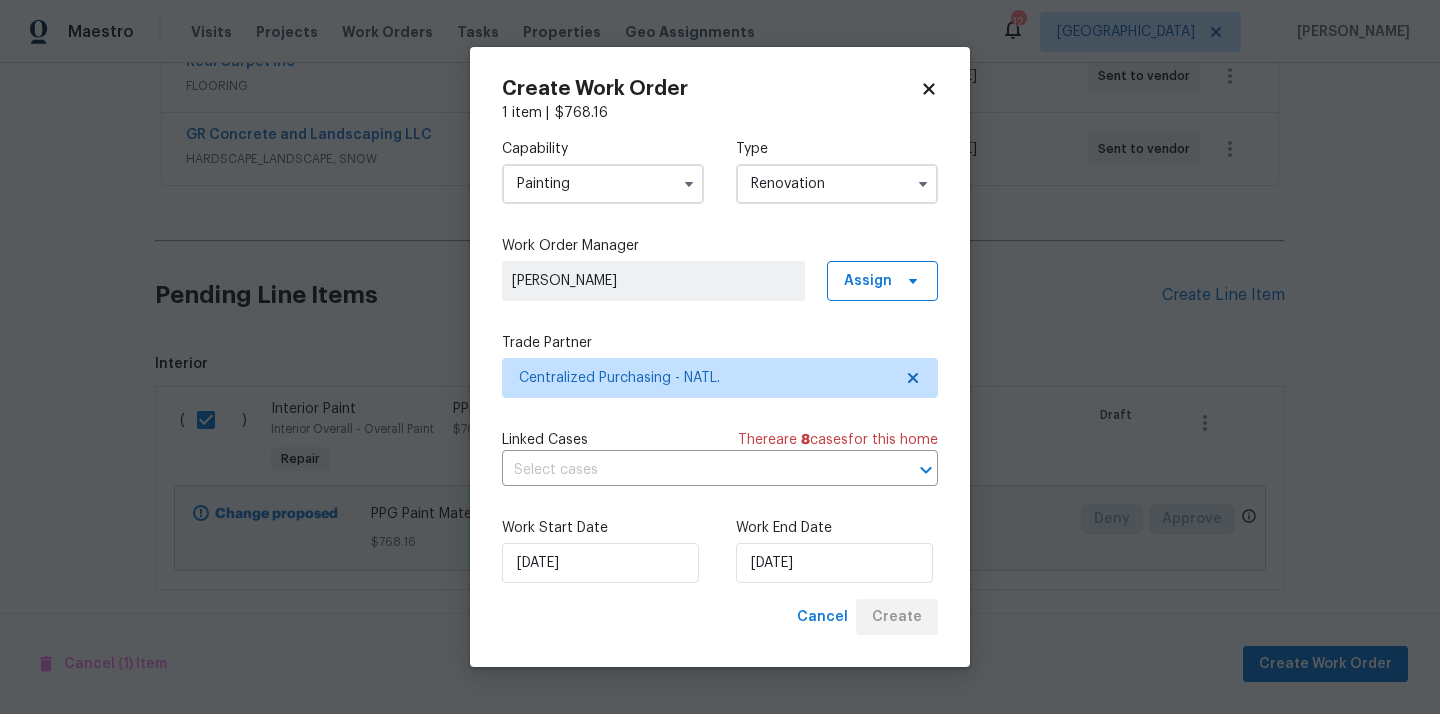 scroll, scrollTop: 410, scrollLeft: 0, axis: vertical 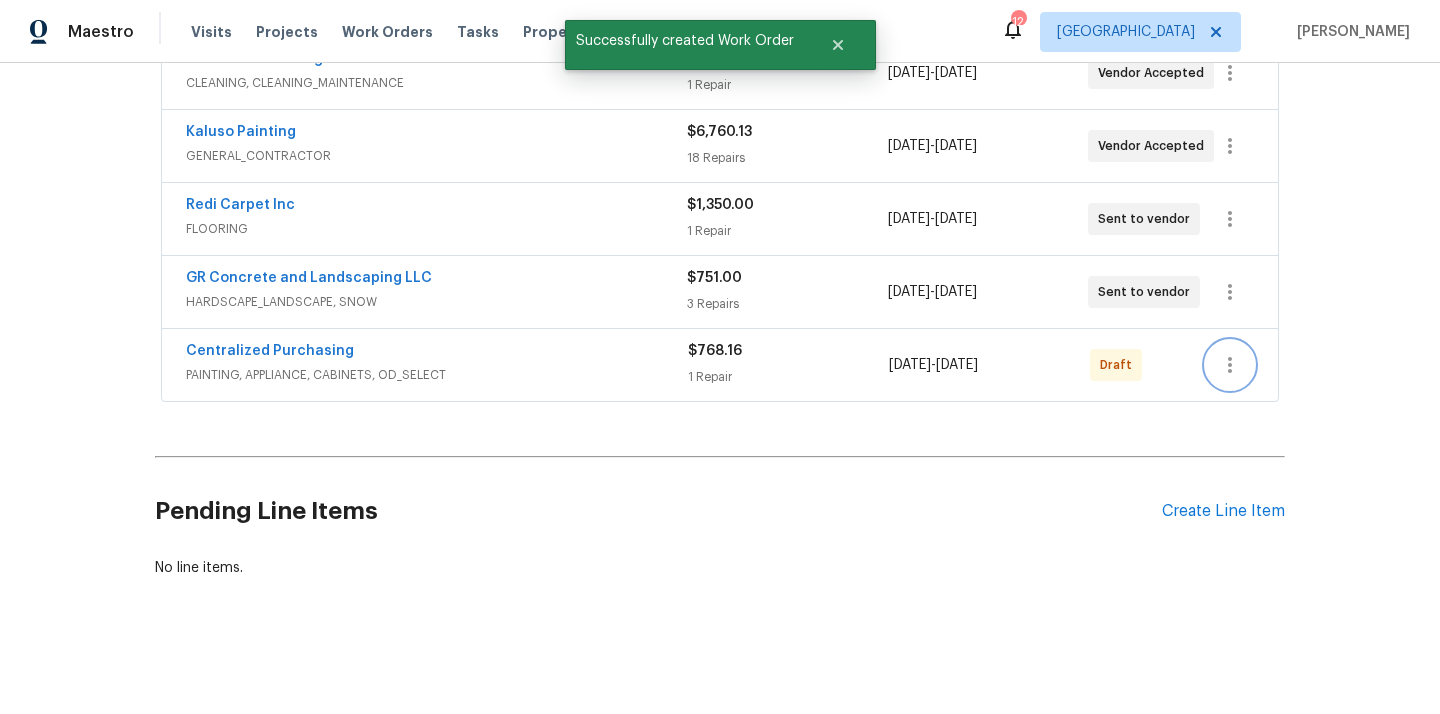 click 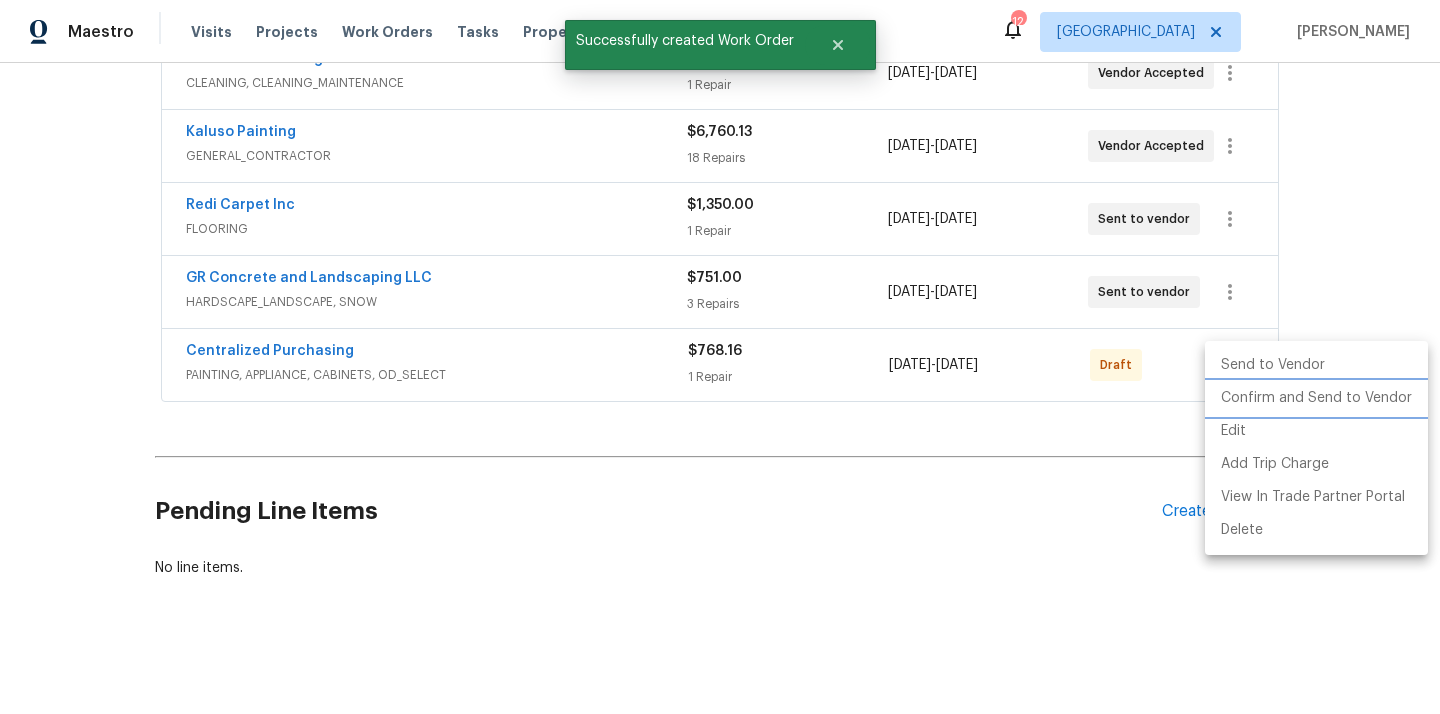 click on "Confirm and Send to Vendor" at bounding box center [1316, 398] 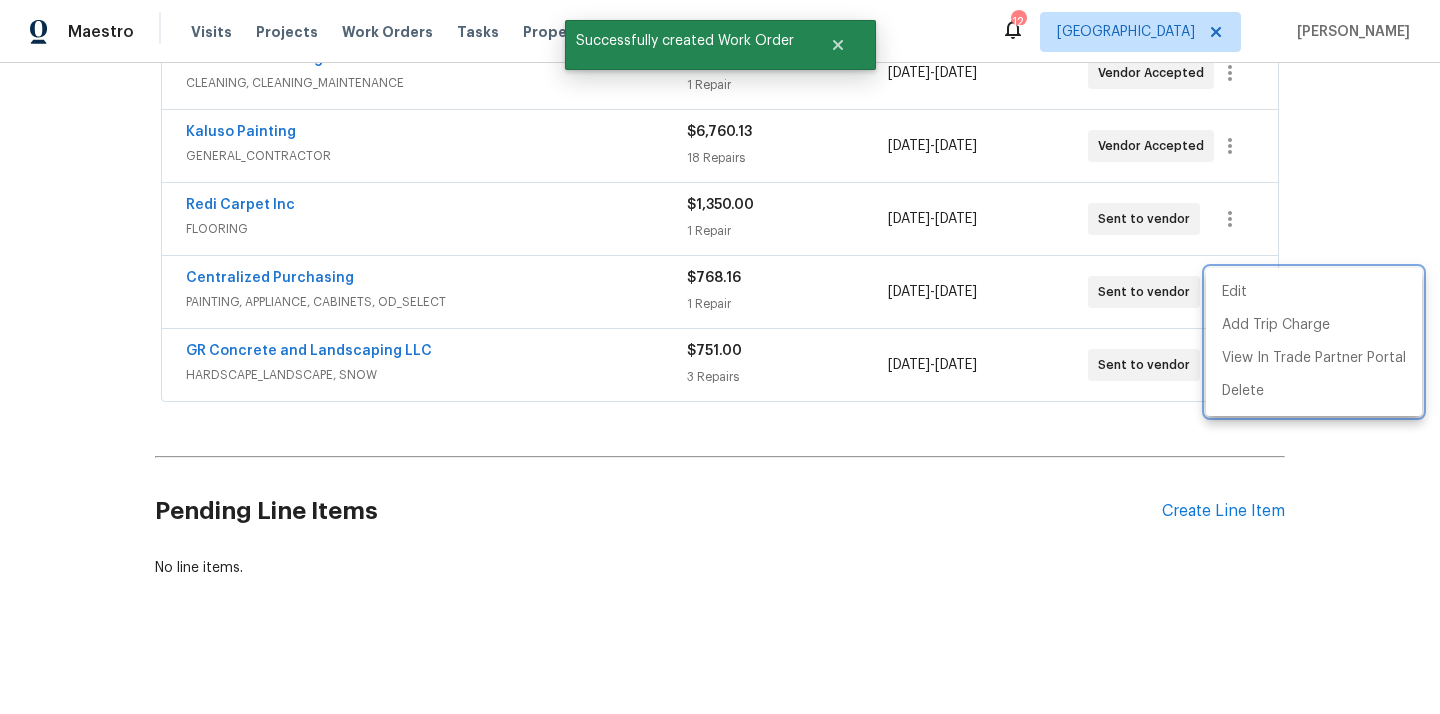 click at bounding box center (720, 357) 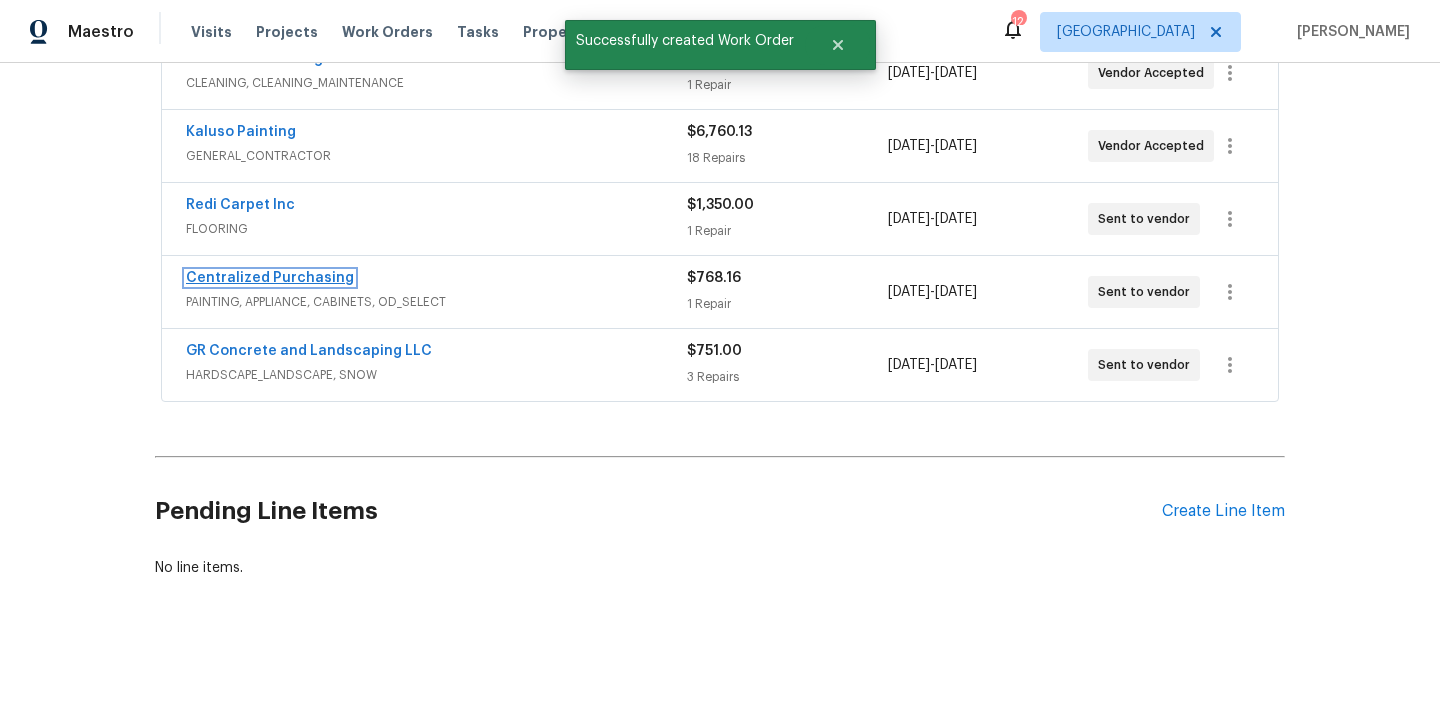 click on "Centralized Purchasing" at bounding box center [270, 278] 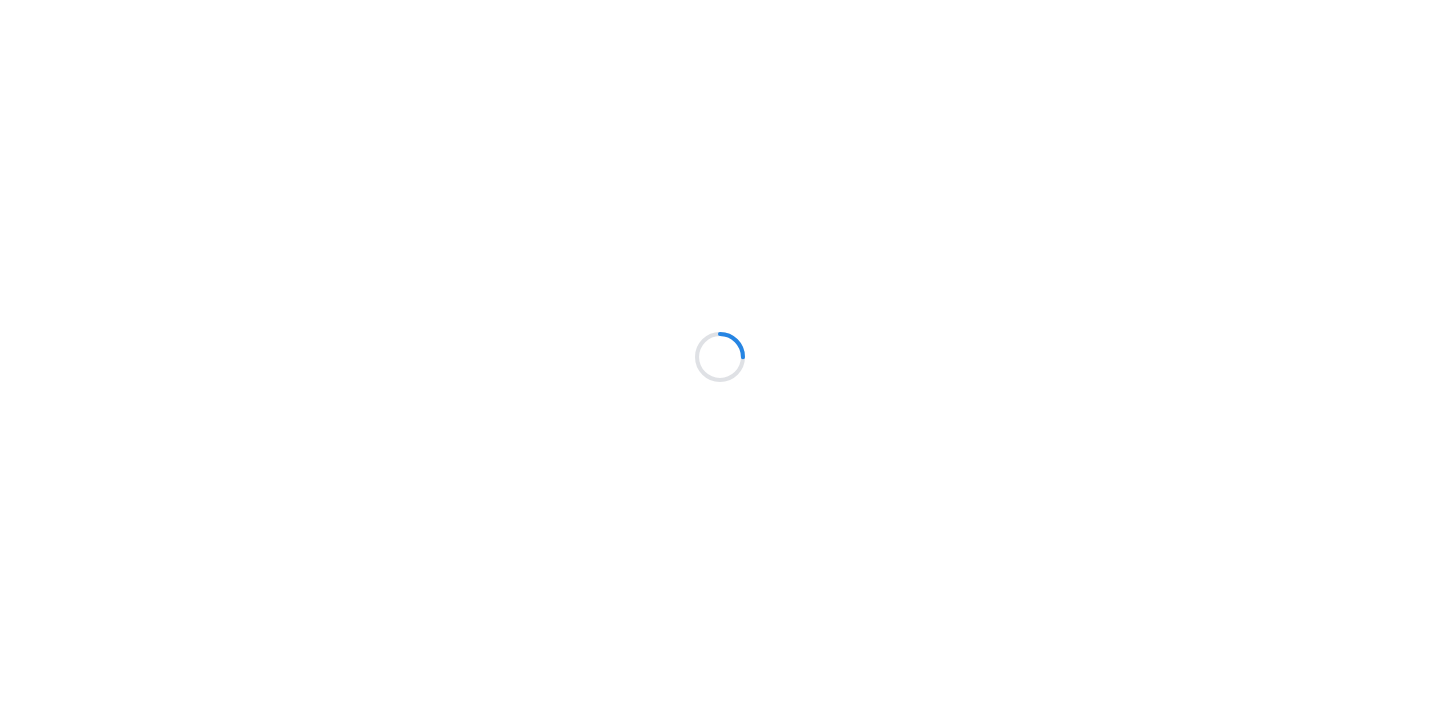 scroll, scrollTop: 0, scrollLeft: 0, axis: both 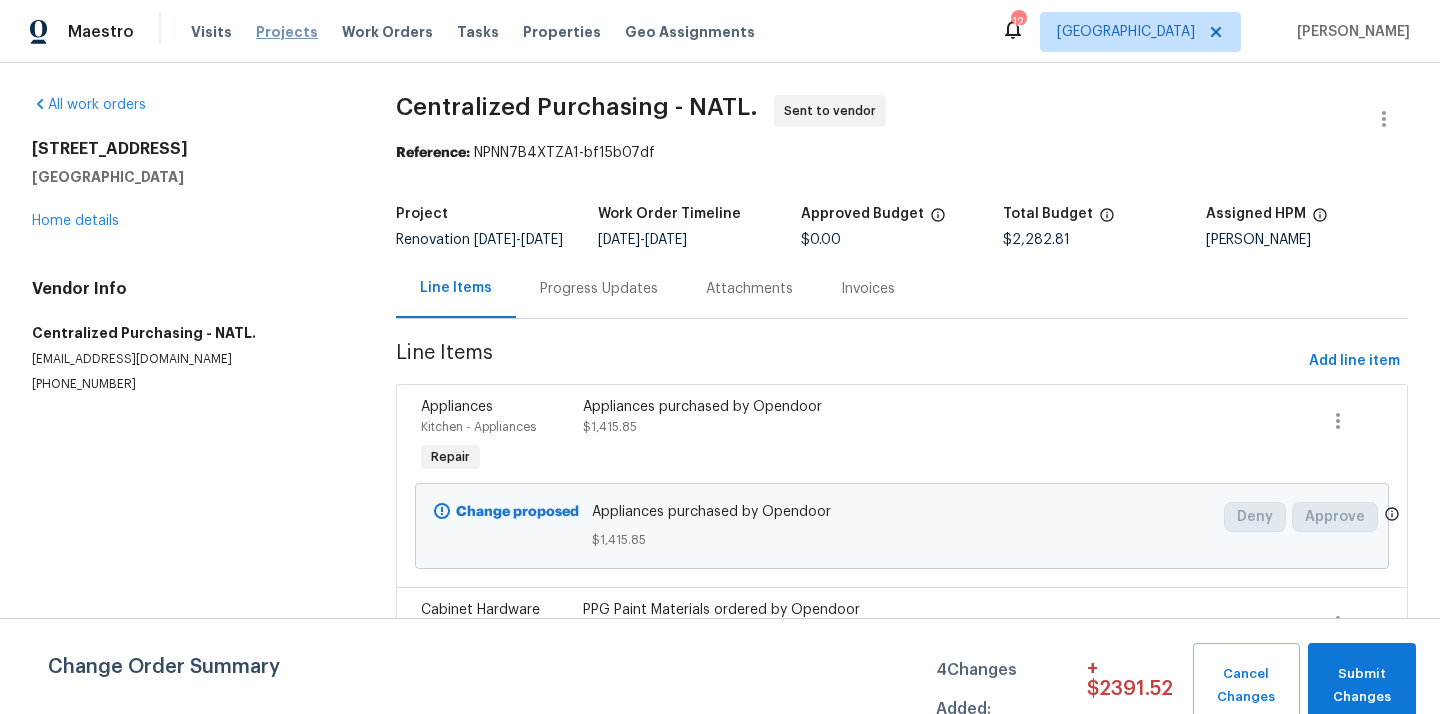 click on "Projects" at bounding box center (287, 32) 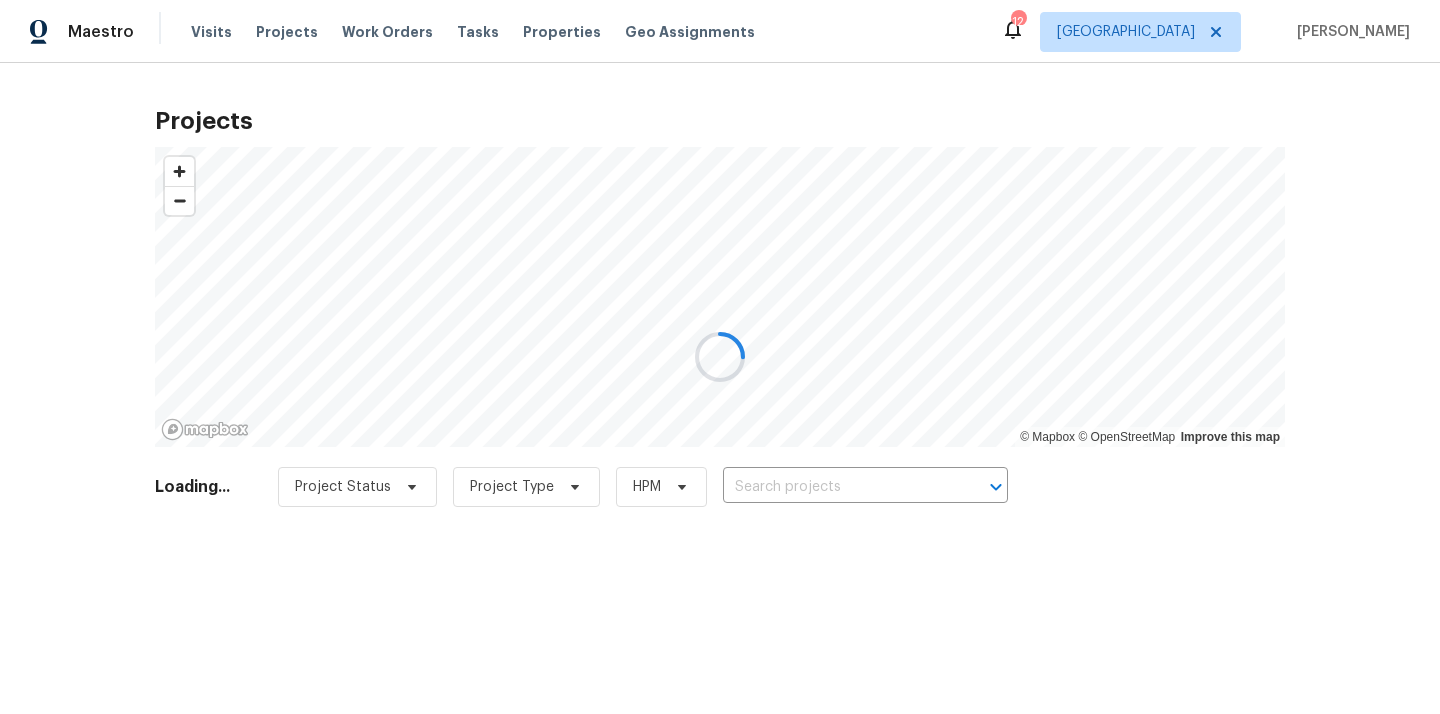 click at bounding box center [720, 357] 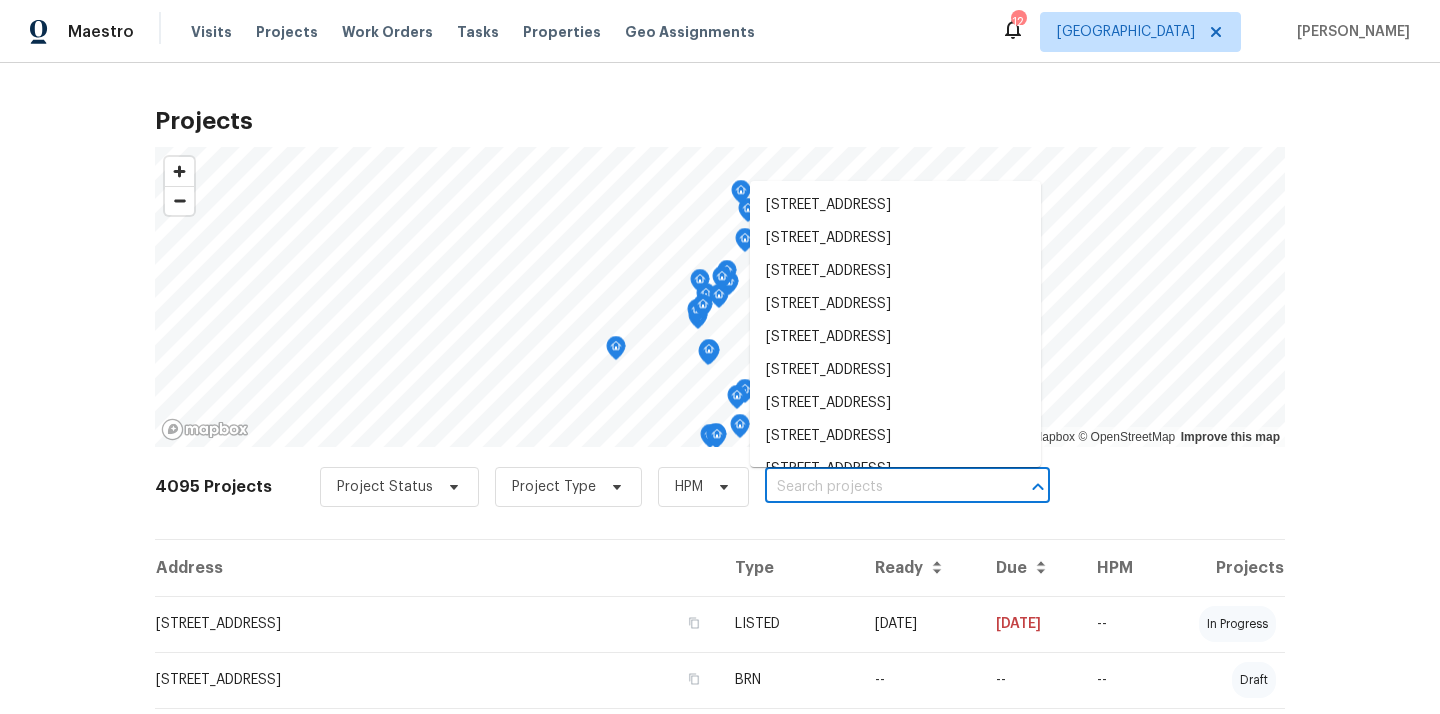 click at bounding box center (879, 487) 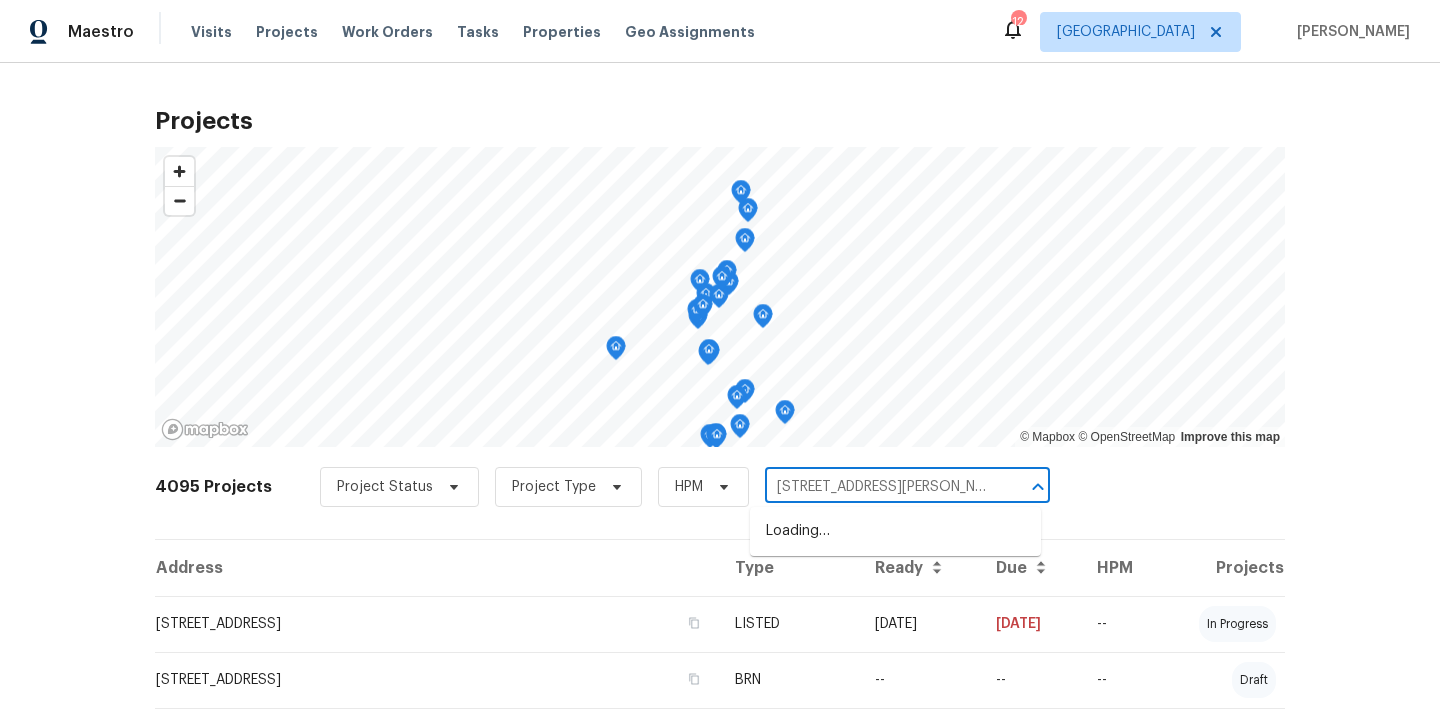 scroll, scrollTop: 0, scrollLeft: 65, axis: horizontal 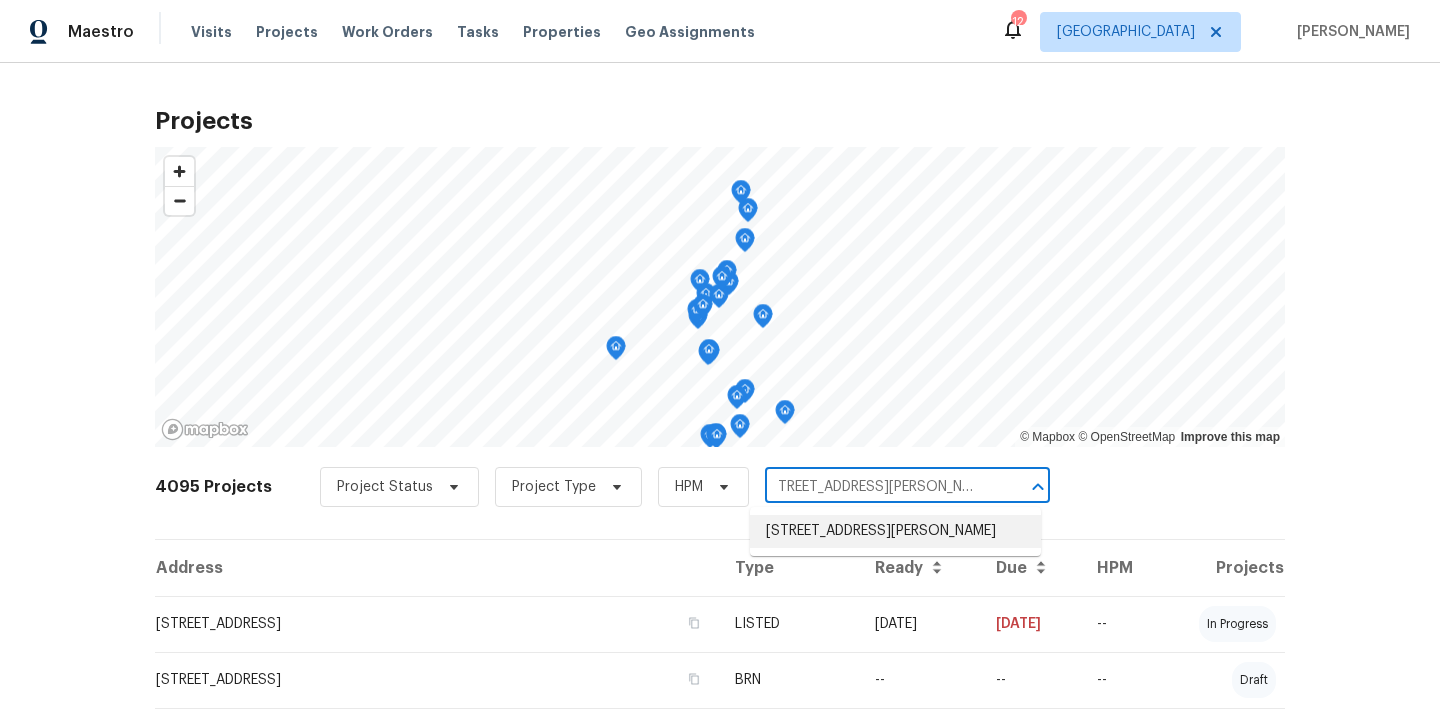 click on "5111 W Summerdale Dr, Herriman, UT 84096" at bounding box center (895, 531) 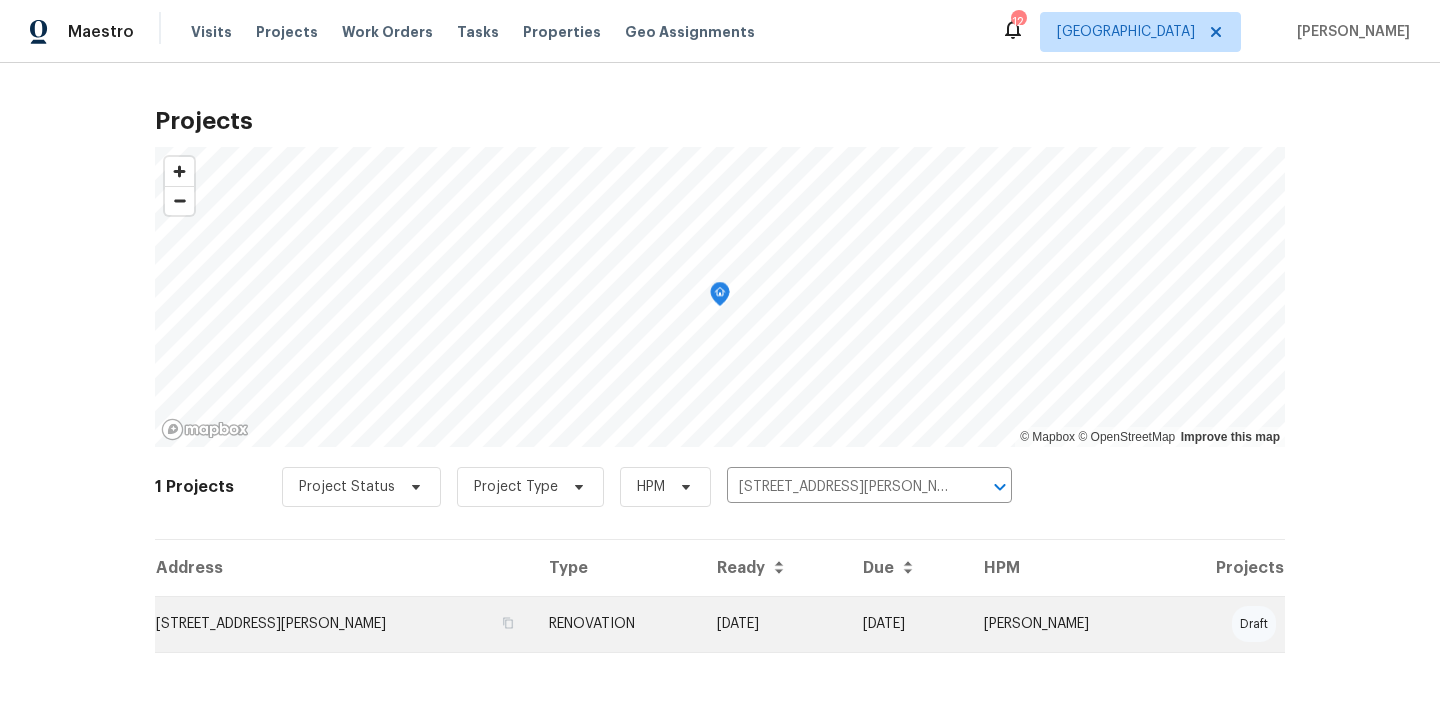 click on "RENOVATION" at bounding box center (617, 624) 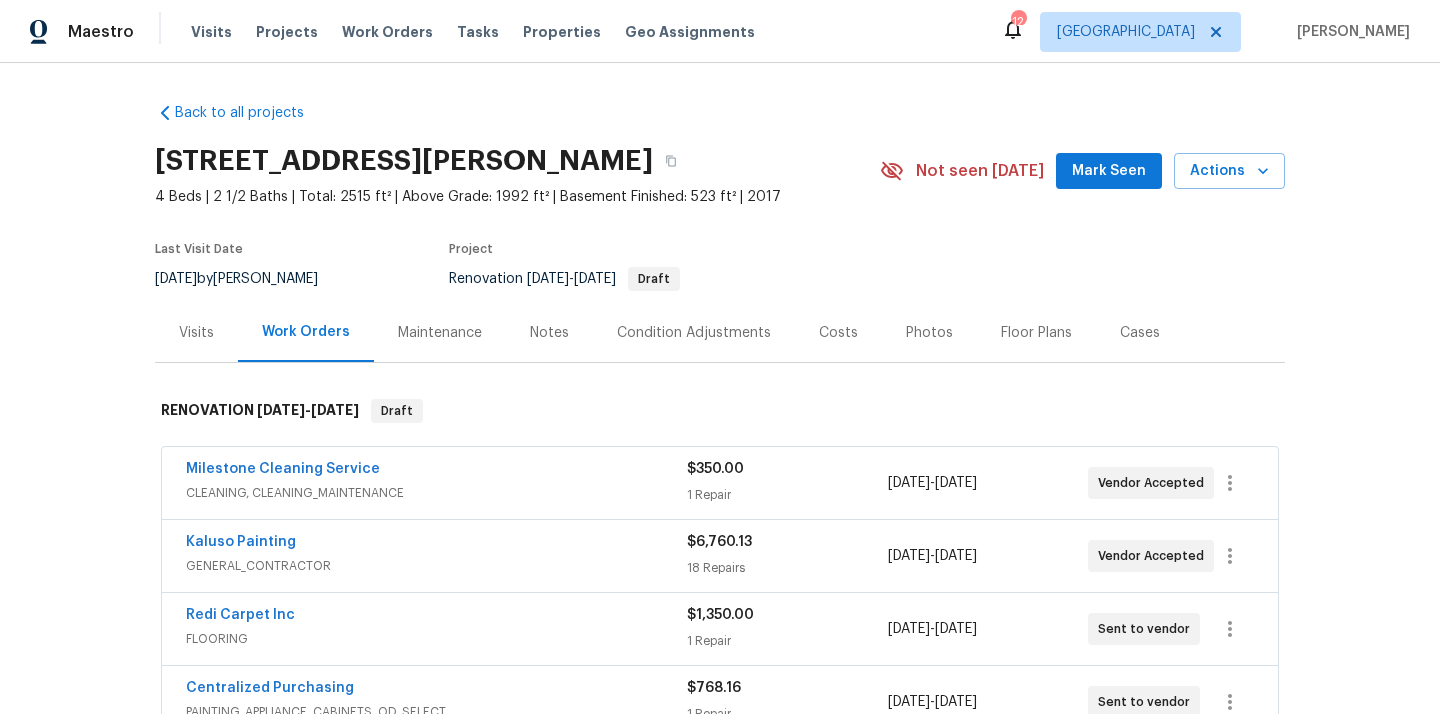 click on "5111 W Summerdale Dr, Herriman, UT 84096" at bounding box center (404, 161) 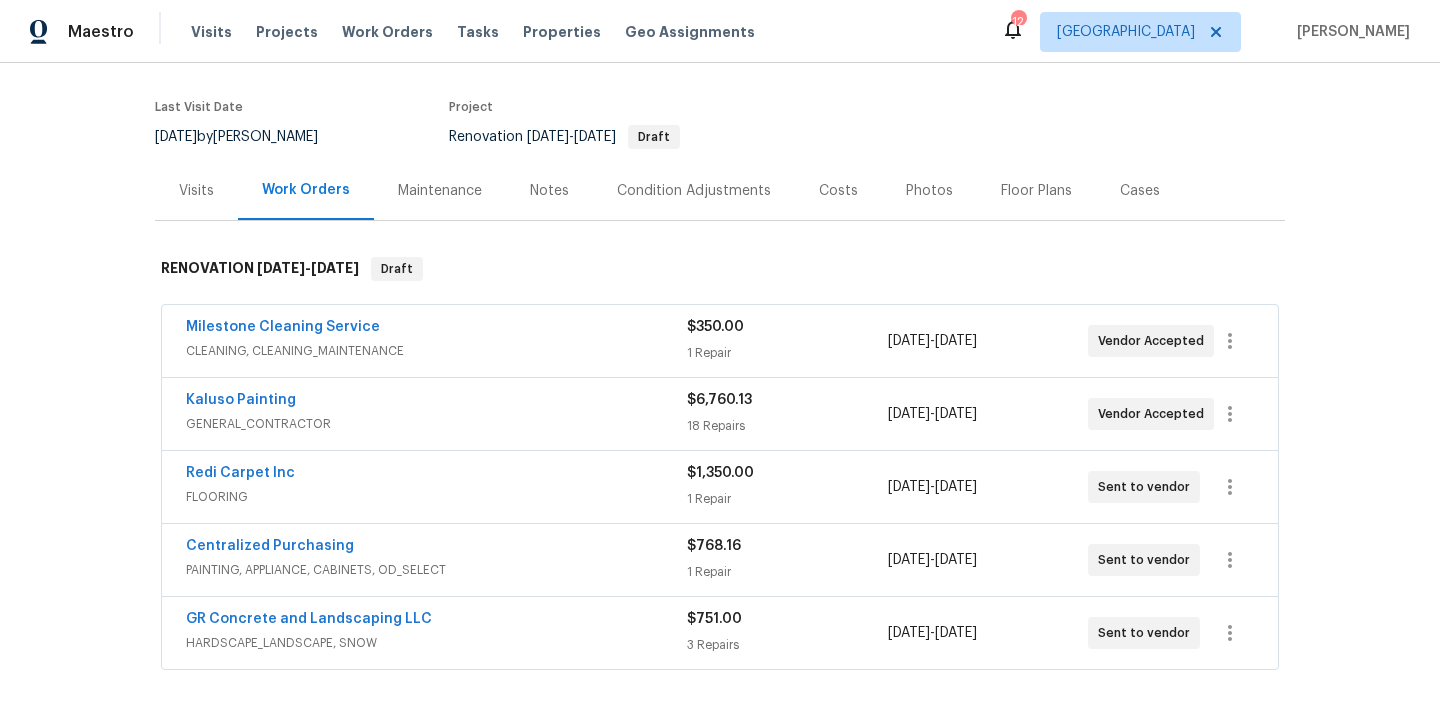 scroll, scrollTop: 154, scrollLeft: 0, axis: vertical 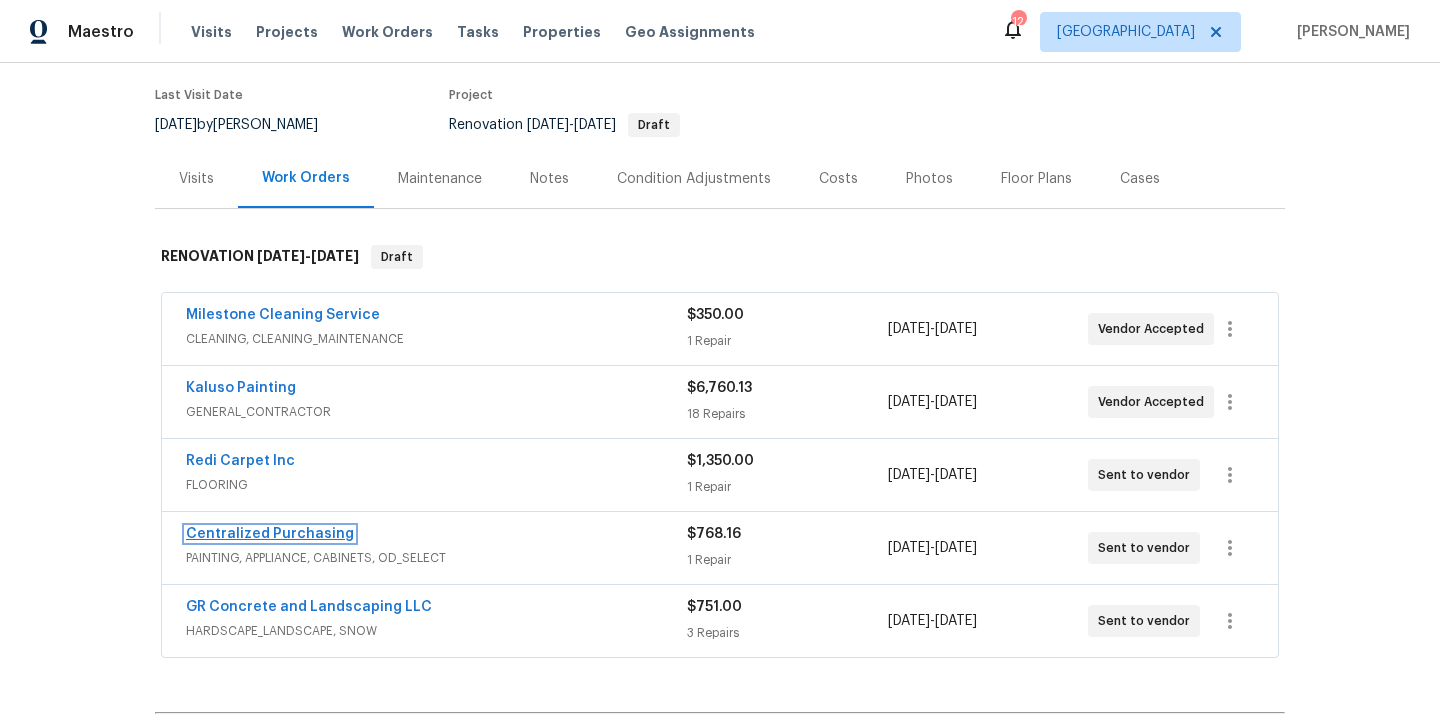 click on "Centralized Purchasing" at bounding box center (270, 534) 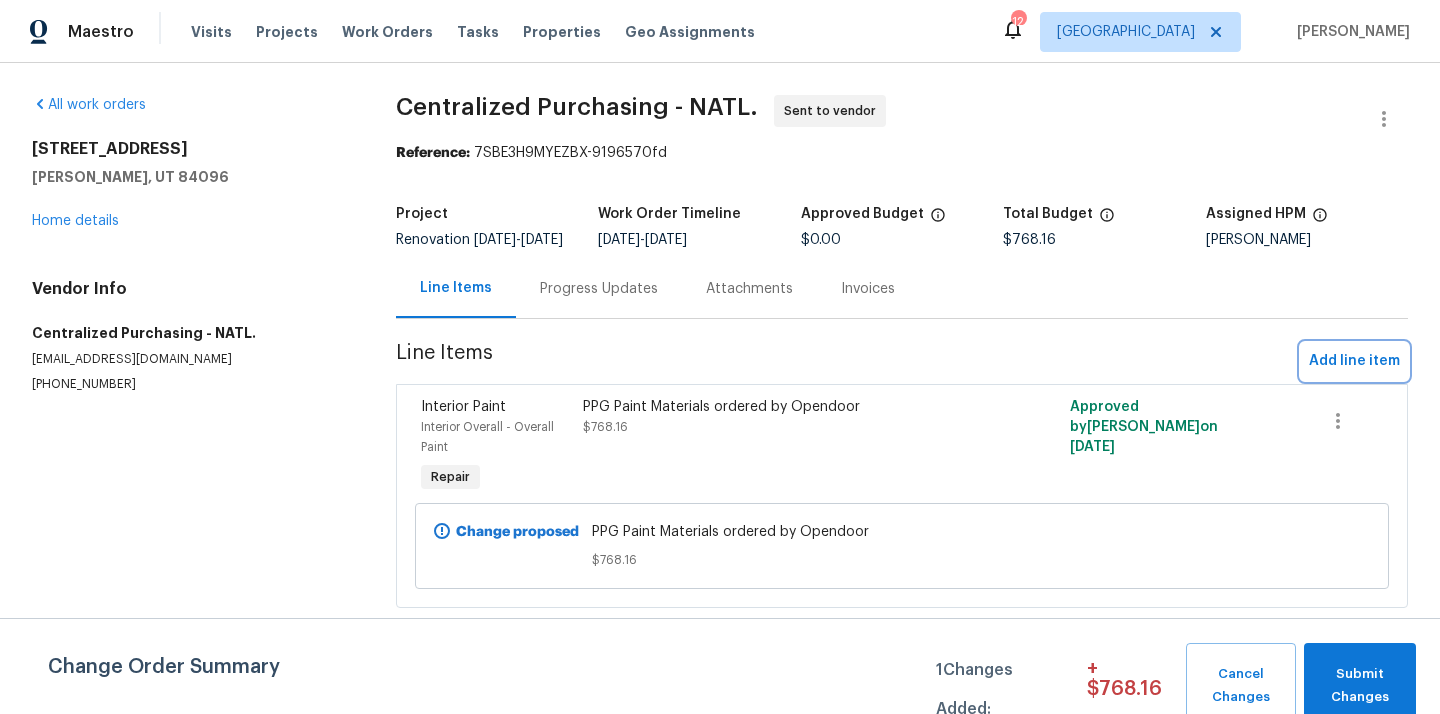 click on "Add line item" at bounding box center [1354, 361] 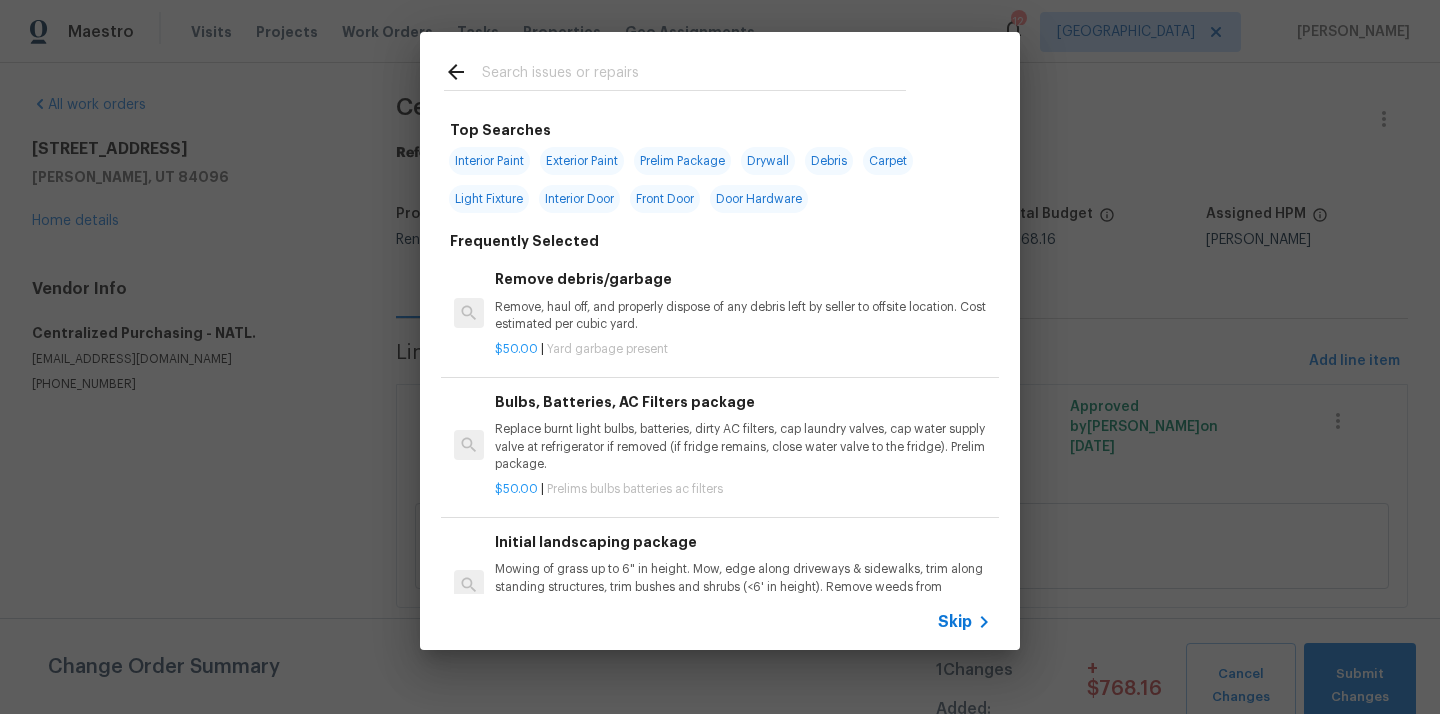 click at bounding box center (694, 75) 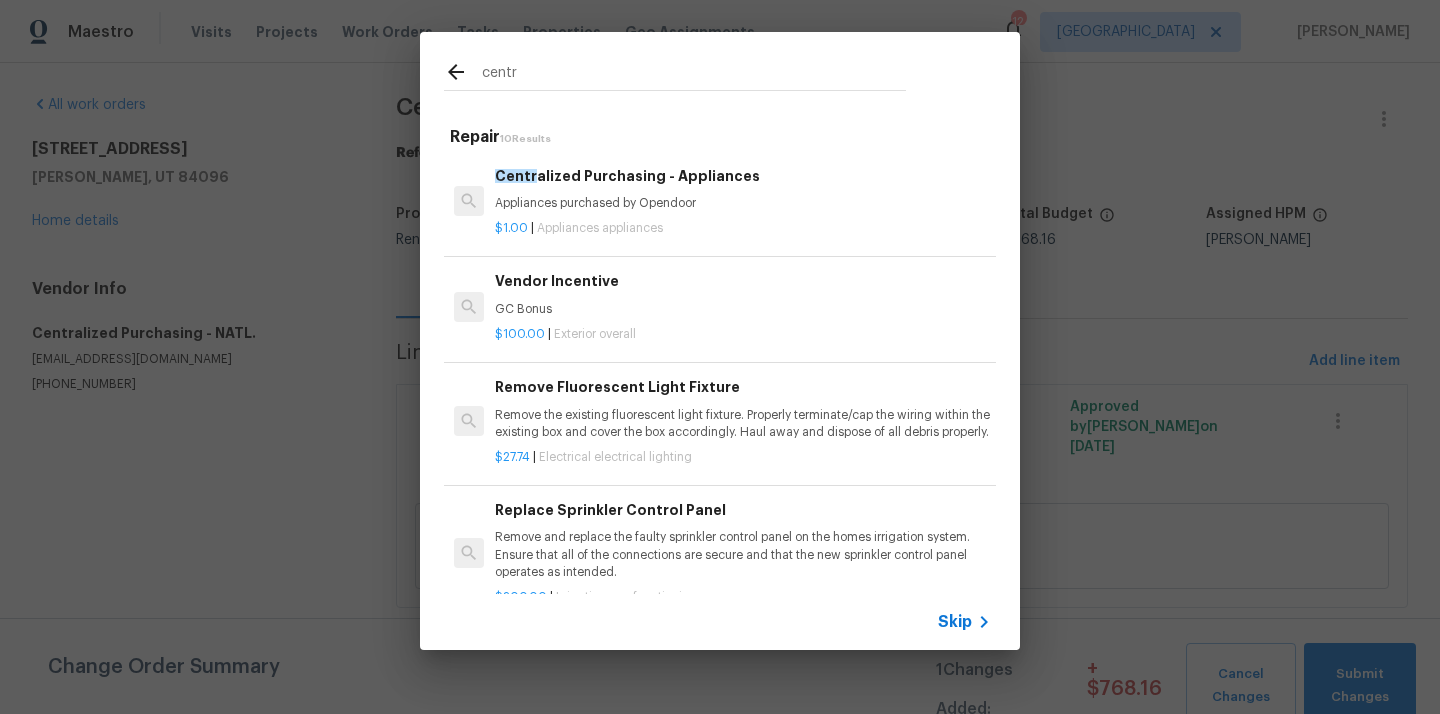 type on "centr" 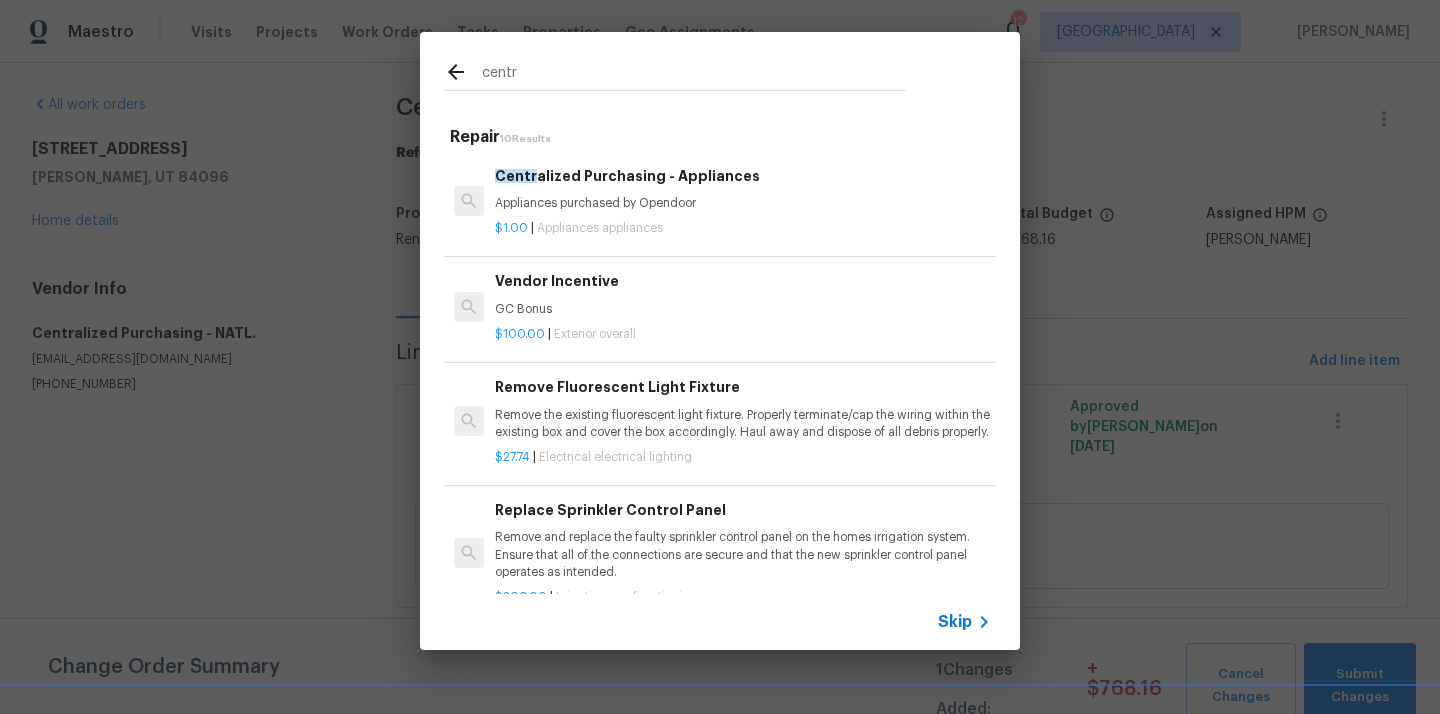 click on "Appliances purchased by Opendoor" at bounding box center [743, 203] 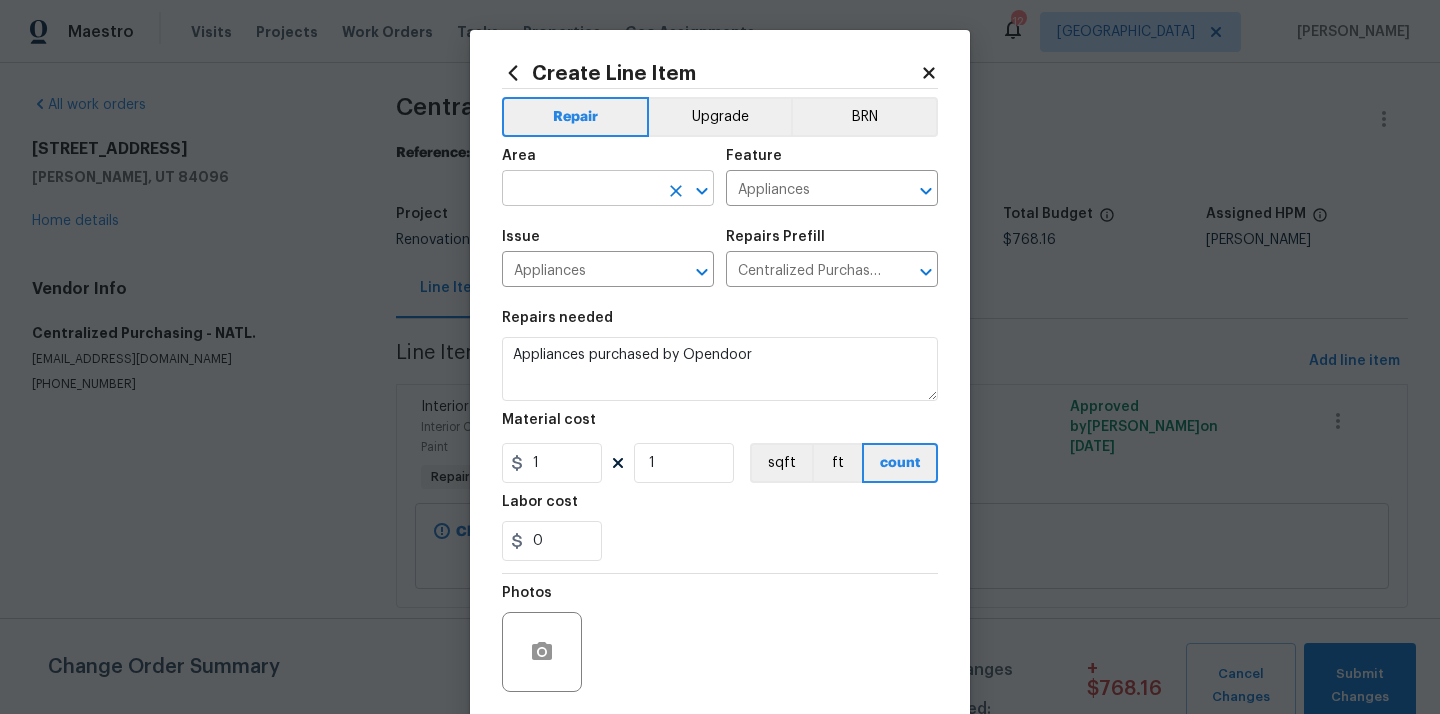 click at bounding box center (580, 190) 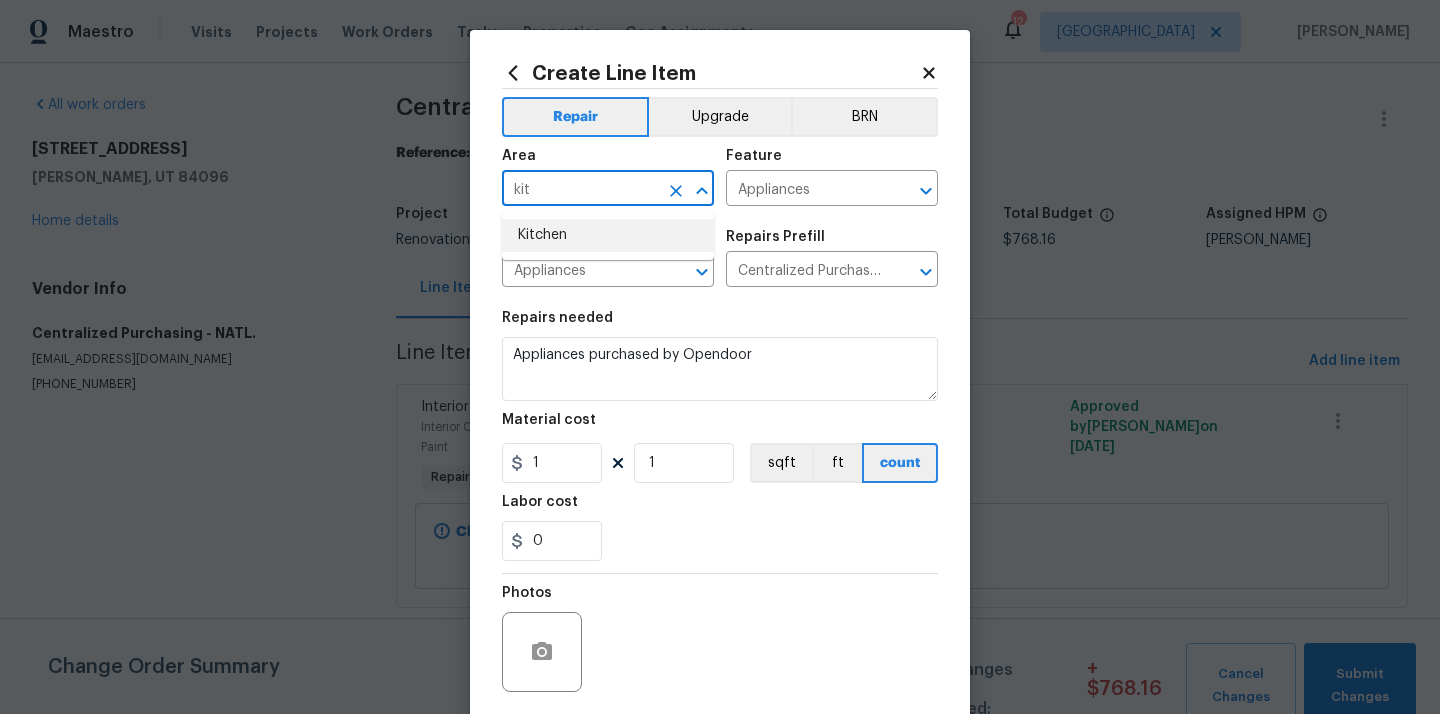 click on "Kitchen" at bounding box center (608, 235) 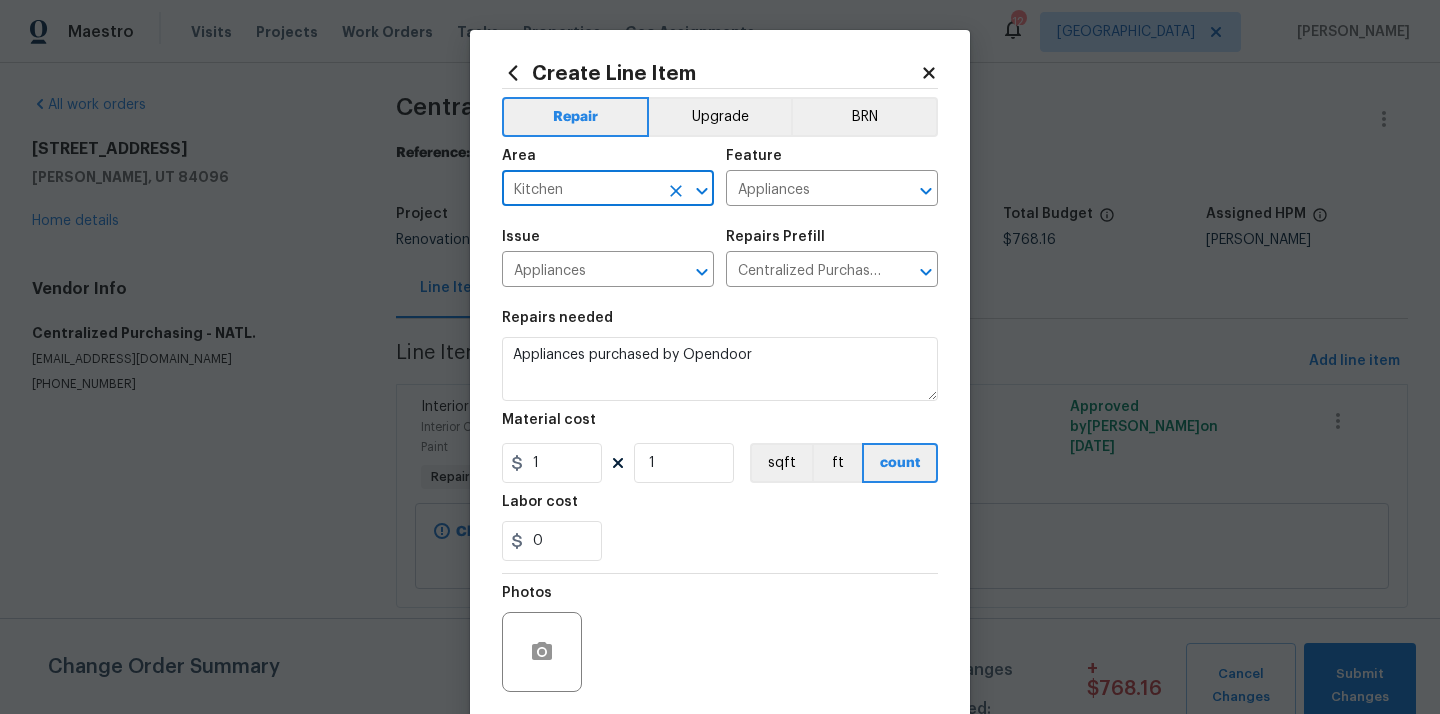 type on "Kitchen" 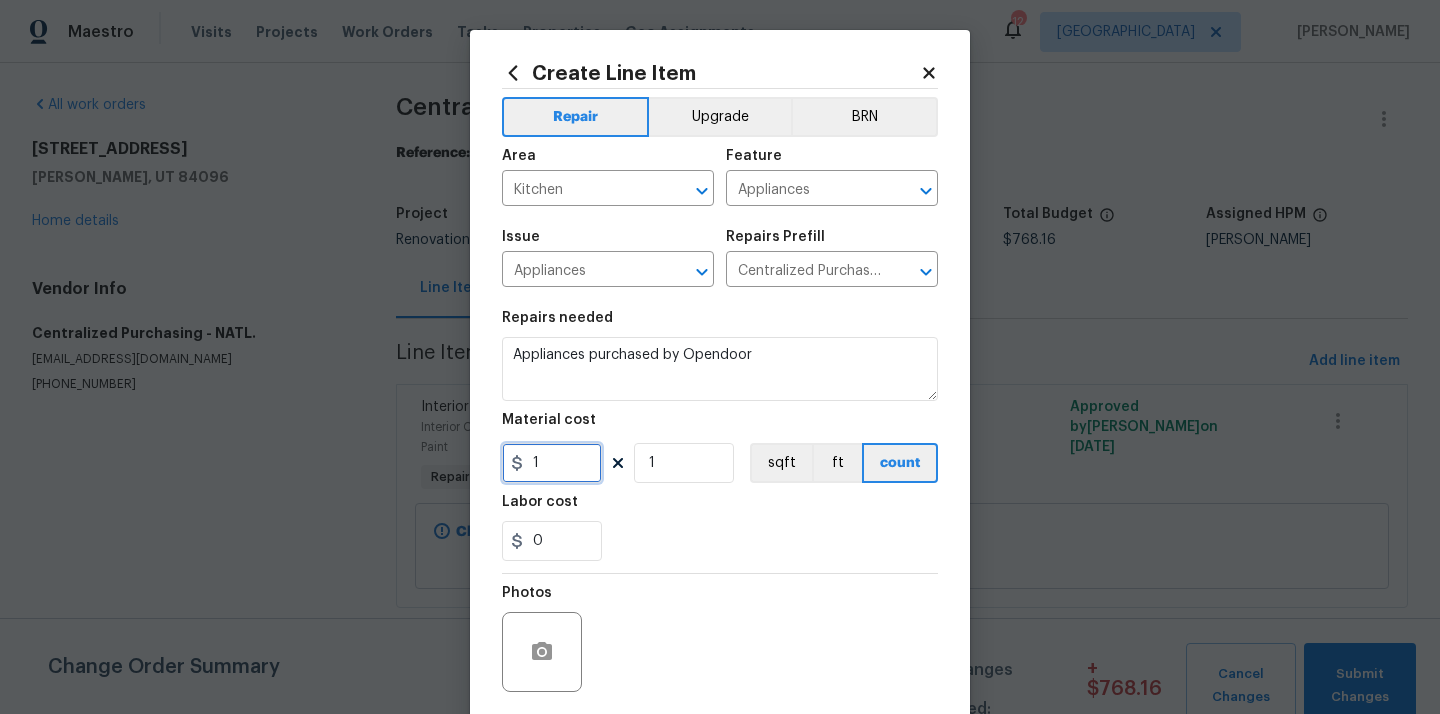 drag, startPoint x: 552, startPoint y: 464, endPoint x: 521, endPoint y: 464, distance: 31 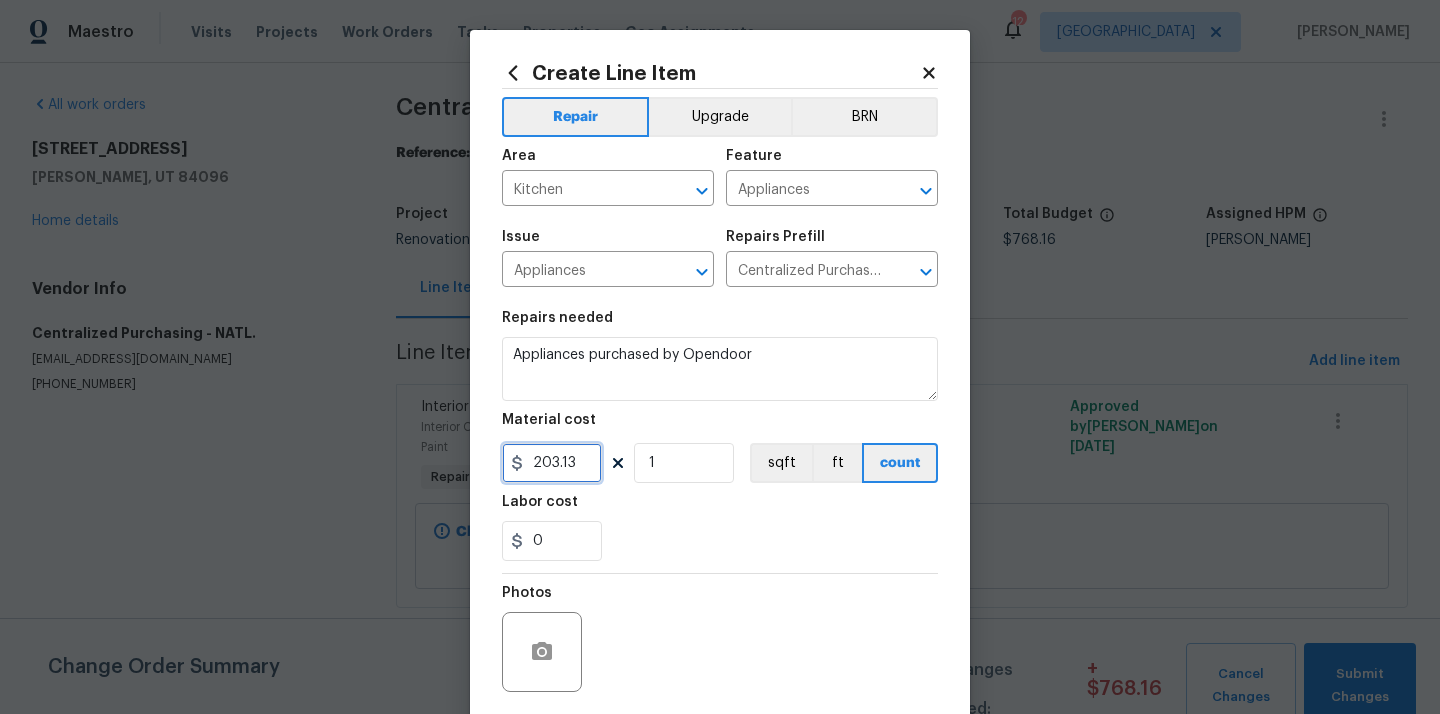 type on "203.13" 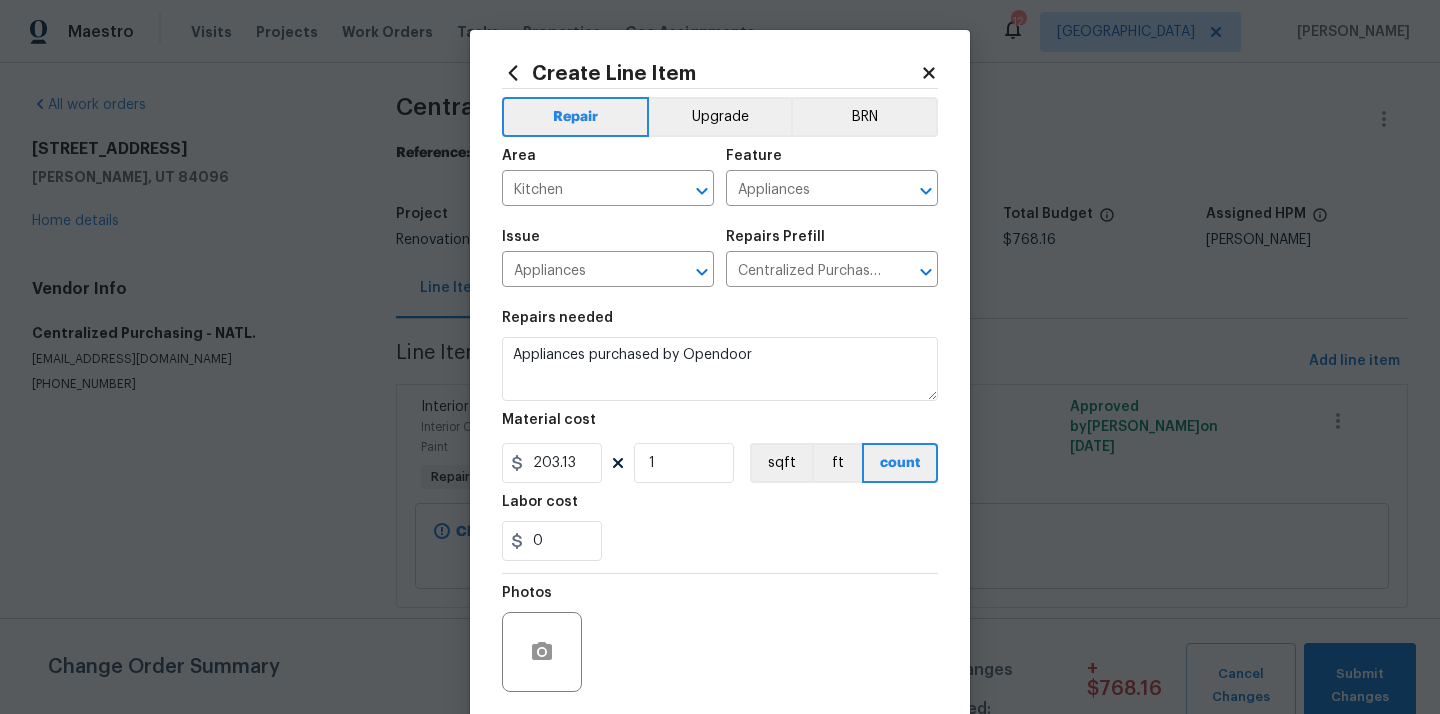 click on "0" at bounding box center (720, 541) 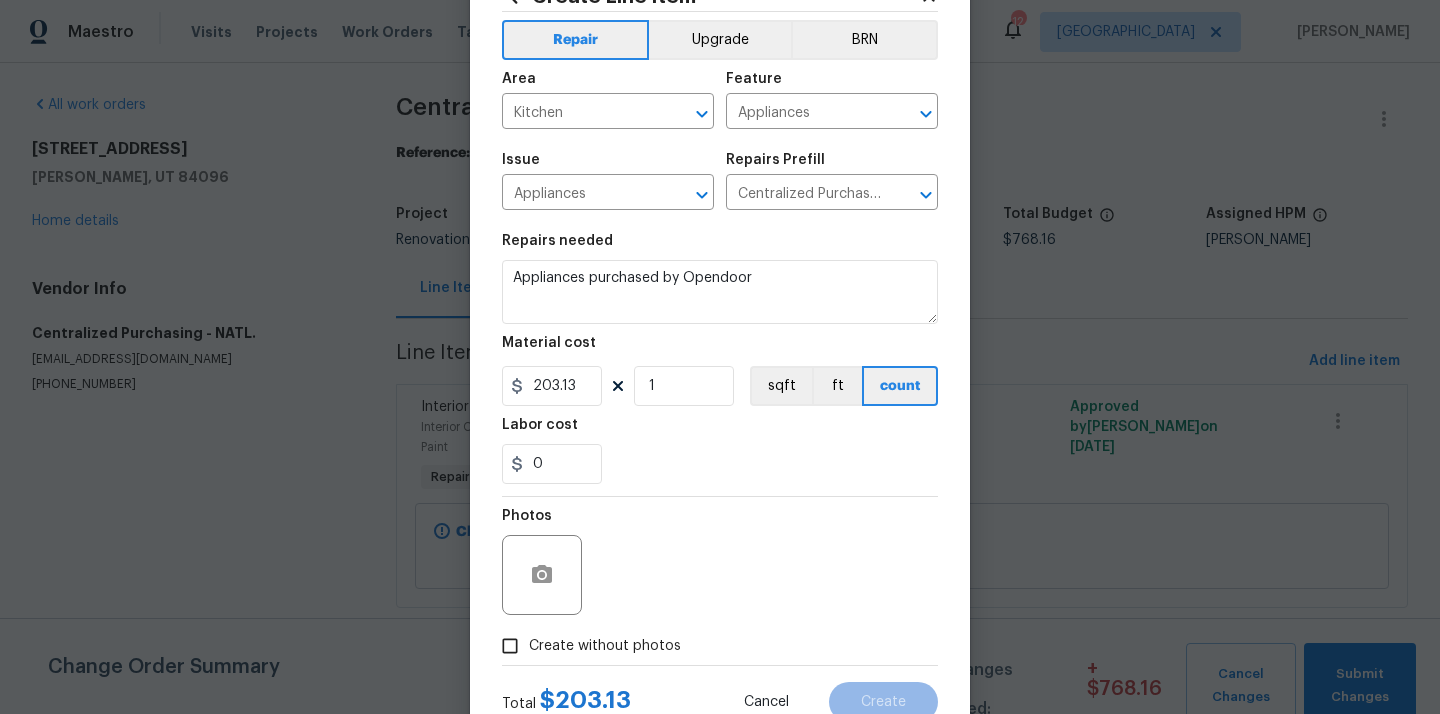 scroll, scrollTop: 148, scrollLeft: 0, axis: vertical 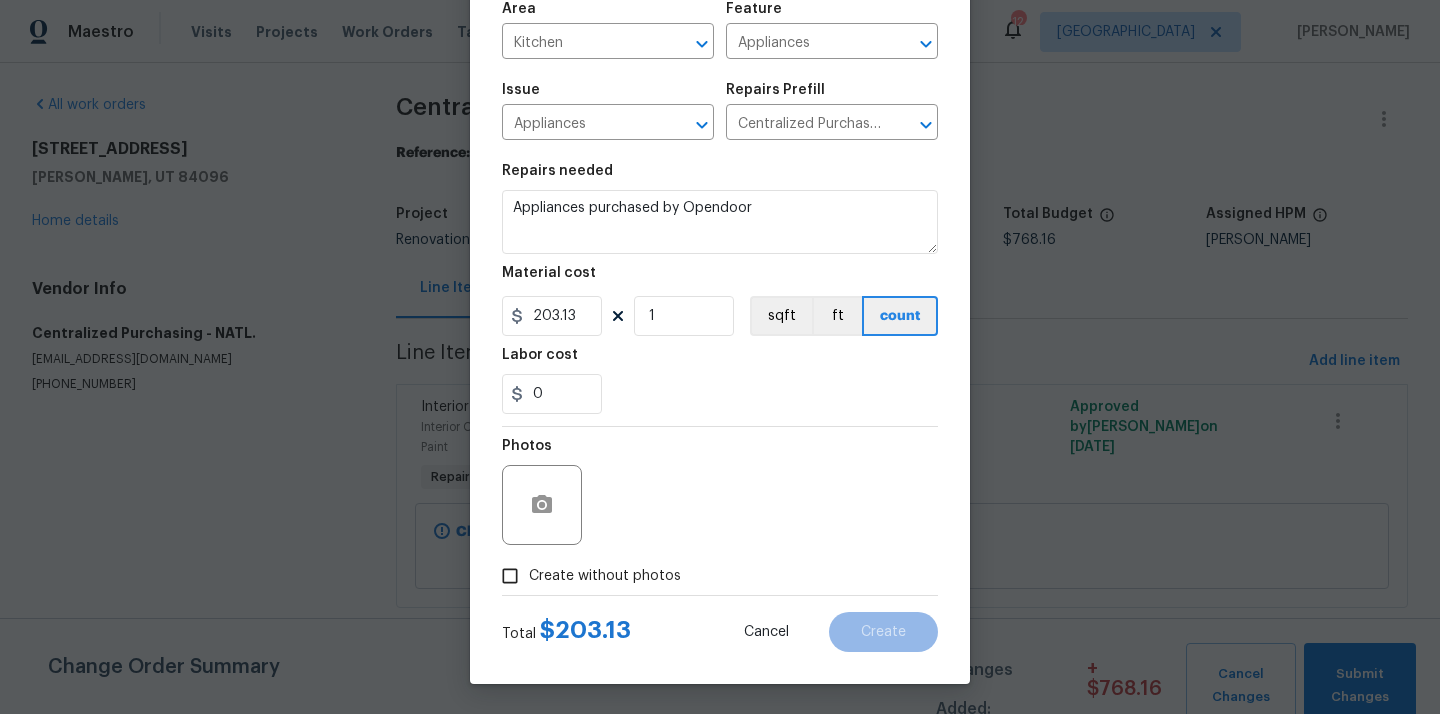 click on "Create without photos" at bounding box center [605, 576] 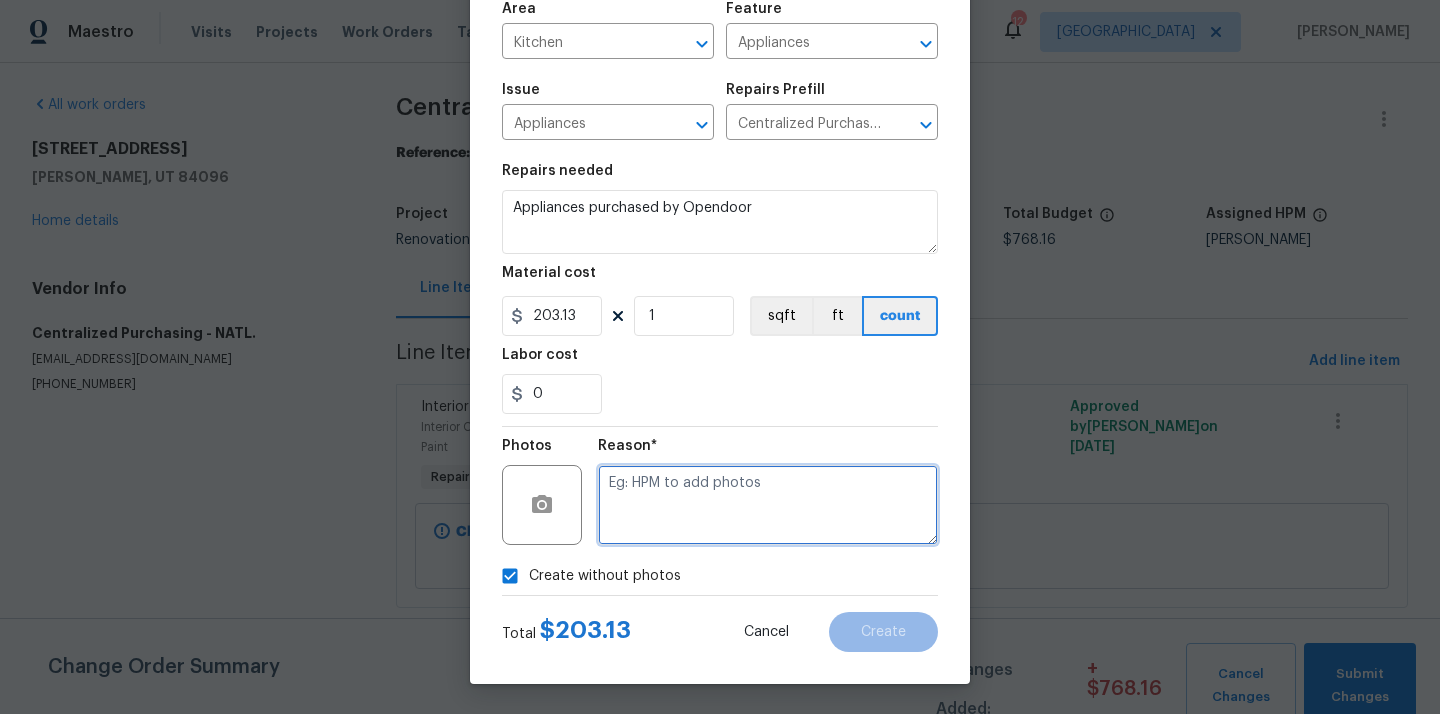 click at bounding box center (768, 505) 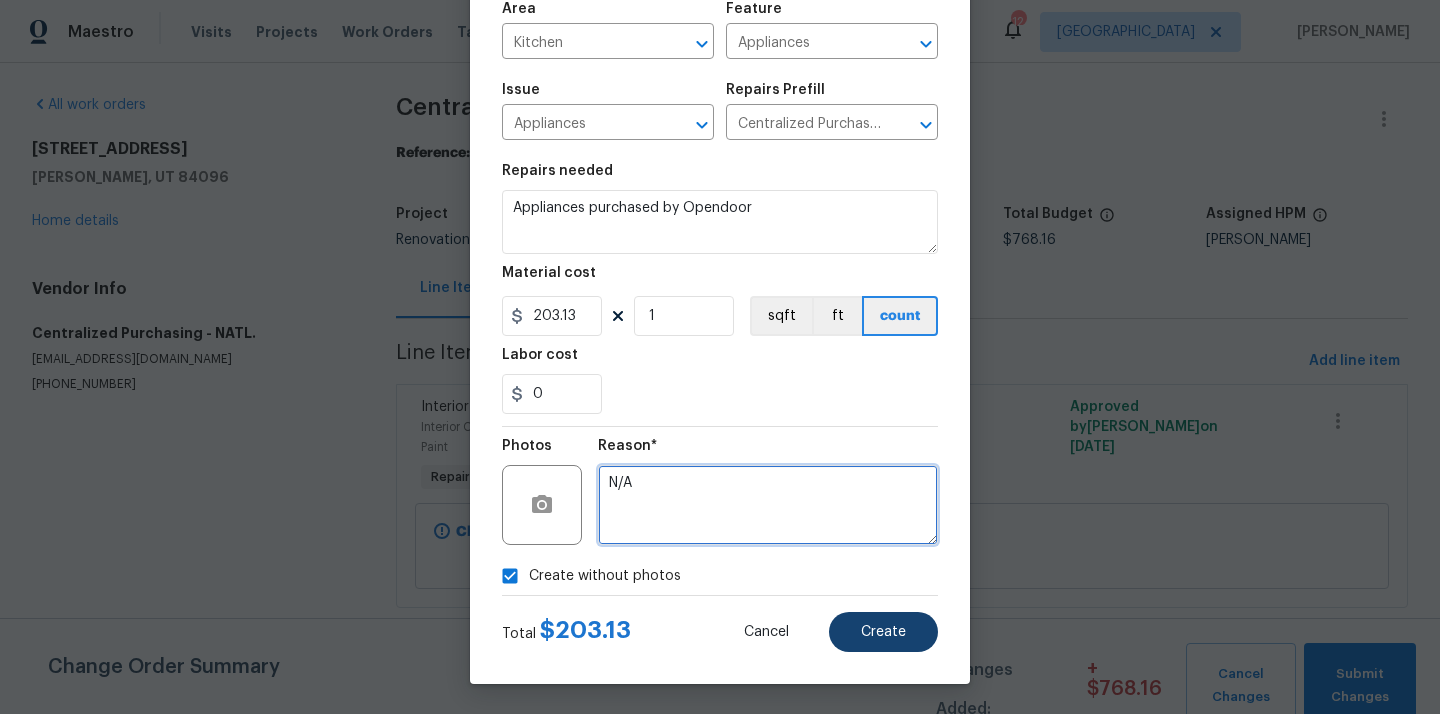 type on "N/A" 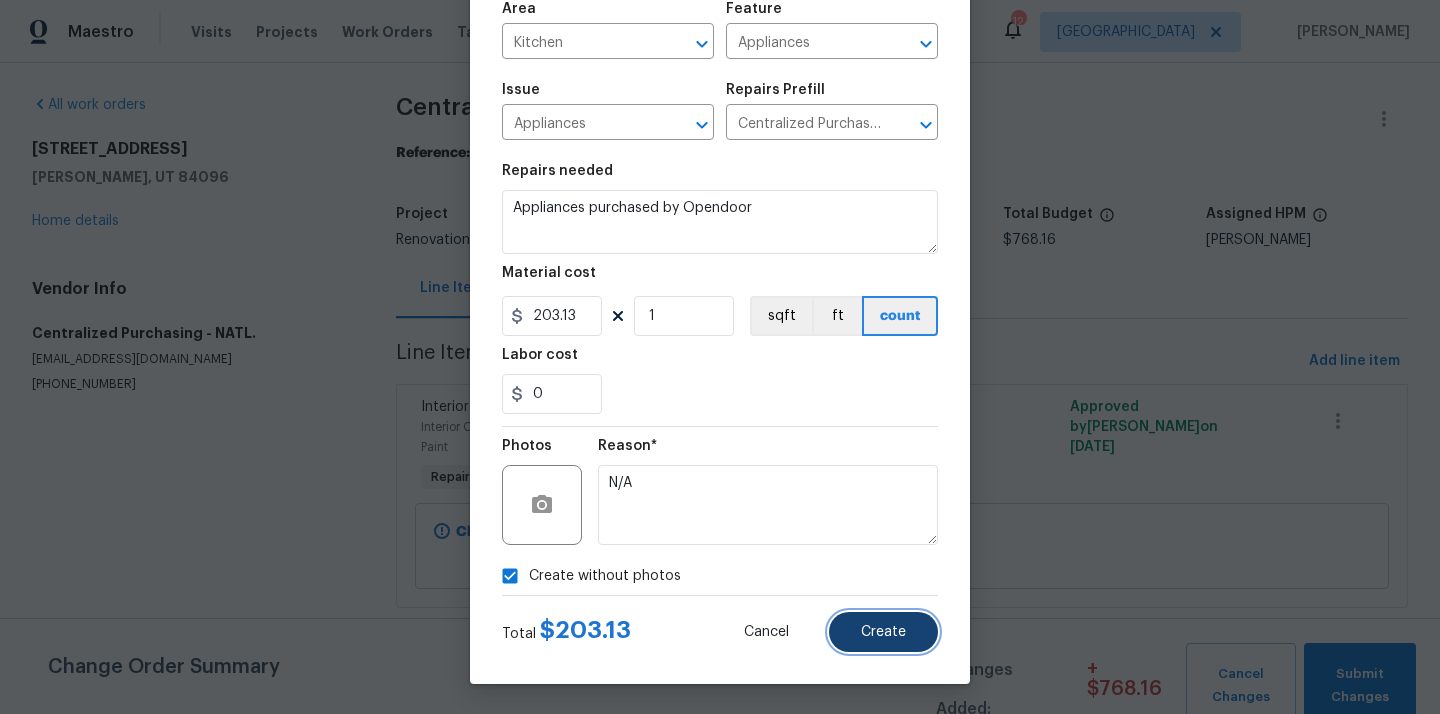 click on "Create" at bounding box center (883, 632) 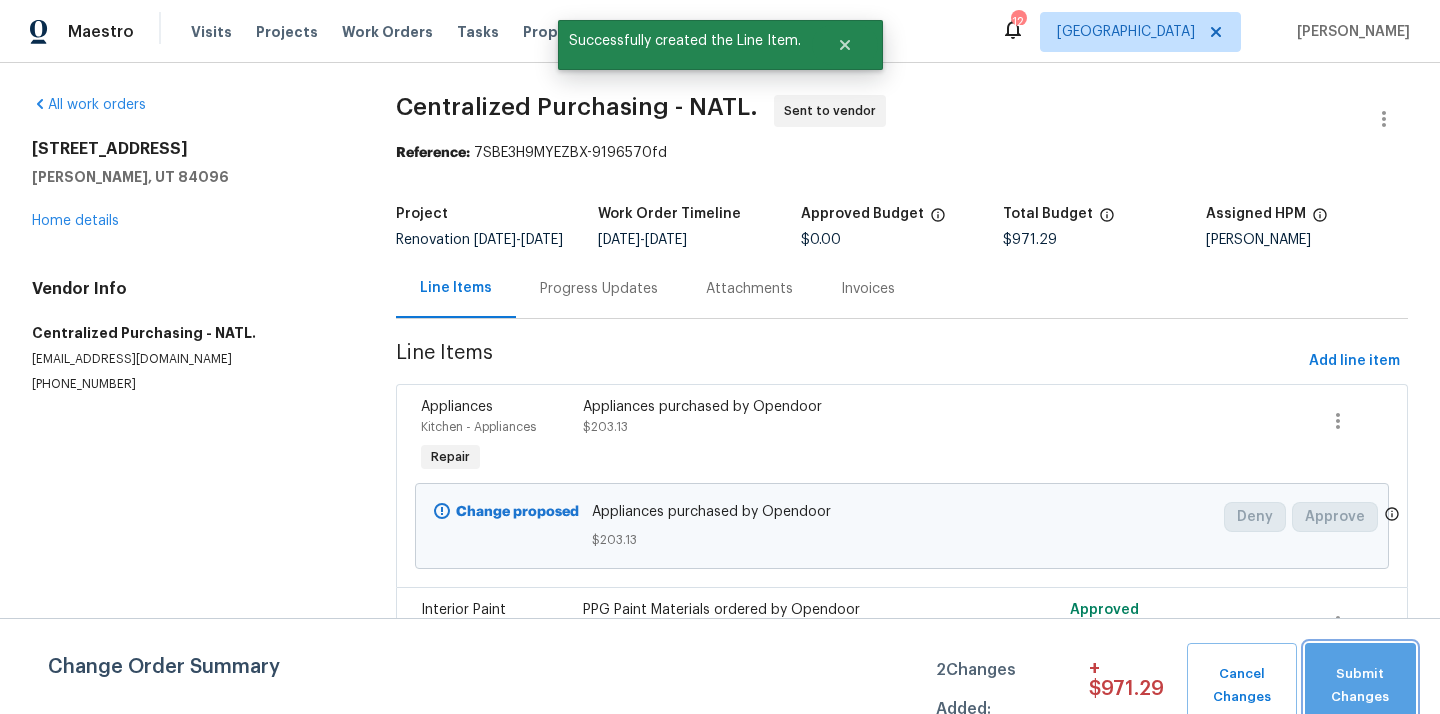 click on "Submit Changes" at bounding box center [1360, 686] 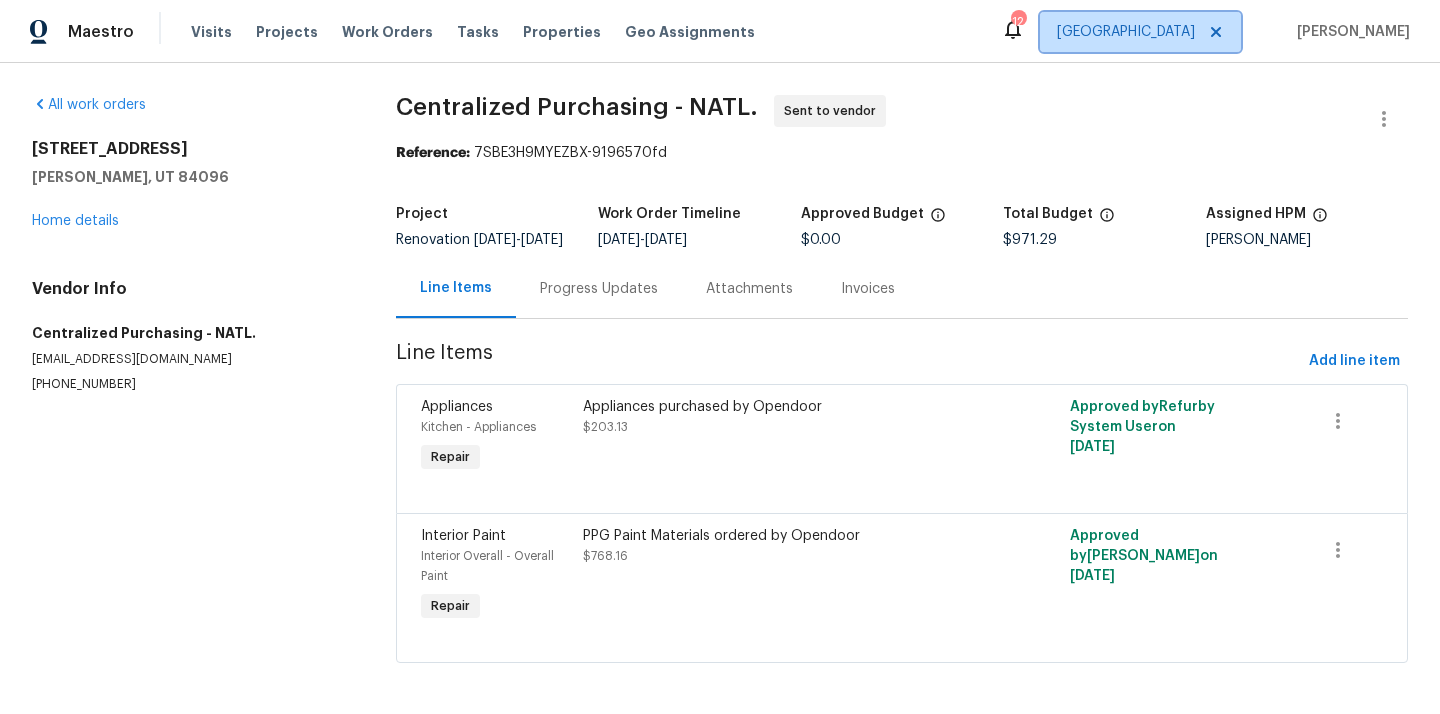 click on "[GEOGRAPHIC_DATA]" at bounding box center (1140, 32) 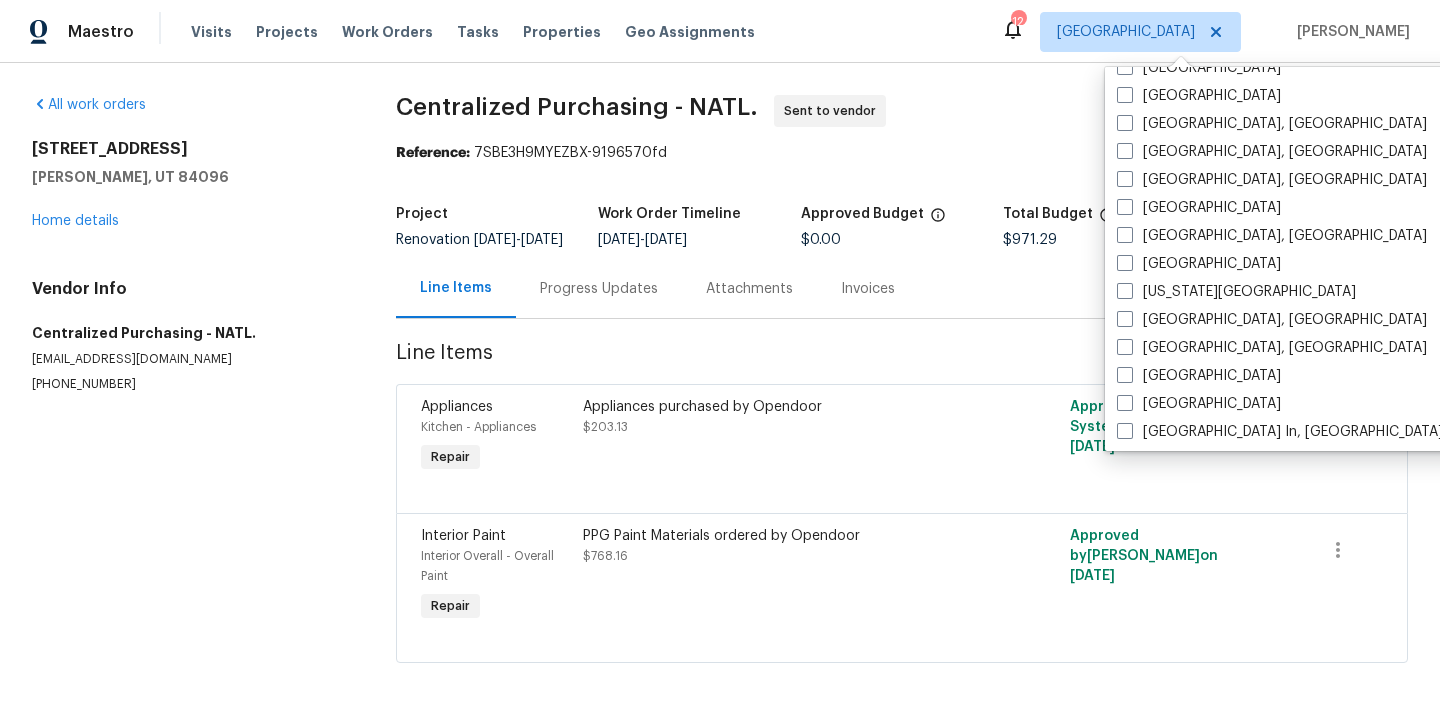 scroll, scrollTop: 585, scrollLeft: 0, axis: vertical 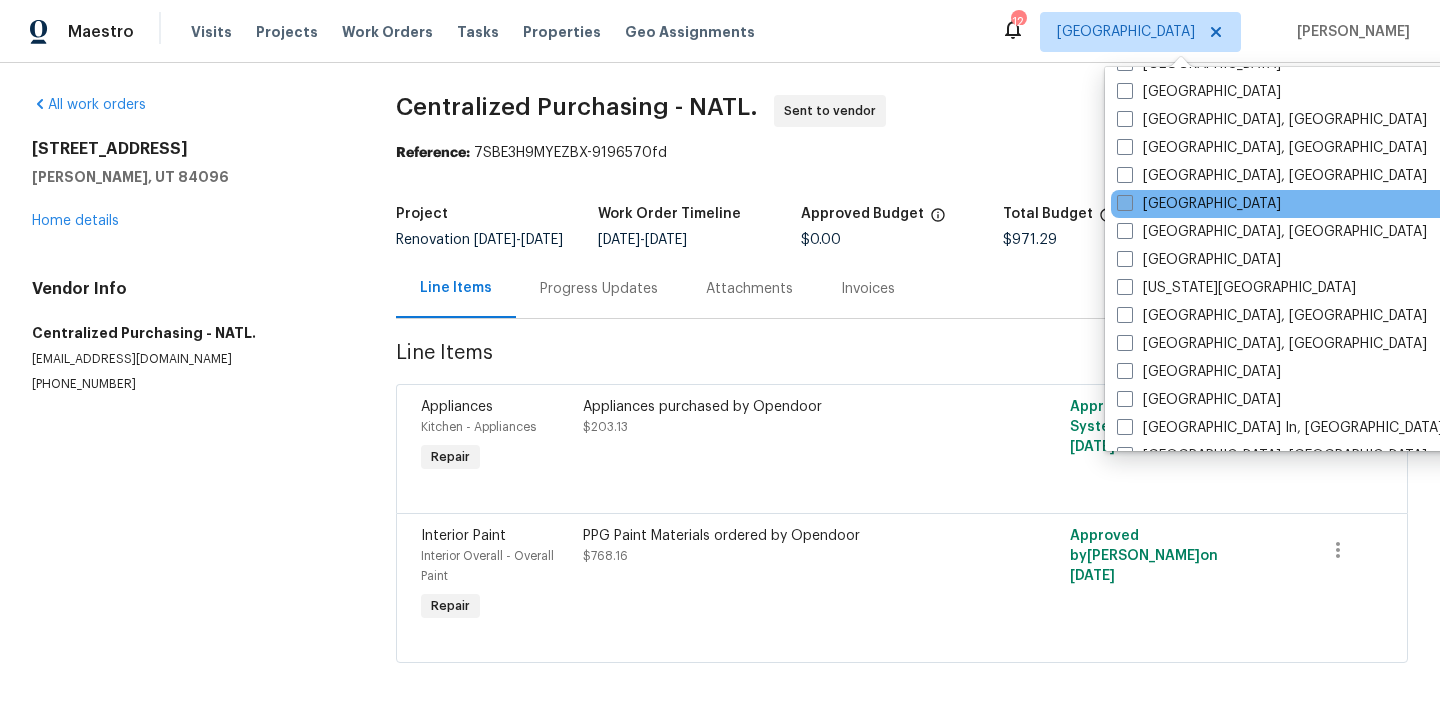 click on "[GEOGRAPHIC_DATA]" at bounding box center [1199, 204] 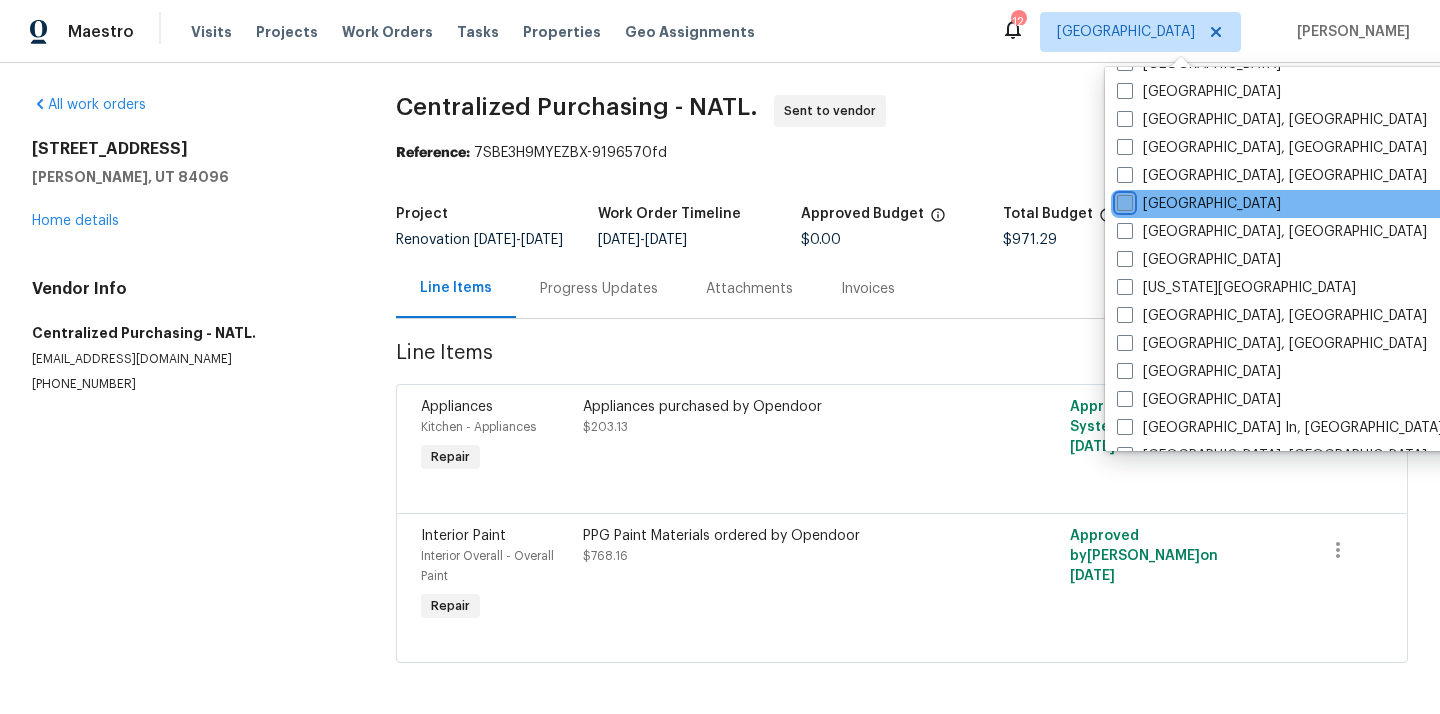 click on "[GEOGRAPHIC_DATA]" at bounding box center (1123, 200) 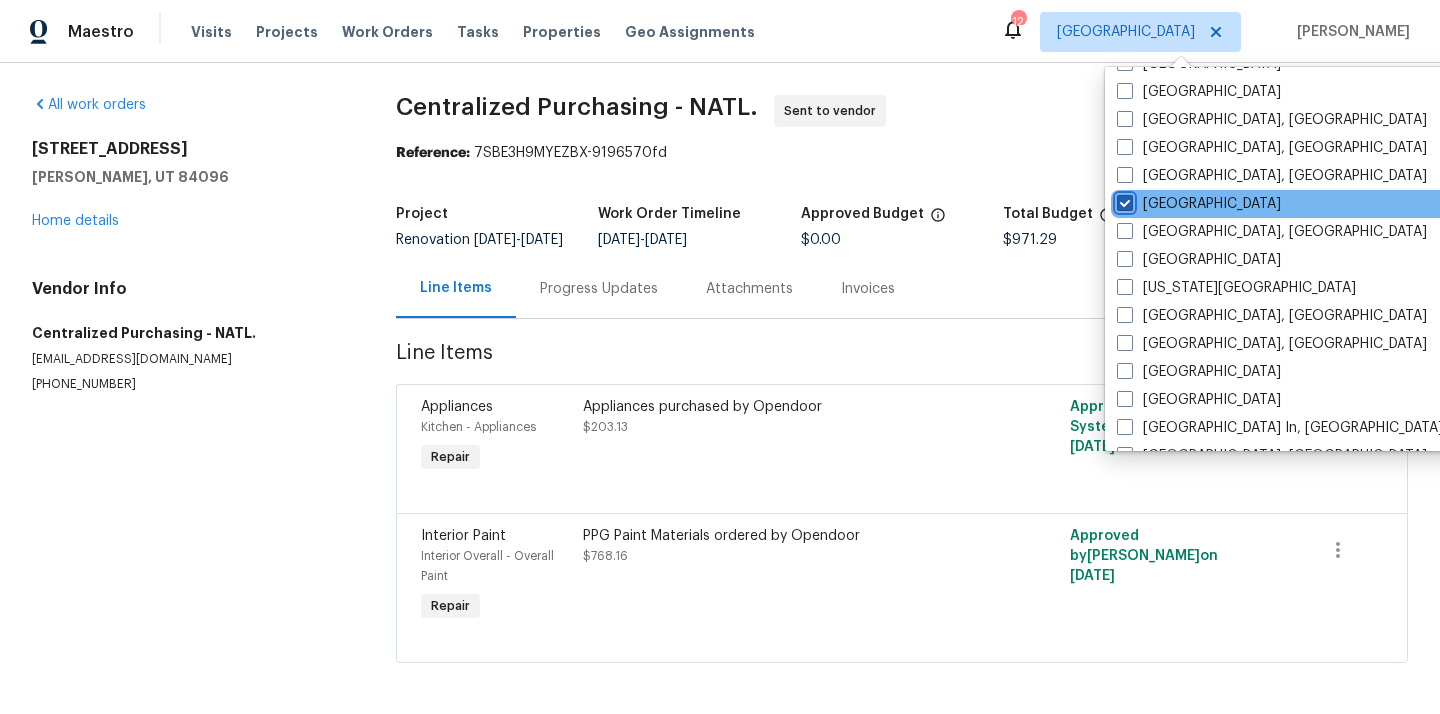 checkbox on "true" 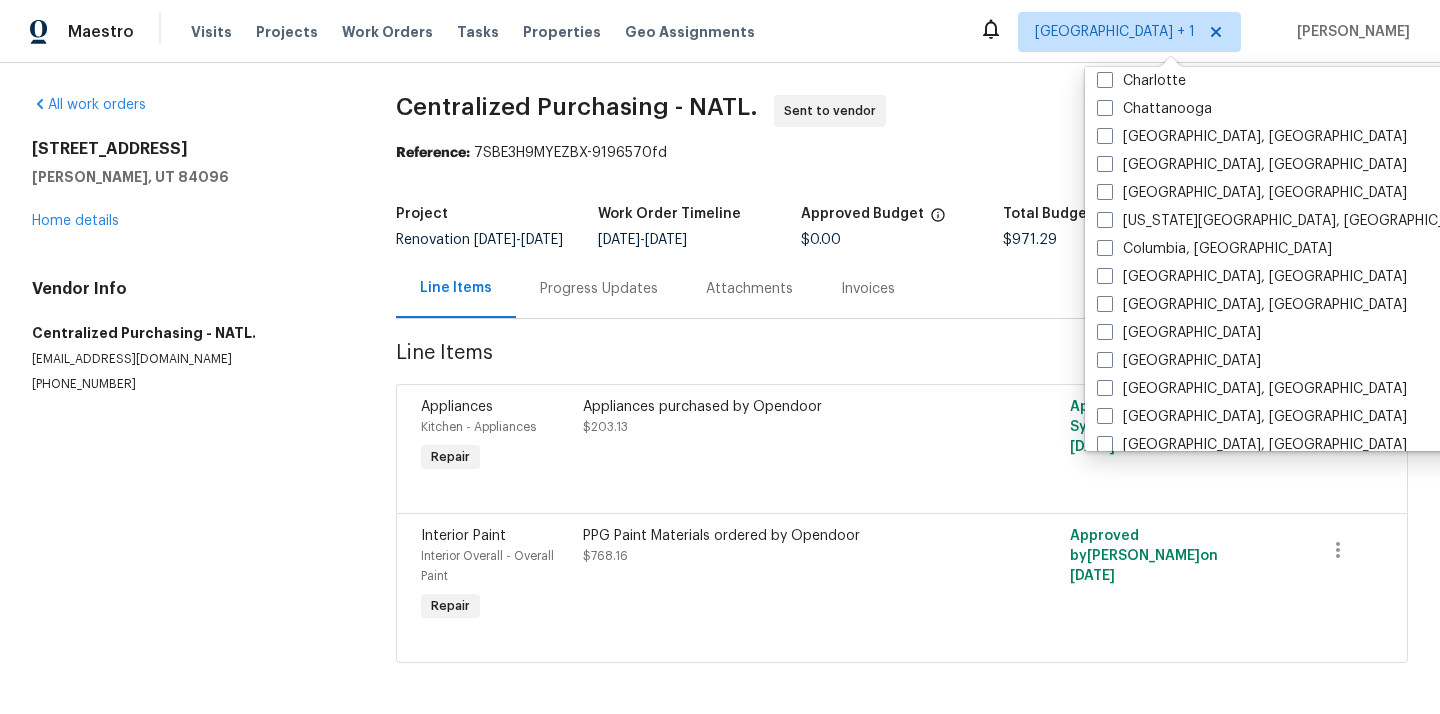 scroll, scrollTop: 0, scrollLeft: 0, axis: both 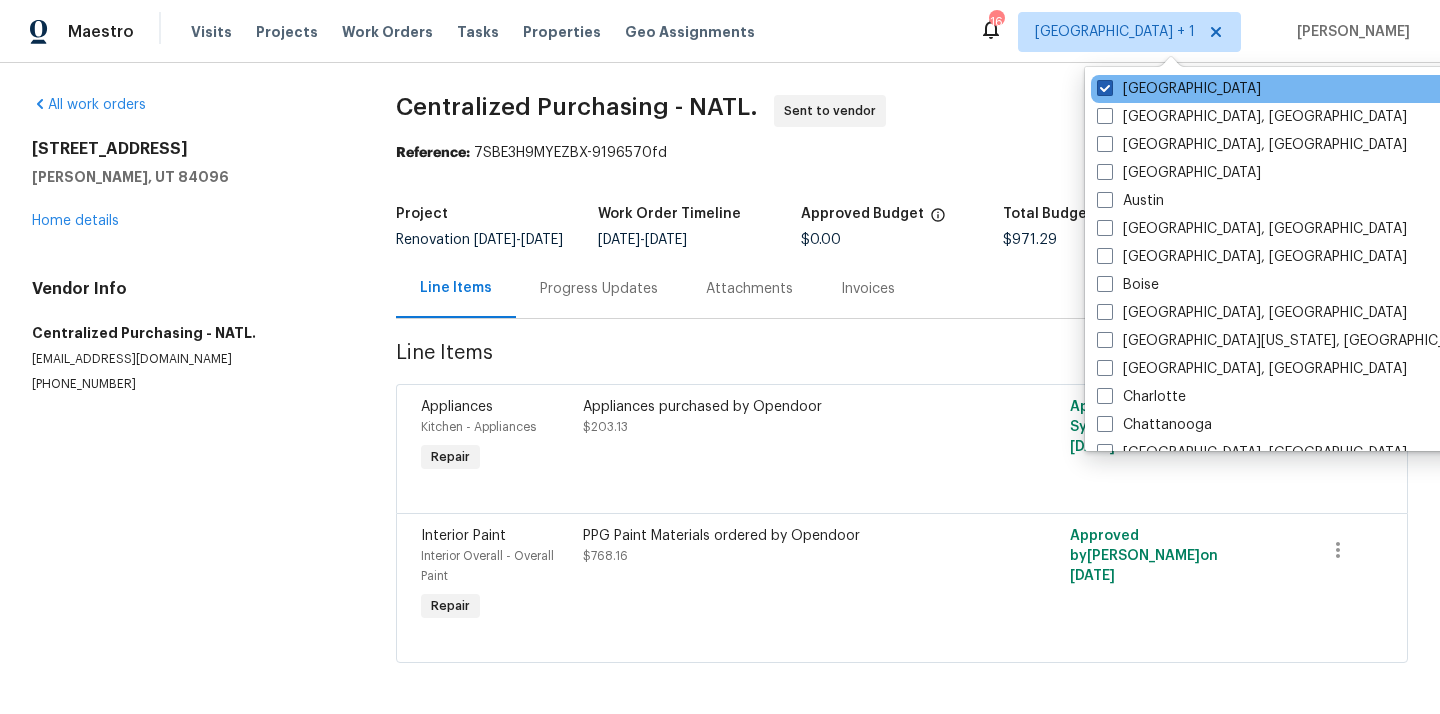 click on "[GEOGRAPHIC_DATA]" at bounding box center (1179, 89) 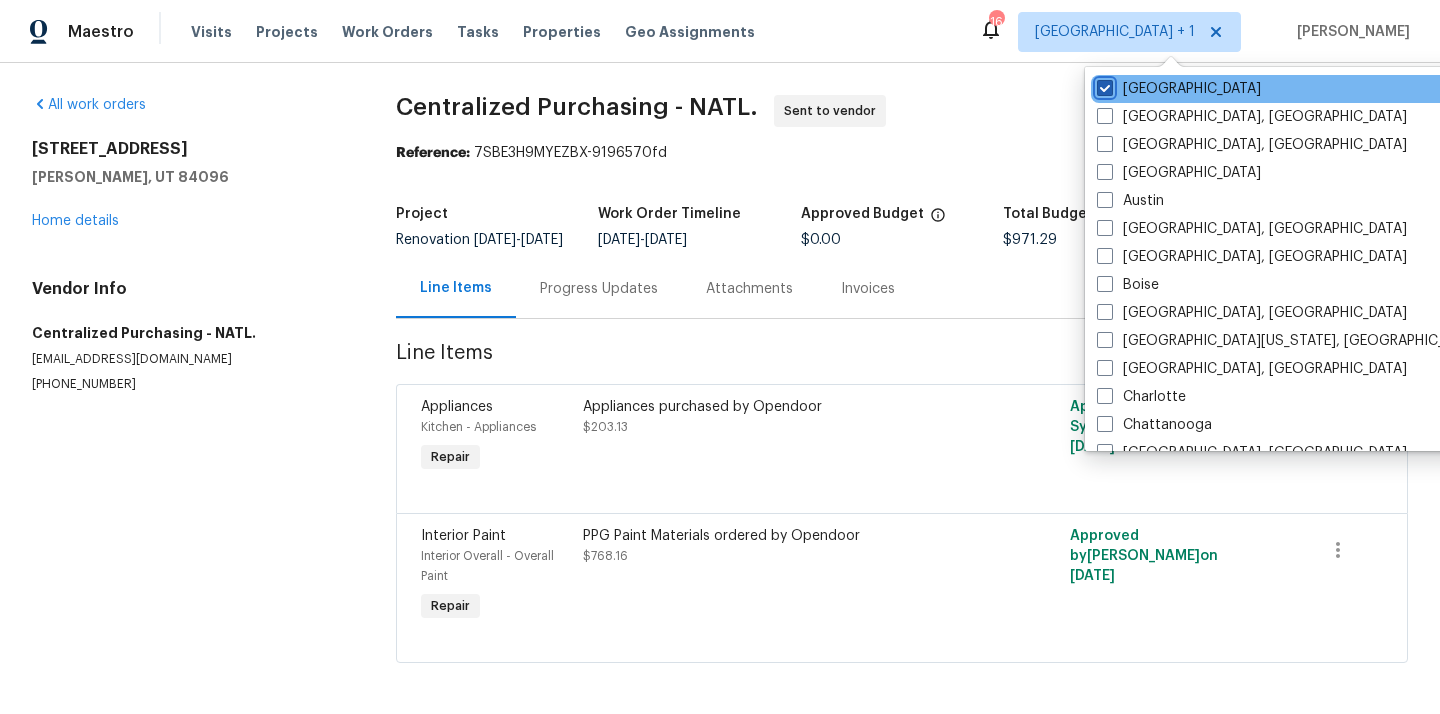 click on "[GEOGRAPHIC_DATA]" at bounding box center [1103, 85] 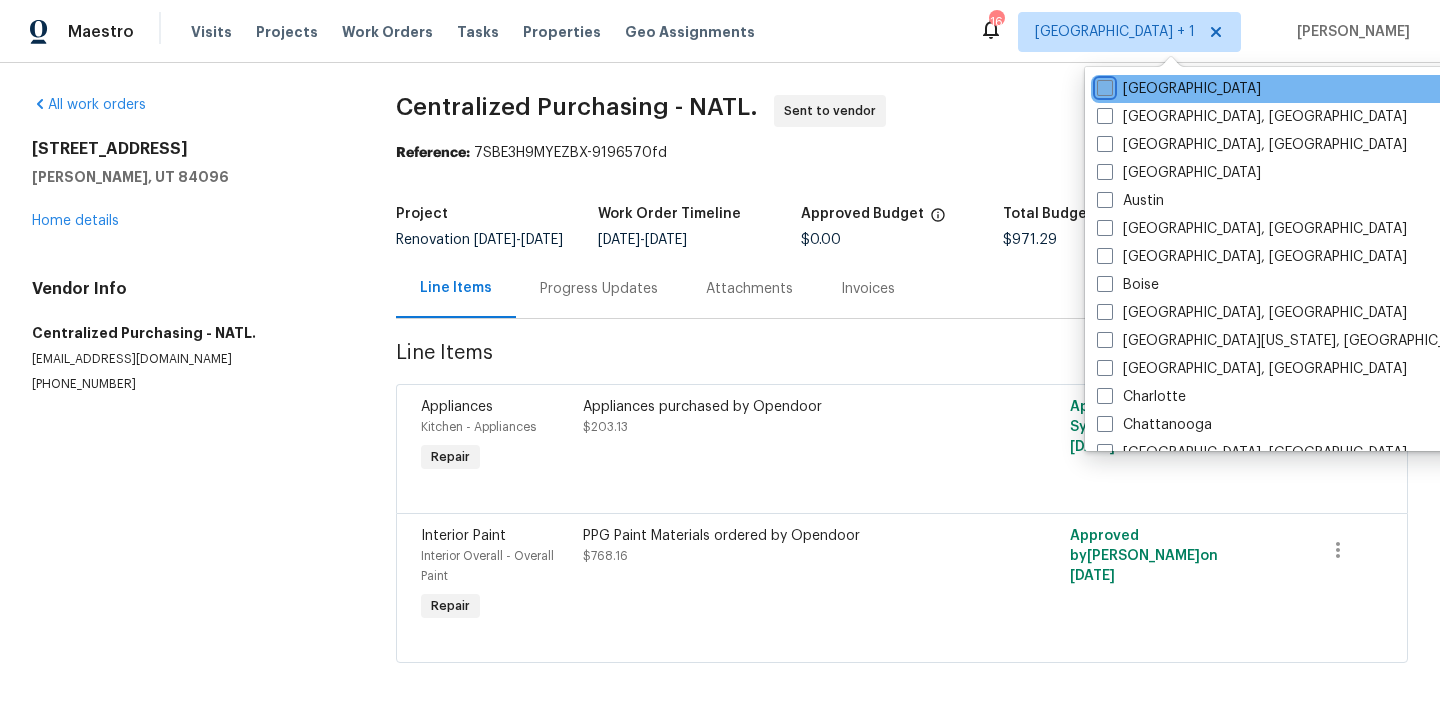 checkbox on "false" 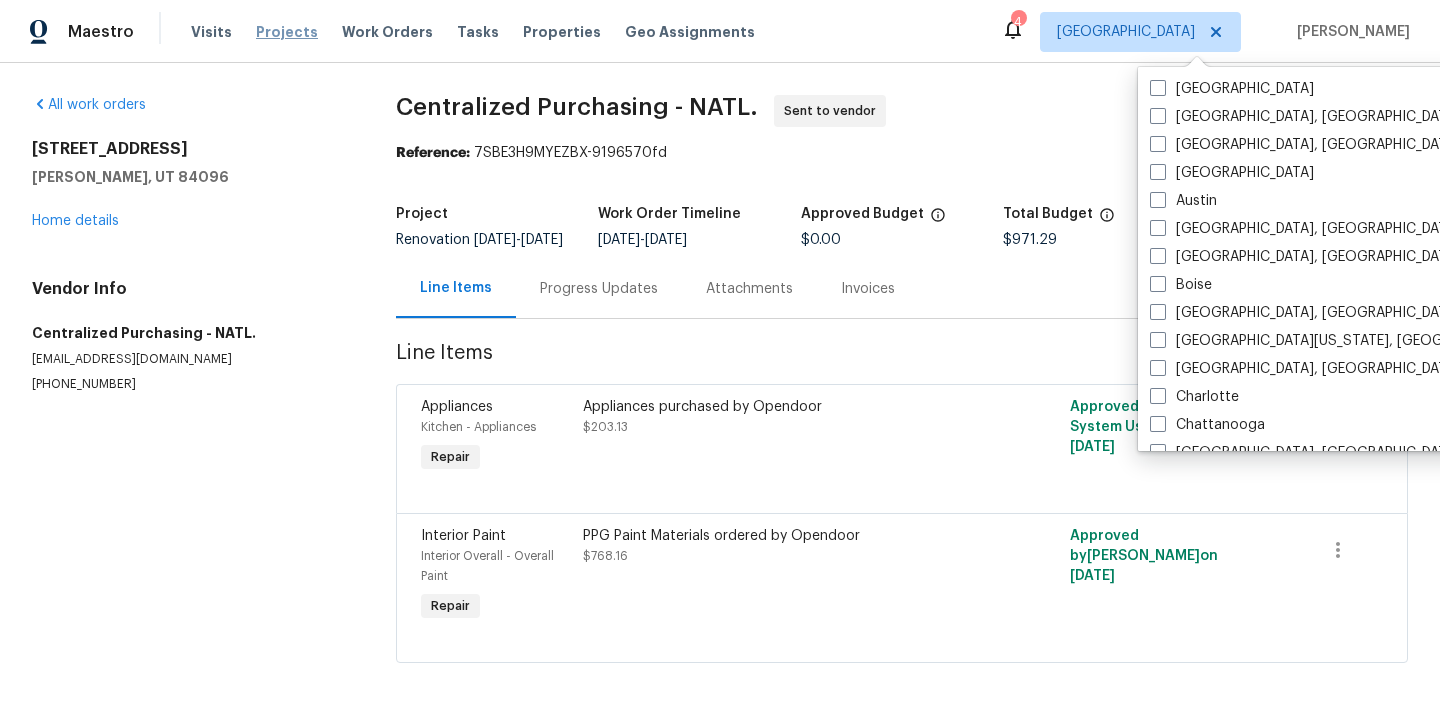 click on "Projects" at bounding box center [287, 32] 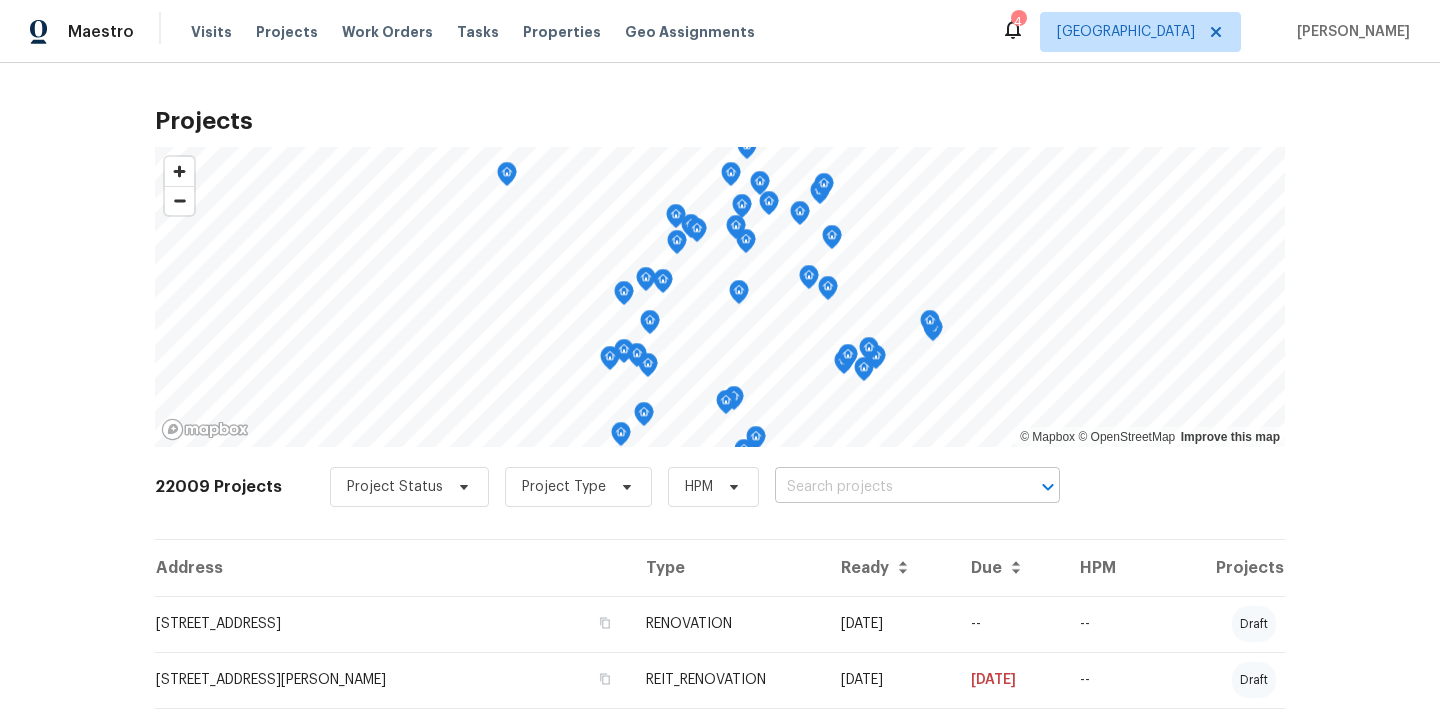 click at bounding box center [889, 487] 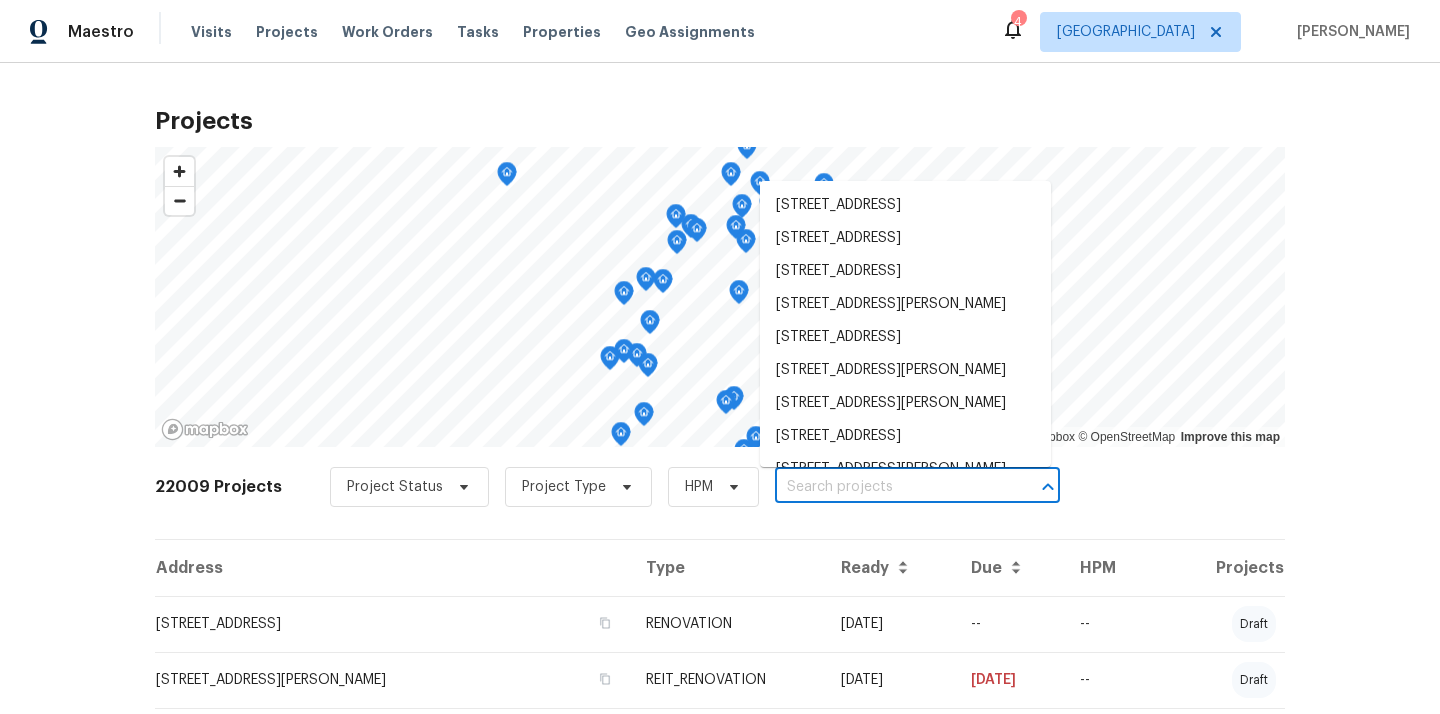 paste on "3530 Glowing Horizon Rd, Pasadena, TX 77503" 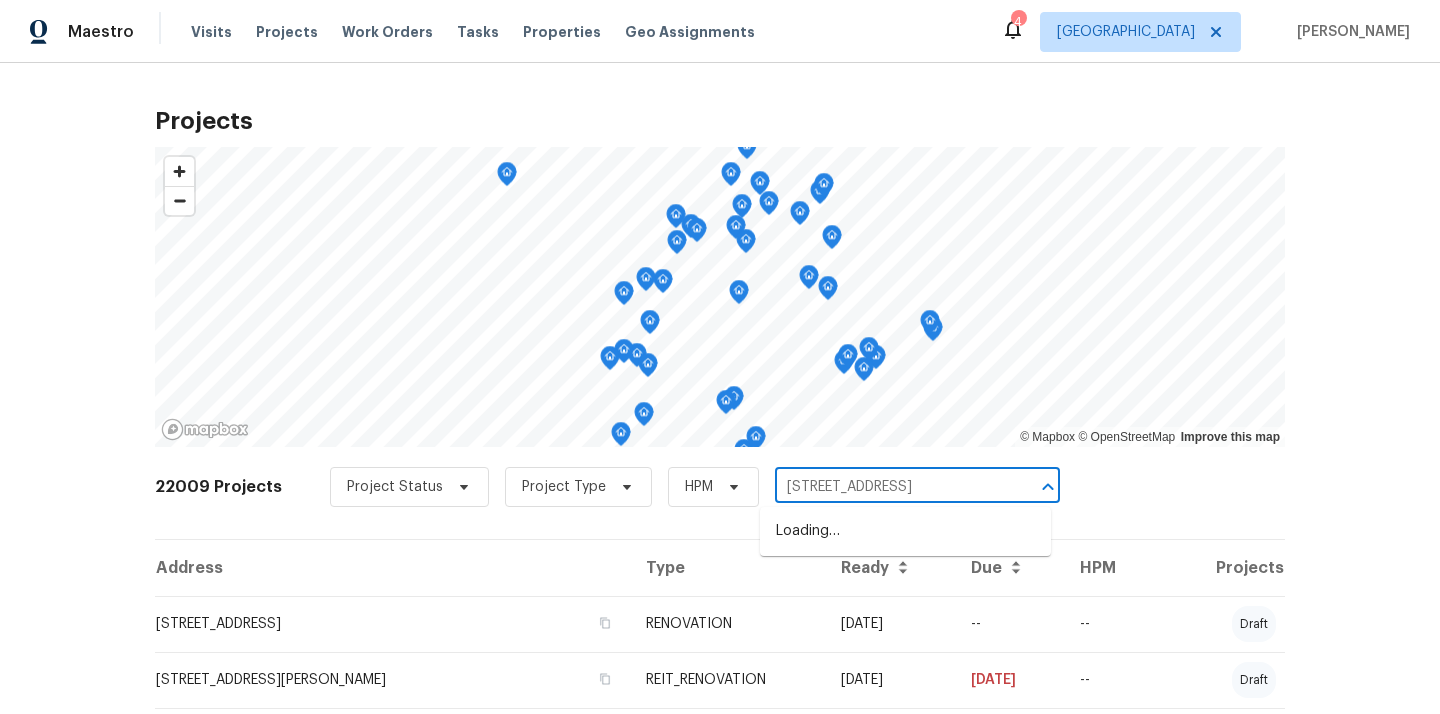 scroll, scrollTop: 0, scrollLeft: 85, axis: horizontal 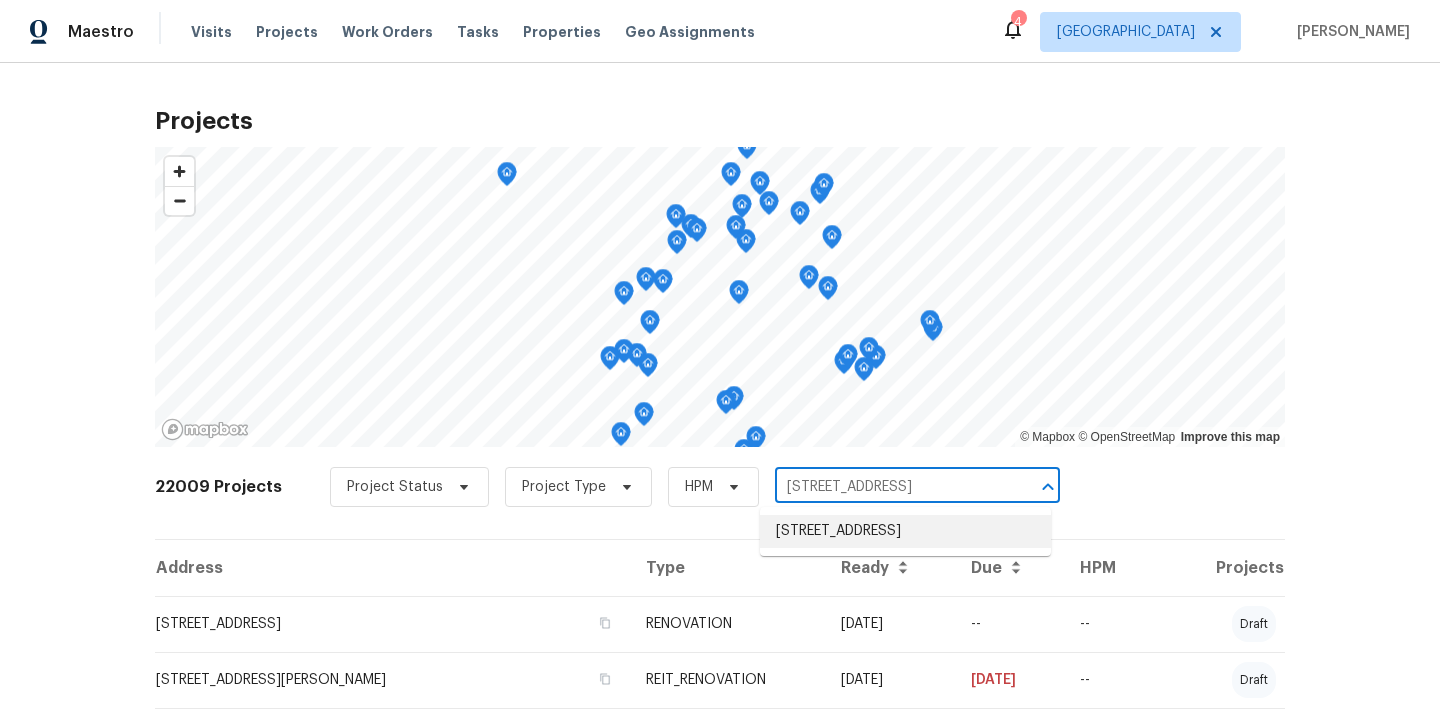 click on "3530 Glowing Horizon Rd, Pasadena, TX 77503" at bounding box center (905, 531) 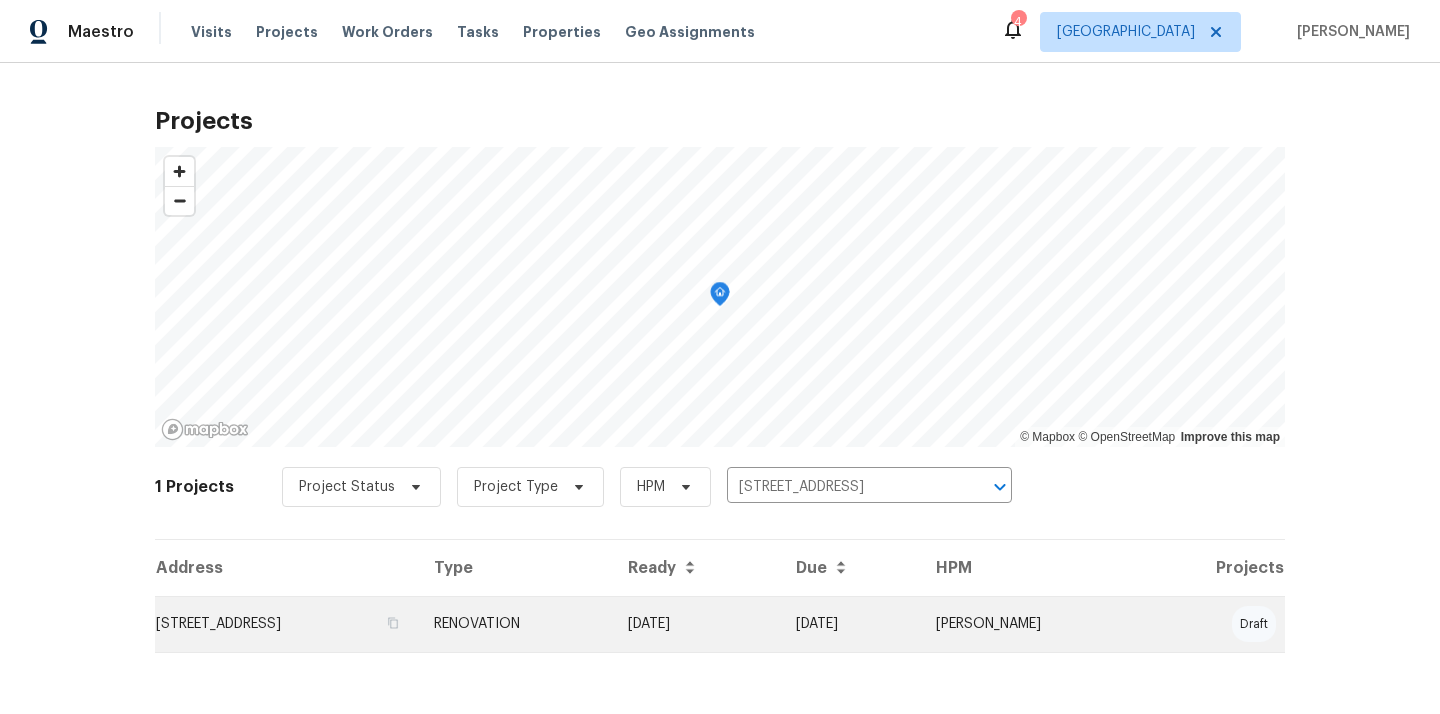 click on "[DATE]" at bounding box center (696, 624) 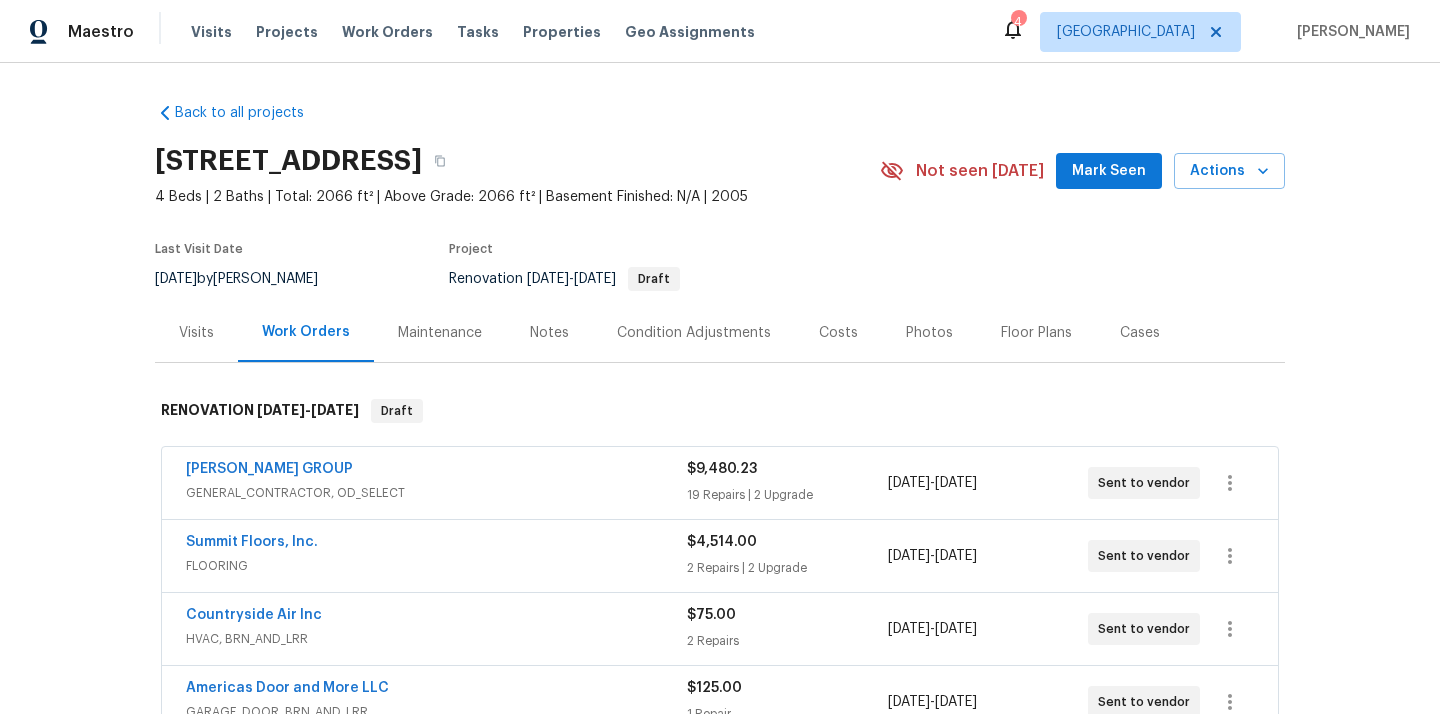 click on "3530 Glowing Horizon Rd, Pasadena, TX 77503" at bounding box center (288, 161) 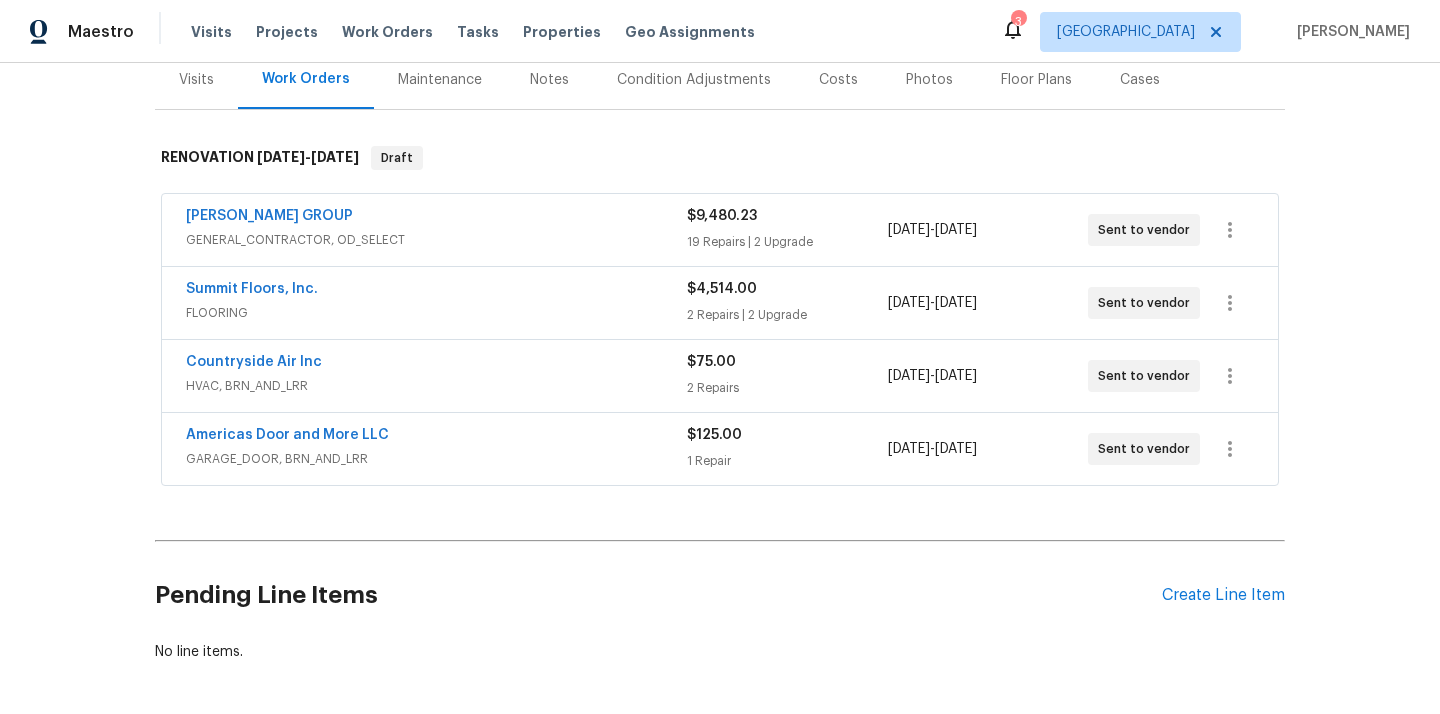 scroll, scrollTop: 269, scrollLeft: 0, axis: vertical 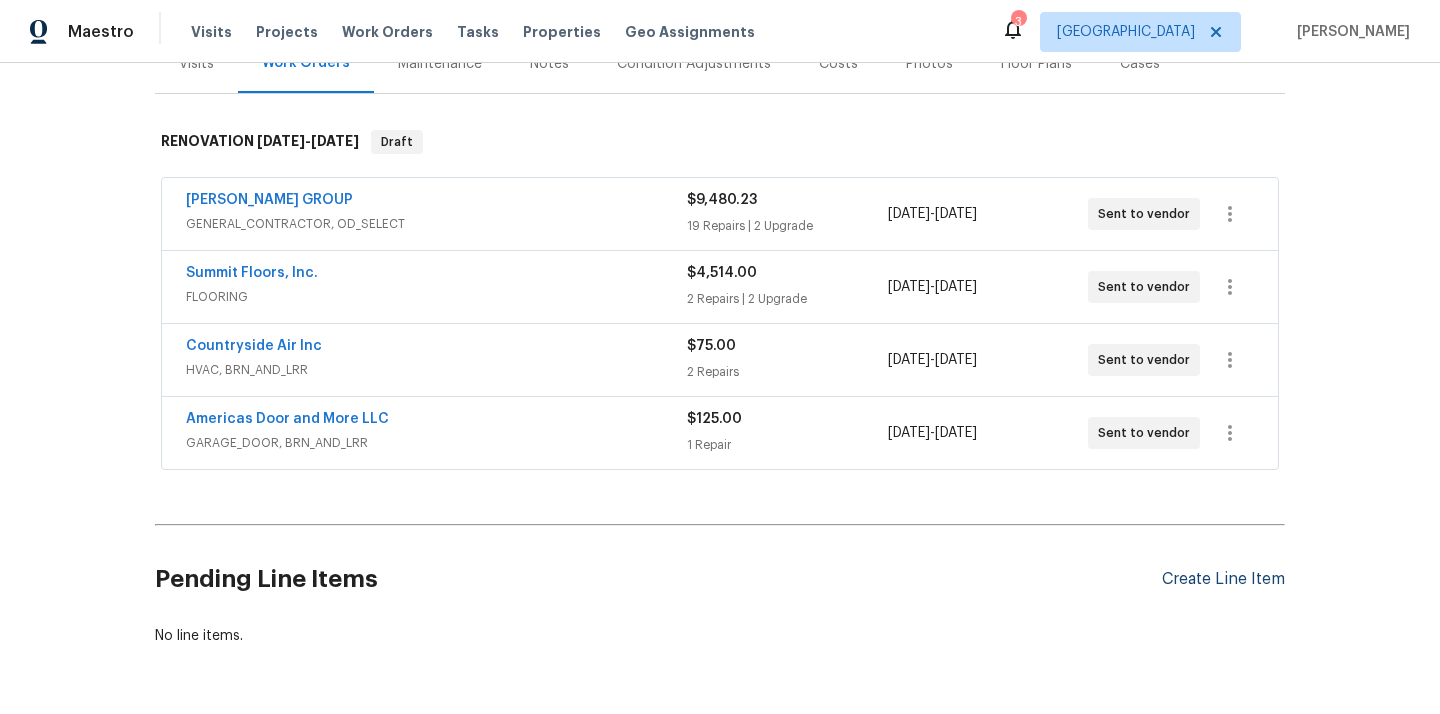 click on "Create Line Item" at bounding box center [1223, 579] 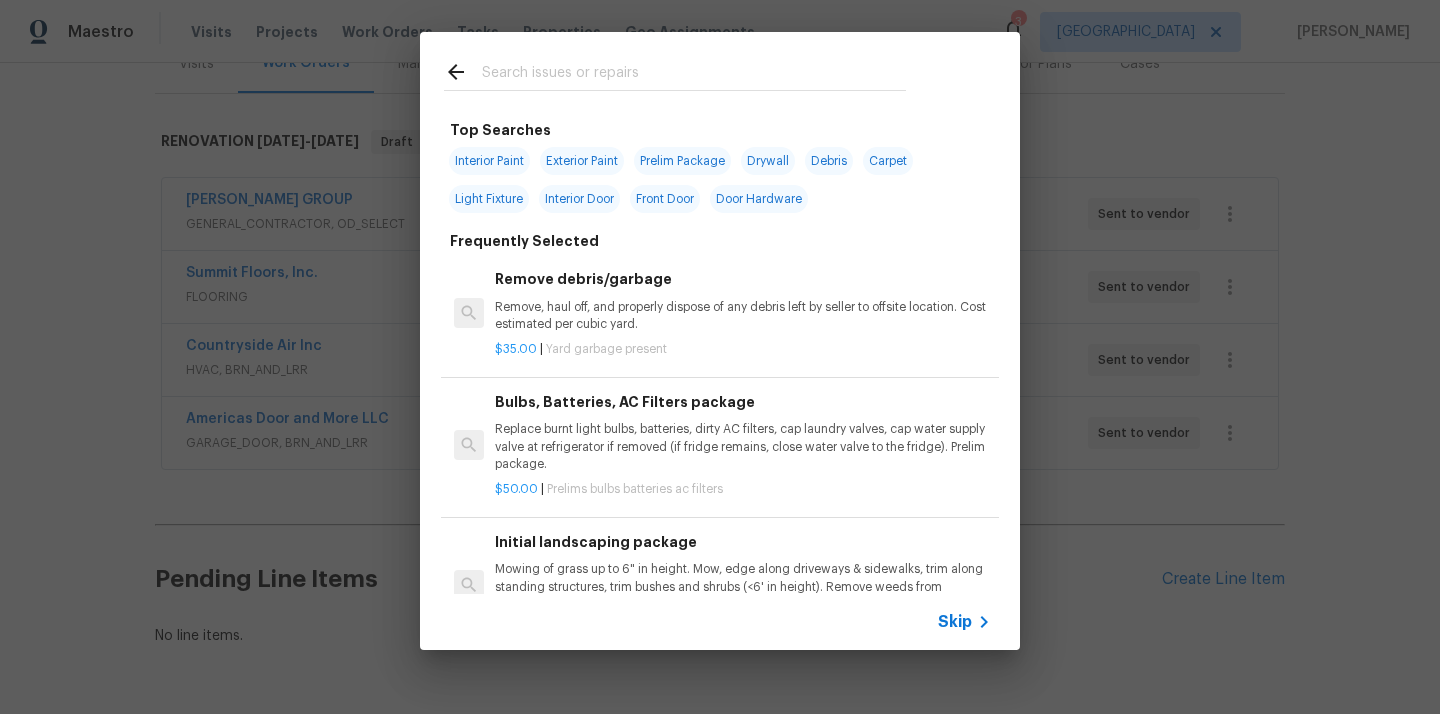 click at bounding box center (675, 71) 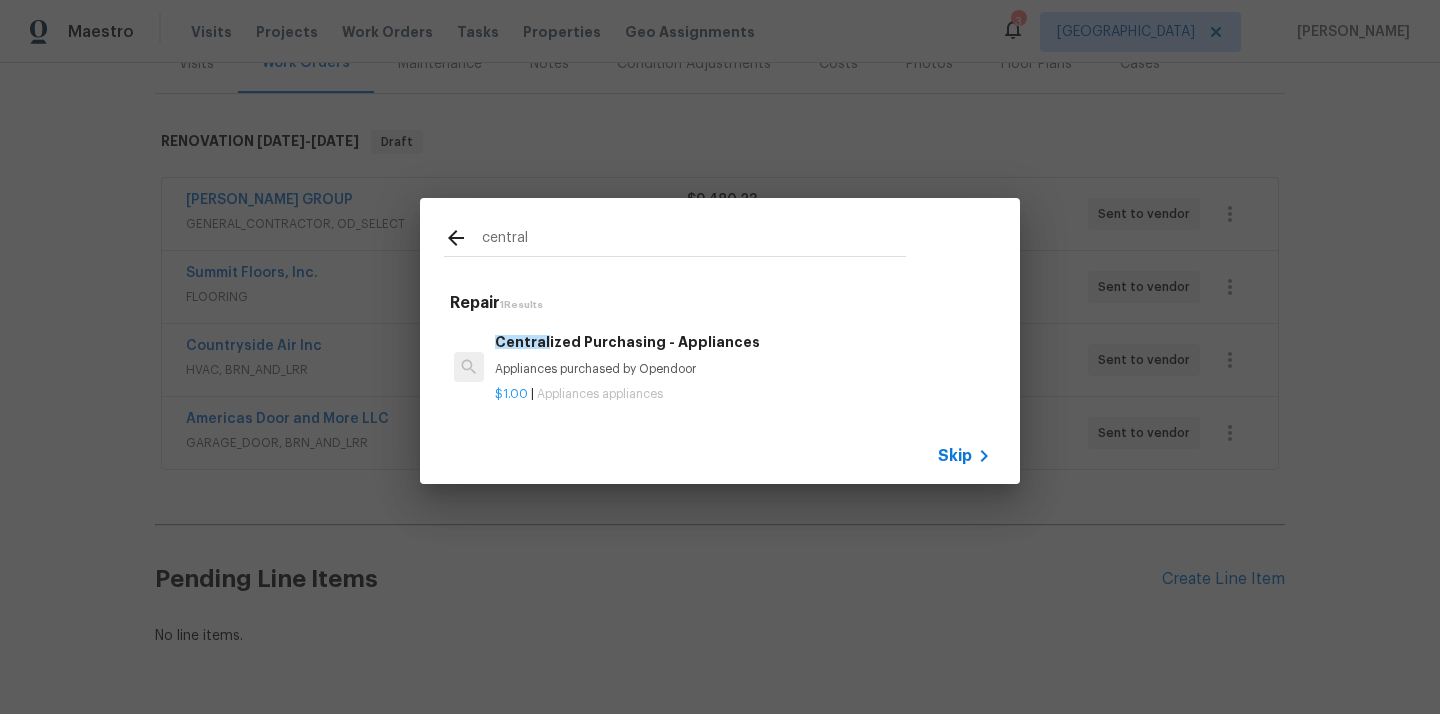 type on "central" 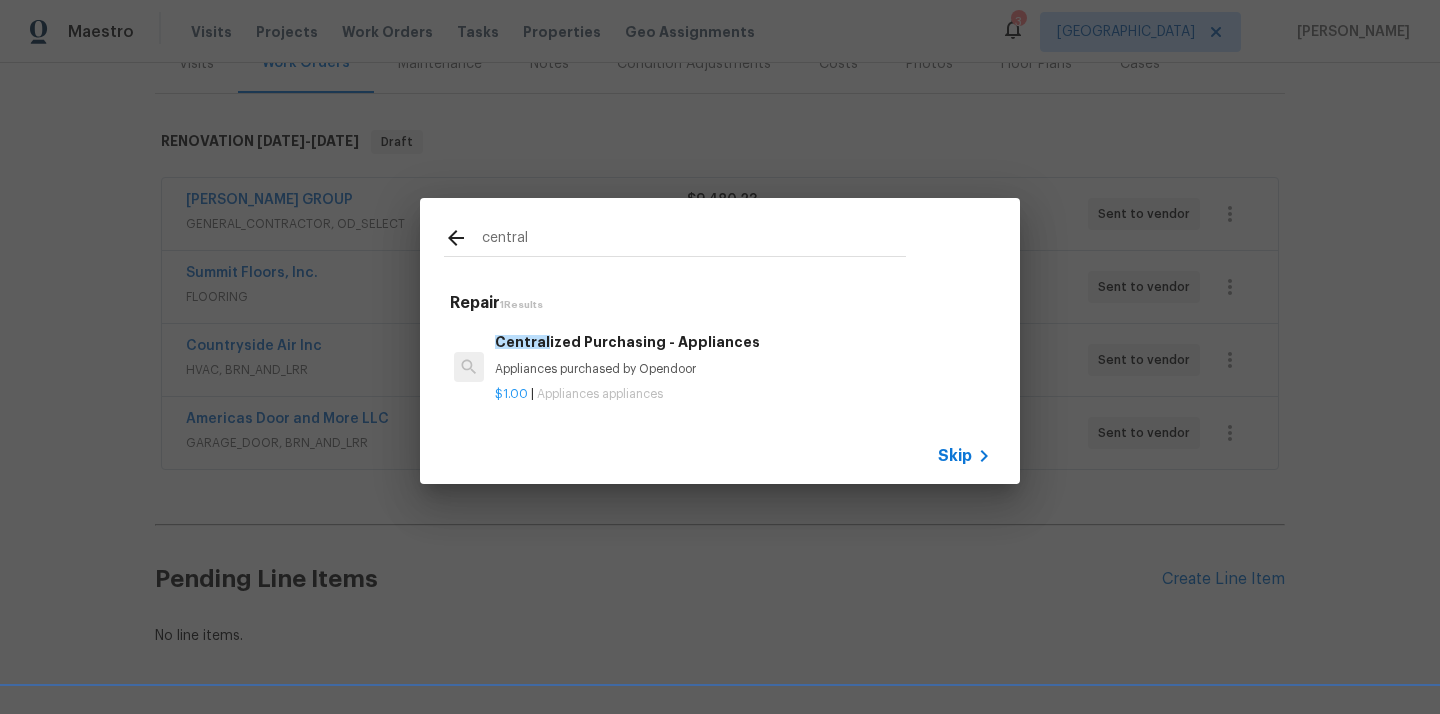 click on "Central ized Purchasing - Appliances" at bounding box center [743, 342] 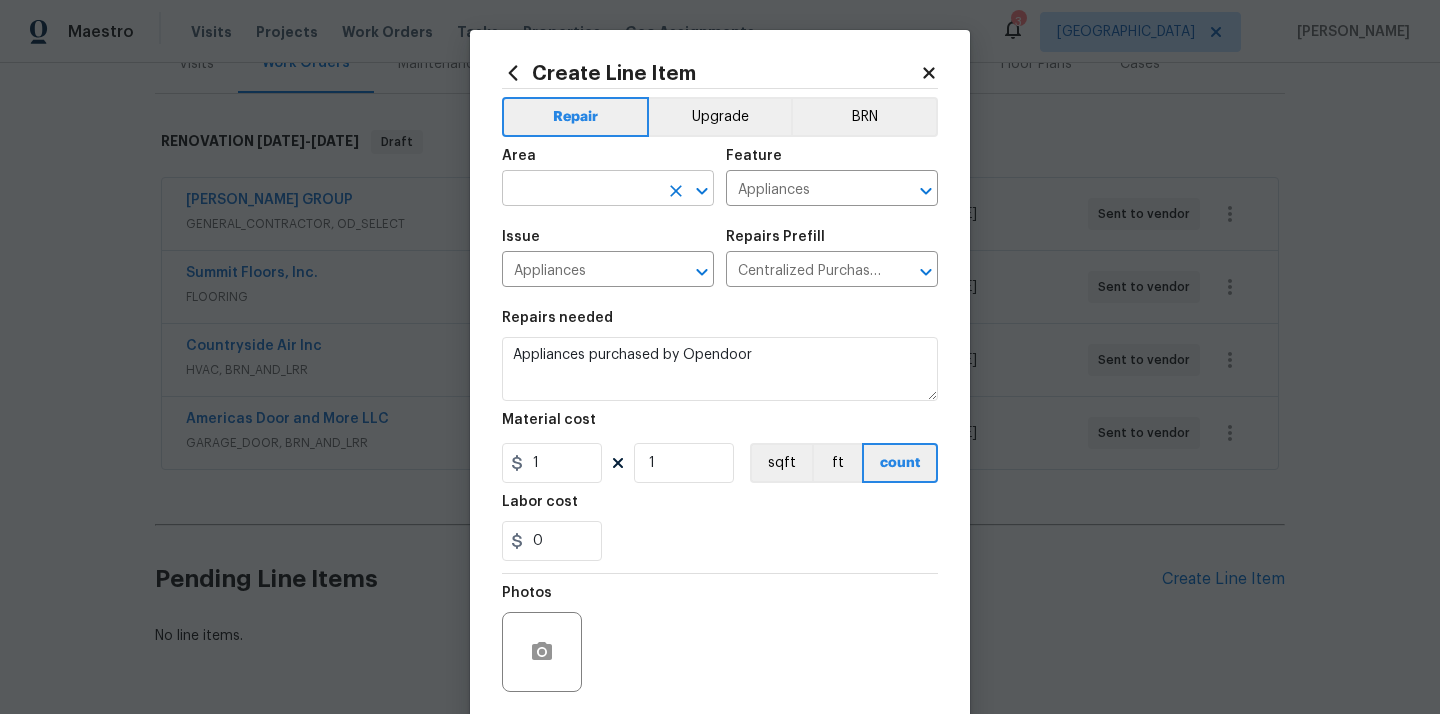 click at bounding box center [580, 190] 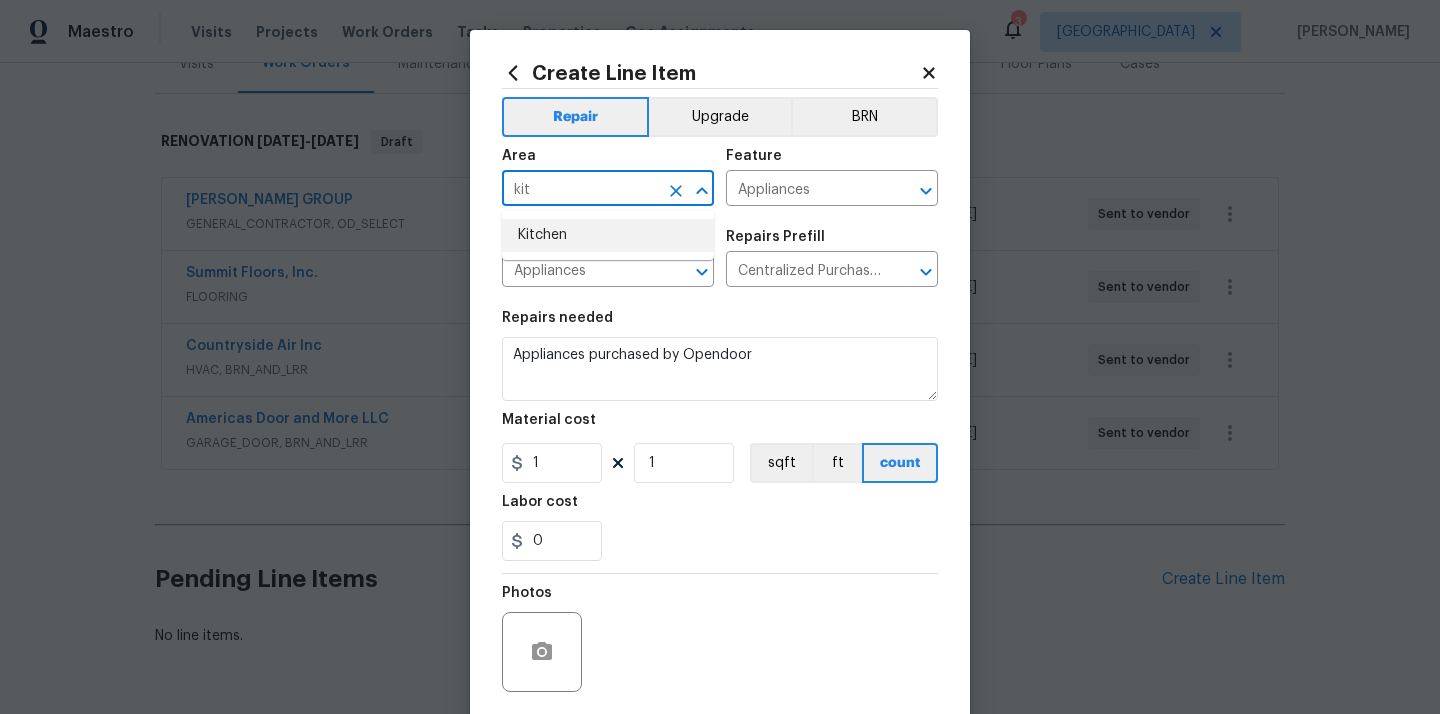 click on "Kitchen" at bounding box center [608, 235] 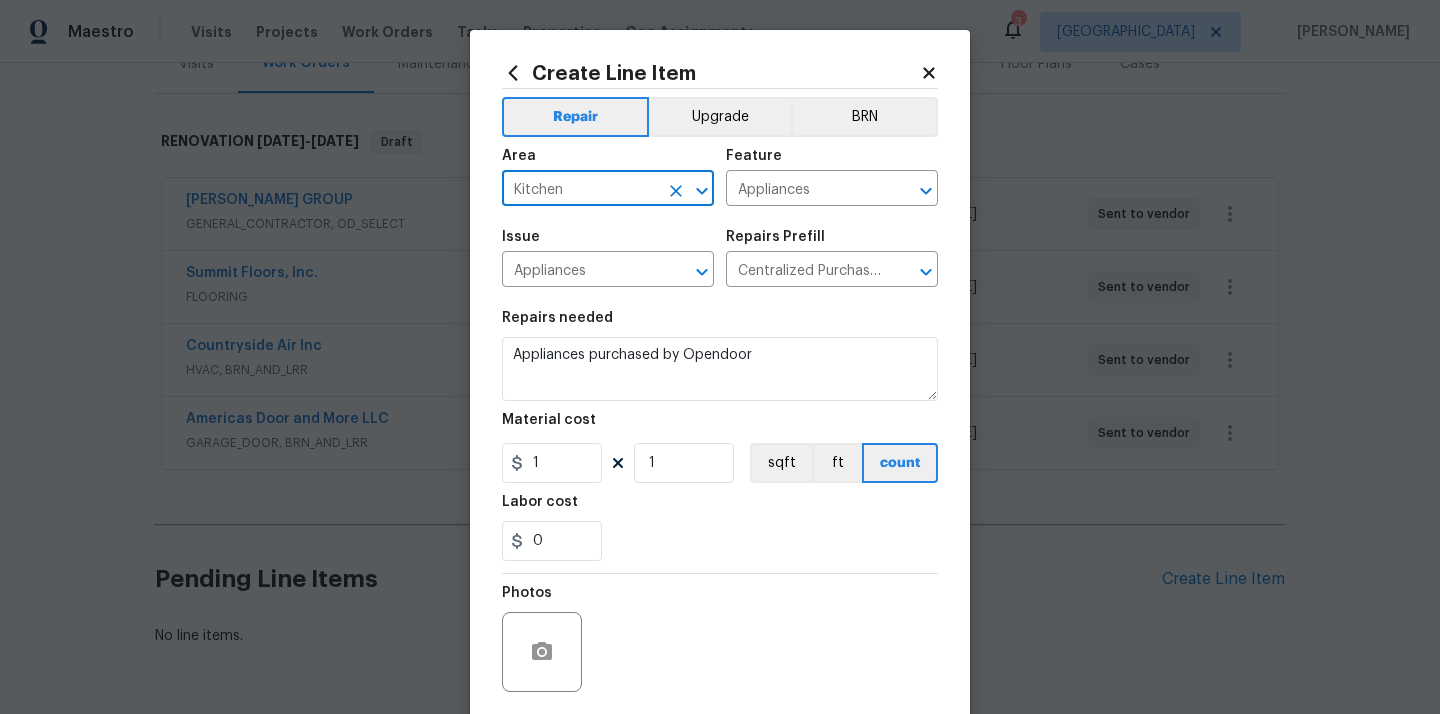type on "Kitchen" 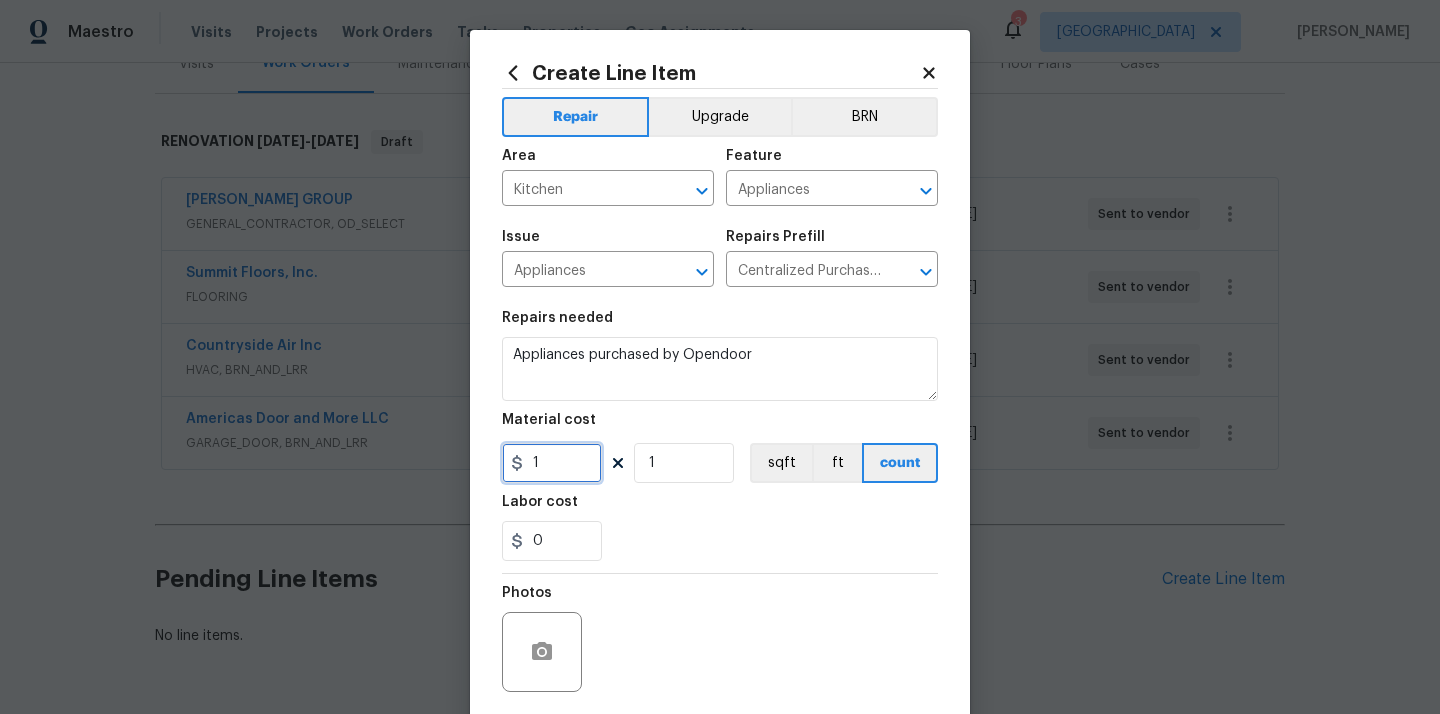 drag, startPoint x: 549, startPoint y: 469, endPoint x: 485, endPoint y: 468, distance: 64.00781 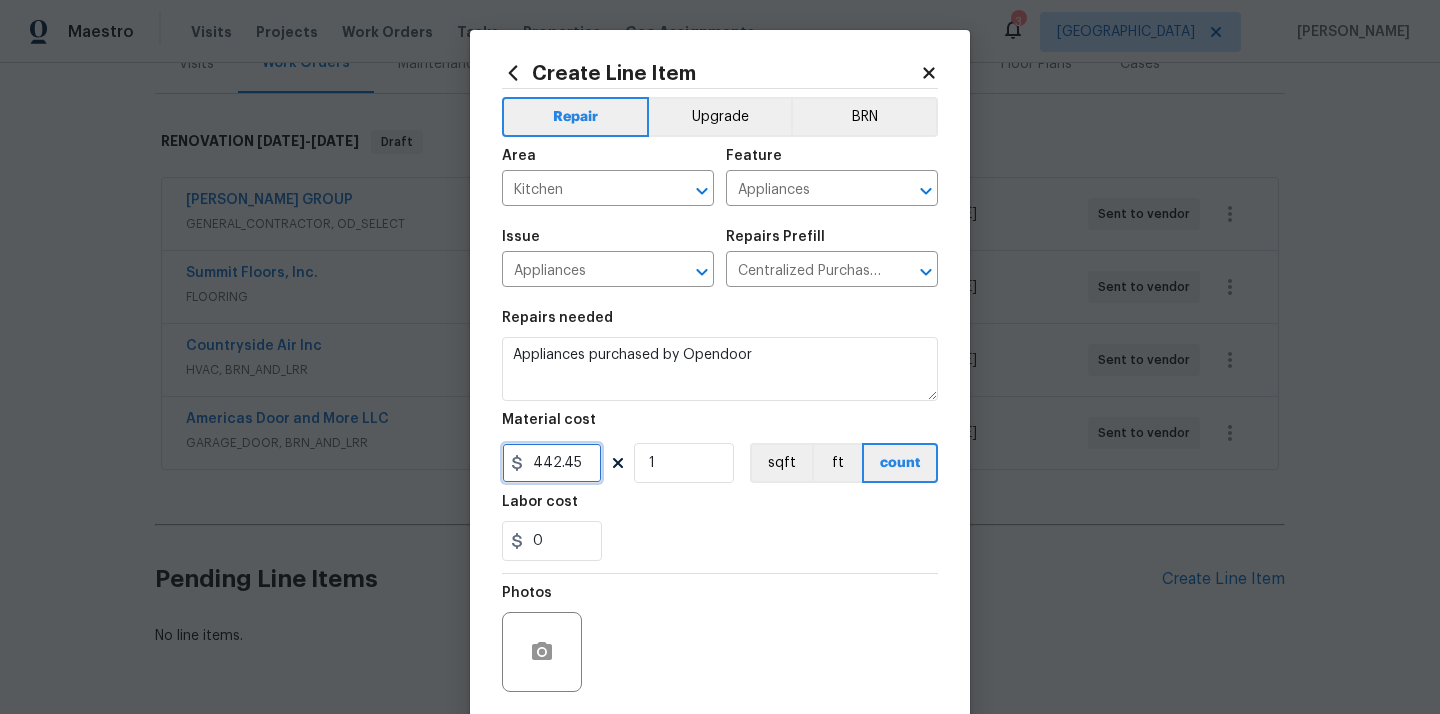 type on "442.45" 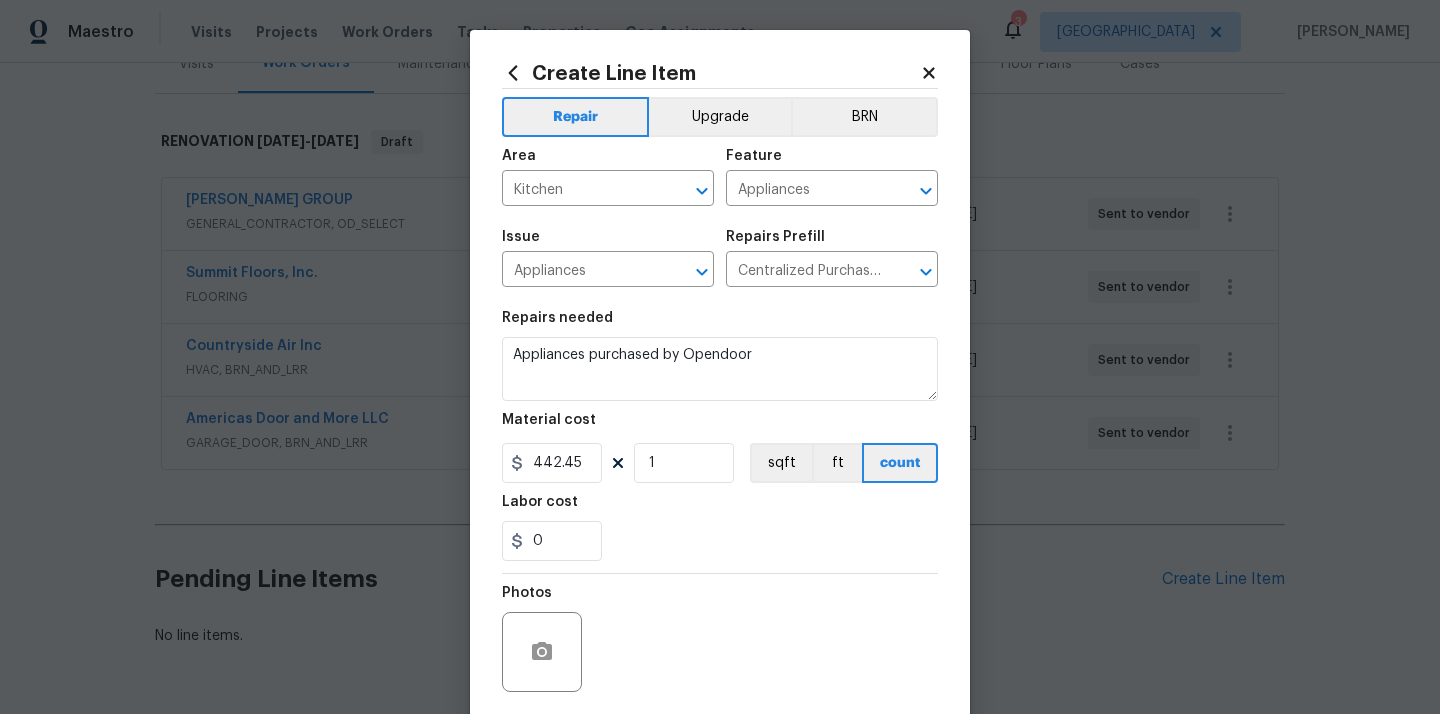click on "0" at bounding box center (720, 541) 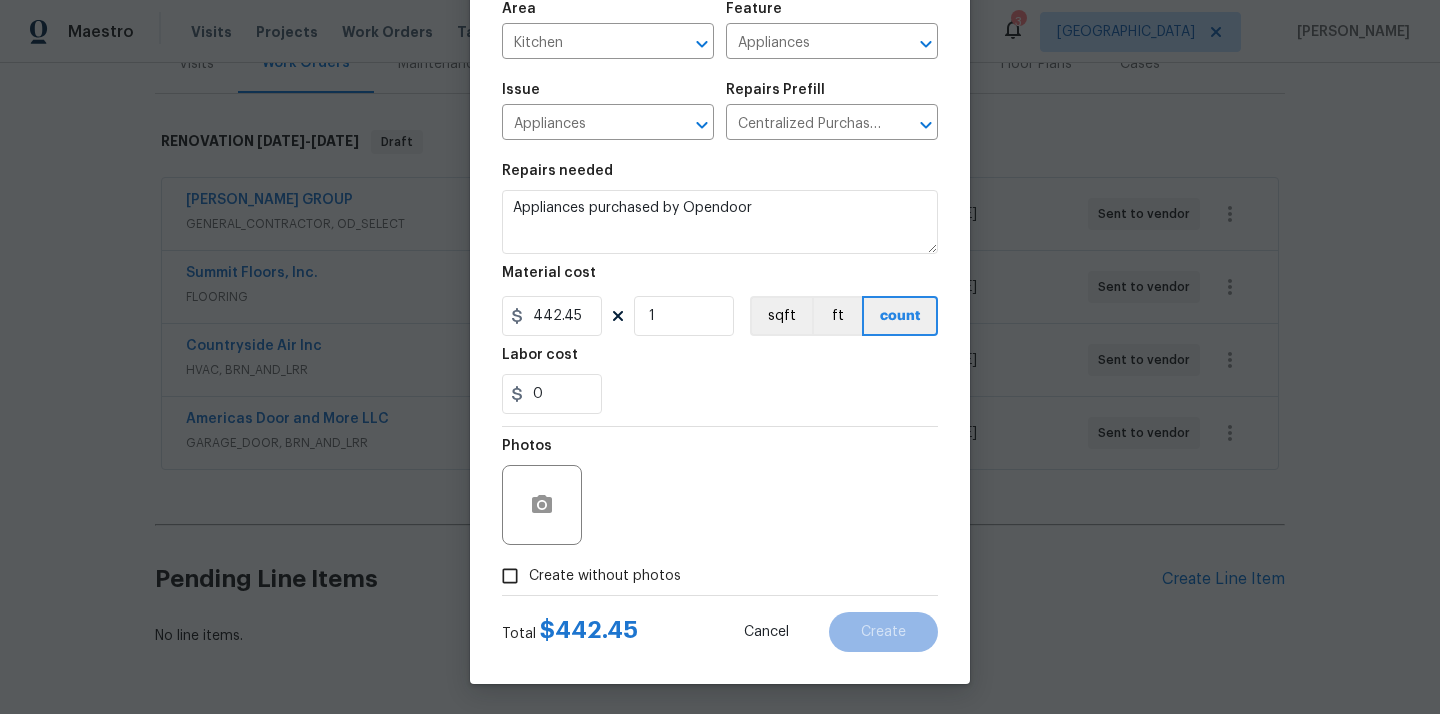 click on "Create without photos" at bounding box center (605, 576) 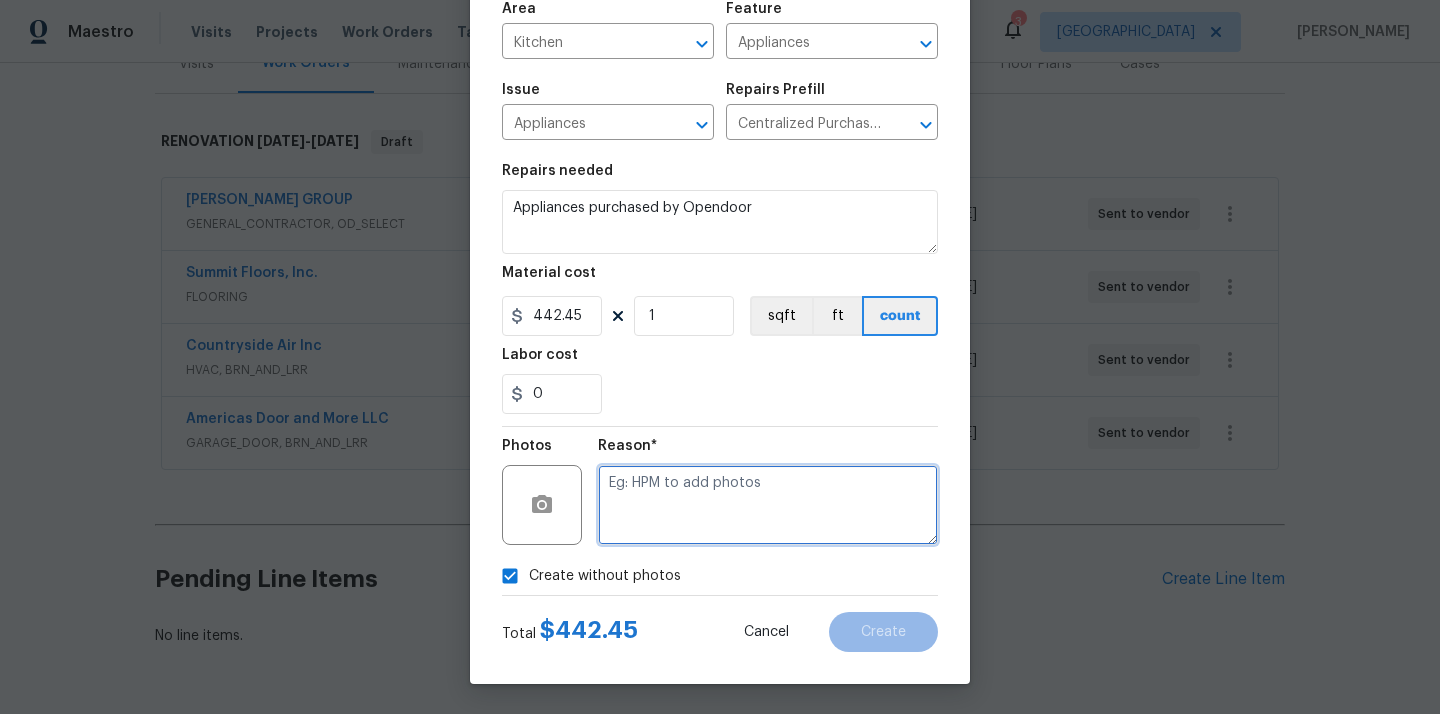 click at bounding box center [768, 505] 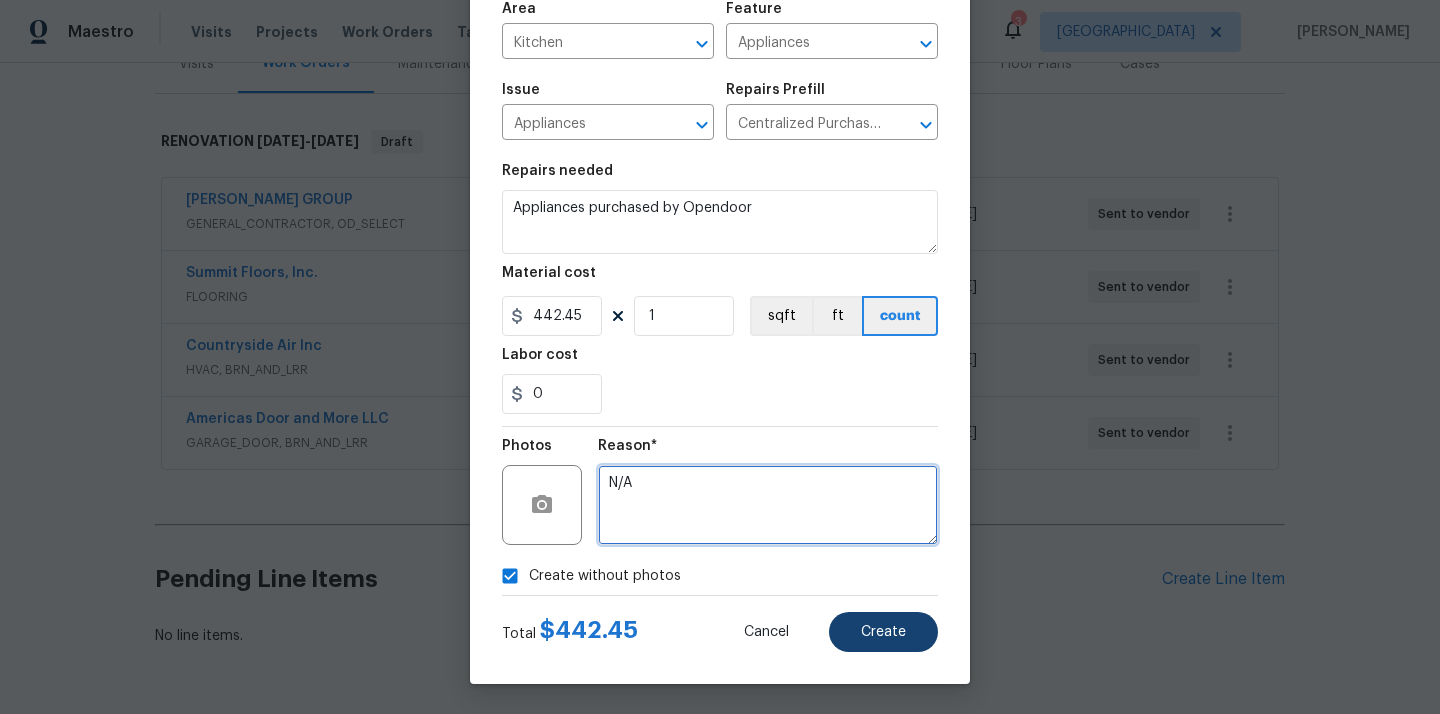 type on "N/A" 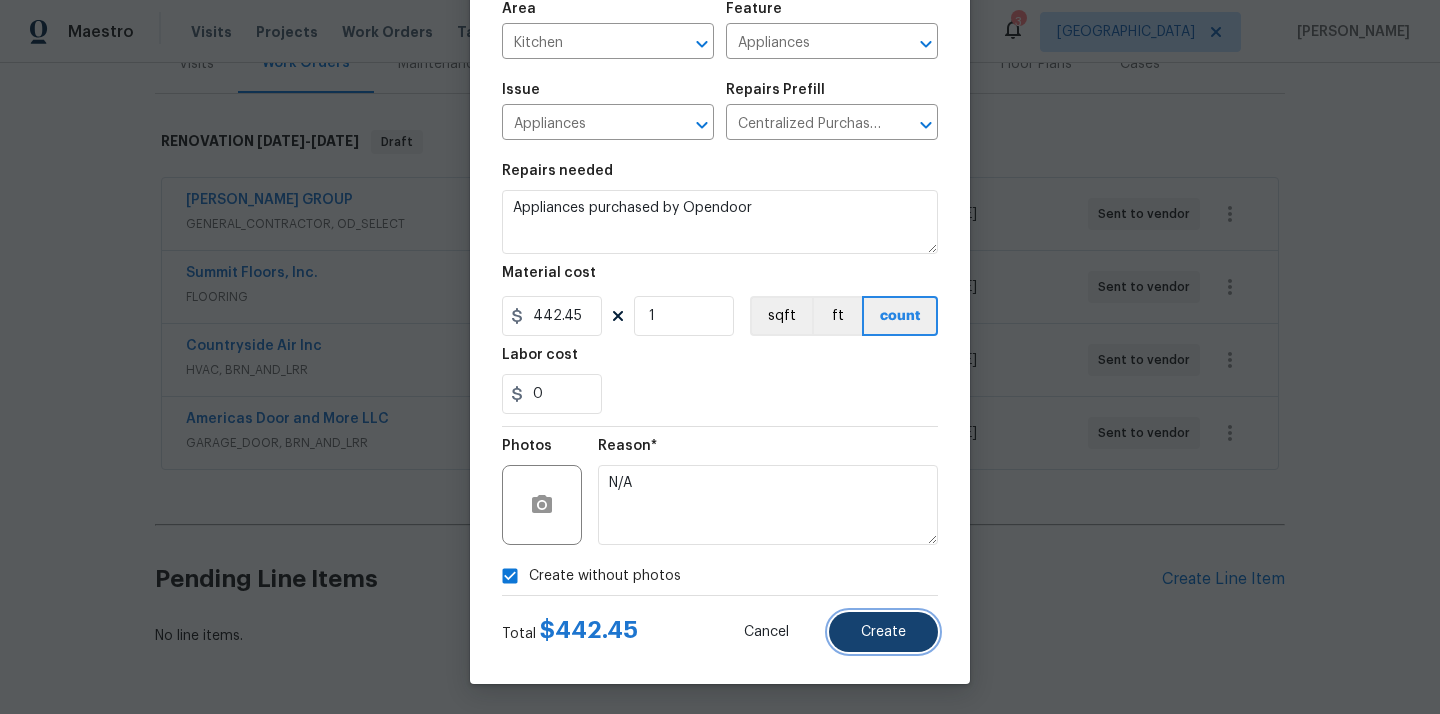 click on "Create" at bounding box center (883, 632) 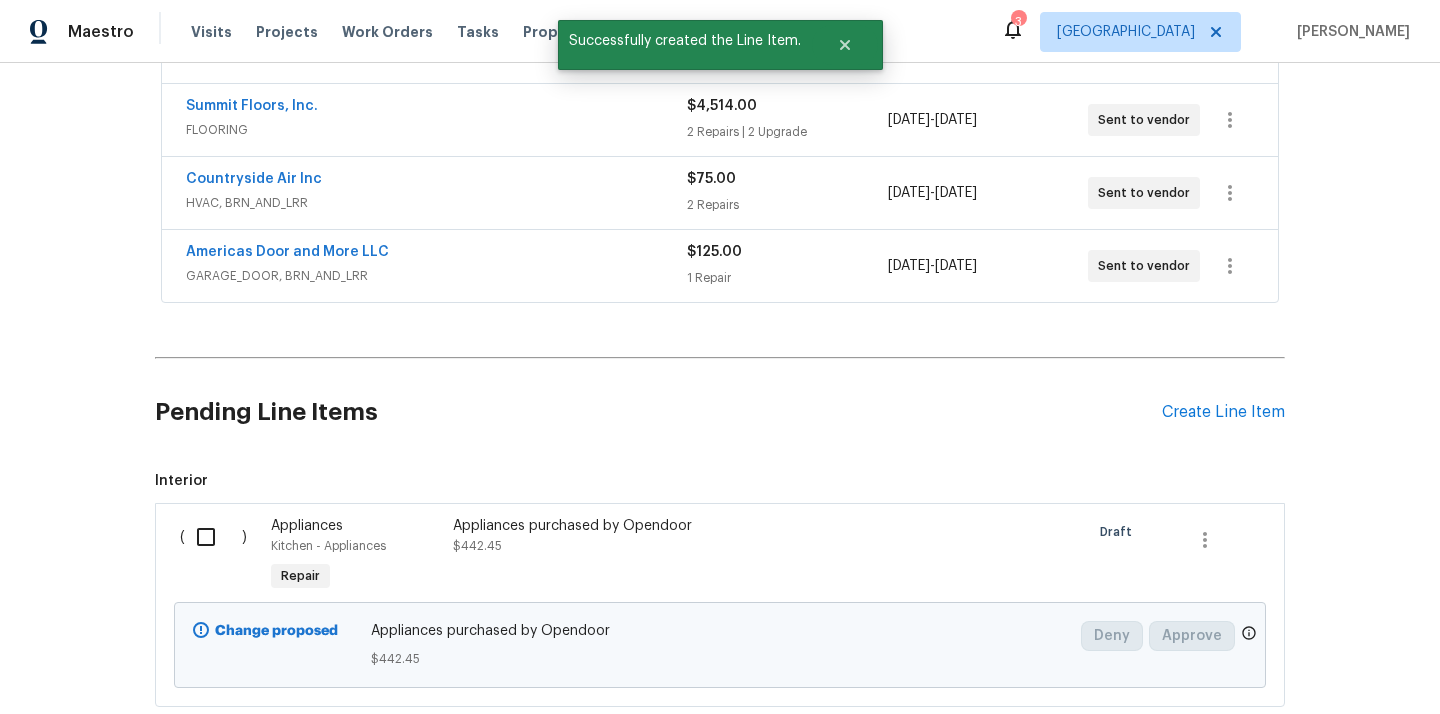 scroll, scrollTop: 565, scrollLeft: 0, axis: vertical 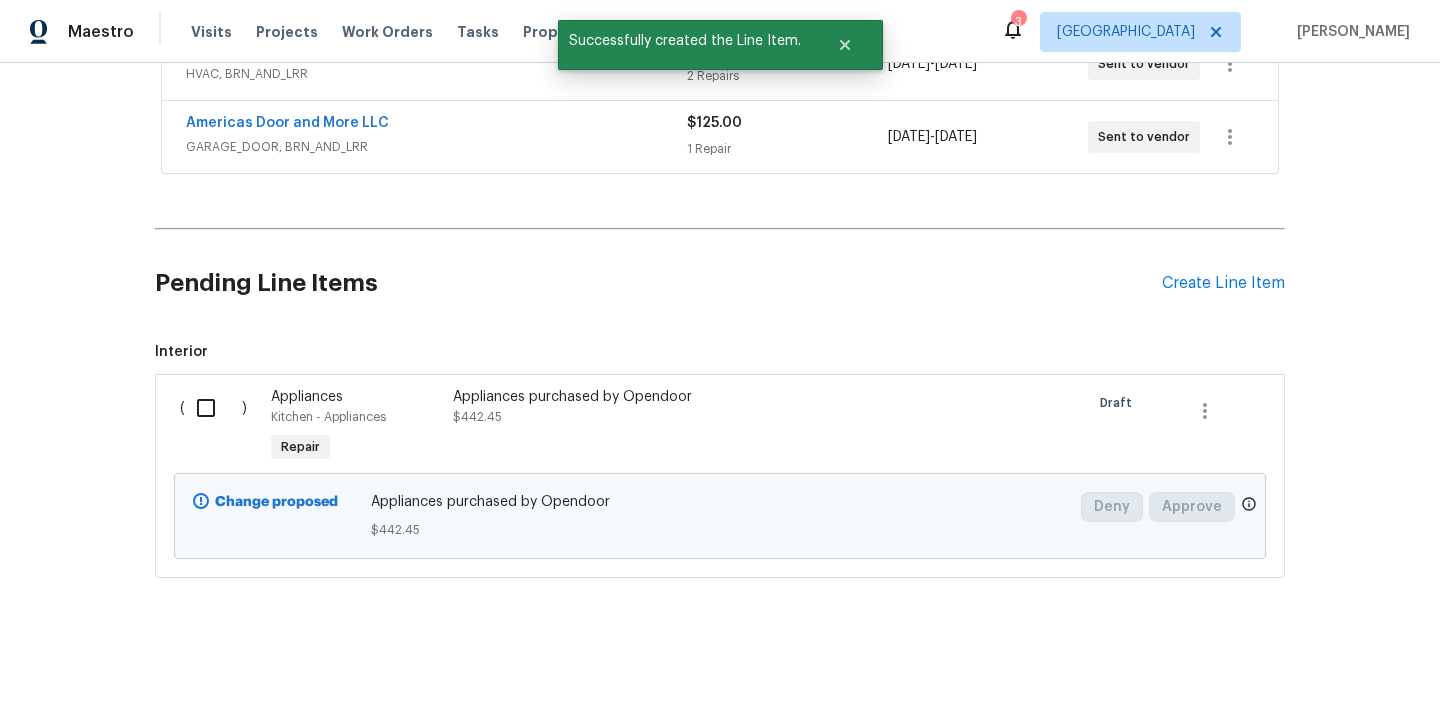 click at bounding box center [213, 408] 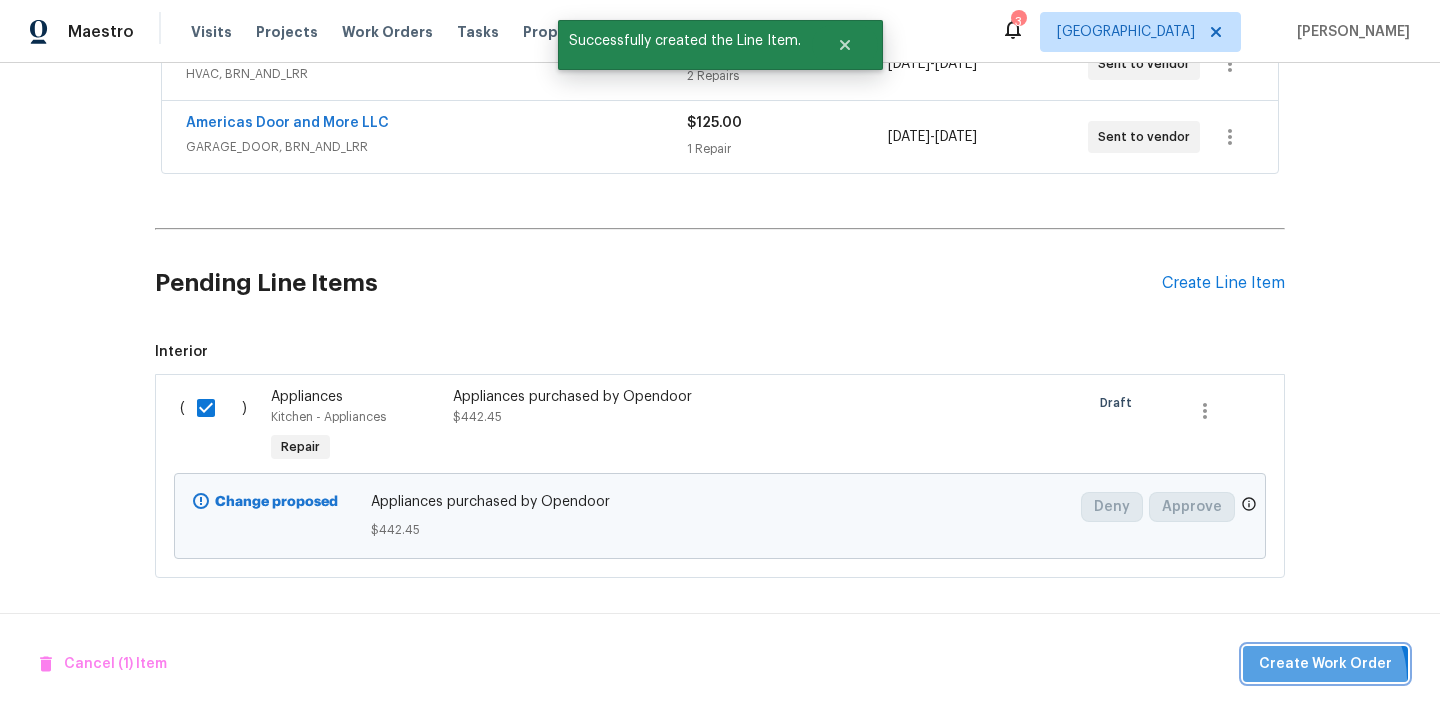 click on "Create Work Order" at bounding box center (1325, 664) 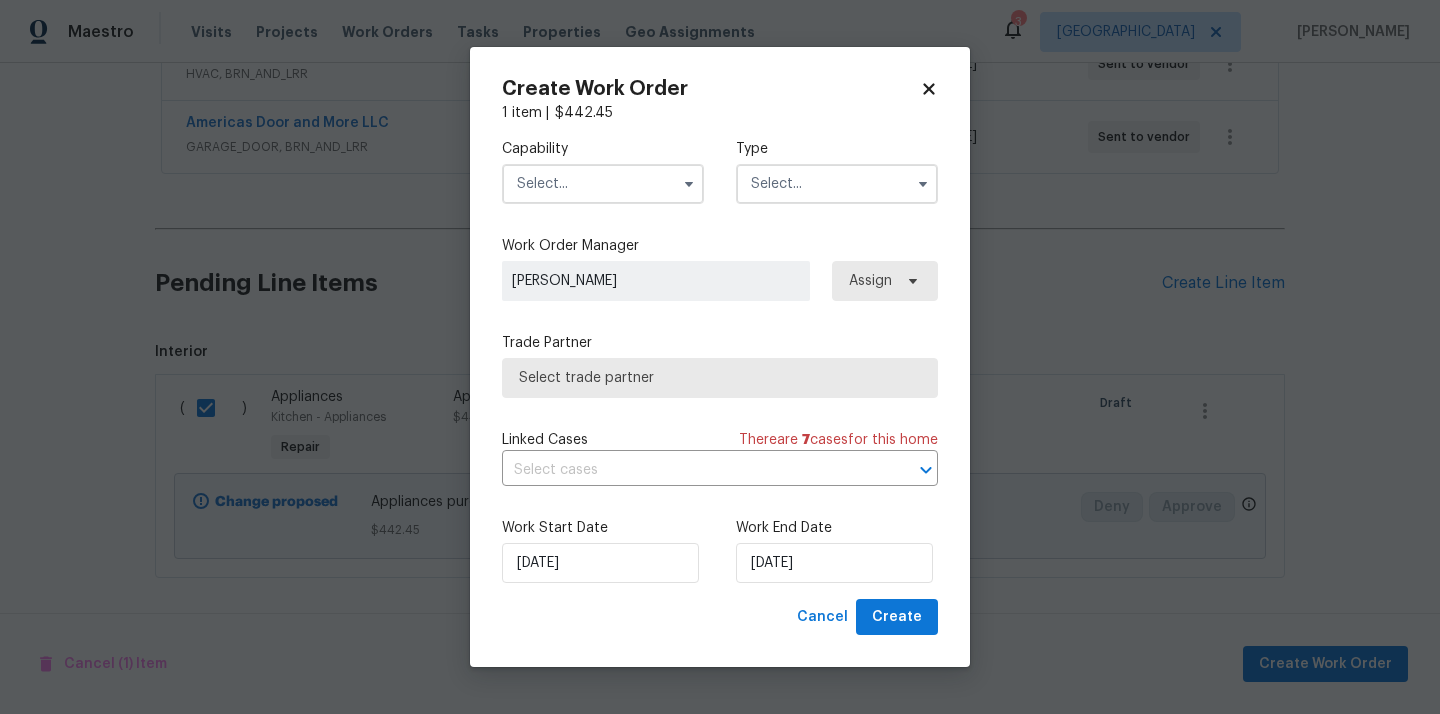 click at bounding box center [603, 184] 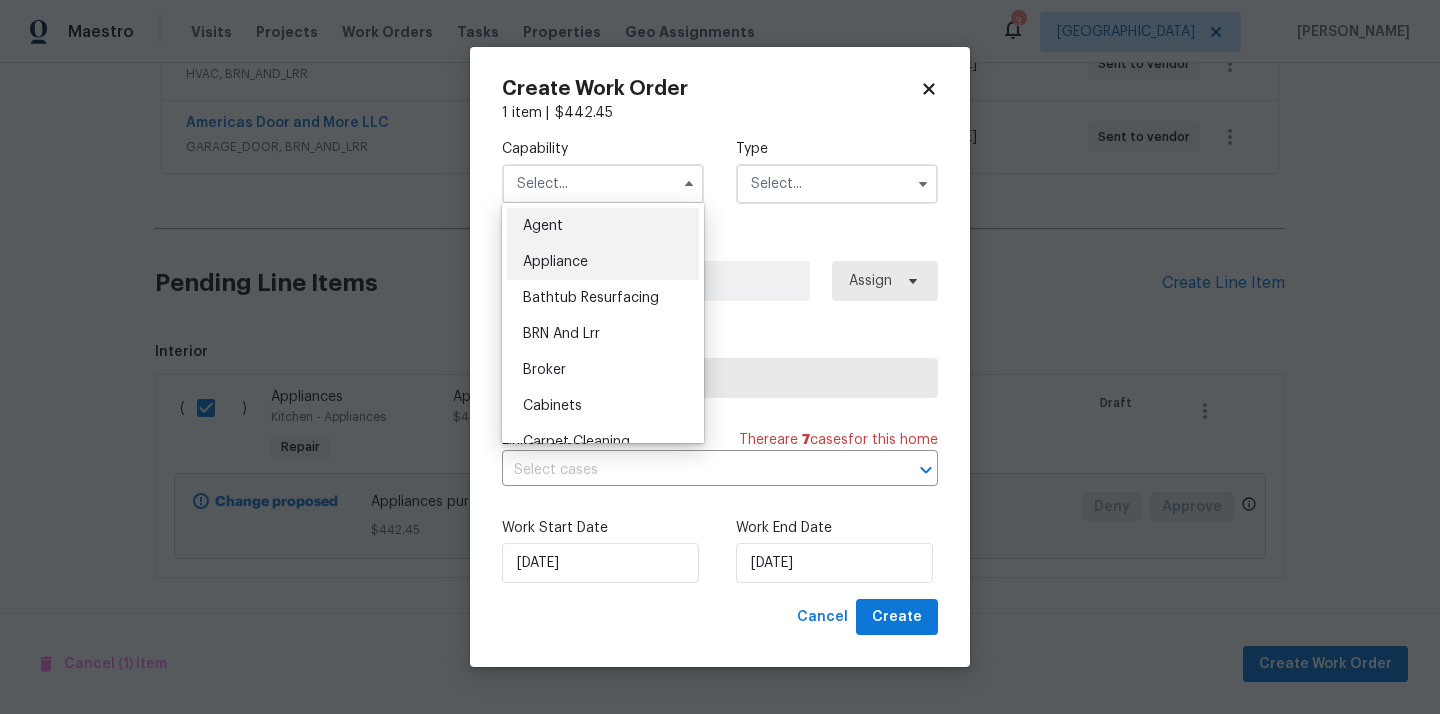 click on "Appliance" at bounding box center (555, 262) 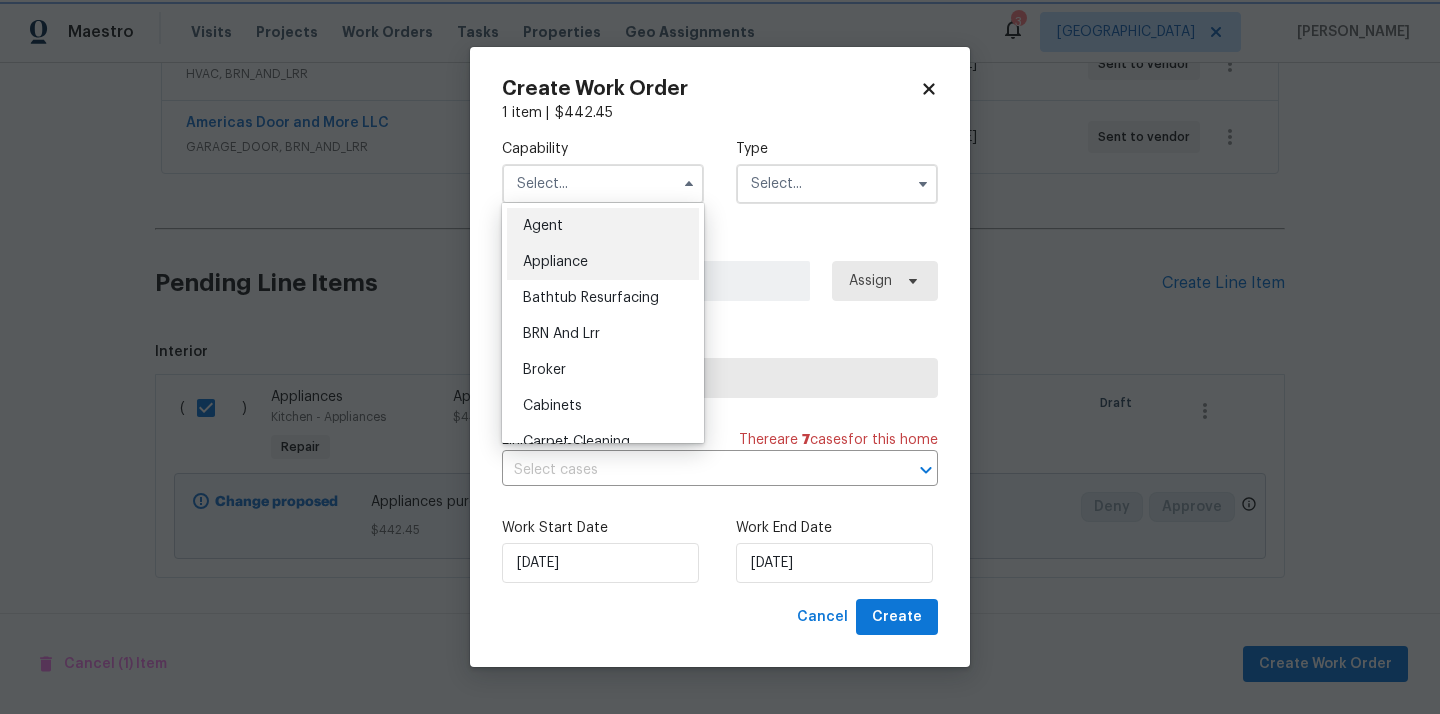 type on "Appliance" 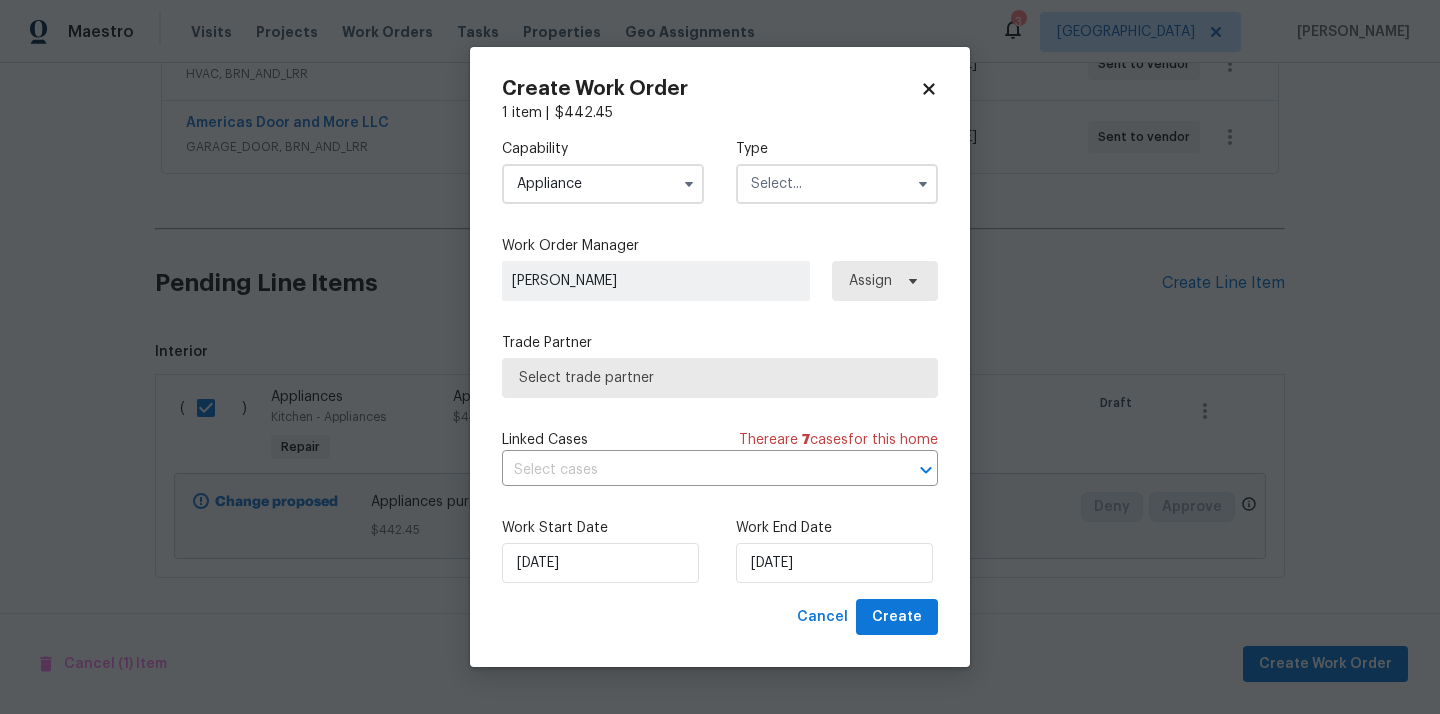 click at bounding box center [837, 184] 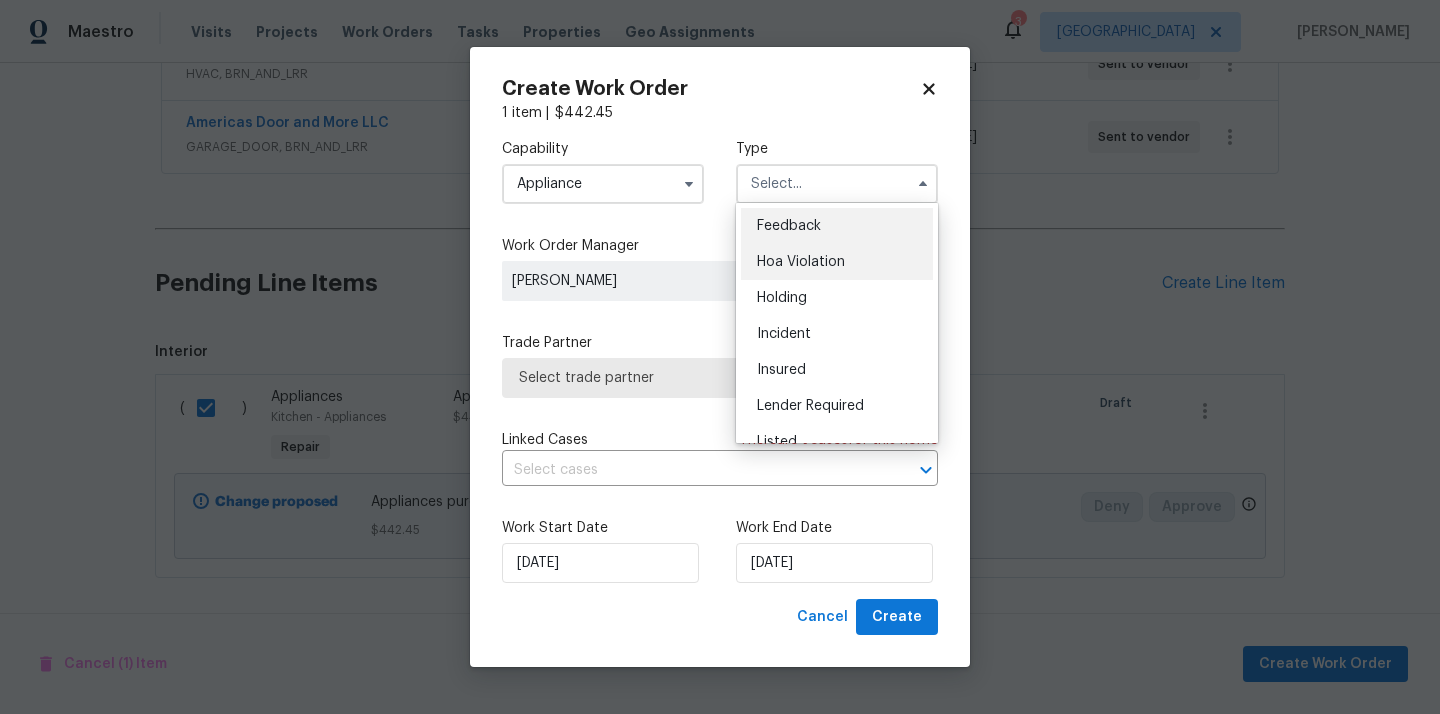 scroll, scrollTop: 454, scrollLeft: 0, axis: vertical 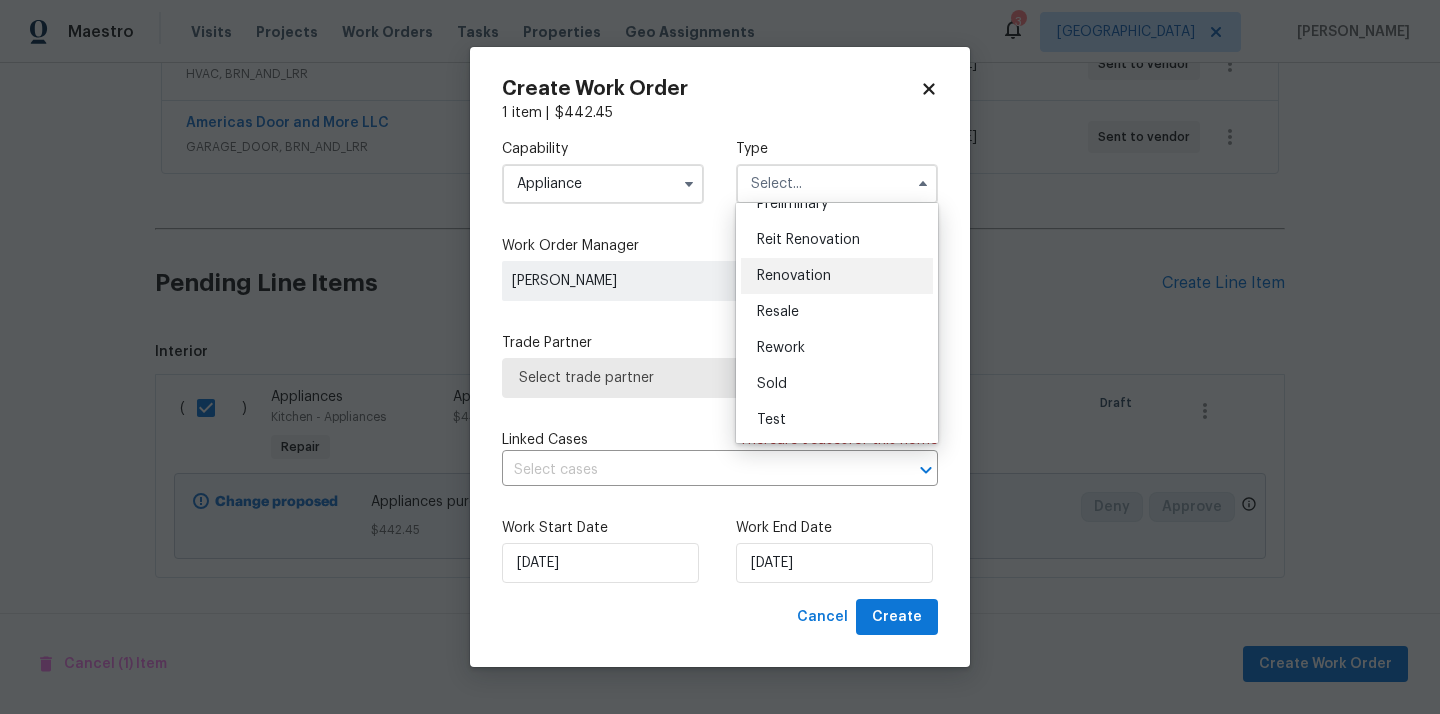 click on "Renovation" at bounding box center [794, 276] 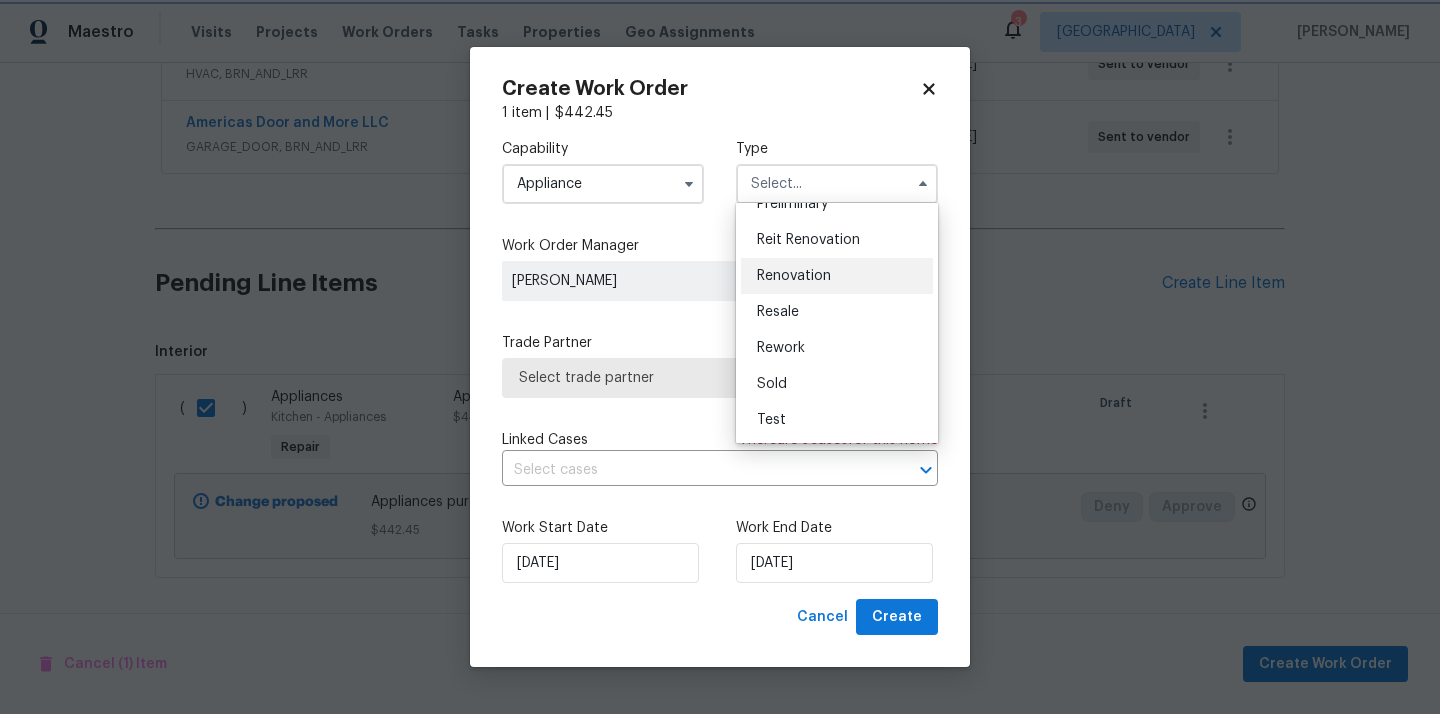 type on "Renovation" 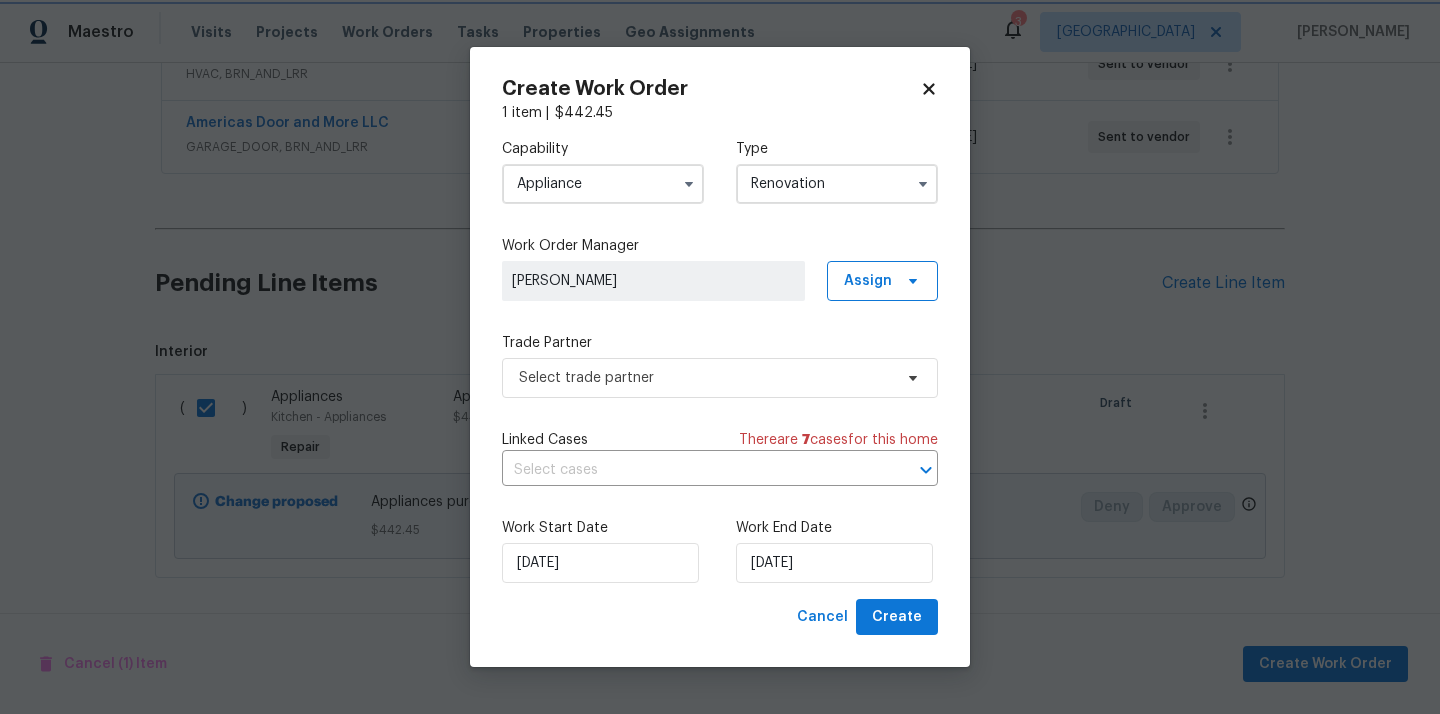 scroll, scrollTop: 0, scrollLeft: 0, axis: both 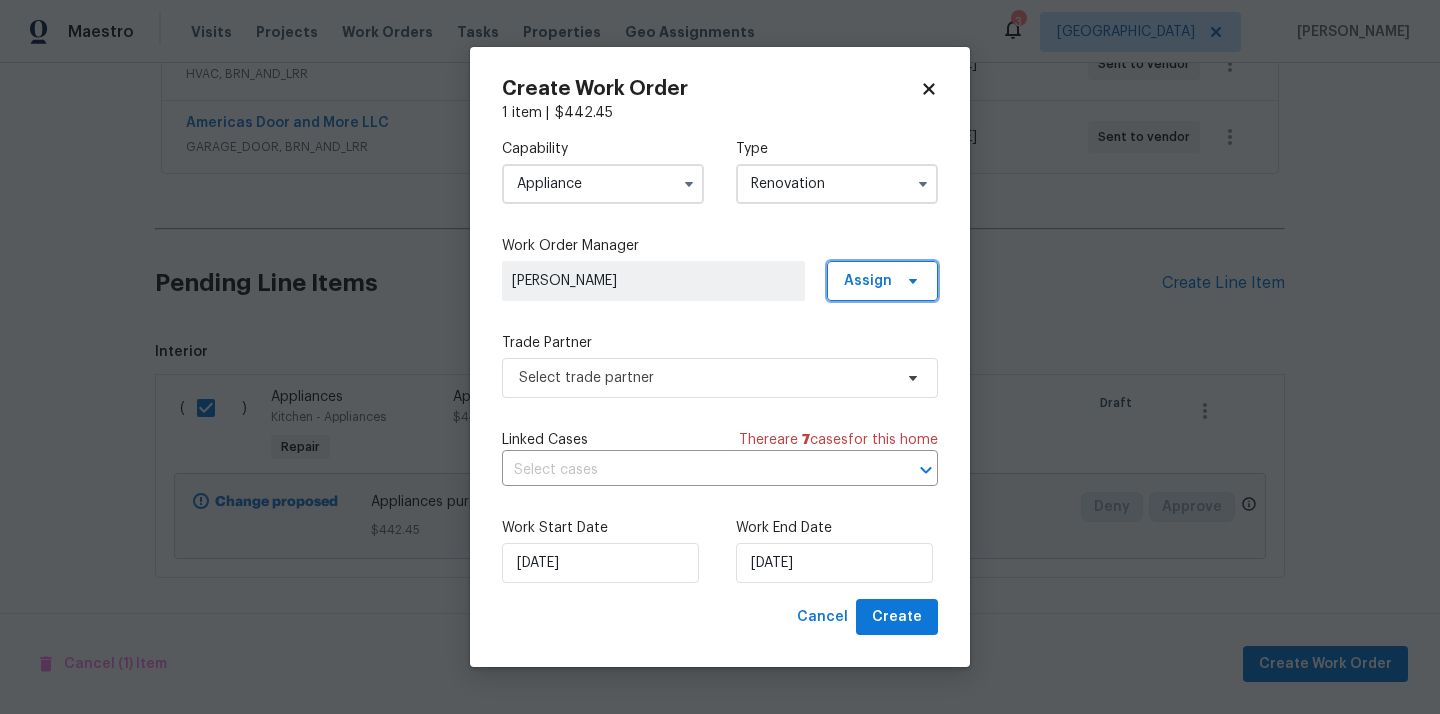 click on "Assign" at bounding box center [868, 281] 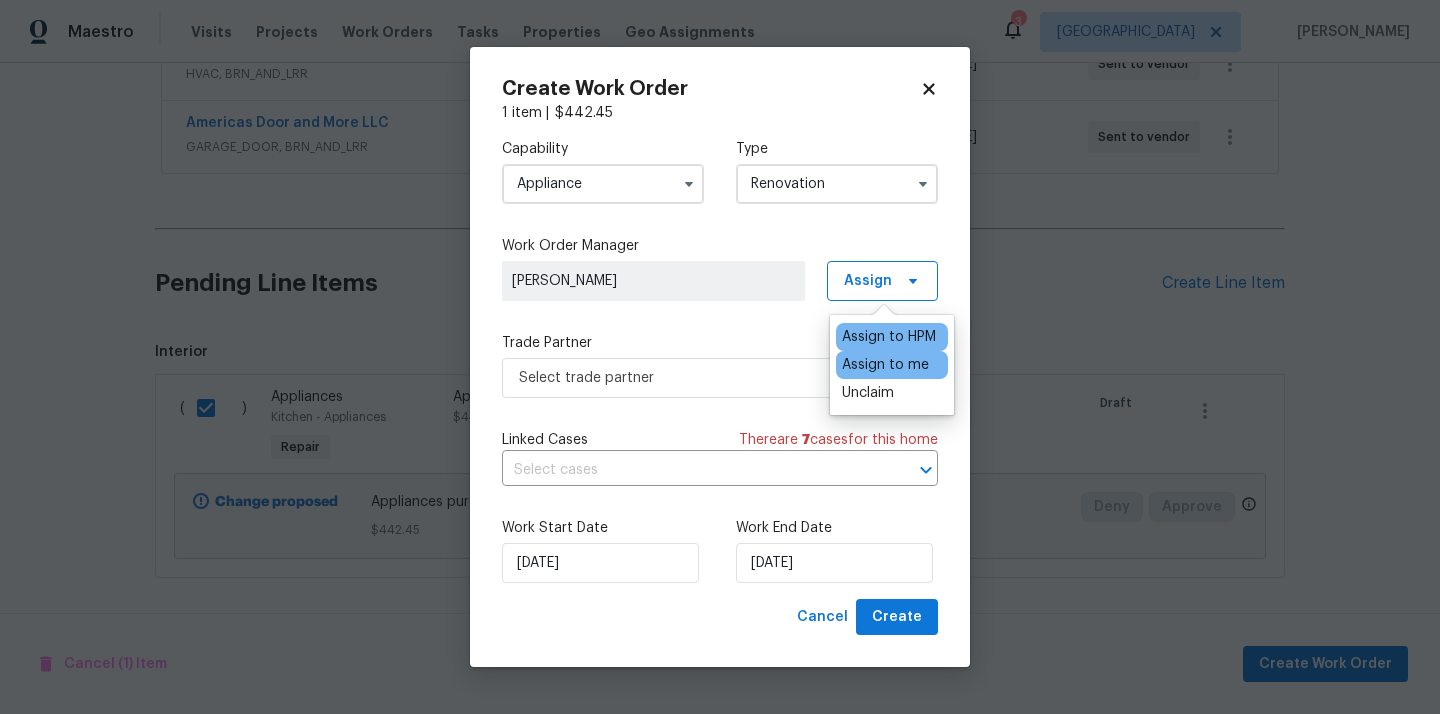 click on "Assign to me" at bounding box center (885, 365) 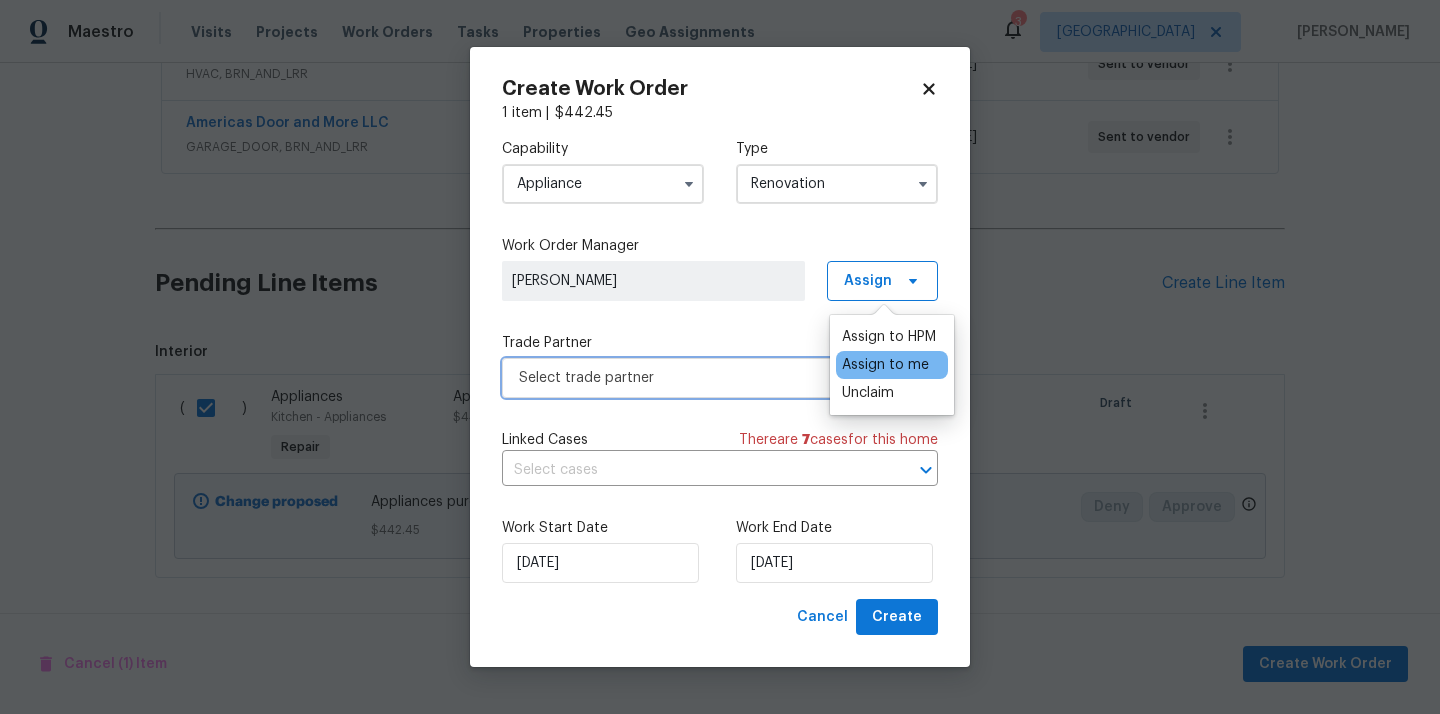 click on "Select trade partner" at bounding box center [705, 378] 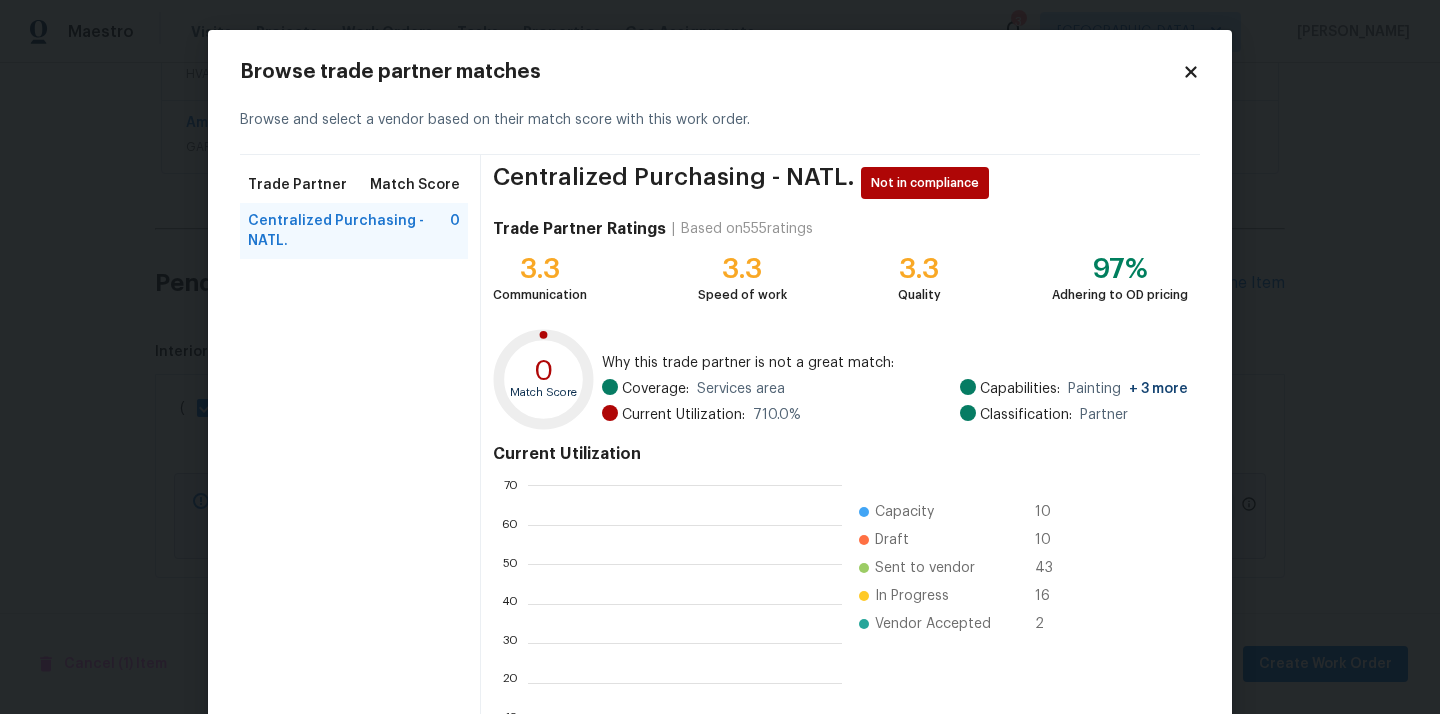 scroll, scrollTop: 2, scrollLeft: 1, axis: both 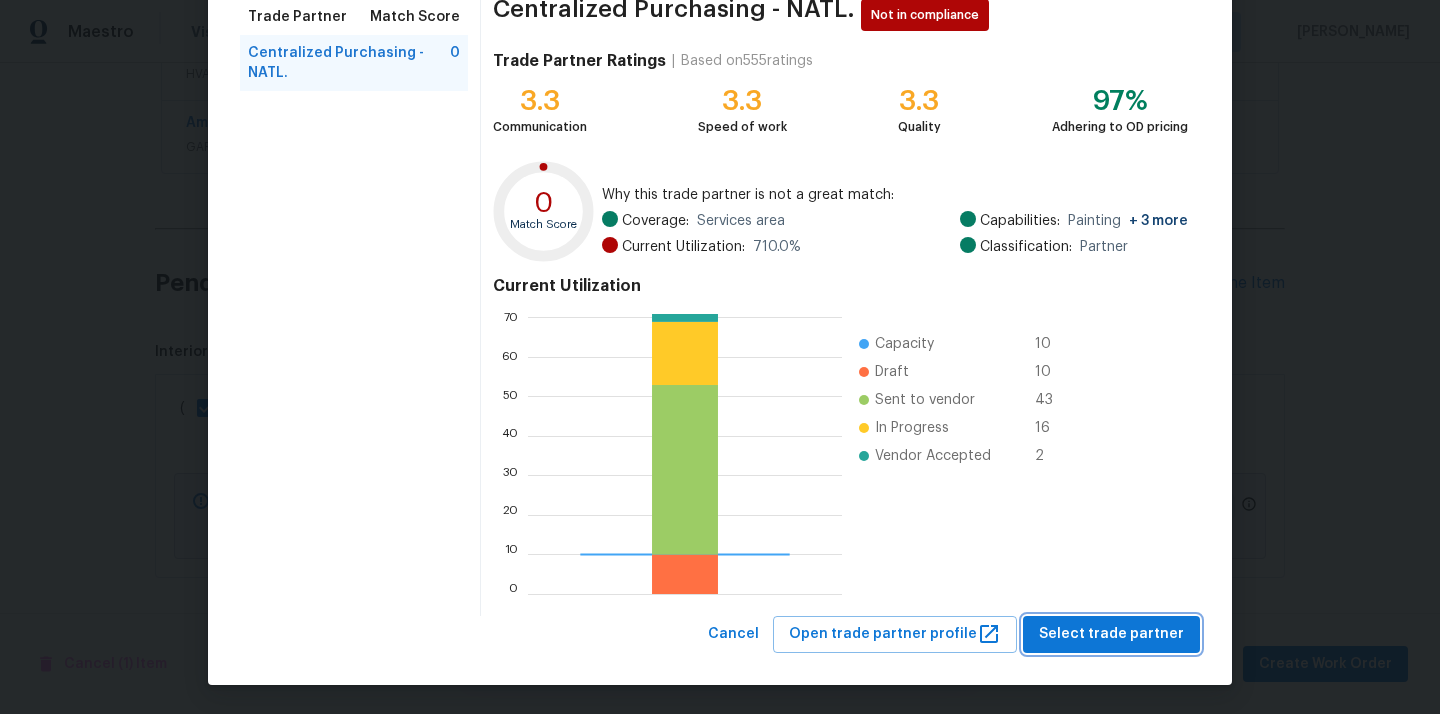 click on "Select trade partner" at bounding box center (1111, 634) 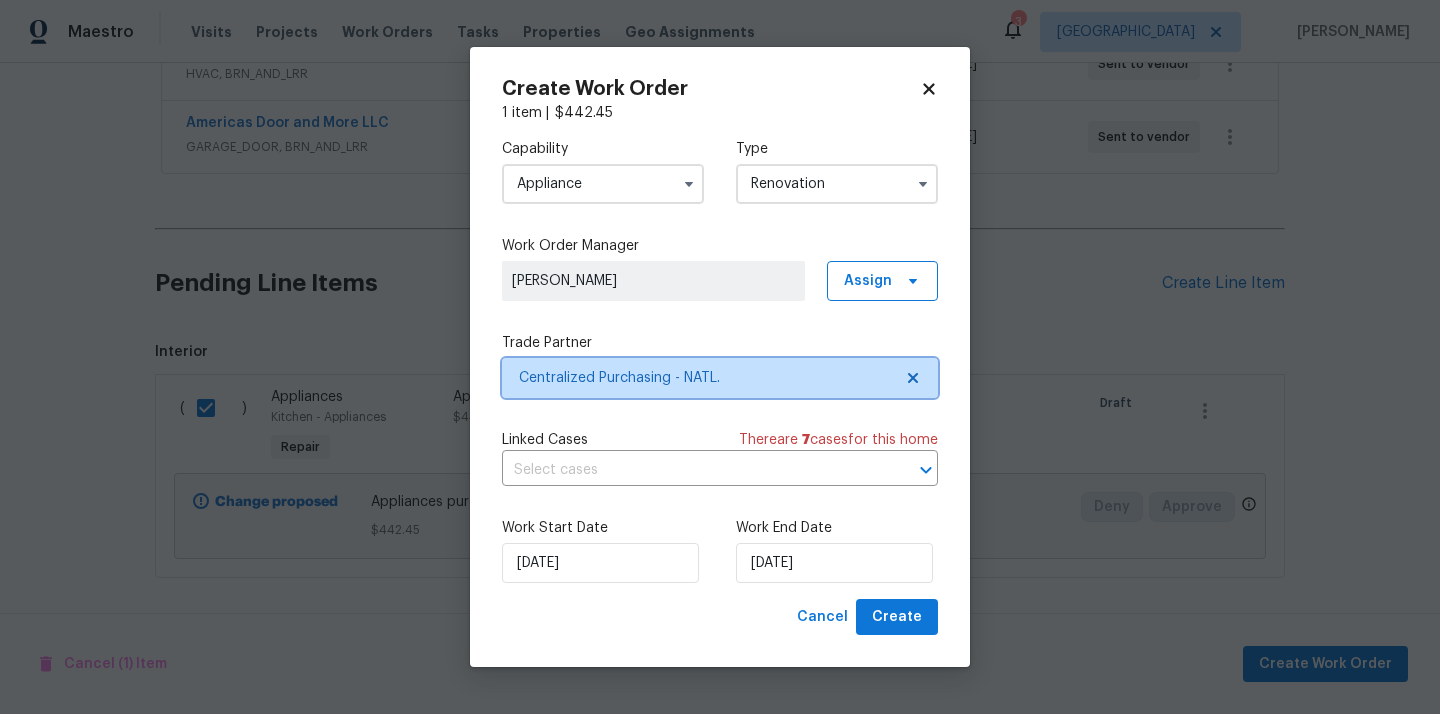 scroll, scrollTop: 0, scrollLeft: 0, axis: both 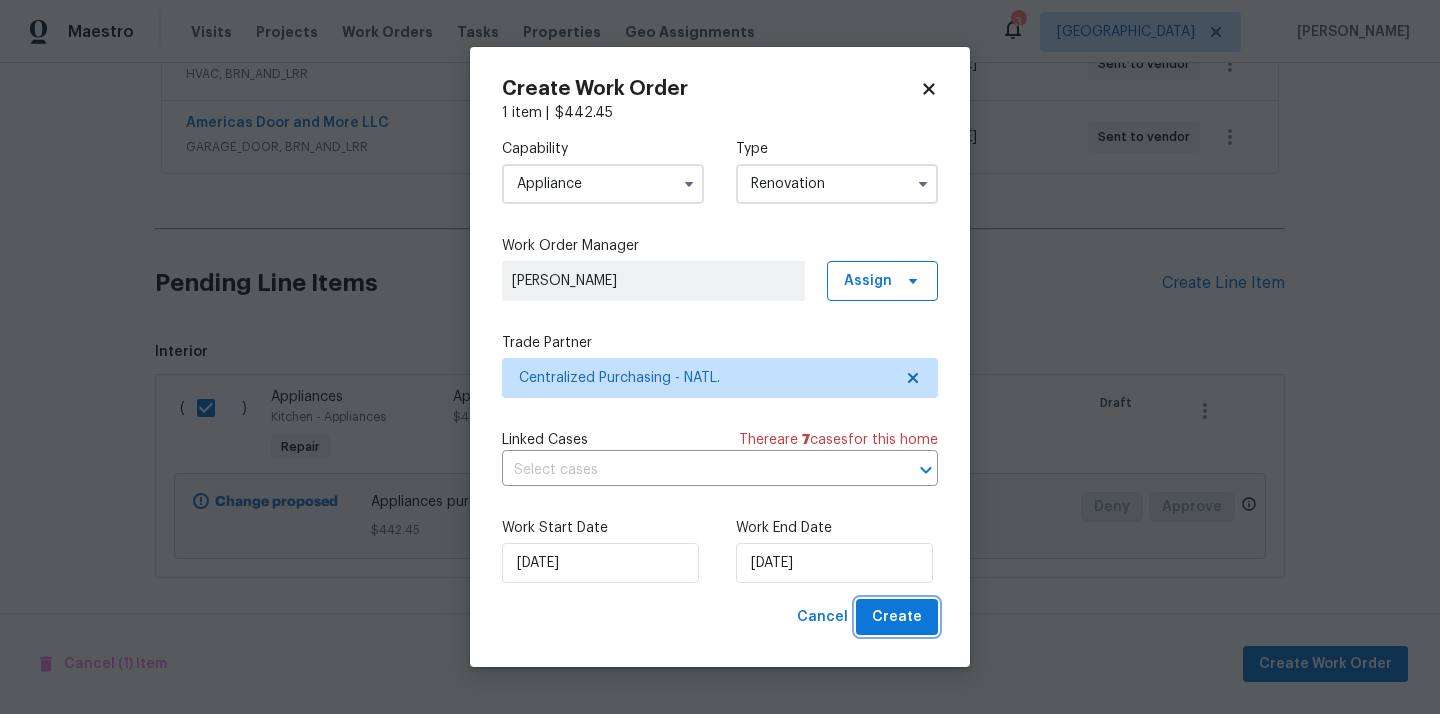 click on "Create" at bounding box center (897, 617) 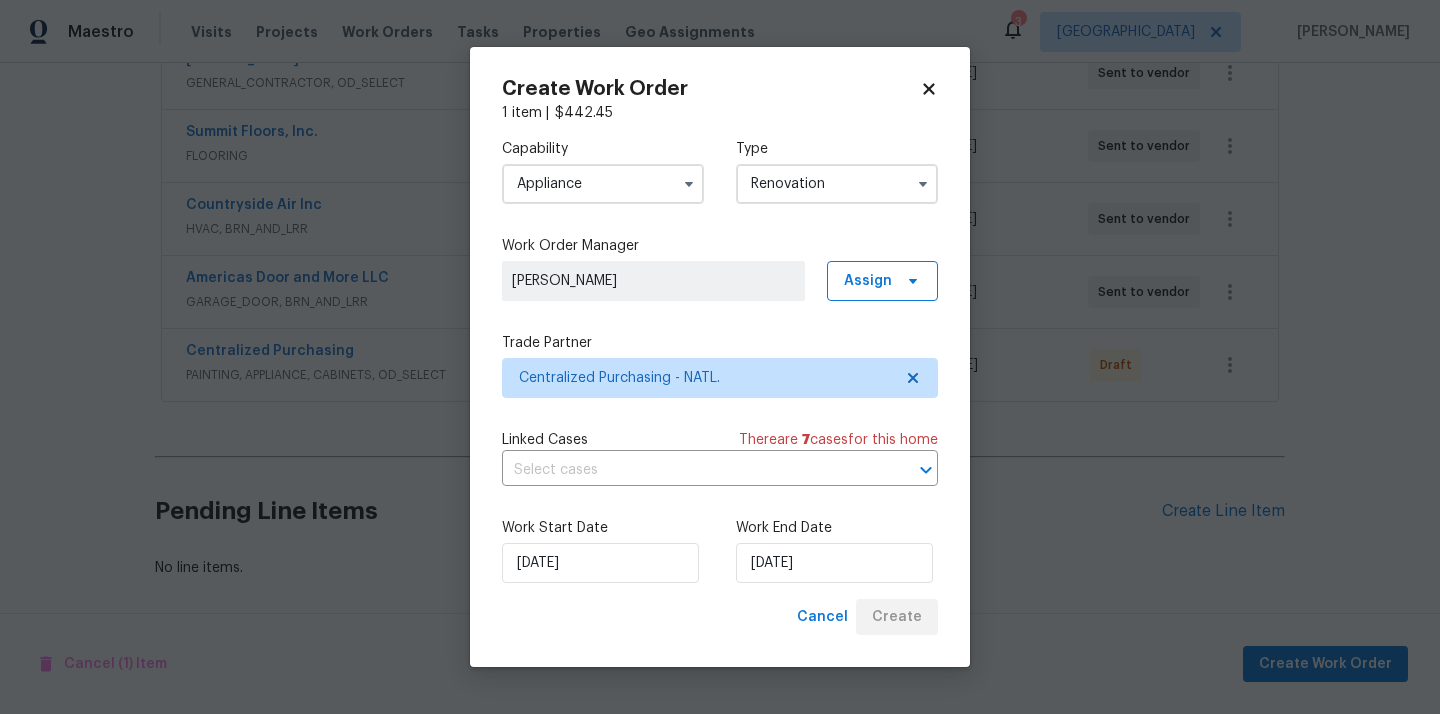 scroll, scrollTop: 410, scrollLeft: 0, axis: vertical 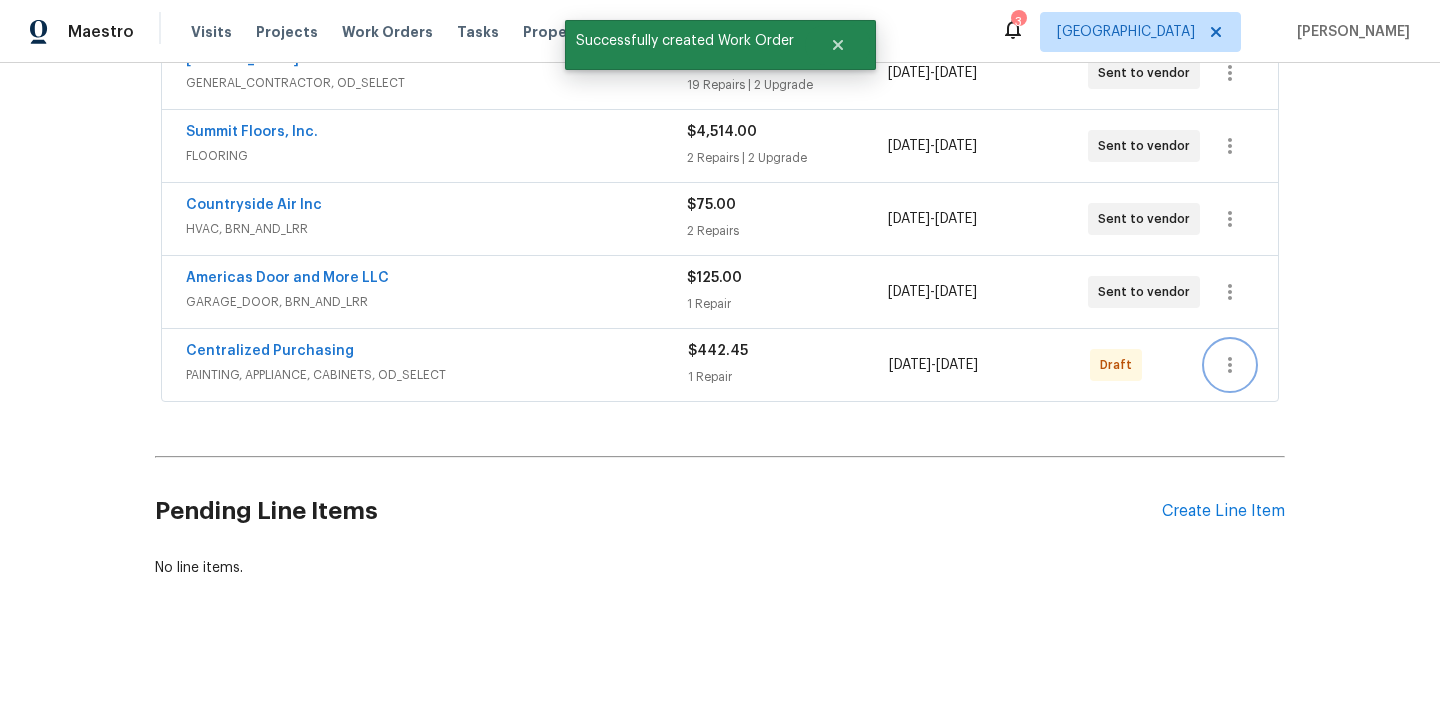 click 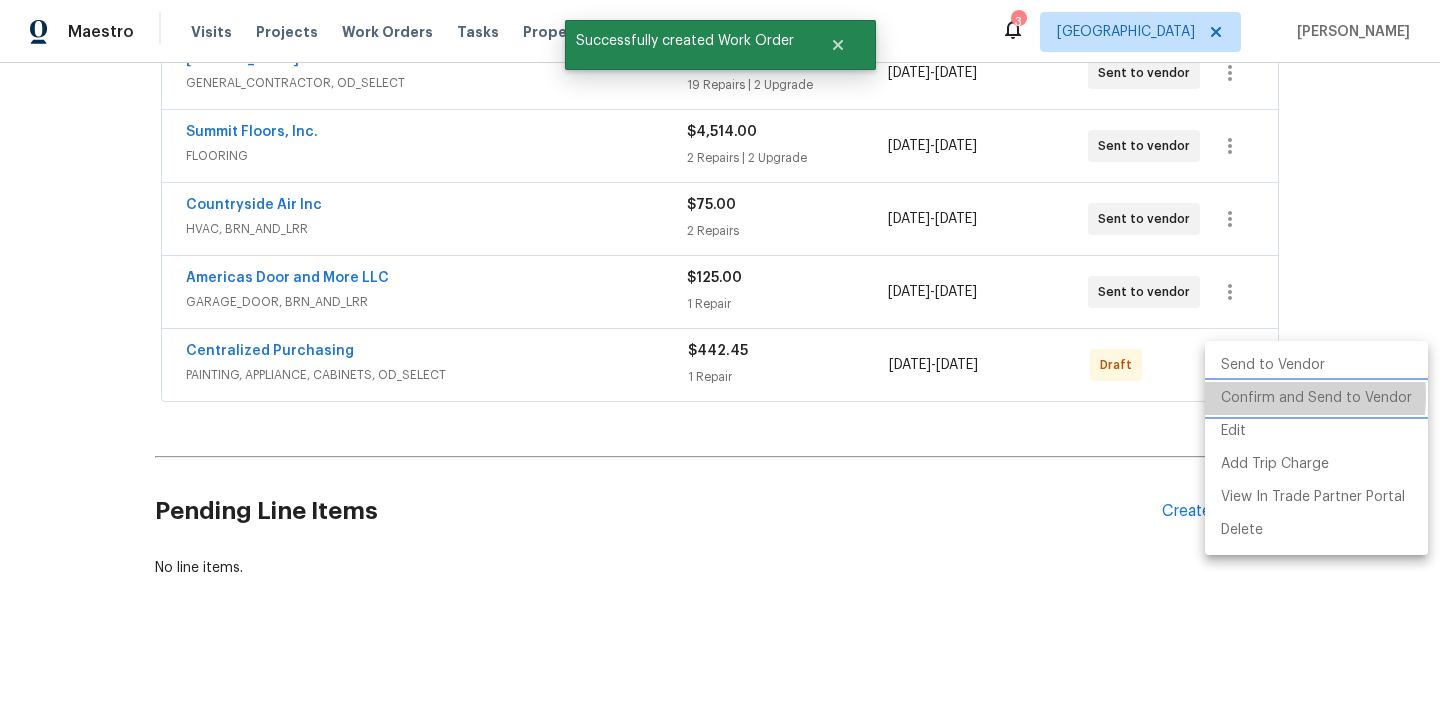 click on "Confirm and Send to Vendor" at bounding box center [1316, 398] 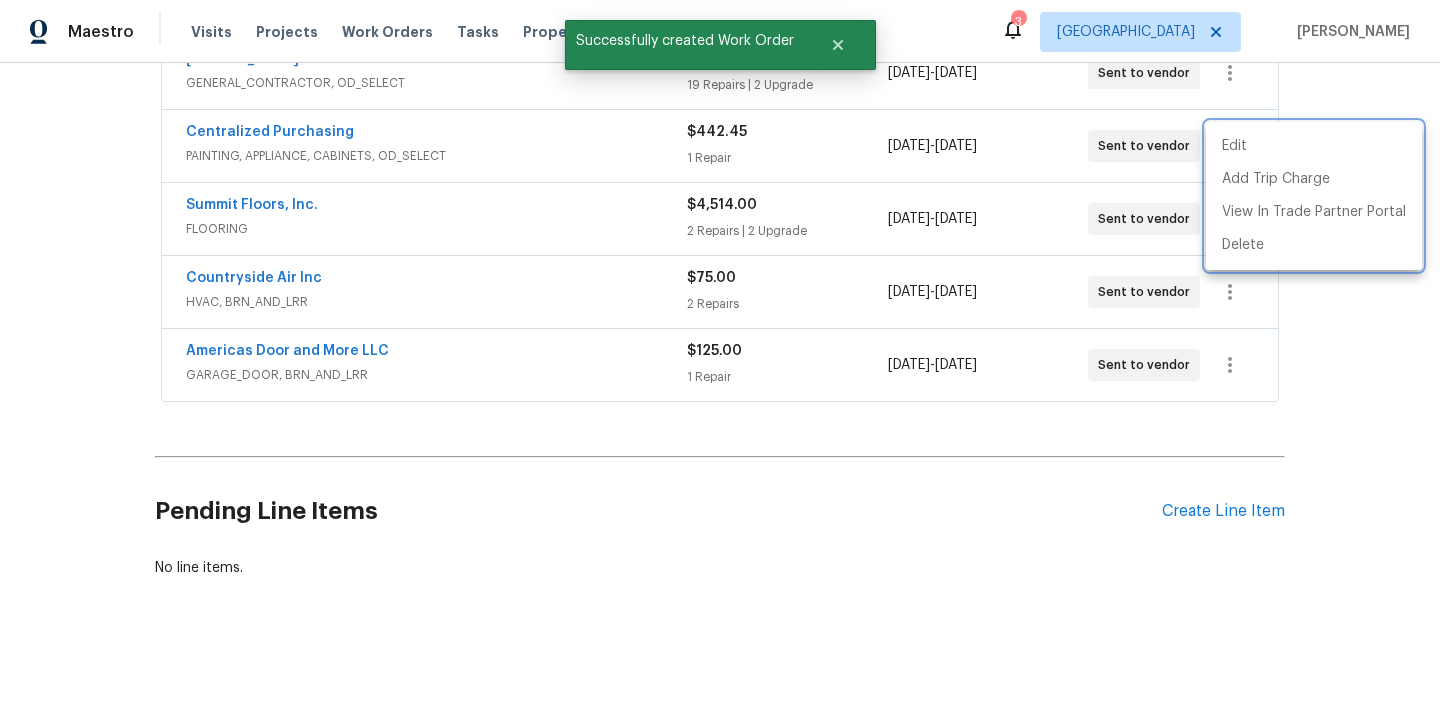 click at bounding box center [720, 357] 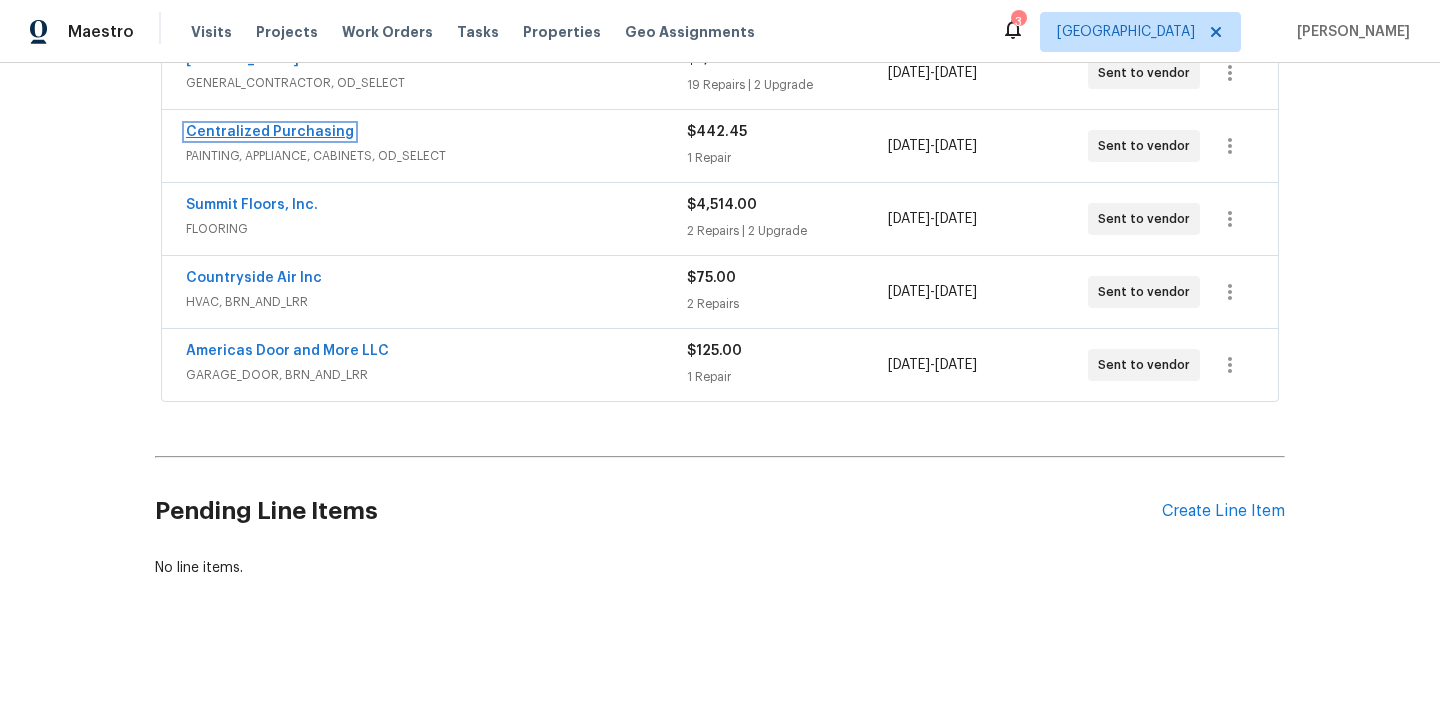 click on "Centralized Purchasing" at bounding box center (270, 132) 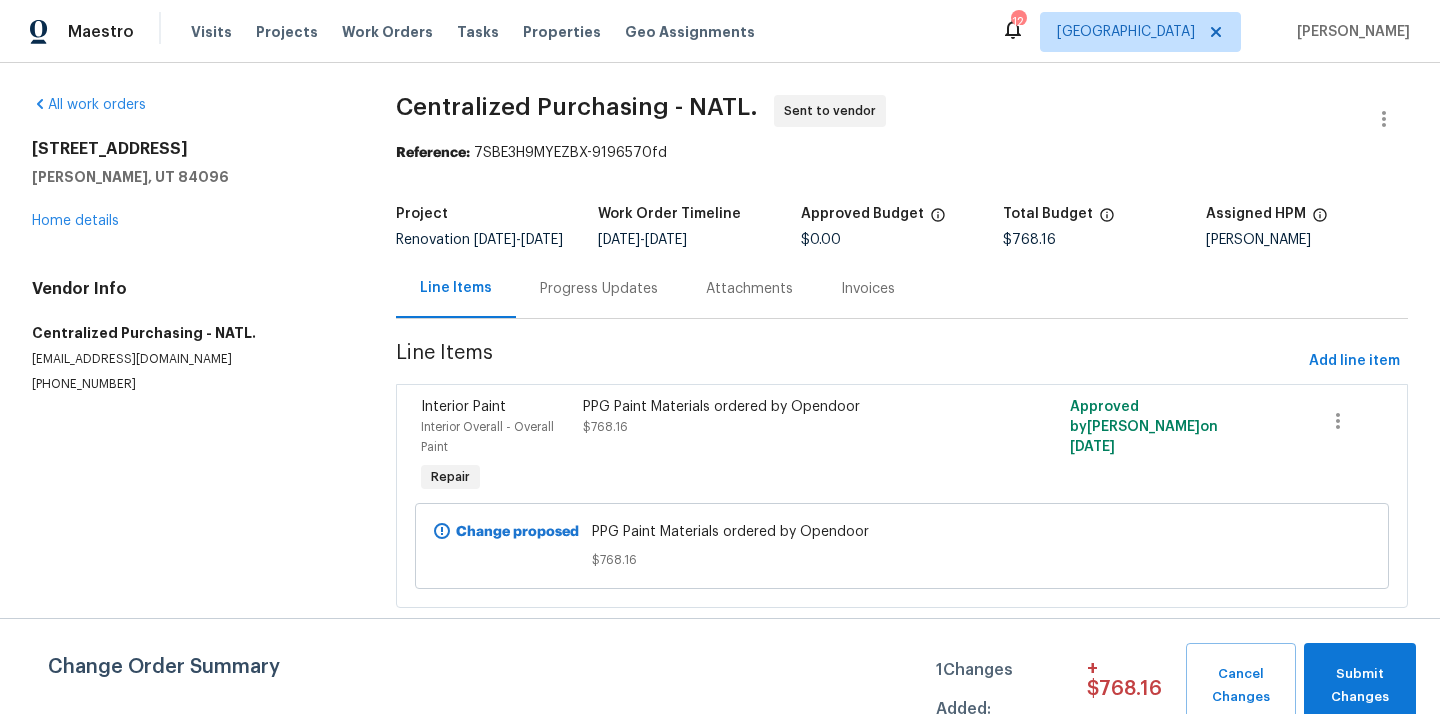 scroll, scrollTop: 0, scrollLeft: 0, axis: both 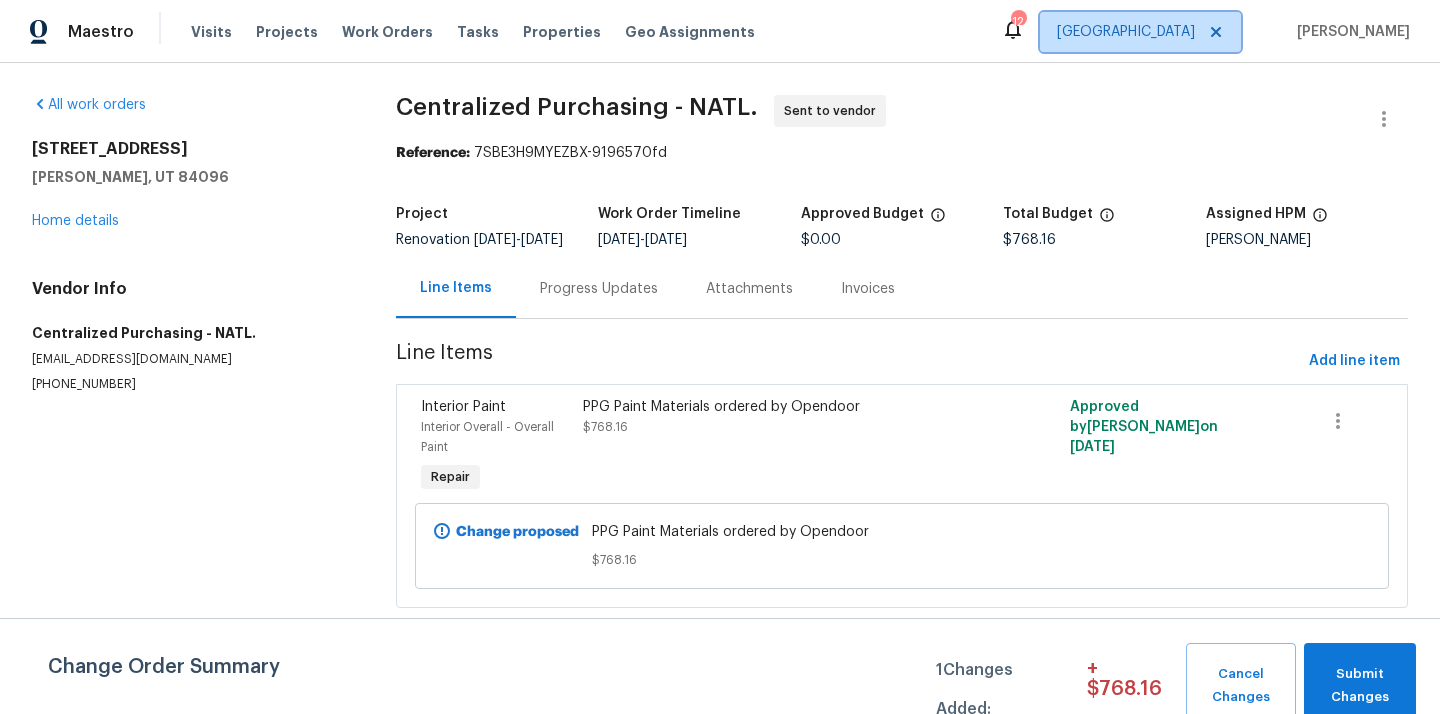 click on "[GEOGRAPHIC_DATA]" at bounding box center [1126, 32] 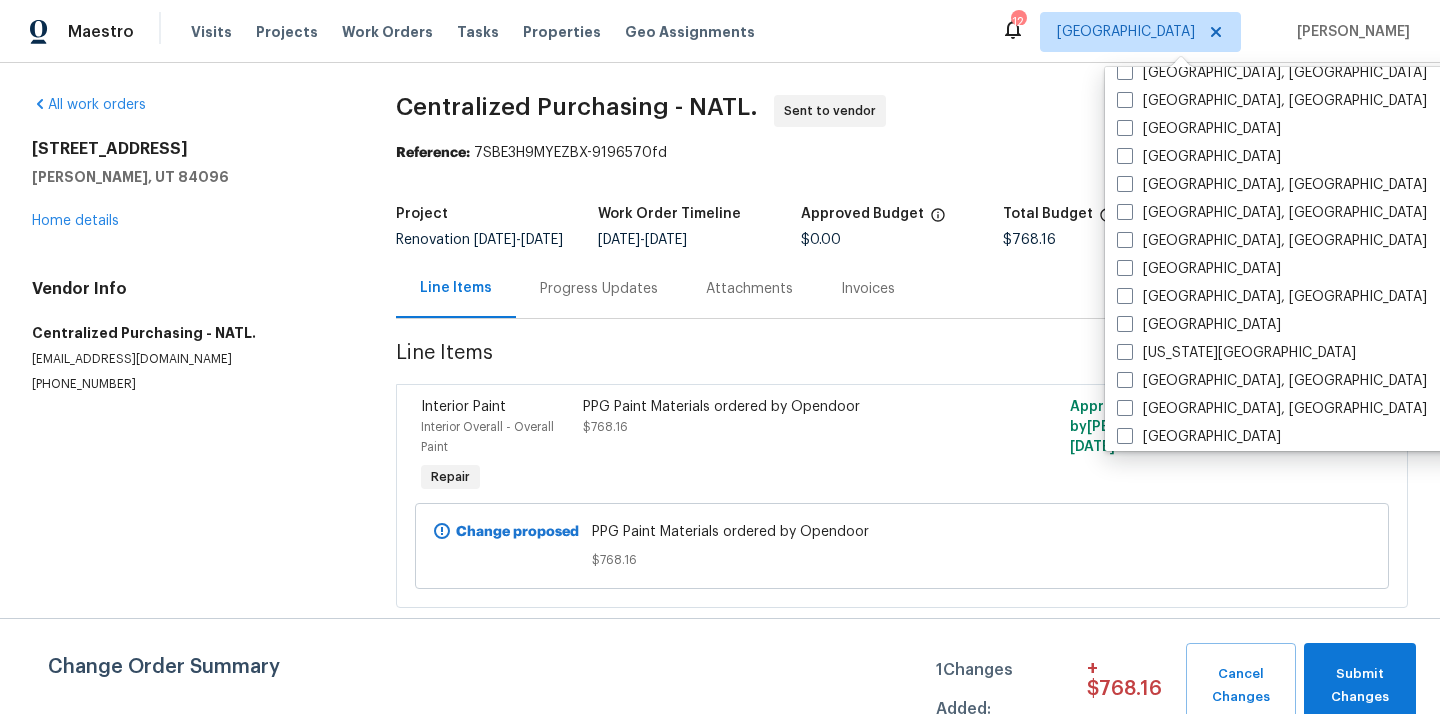 scroll, scrollTop: 521, scrollLeft: 0, axis: vertical 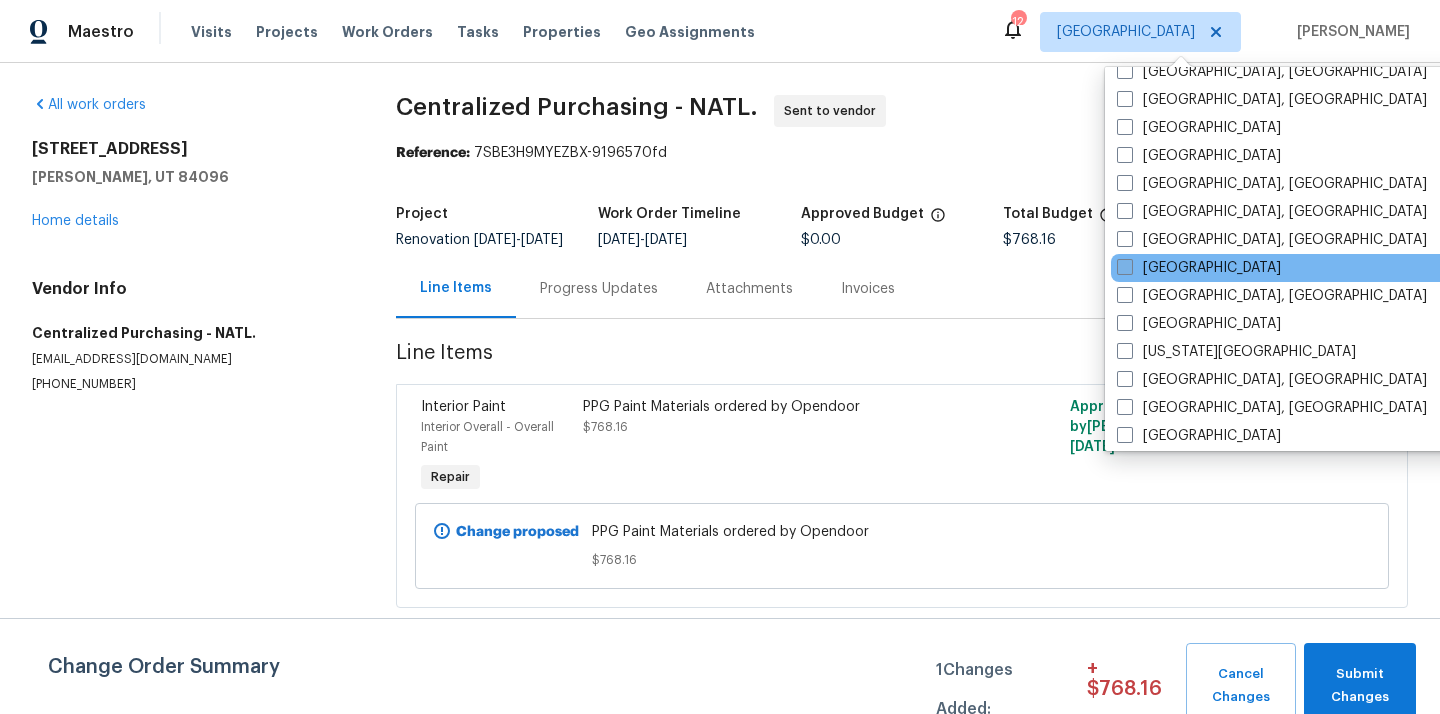 click on "[GEOGRAPHIC_DATA]" at bounding box center [1199, 268] 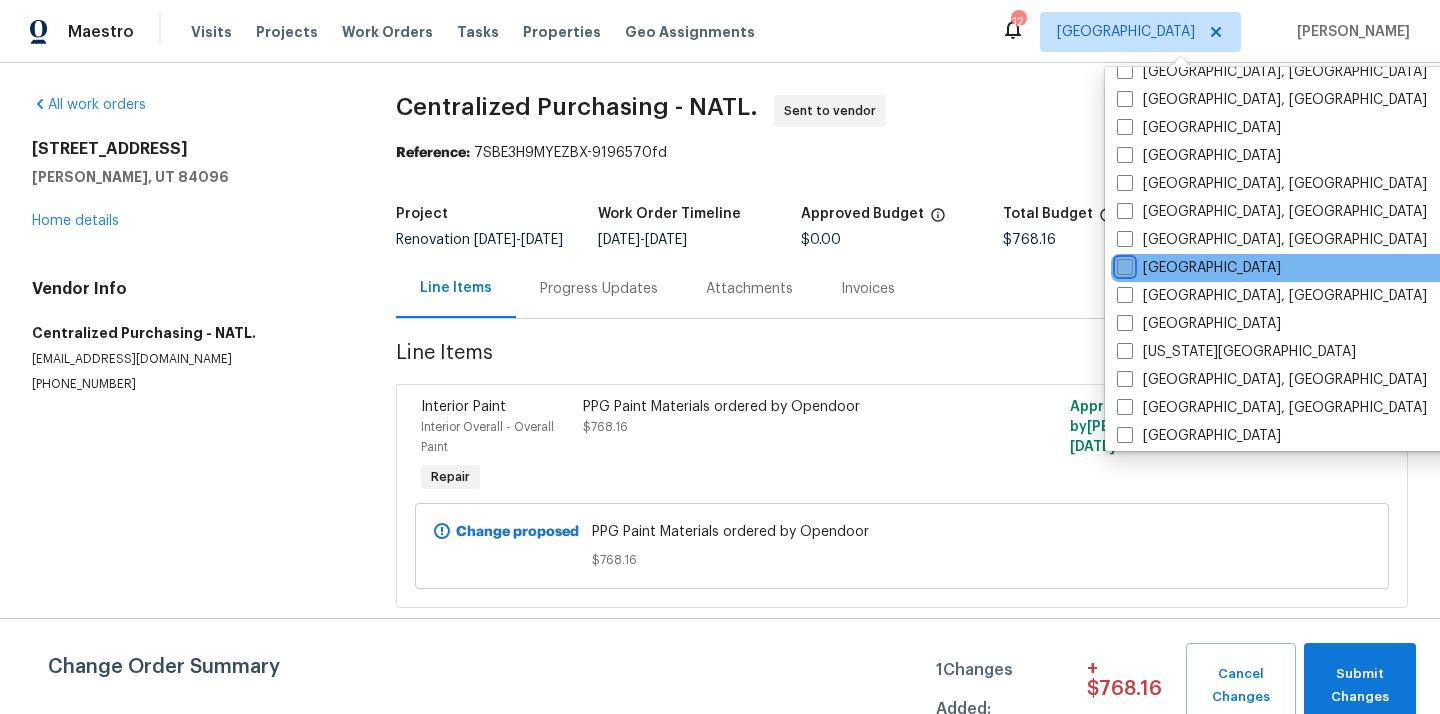 click on "[GEOGRAPHIC_DATA]" at bounding box center (1123, 264) 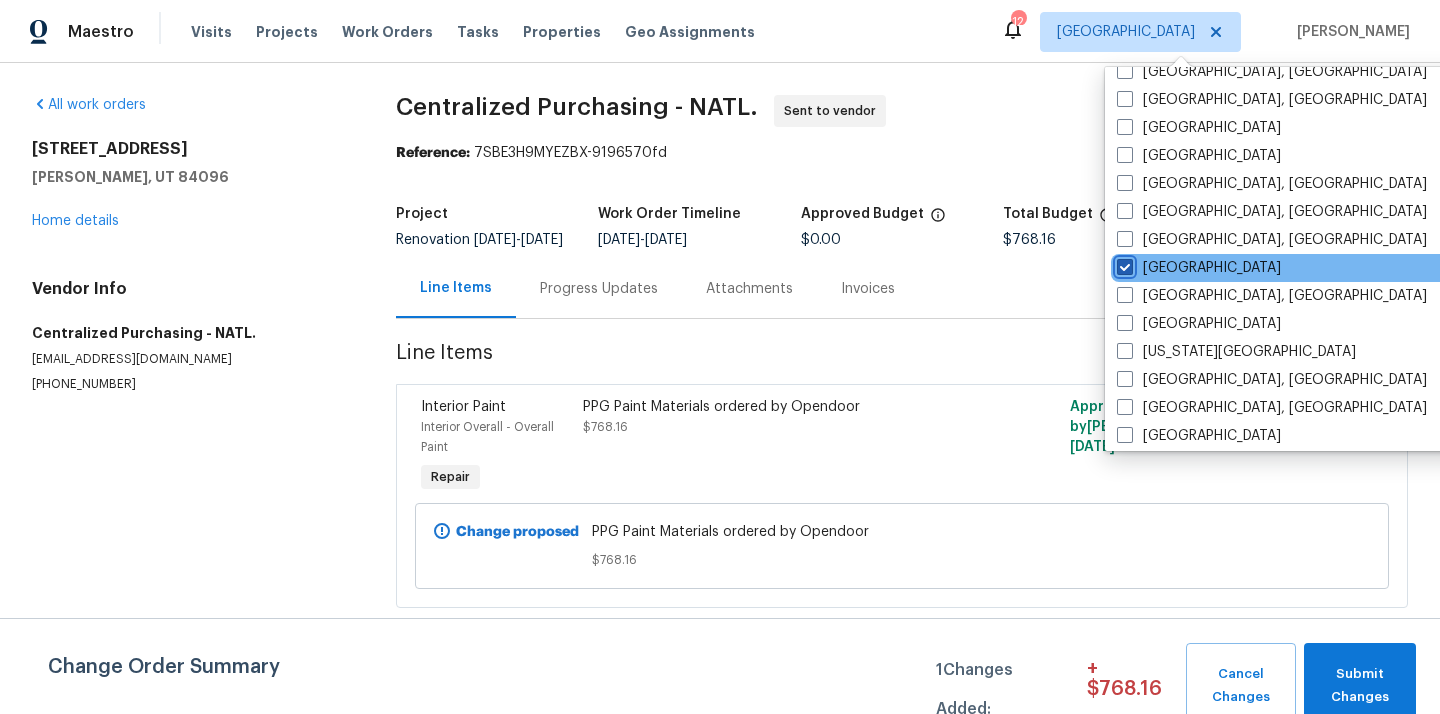 checkbox on "true" 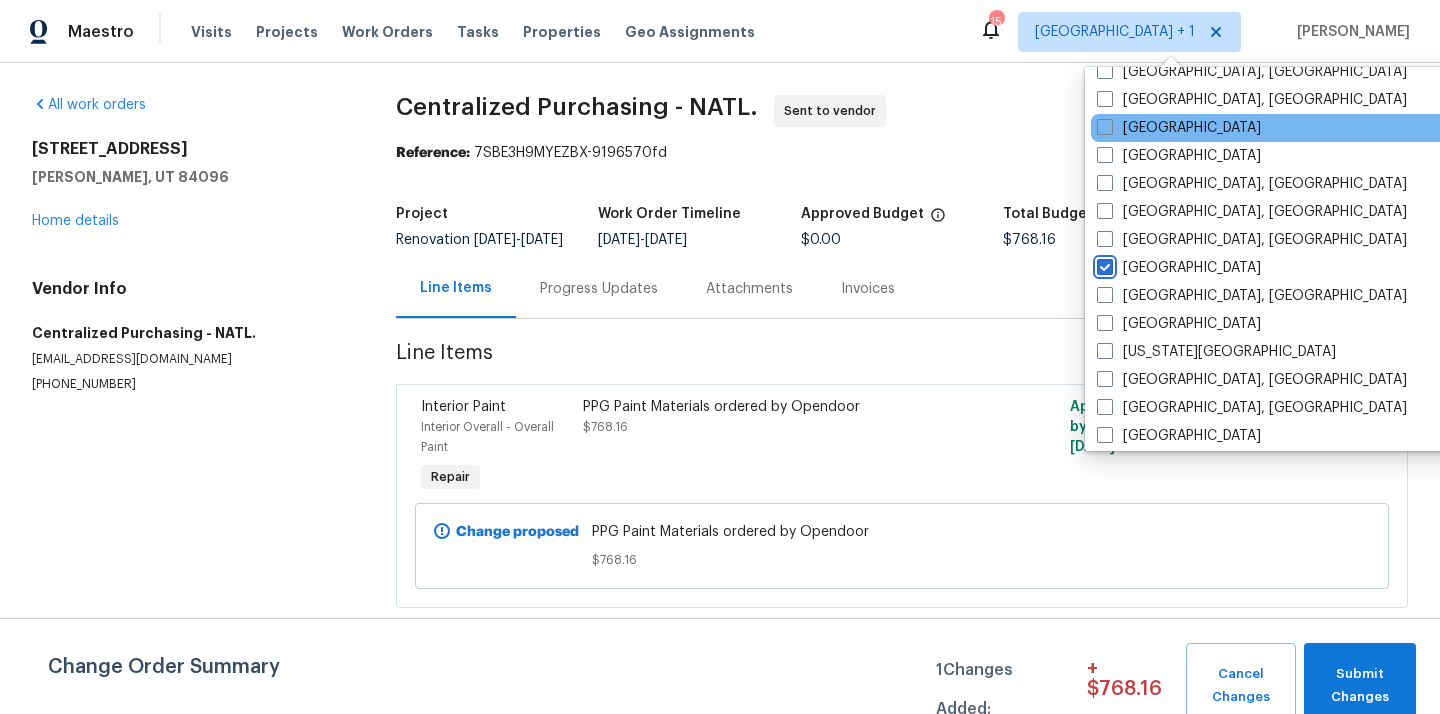 scroll, scrollTop: 0, scrollLeft: 0, axis: both 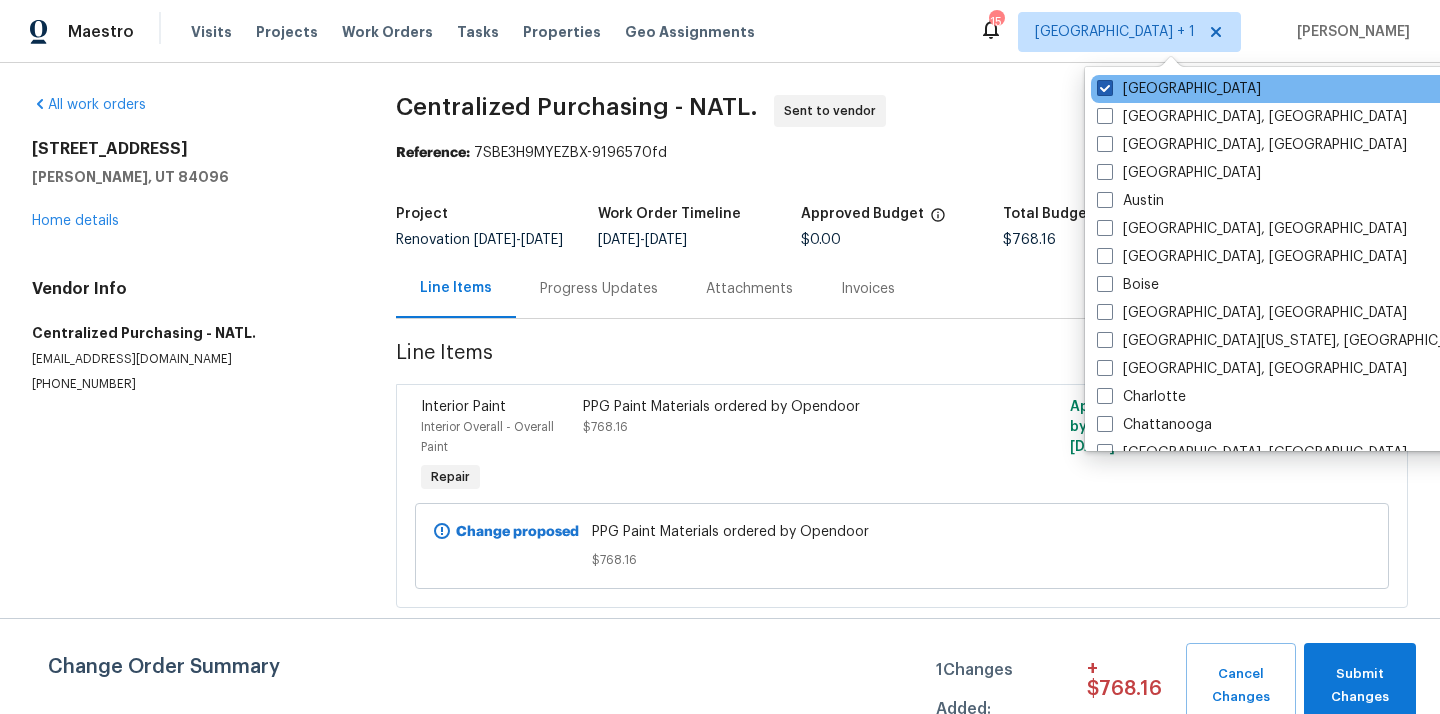 click on "[GEOGRAPHIC_DATA]" at bounding box center [1179, 89] 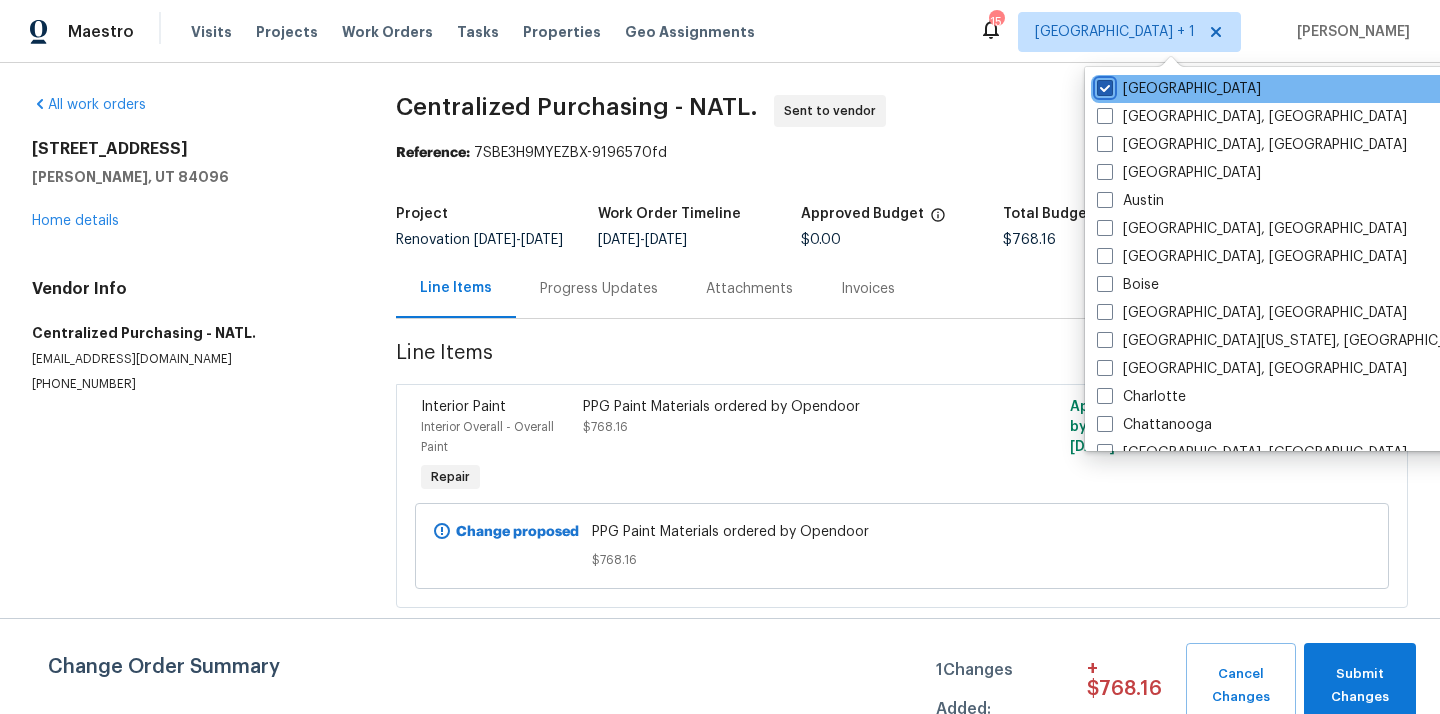 click on "[GEOGRAPHIC_DATA]" at bounding box center [1103, 85] 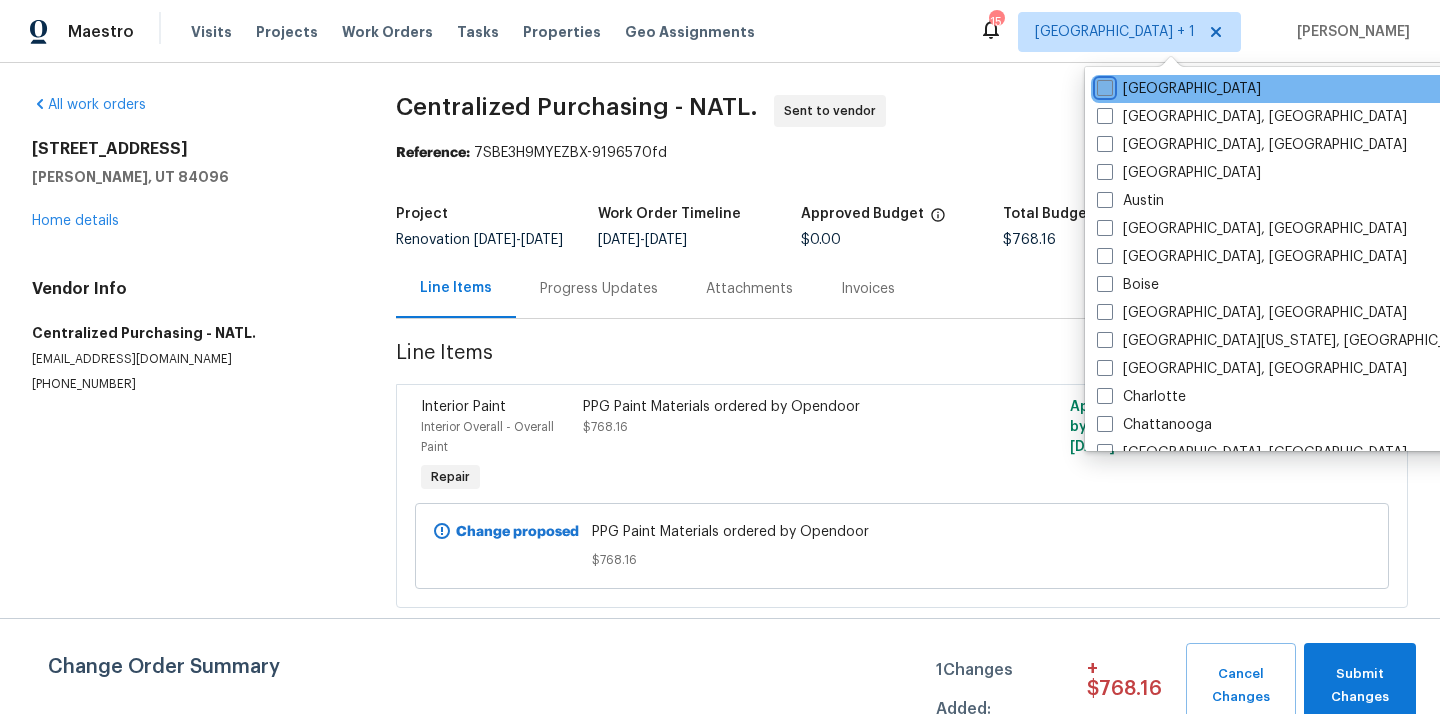 checkbox on "false" 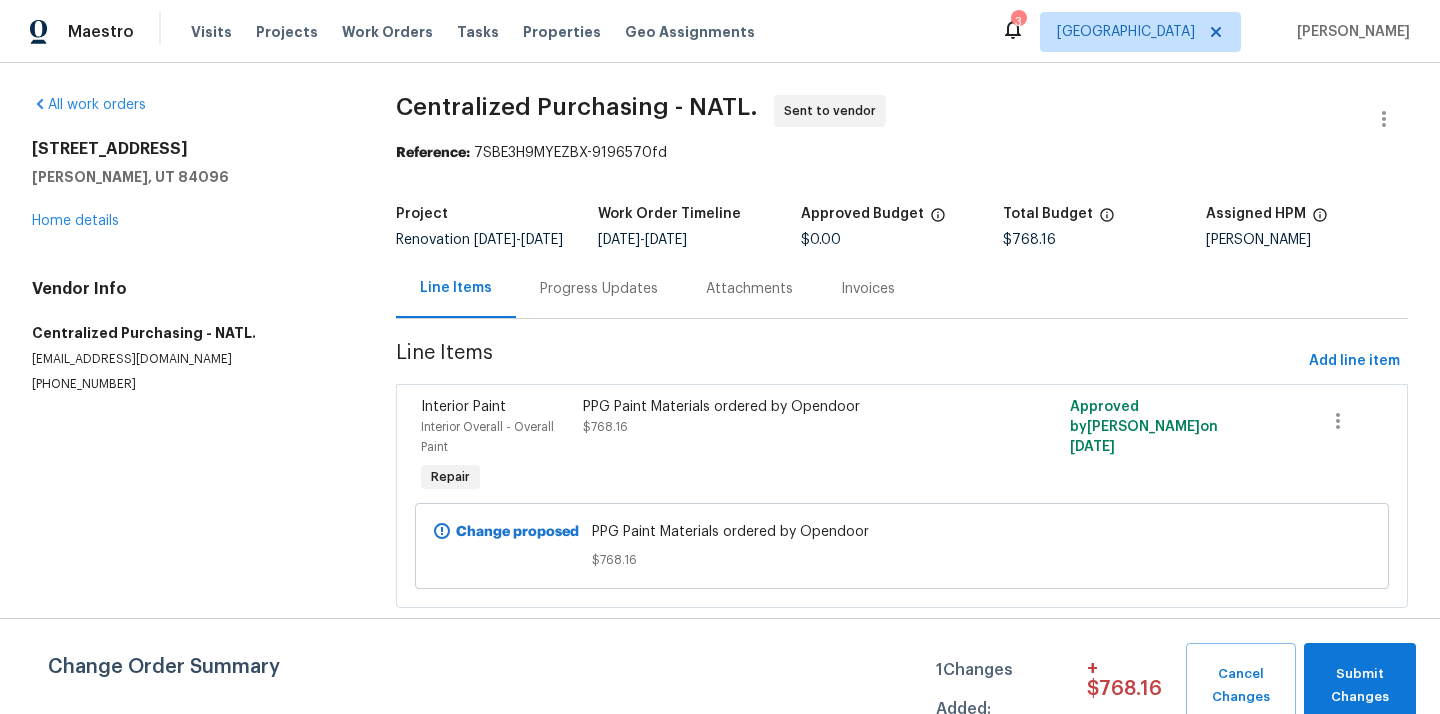 click on "Visits Projects Work Orders Tasks Properties Geo Assignments" at bounding box center [485, 32] 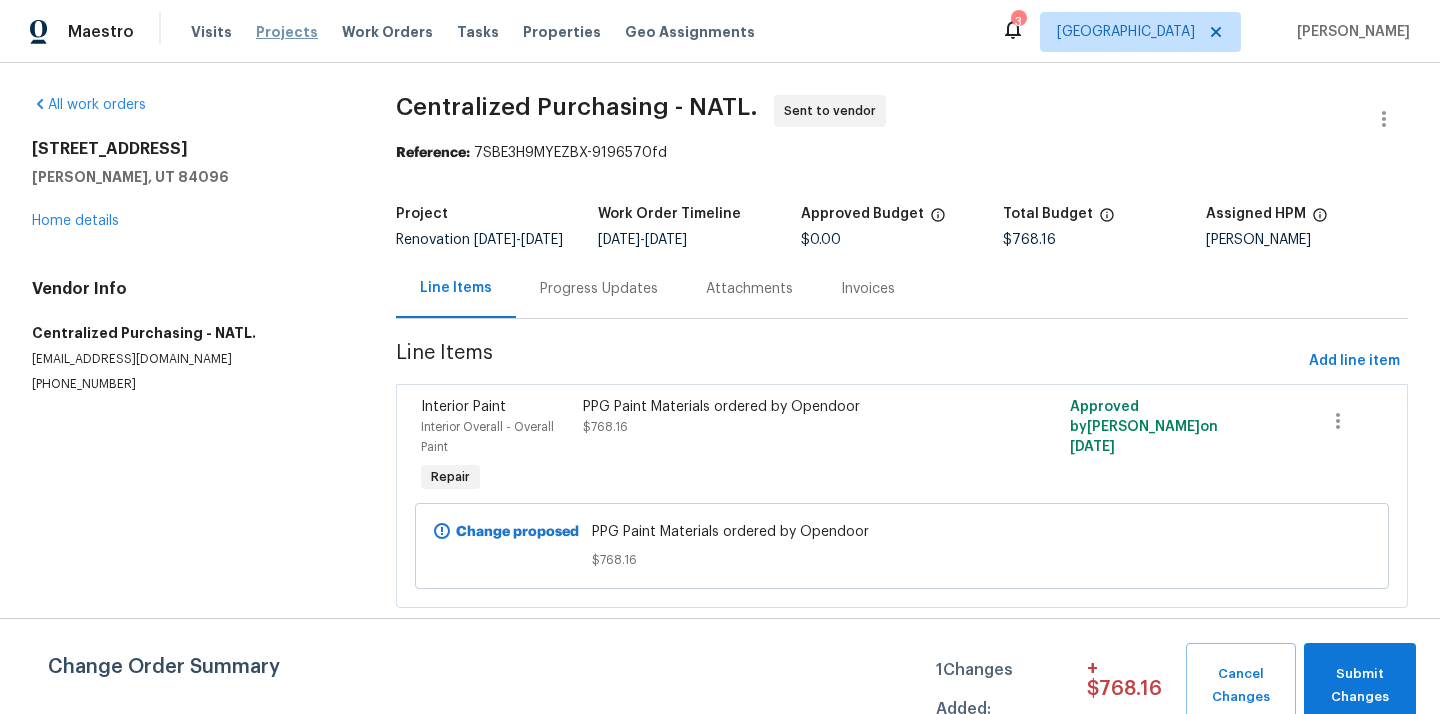 click on "Projects" at bounding box center (287, 32) 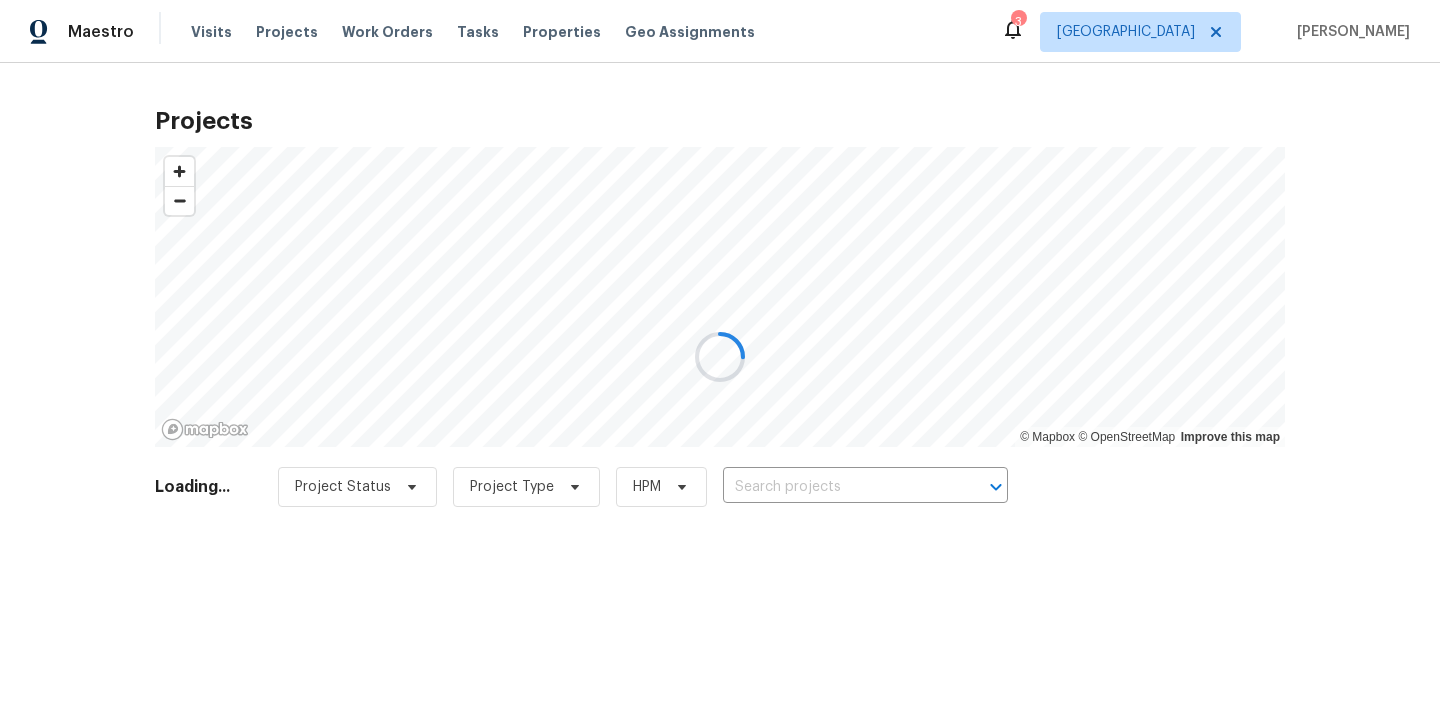 click at bounding box center [720, 357] 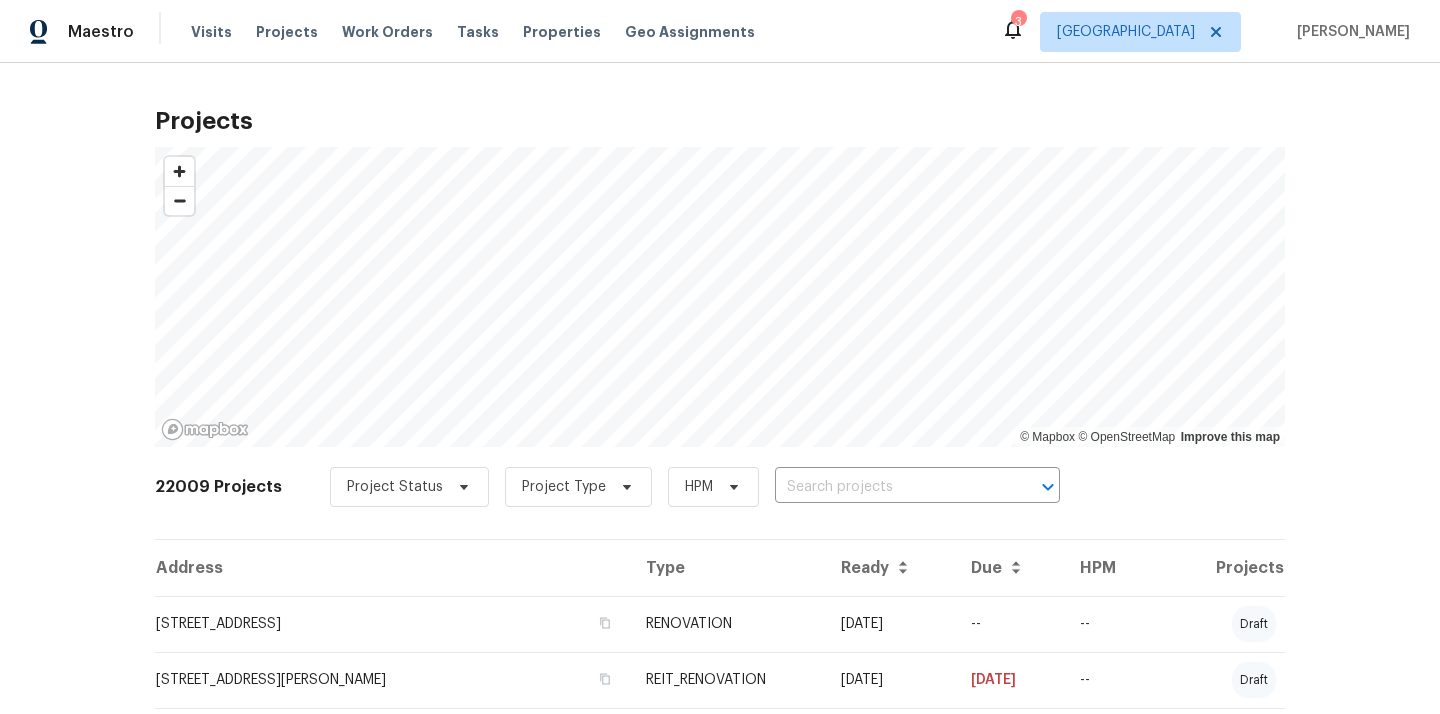 click at bounding box center [889, 487] 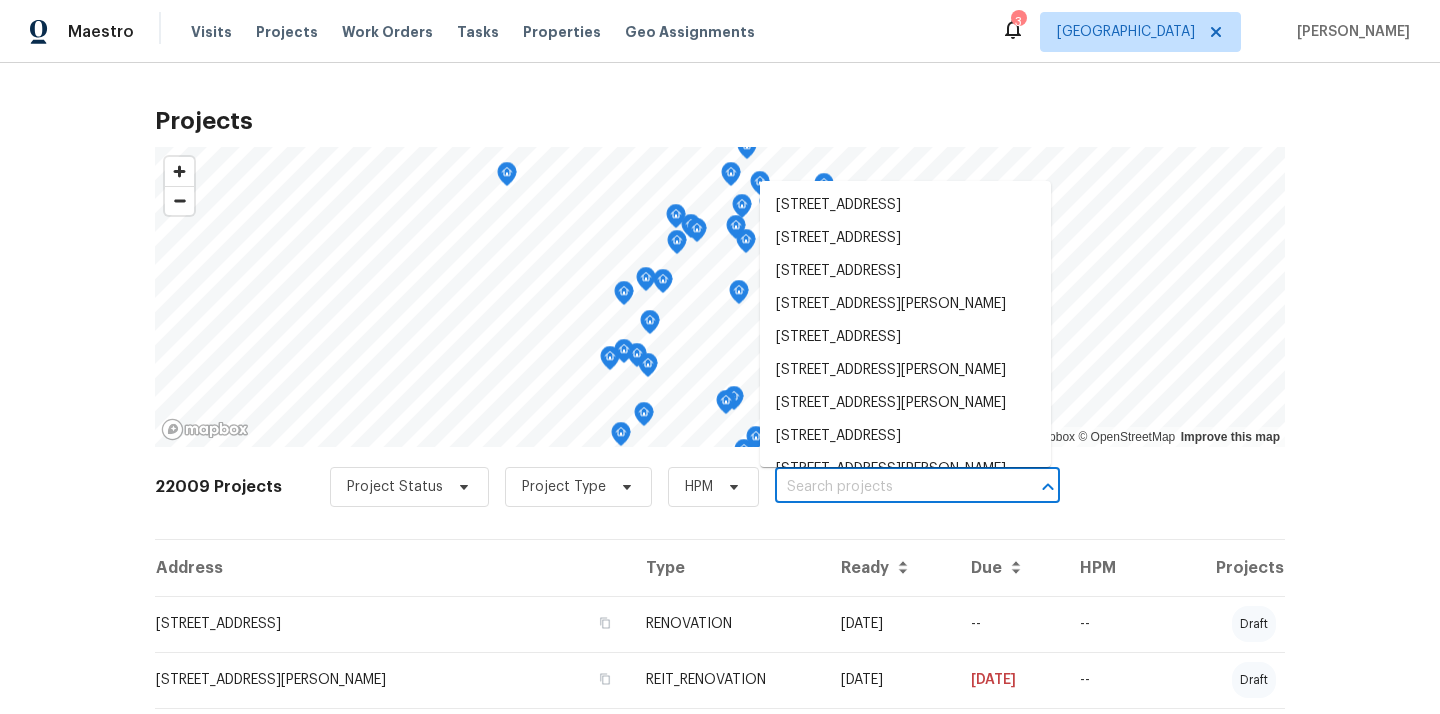 paste on "3530 Glowing Horizon Rd, Pasadena, TX 77503" 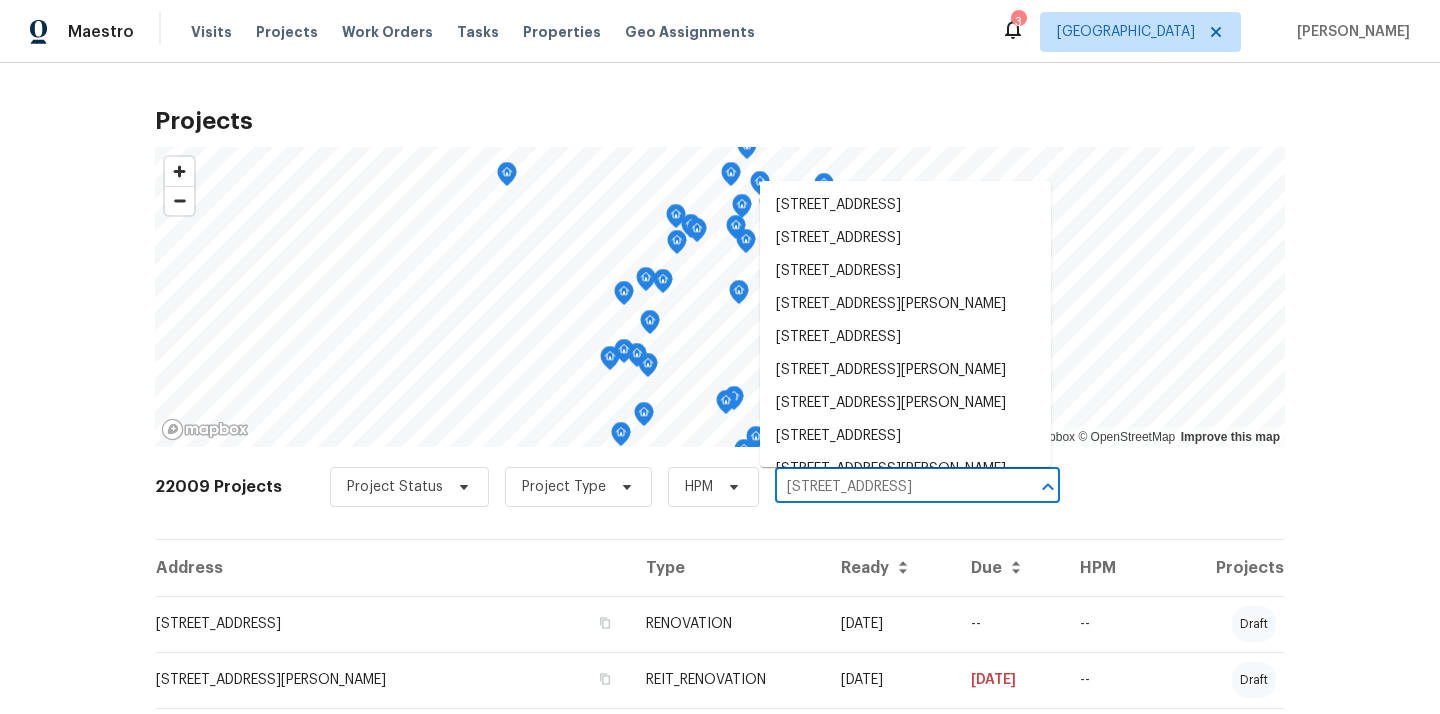scroll, scrollTop: 0, scrollLeft: 85, axis: horizontal 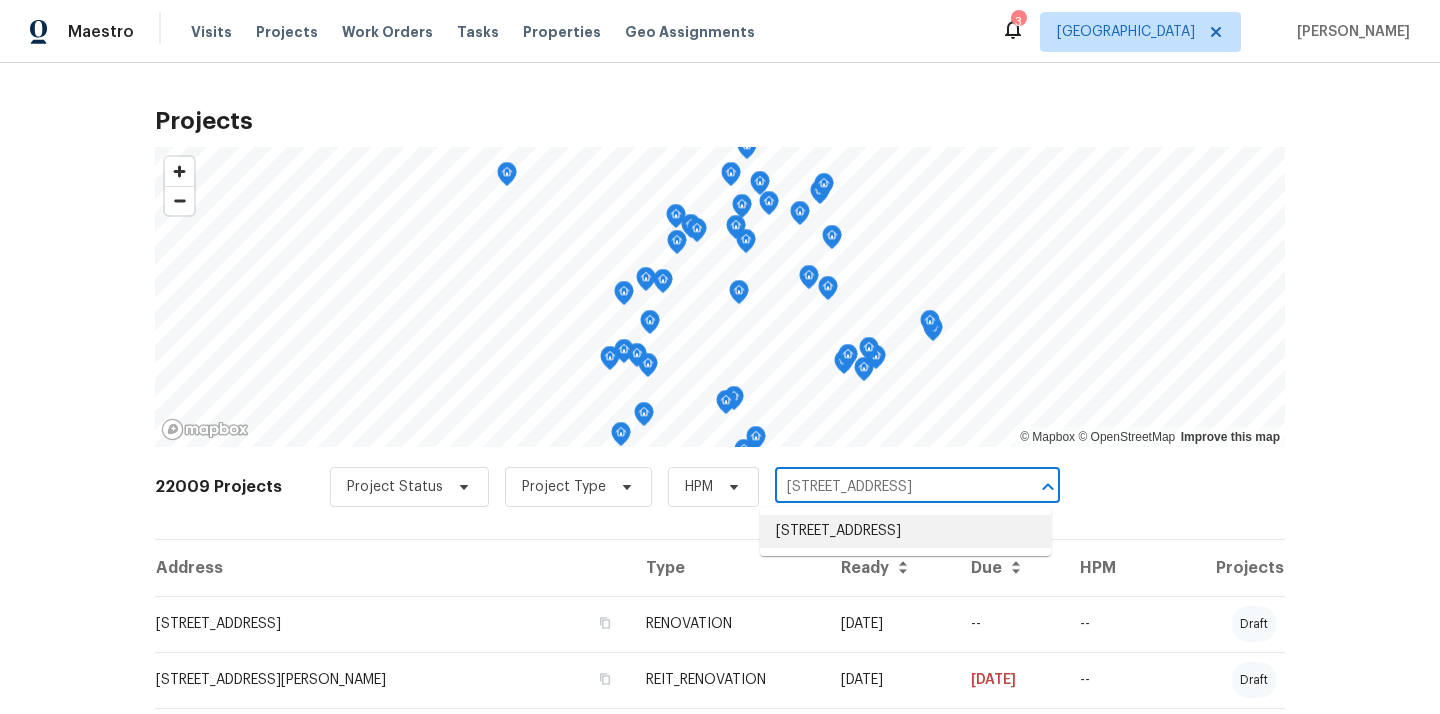 click on "3530 Glowing Horizon Rd, Pasadena, TX 77503" at bounding box center [905, 531] 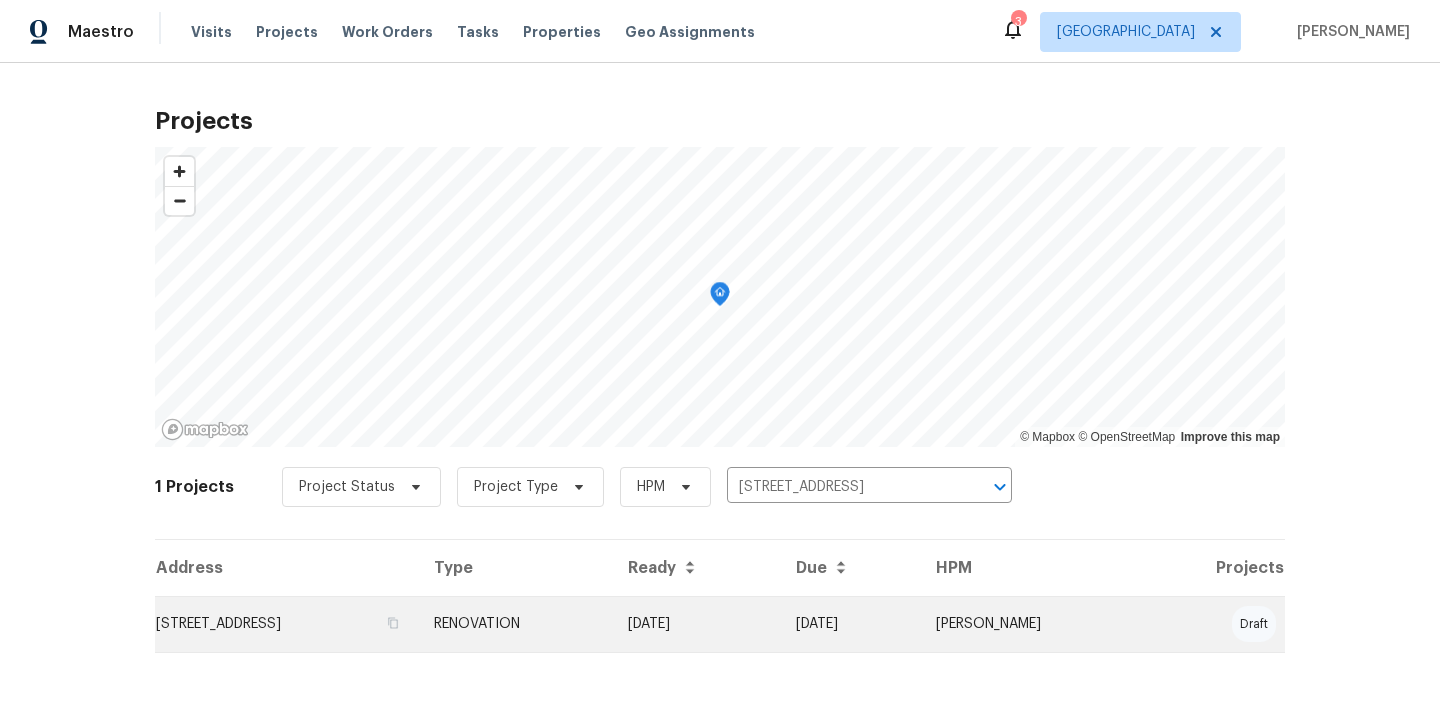 click on "RENOVATION" at bounding box center [515, 624] 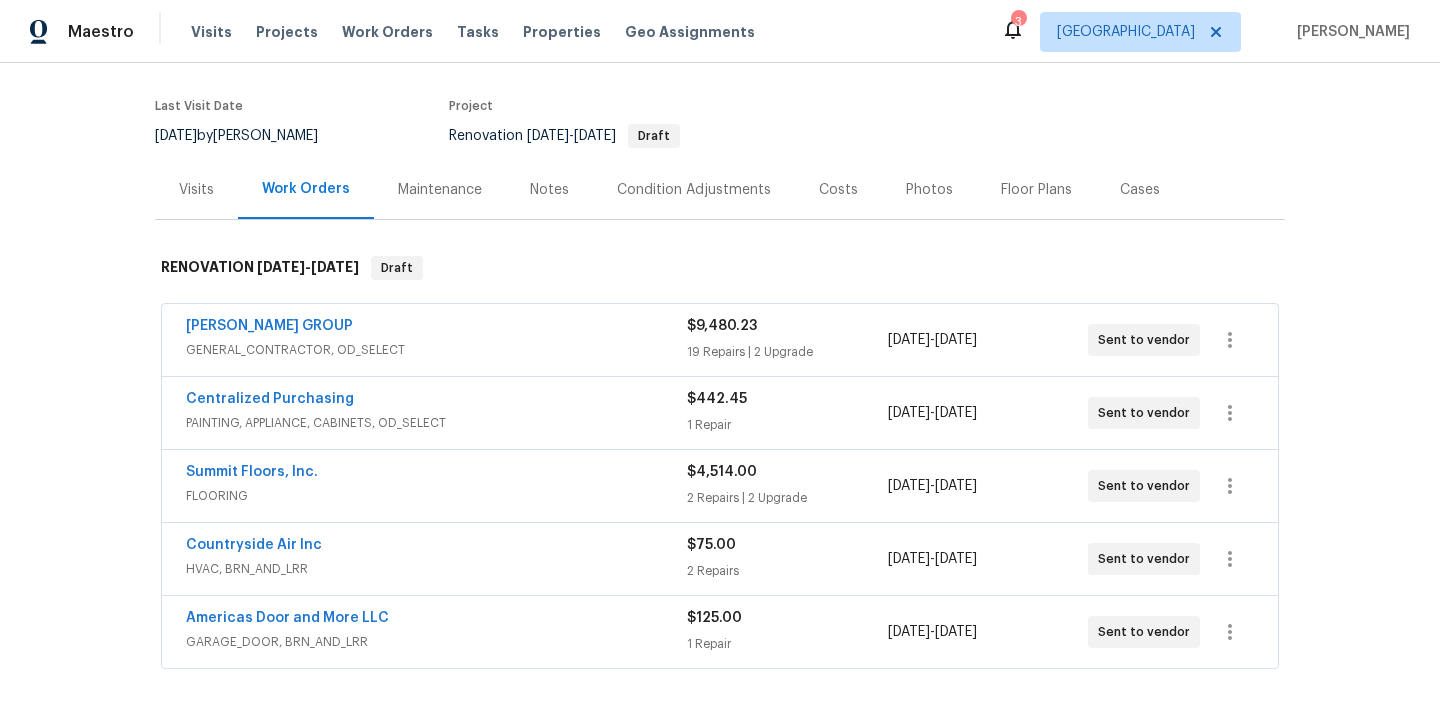 scroll, scrollTop: 254, scrollLeft: 0, axis: vertical 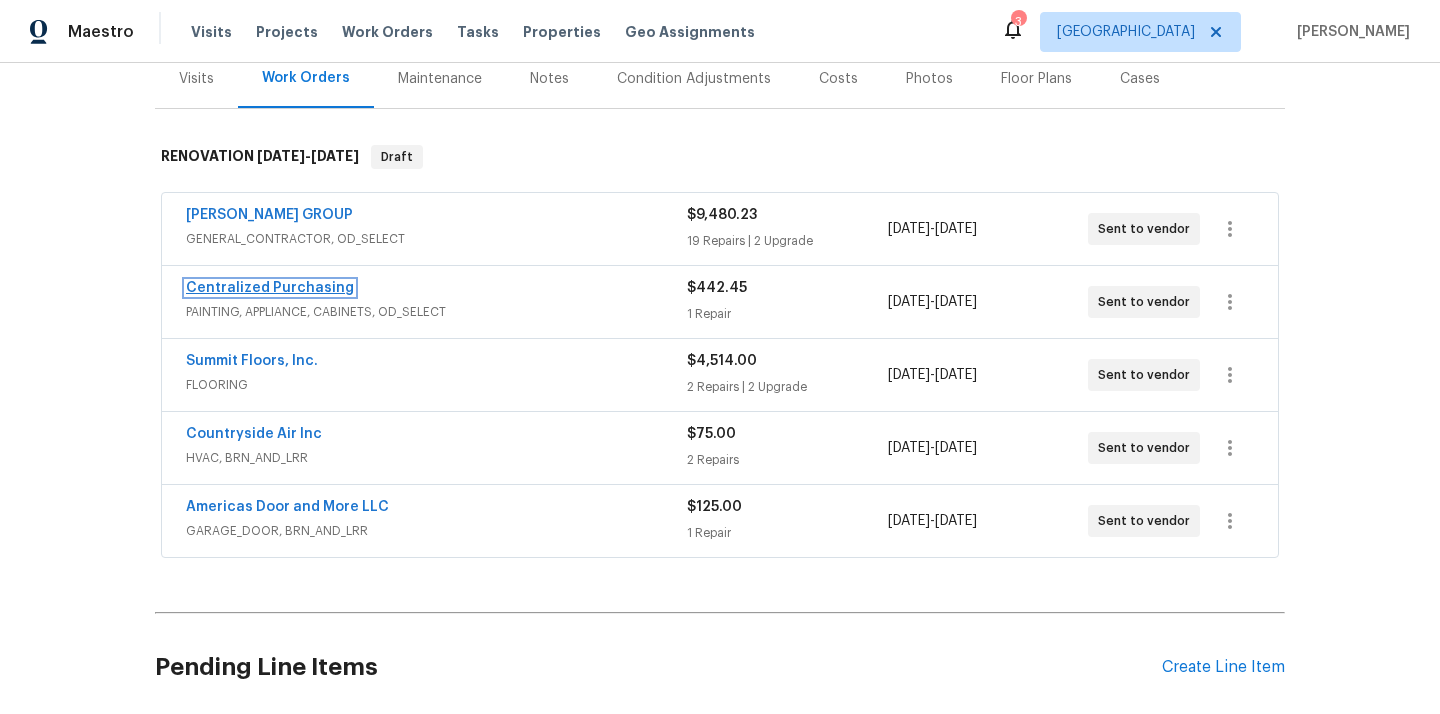 click on "Centralized Purchasing" at bounding box center [270, 288] 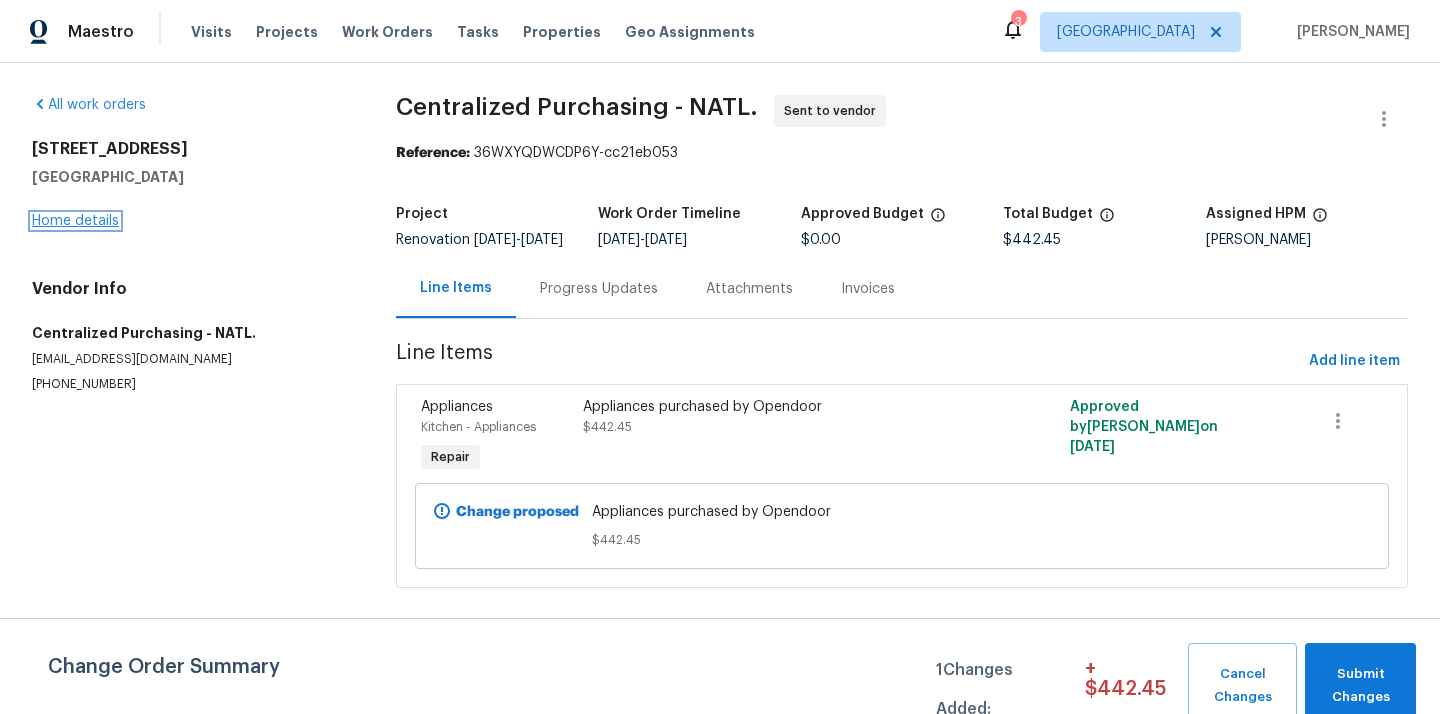 click on "Home details" at bounding box center [75, 221] 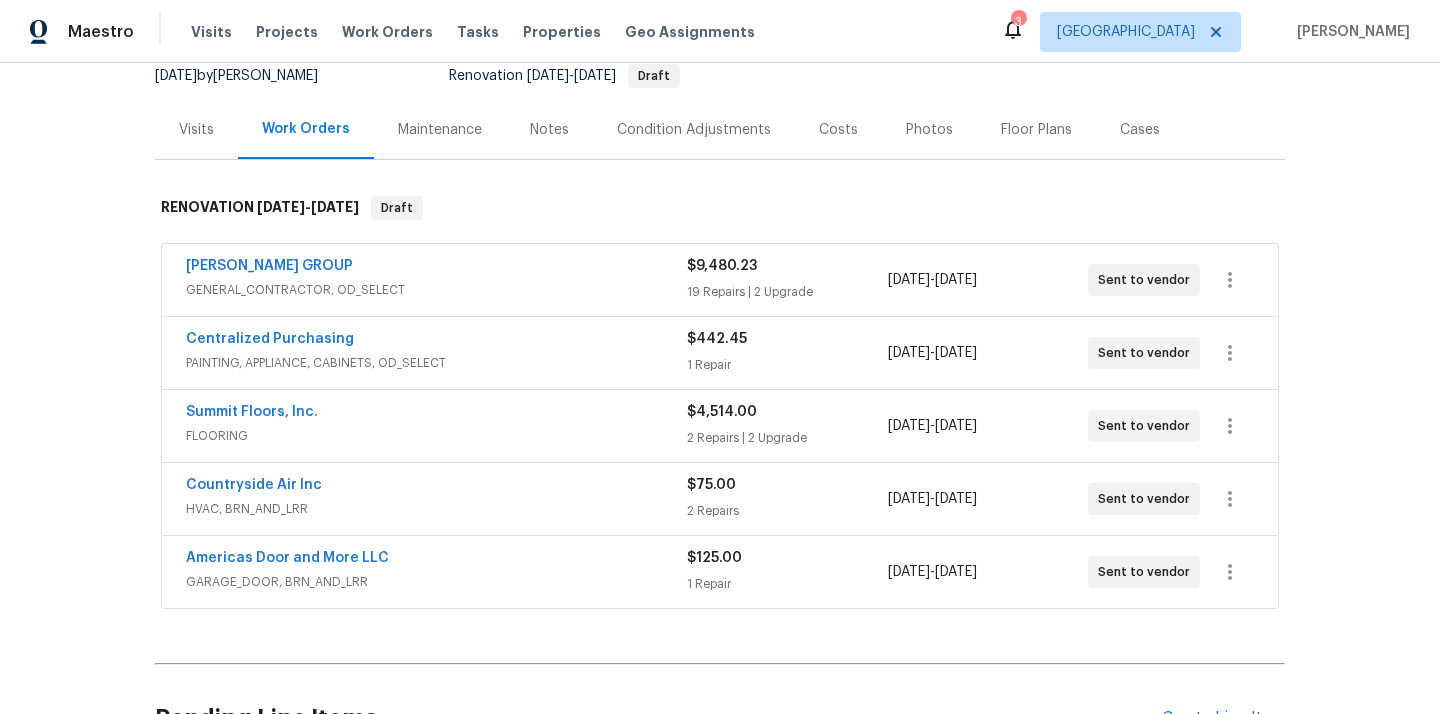 scroll, scrollTop: 206, scrollLeft: 0, axis: vertical 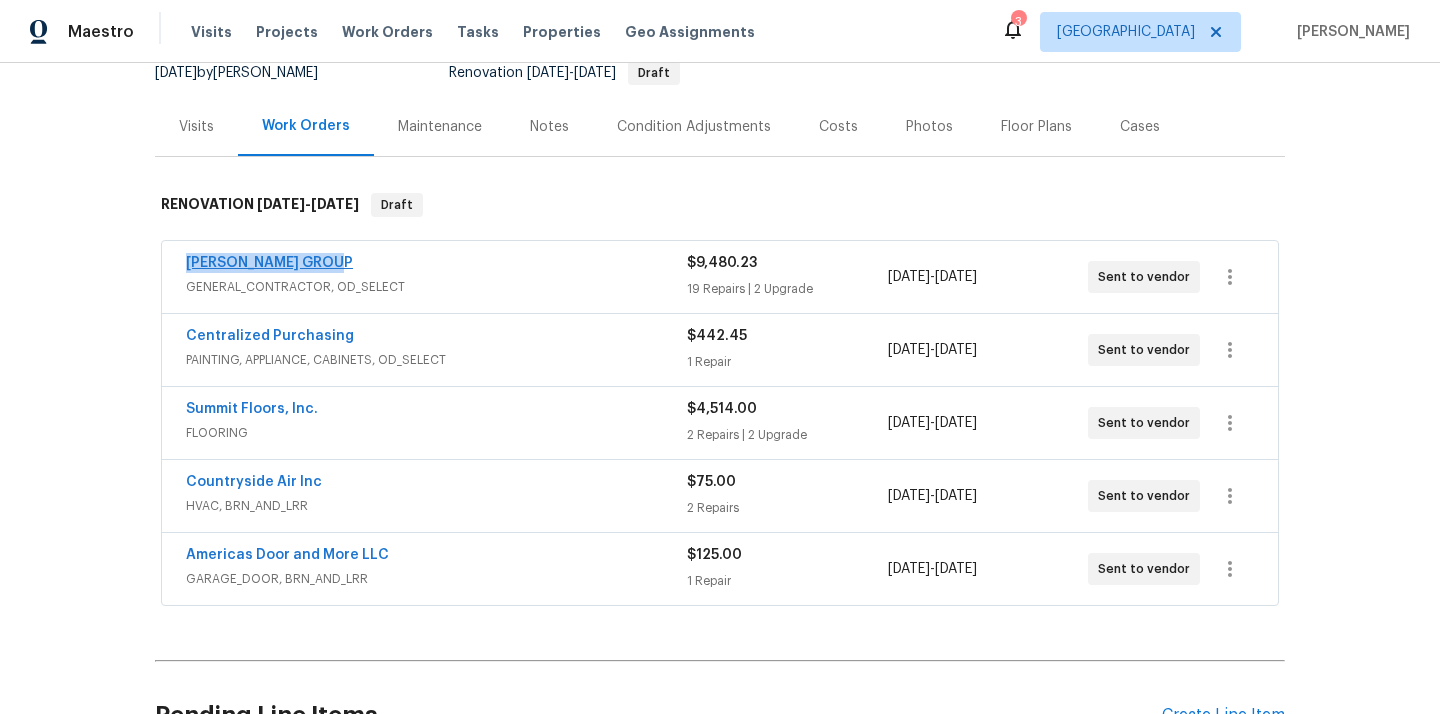 drag, startPoint x: 352, startPoint y: 265, endPoint x: 189, endPoint y: 263, distance: 163.01227 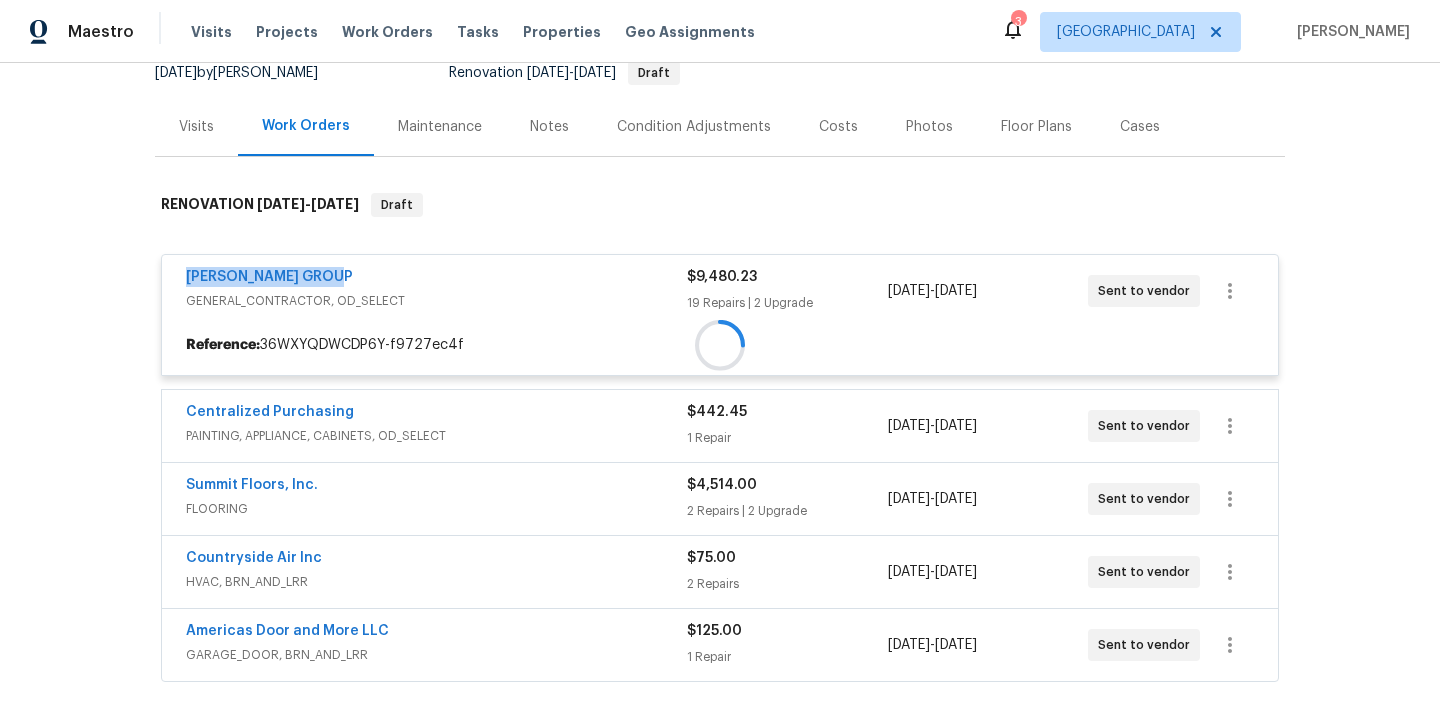 copy on "BARAKEL VENZ GROUP" 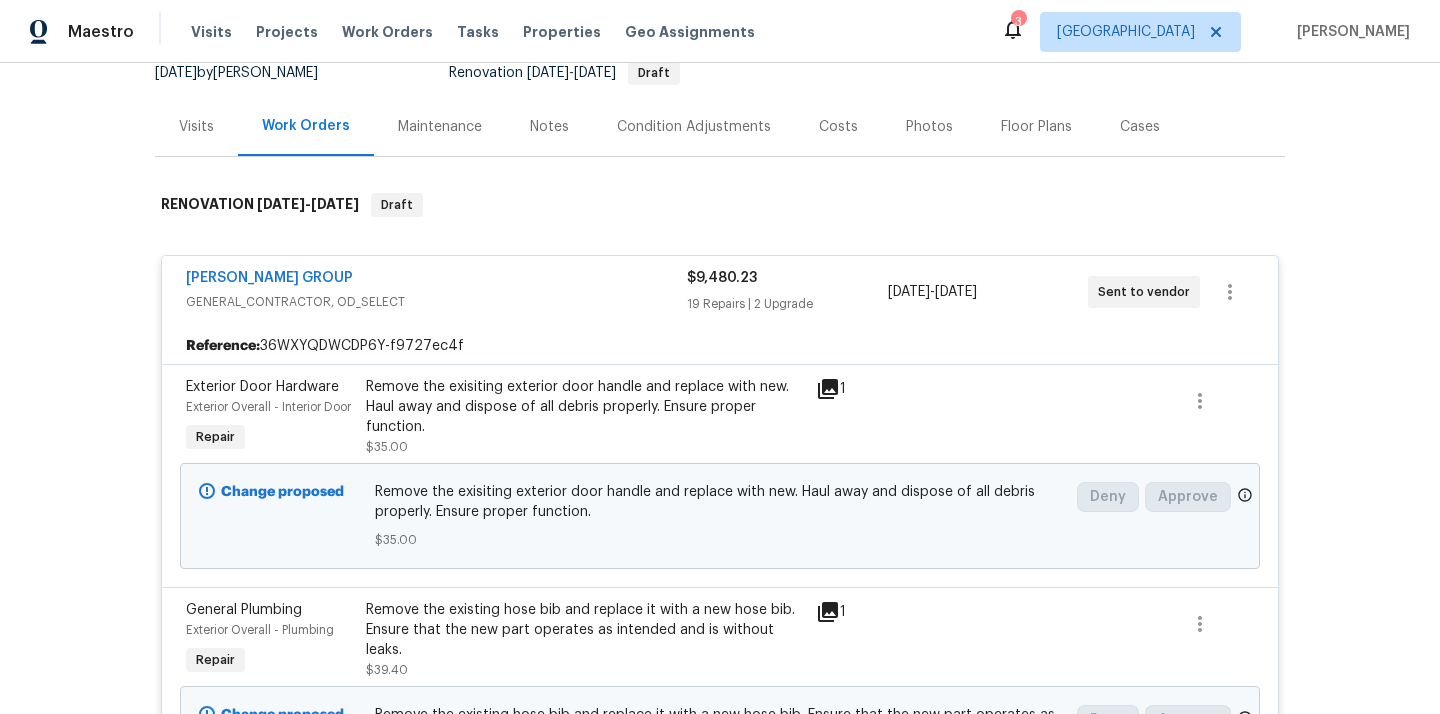 click on "BARAKEL VENZ GROUP GENERAL_CONTRACTOR, OD_SELECT $9,480.23 19 Repairs | 2 Upgrade 7/16/2025  -  7/25/2025 Sent to vendor" at bounding box center [720, 292] 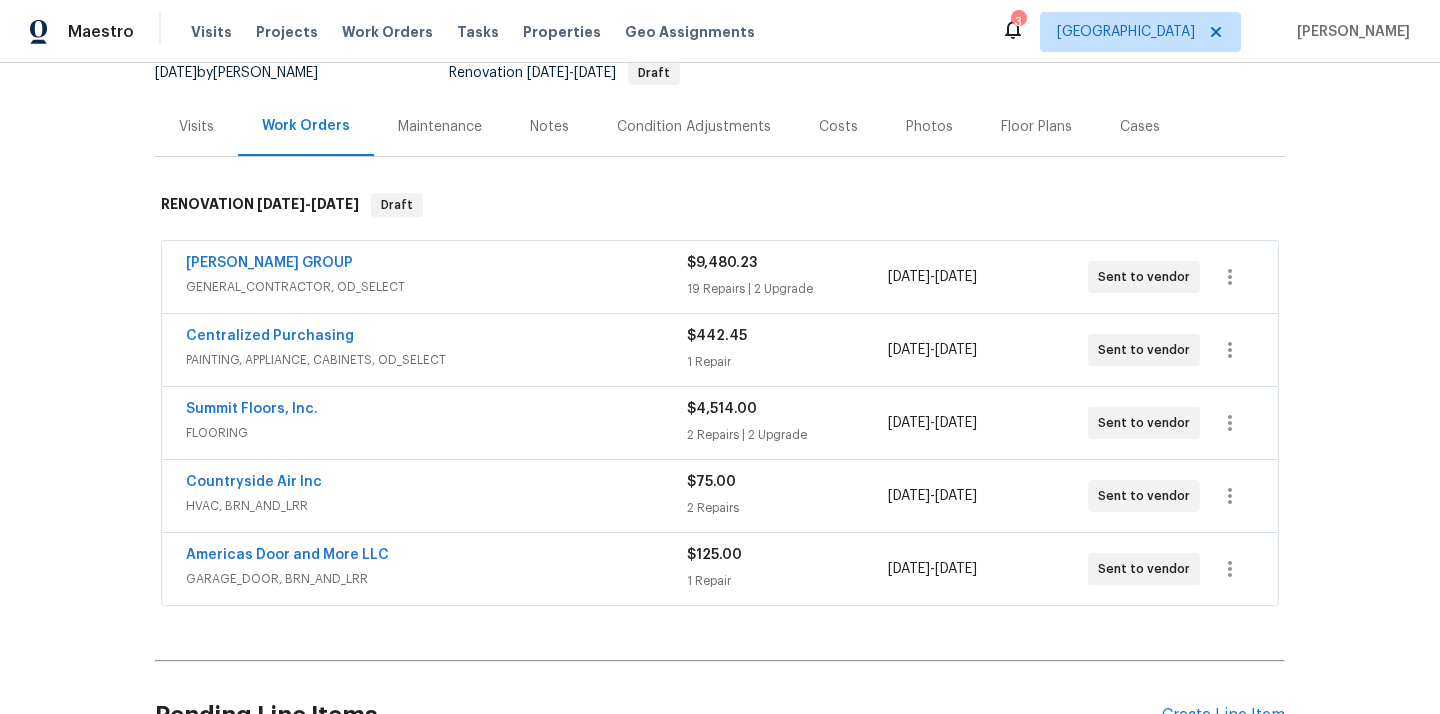 click on "Centralized Purchasing" at bounding box center (436, 338) 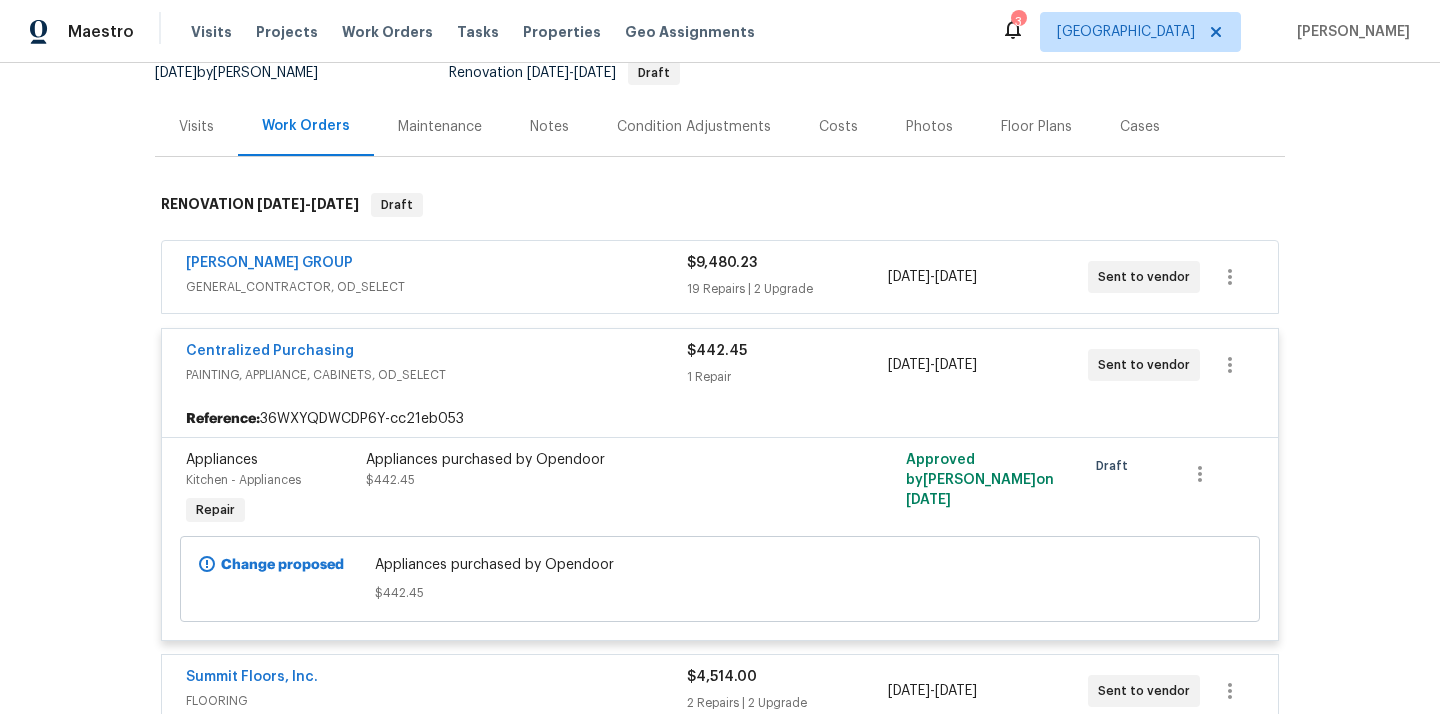 click on "Centralized Purchasing" at bounding box center [270, 351] 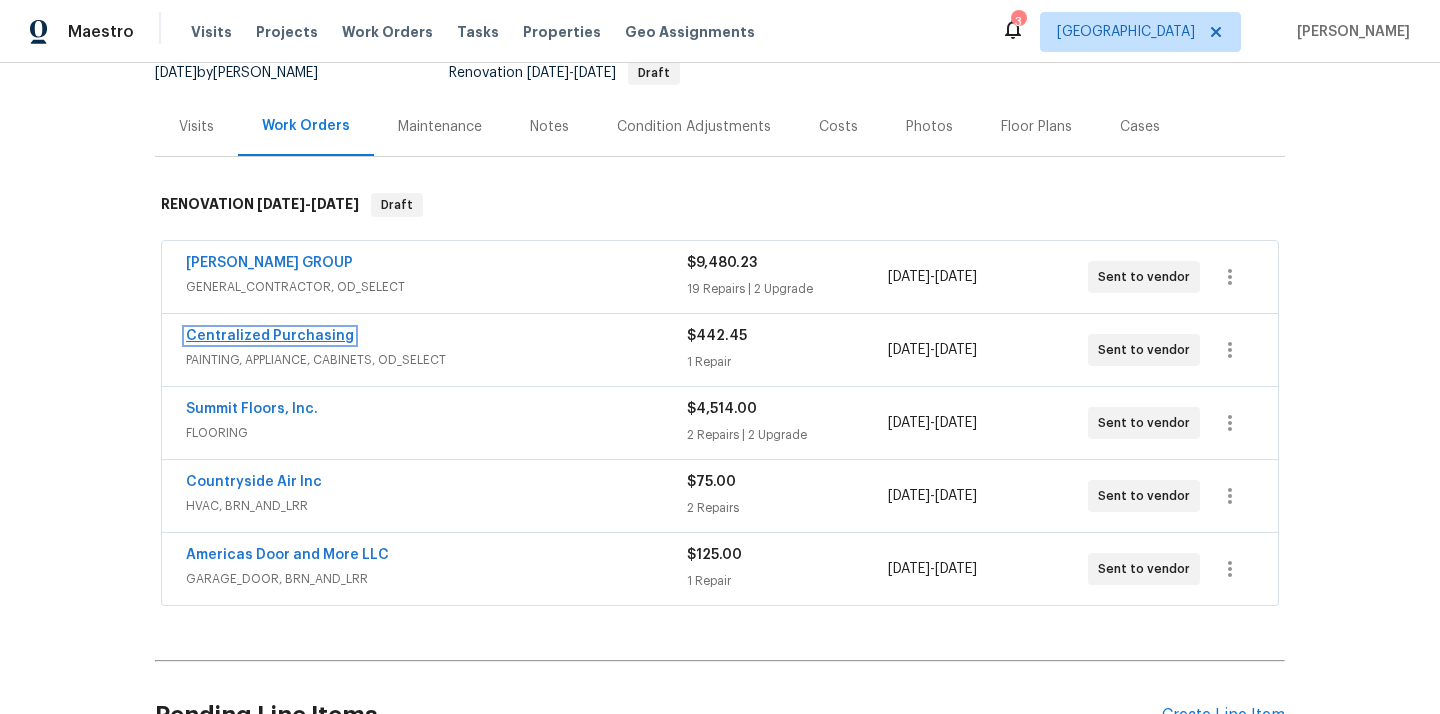 click on "Centralized Purchasing" at bounding box center (270, 336) 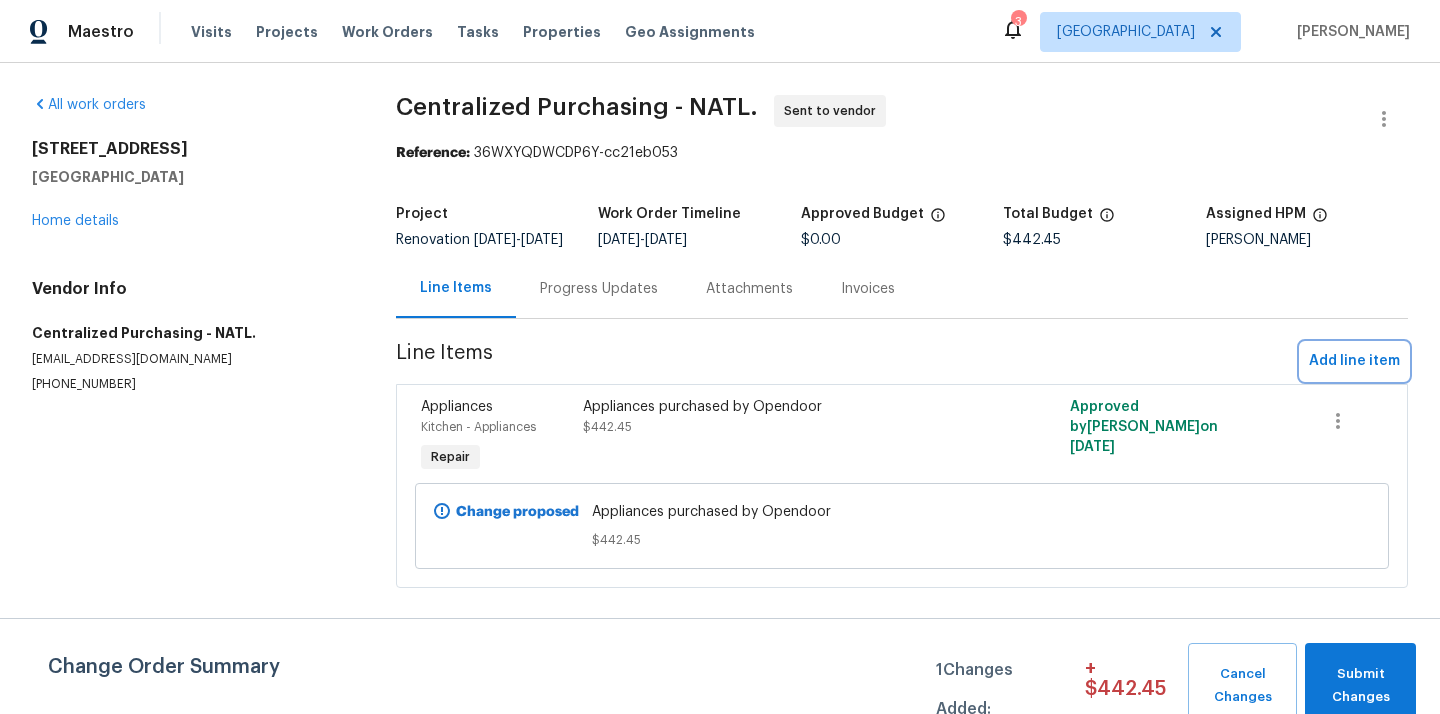 click on "Add line item" at bounding box center (1354, 361) 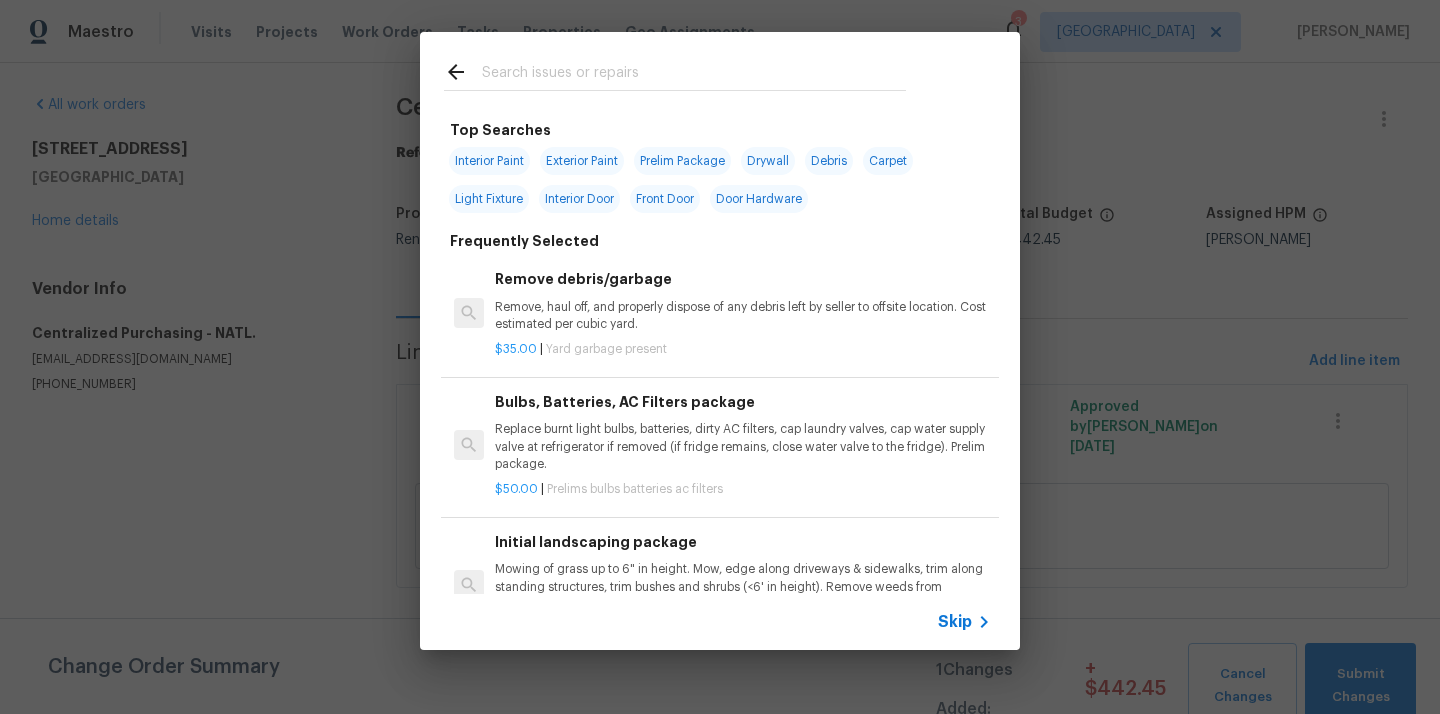 click at bounding box center (694, 75) 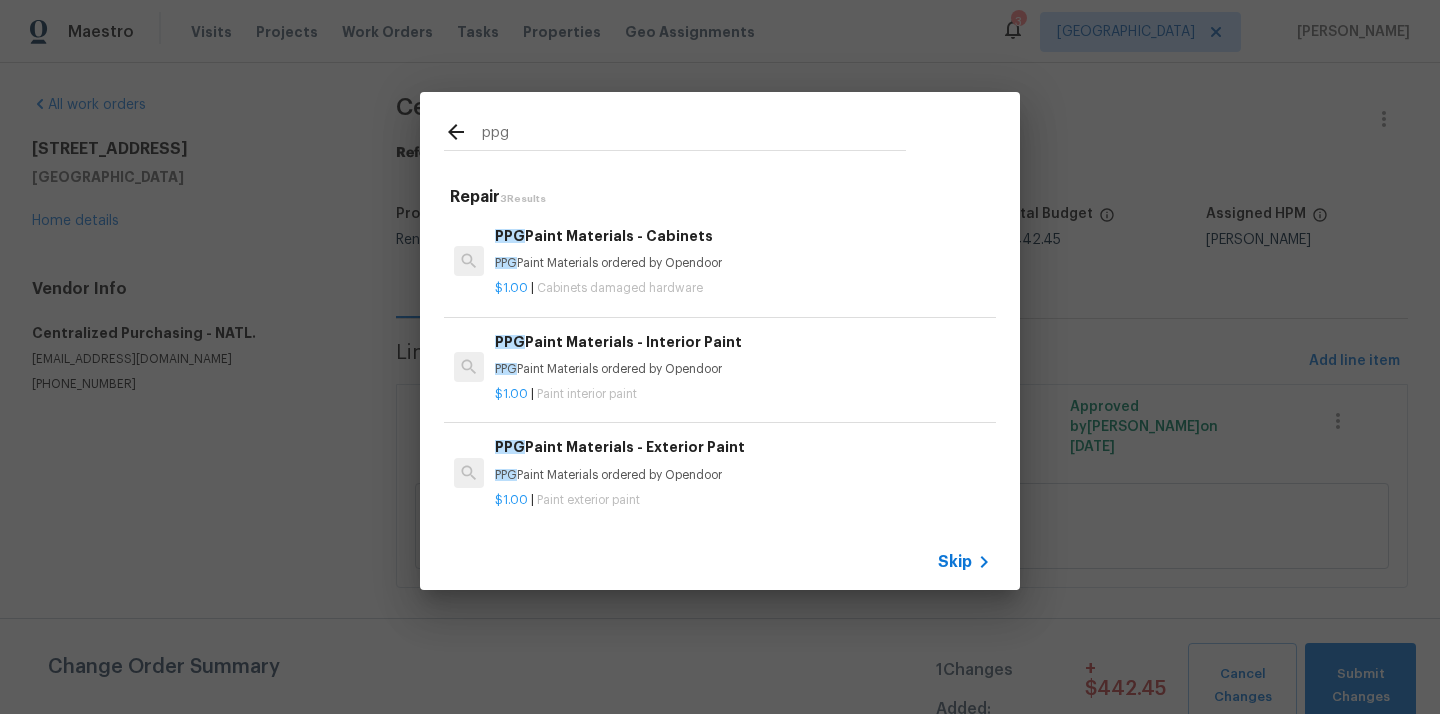 type on "ppg" 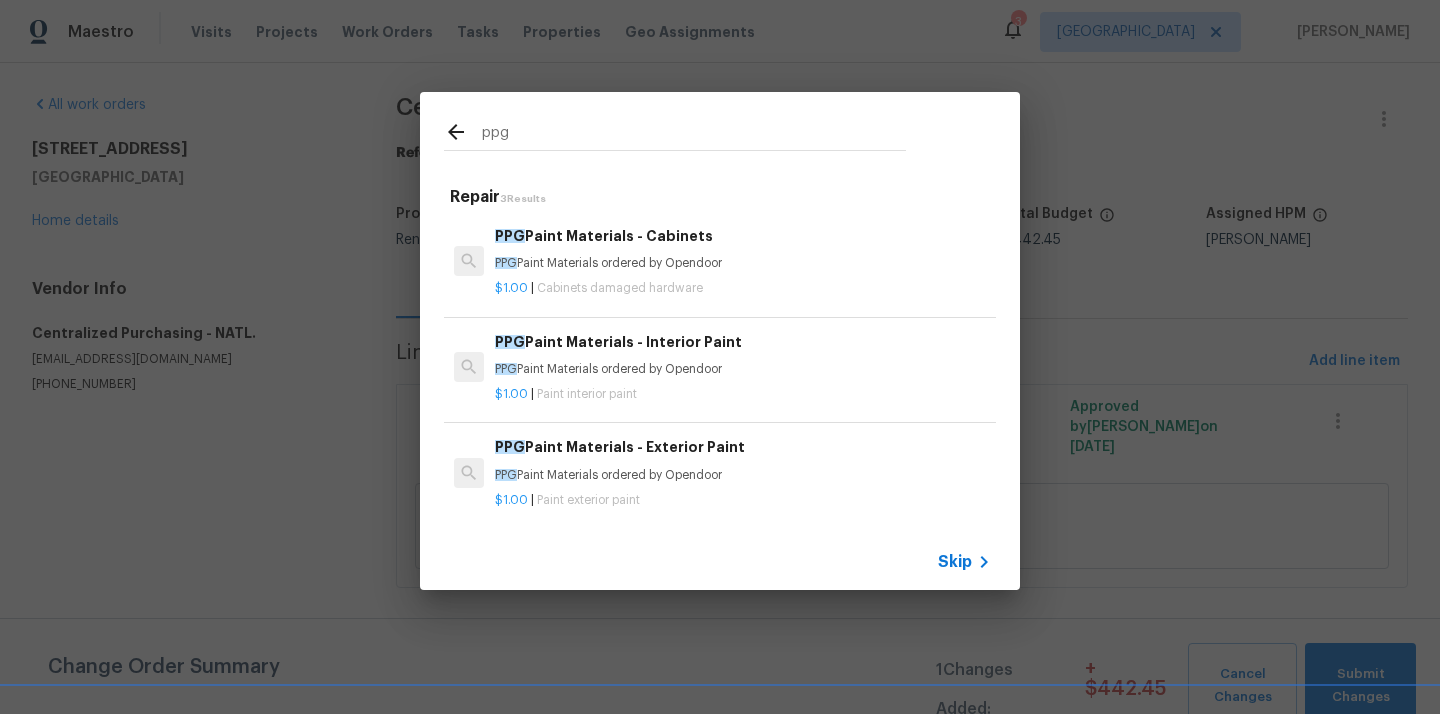 click on "PPG  Paint Materials - Cabinets PPG  Paint Materials ordered by Opendoor" at bounding box center (743, 249) 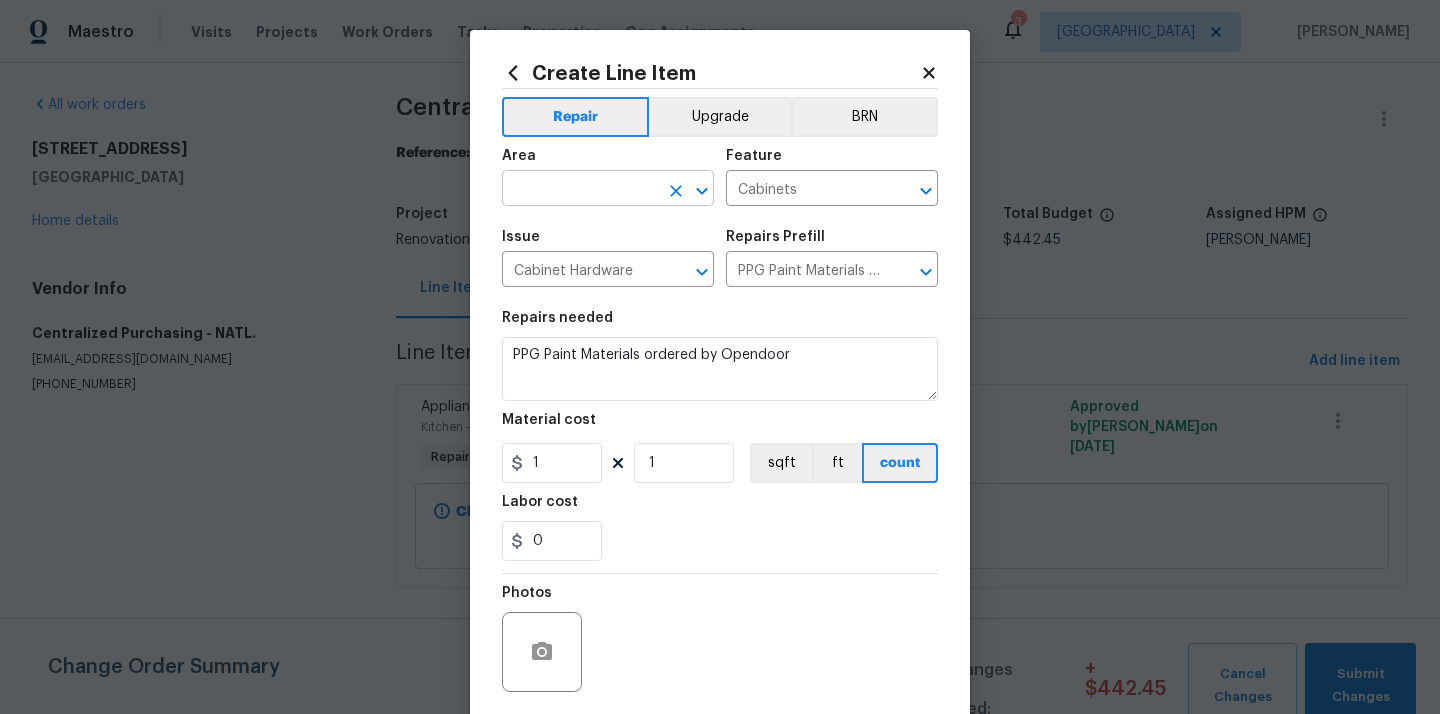 click at bounding box center (580, 190) 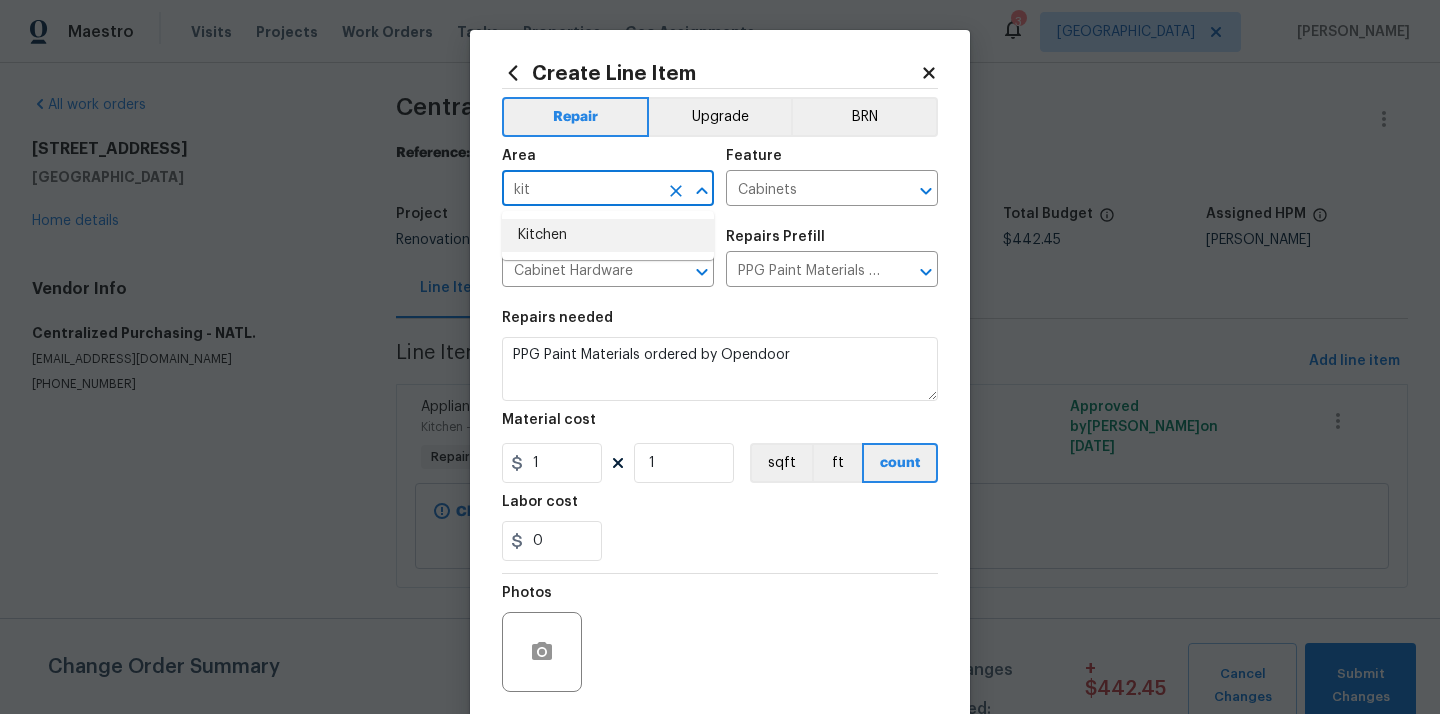 click on "Kitchen" at bounding box center [608, 235] 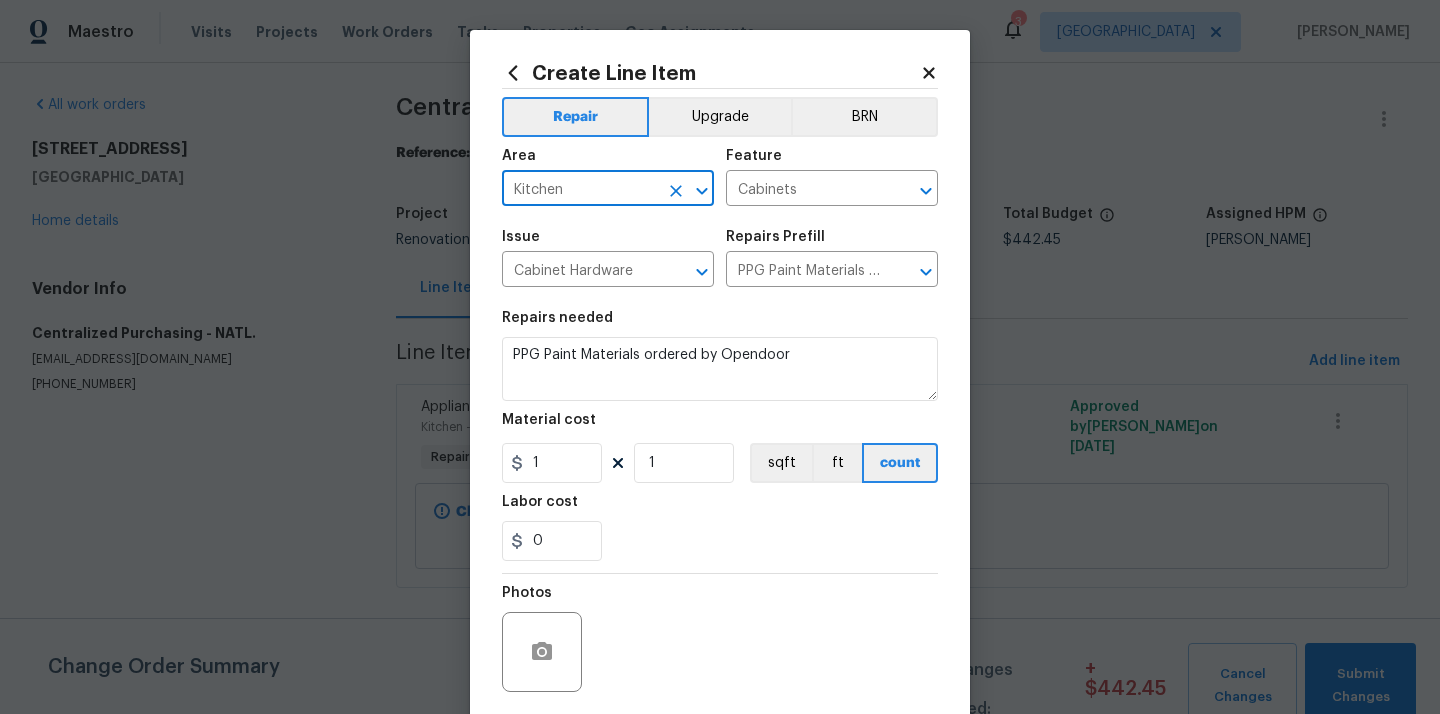 type on "Kitchen" 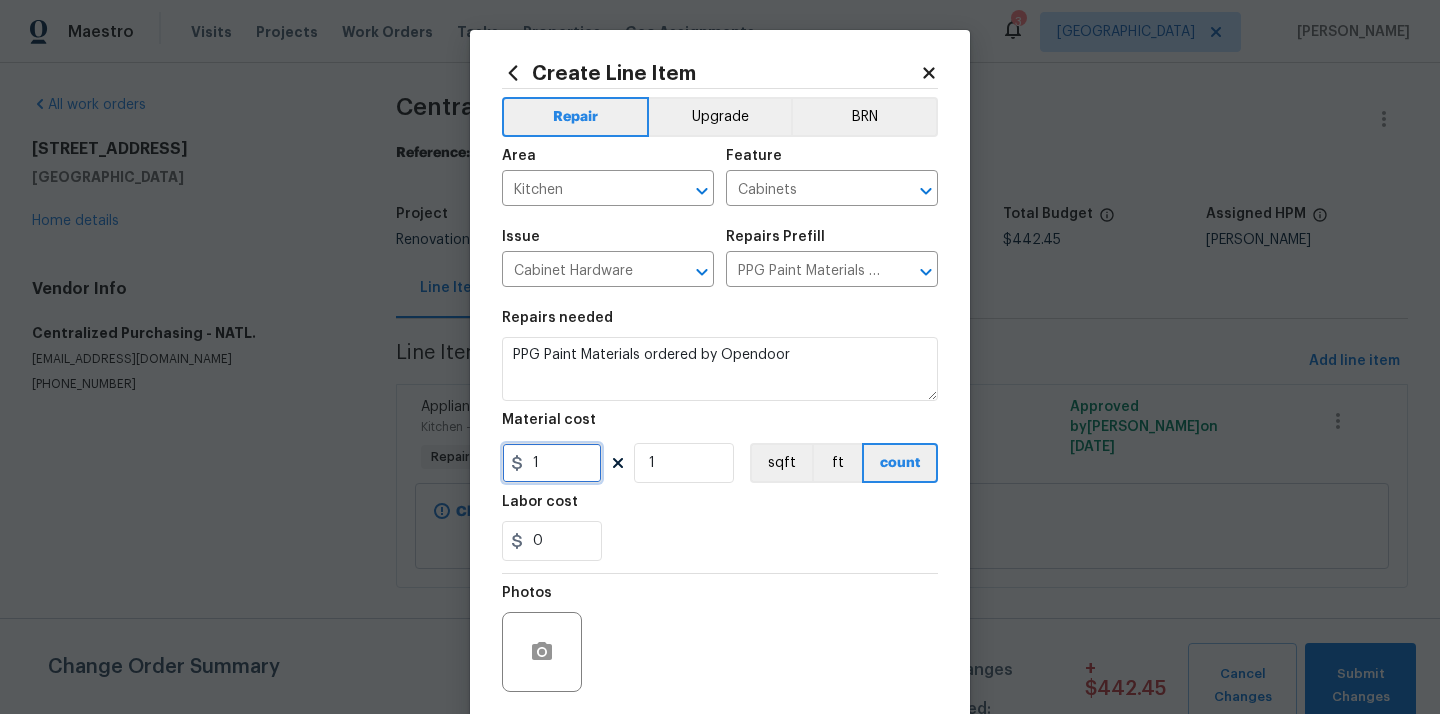 drag, startPoint x: 550, startPoint y: 469, endPoint x: 509, endPoint y: 469, distance: 41 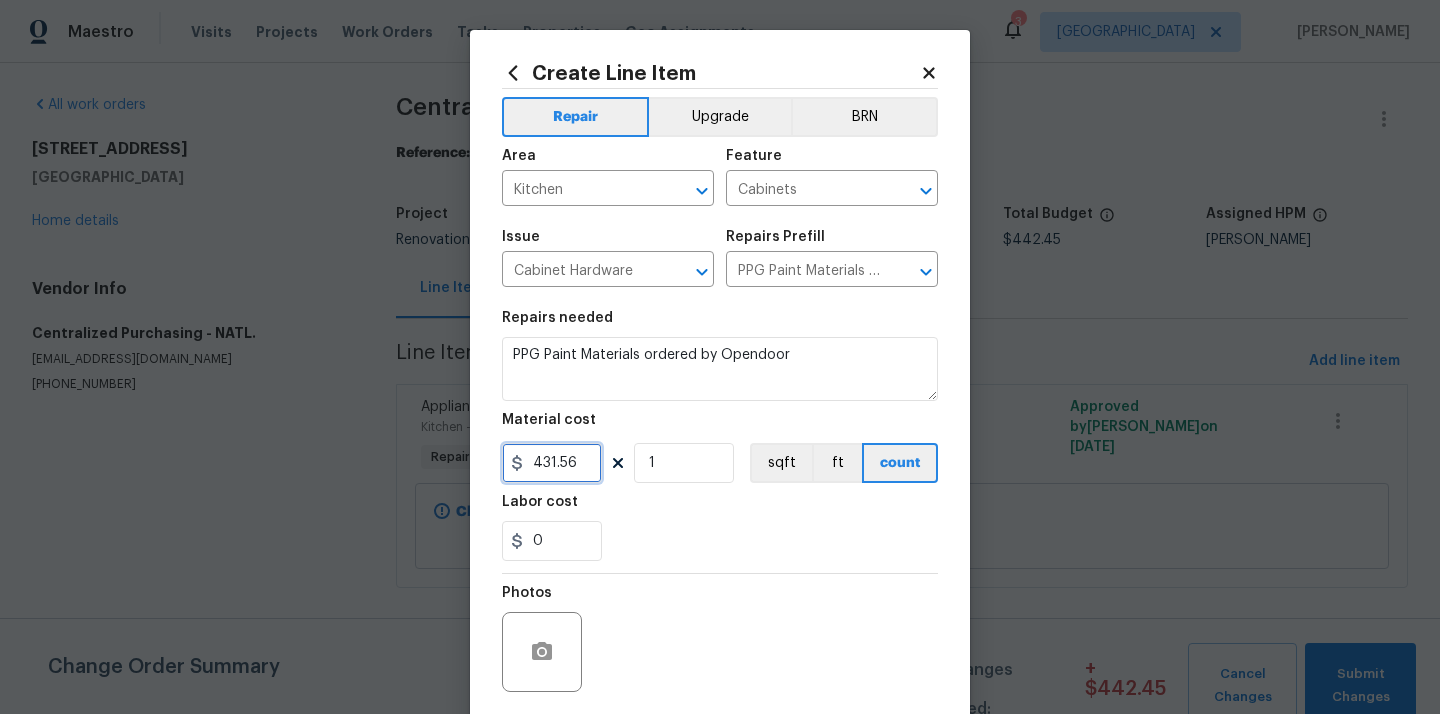 type on "431.56" 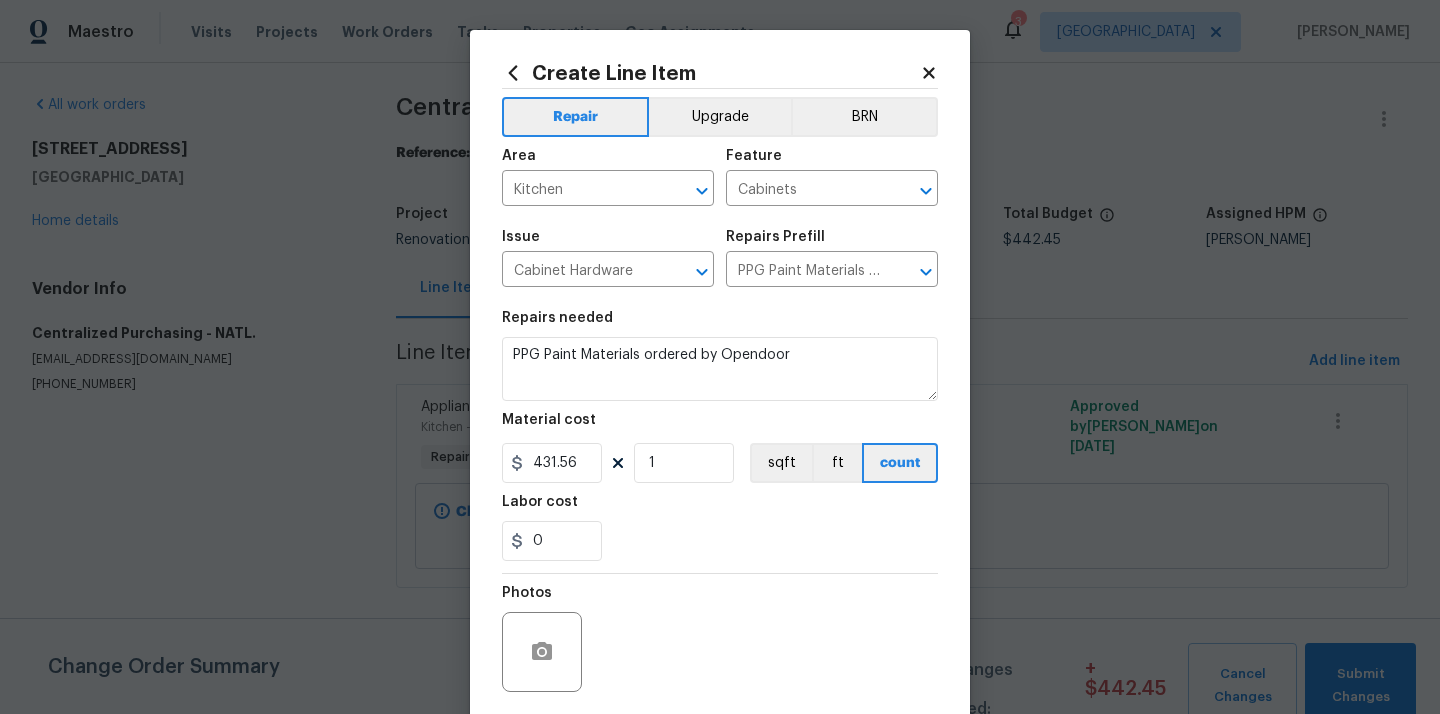 click on "Labor cost" at bounding box center [720, 508] 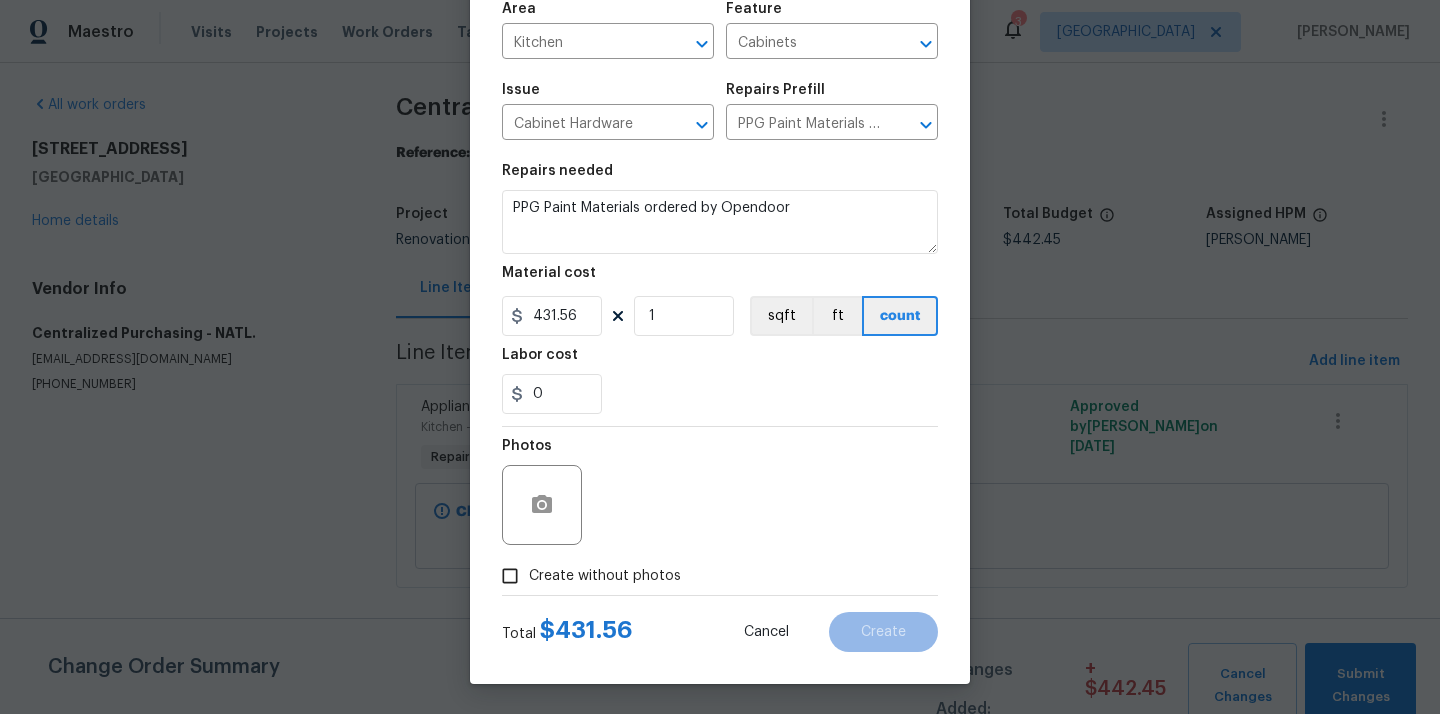 click on "Create without photos" at bounding box center (605, 576) 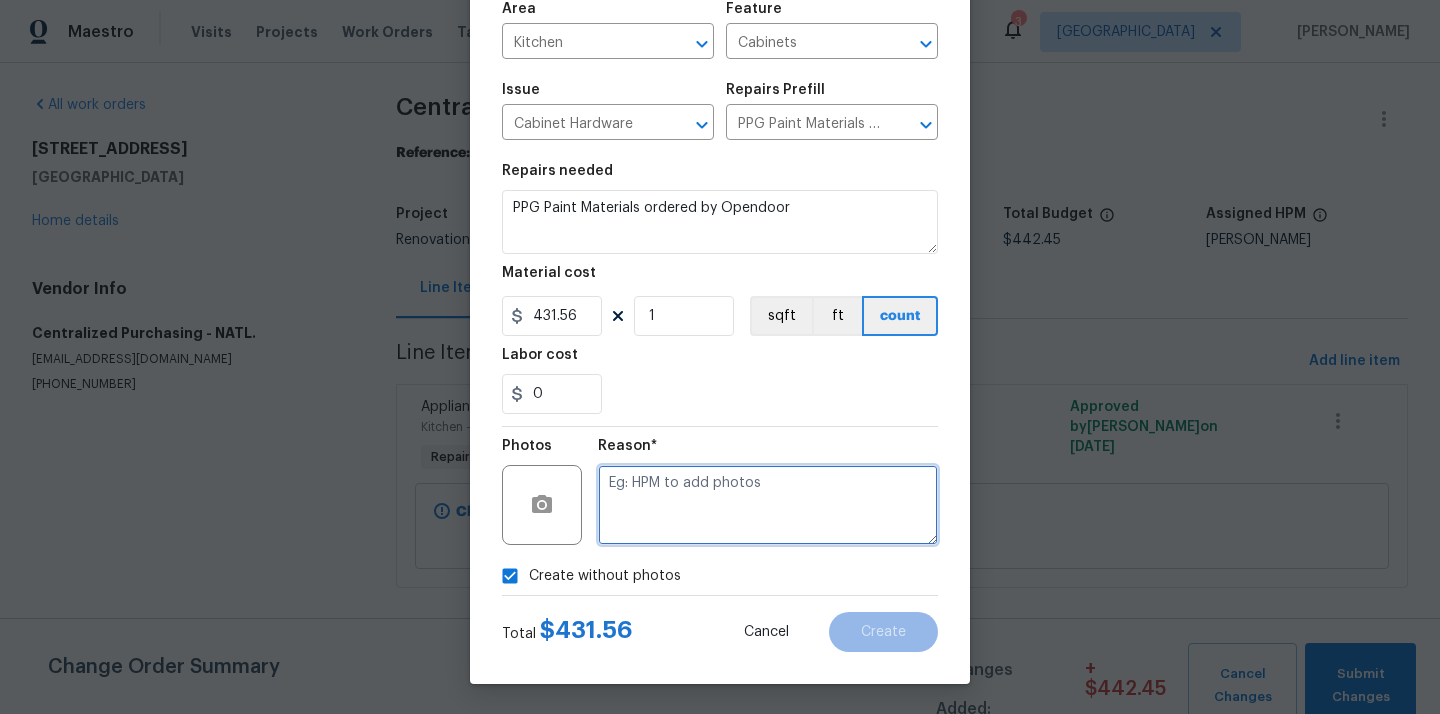 click at bounding box center (768, 505) 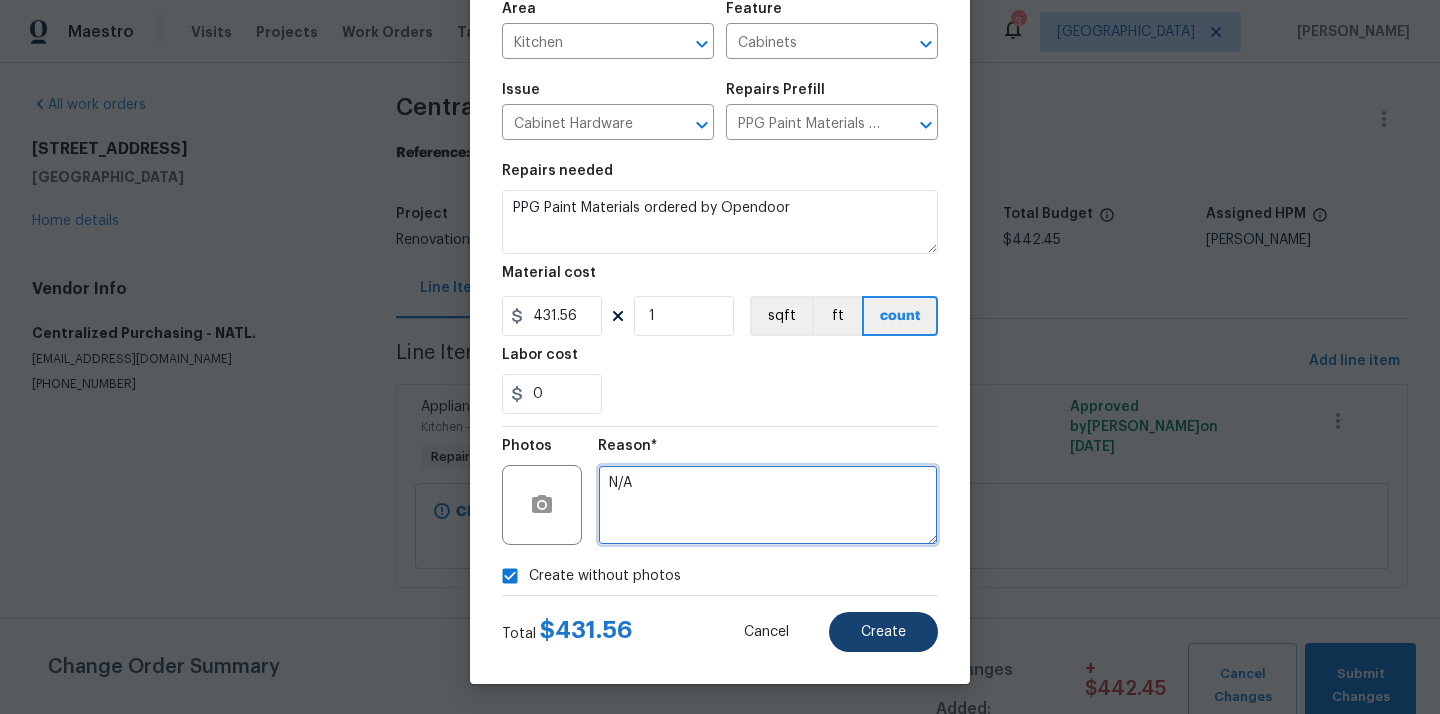 type on "N/A" 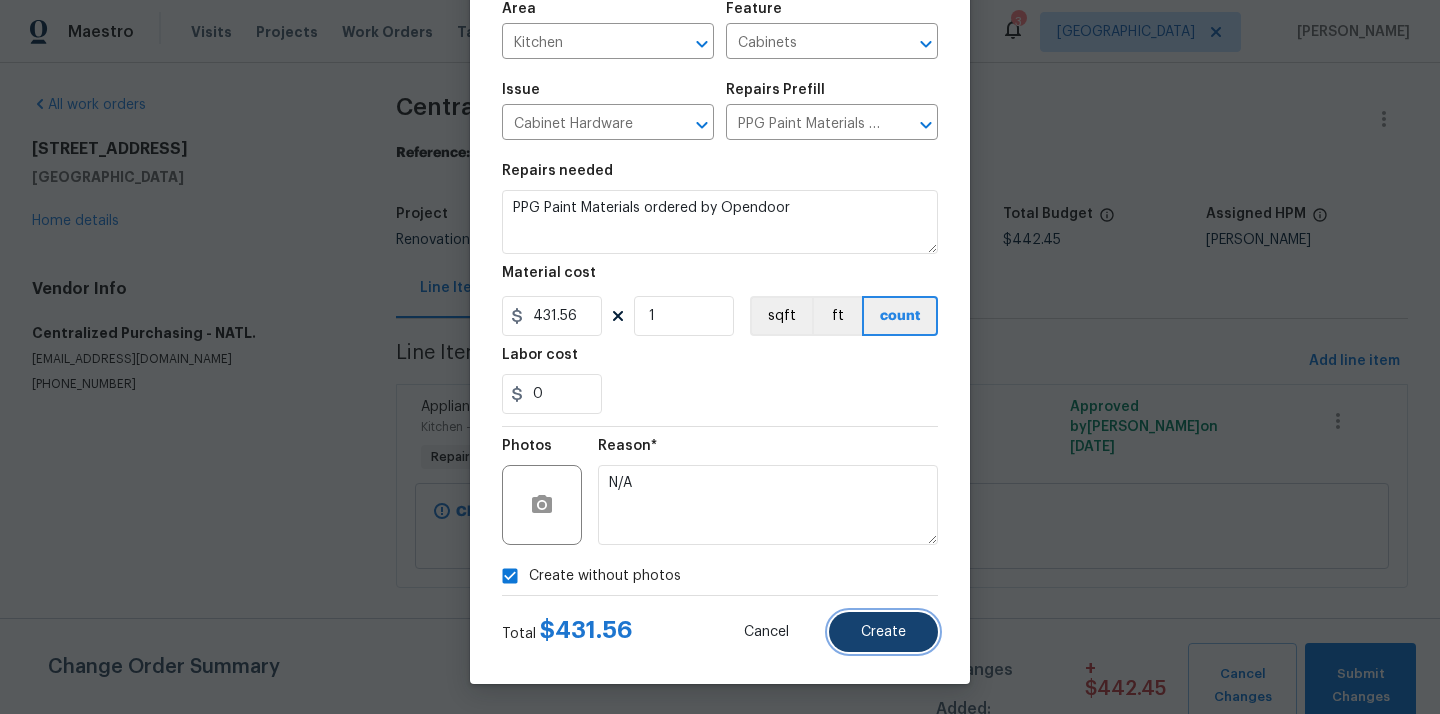 click on "Create" at bounding box center (883, 632) 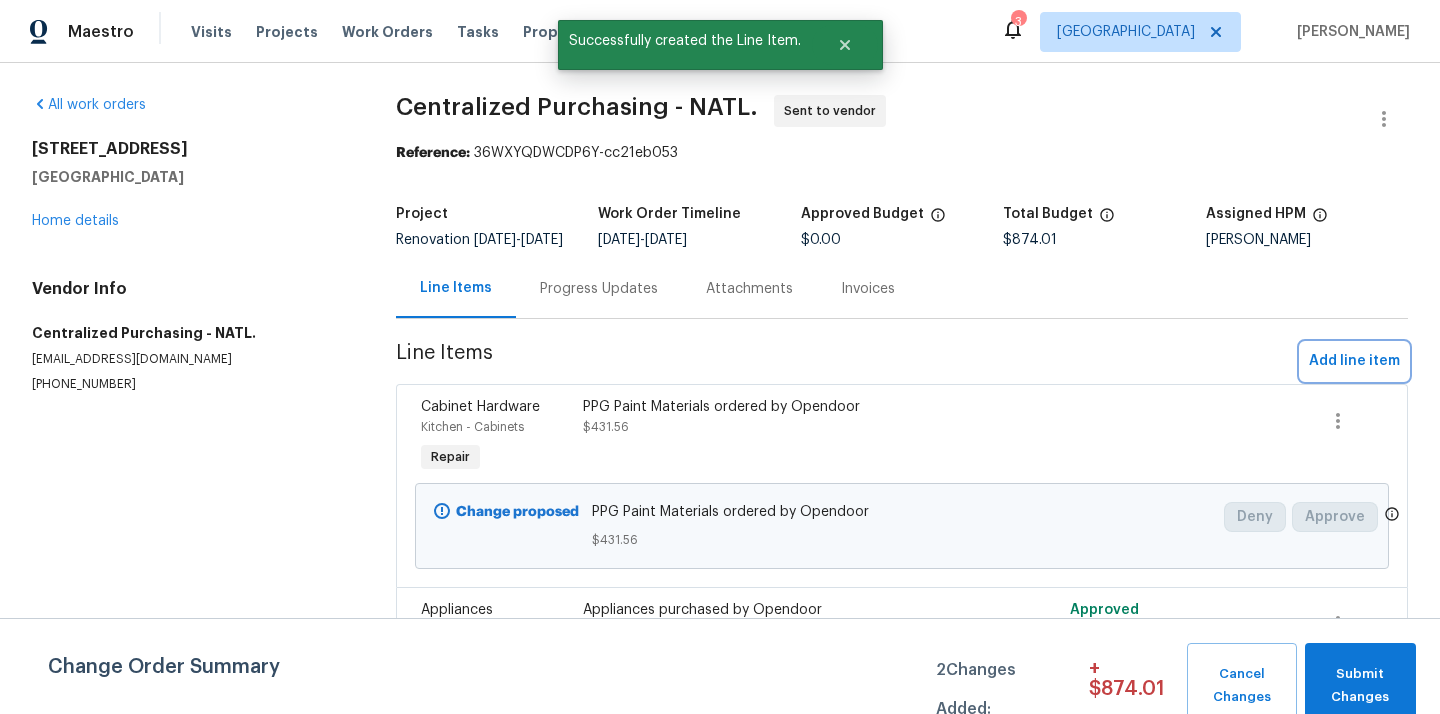 click on "Add line item" at bounding box center (1354, 361) 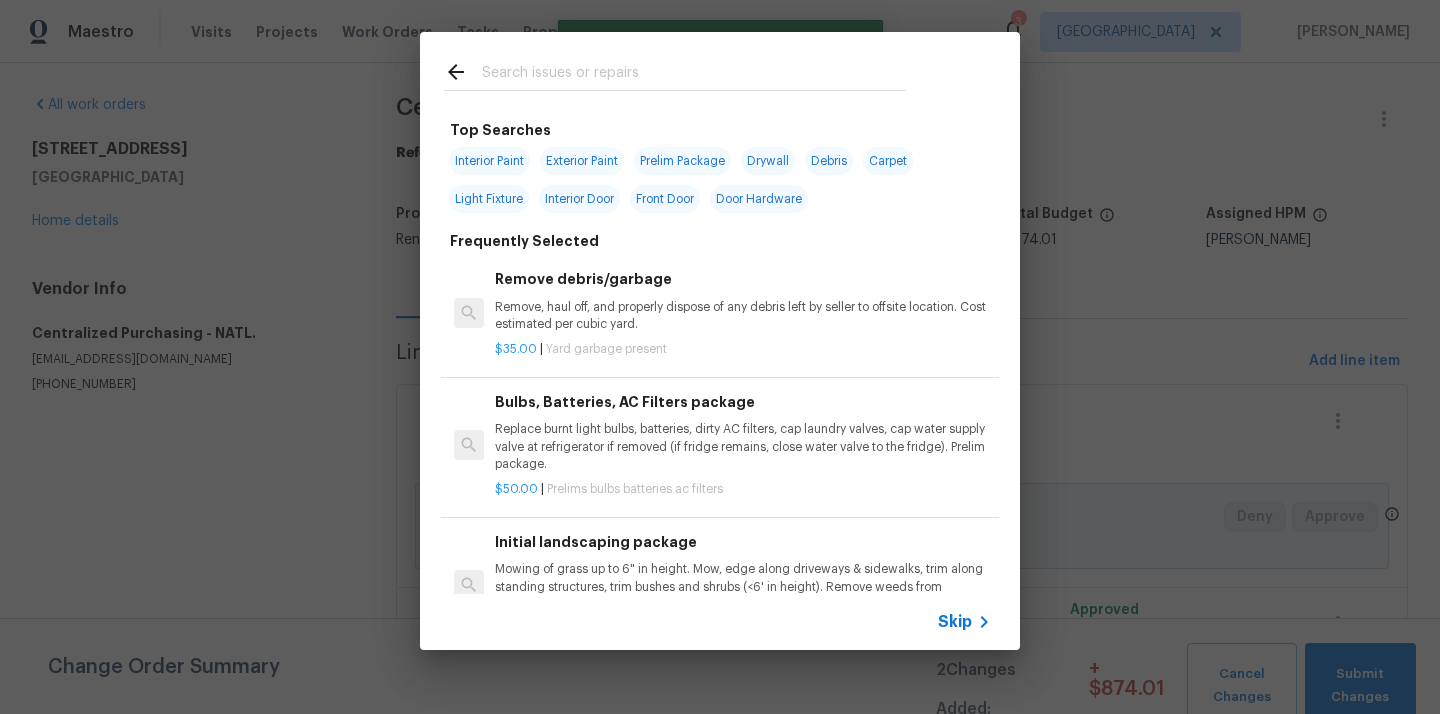 click at bounding box center [694, 75] 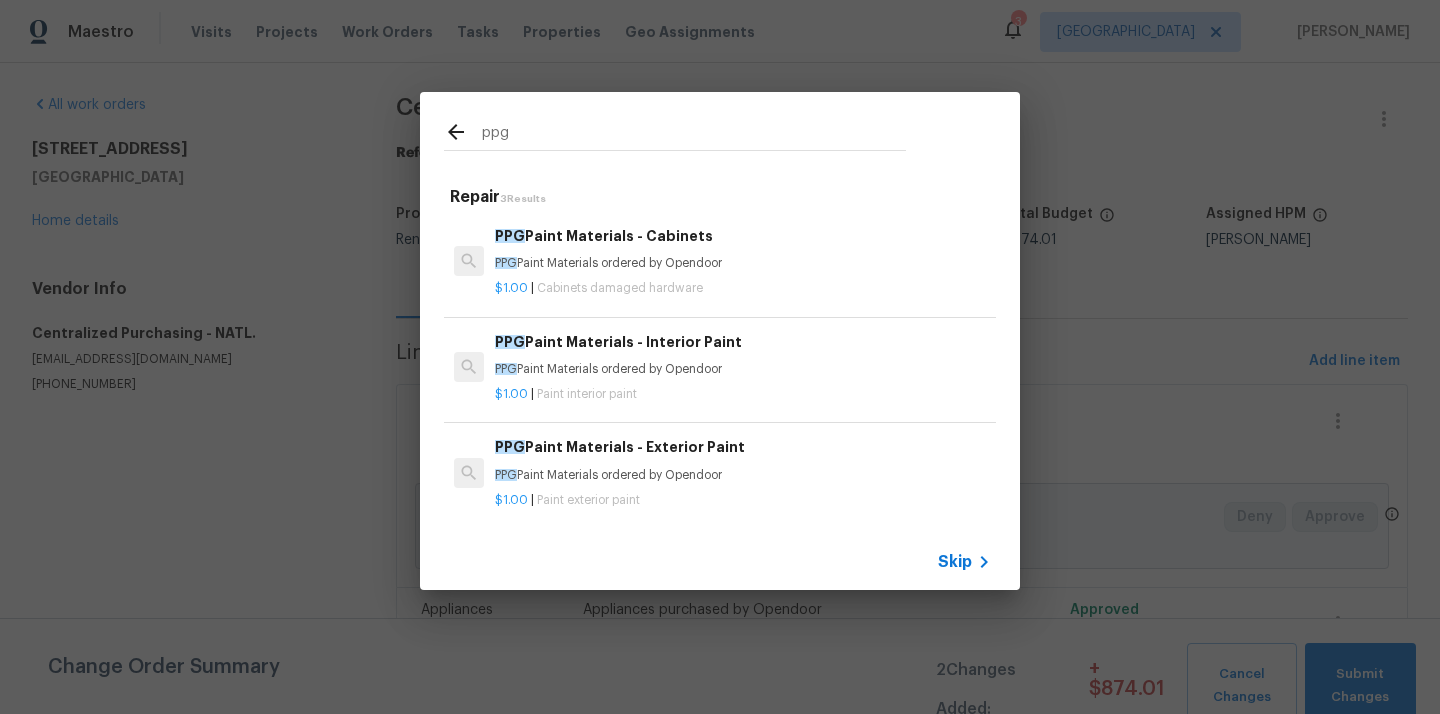 type on "ppg" 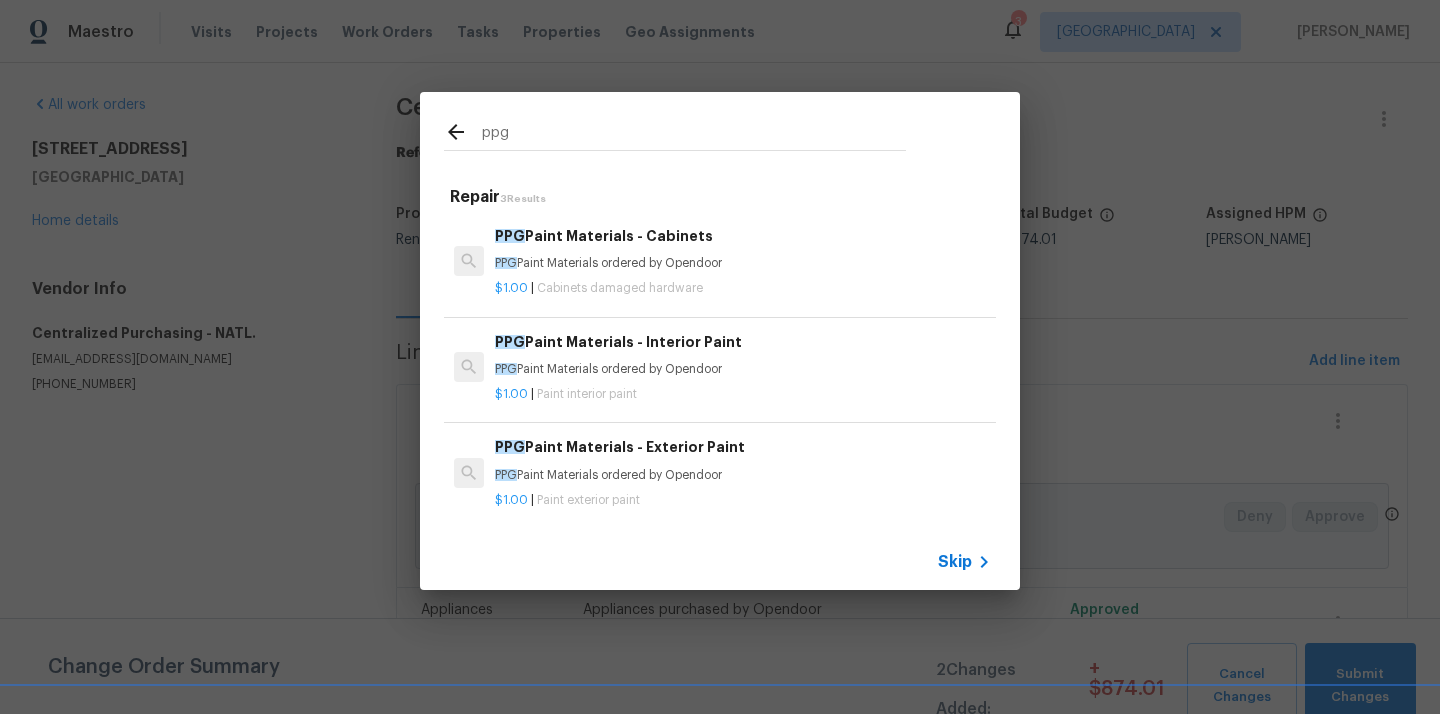 click on "PPG  Paint Materials - Interior Paint PPG  Paint Materials ordered by Opendoor" at bounding box center [743, 355] 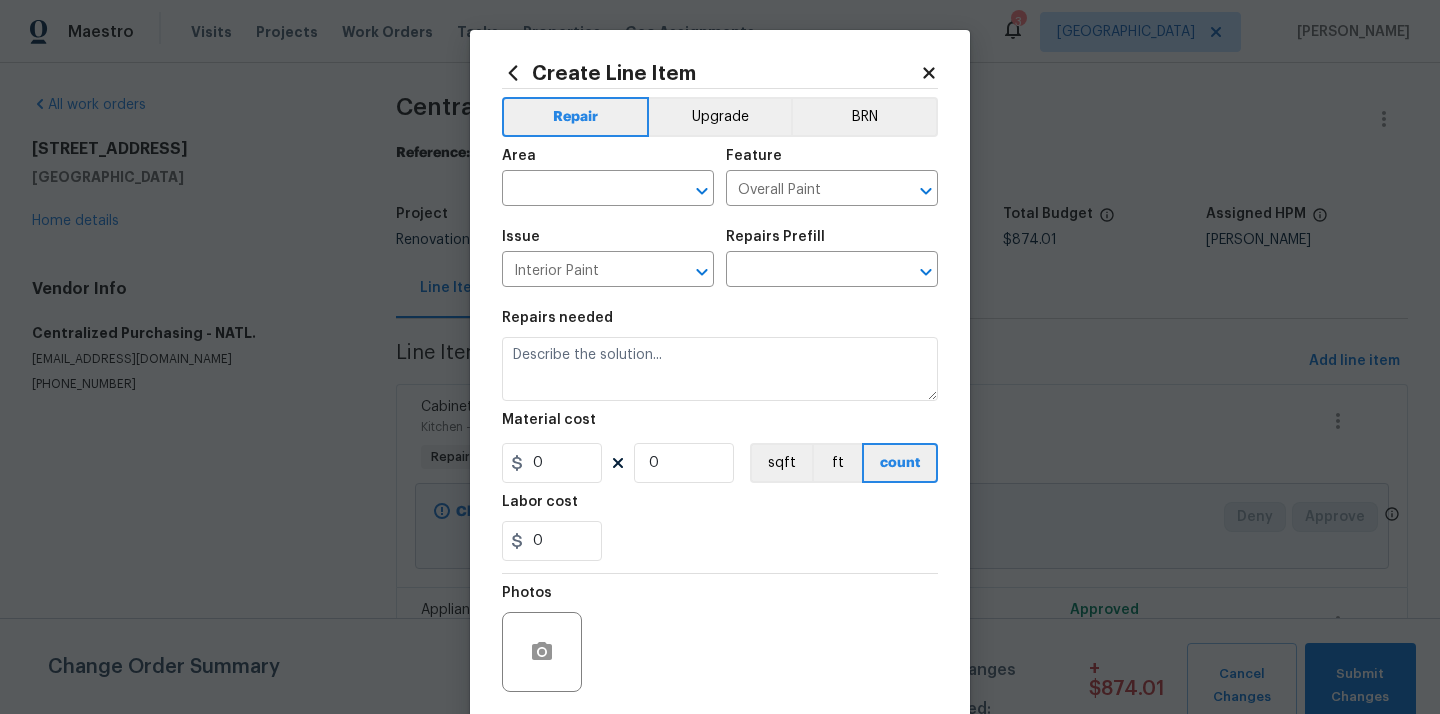 type on "PPG Paint Materials - Interior Paint $1.00" 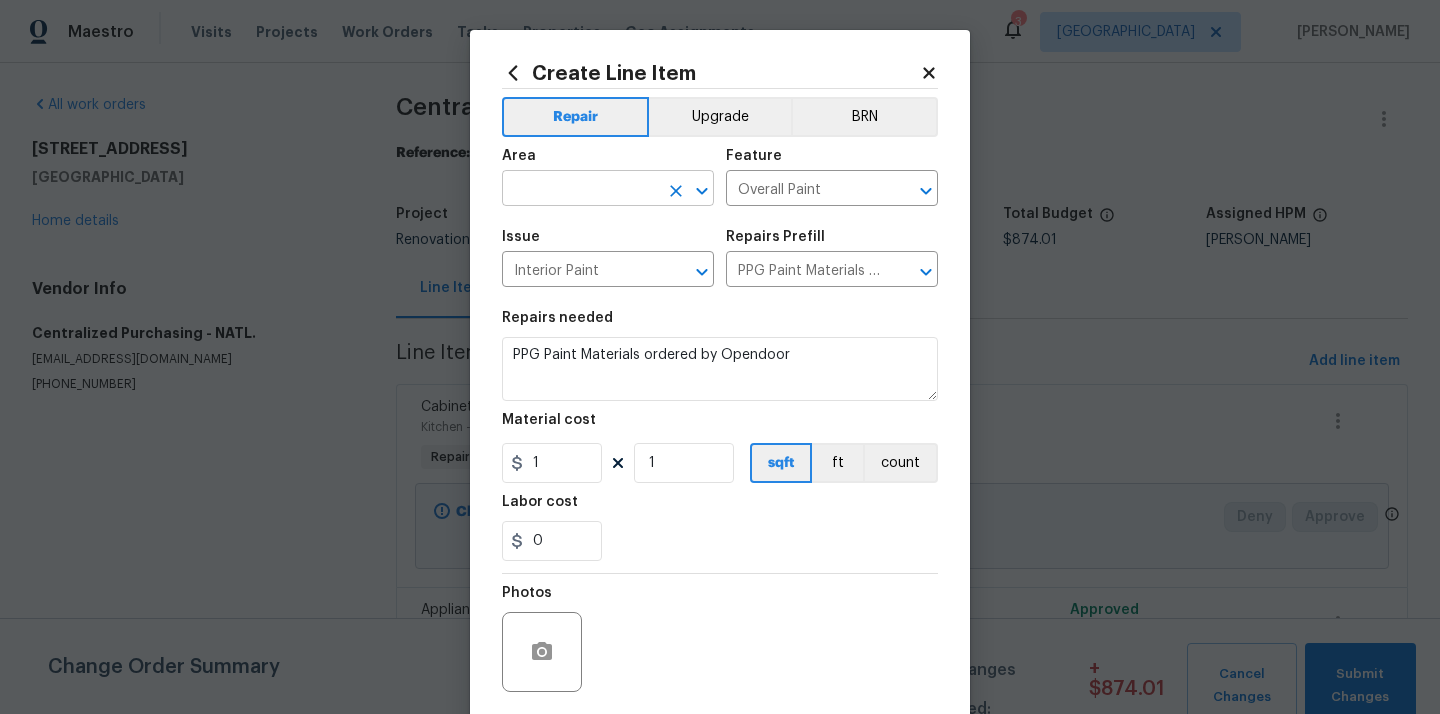 click at bounding box center (580, 190) 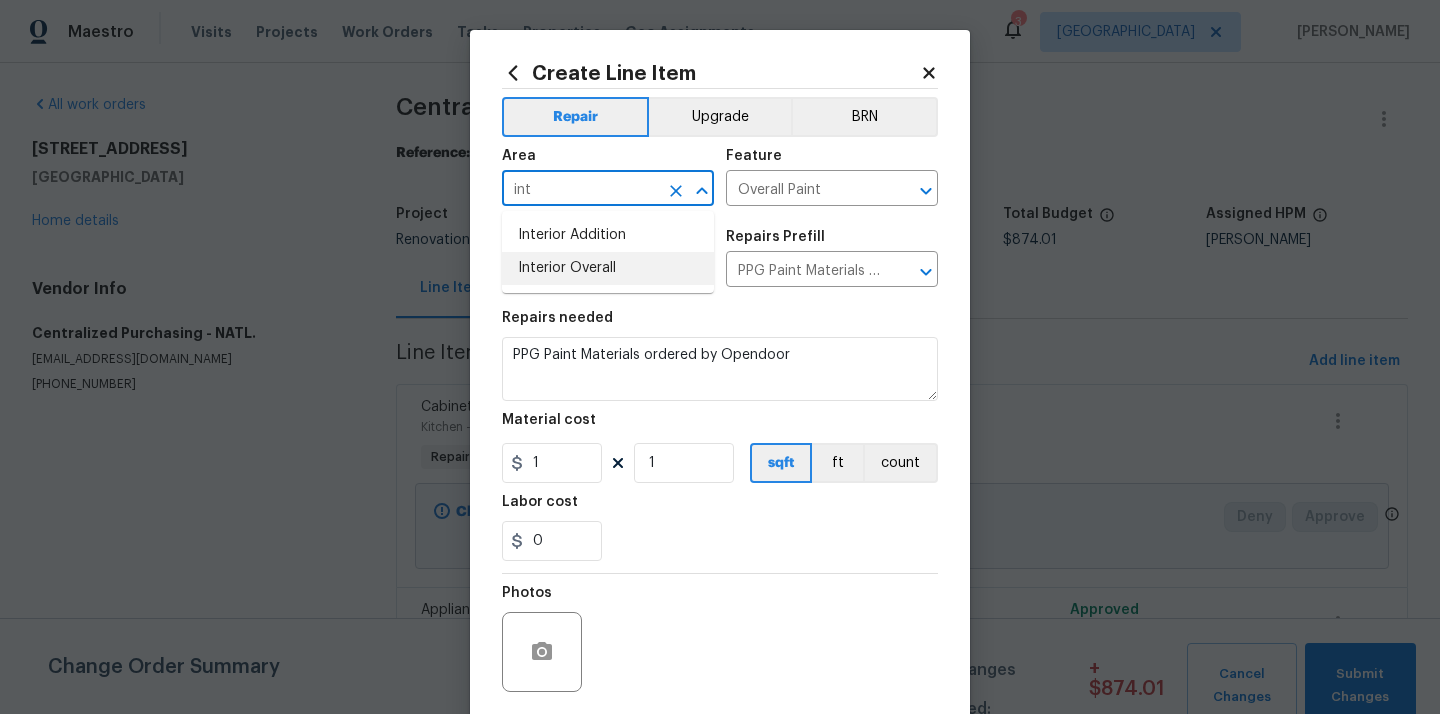click on "Interior Overall" at bounding box center [608, 268] 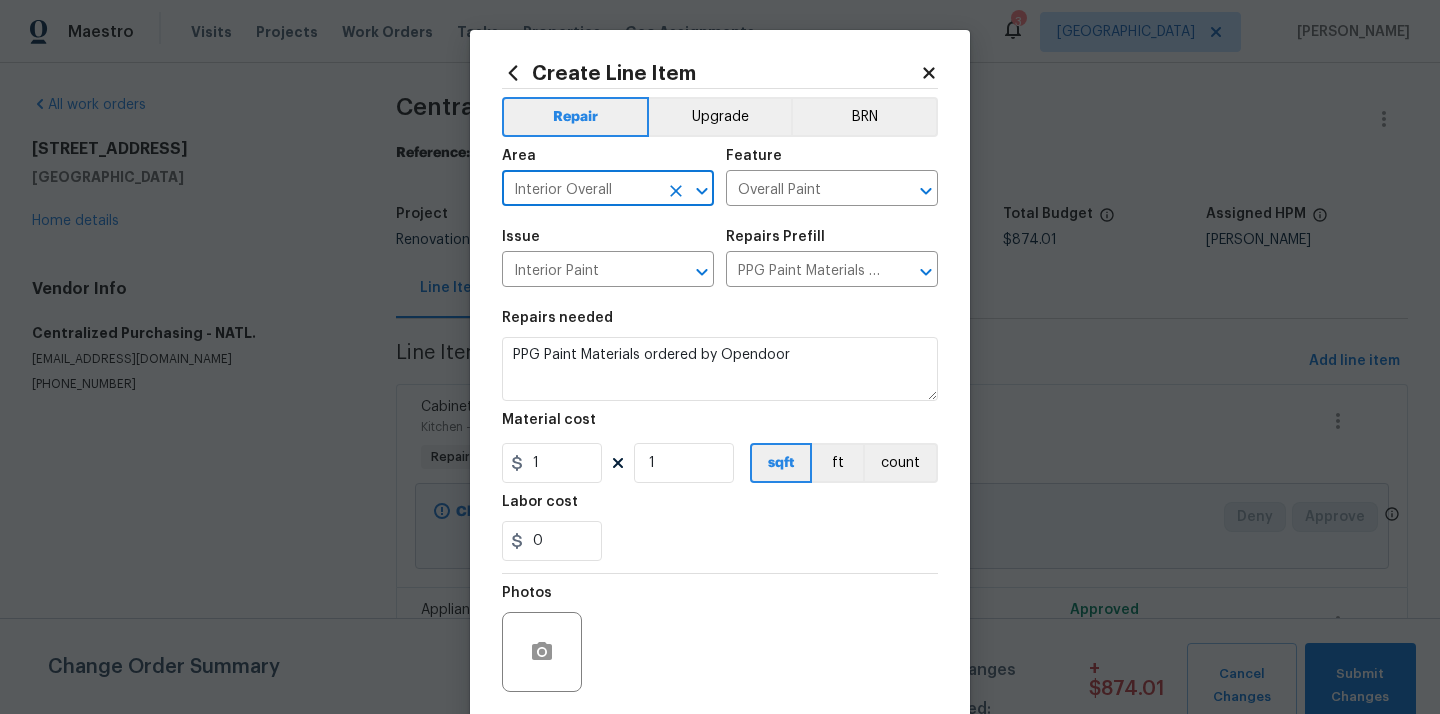 type on "Interior Overall" 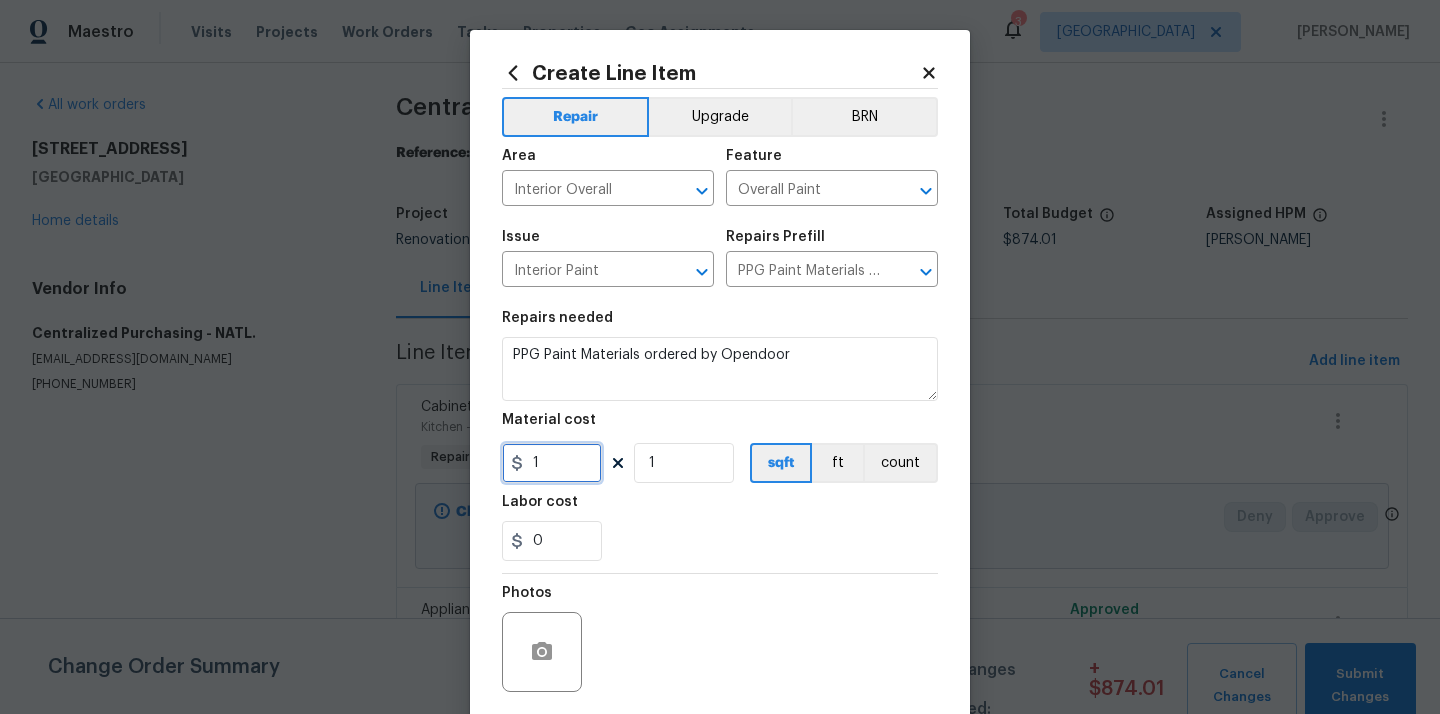 drag, startPoint x: 547, startPoint y: 468, endPoint x: 520, endPoint y: 468, distance: 27 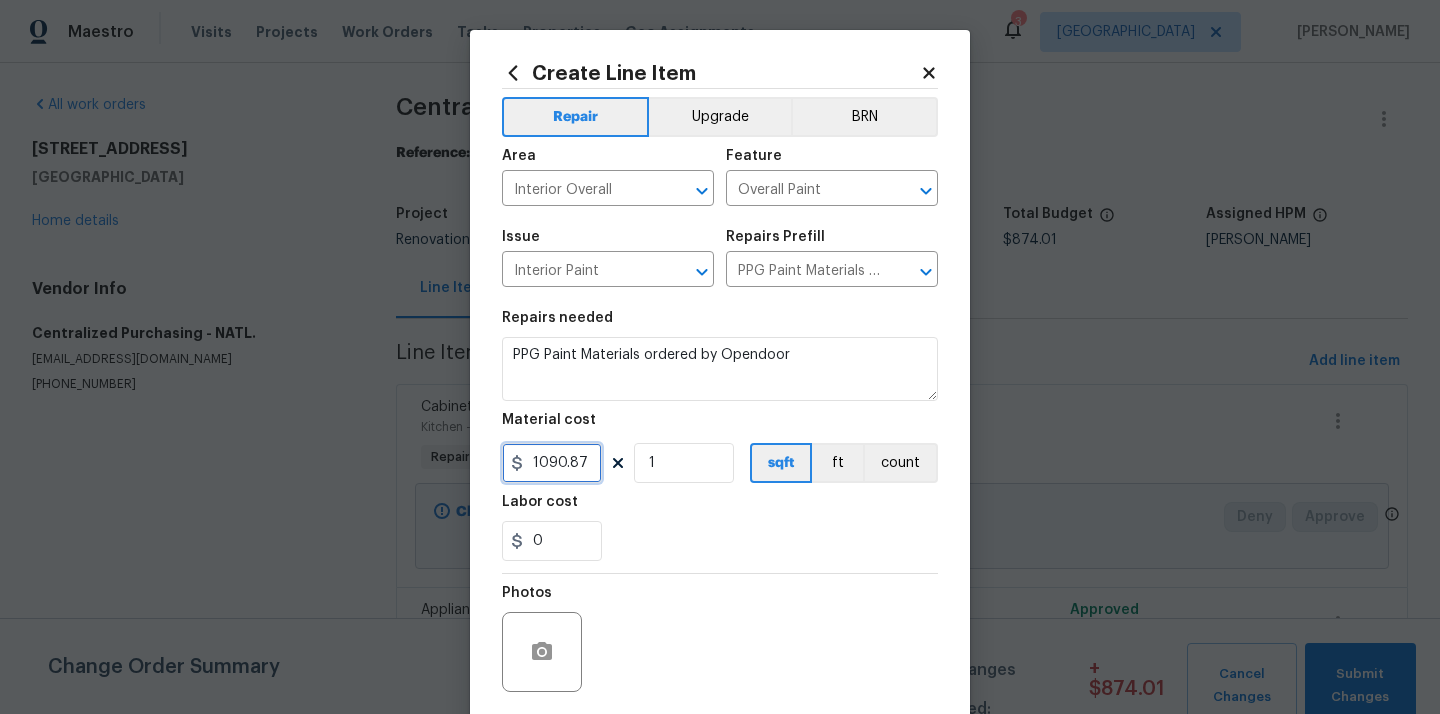 type on "1090.87" 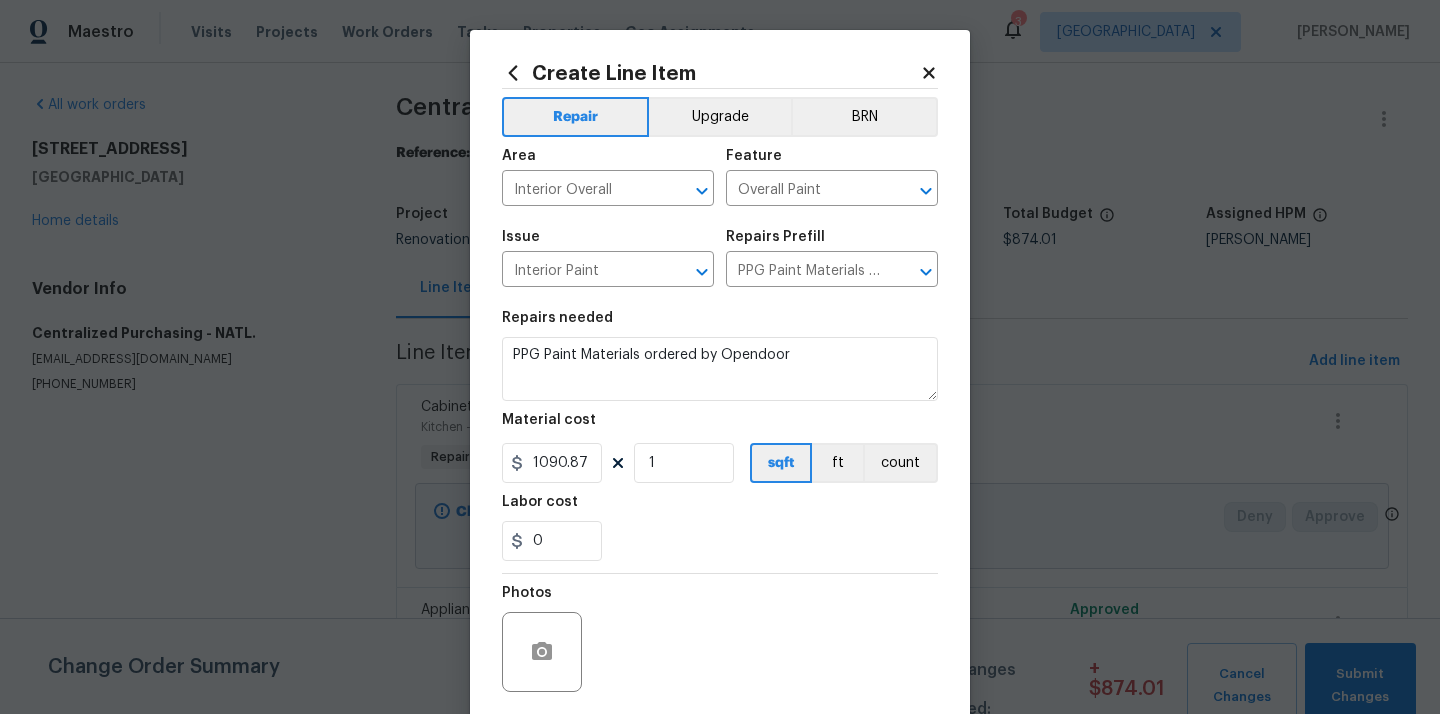 click on "Repairs needed PPG Paint Materials ordered by Opendoor Material cost 1090.87 1 sqft ft count Labor cost 0" at bounding box center (720, 436) 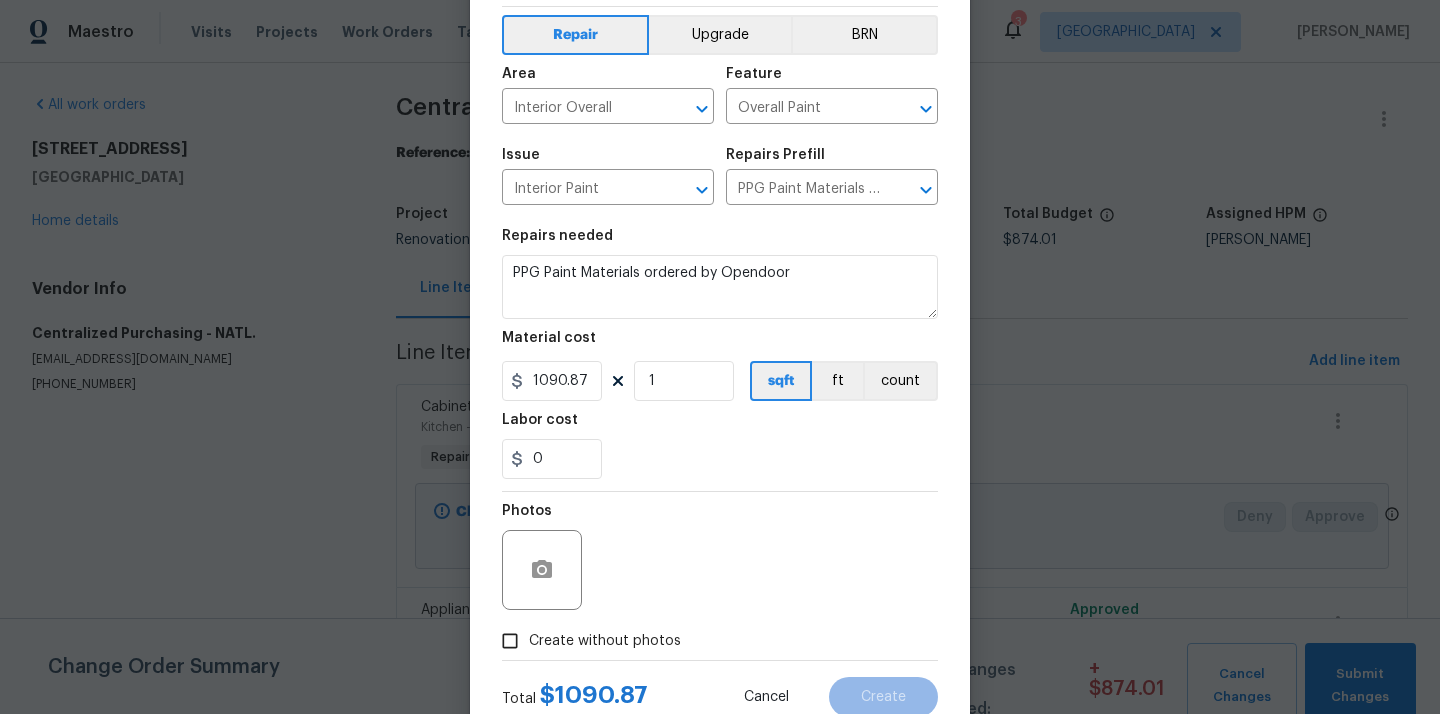 scroll, scrollTop: 148, scrollLeft: 0, axis: vertical 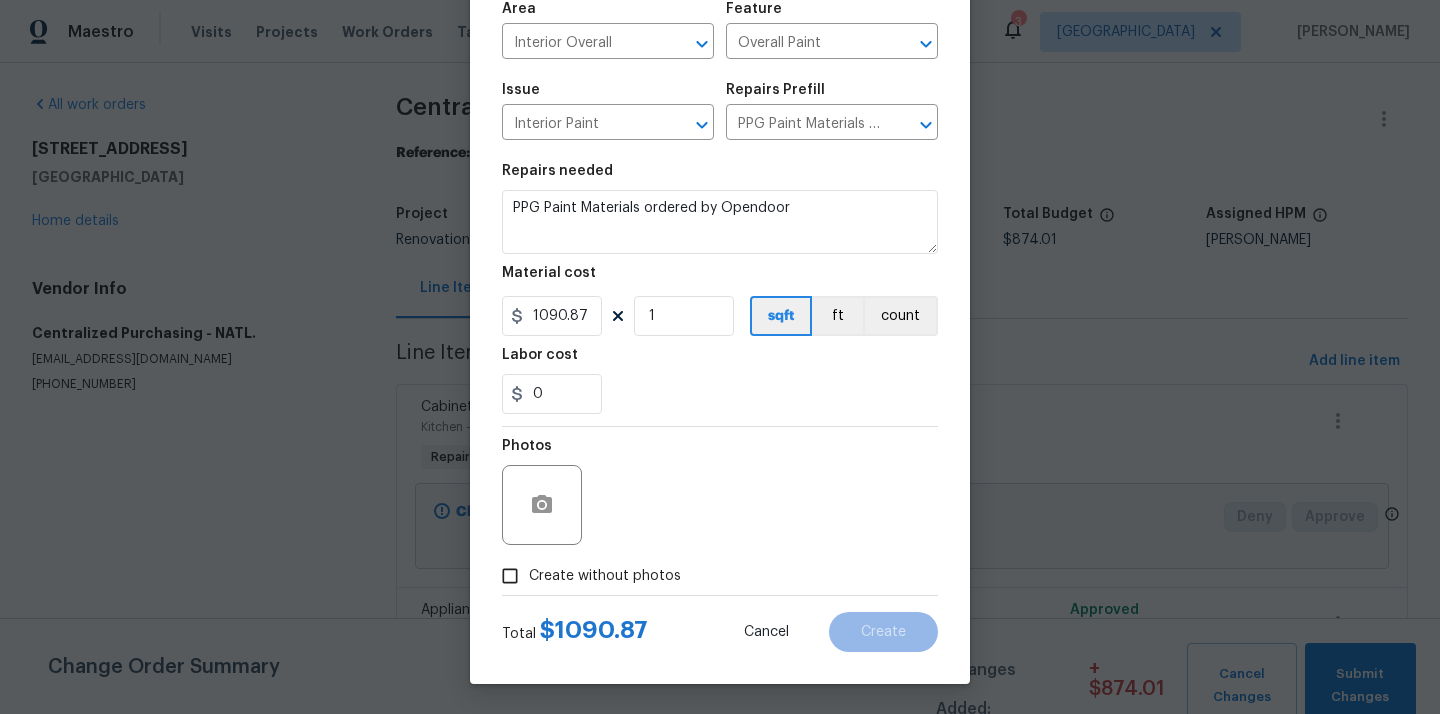 click on "Create without photos" at bounding box center [605, 576] 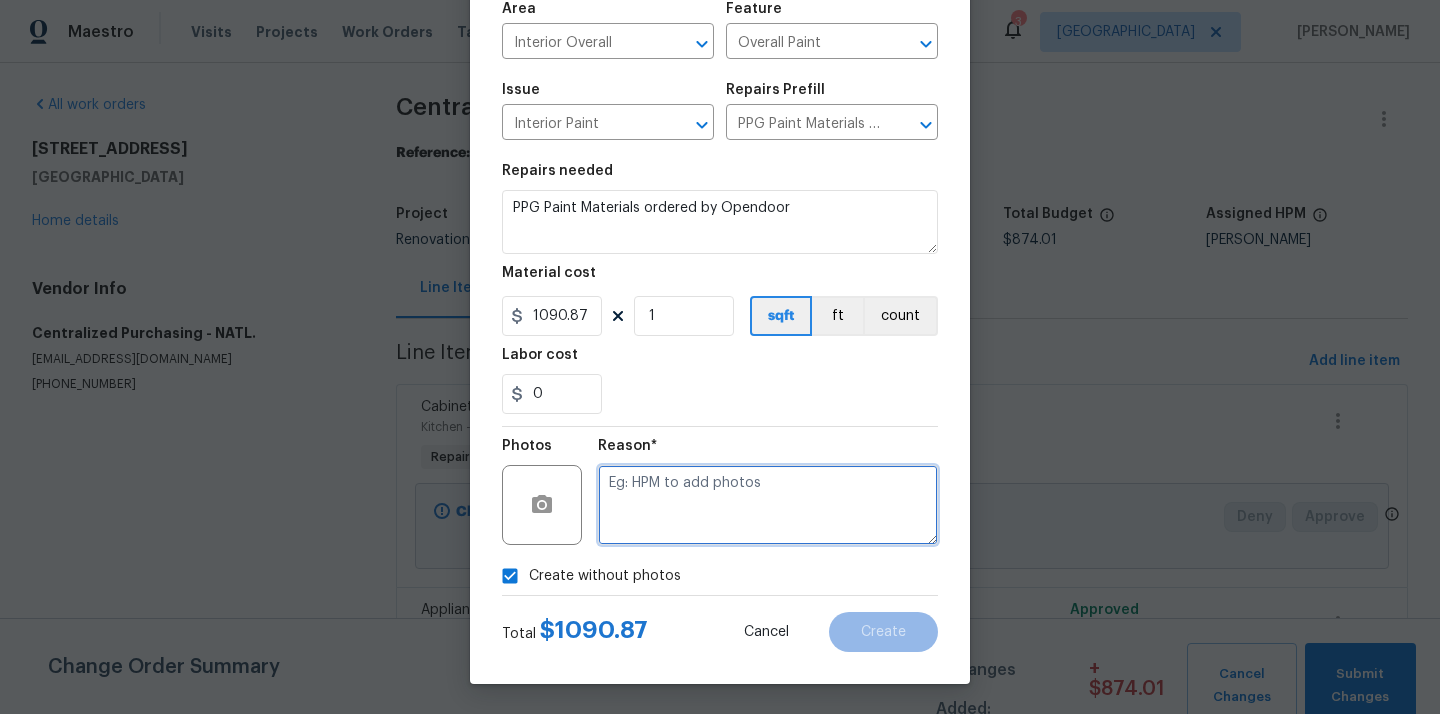 click at bounding box center [768, 505] 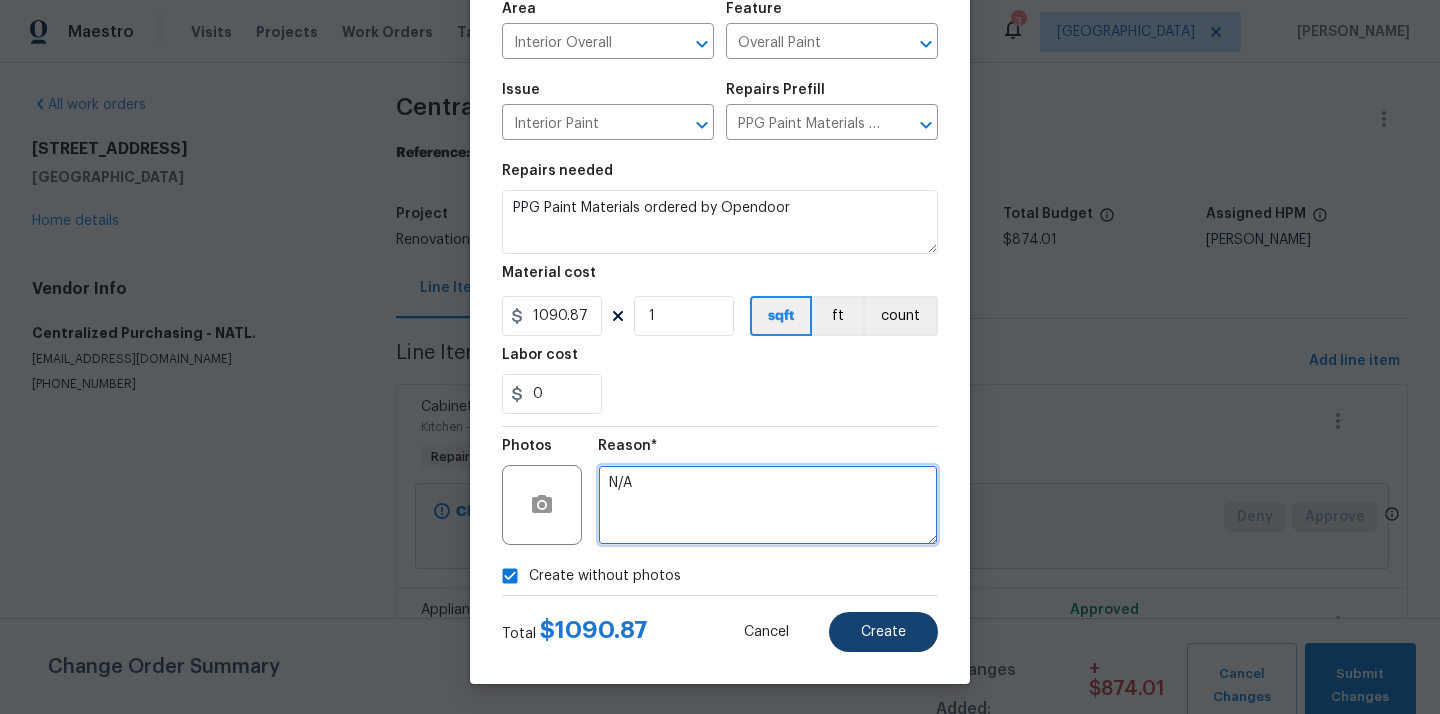 type on "N/A" 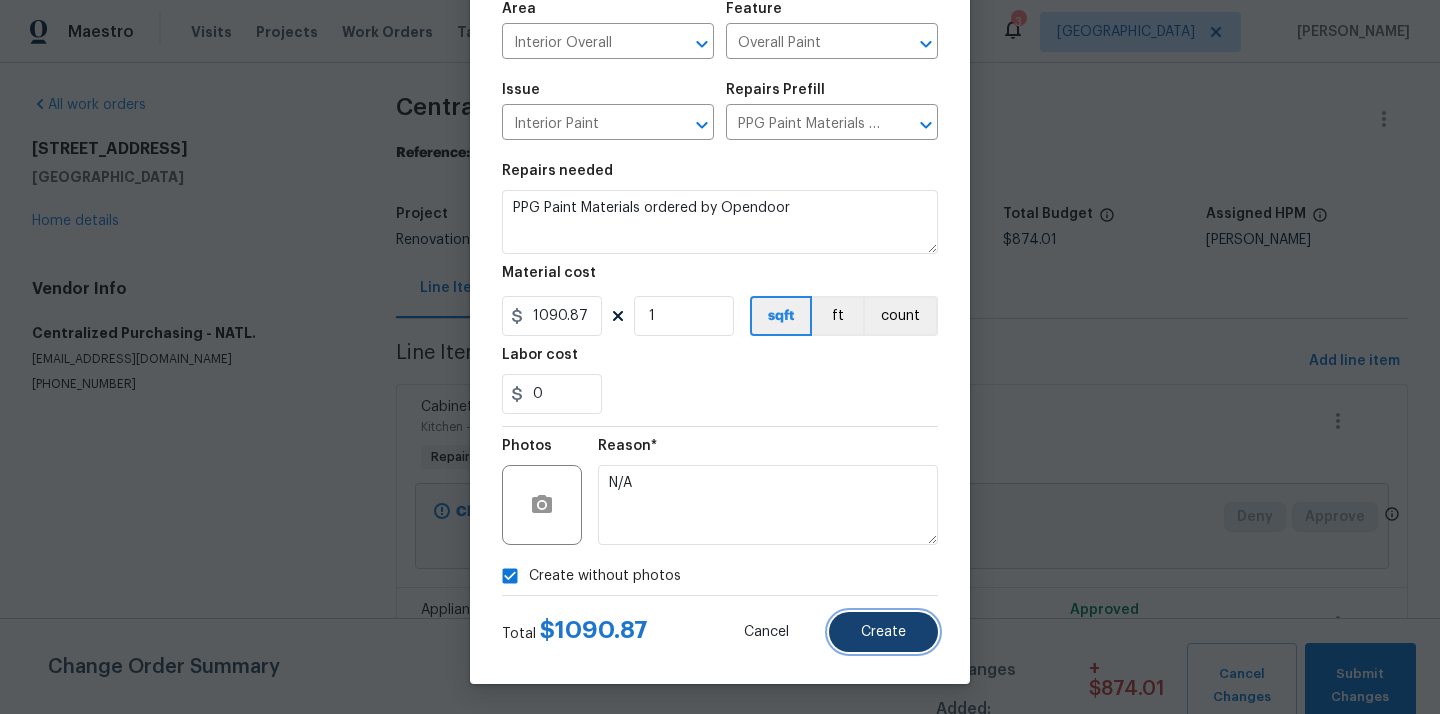 click on "Create" at bounding box center (883, 632) 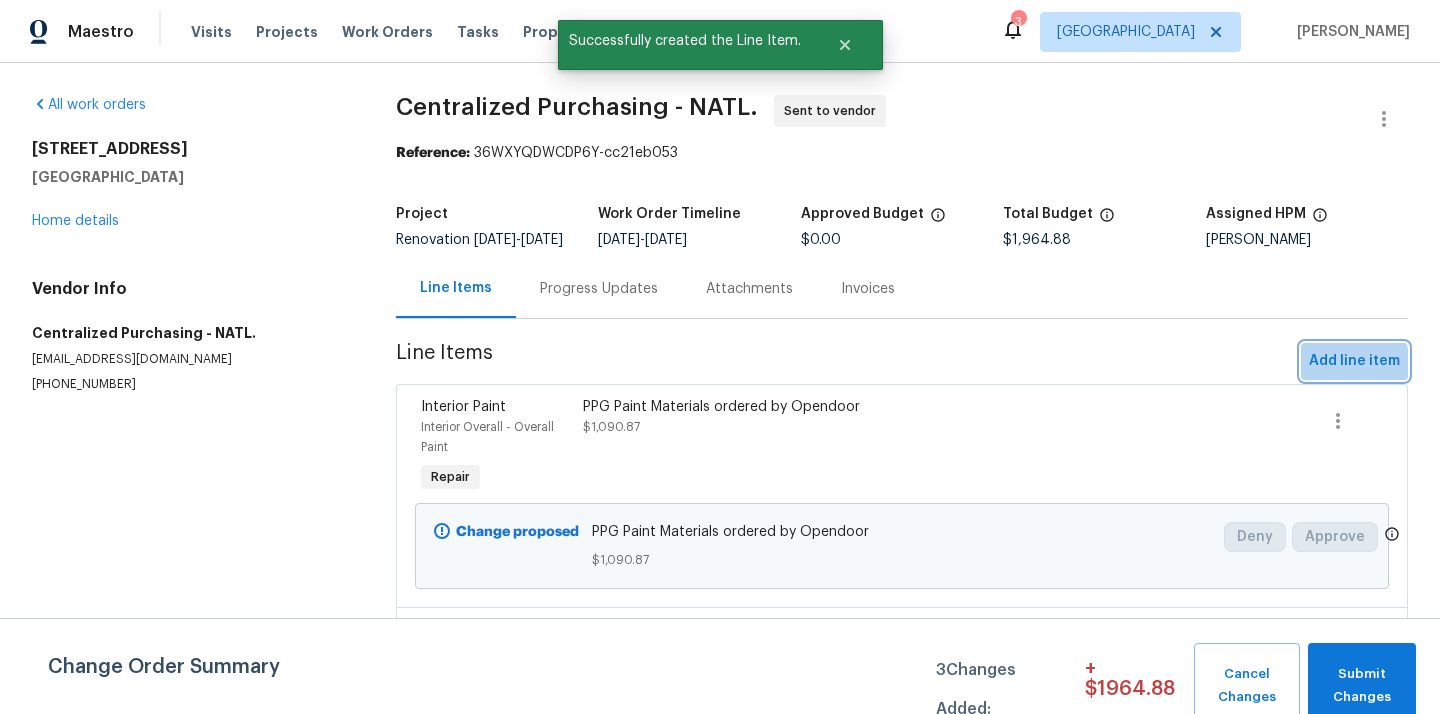 click on "Add line item" at bounding box center (1354, 361) 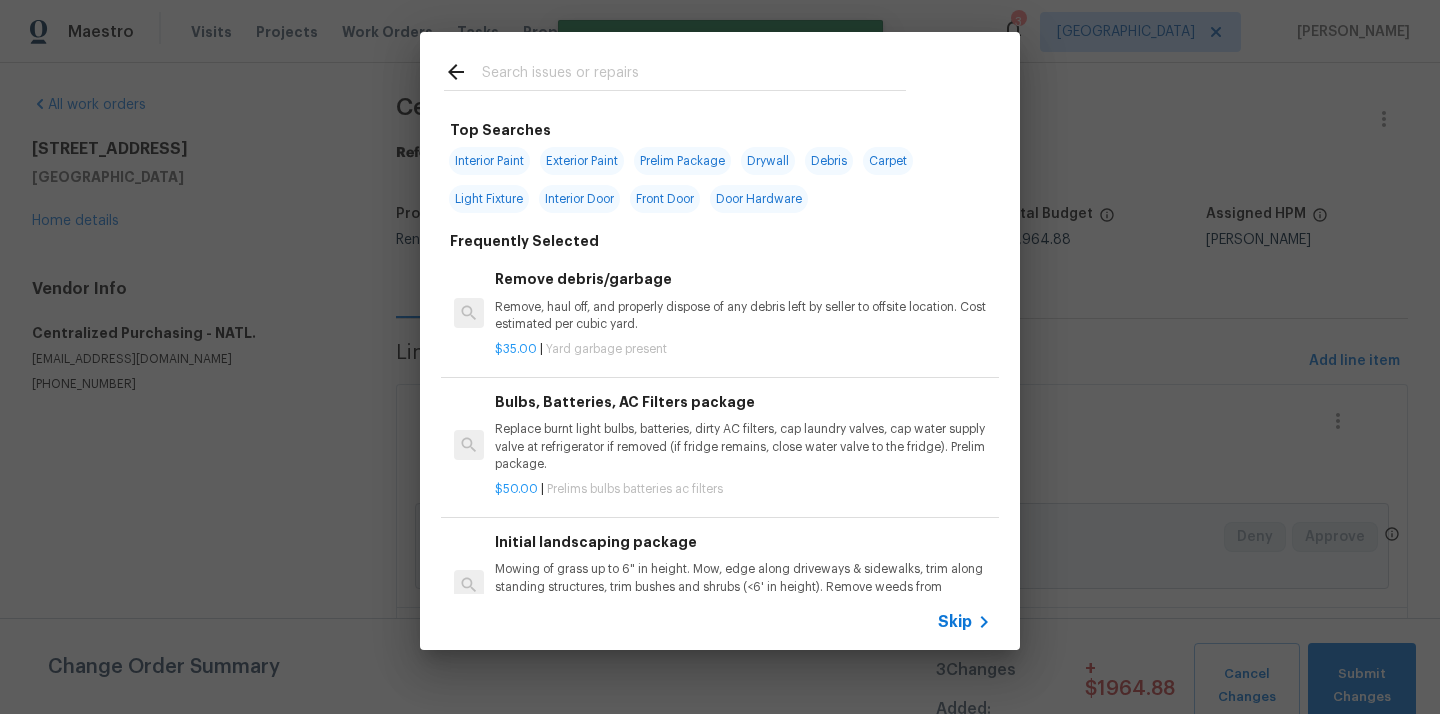 click at bounding box center (694, 75) 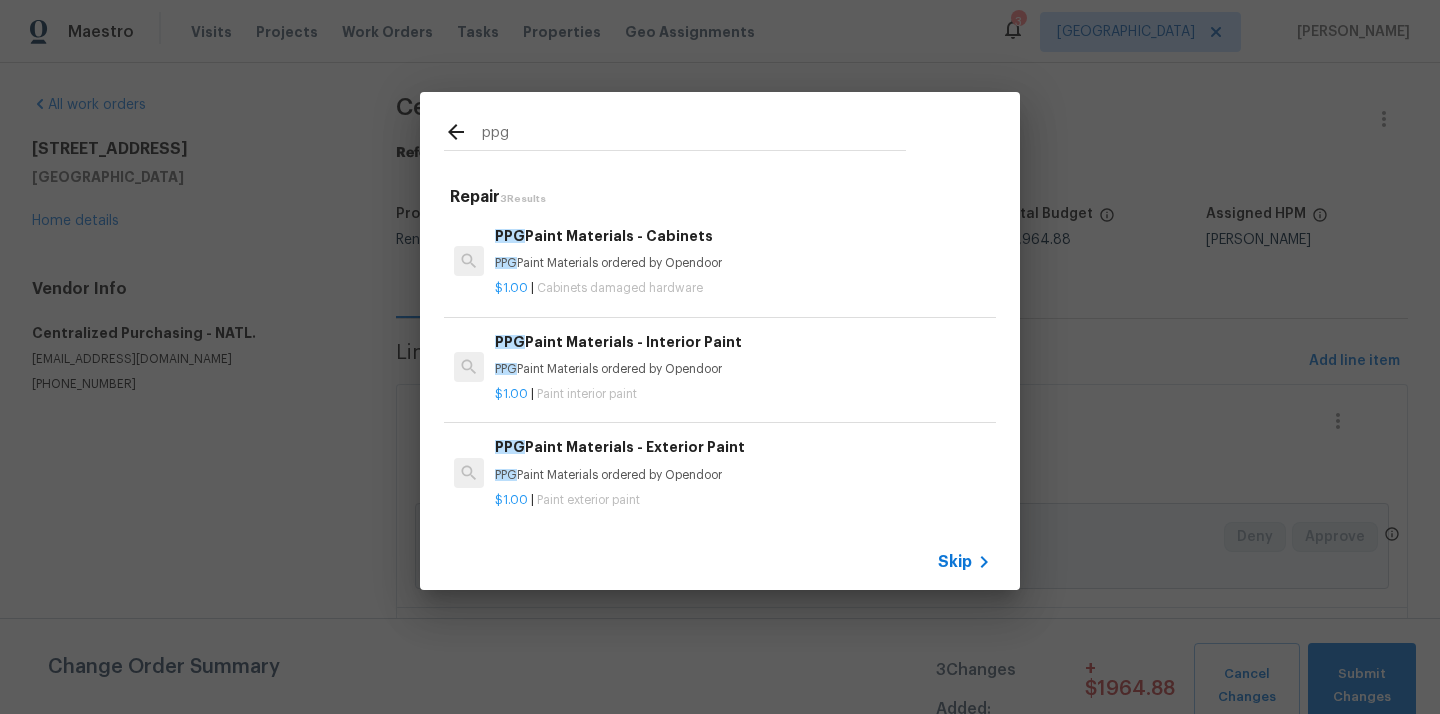 type on "ppg" 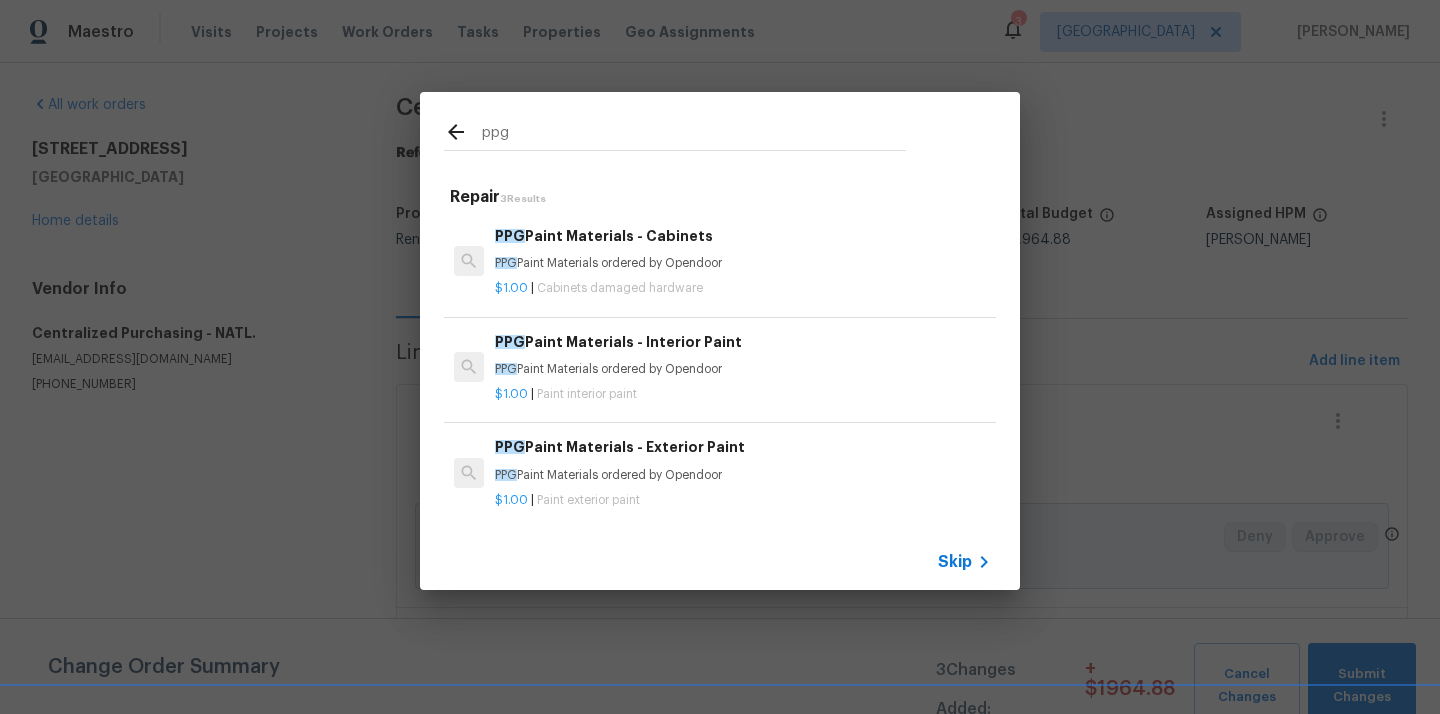 click on "PPG  Paint Materials ordered by Opendoor" at bounding box center (743, 475) 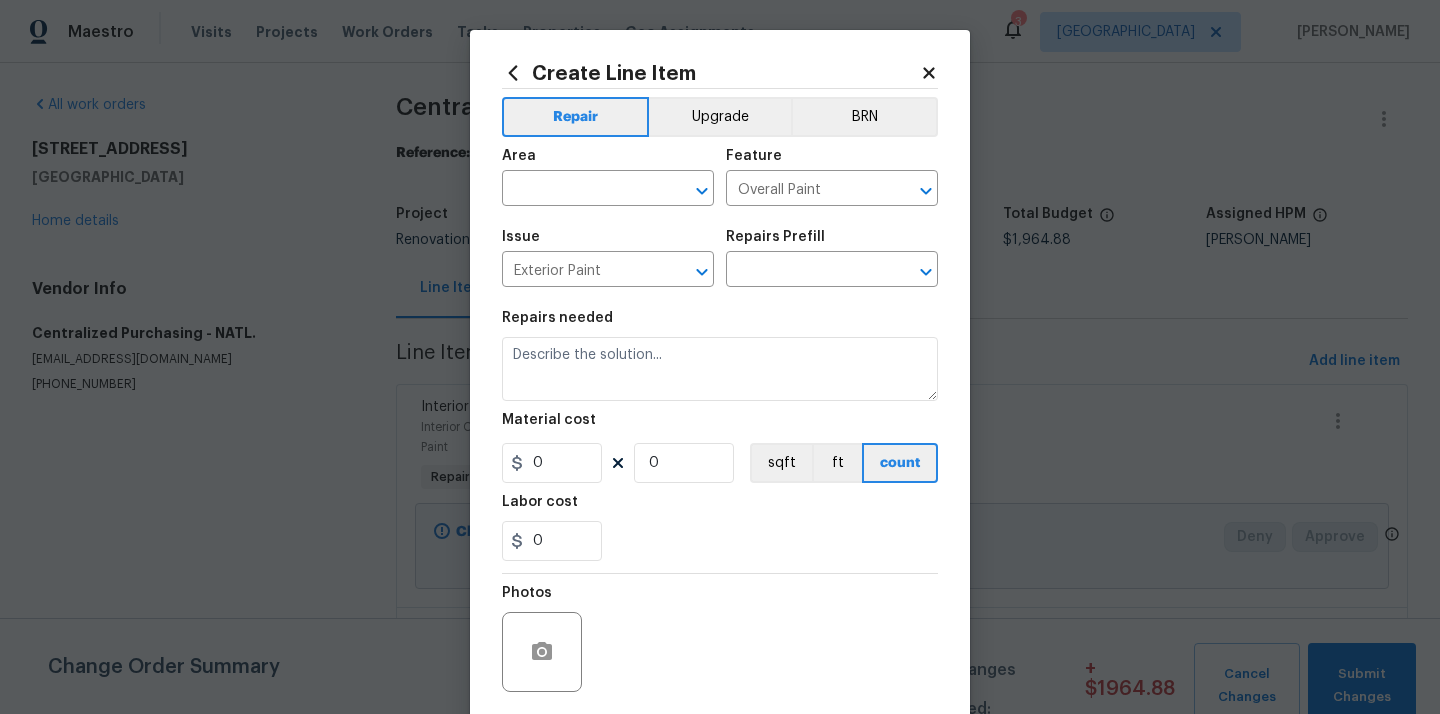 type on "PPG Paint Materials - Exterior Paint $1.00" 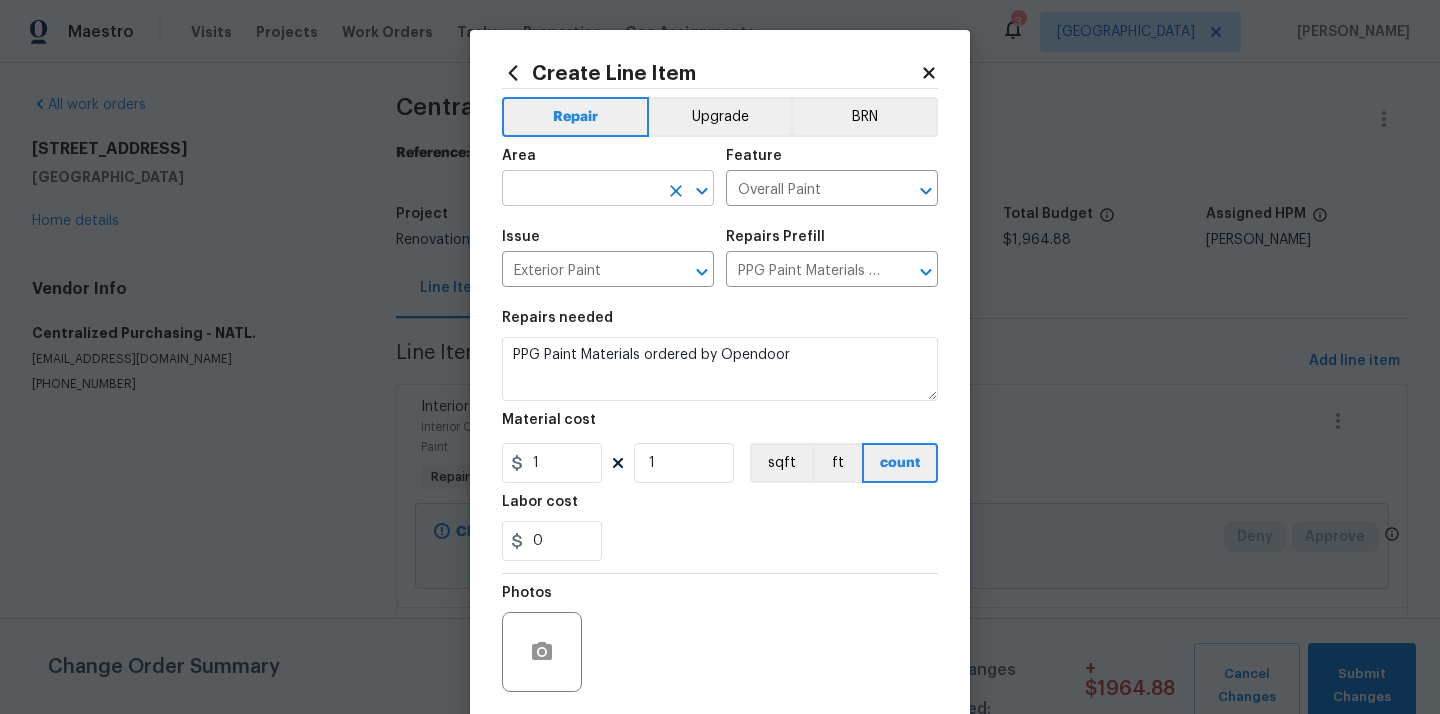 click at bounding box center [580, 190] 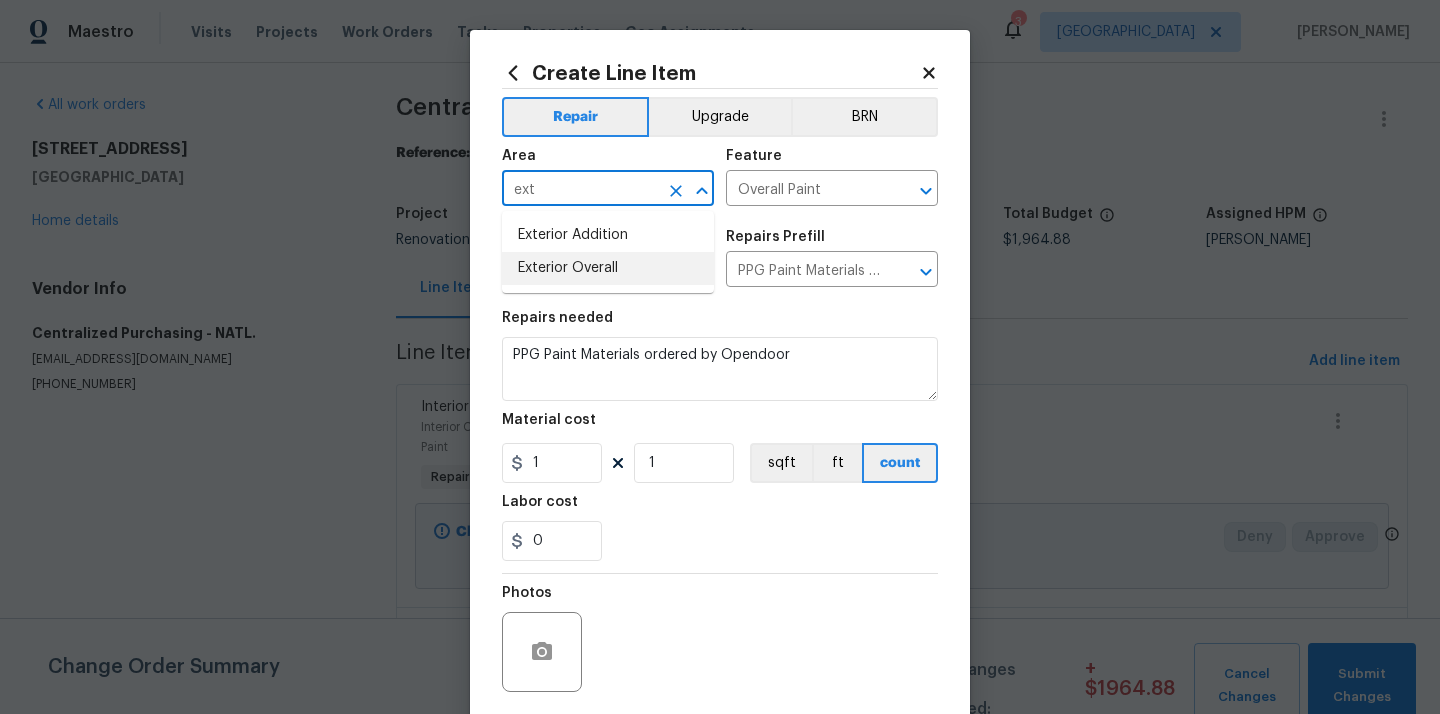 click on "Exterior Overall" at bounding box center (608, 268) 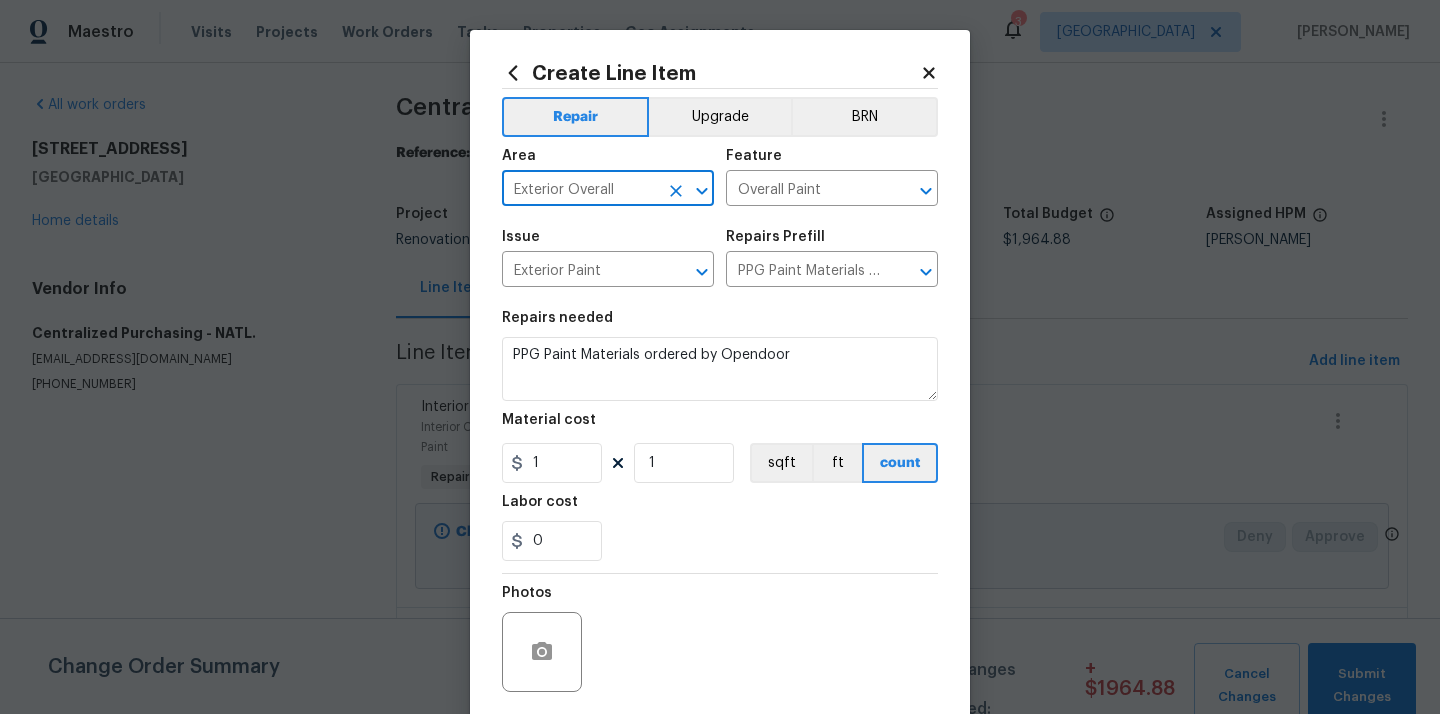 type on "Exterior Overall" 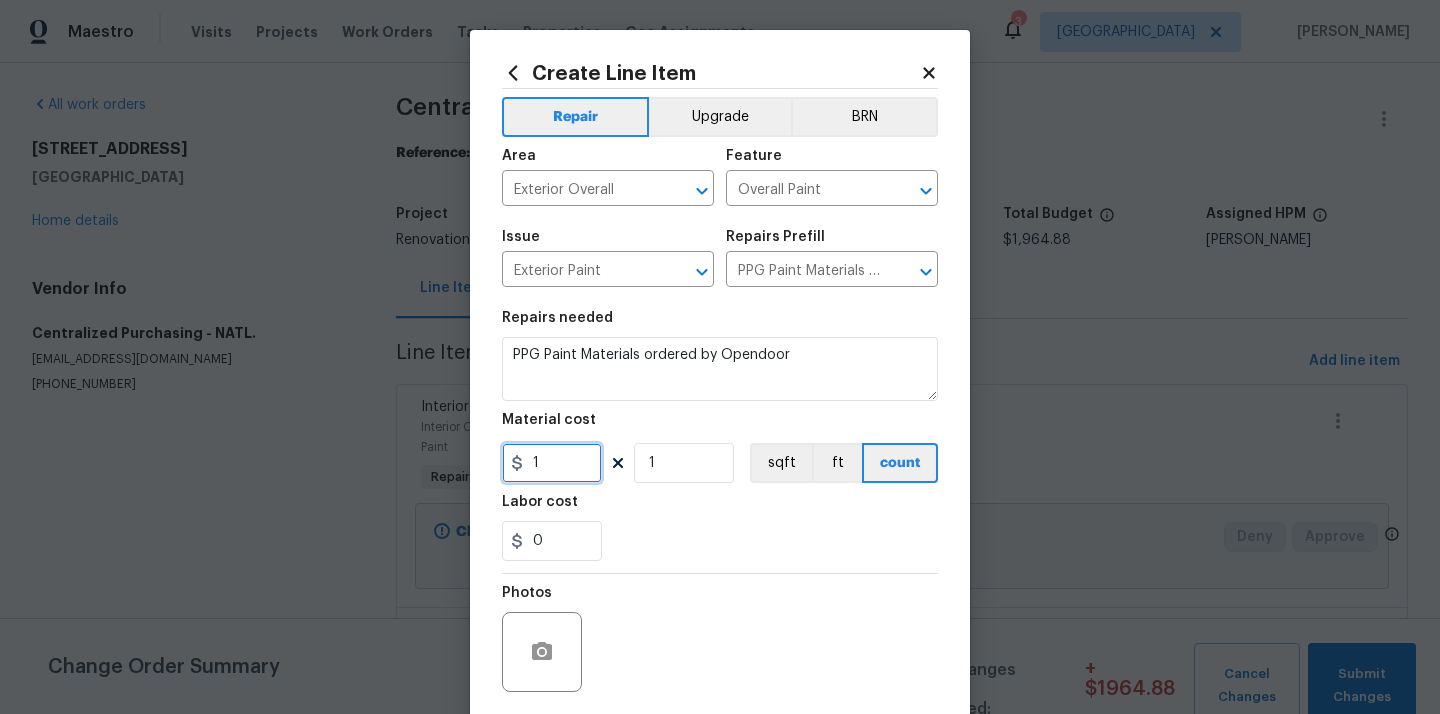 drag, startPoint x: 564, startPoint y: 459, endPoint x: 491, endPoint y: 458, distance: 73.00685 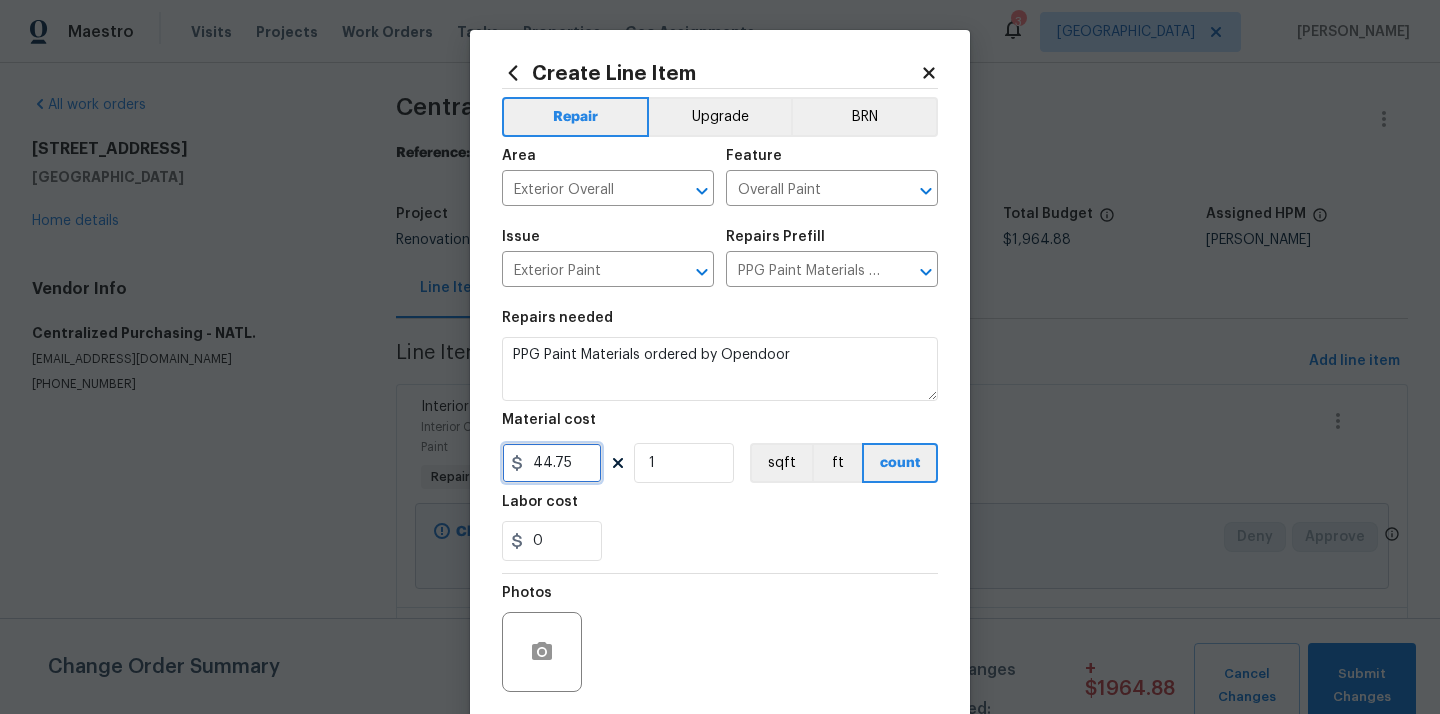 type on "44.75" 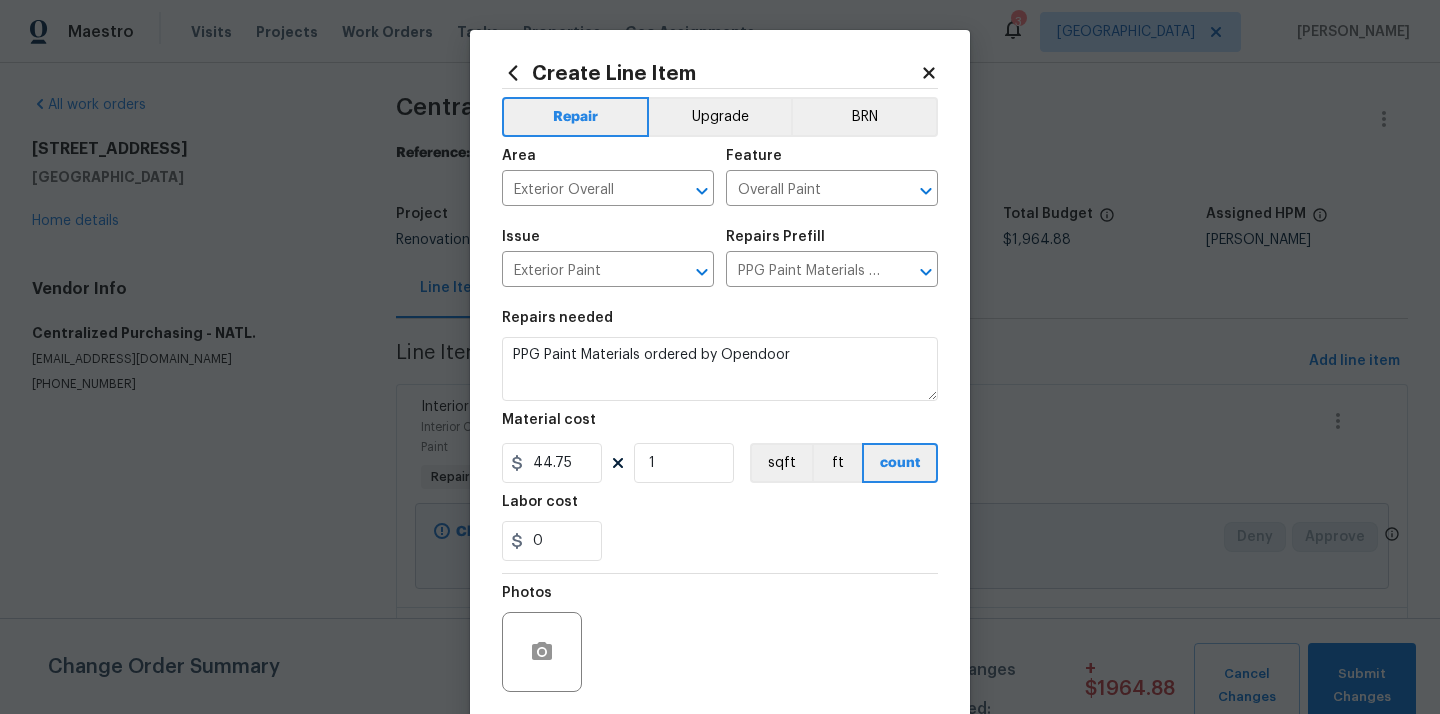 click on "0" at bounding box center [720, 541] 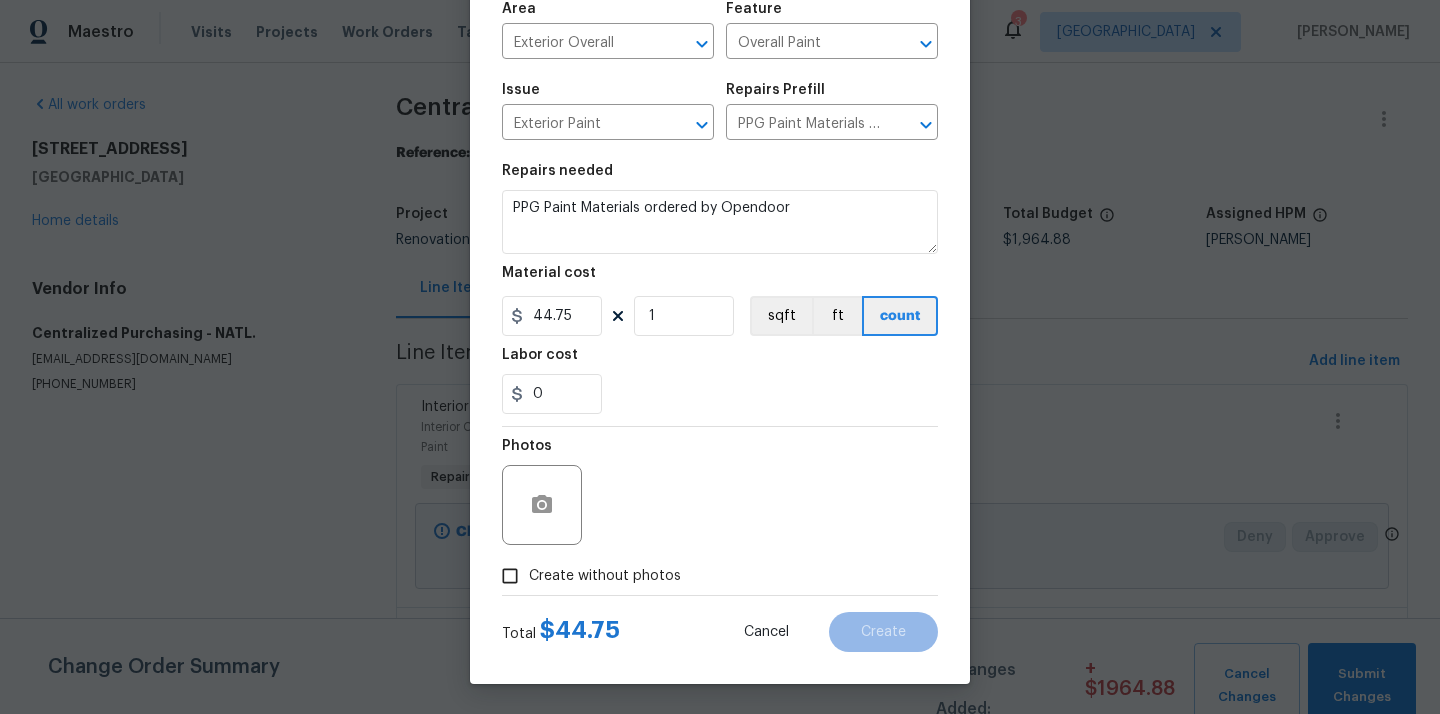 click on "Create without photos" at bounding box center [605, 576] 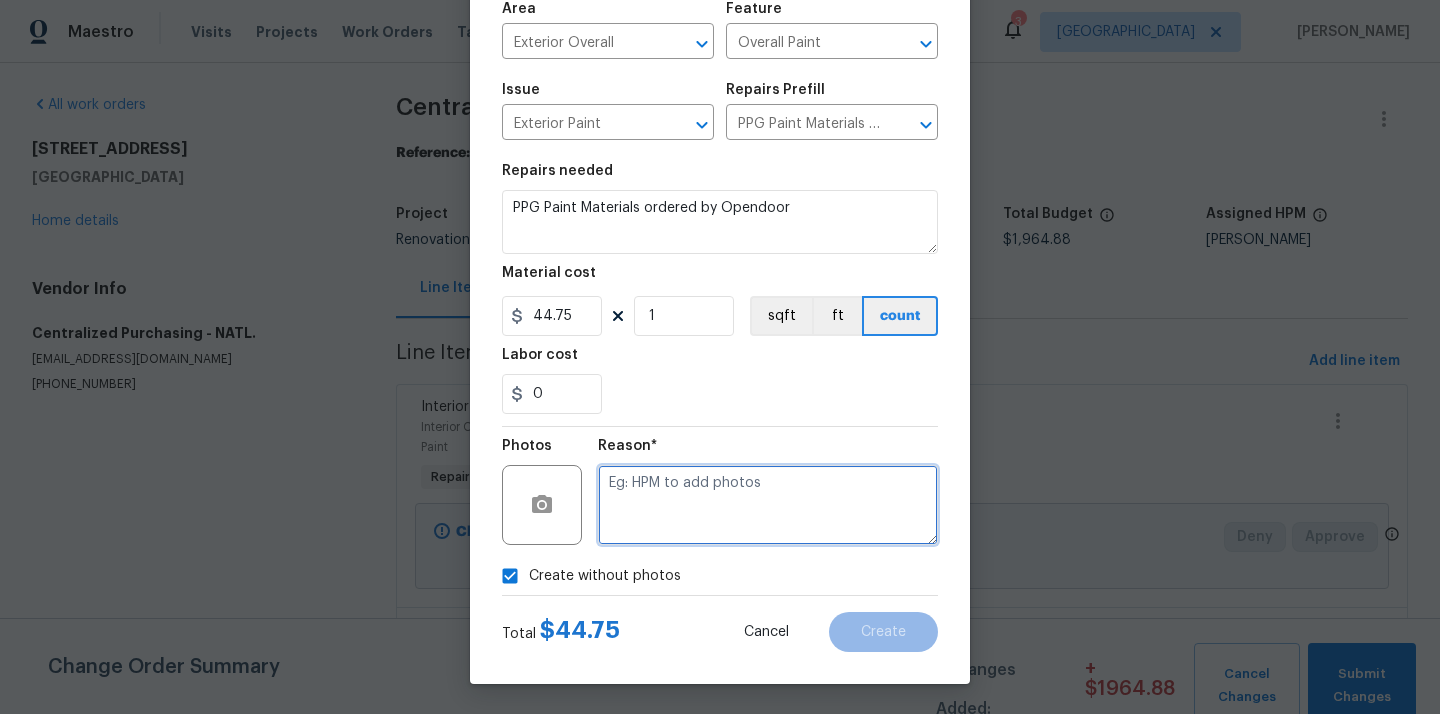 click at bounding box center (768, 505) 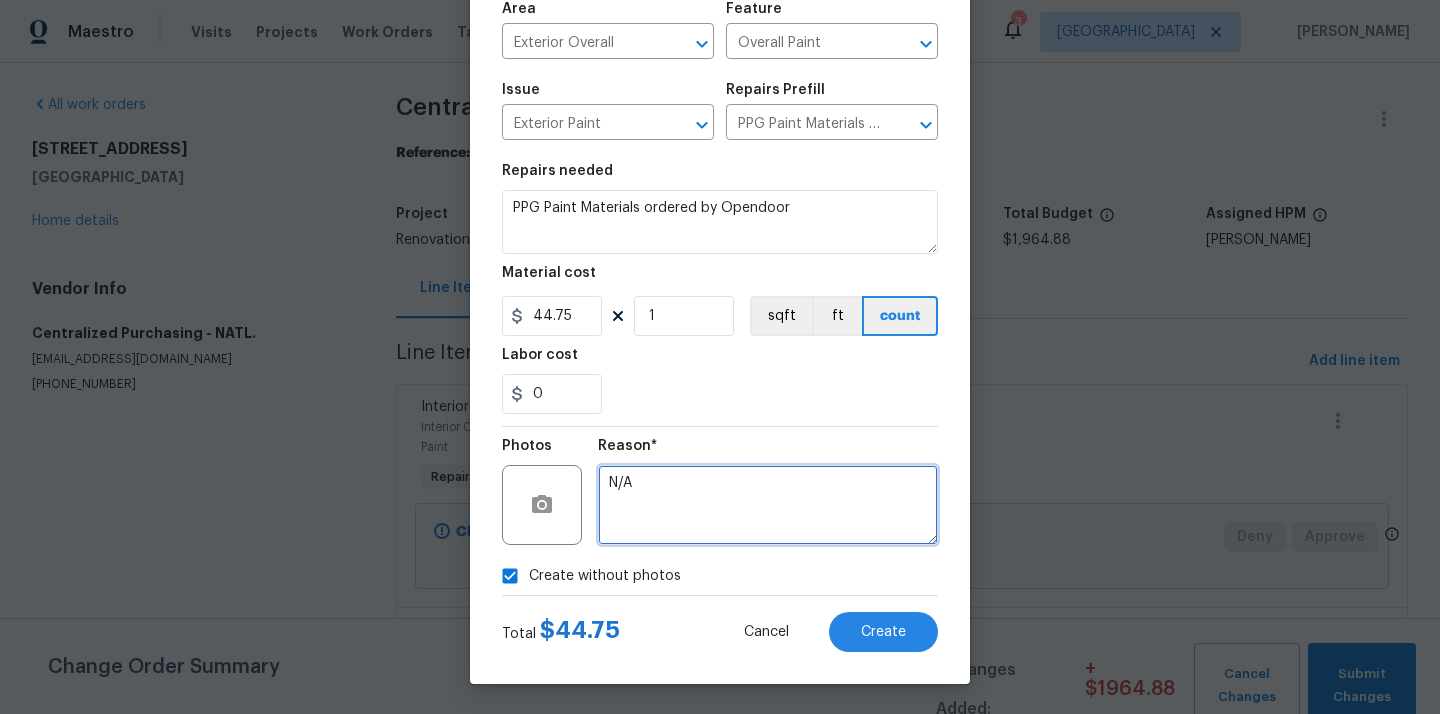 type on "N/A" 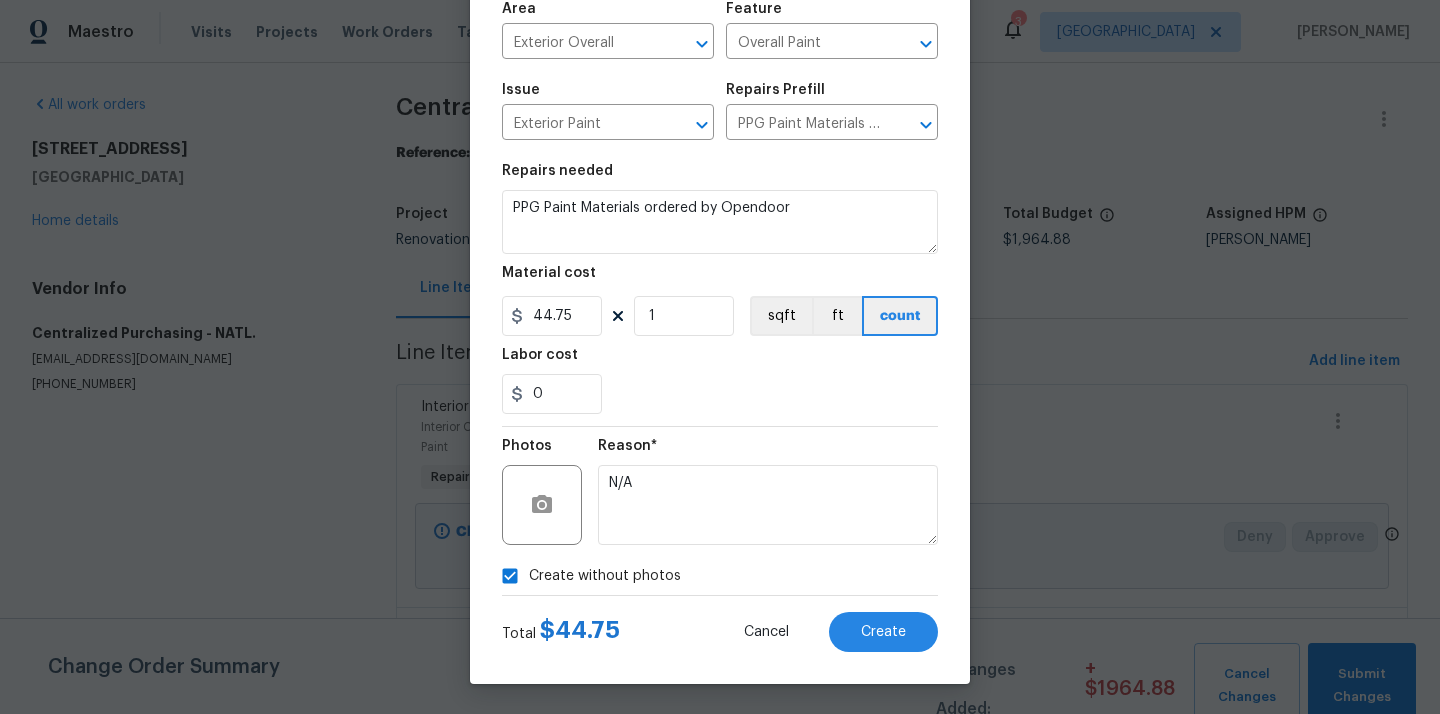 click on "Total   $ 44.75 Cancel Create" at bounding box center [720, 624] 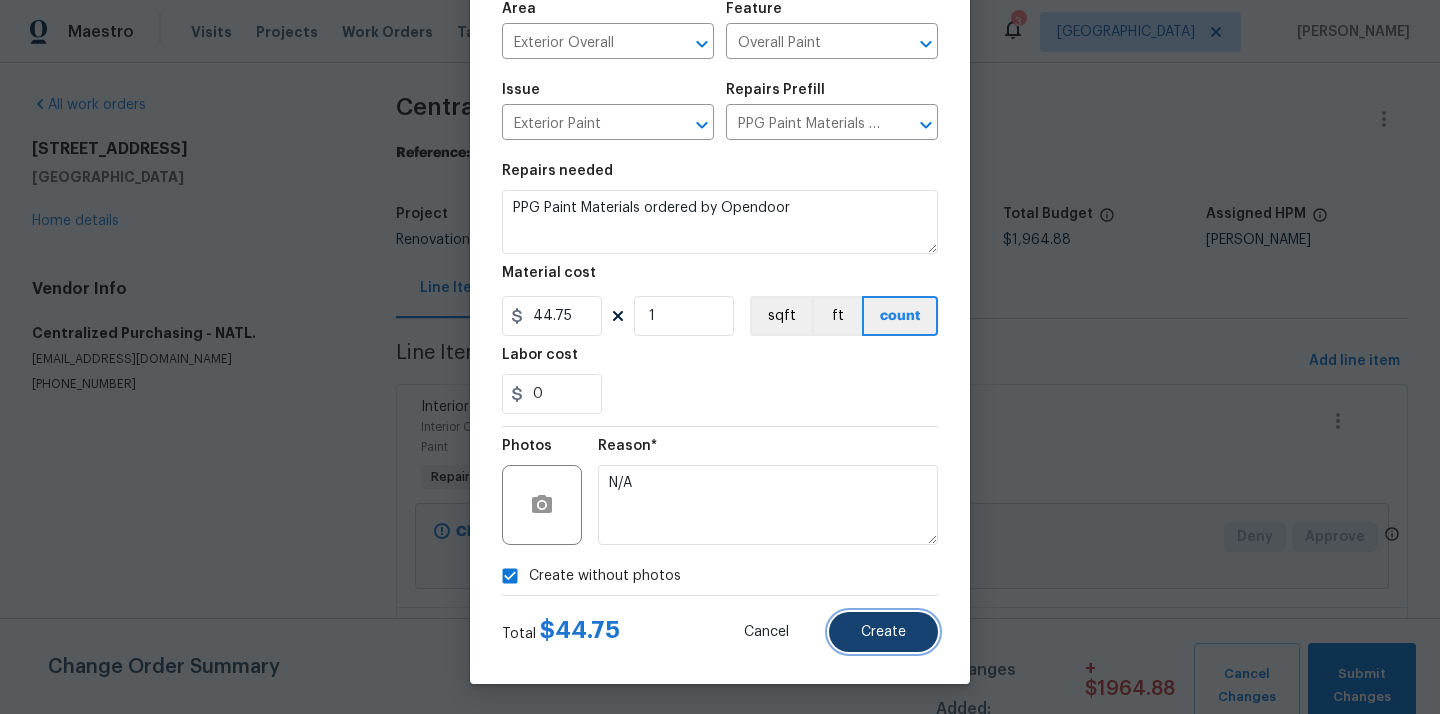 click on "Create" at bounding box center [883, 632] 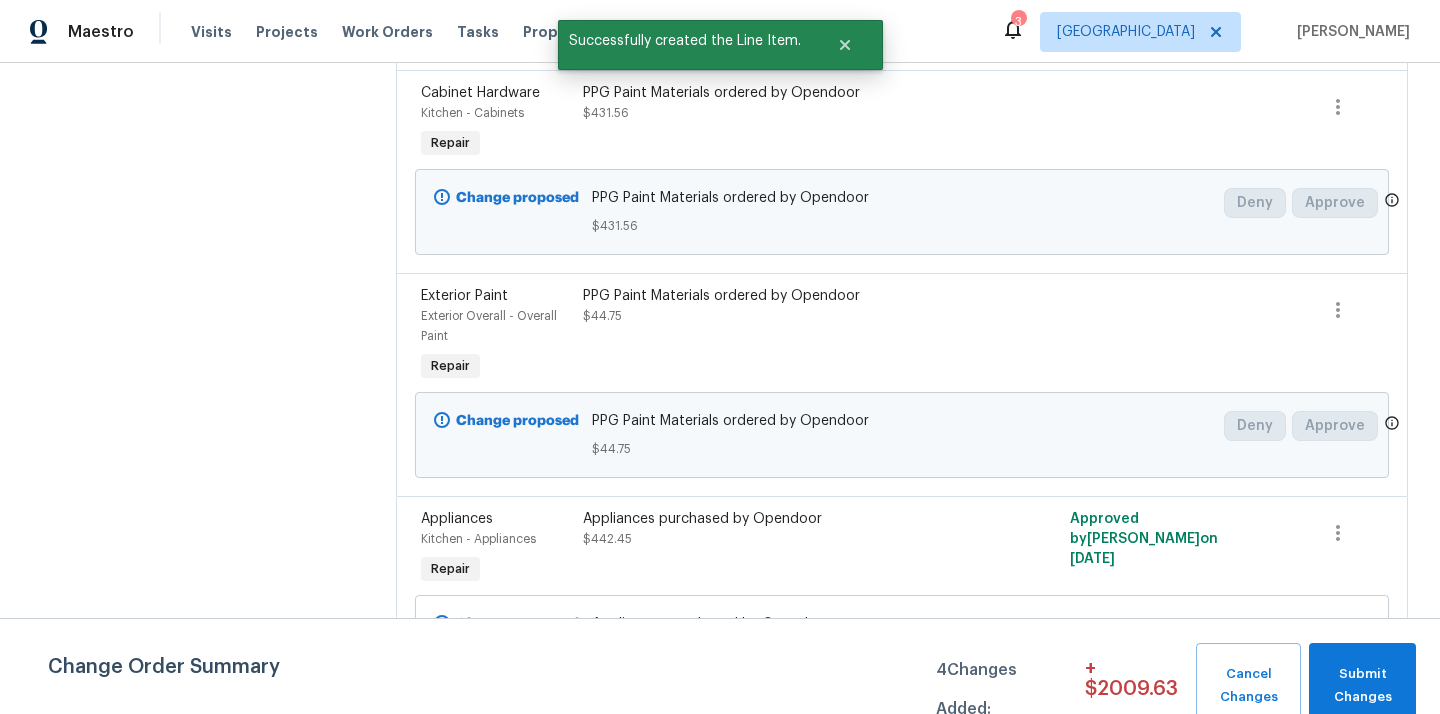 scroll, scrollTop: 596, scrollLeft: 0, axis: vertical 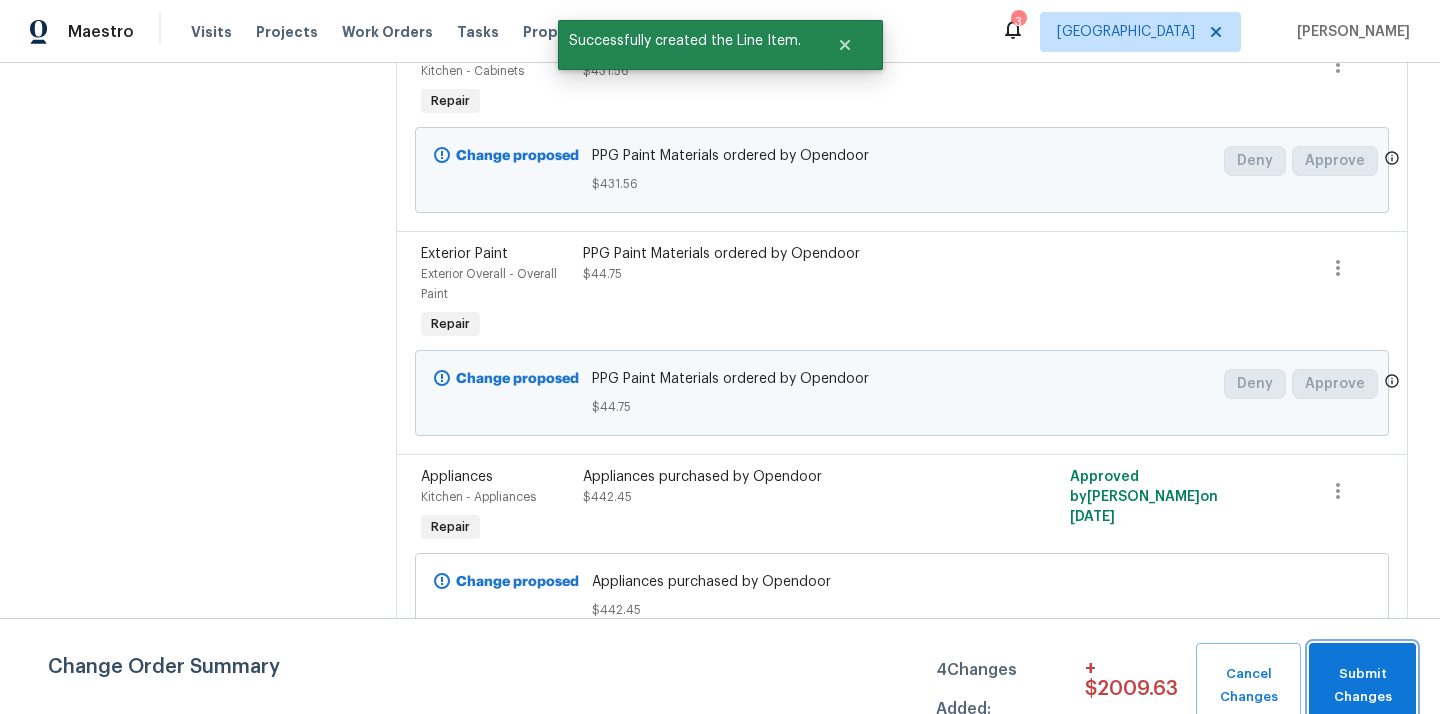 click on "Submit Changes" at bounding box center (1362, 686) 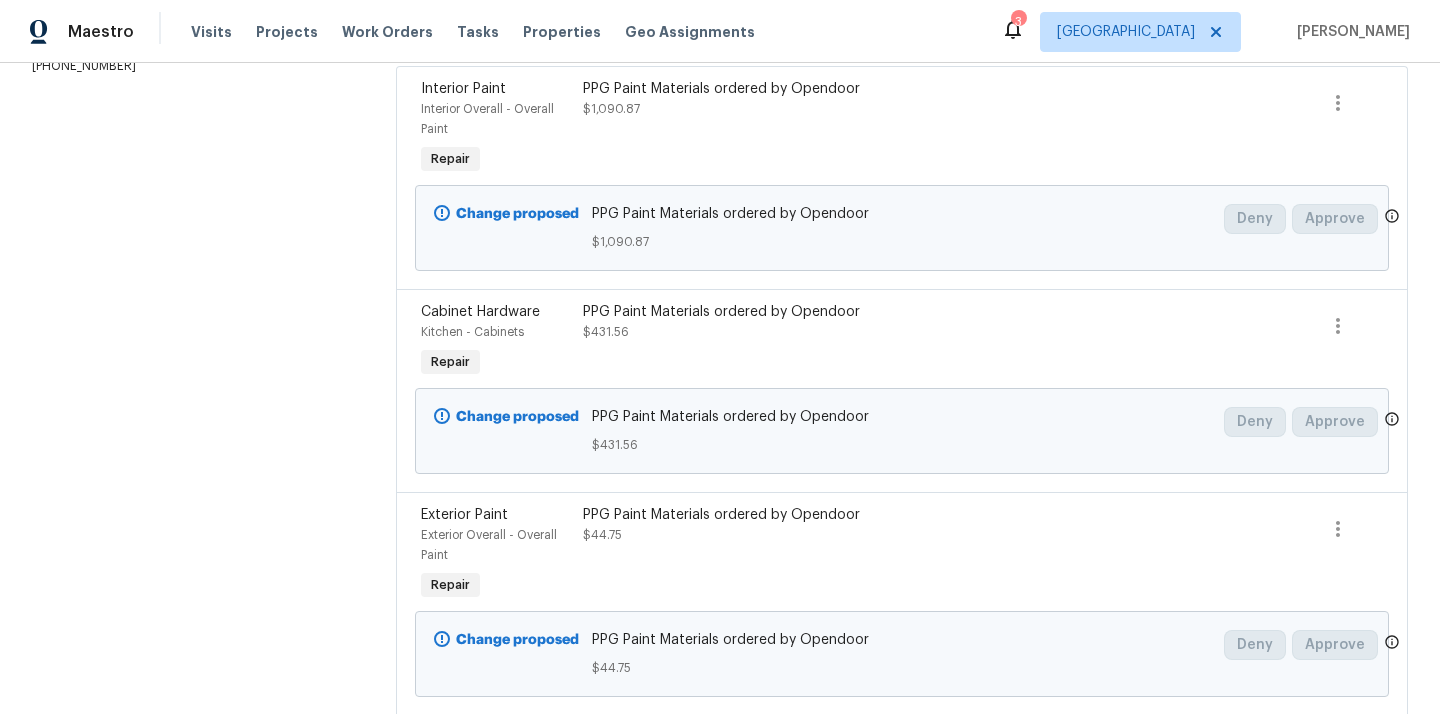 scroll, scrollTop: 0, scrollLeft: 0, axis: both 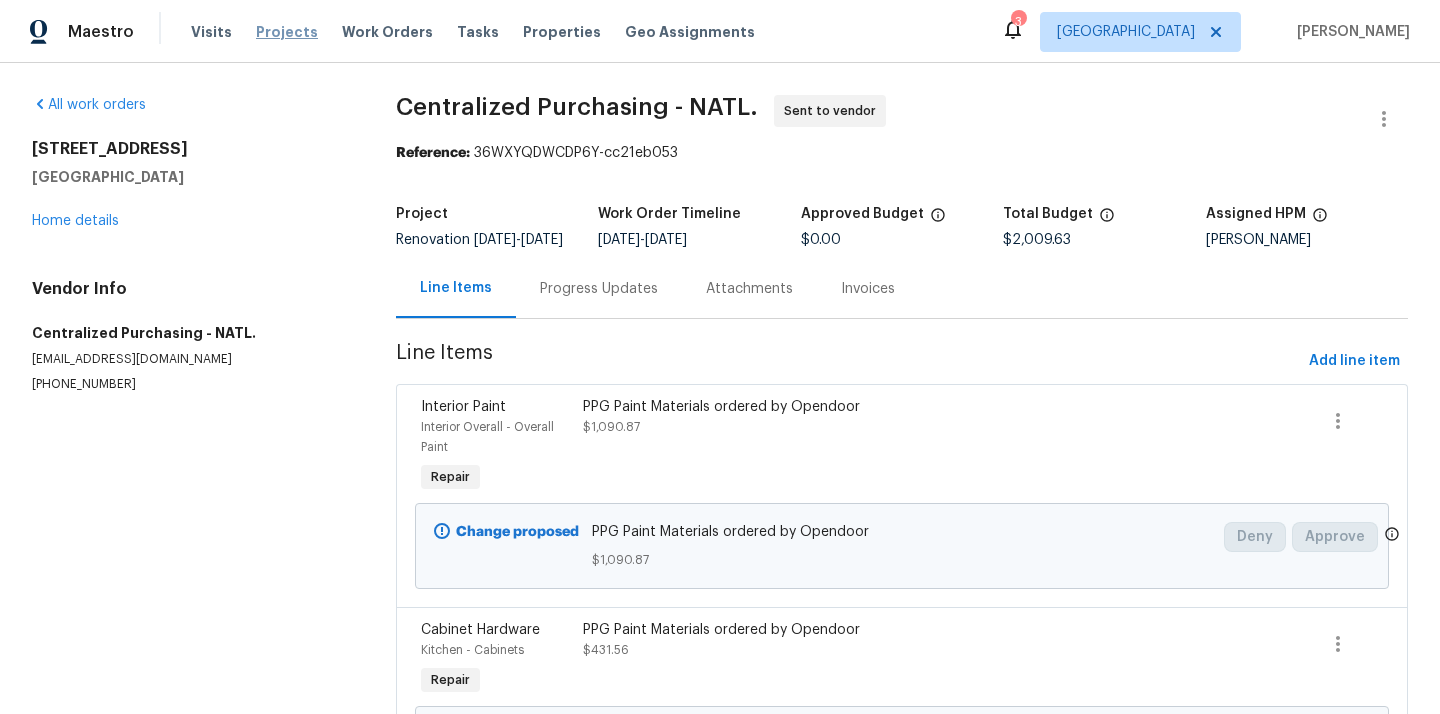 click on "Projects" at bounding box center [287, 32] 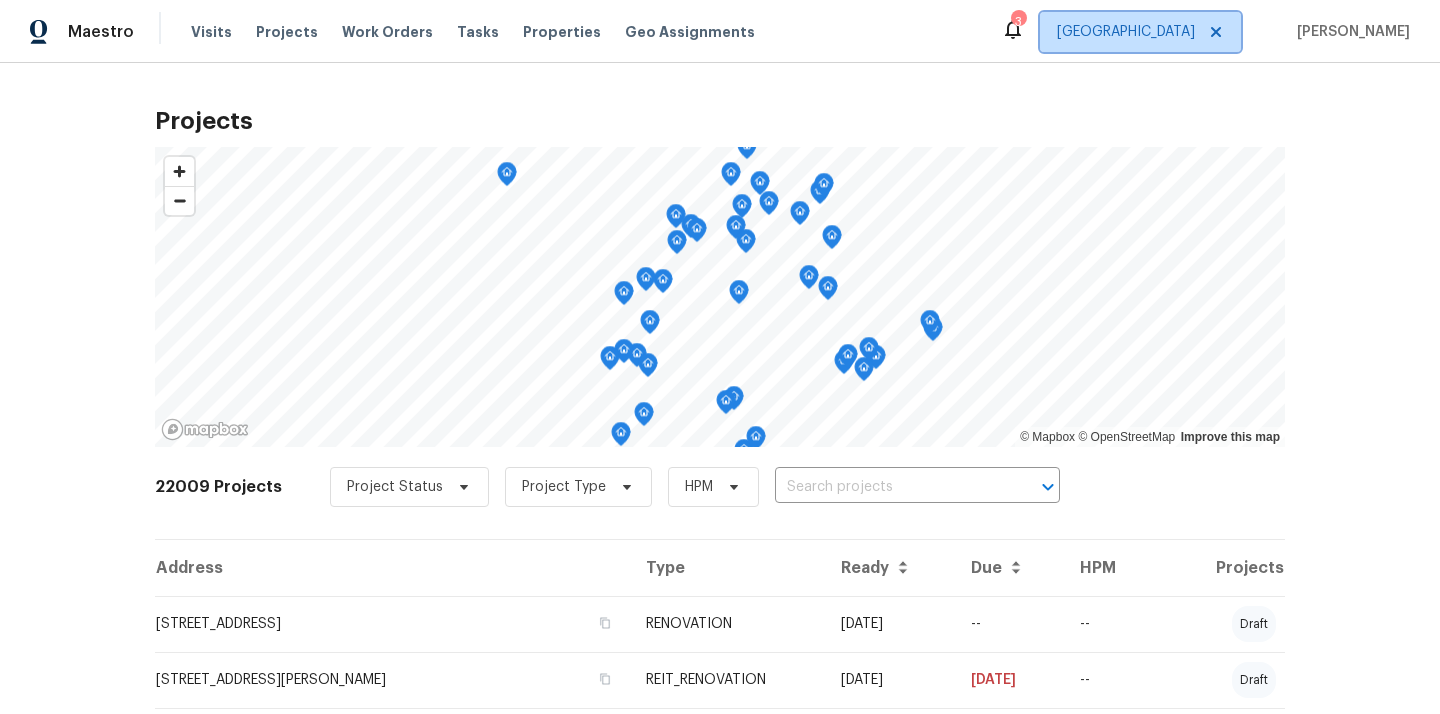 click on "[GEOGRAPHIC_DATA]" at bounding box center (1126, 32) 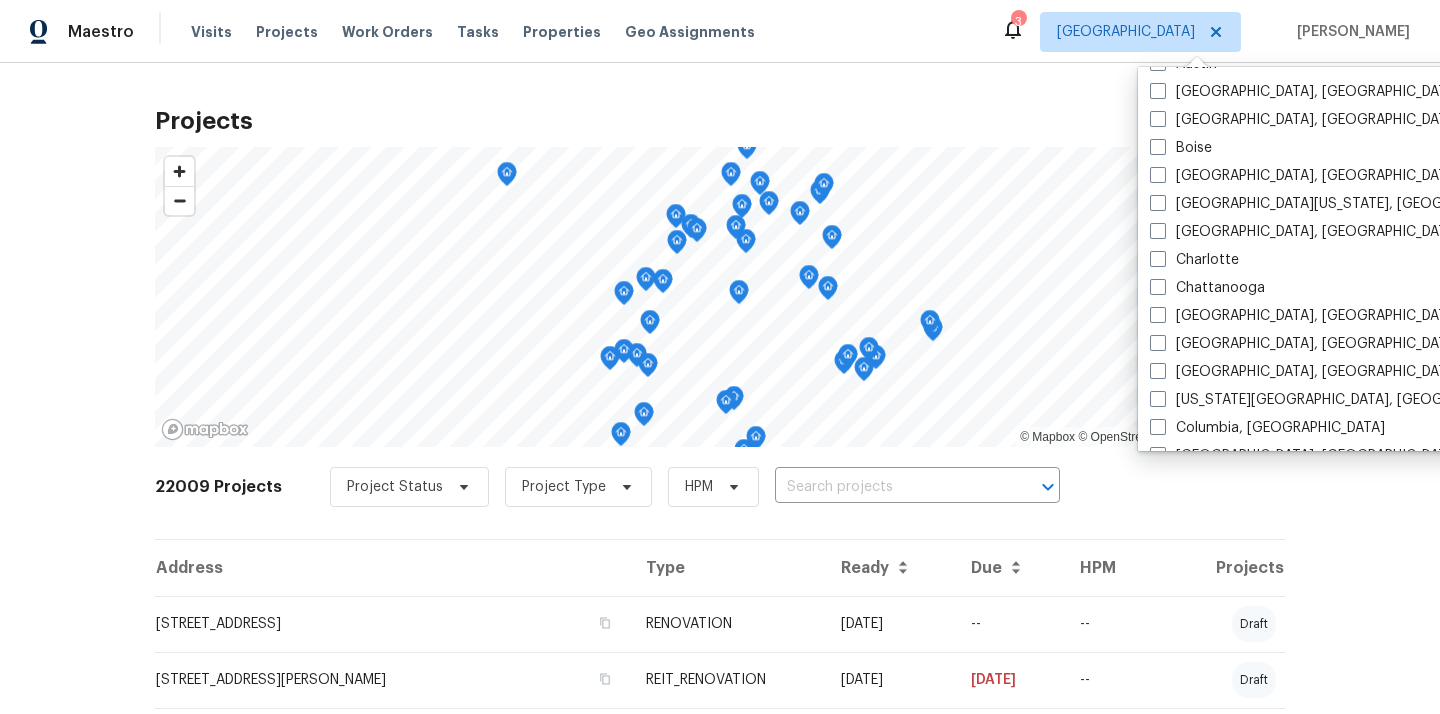scroll, scrollTop: 176, scrollLeft: 0, axis: vertical 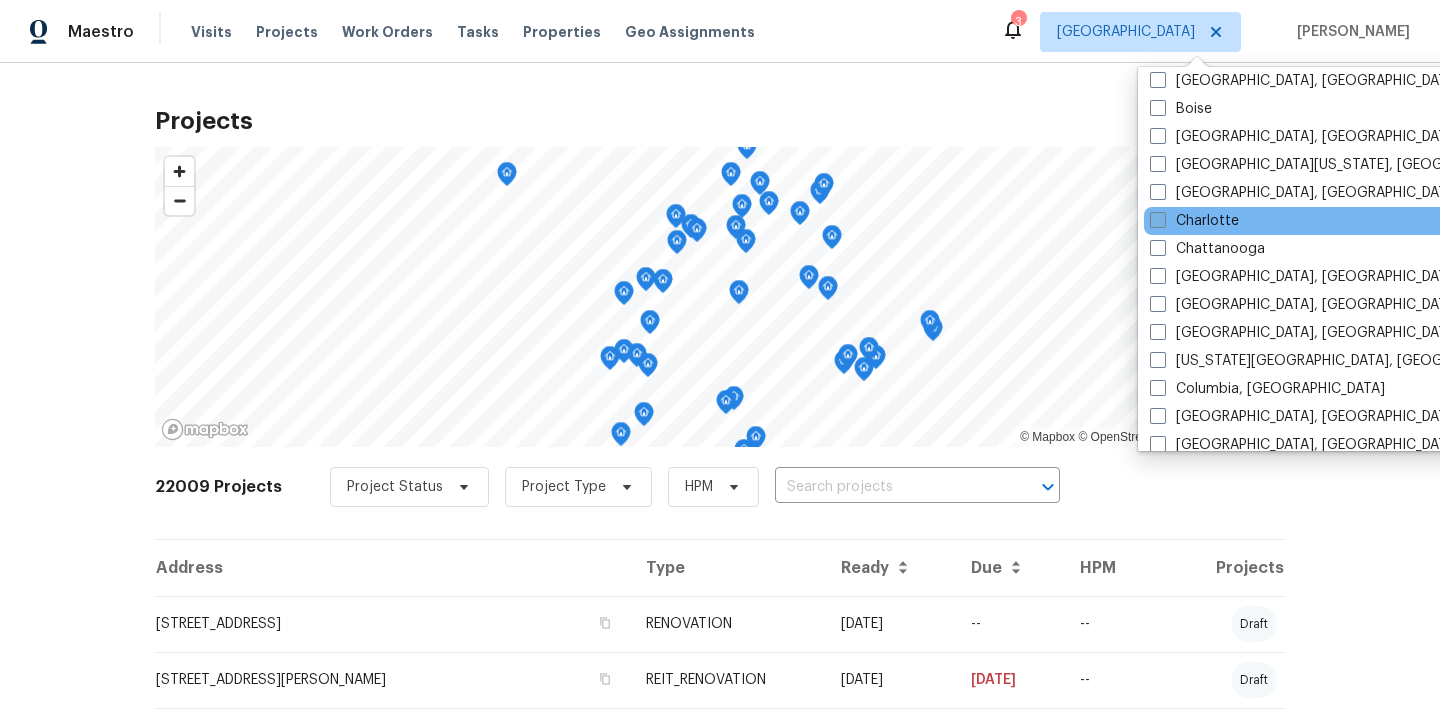 click on "Charlotte" at bounding box center (1194, 221) 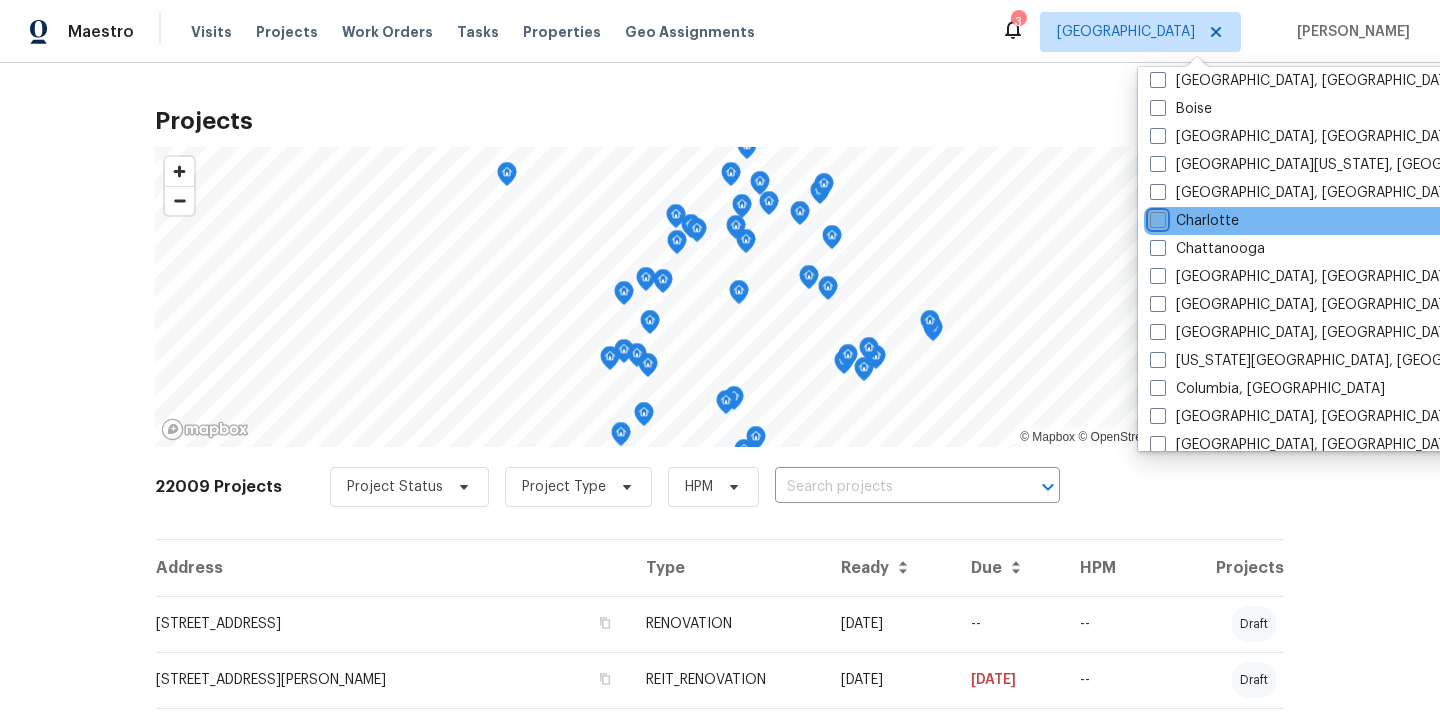 click on "Charlotte" at bounding box center (1156, 217) 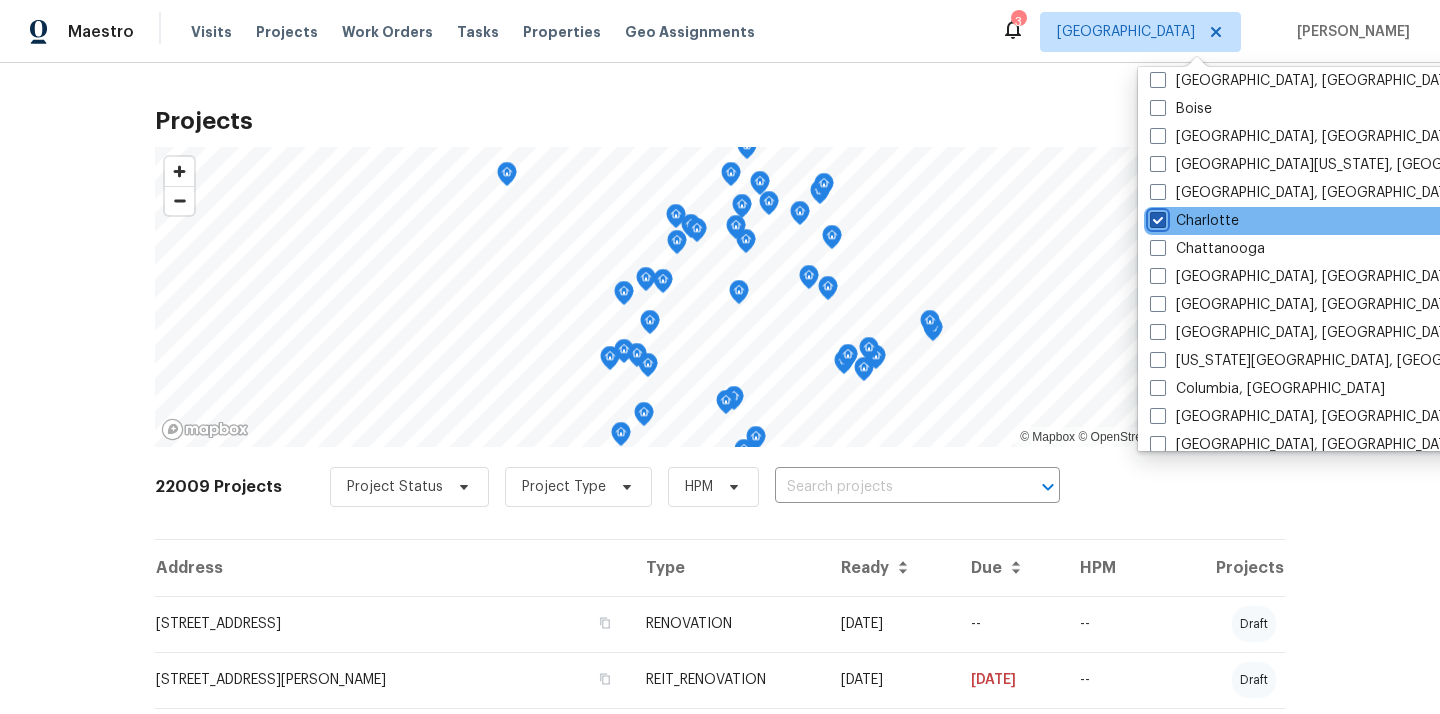 checkbox on "true" 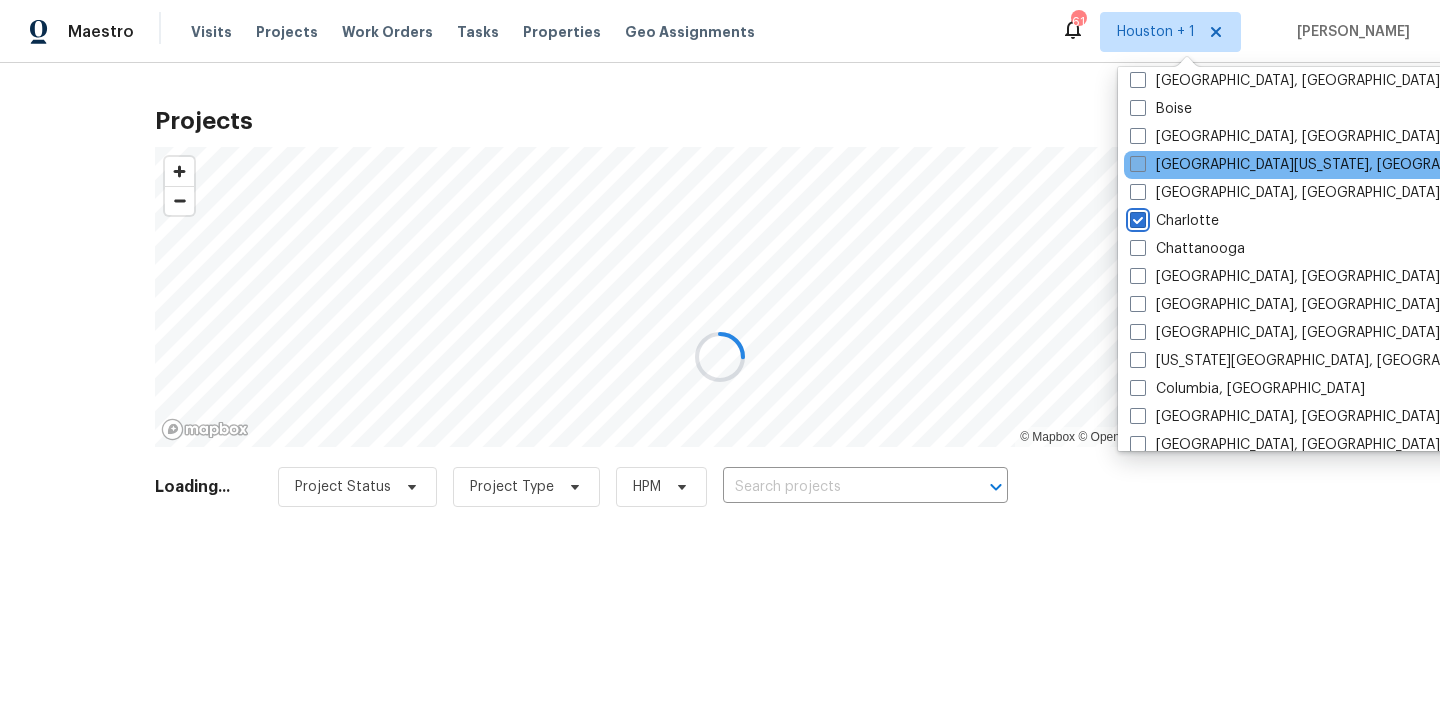 scroll, scrollTop: 0, scrollLeft: 0, axis: both 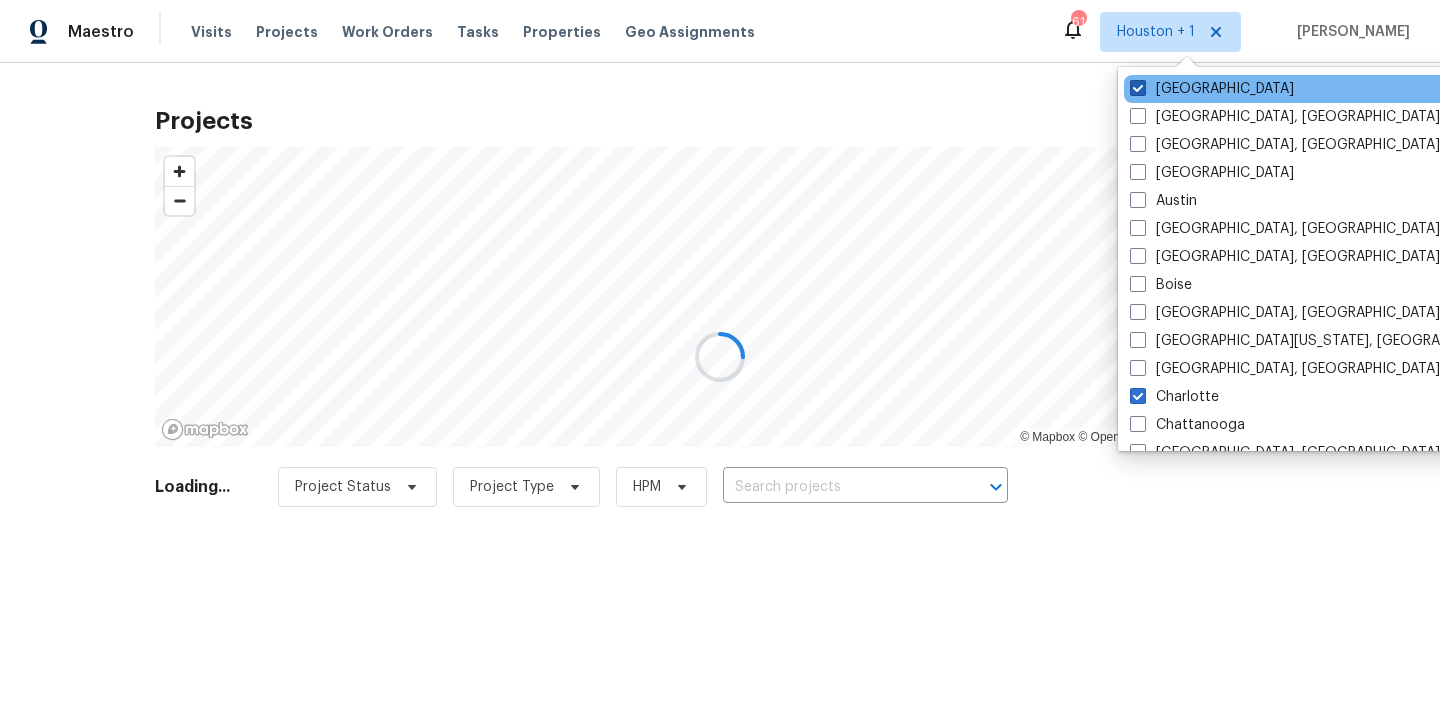 click on "[GEOGRAPHIC_DATA]" at bounding box center (1212, 89) 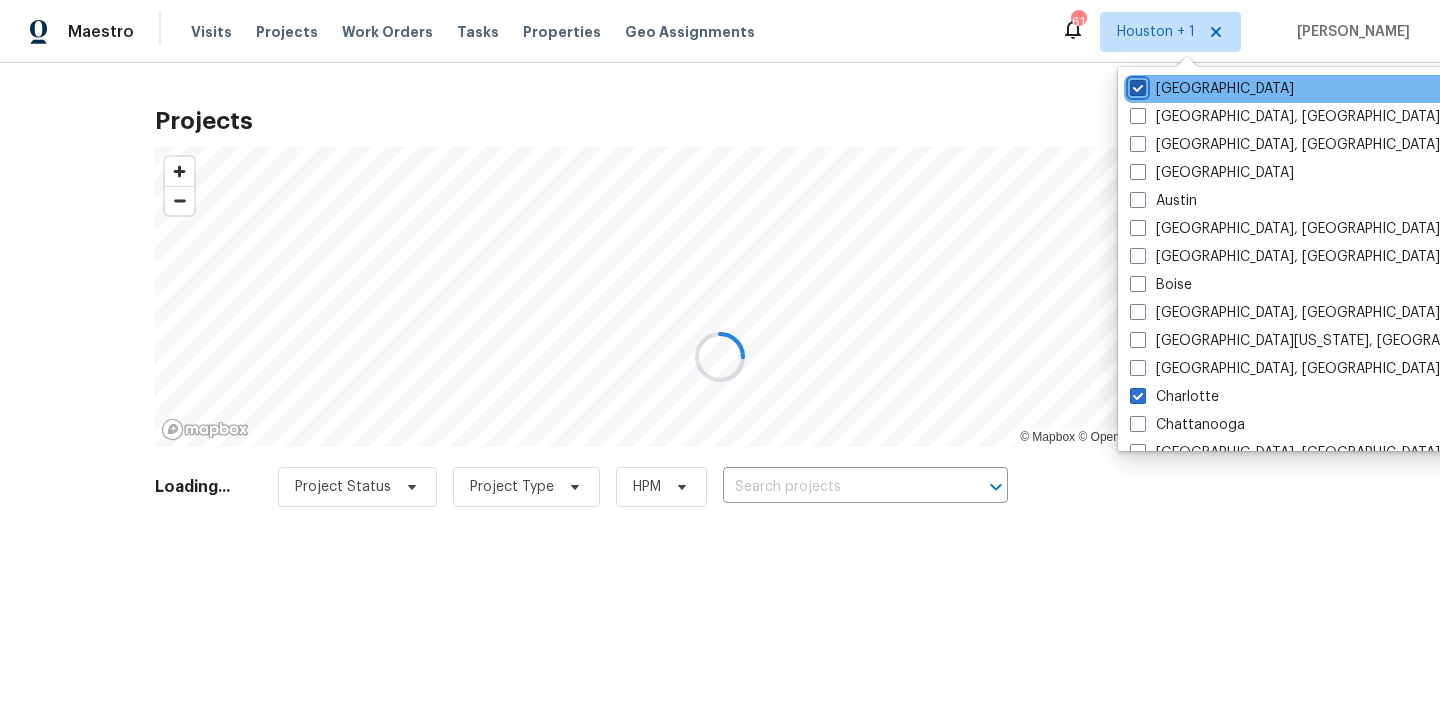 click on "[GEOGRAPHIC_DATA]" at bounding box center [1136, 85] 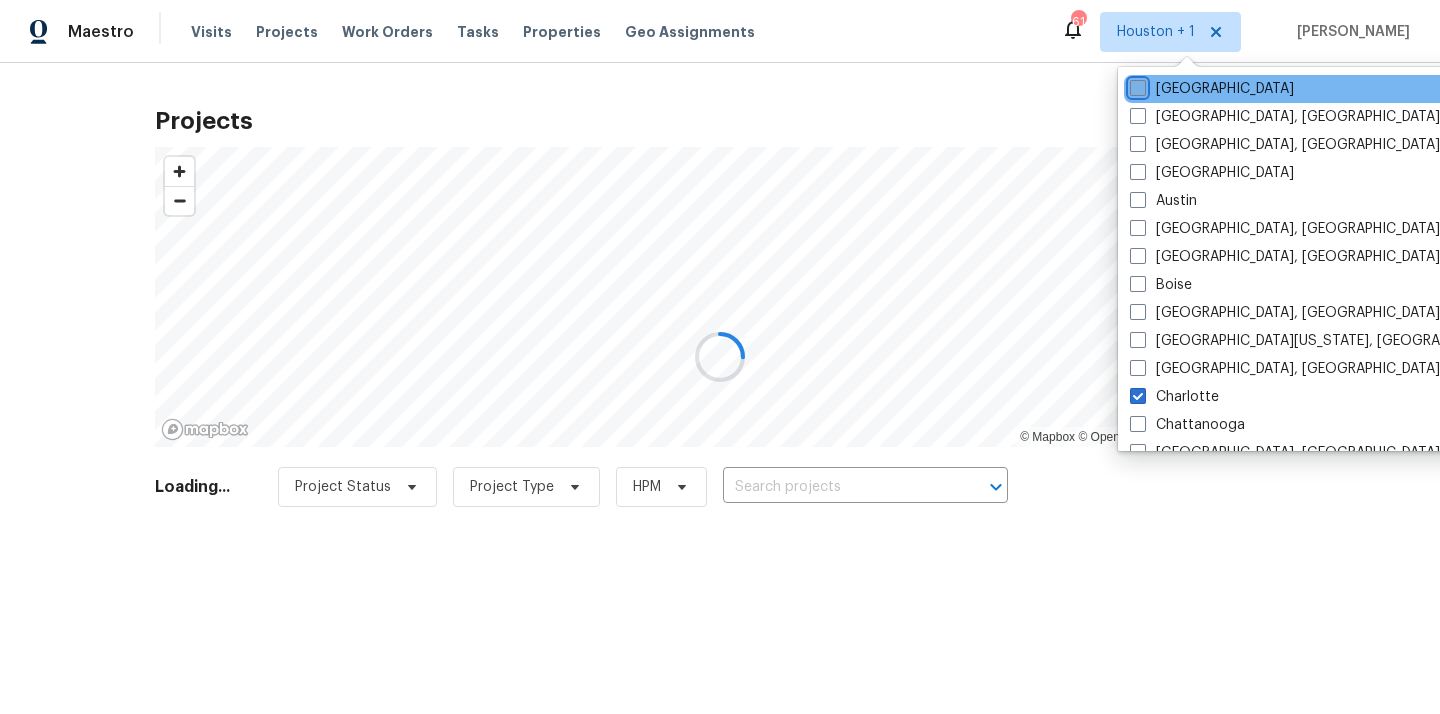 checkbox on "false" 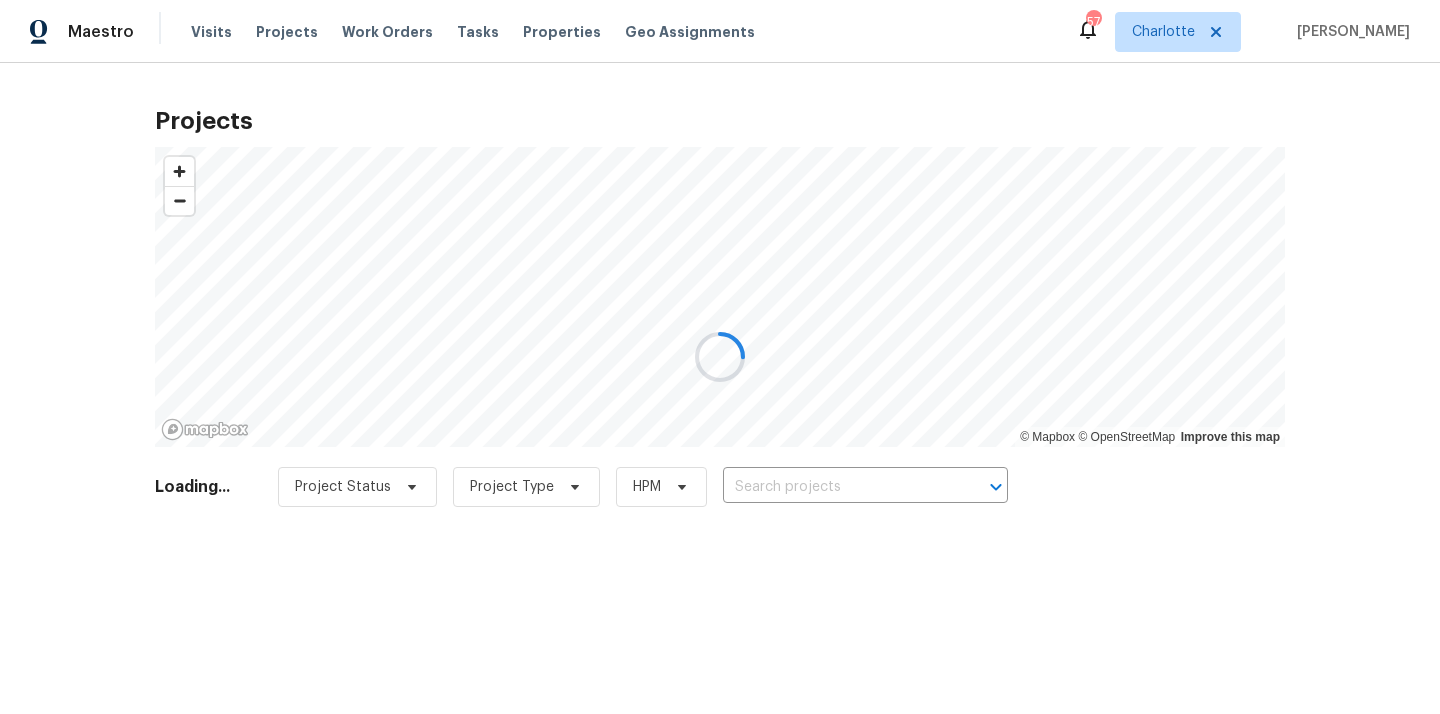 click at bounding box center [720, 357] 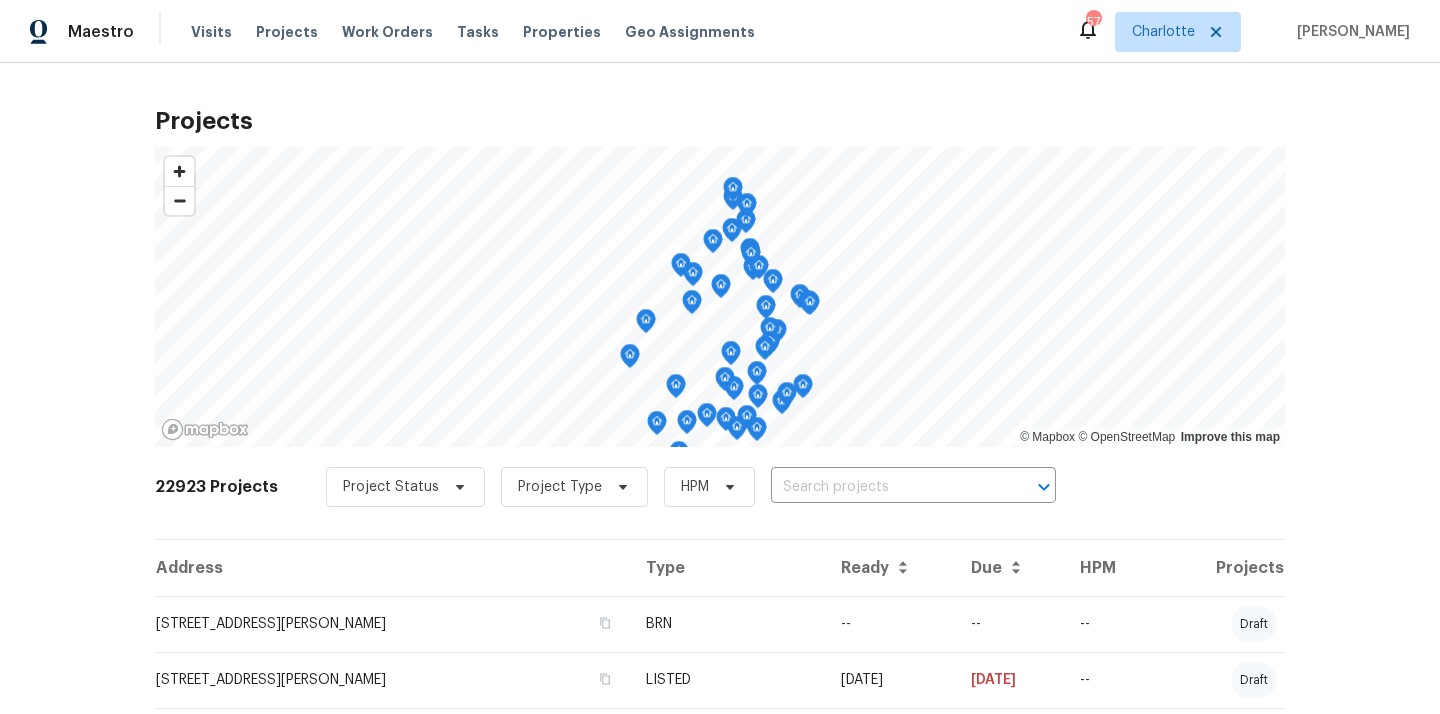 click at bounding box center (885, 487) 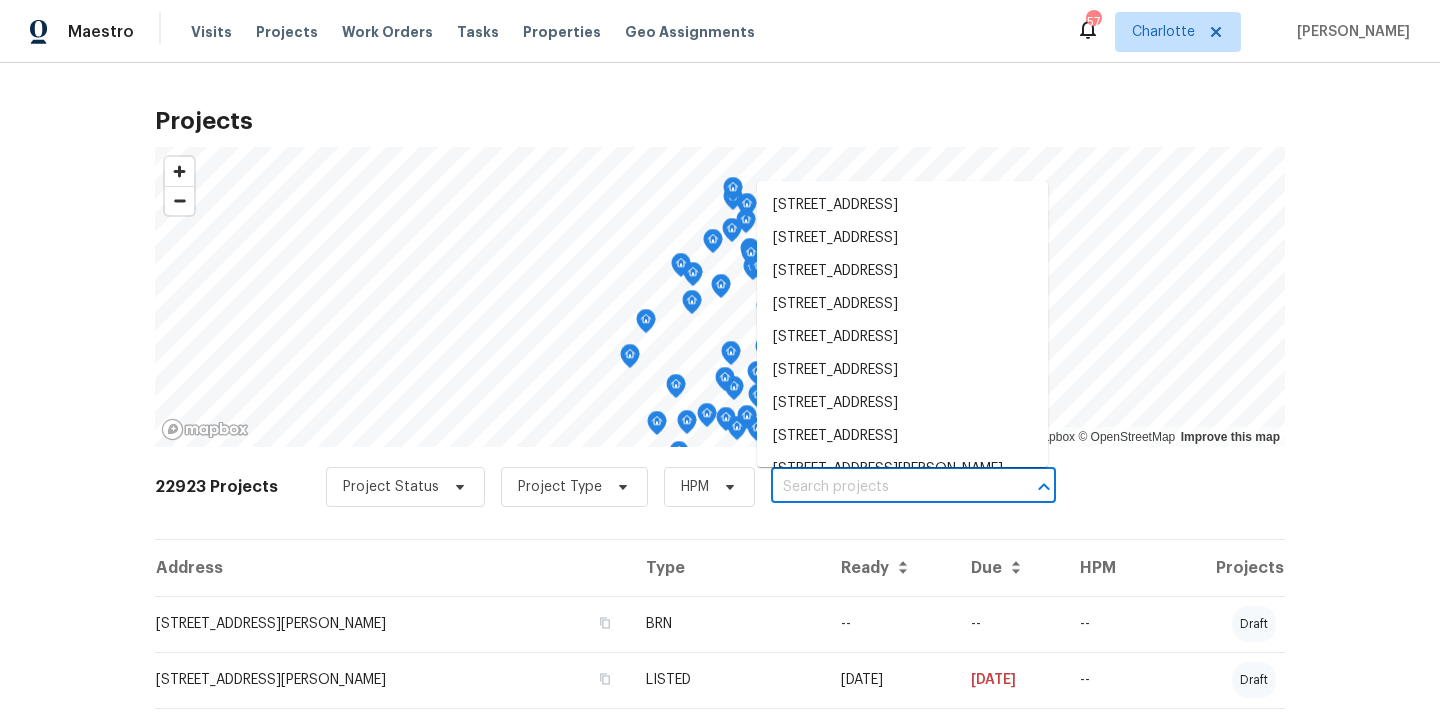 paste on "[STREET_ADDRESS]" 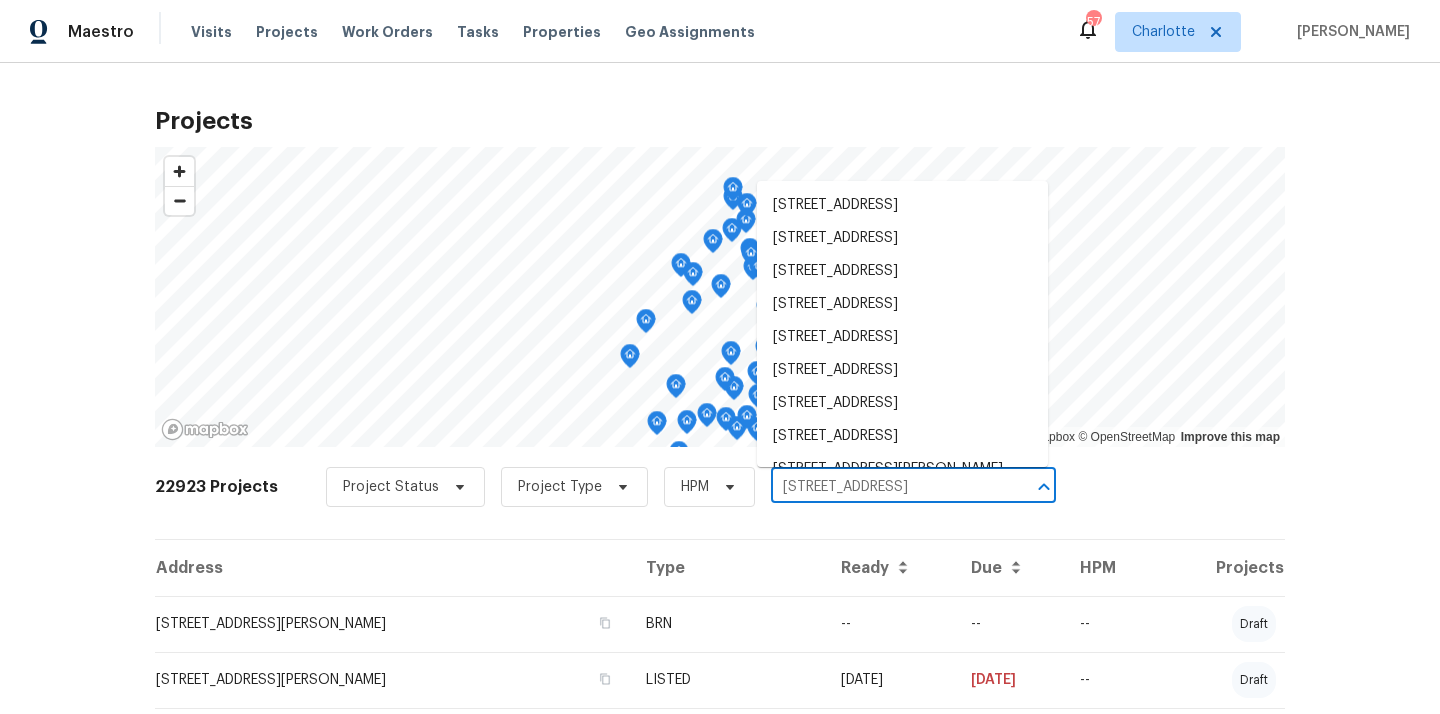 scroll, scrollTop: 0, scrollLeft: 11, axis: horizontal 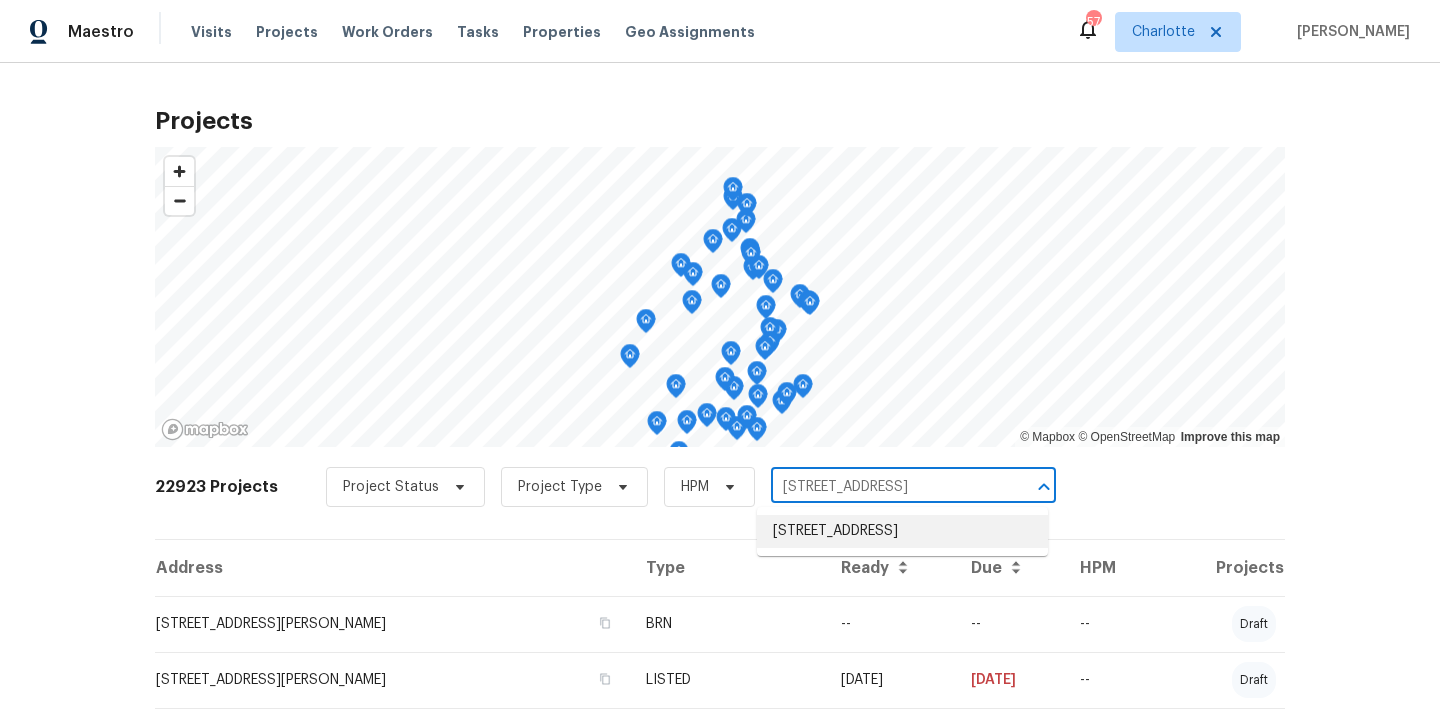 click on "[STREET_ADDRESS]" at bounding box center [902, 531] 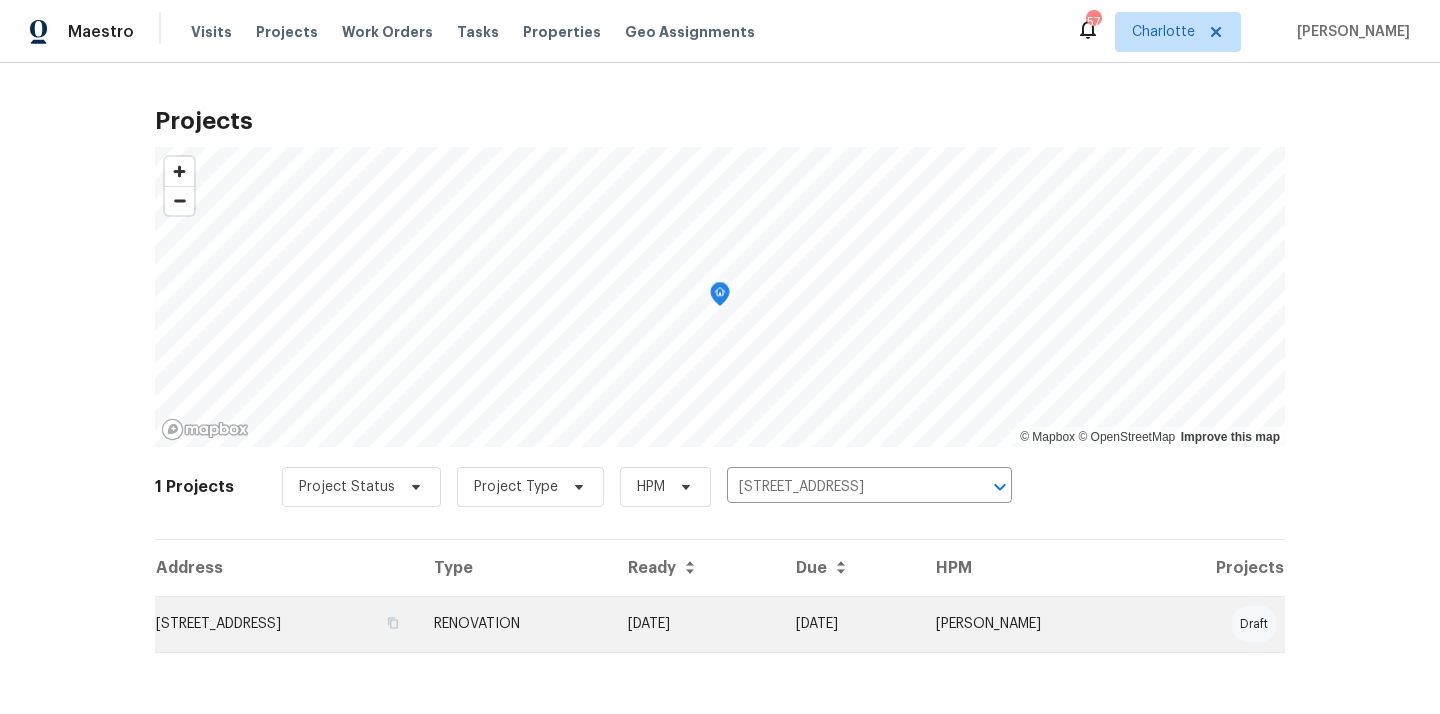 click on "[STREET_ADDRESS]" at bounding box center (286, 624) 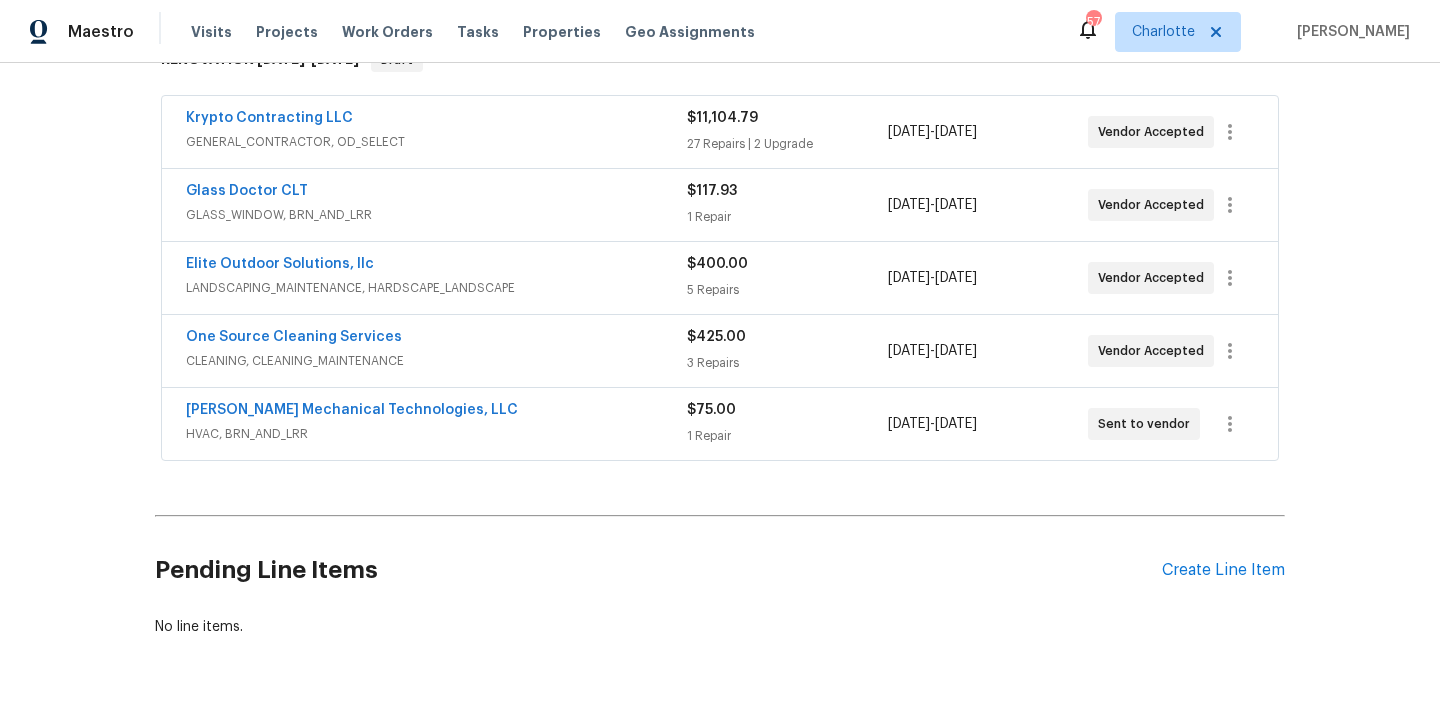 scroll, scrollTop: 410, scrollLeft: 0, axis: vertical 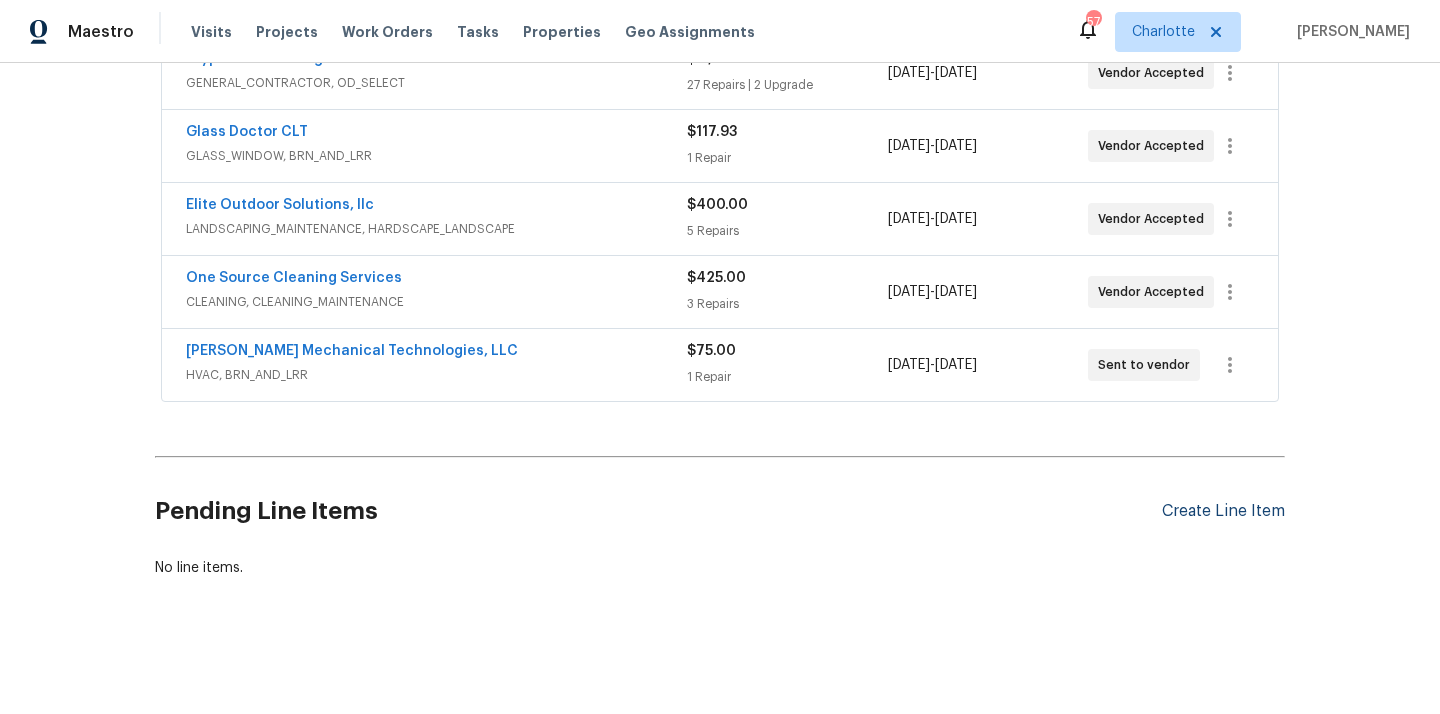 click on "Create Line Item" at bounding box center [1223, 511] 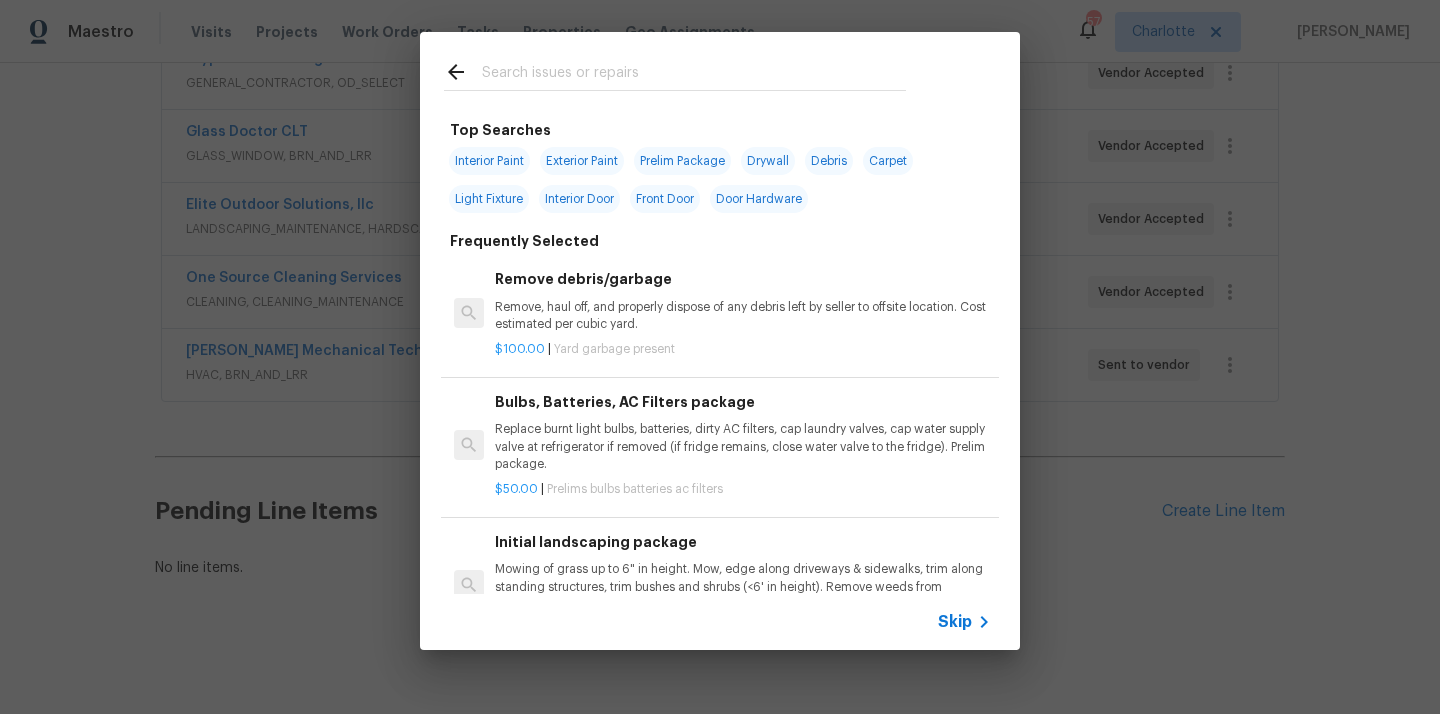 click at bounding box center [694, 75] 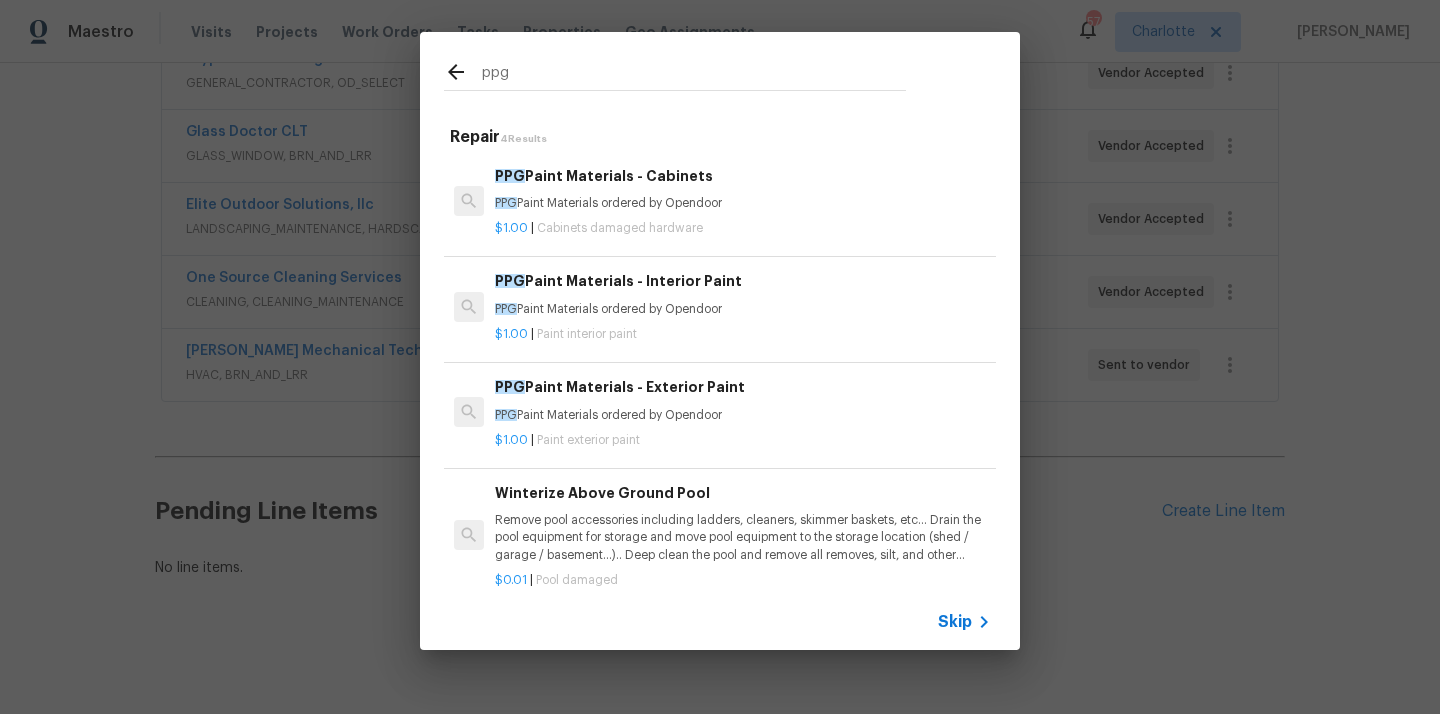 type on "ppg" 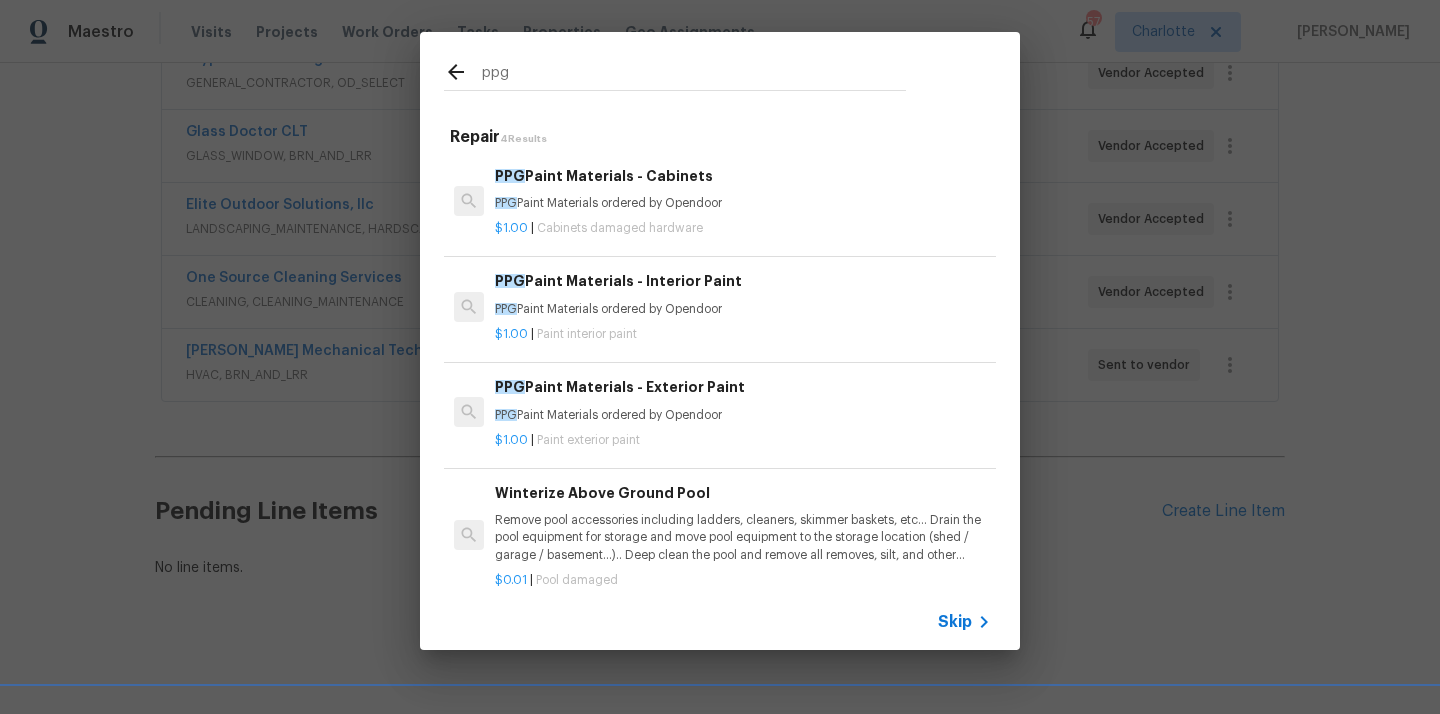 click on "$1.00   |   Cabinets damaged hardware" at bounding box center (743, 228) 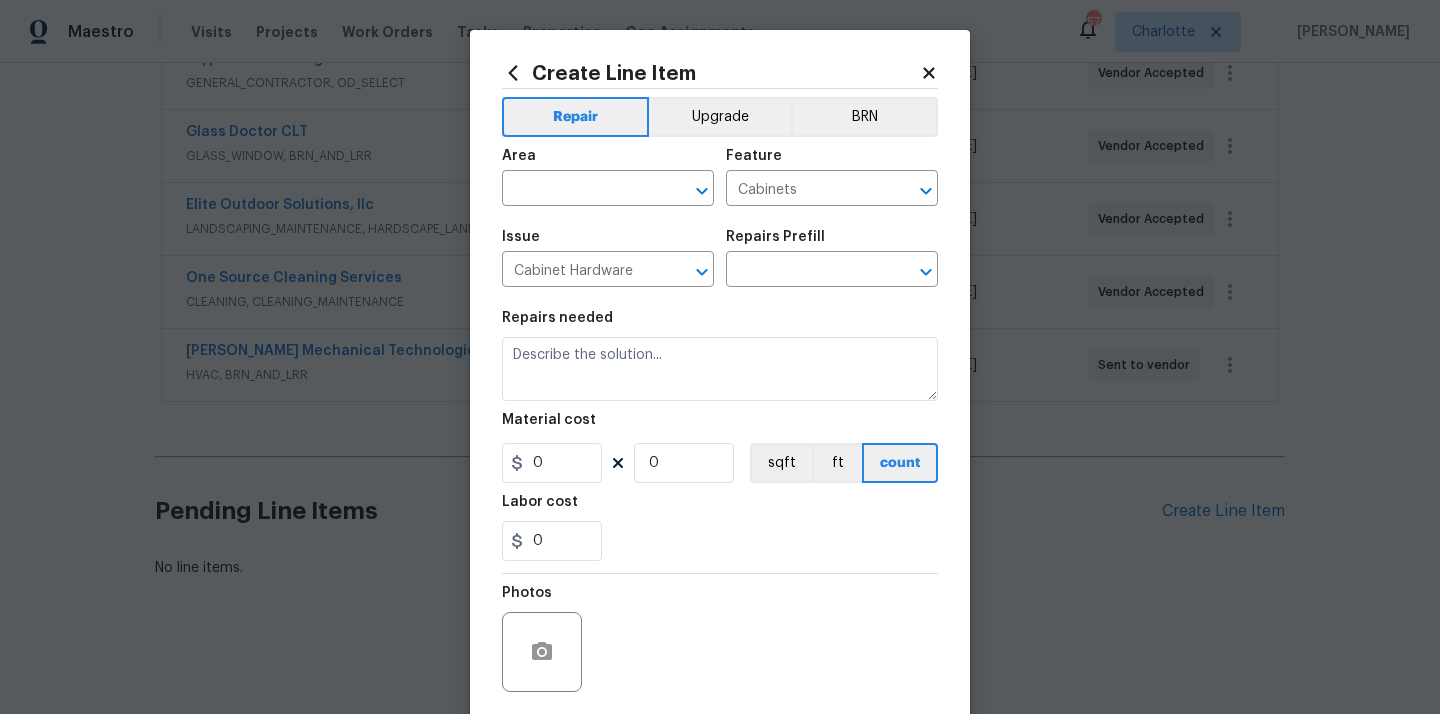 type on "PPG Paint Materials - Cabinets $1.00" 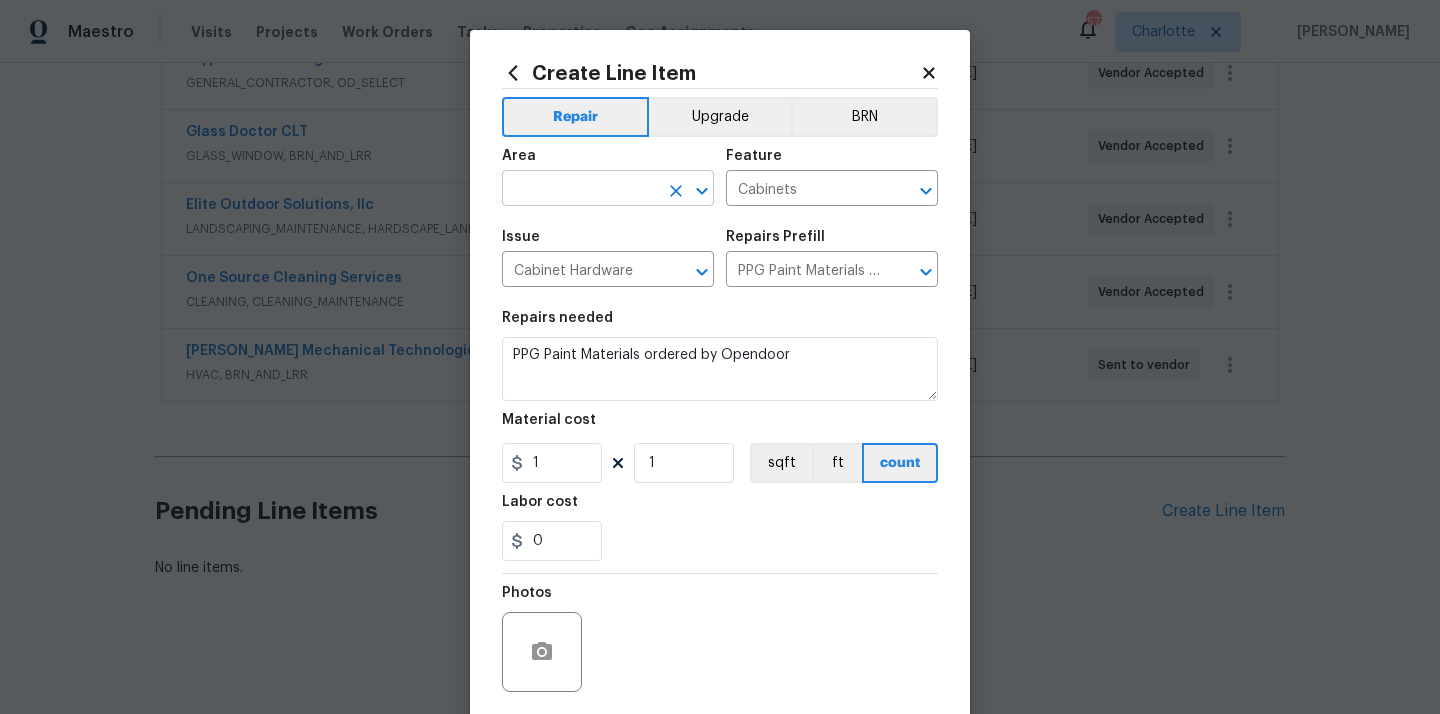 click at bounding box center (580, 190) 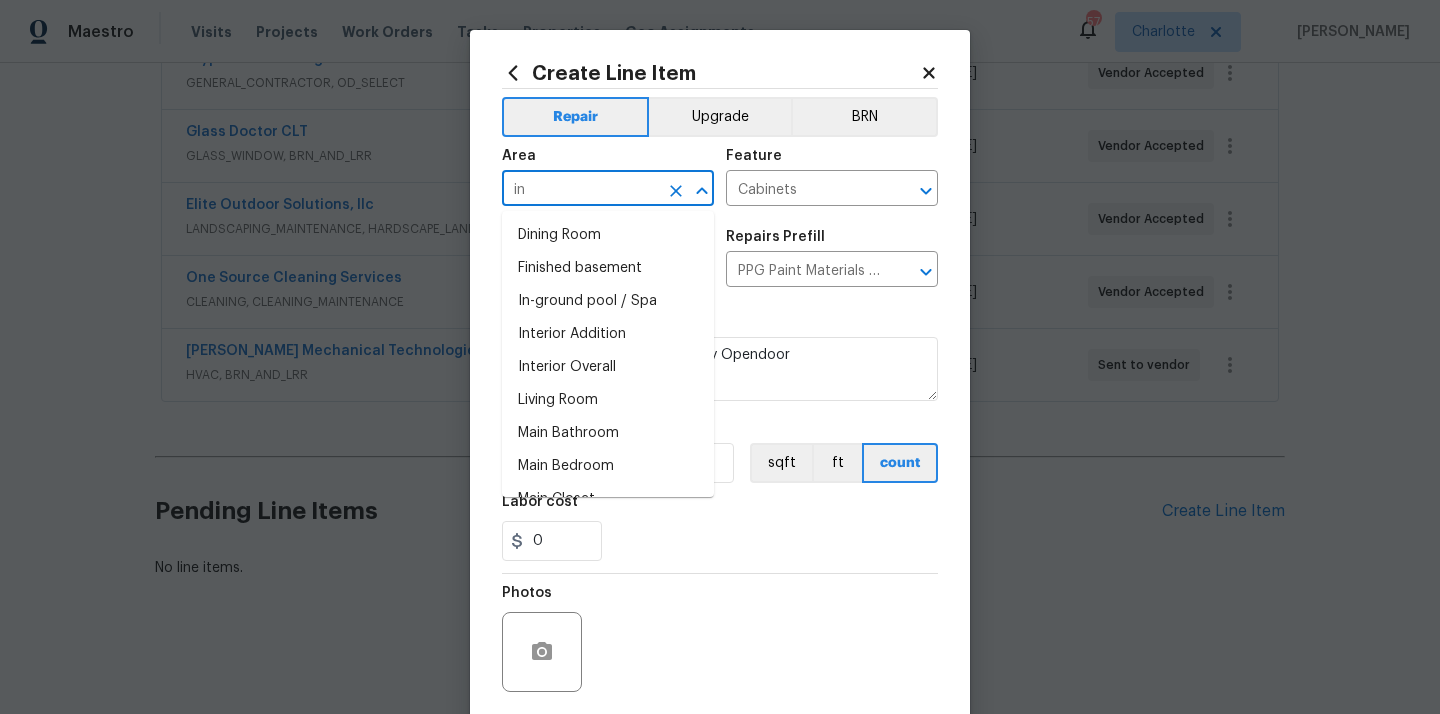 type on "i" 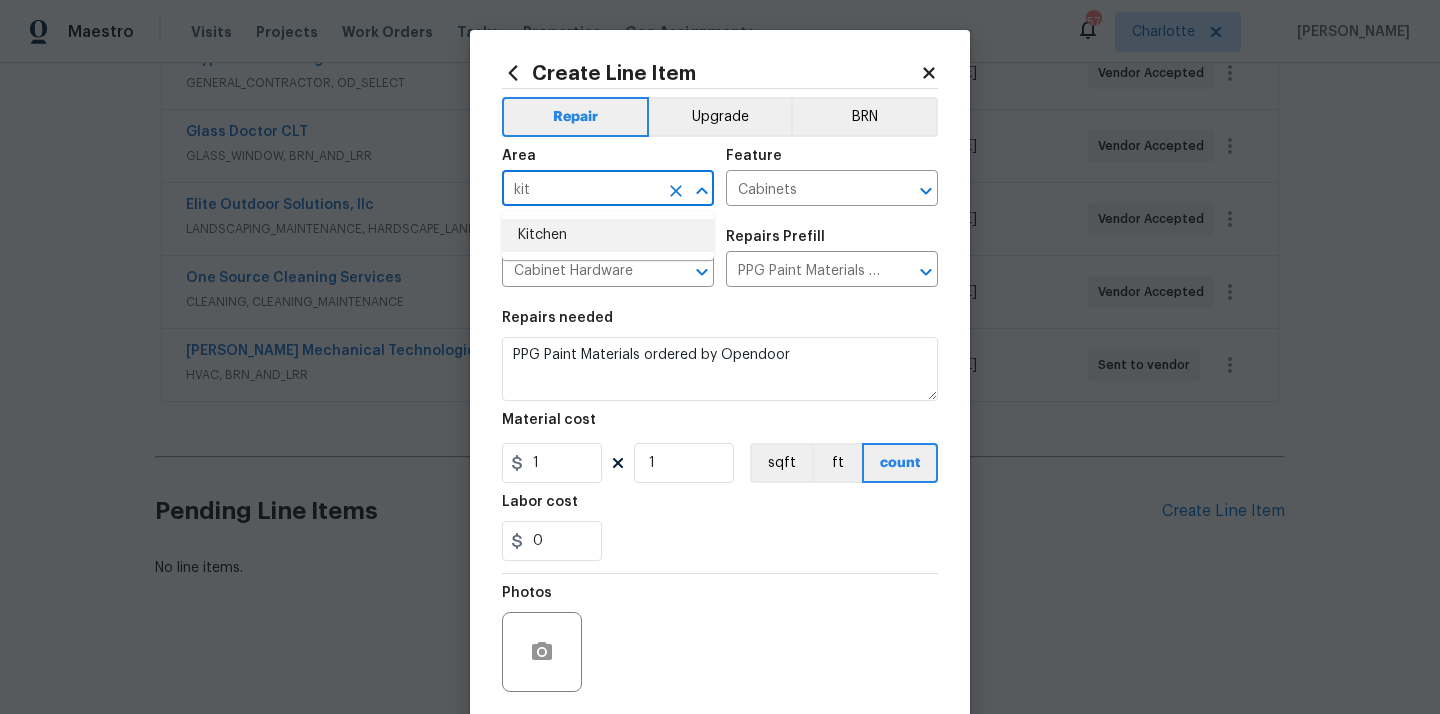 click on "Kitchen" at bounding box center [608, 235] 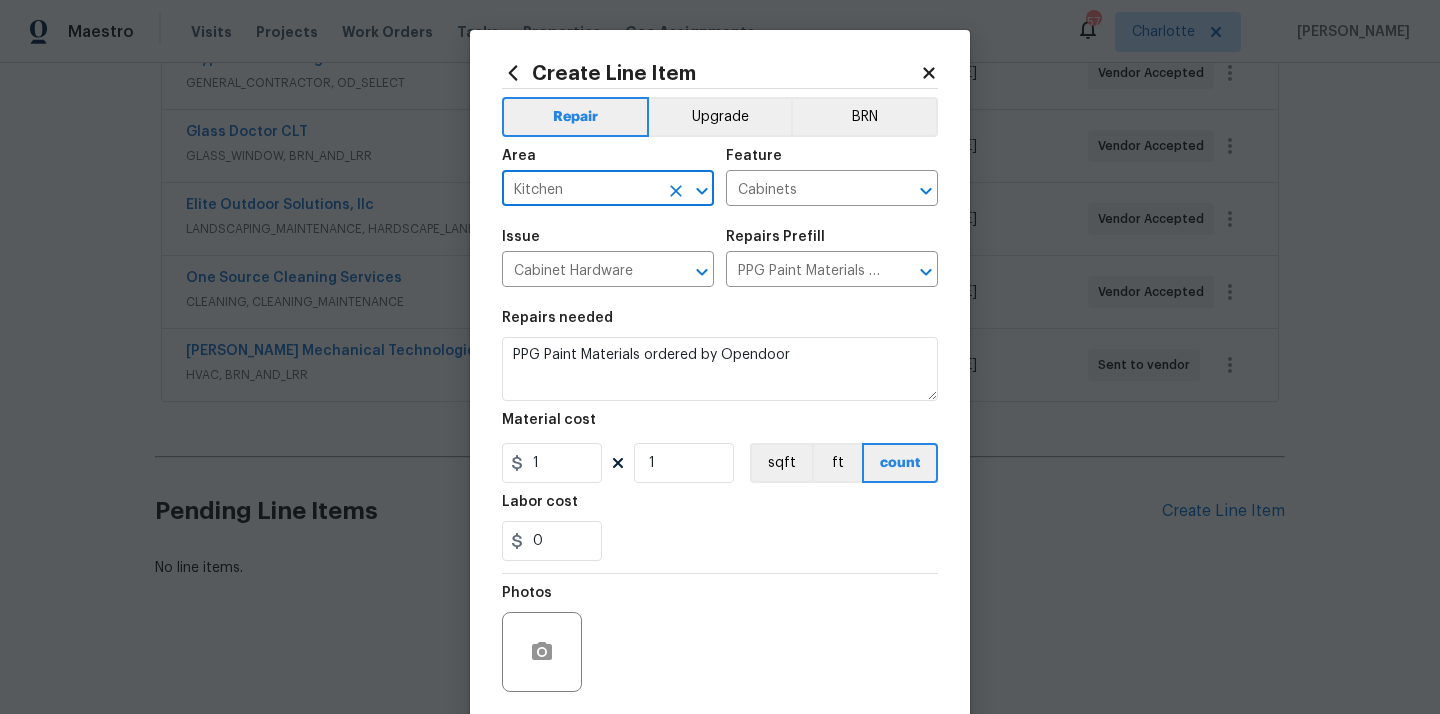 type on "Kitchen" 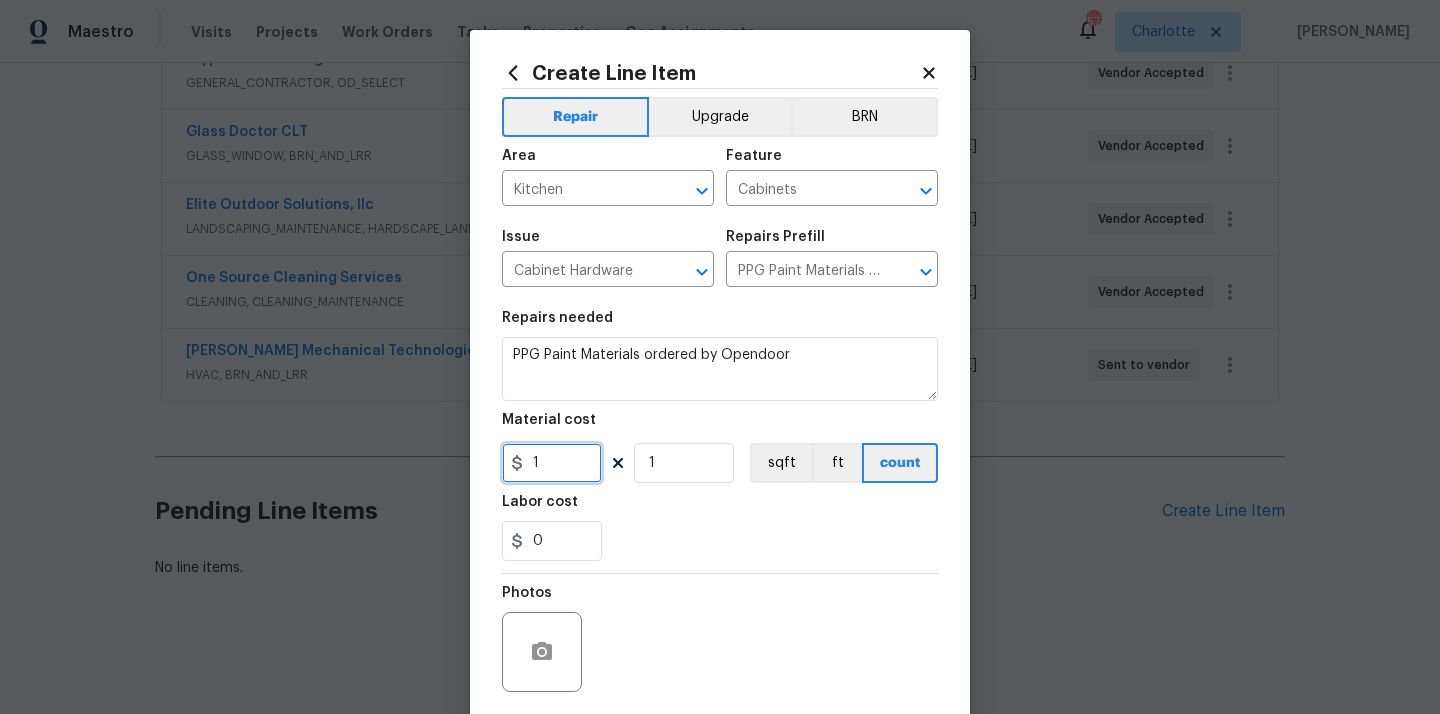 drag, startPoint x: 553, startPoint y: 463, endPoint x: 505, endPoint y: 463, distance: 48 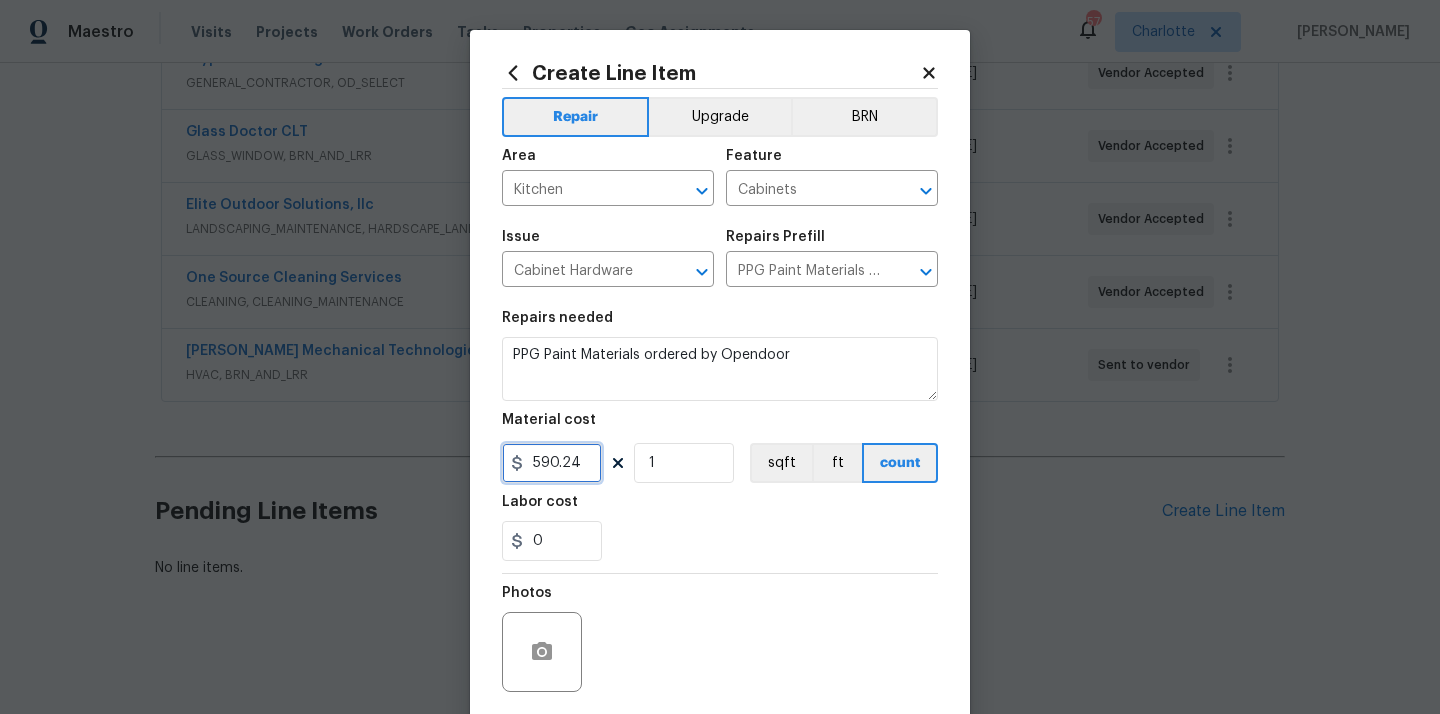 type on "590.24" 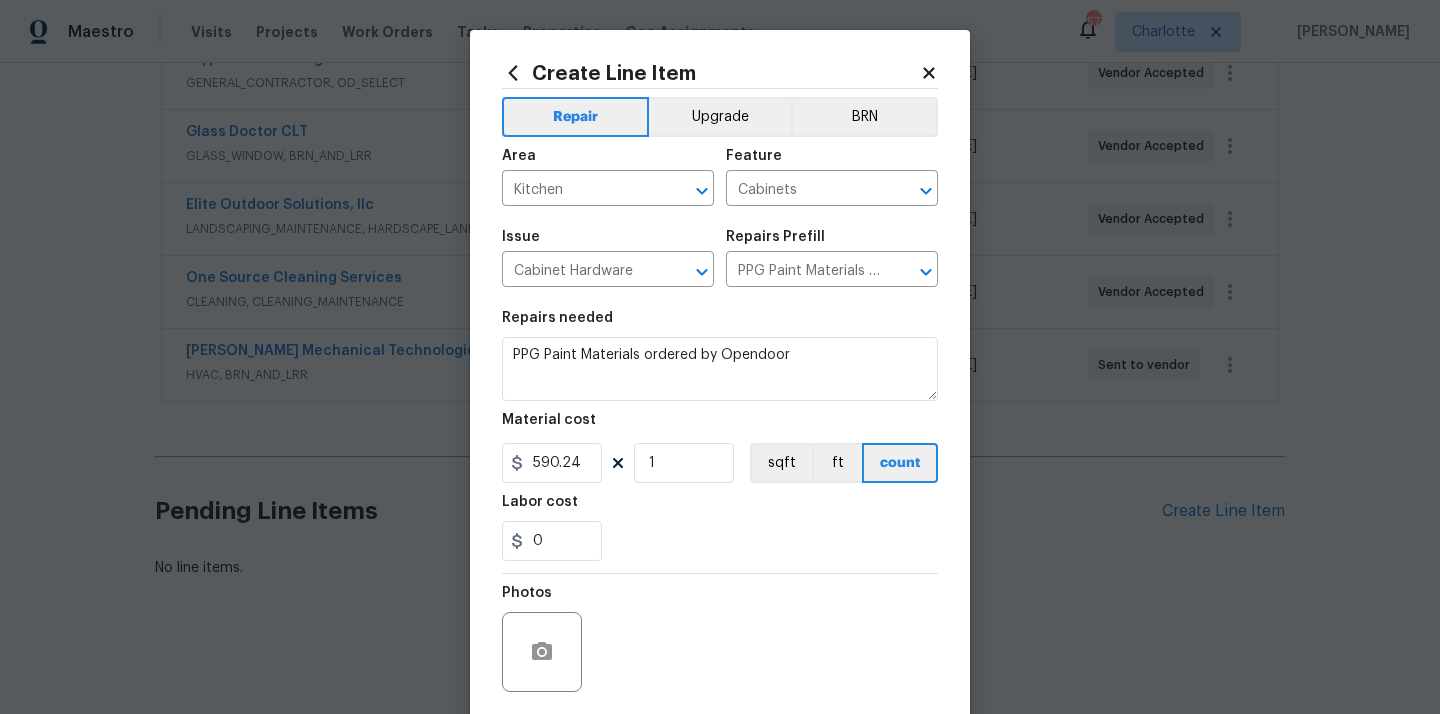 click on "Labor cost" at bounding box center [720, 508] 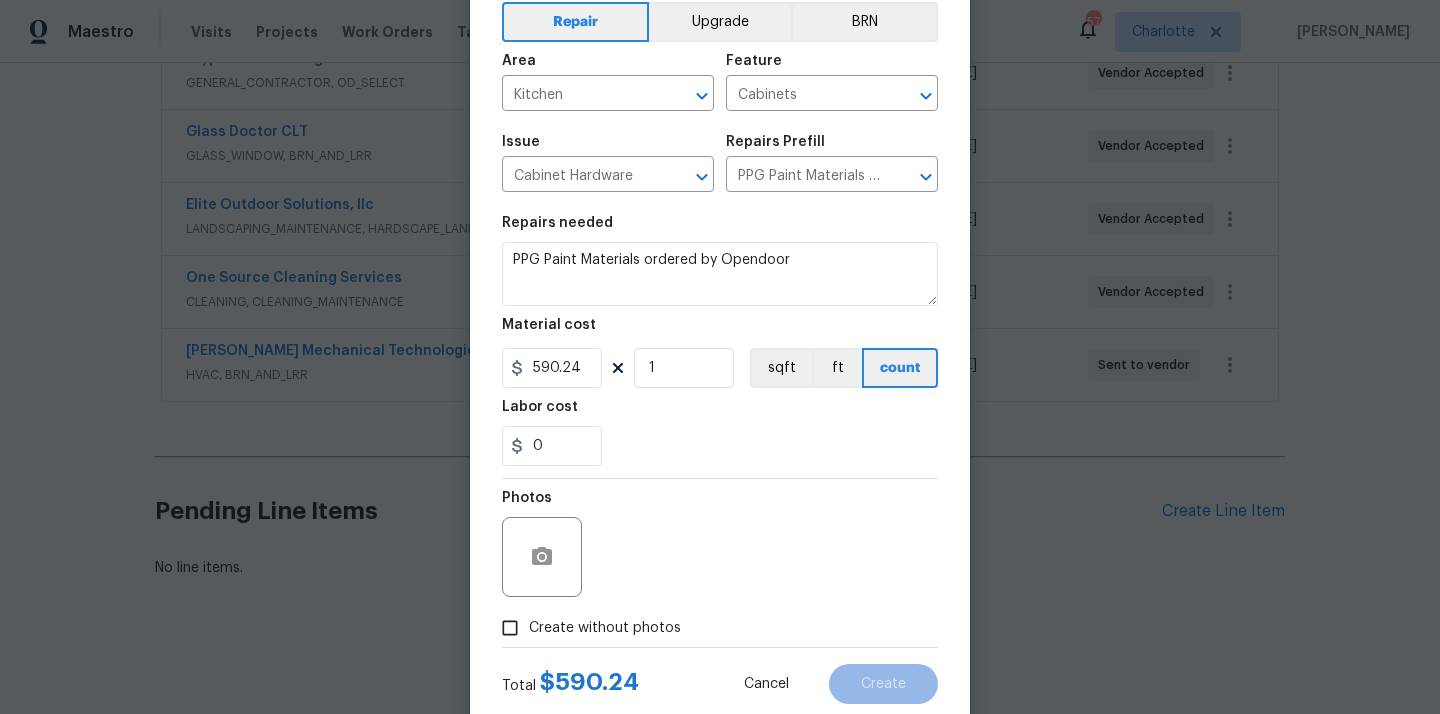 scroll, scrollTop: 148, scrollLeft: 0, axis: vertical 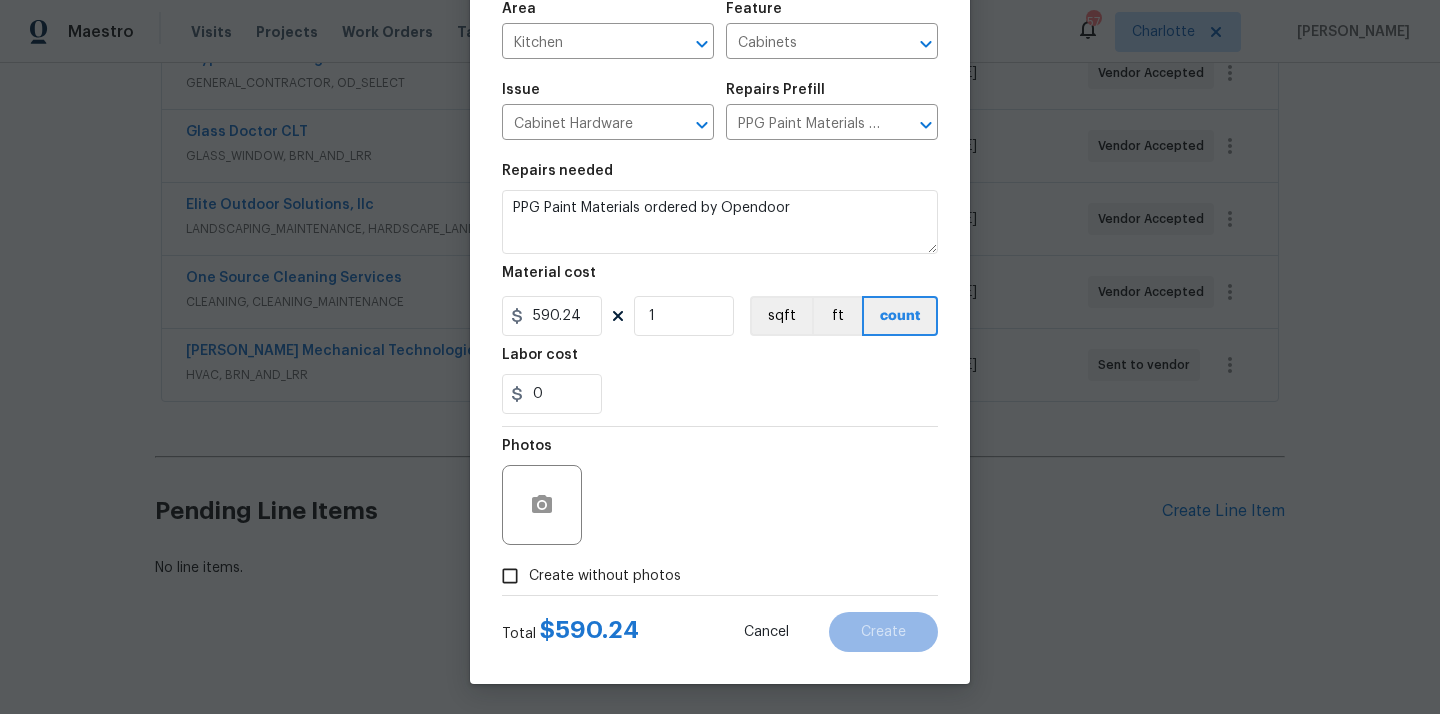 click on "Create without photos" at bounding box center (586, 576) 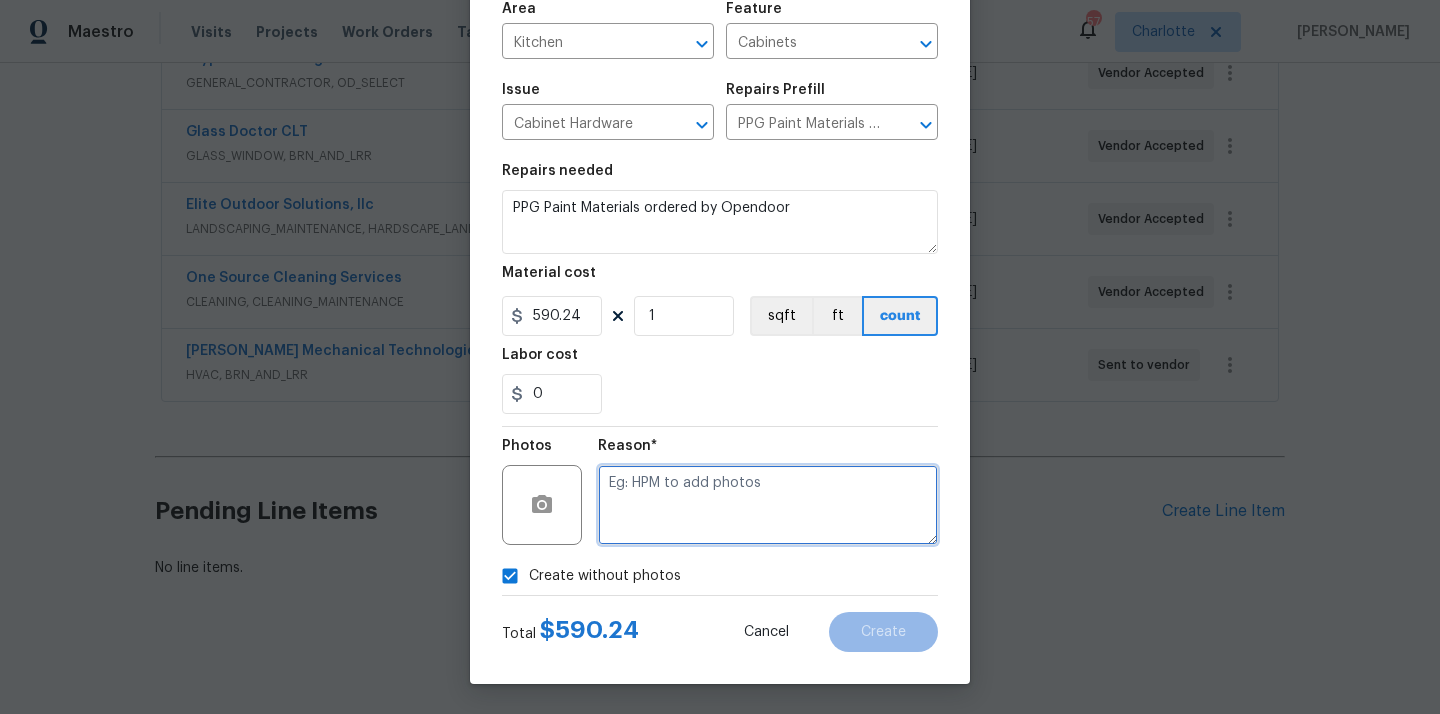drag, startPoint x: 629, startPoint y: 531, endPoint x: 629, endPoint y: 517, distance: 14 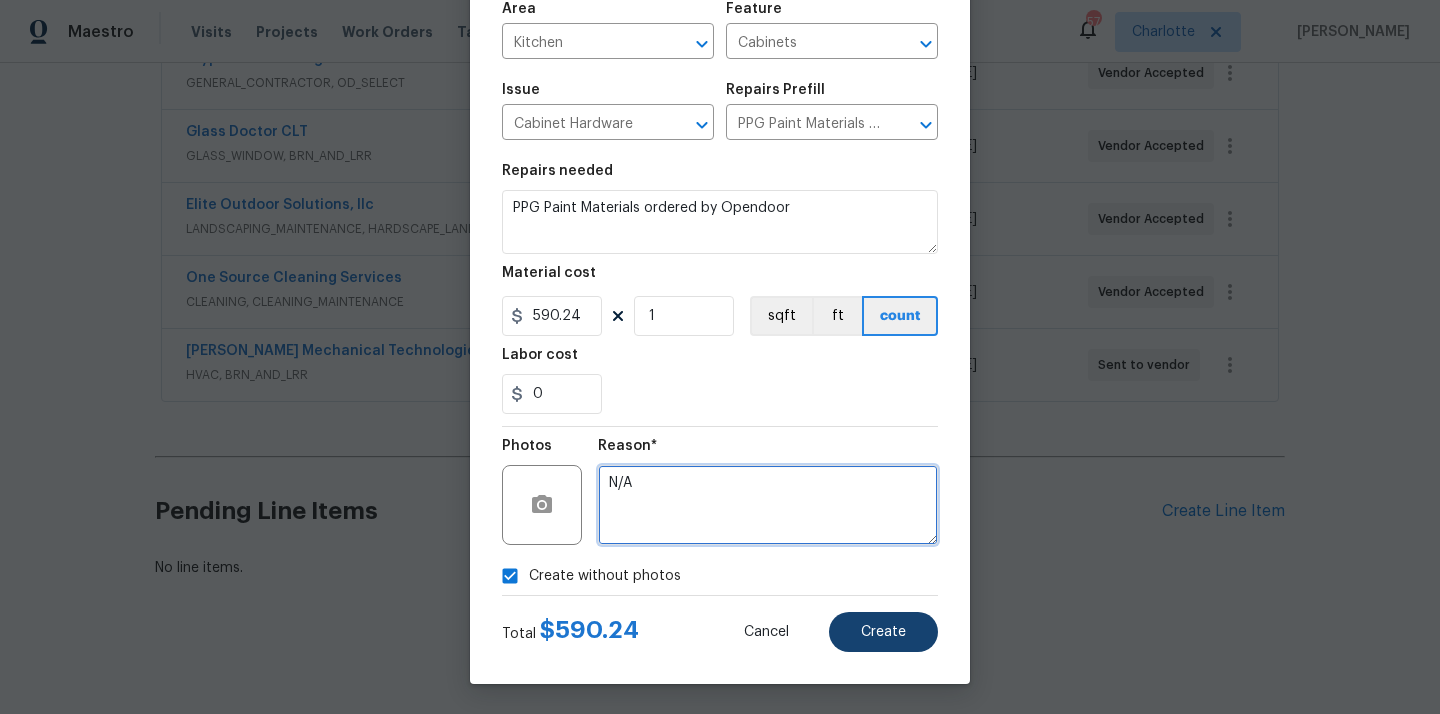 type on "N/A" 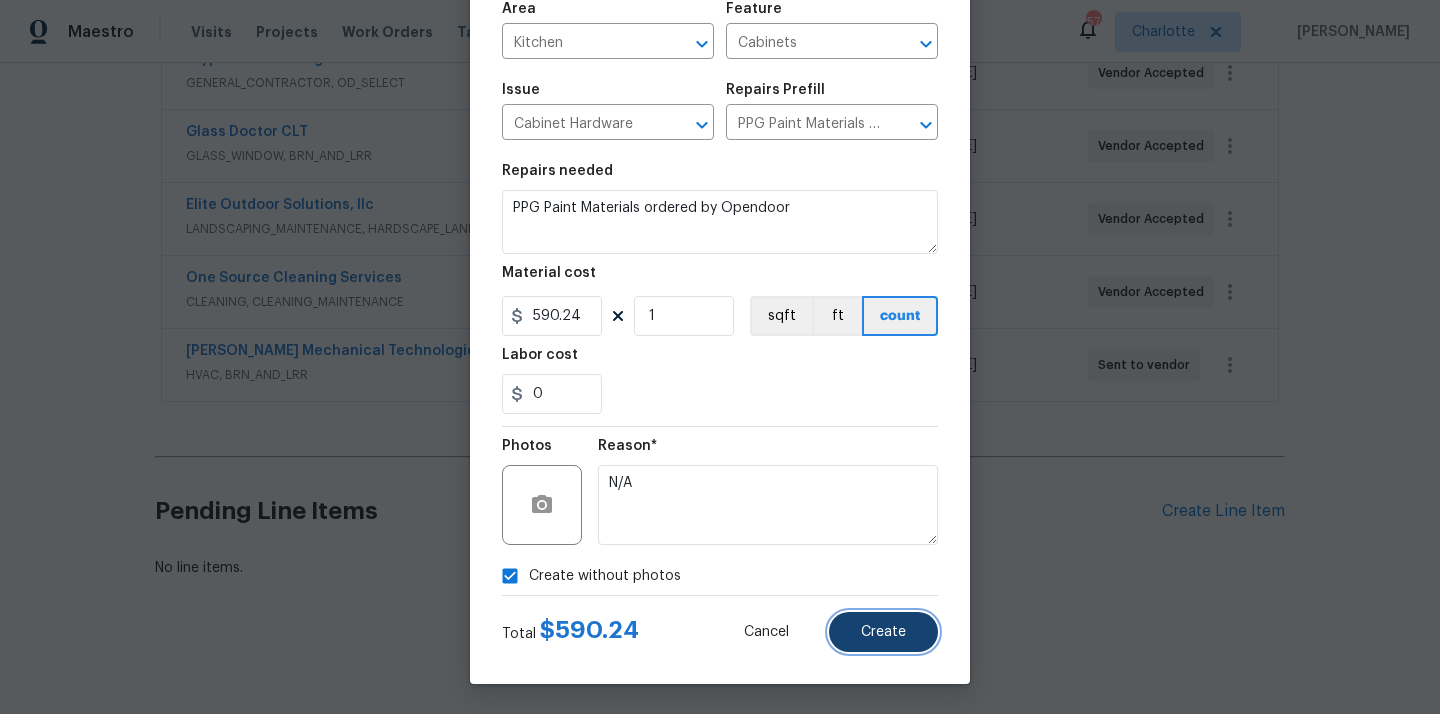 click on "Create" at bounding box center [883, 632] 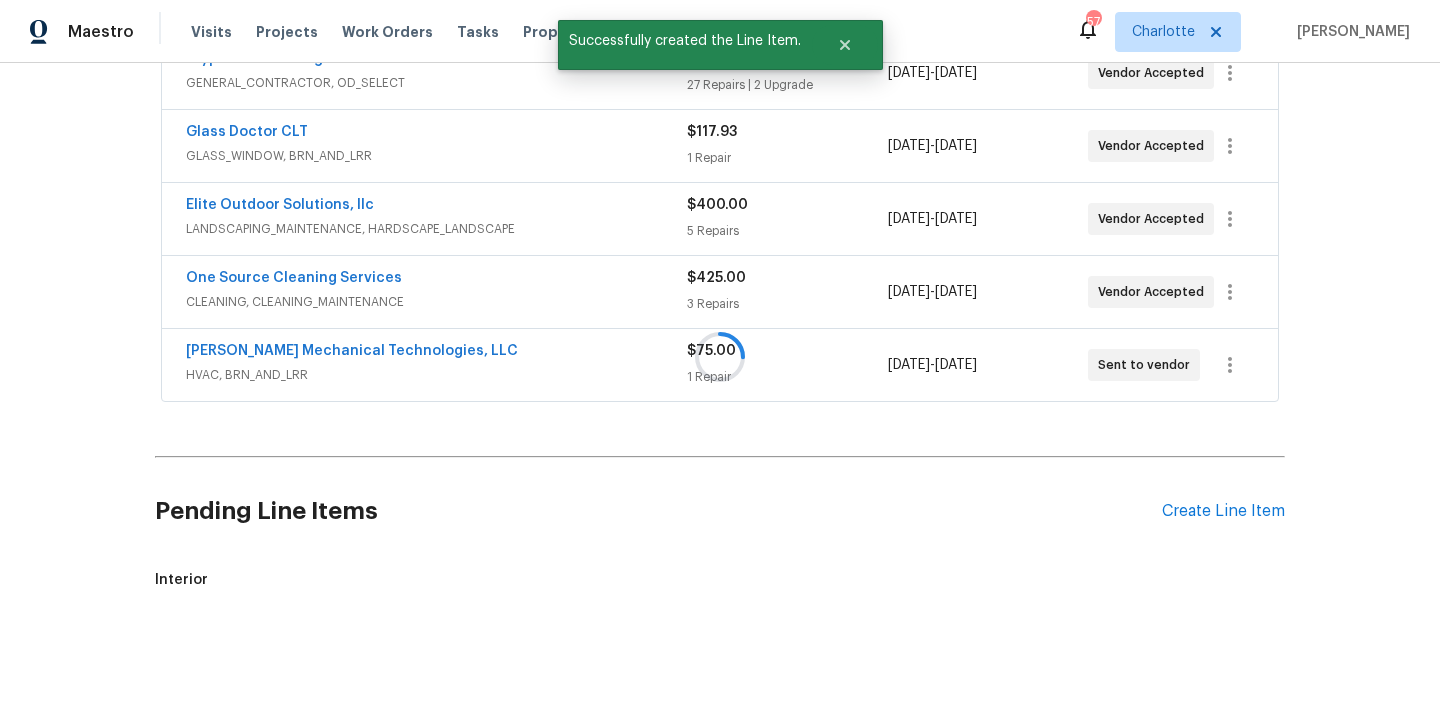click at bounding box center [720, 357] 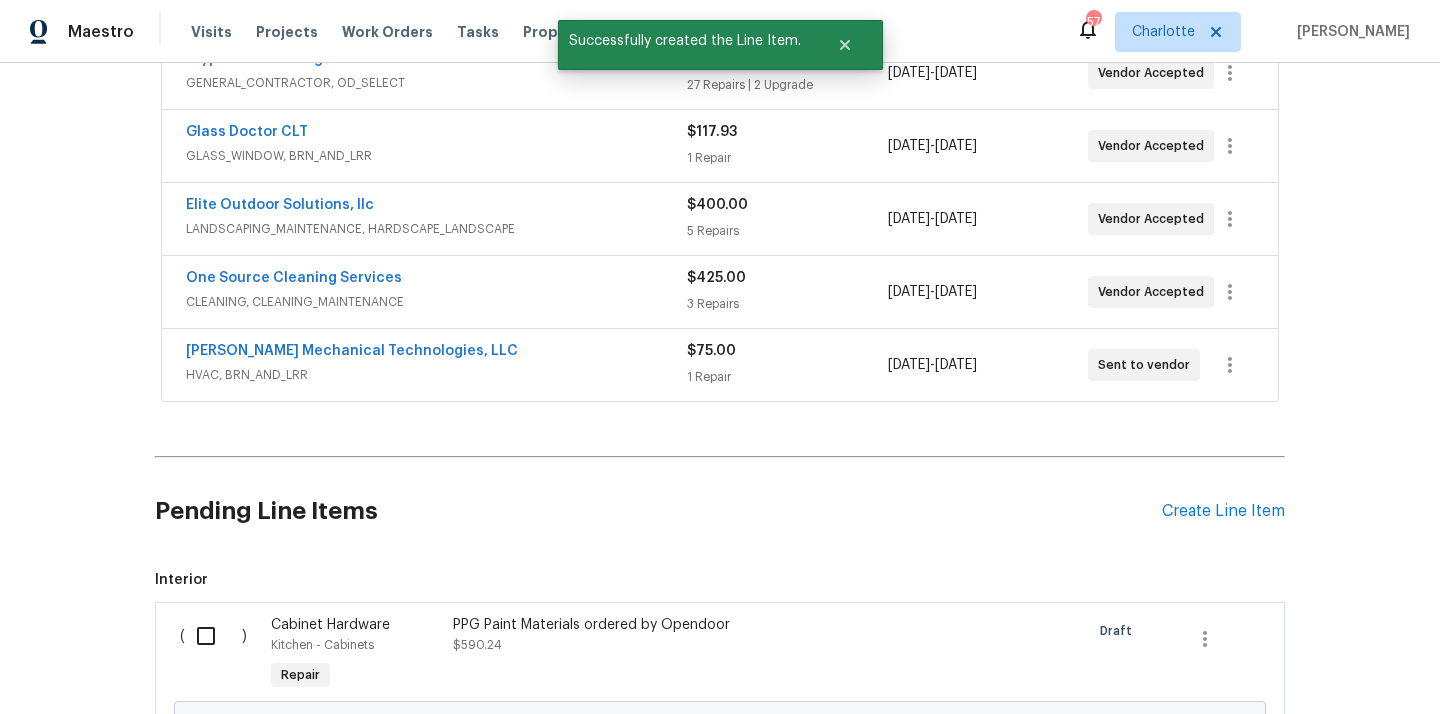 click on "Create Line Item" at bounding box center [1223, 511] 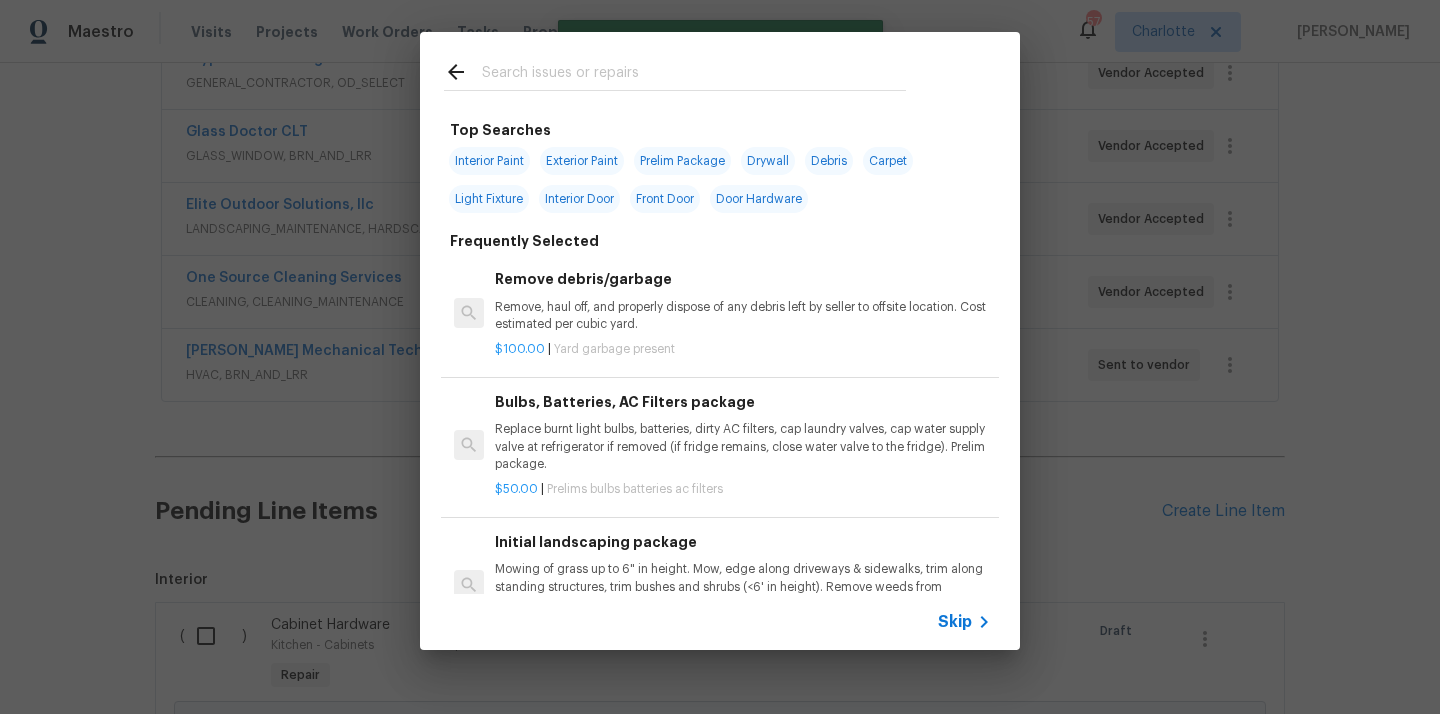 click at bounding box center [694, 75] 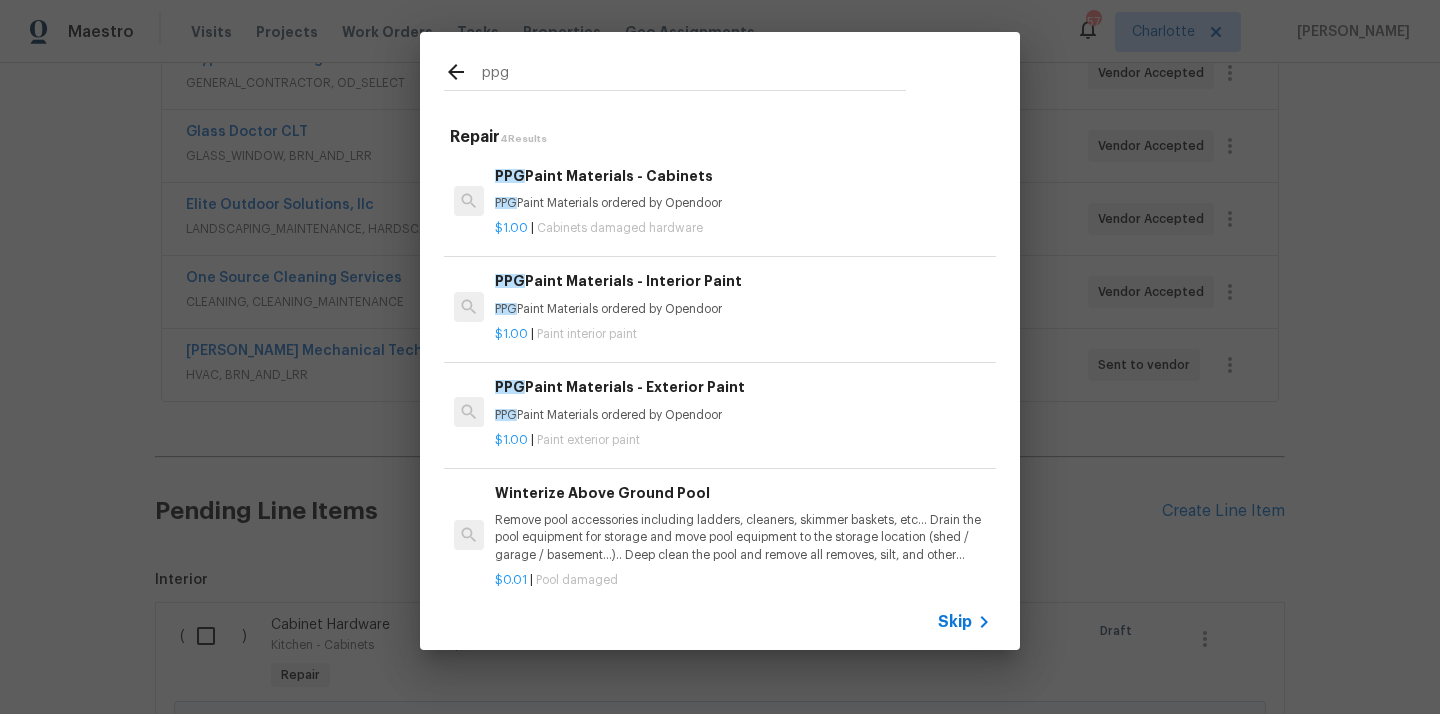 type on "ppg" 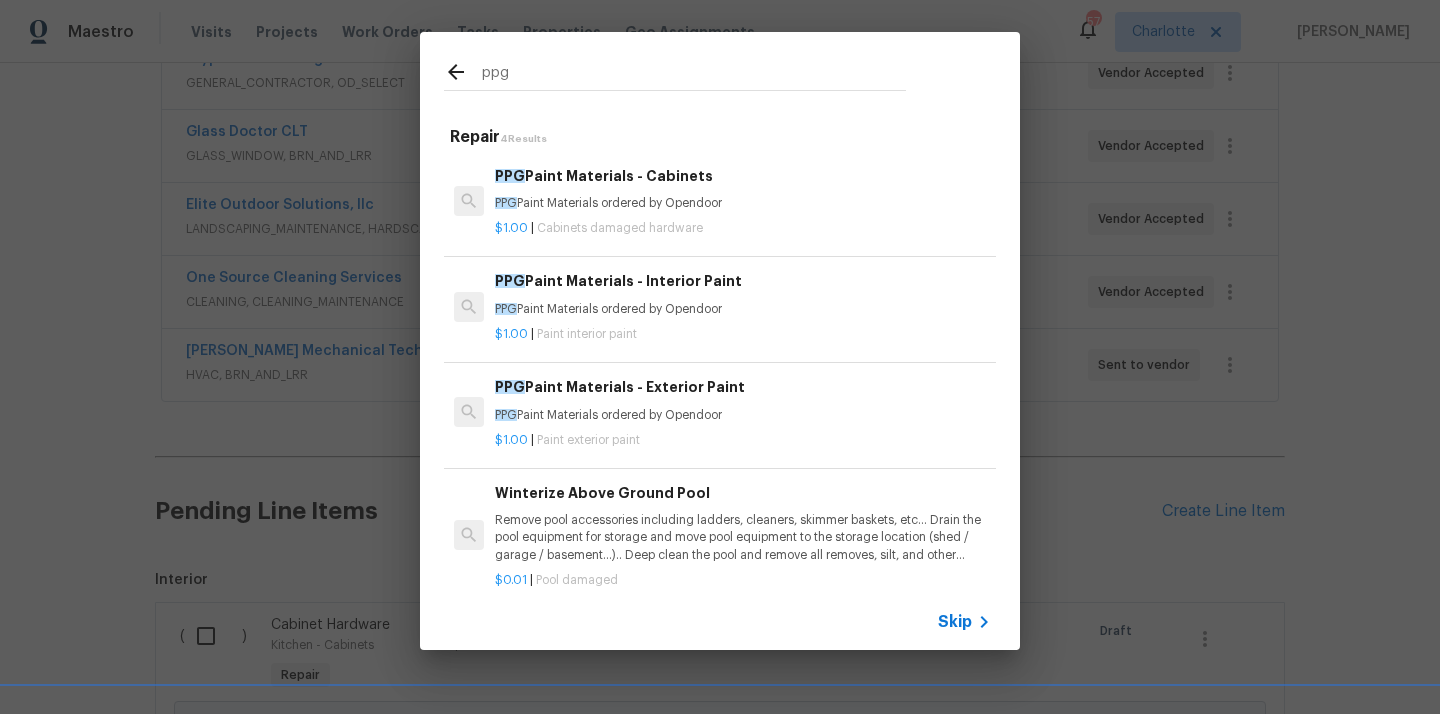 click on "PPG  Paint Materials - Interior Paint PPG  Paint Materials ordered by Opendoor" at bounding box center (743, 294) 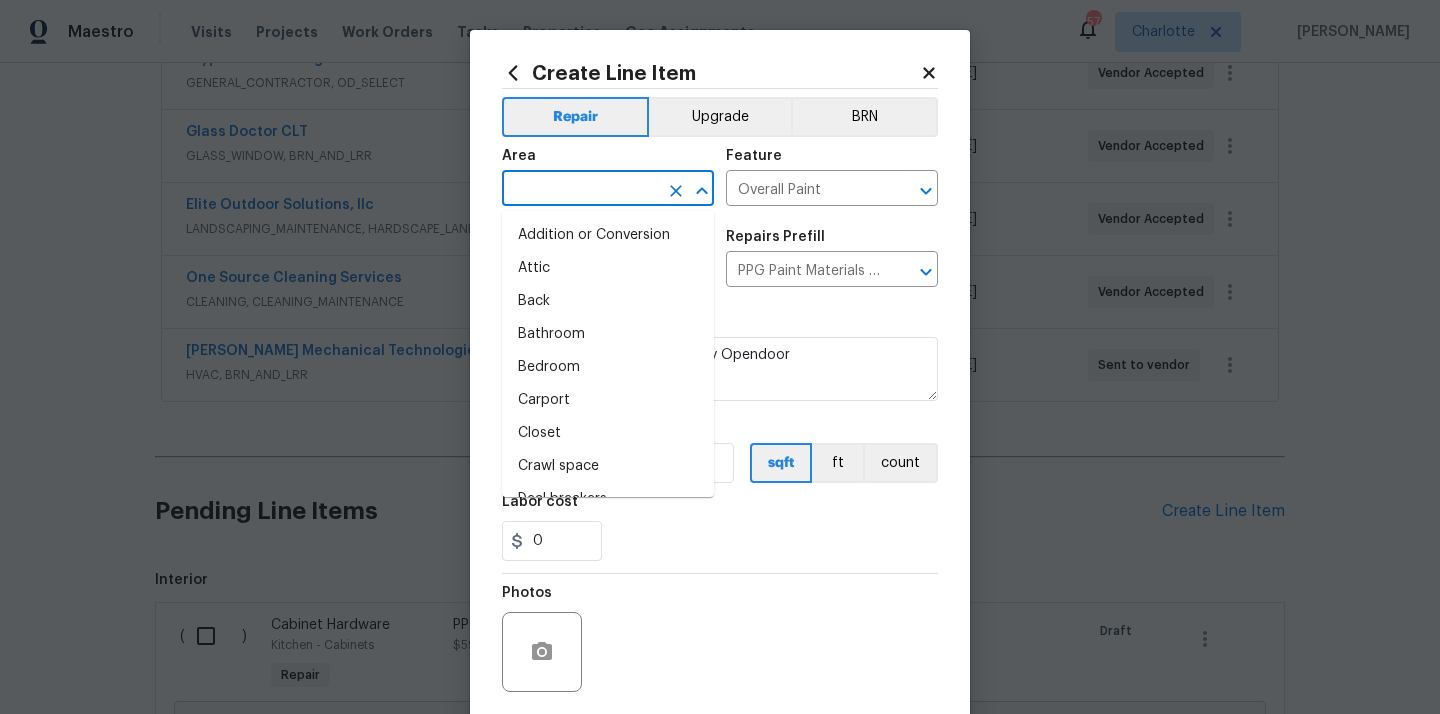 click at bounding box center [580, 190] 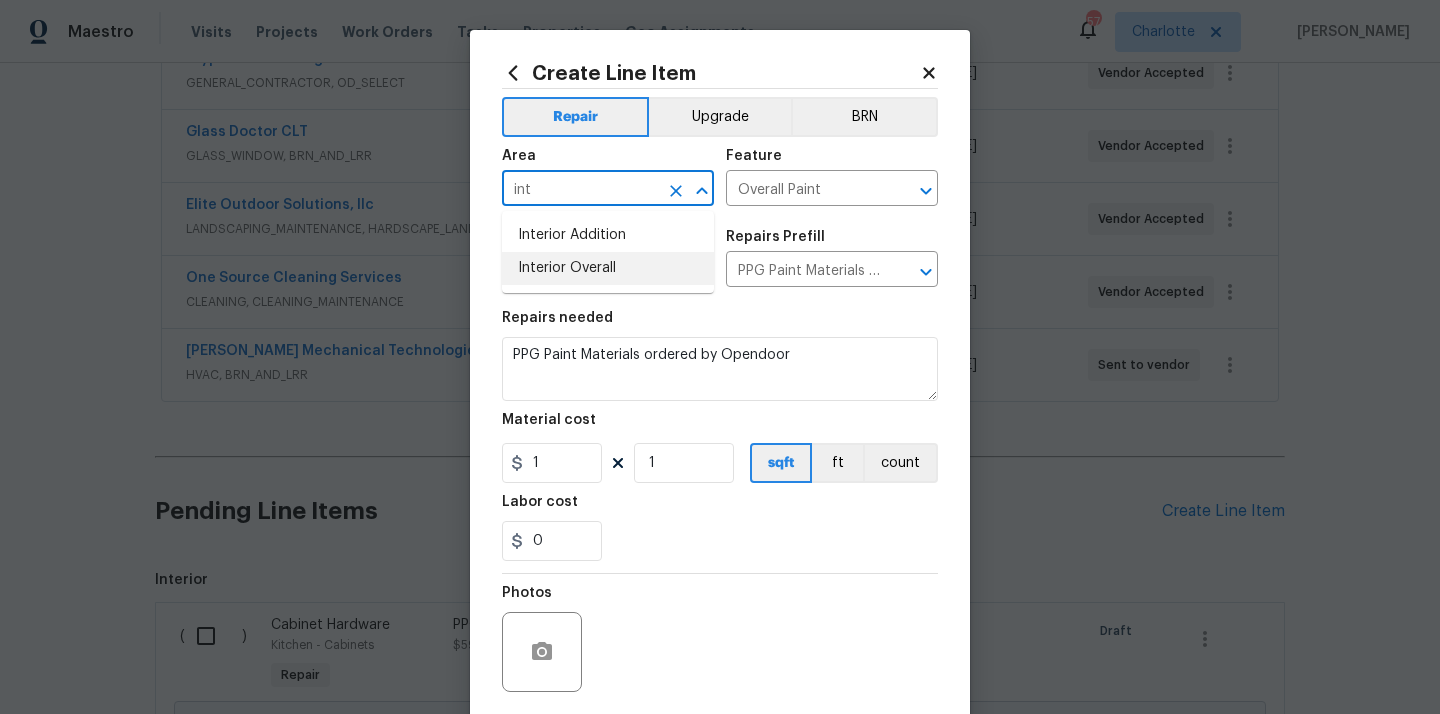 click on "Interior Overall" at bounding box center [608, 268] 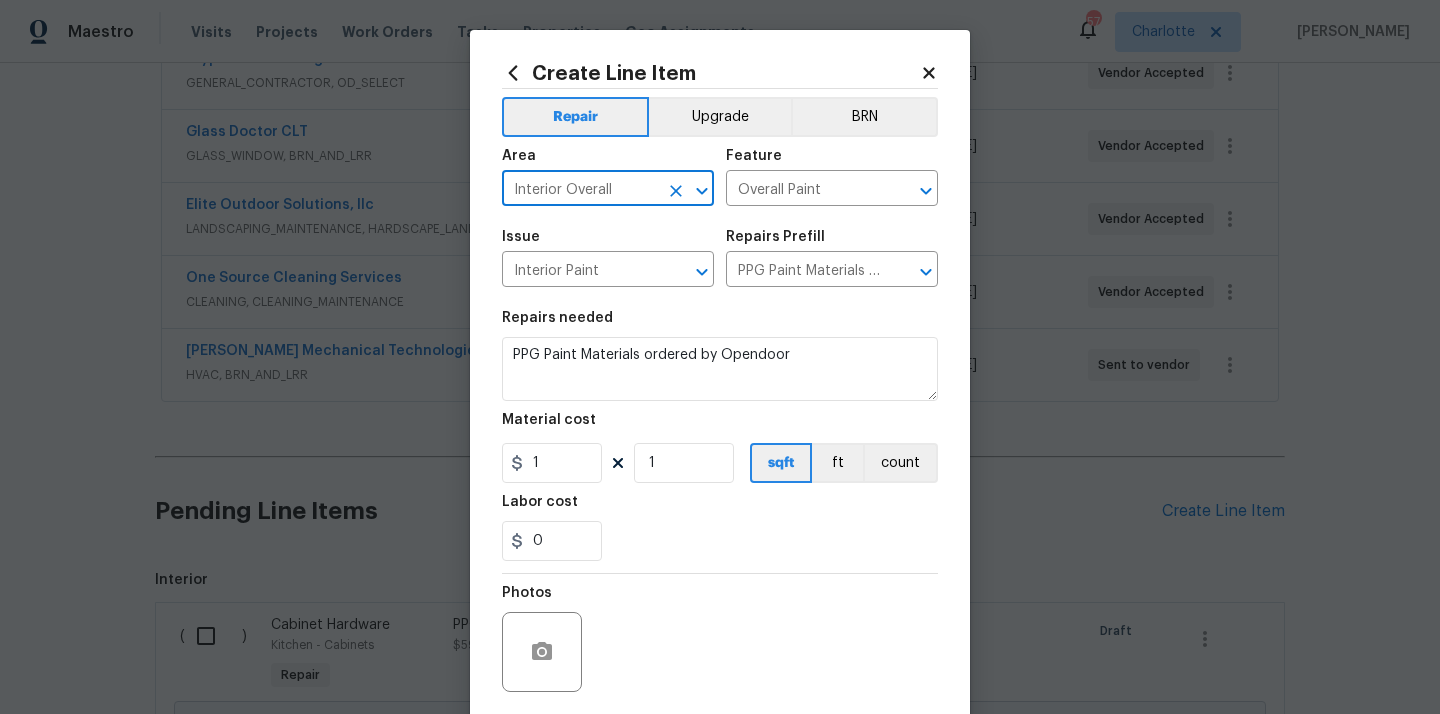 type on "Interior Overall" 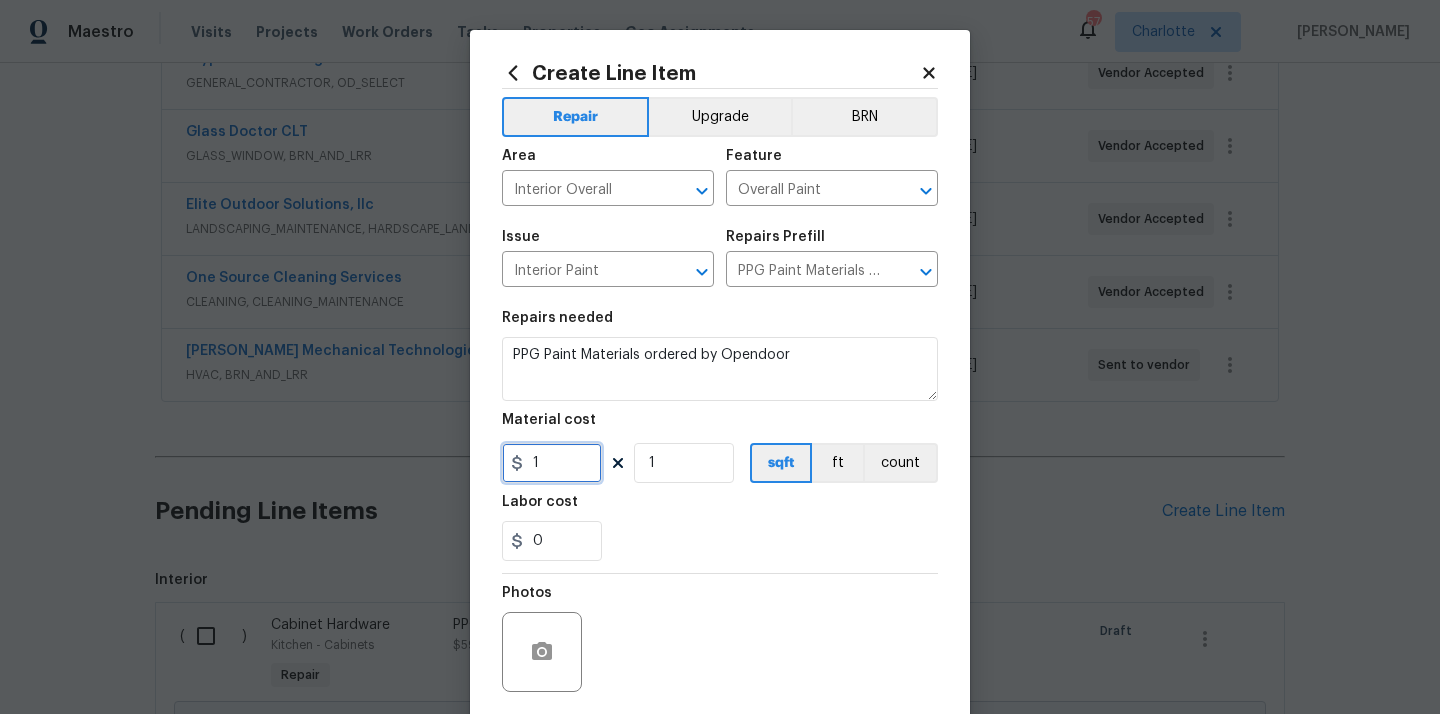 drag, startPoint x: 564, startPoint y: 456, endPoint x: 508, endPoint y: 456, distance: 56 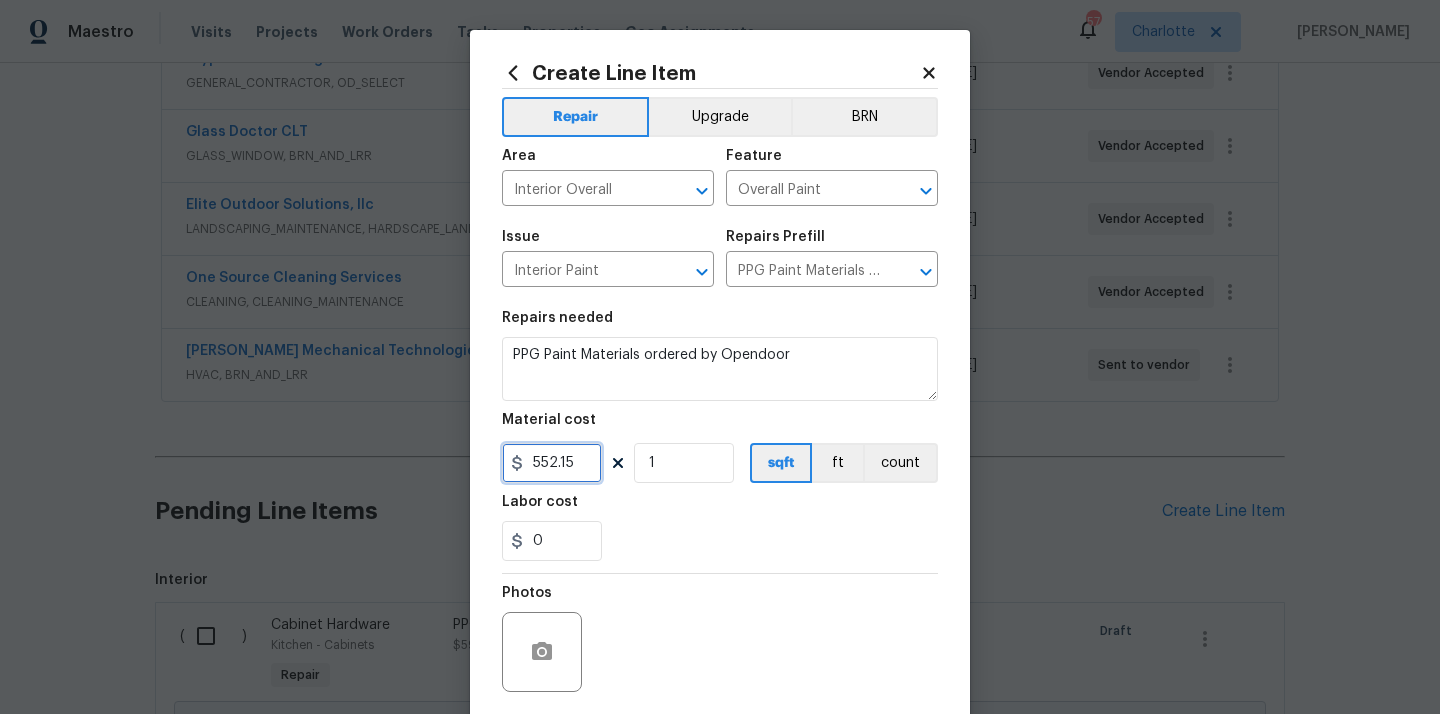 type on "552.15" 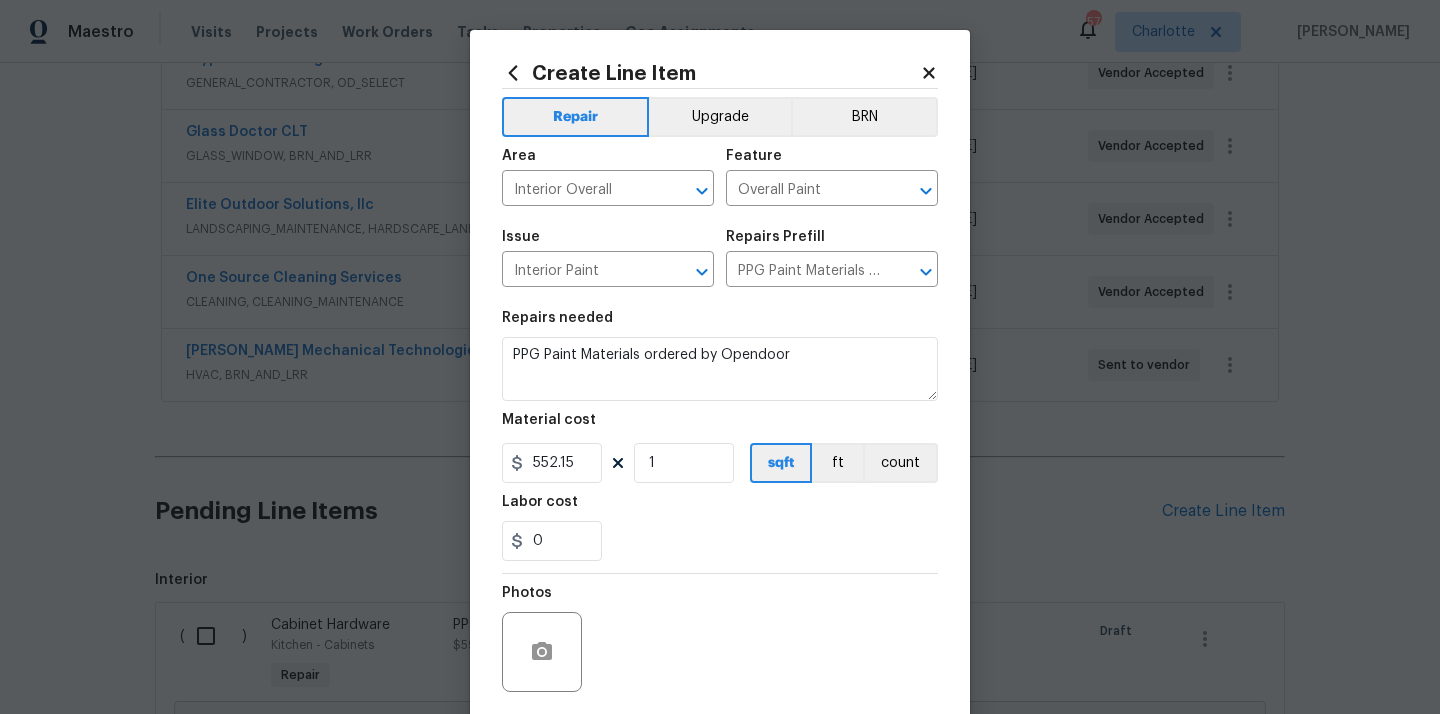 click on "Repairs needed PPG Paint Materials ordered by Opendoor Material cost 552.15 1 sqft ft count Labor cost 0" at bounding box center (720, 436) 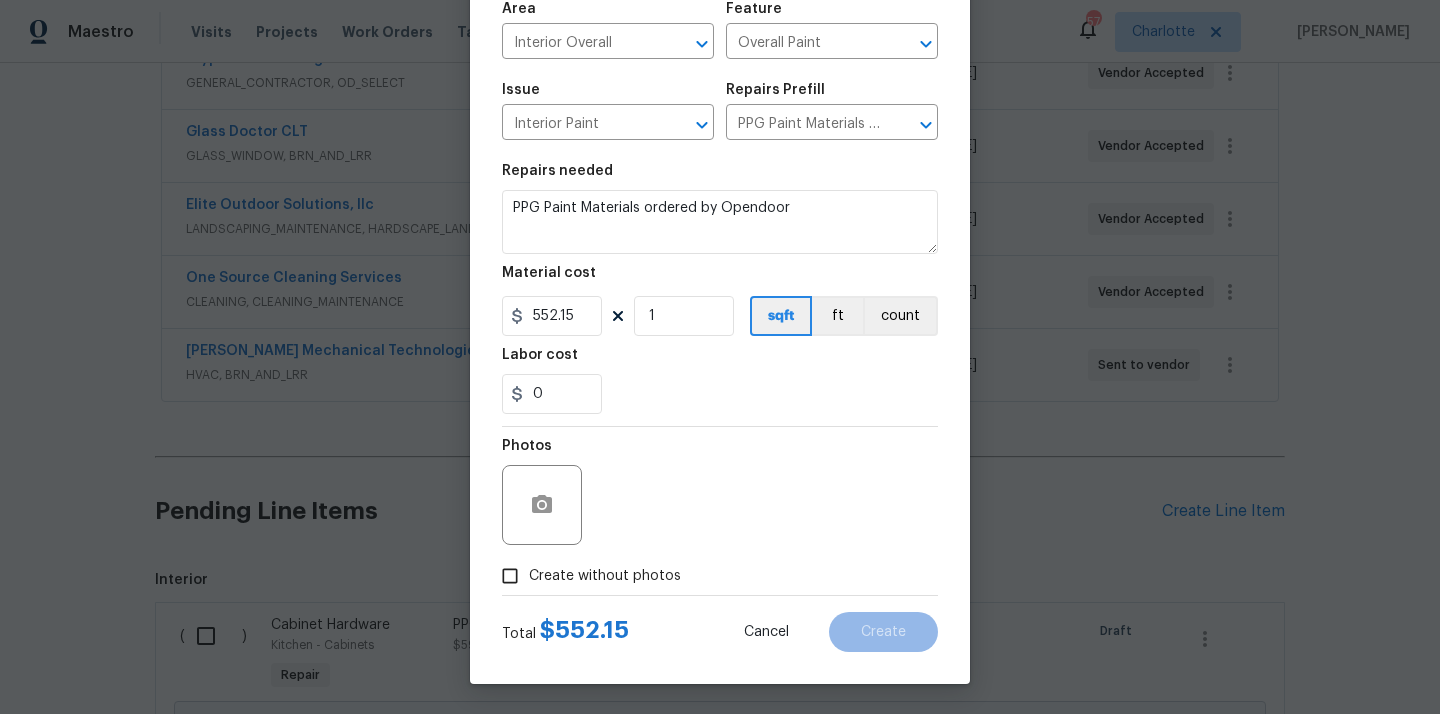 click on "Create without photos" at bounding box center (605, 576) 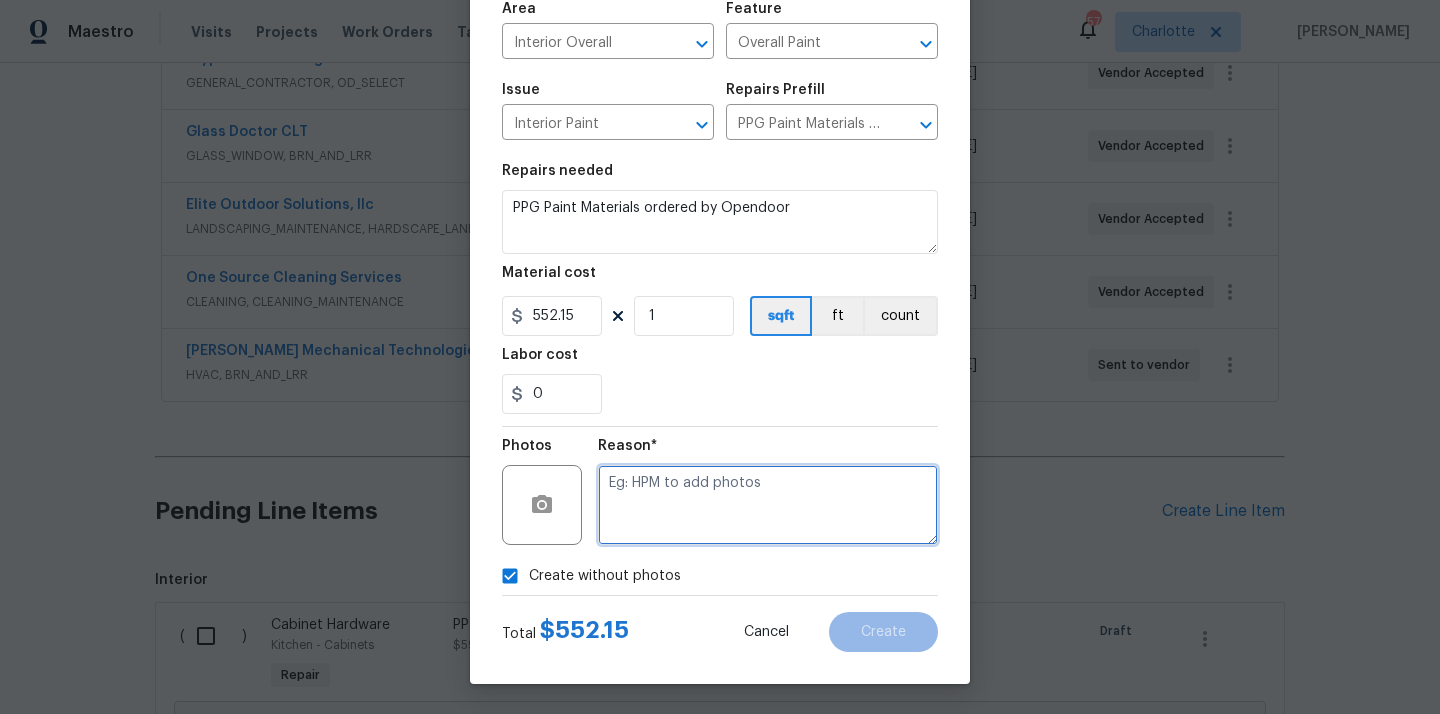 click at bounding box center [768, 505] 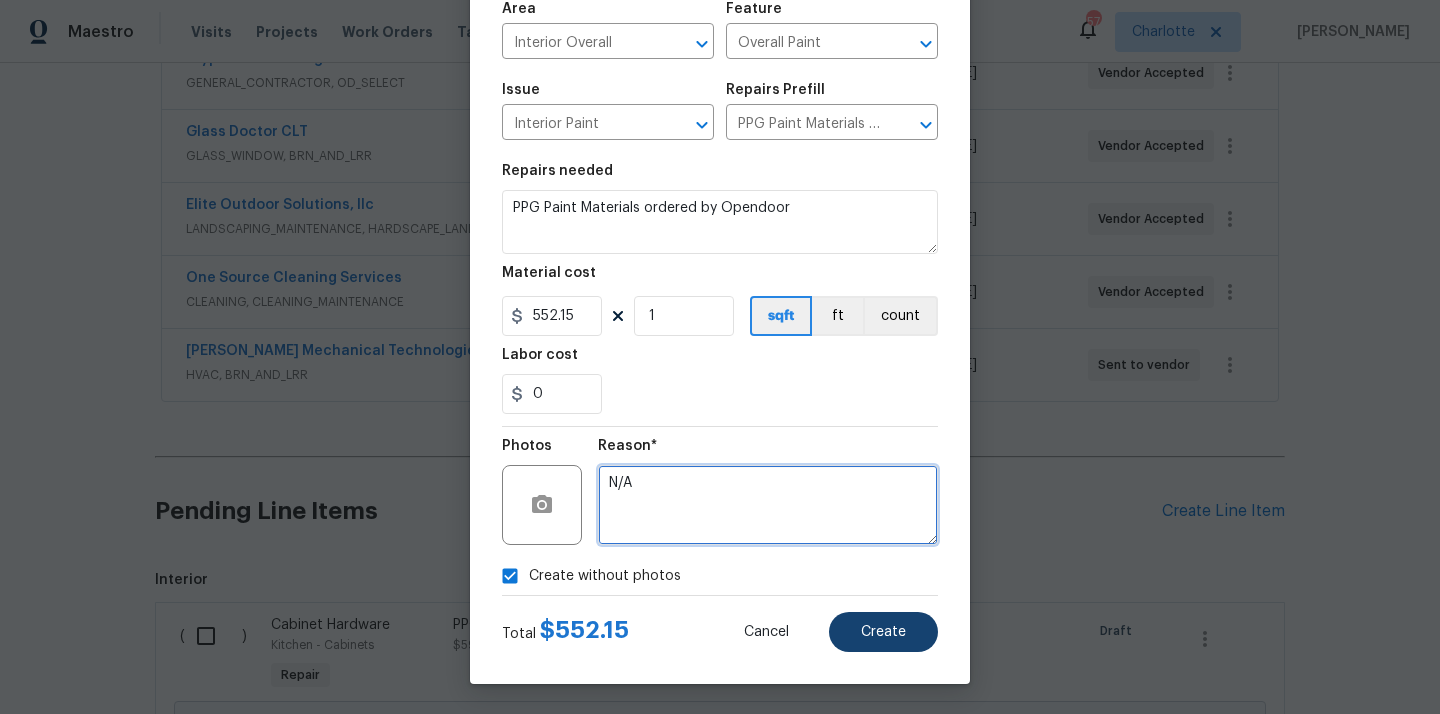 type on "N/A" 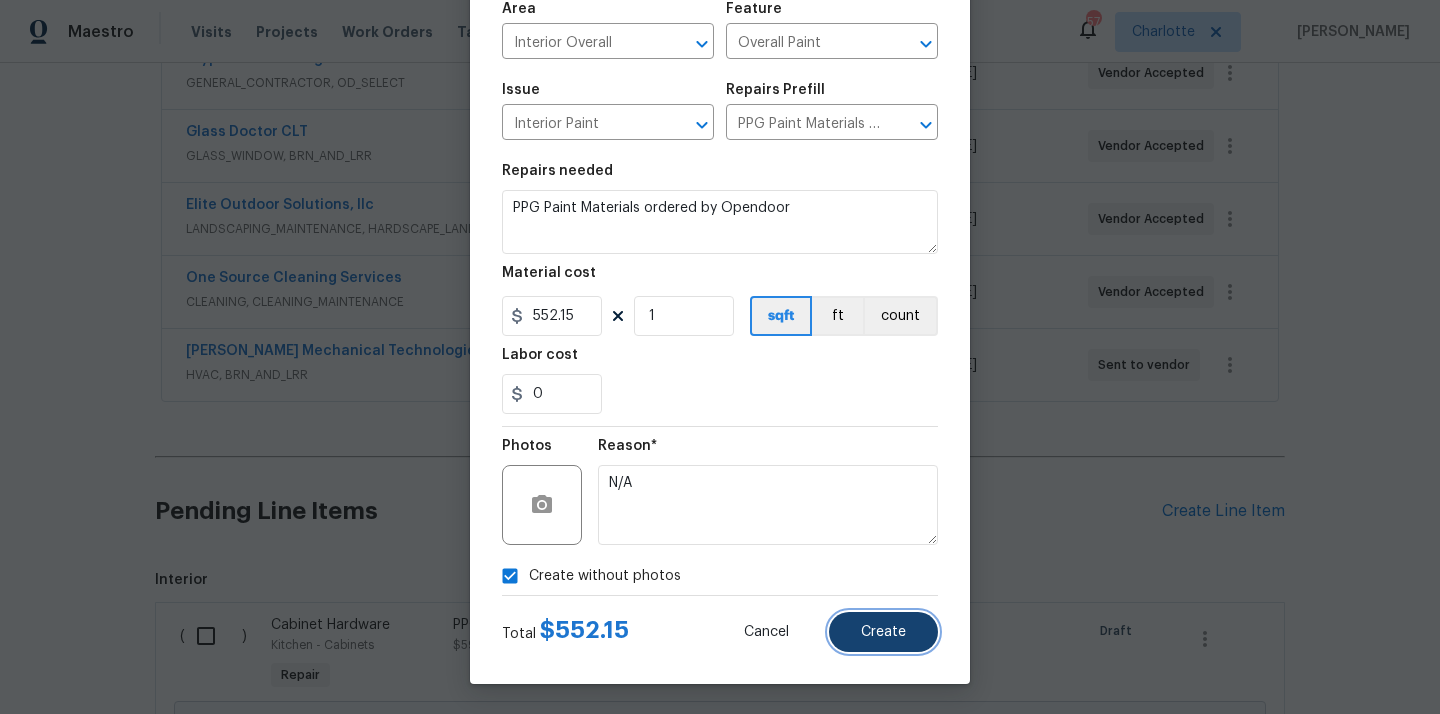 click on "Create" at bounding box center [883, 632] 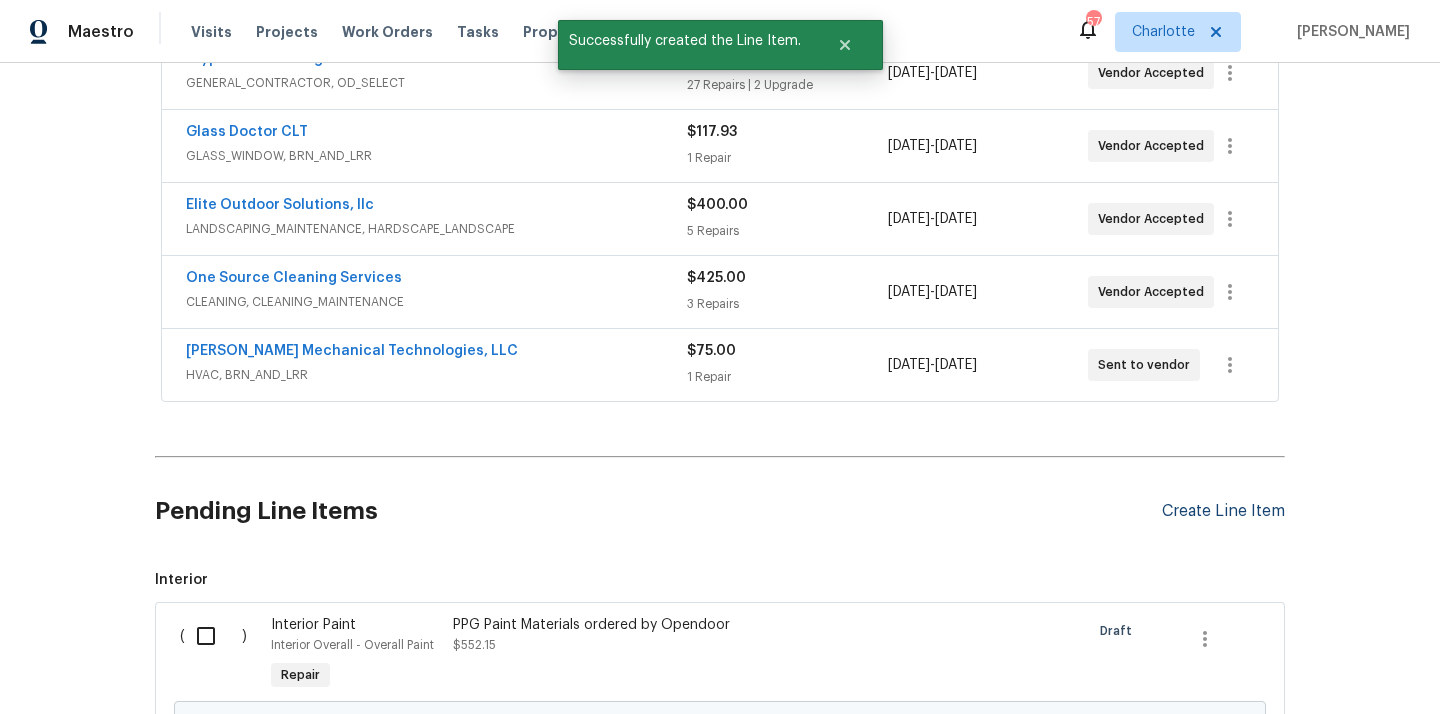 click on "Create Line Item" at bounding box center [1223, 511] 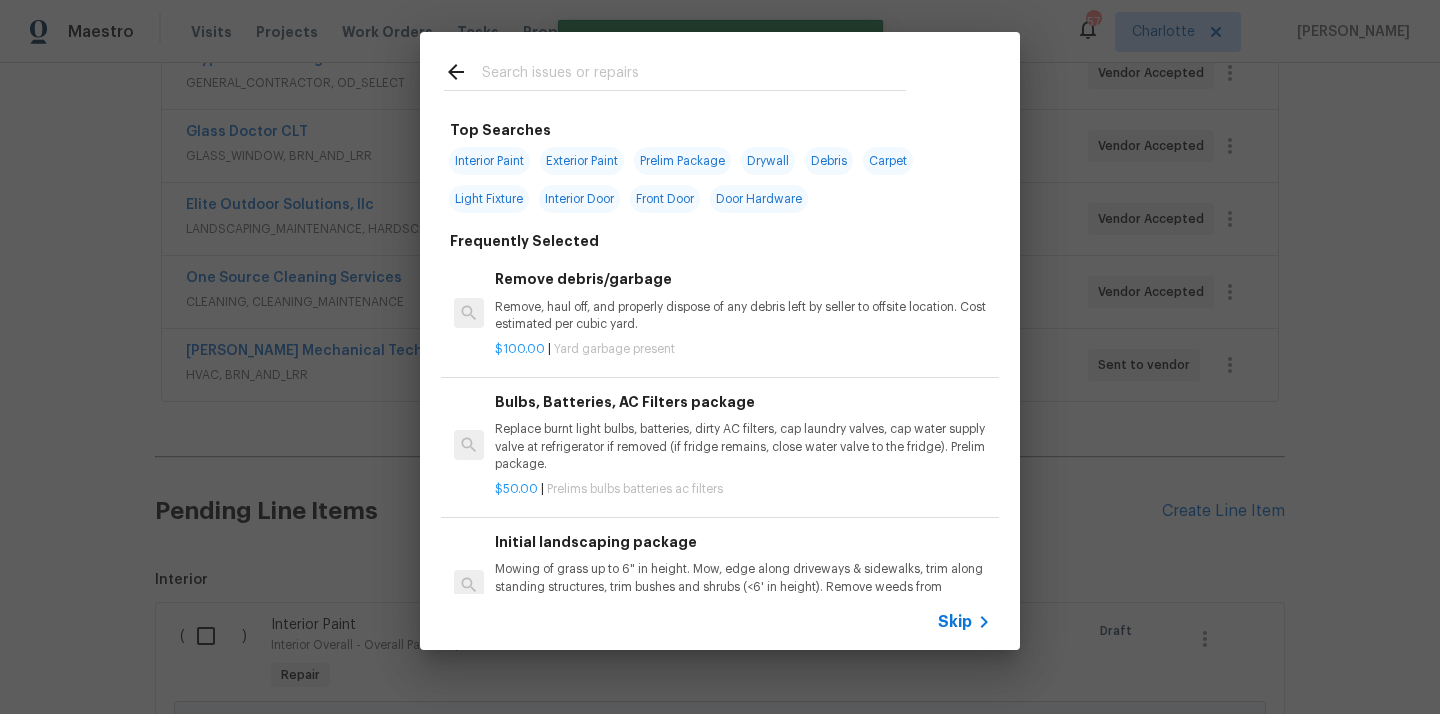 click at bounding box center [694, 75] 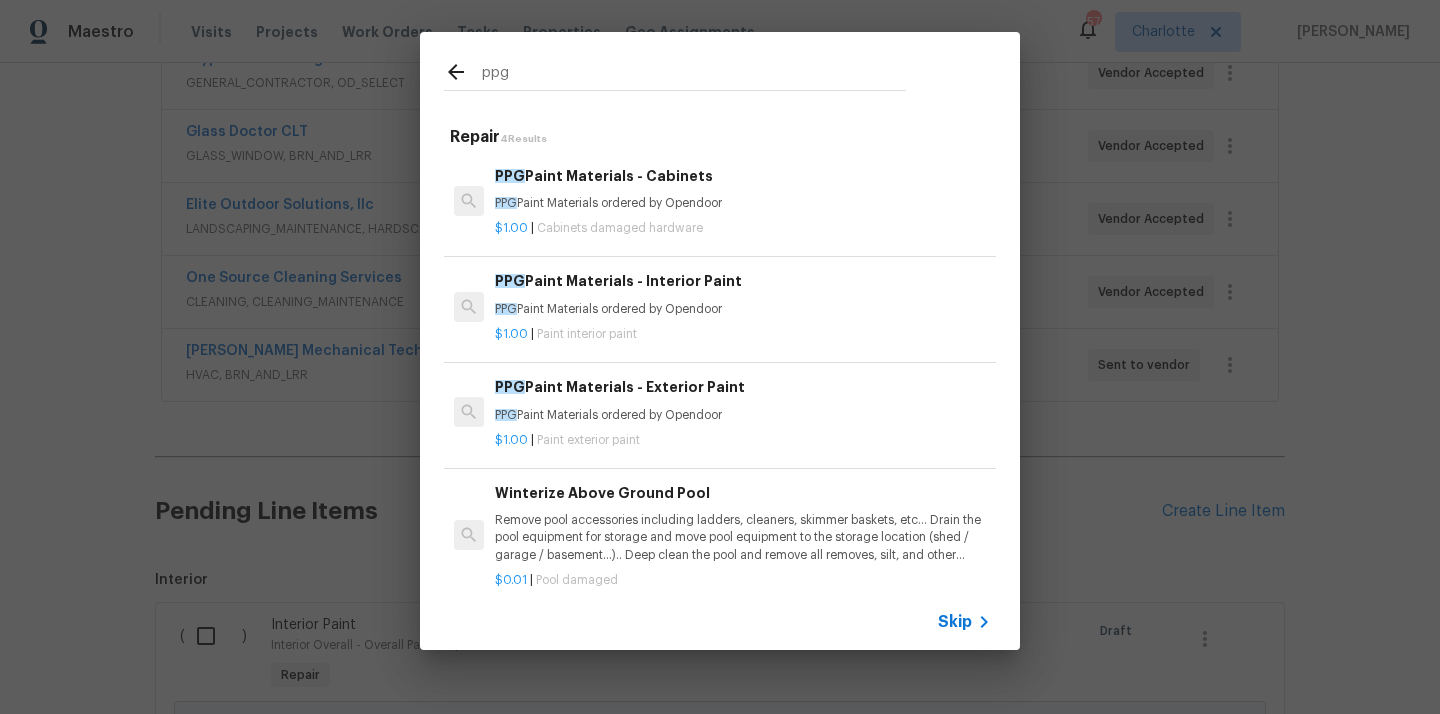 type on "ppg" 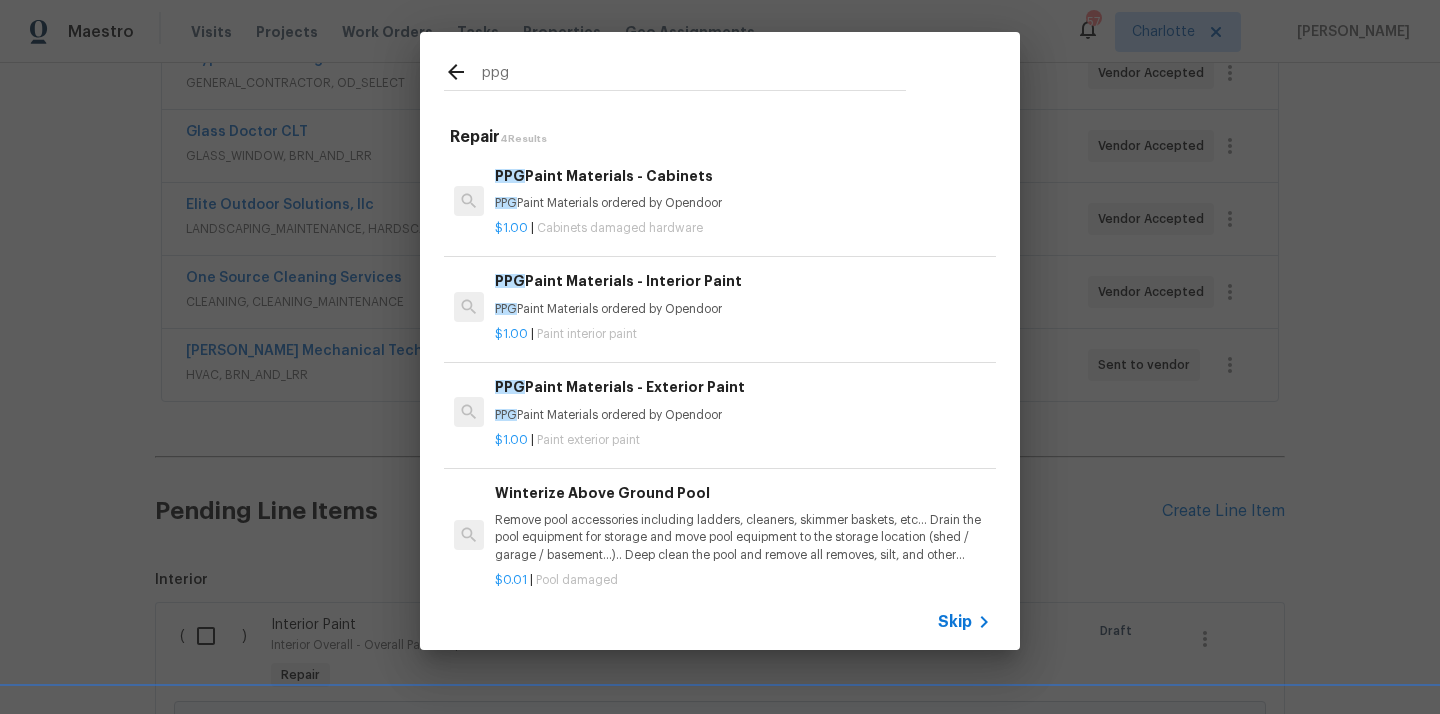 click on "PPG  Paint Materials ordered by Opendoor" at bounding box center [743, 415] 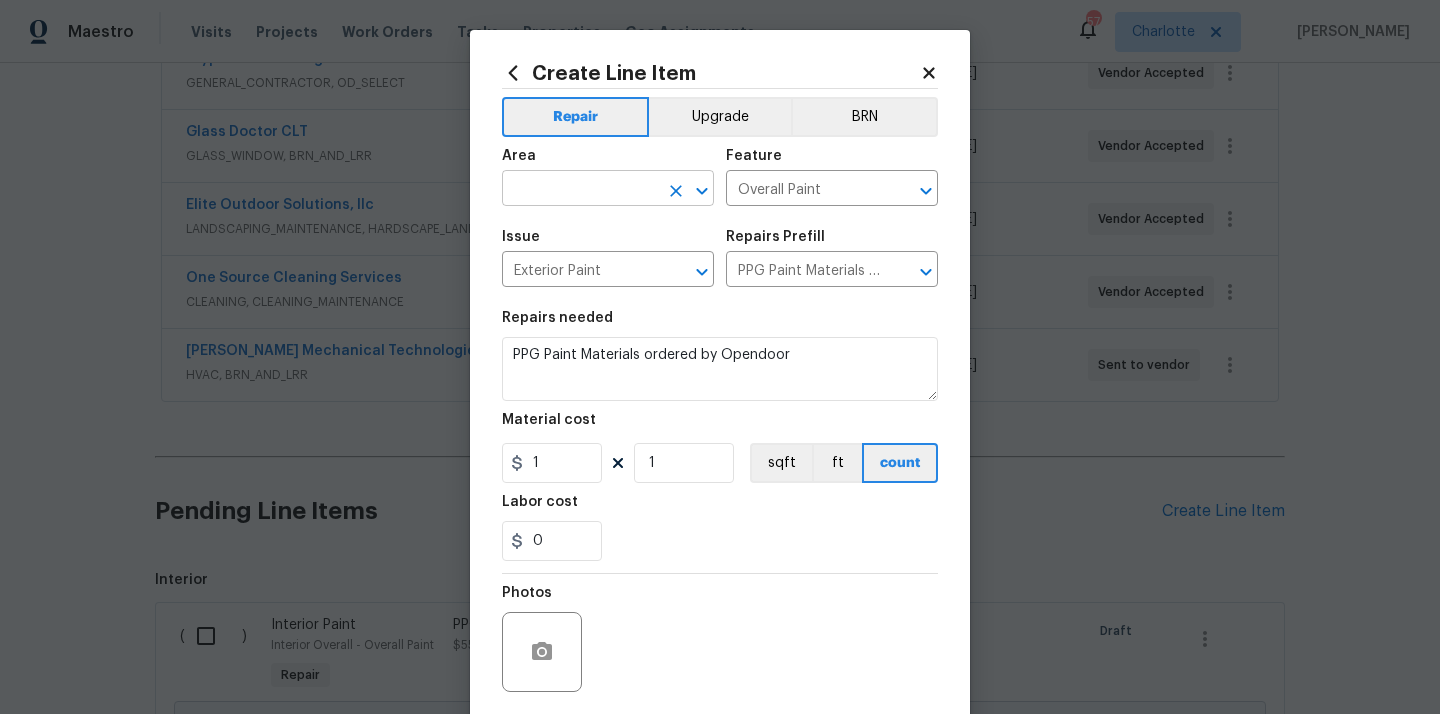 click at bounding box center (580, 190) 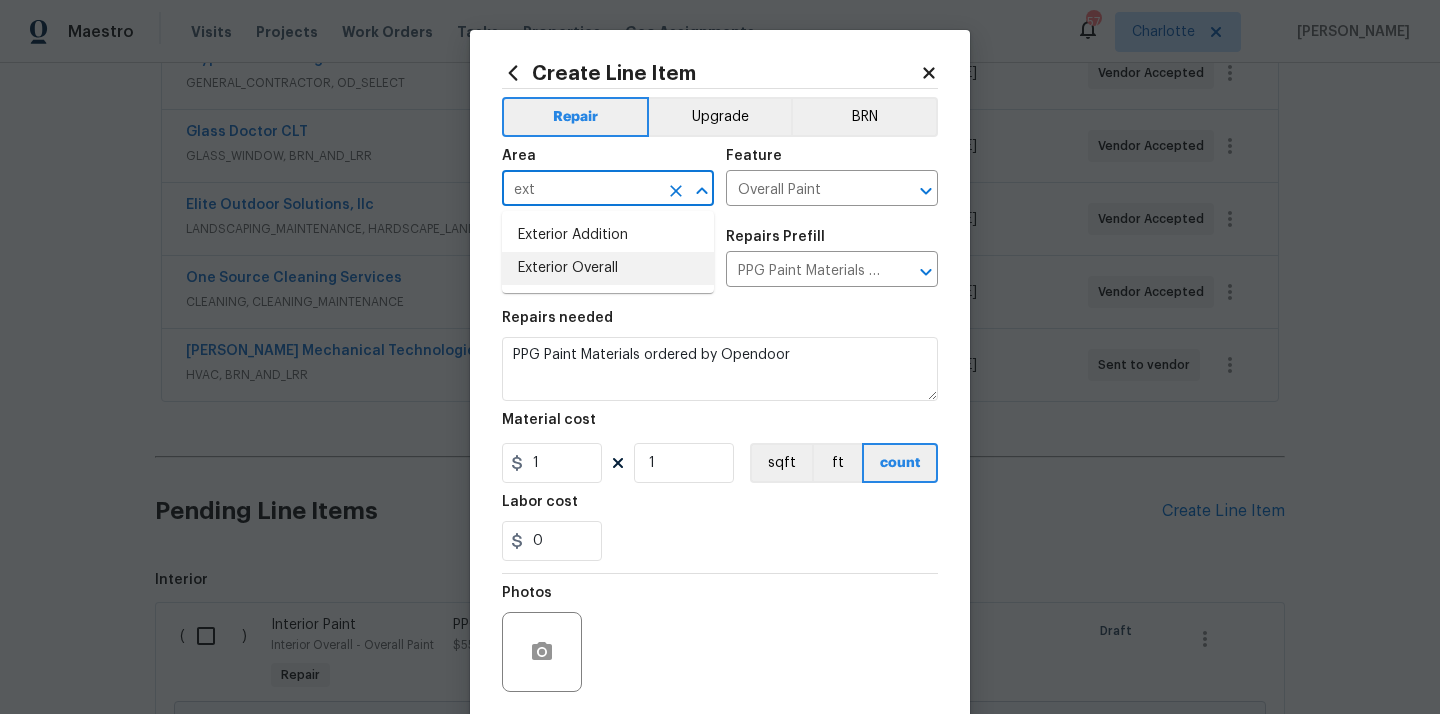 click on "Exterior Overall" at bounding box center [608, 268] 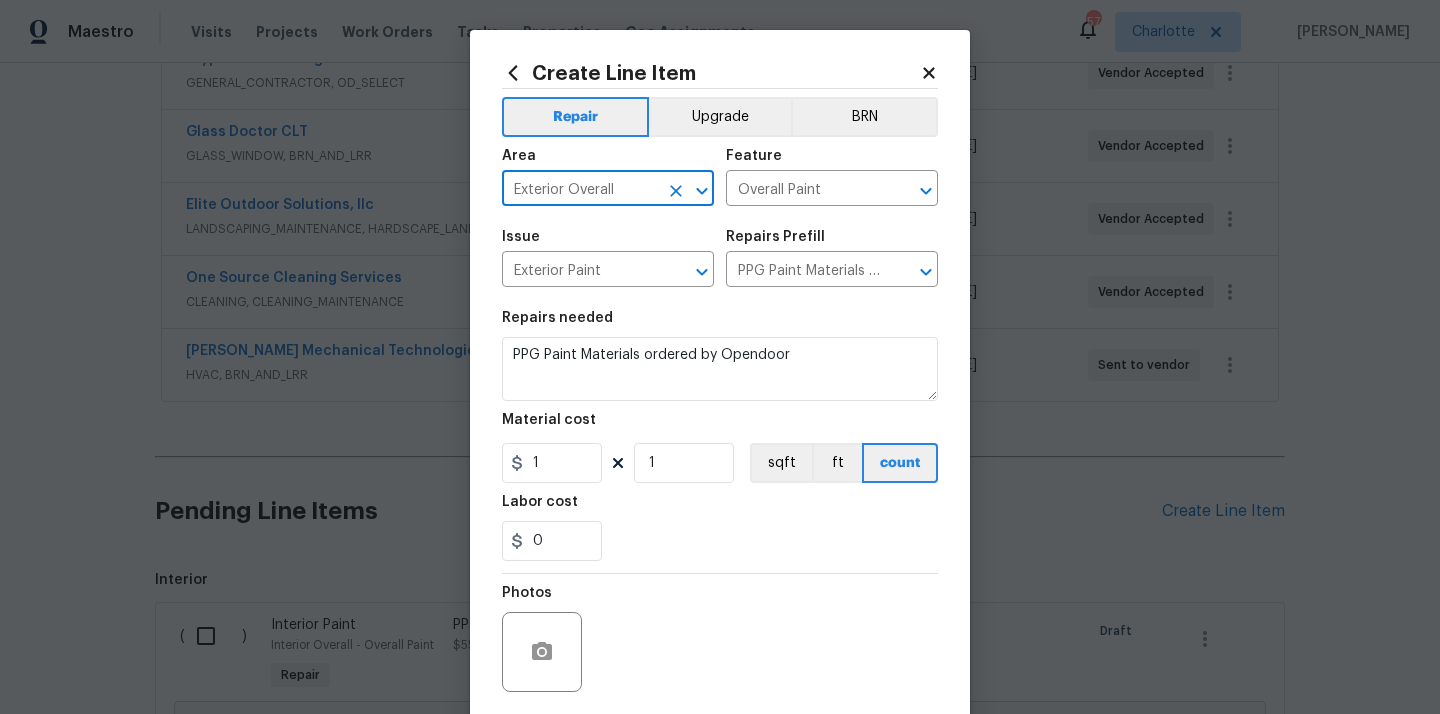 type on "Exterior Overall" 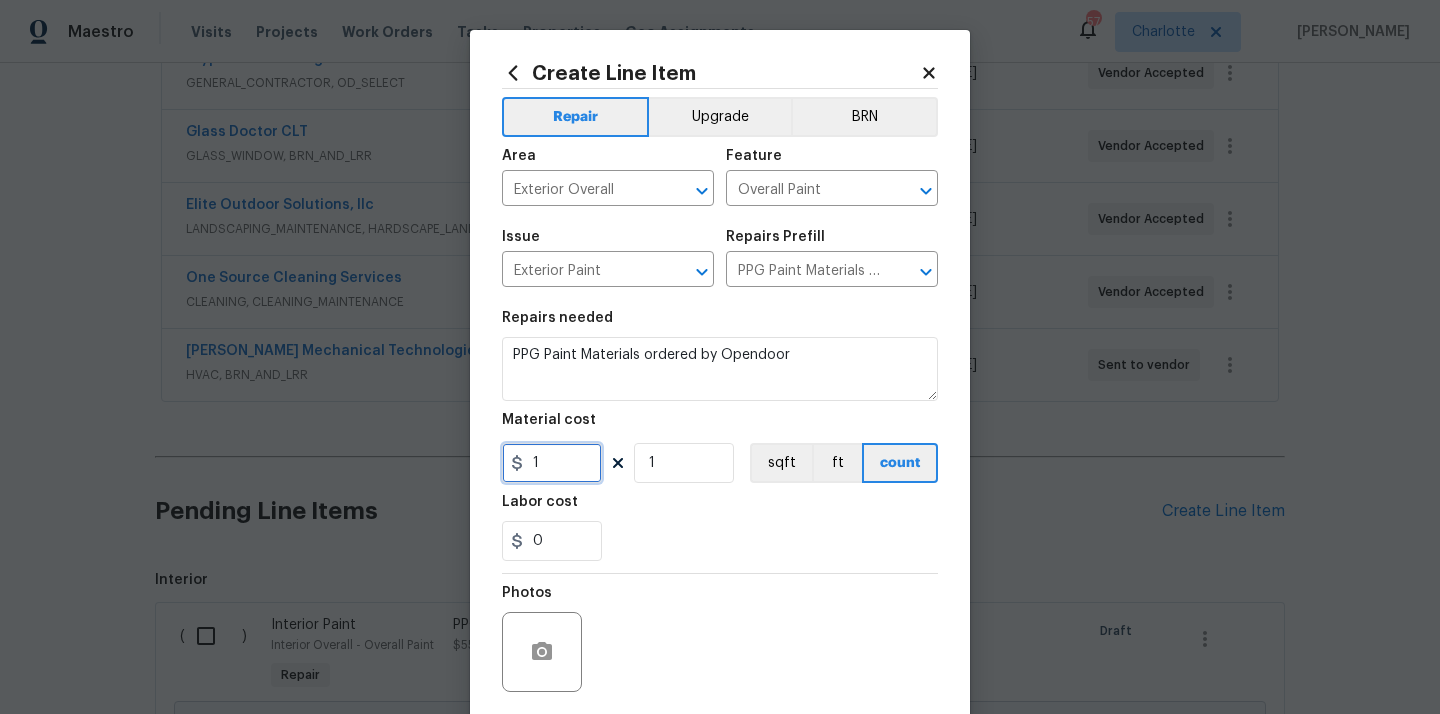 drag, startPoint x: 544, startPoint y: 465, endPoint x: 500, endPoint y: 465, distance: 44 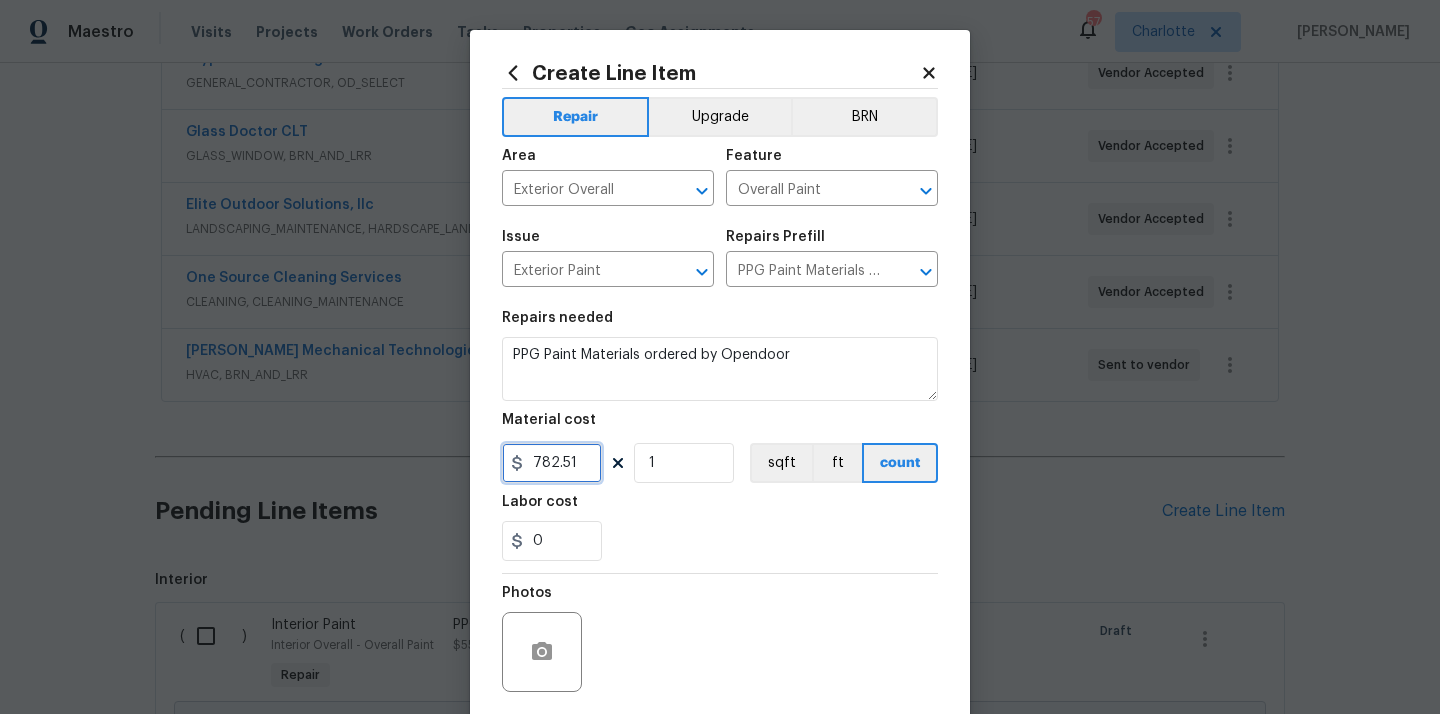 type on "782.51" 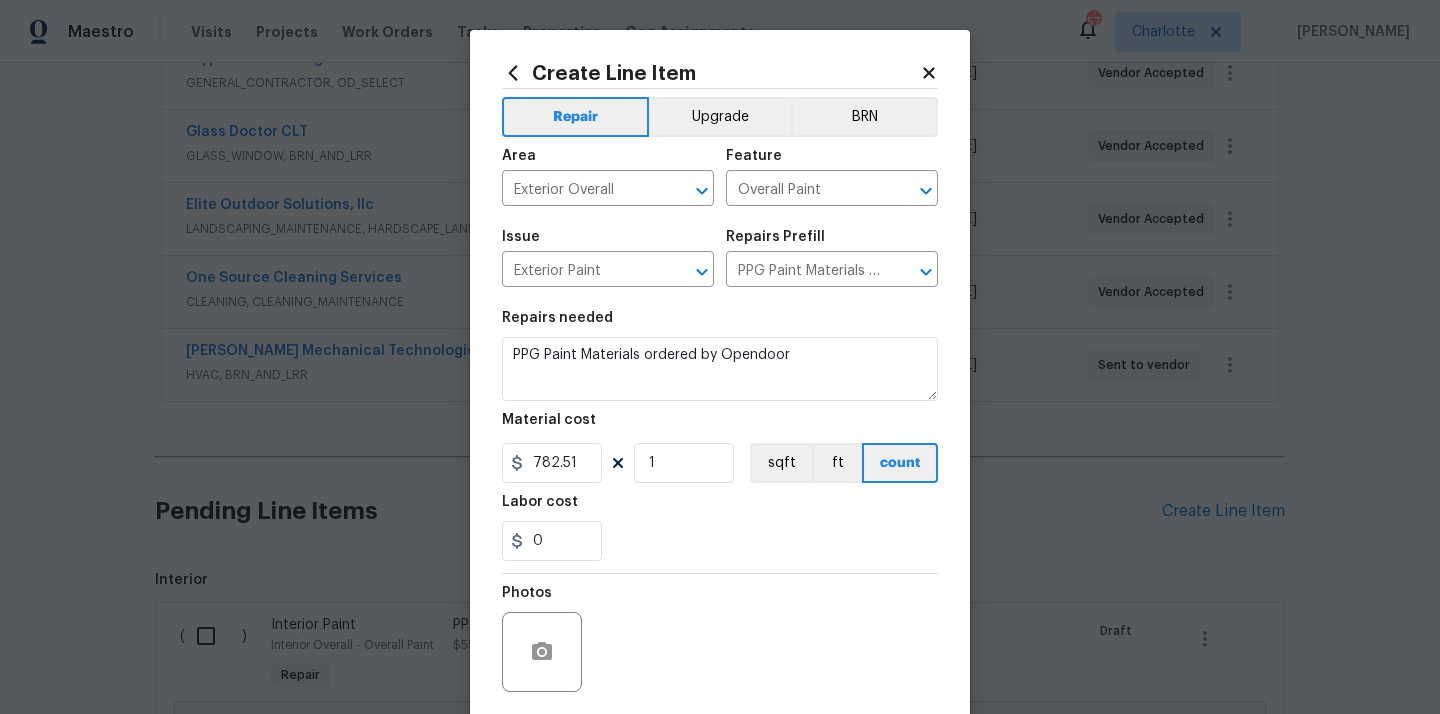 click on "Labor cost" at bounding box center [720, 508] 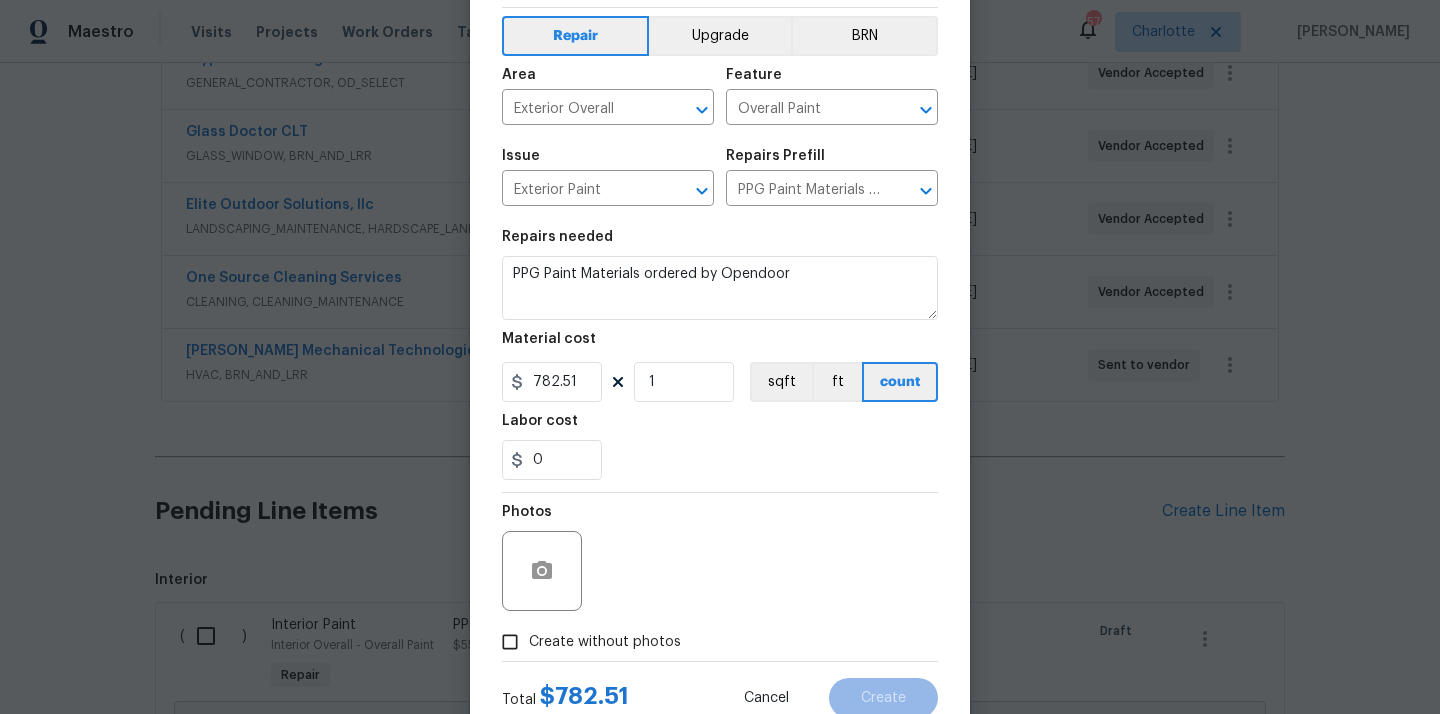 scroll, scrollTop: 148, scrollLeft: 0, axis: vertical 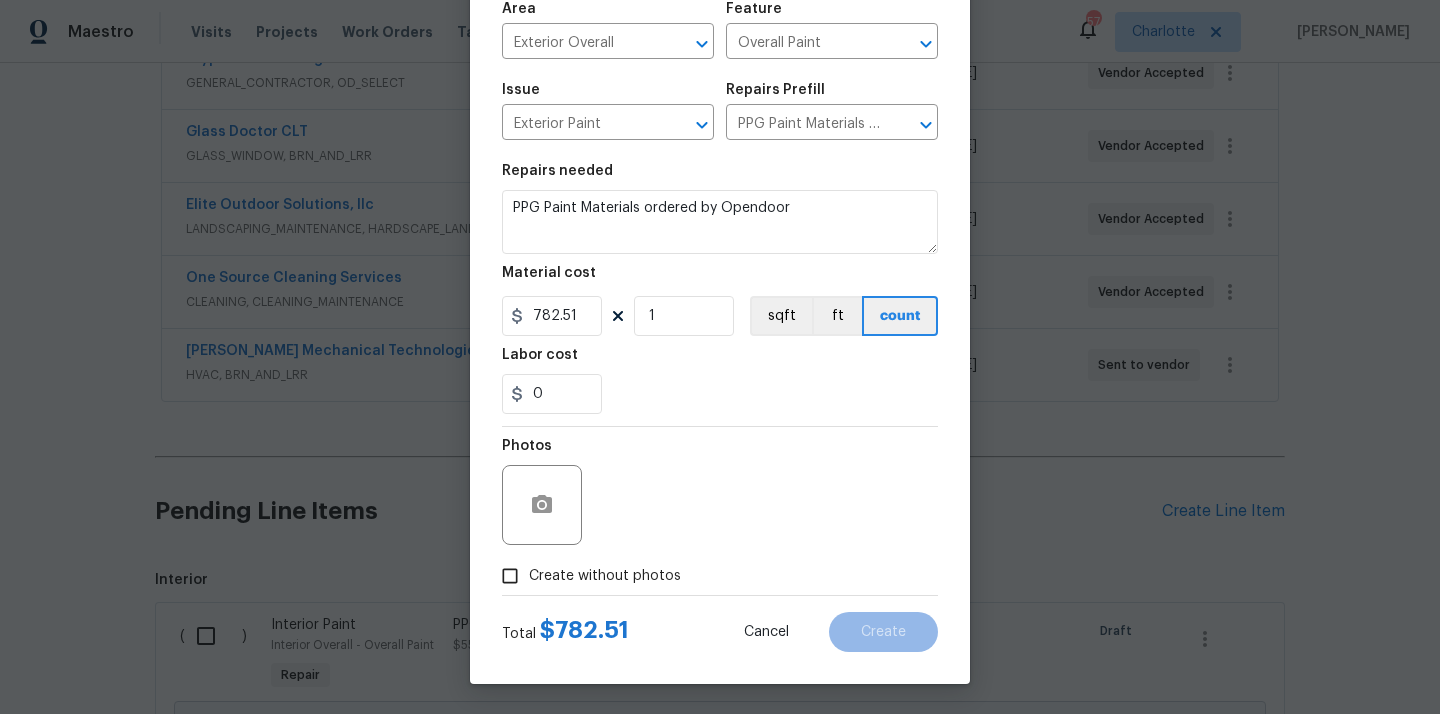 click on "Create without photos" at bounding box center [605, 576] 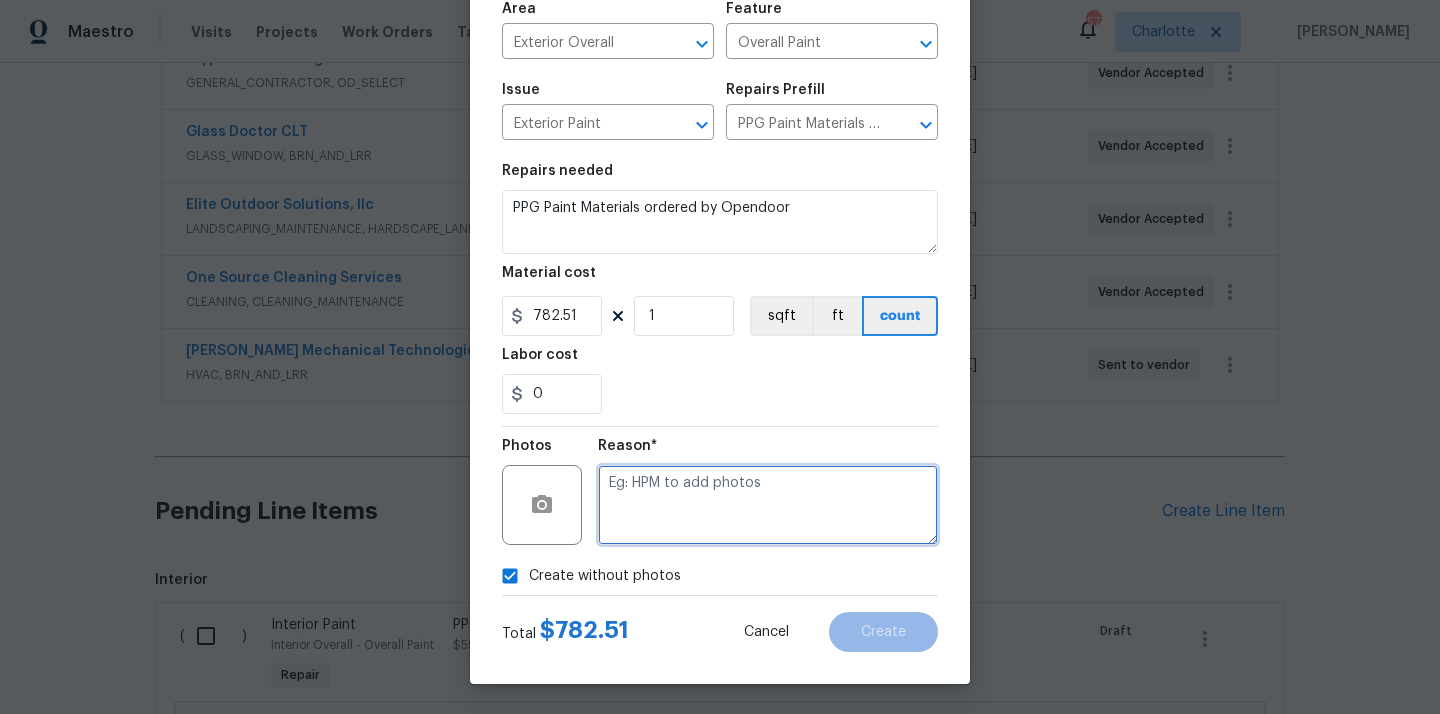 click at bounding box center [768, 505] 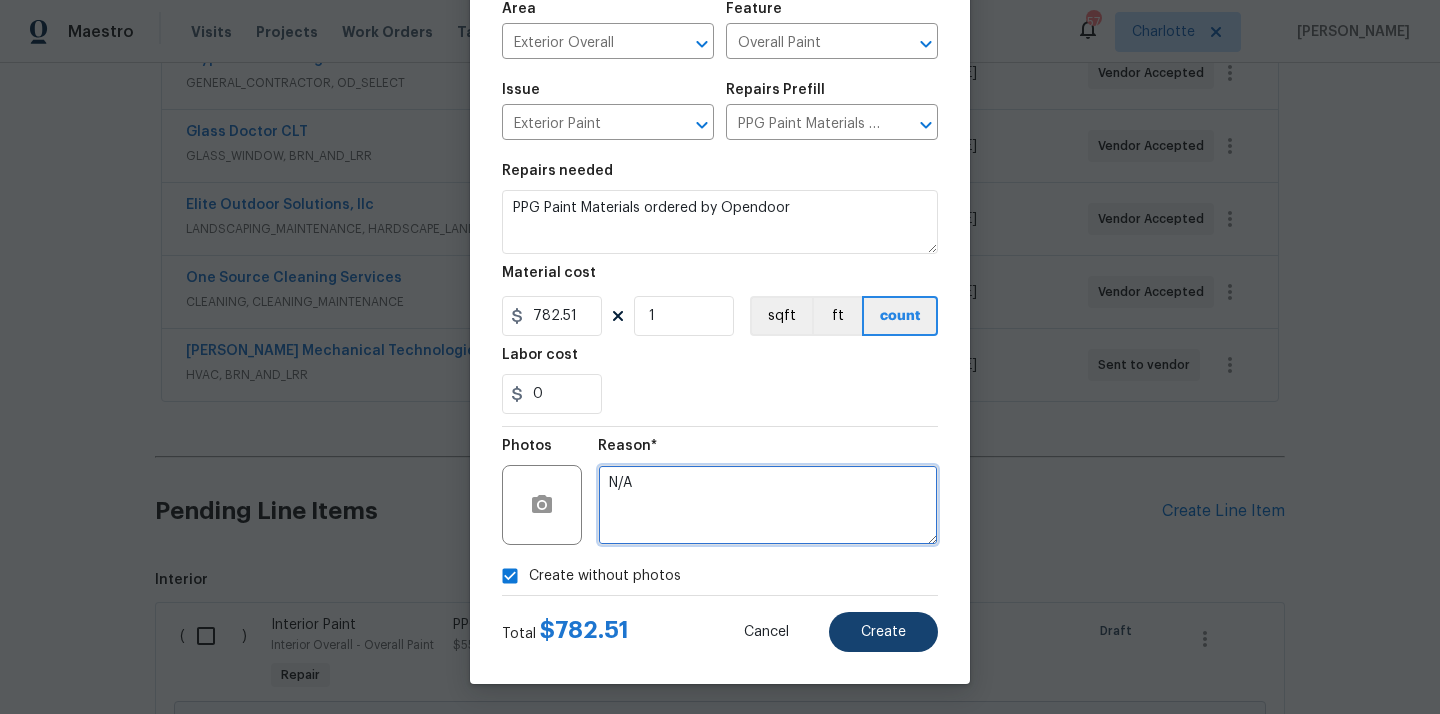 type on "N/A" 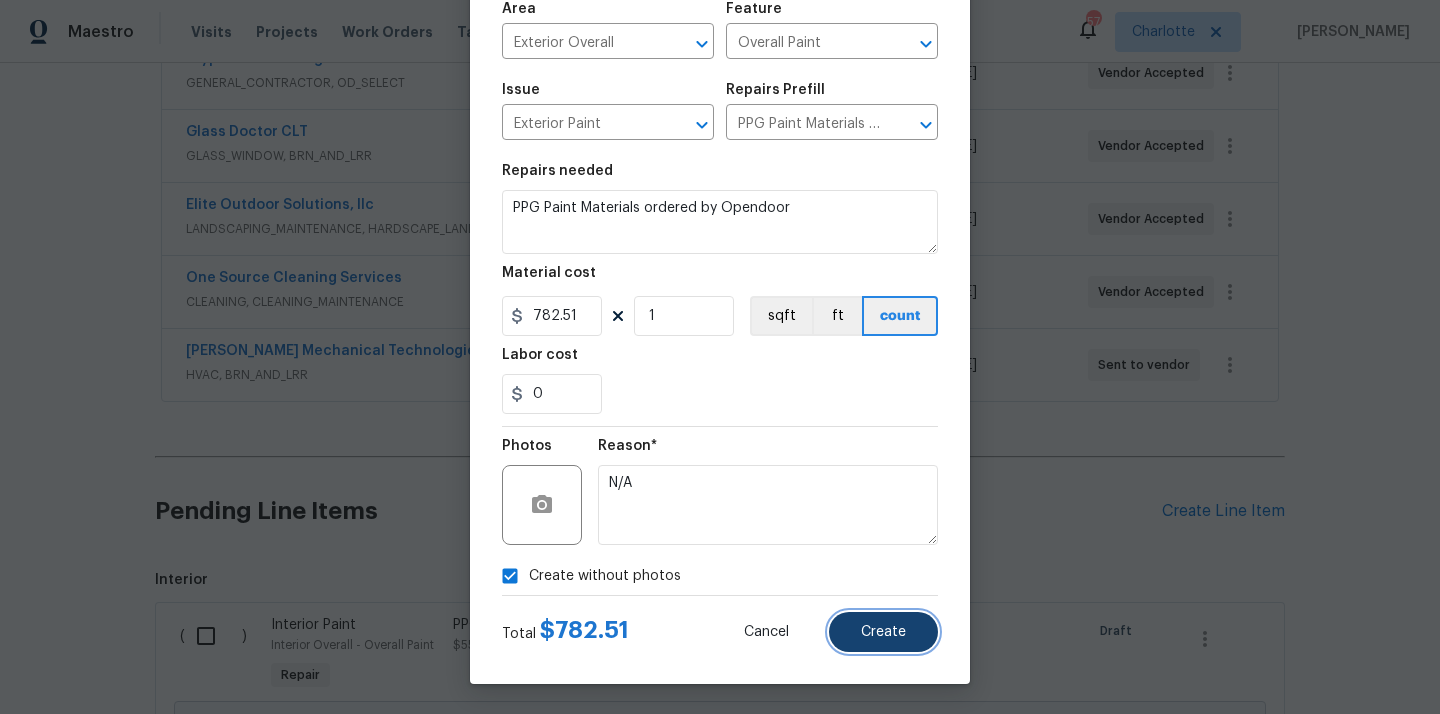click on "Create" at bounding box center [883, 632] 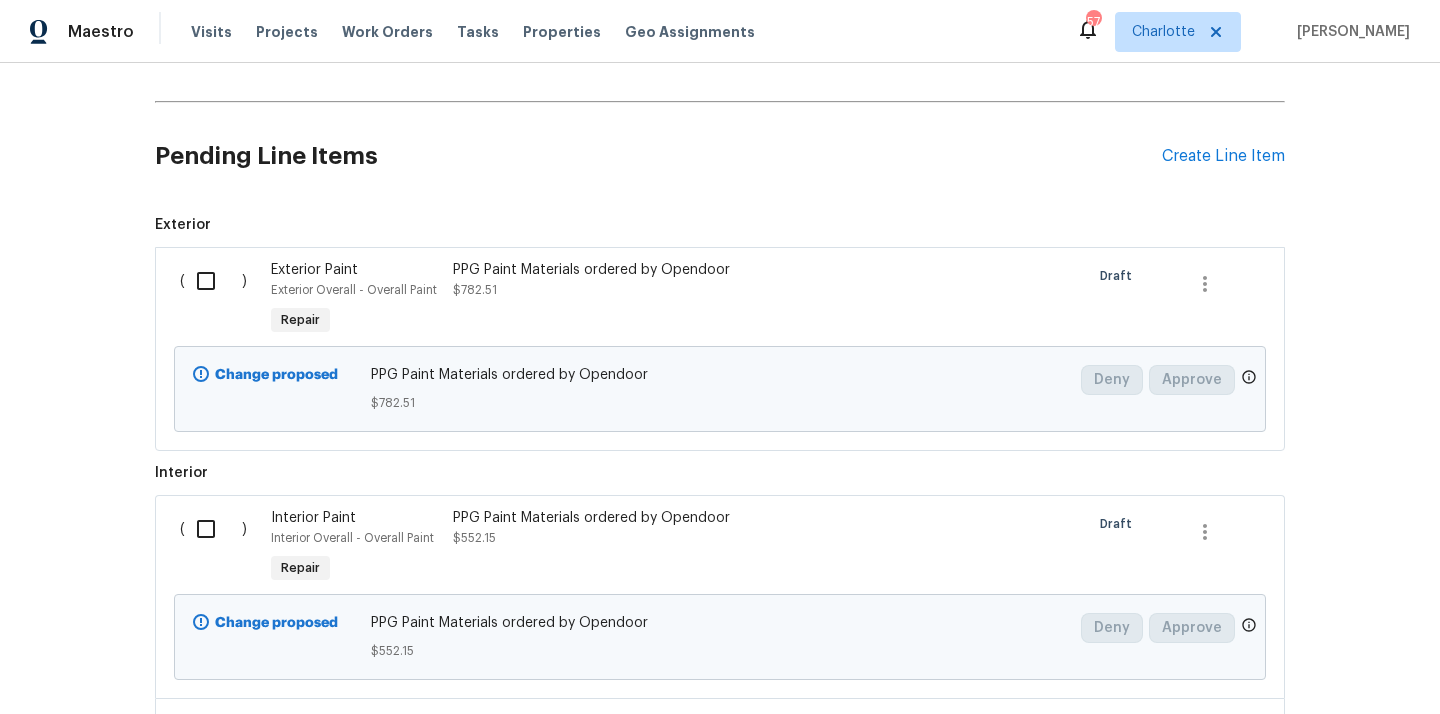 scroll, scrollTop: 749, scrollLeft: 0, axis: vertical 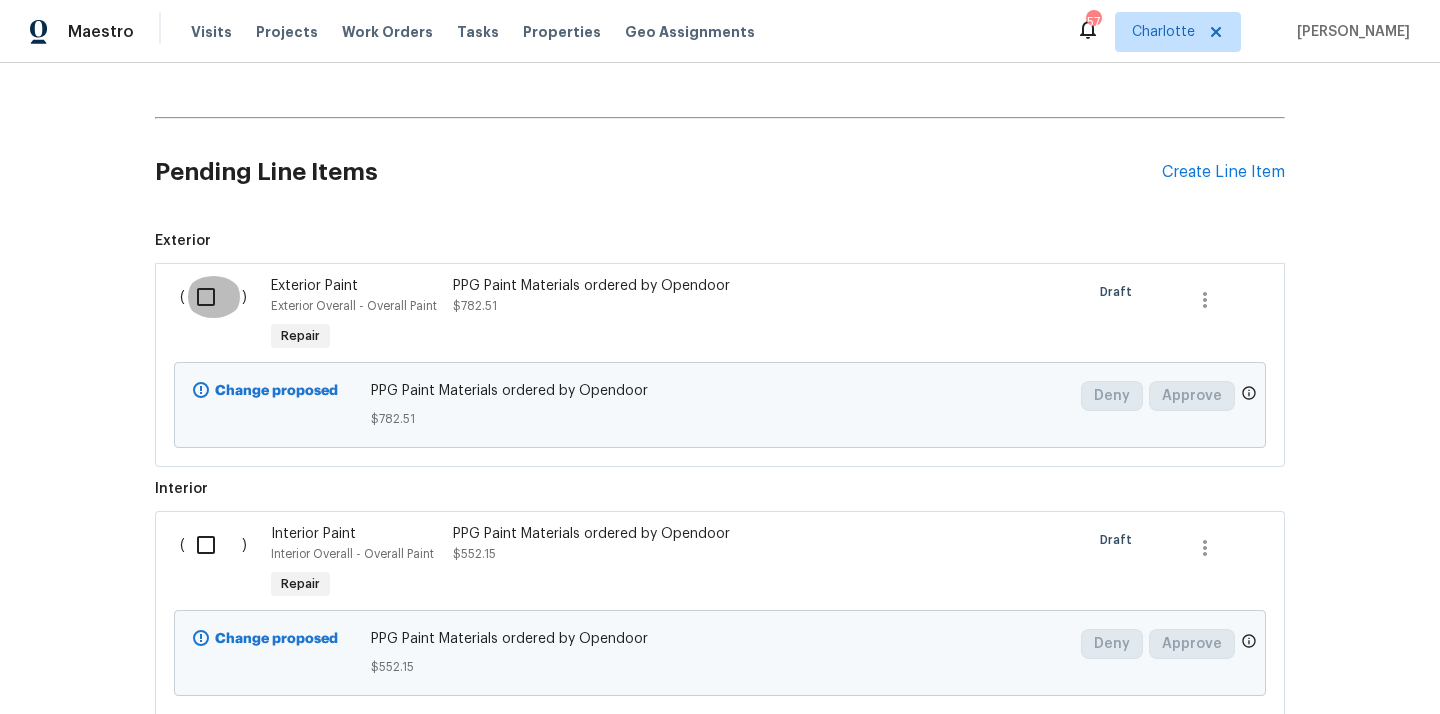 click at bounding box center [213, 297] 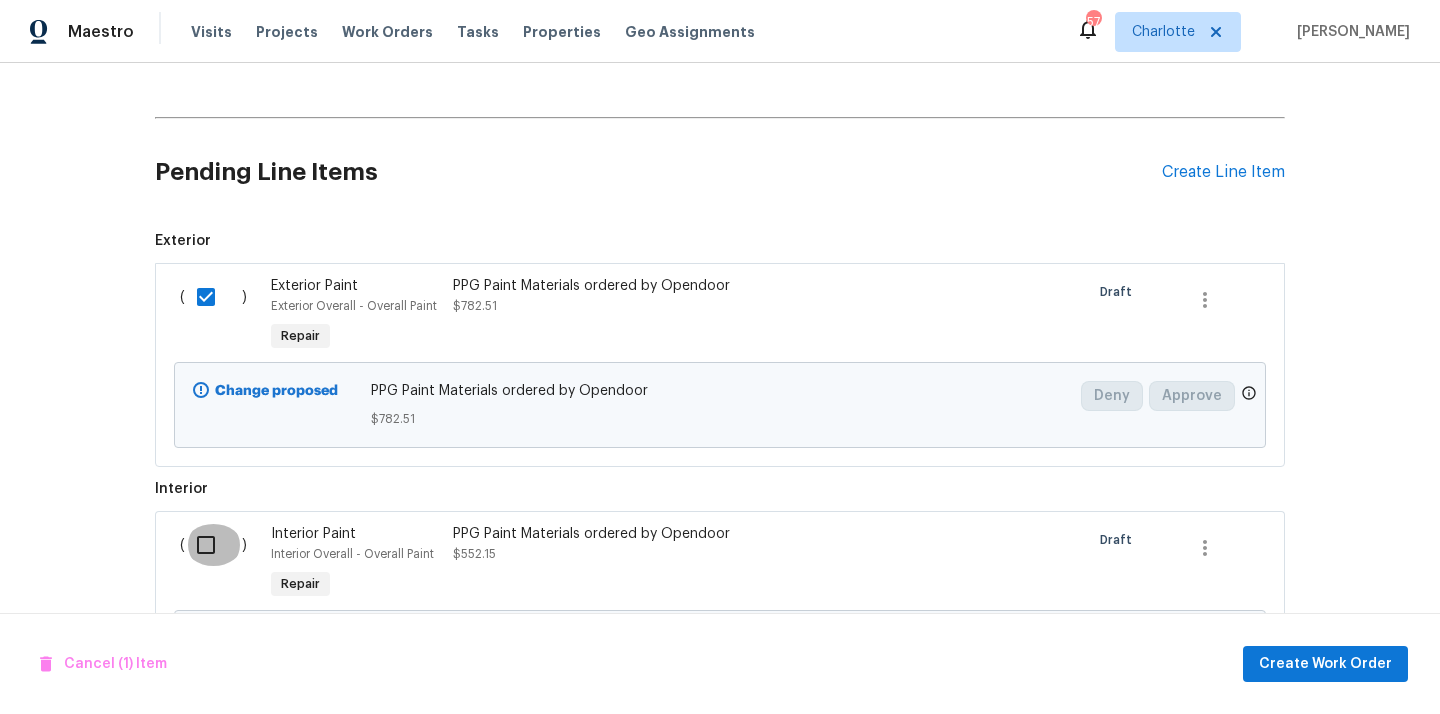 click at bounding box center [213, 545] 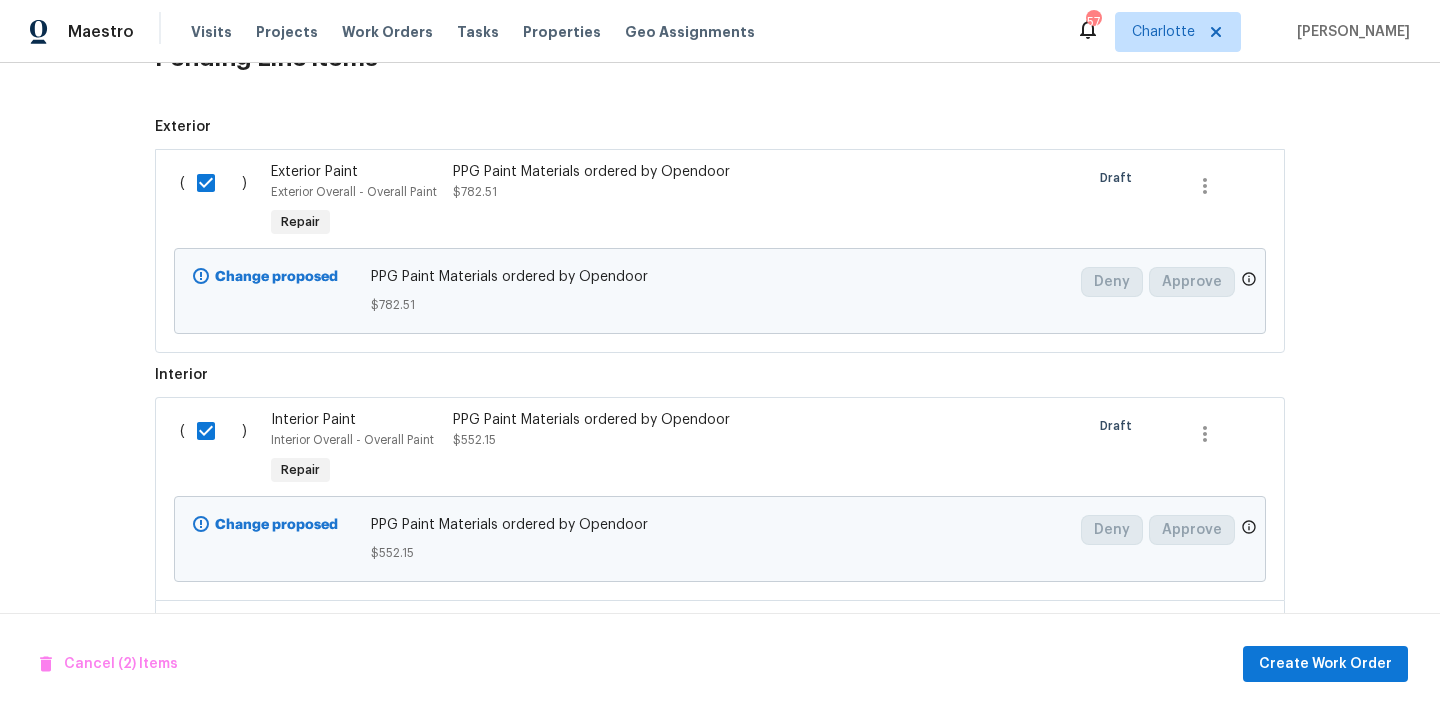 scroll, scrollTop: 1090, scrollLeft: 0, axis: vertical 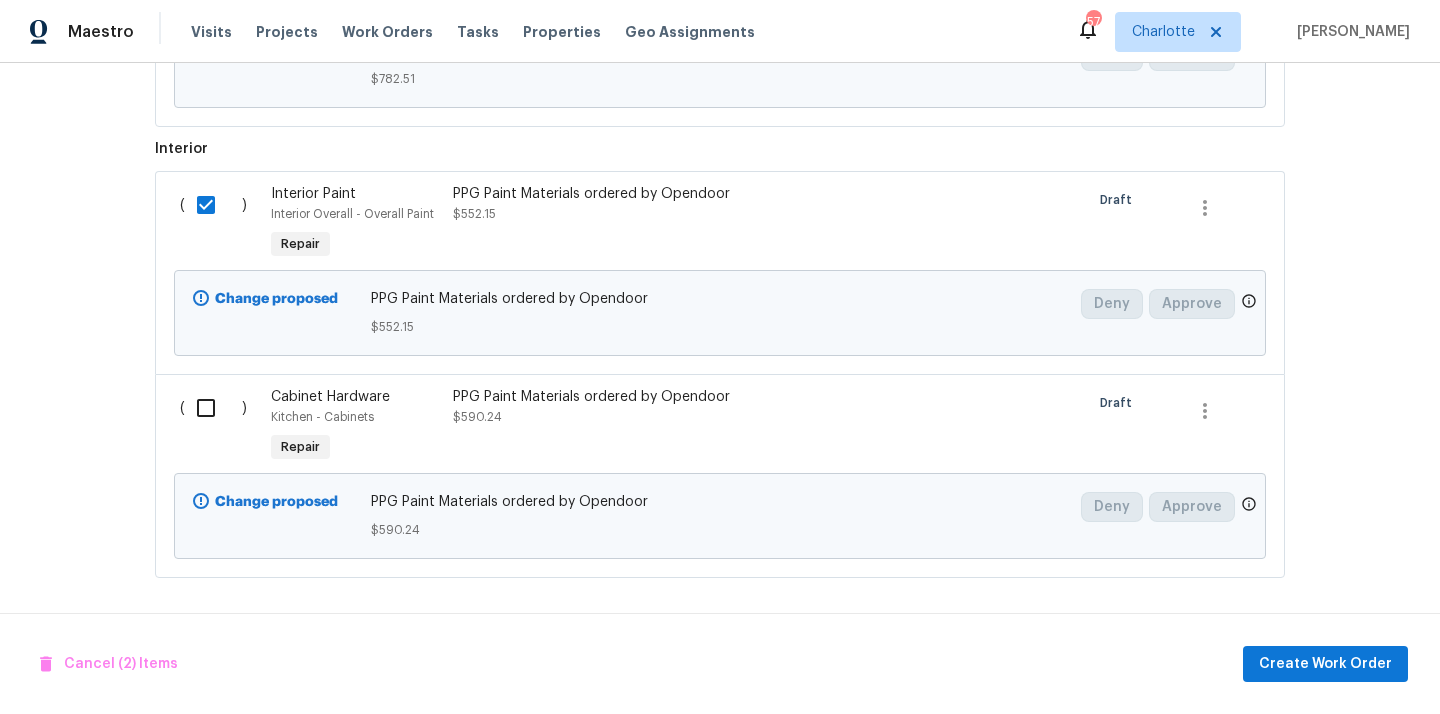 click at bounding box center (213, 408) 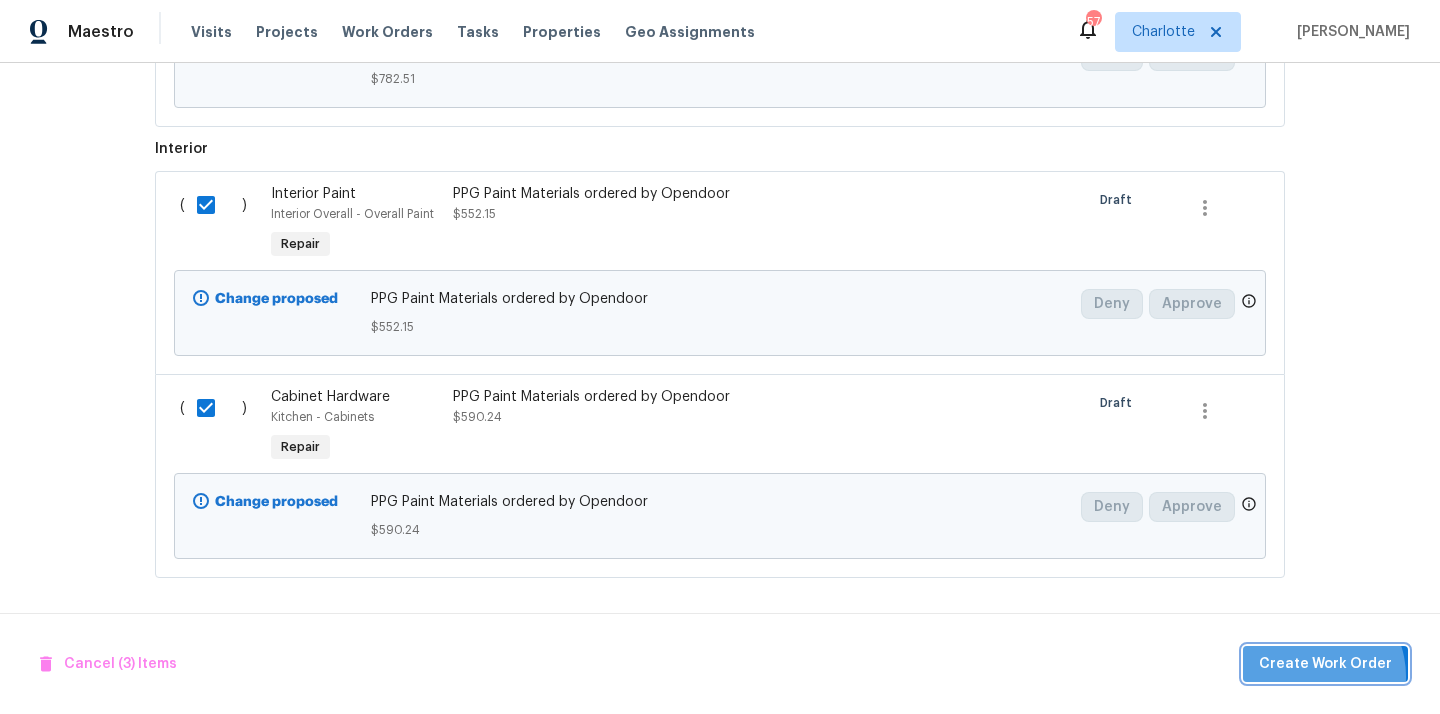 click on "Create Work Order" at bounding box center [1325, 664] 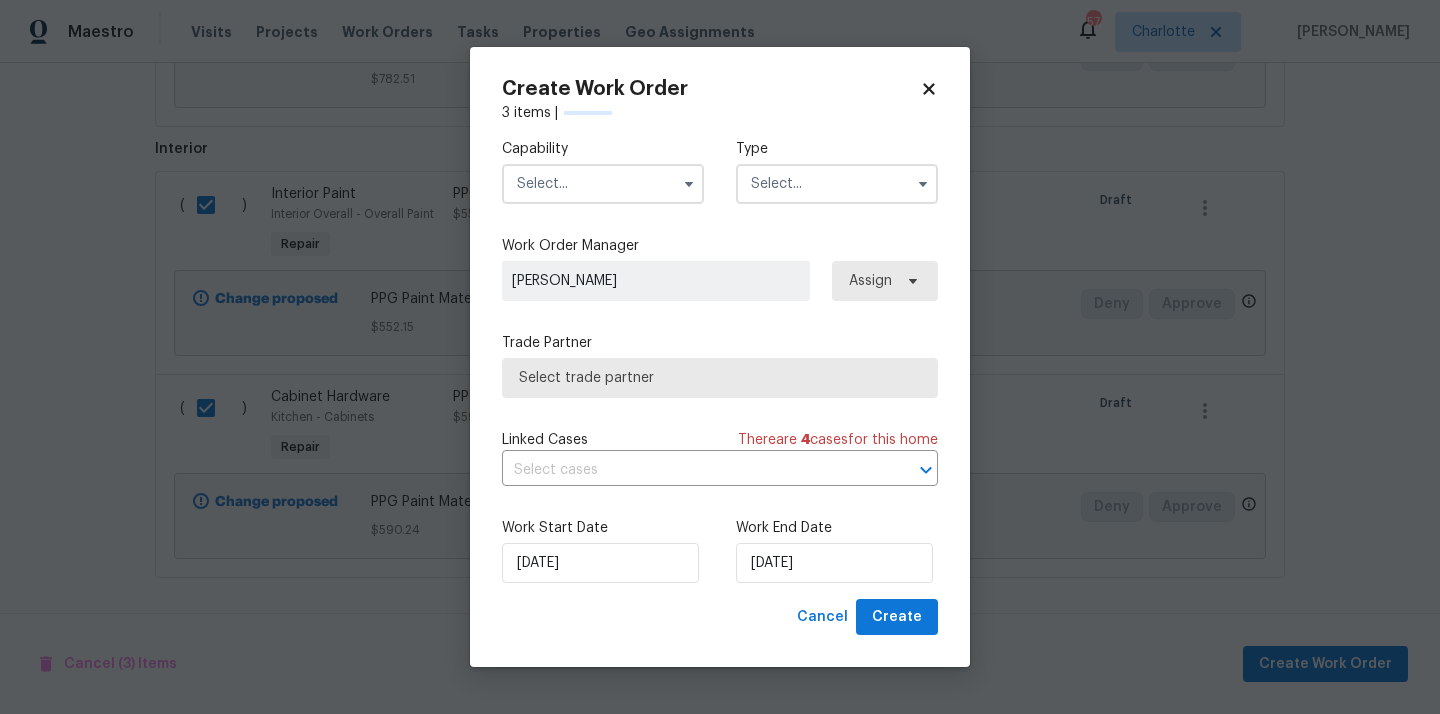 checkbox on "false" 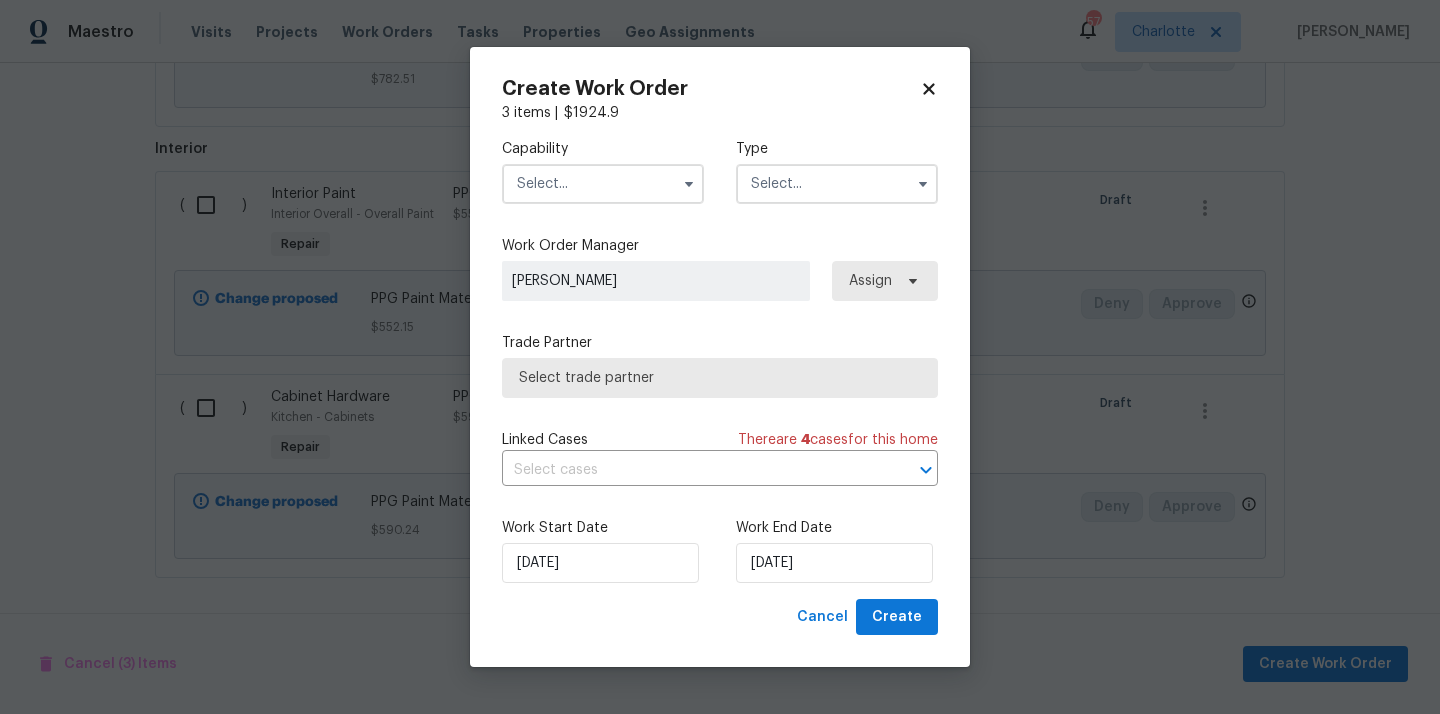 click at bounding box center [603, 184] 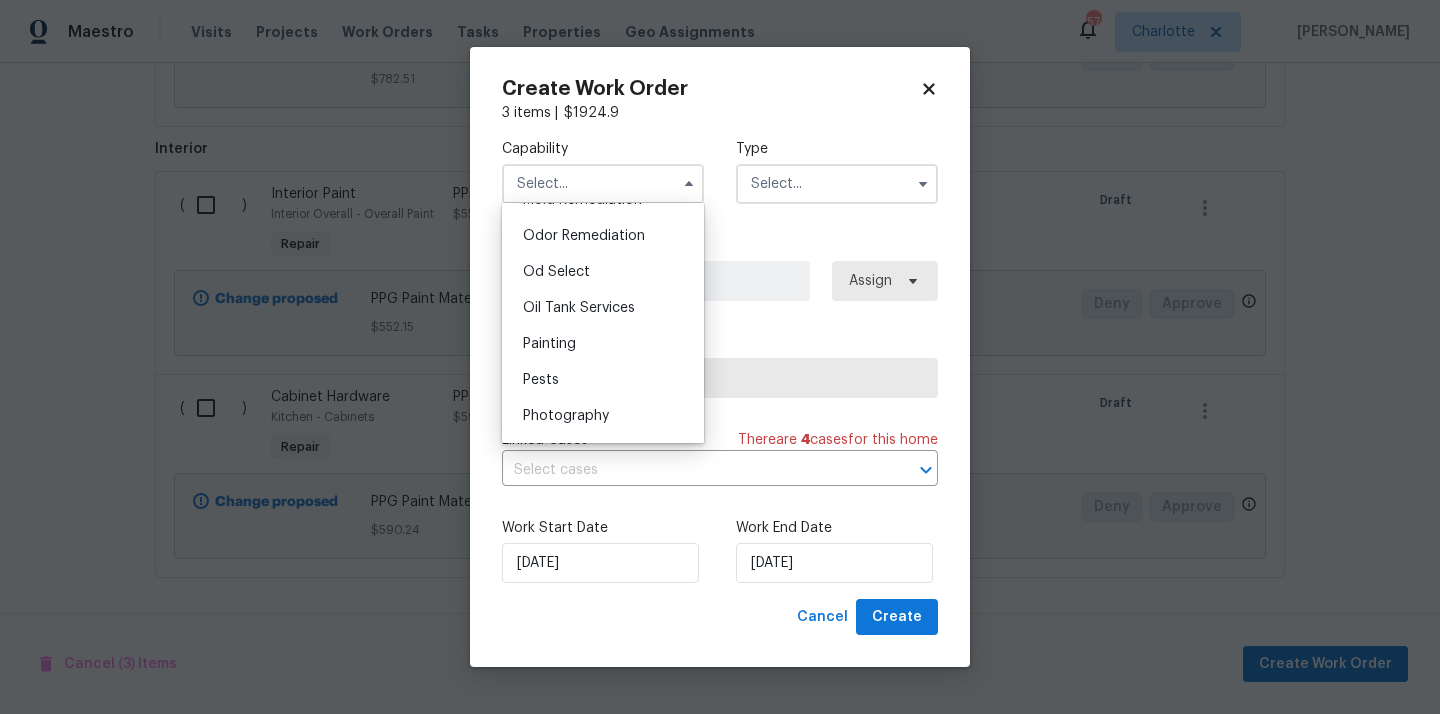 scroll, scrollTop: 1577, scrollLeft: 0, axis: vertical 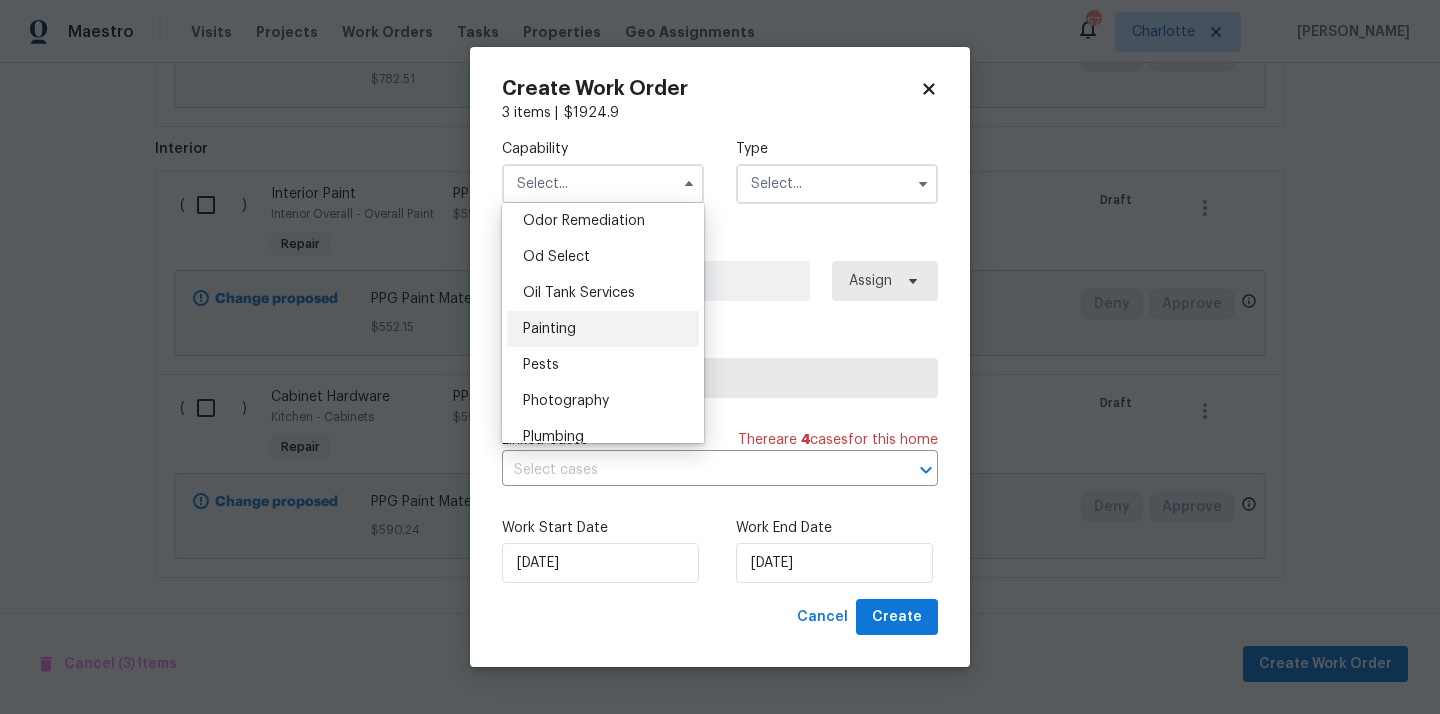 click on "Painting" at bounding box center [603, 329] 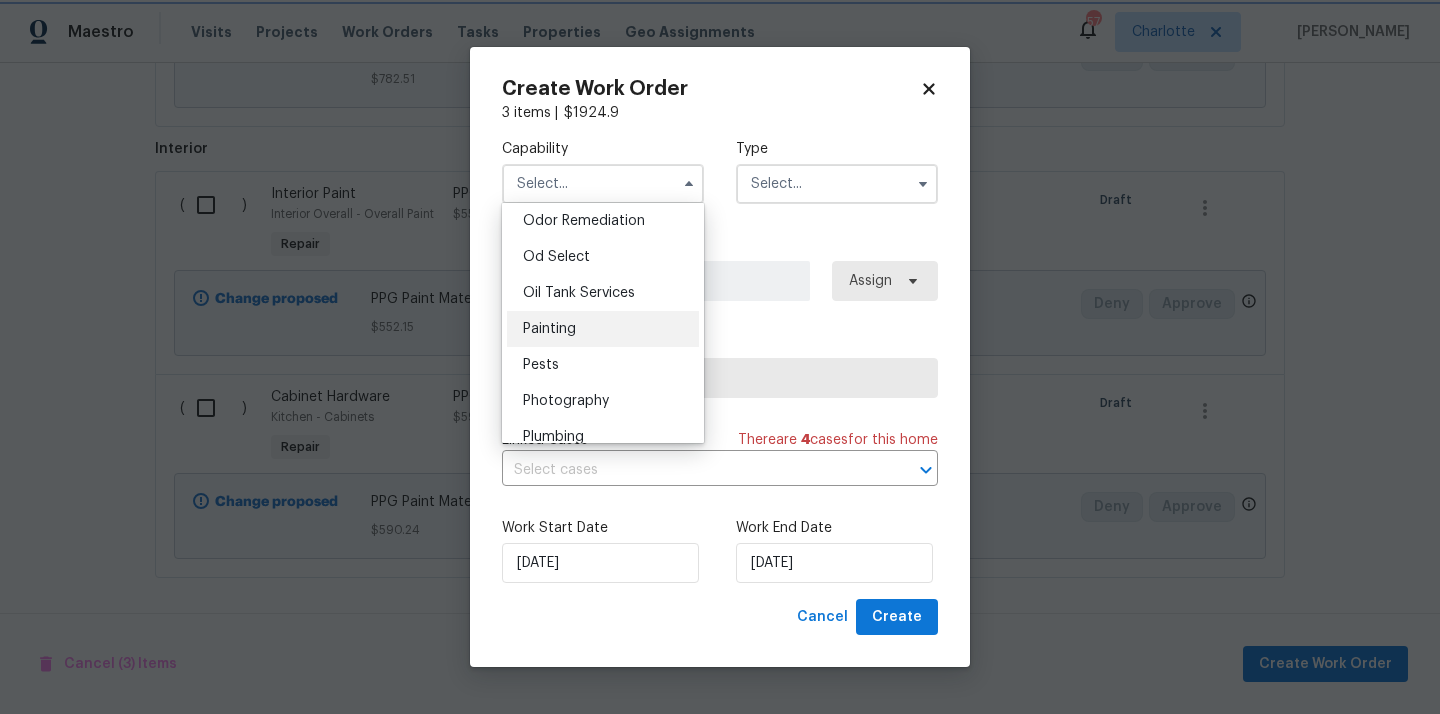 type on "Painting" 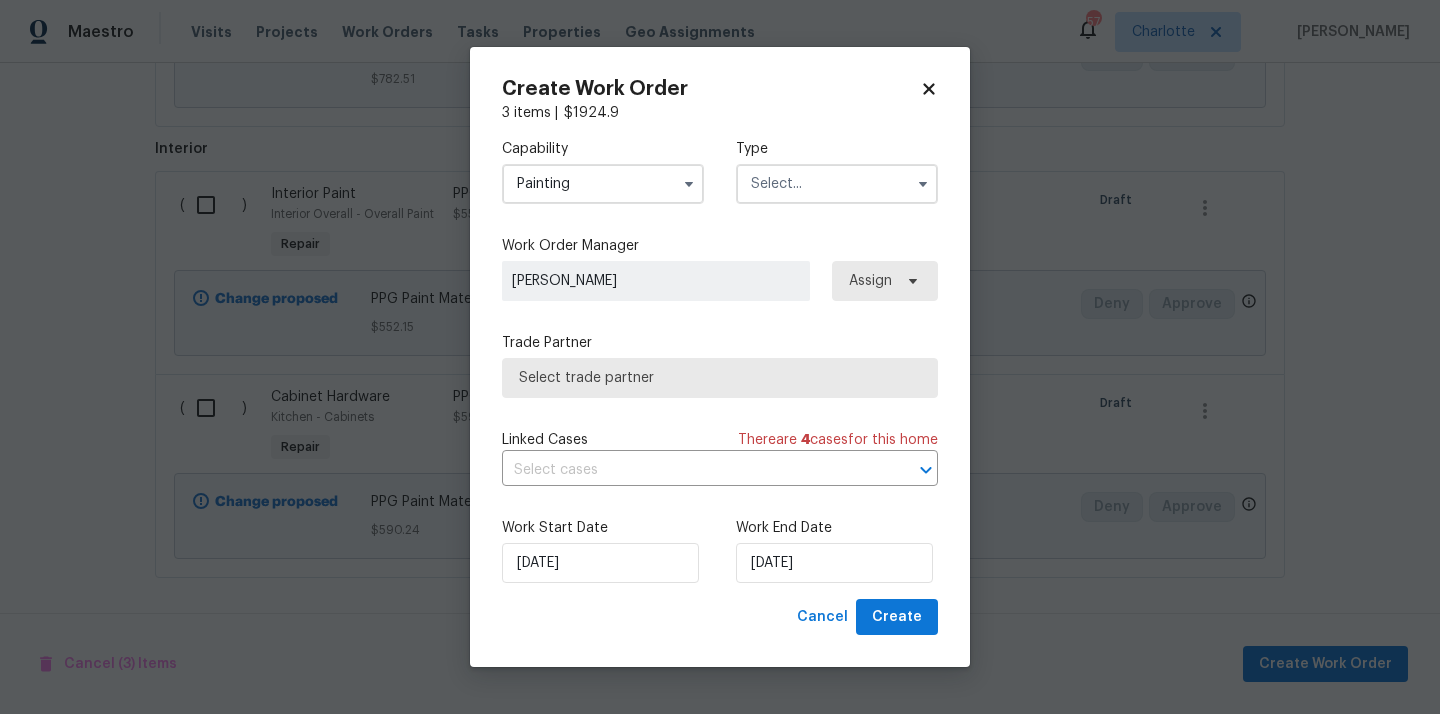 click at bounding box center [837, 184] 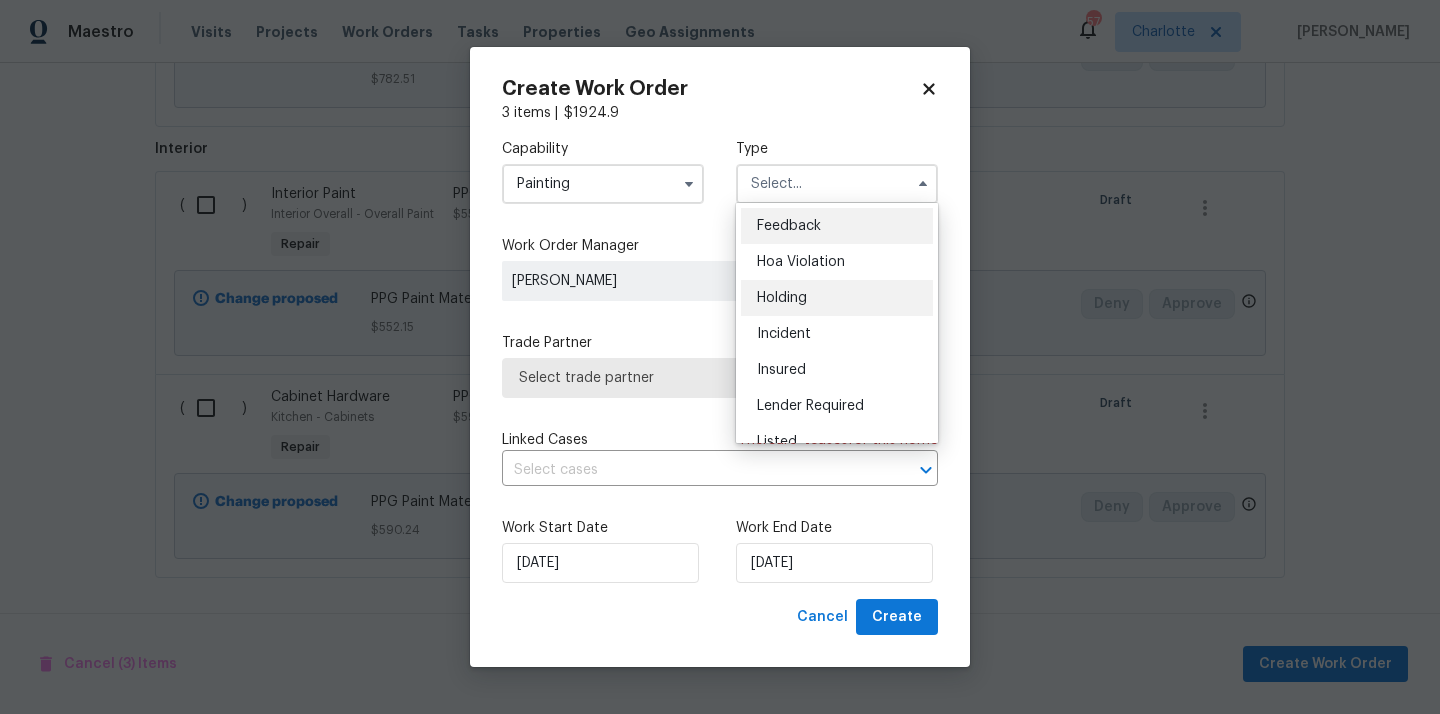 scroll, scrollTop: 454, scrollLeft: 0, axis: vertical 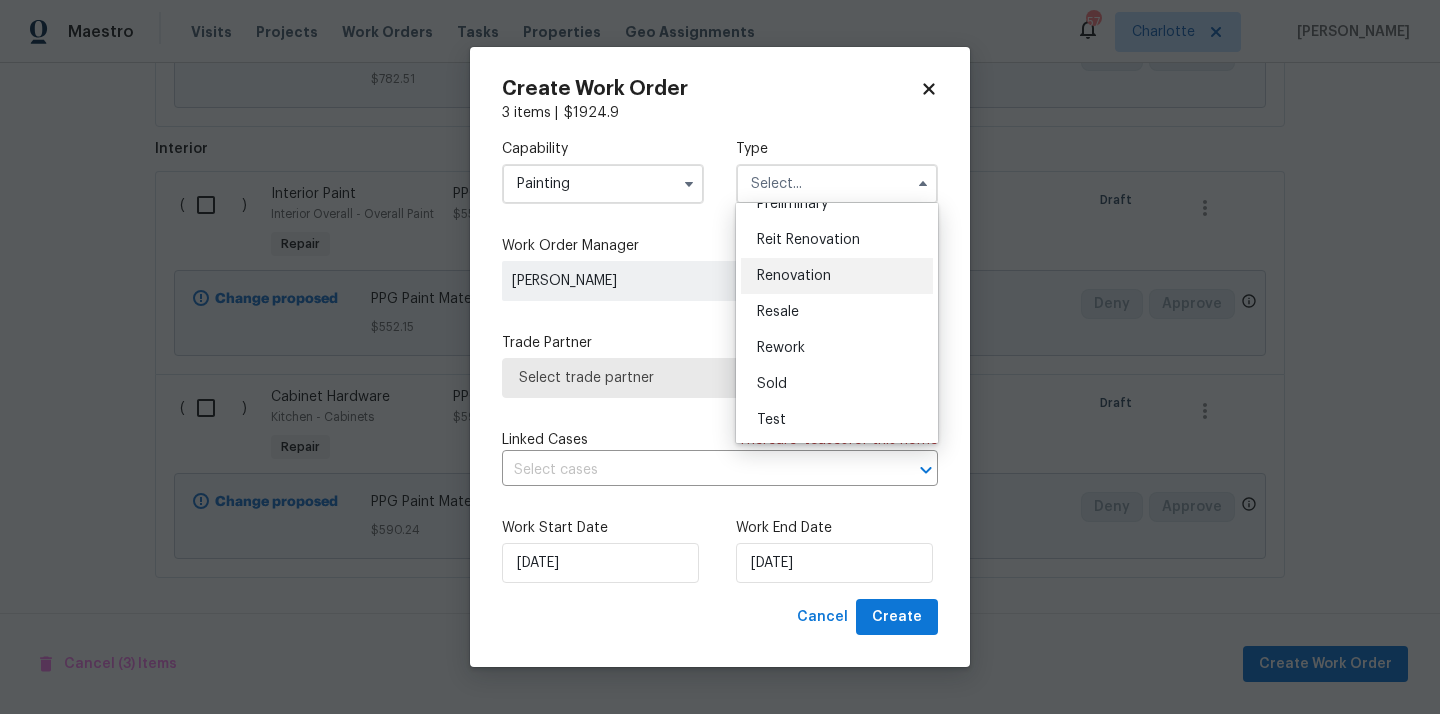 click on "Renovation" at bounding box center (794, 276) 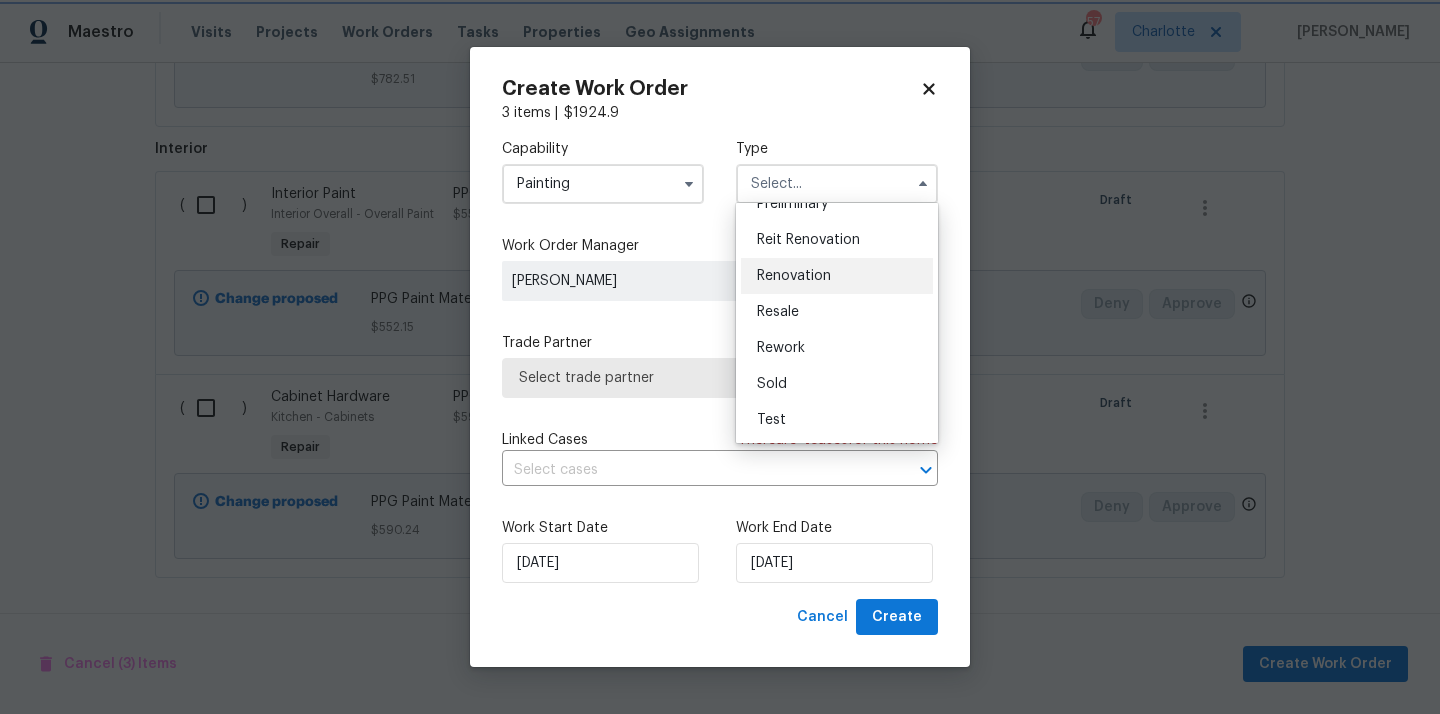 type on "Renovation" 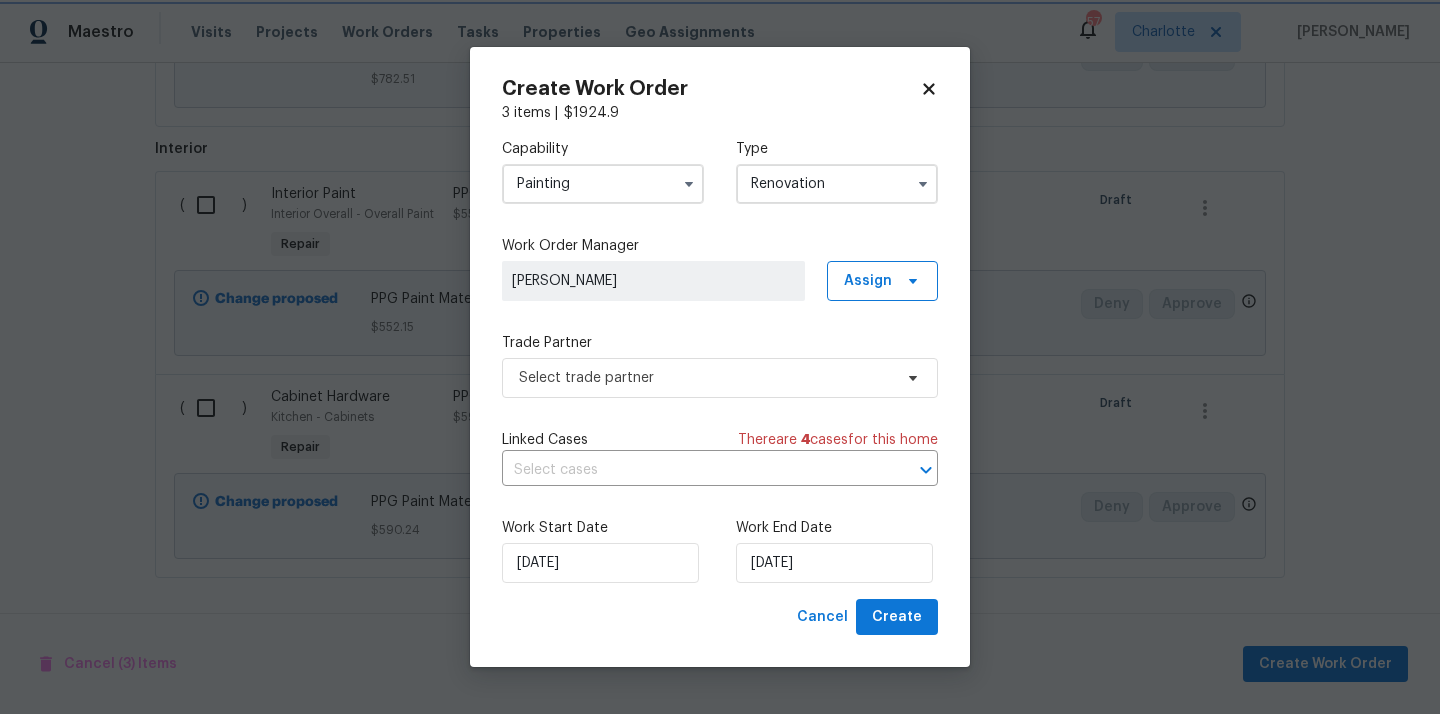 scroll, scrollTop: 0, scrollLeft: 0, axis: both 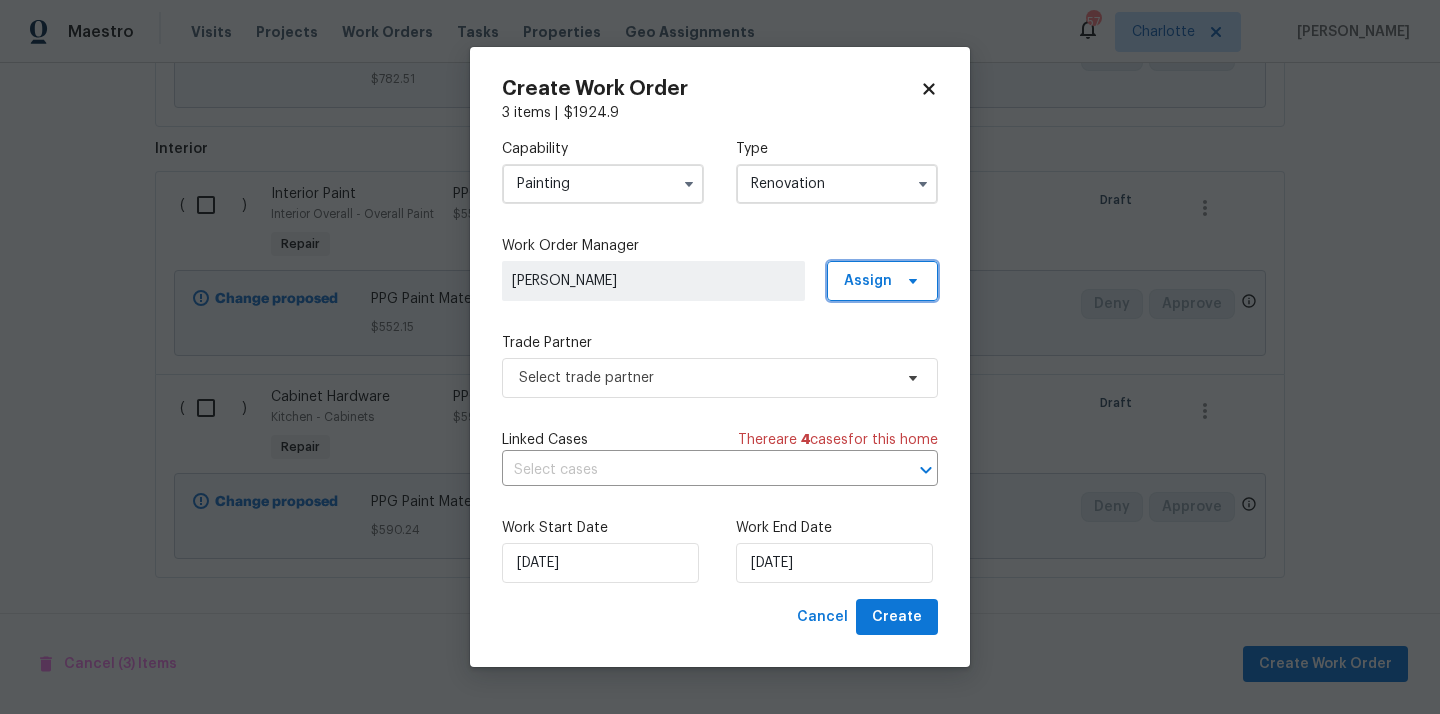 click on "Assign" at bounding box center [868, 281] 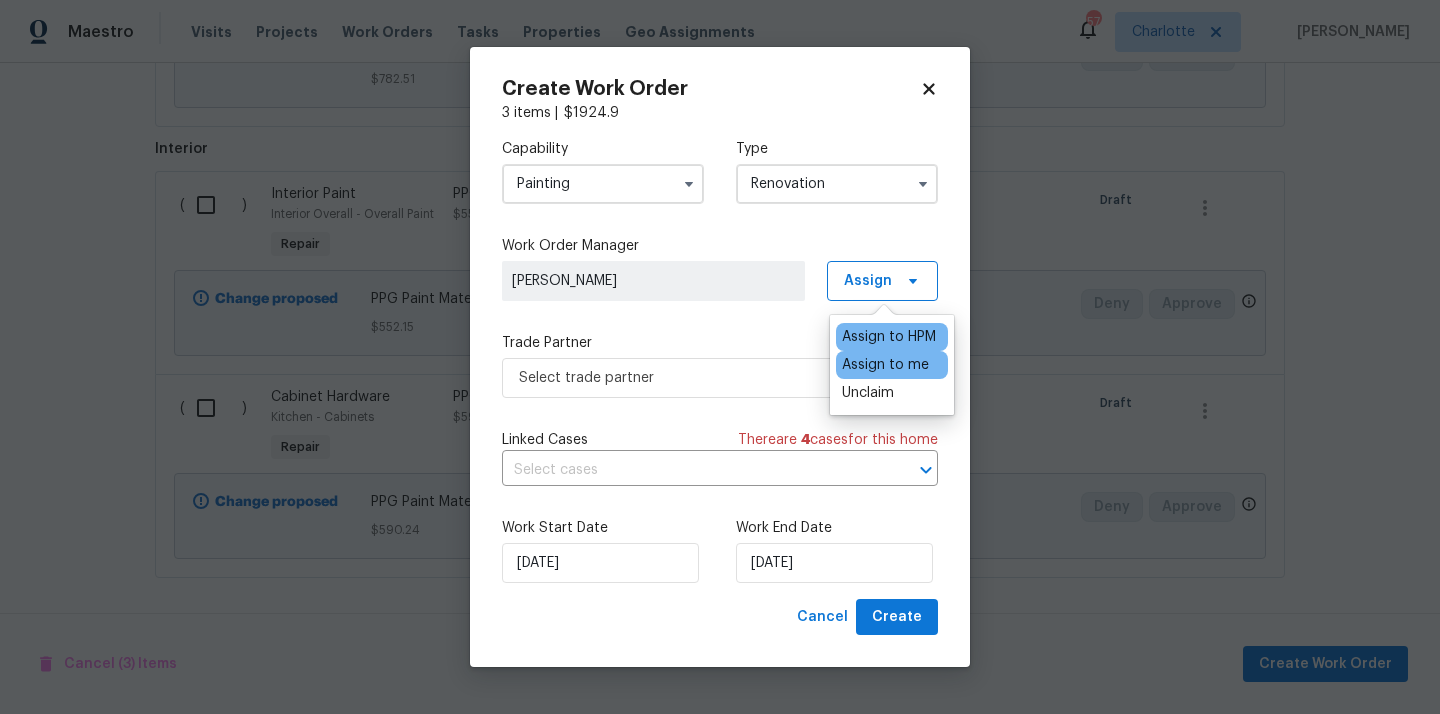 click on "Assign to me" at bounding box center [885, 365] 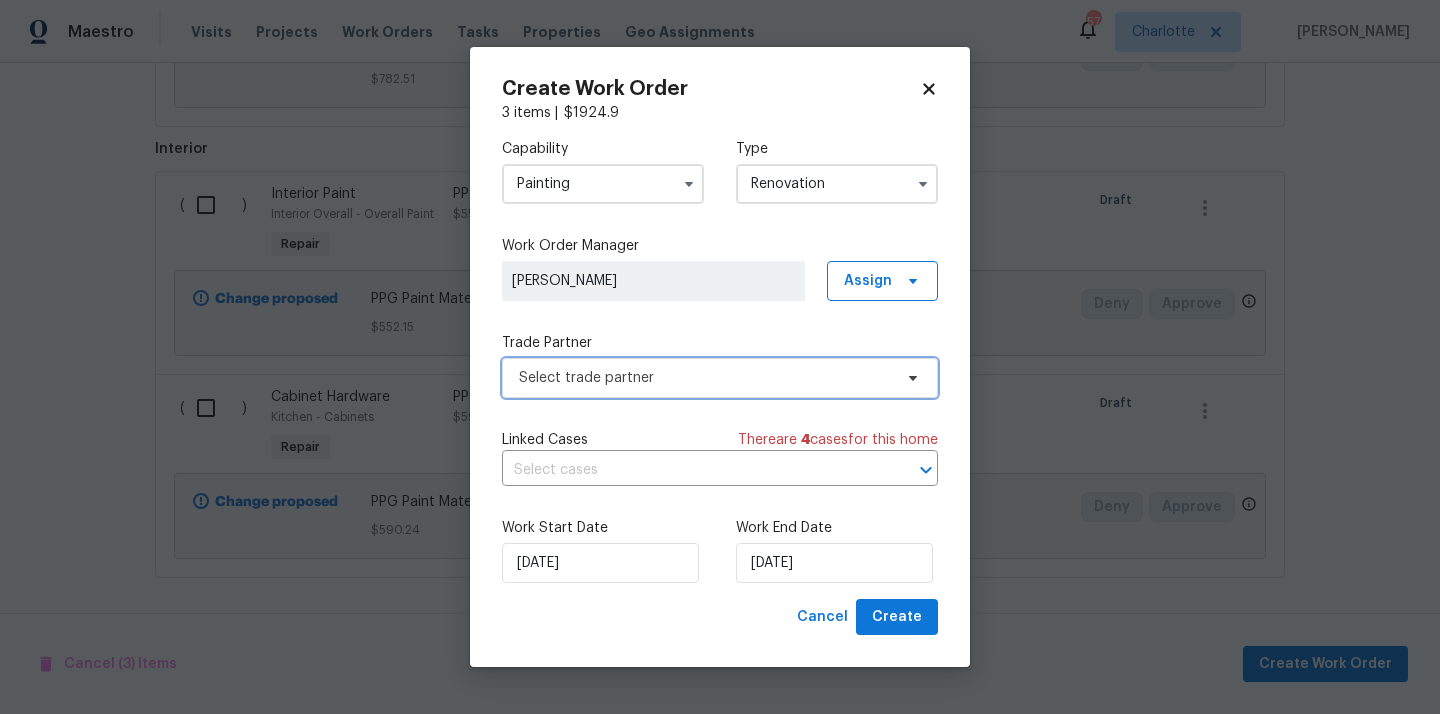 click on "Select trade partner" at bounding box center [705, 378] 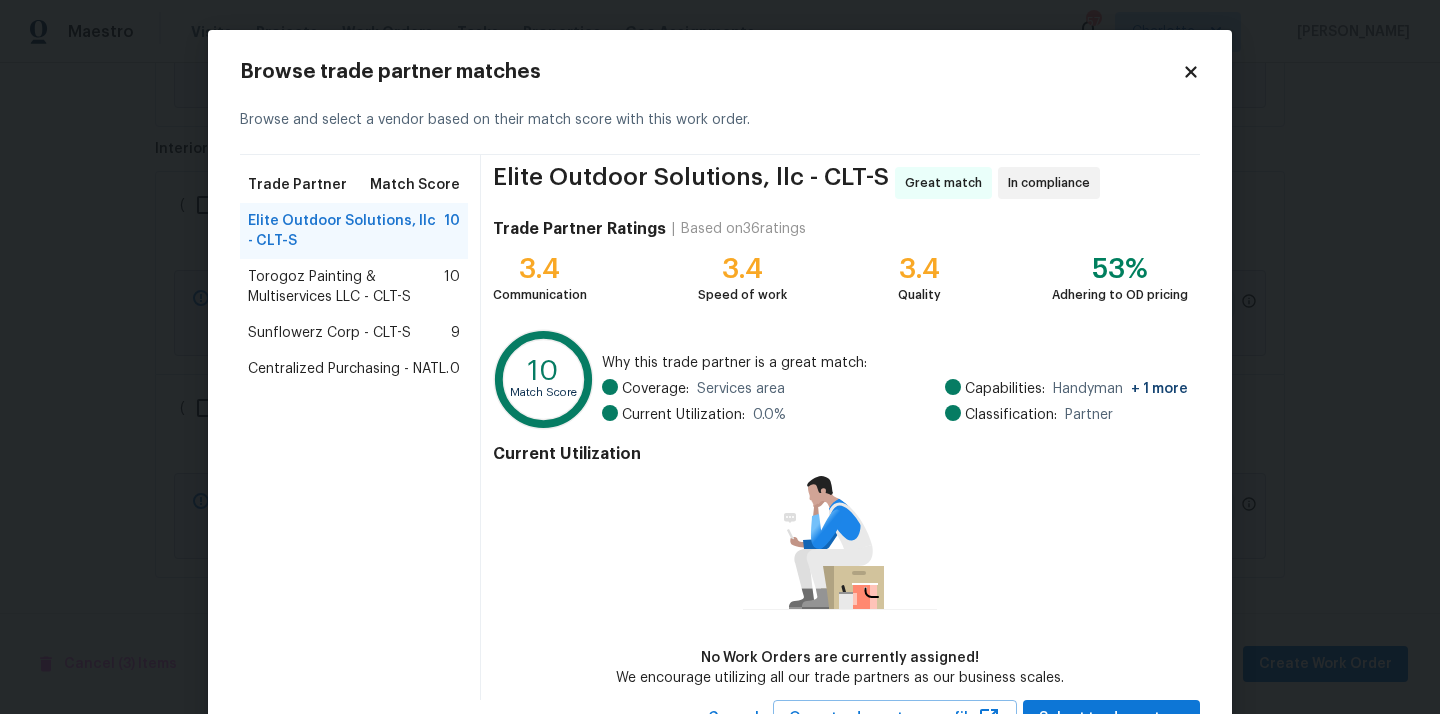 click on "Centralized Purchasing - NATL." at bounding box center [348, 369] 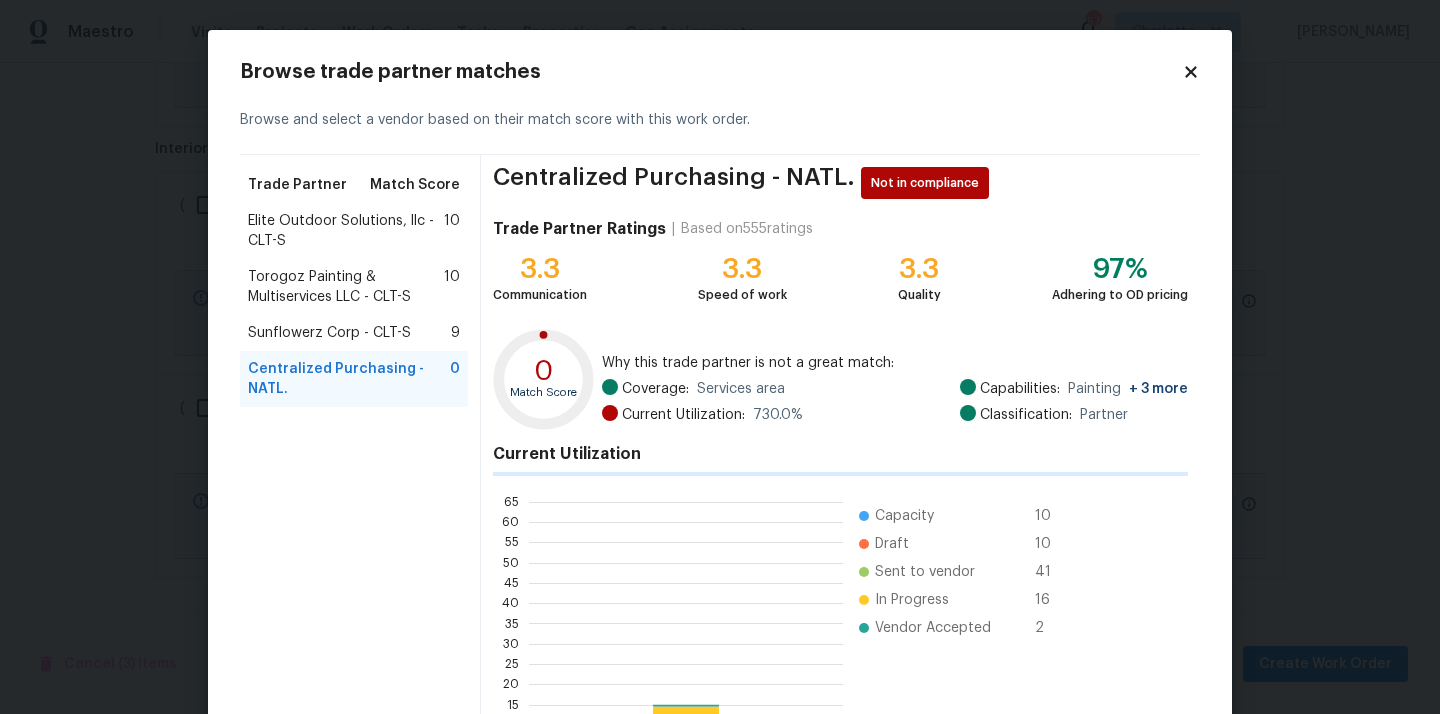 scroll, scrollTop: 2, scrollLeft: 1, axis: both 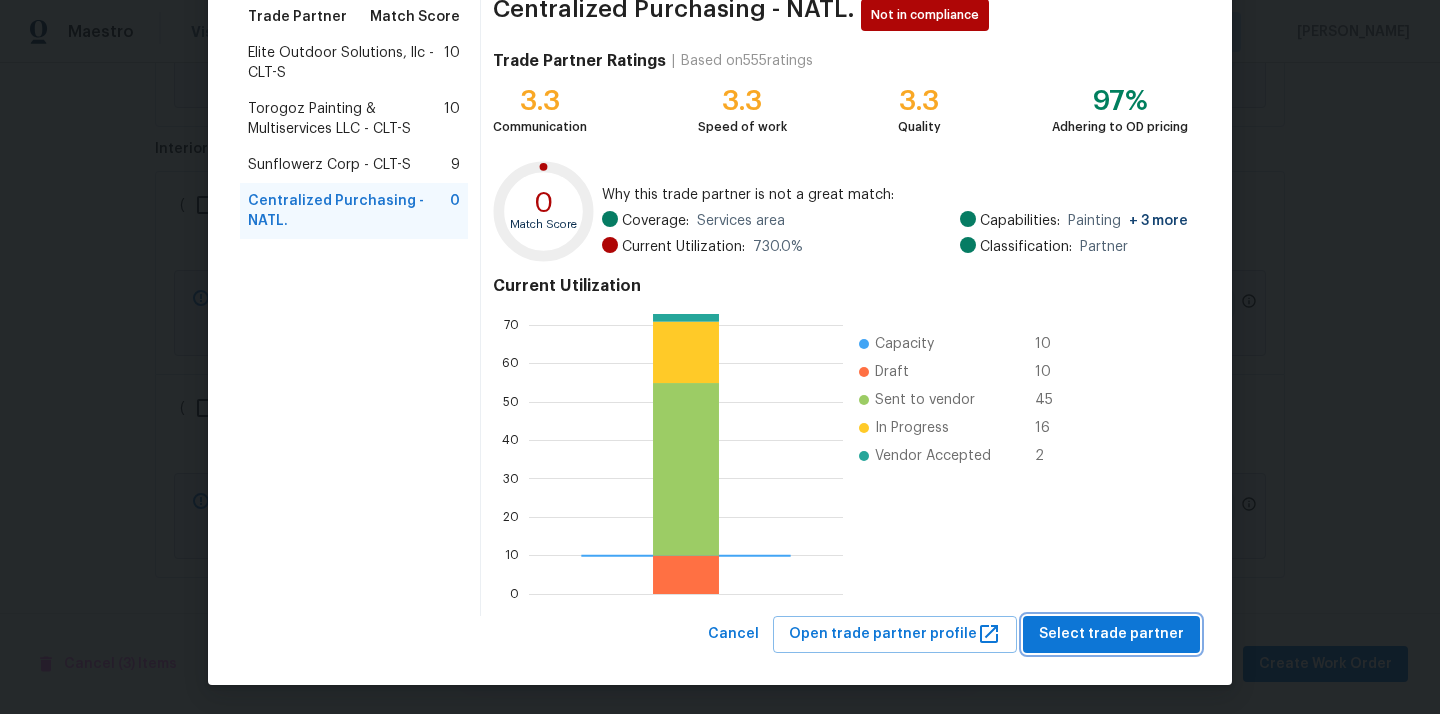 click on "Select trade partner" at bounding box center [1111, 634] 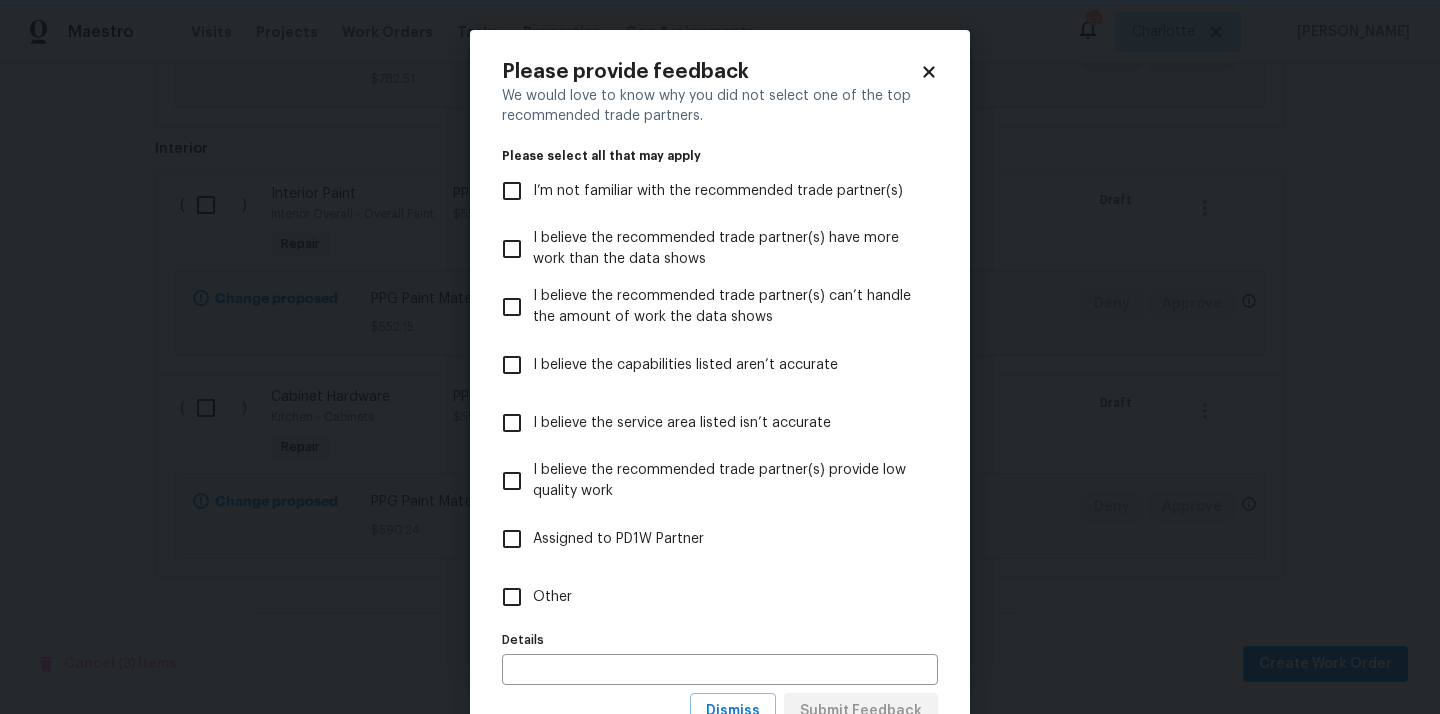 scroll, scrollTop: 0, scrollLeft: 0, axis: both 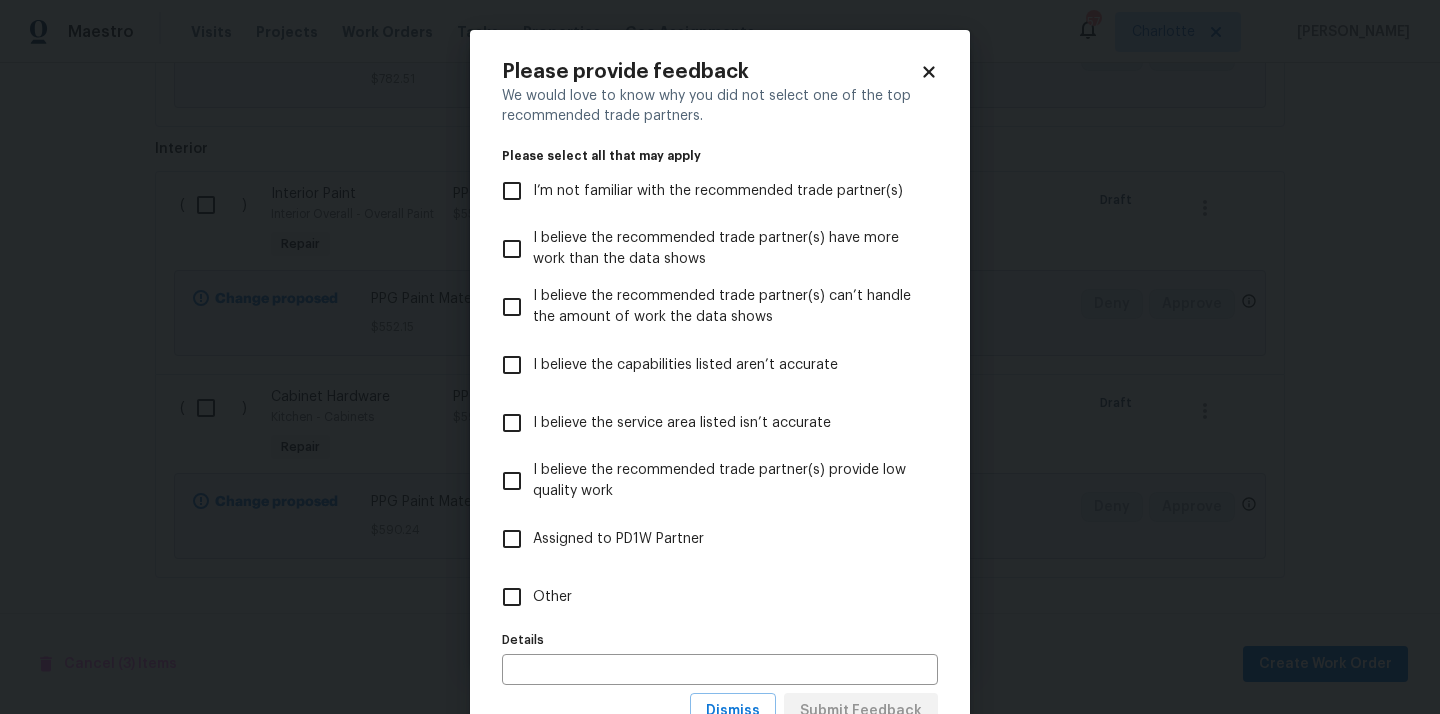 click on "Other" at bounding box center (706, 597) 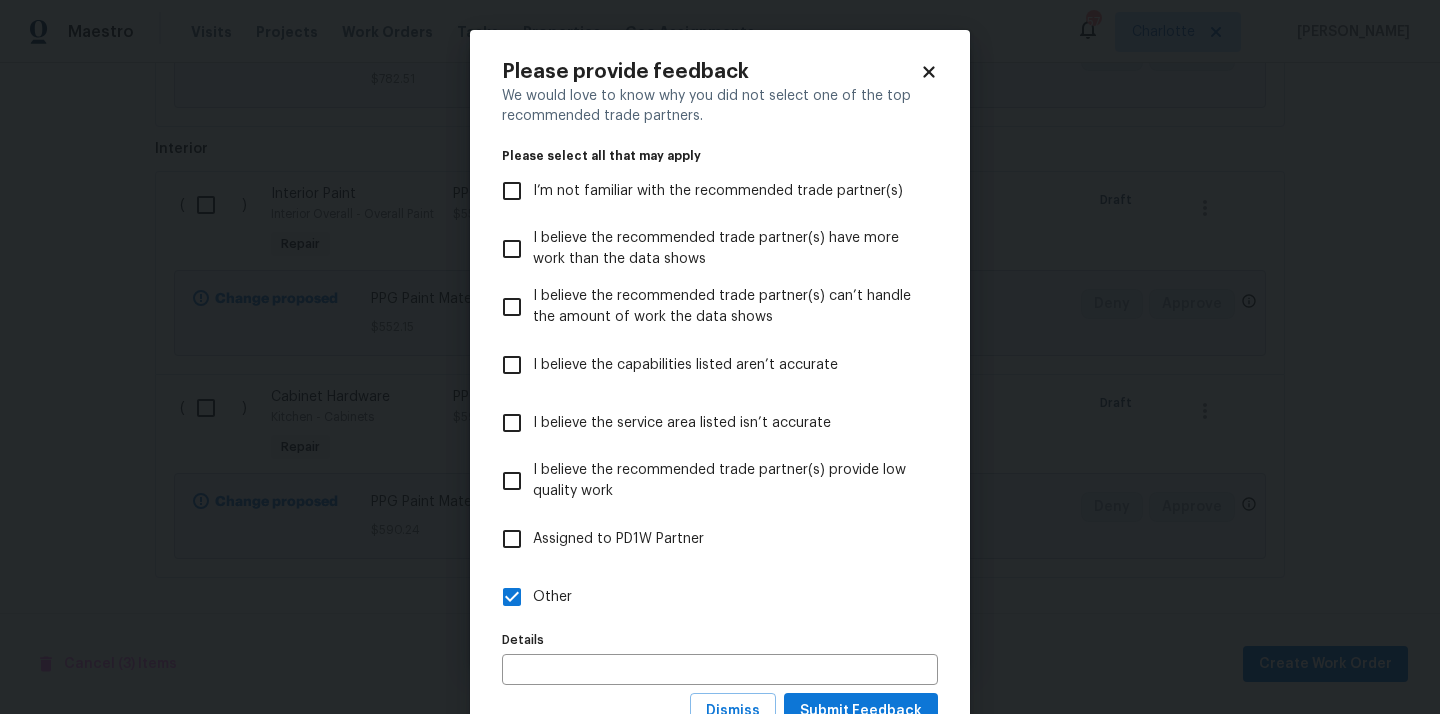 scroll, scrollTop: 78, scrollLeft: 0, axis: vertical 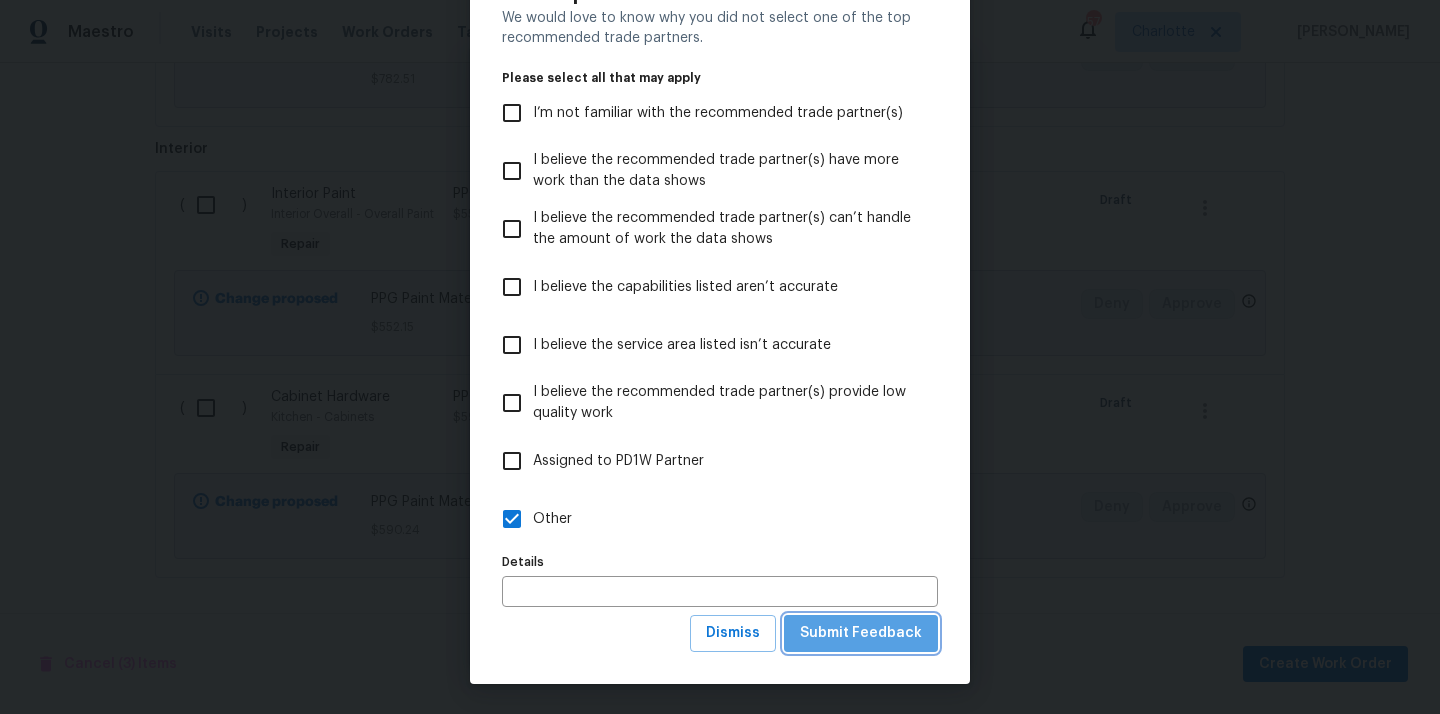 click on "Submit Feedback" at bounding box center [861, 633] 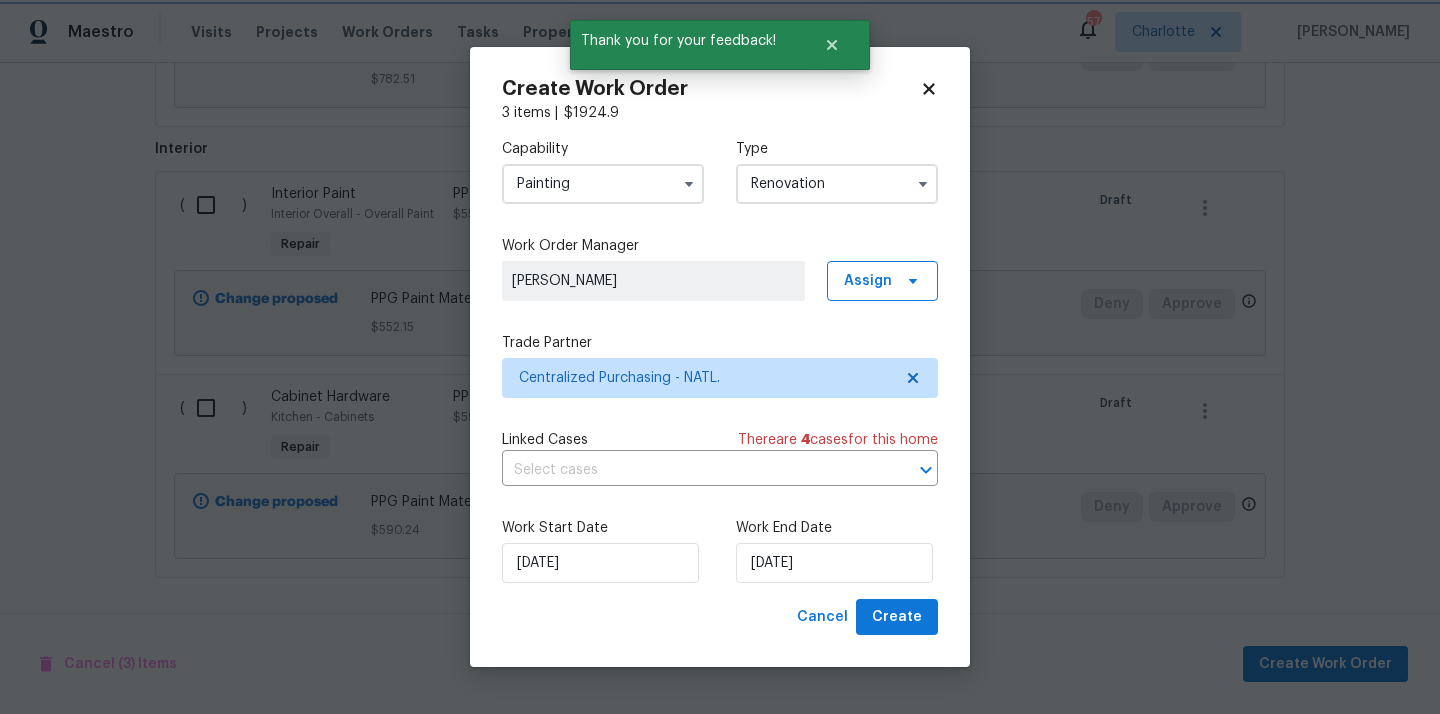 scroll, scrollTop: 0, scrollLeft: 0, axis: both 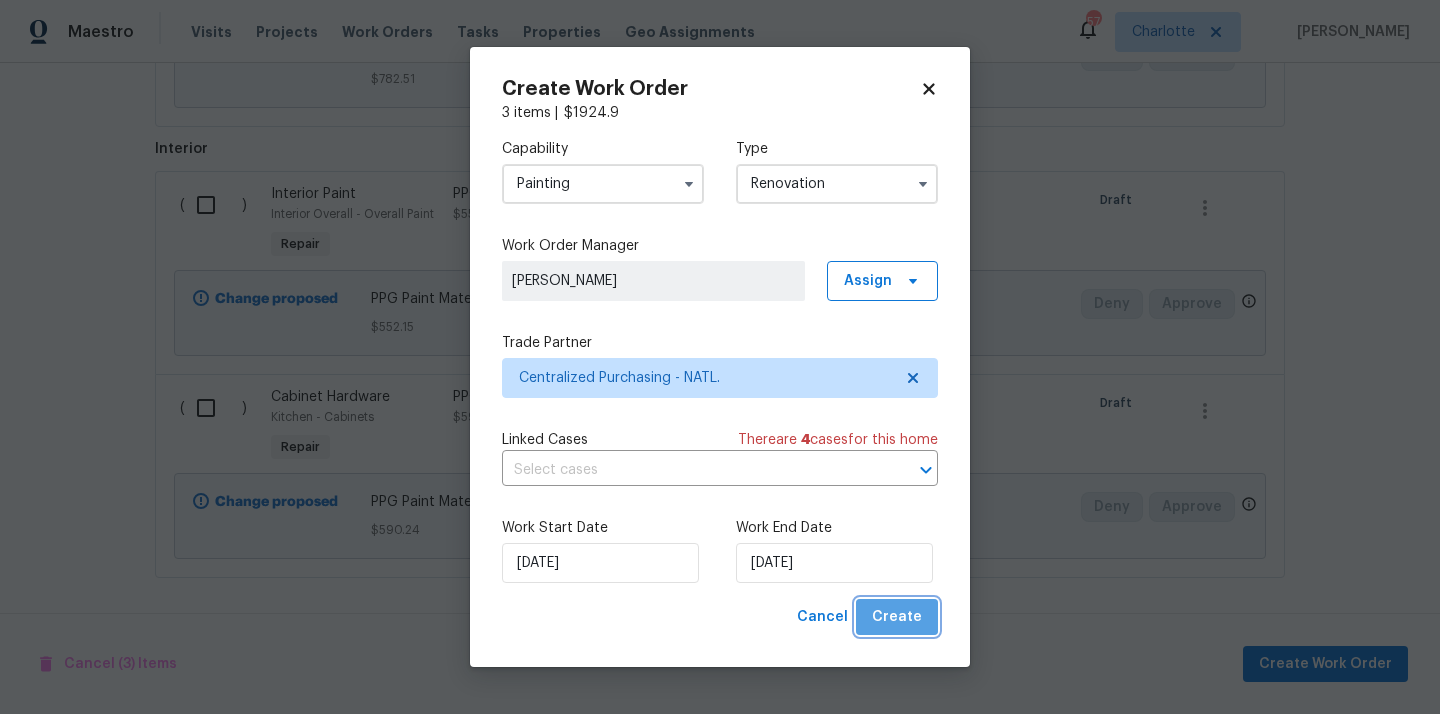 click on "Create" at bounding box center [897, 617] 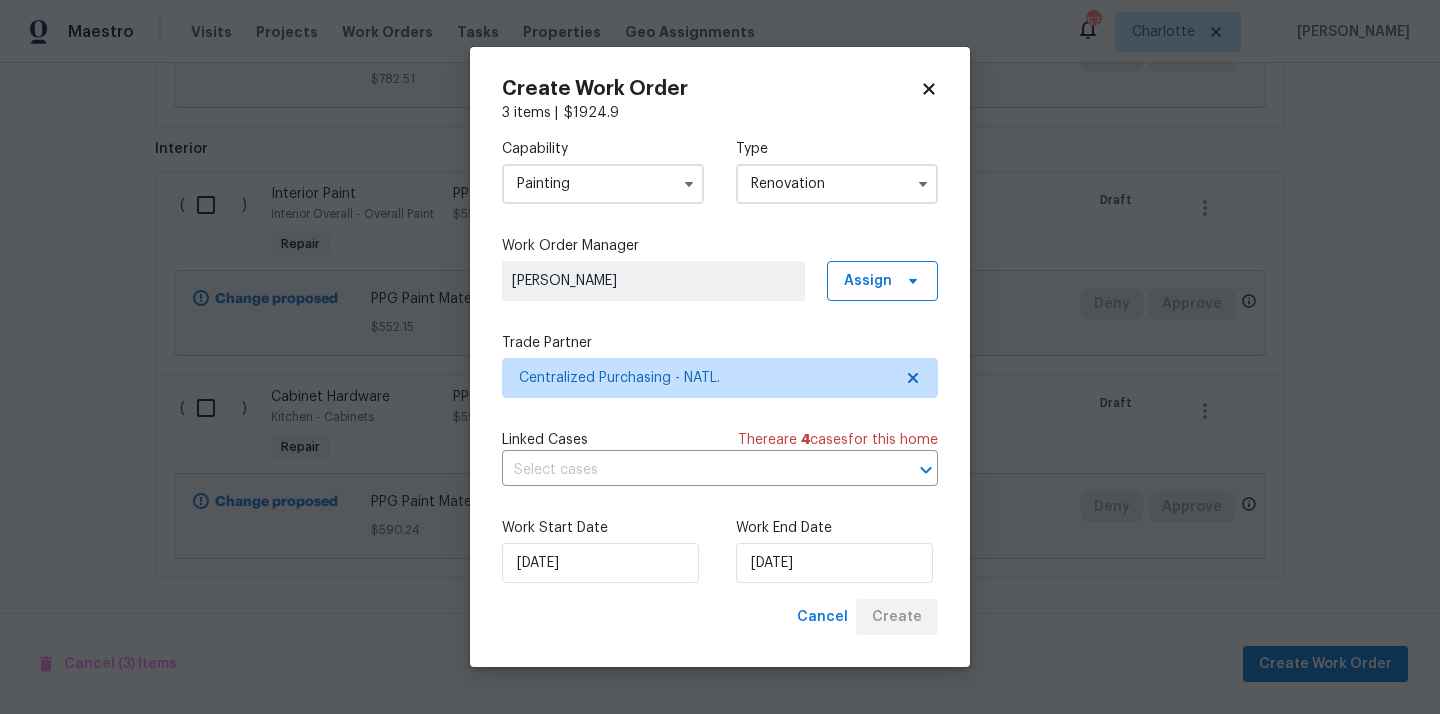 scroll, scrollTop: 483, scrollLeft: 0, axis: vertical 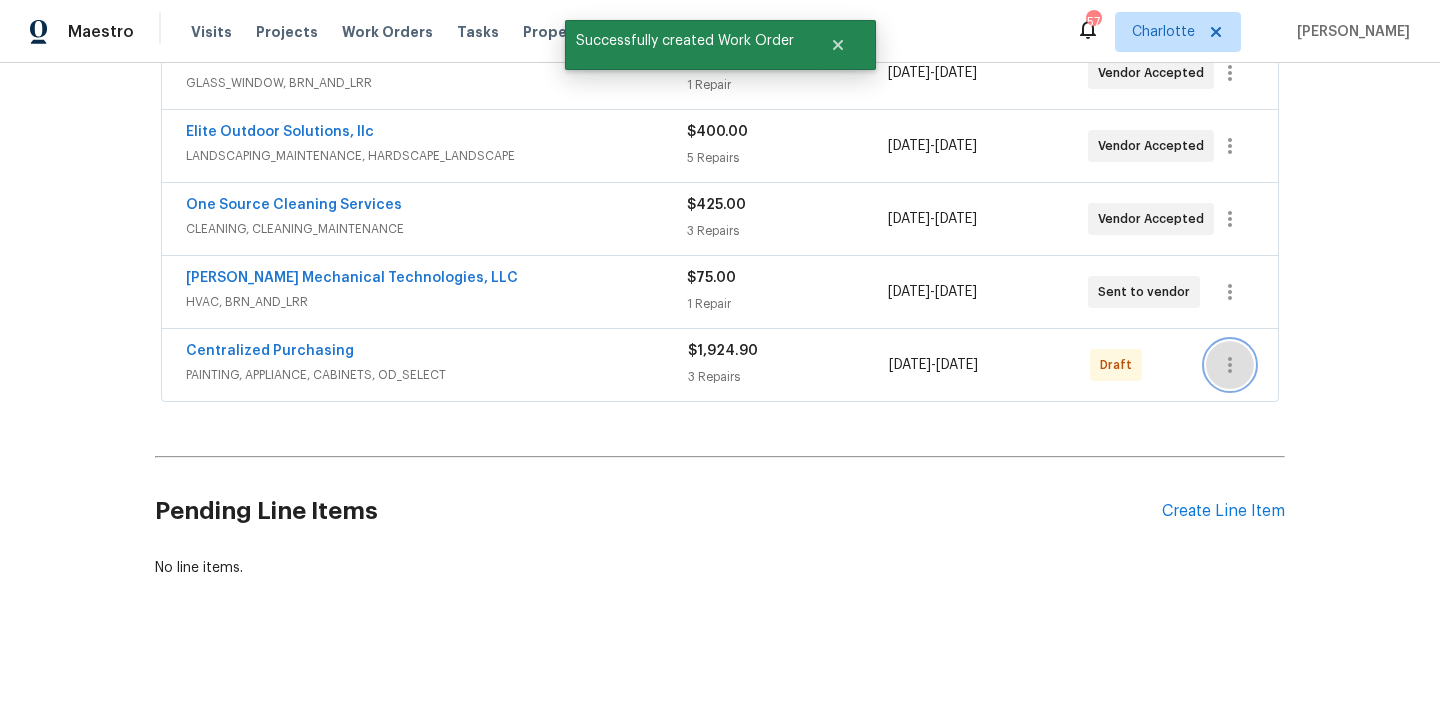 click 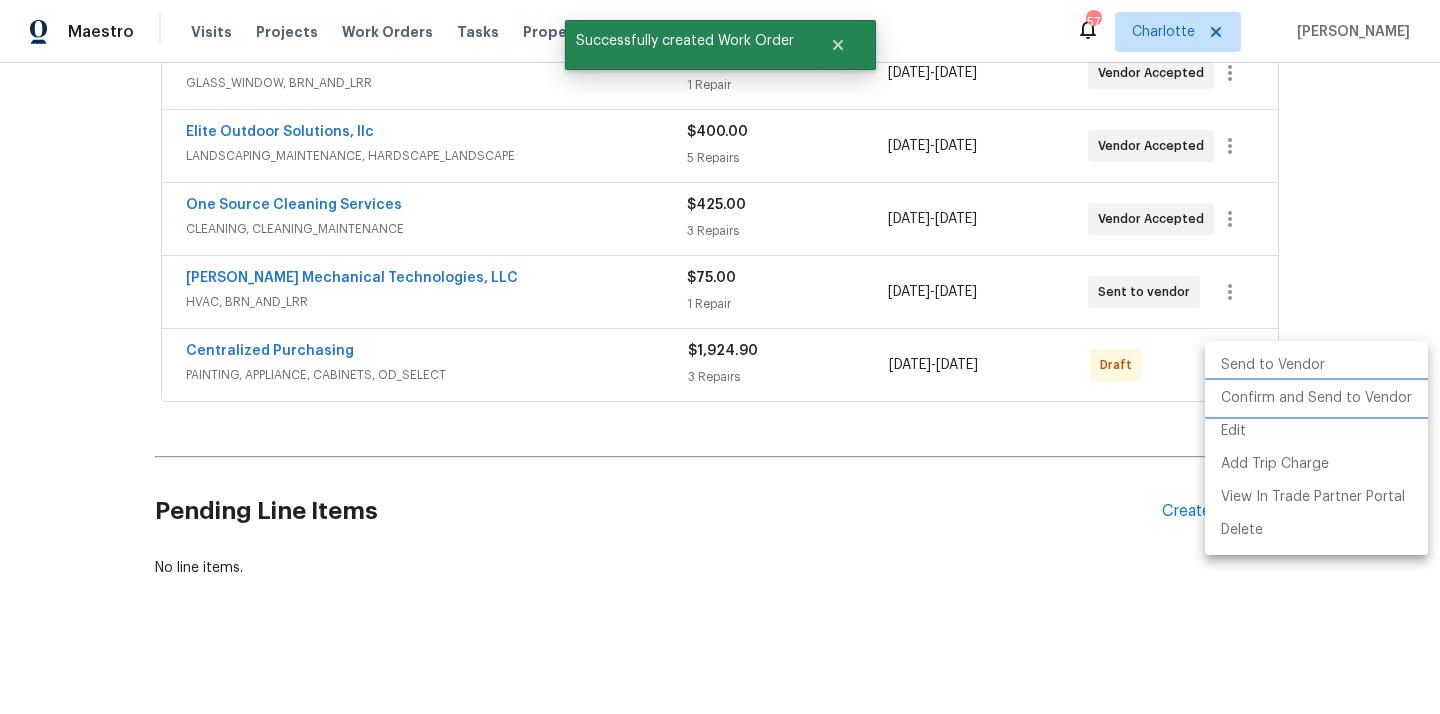 click on "Confirm and Send to Vendor" at bounding box center [1316, 398] 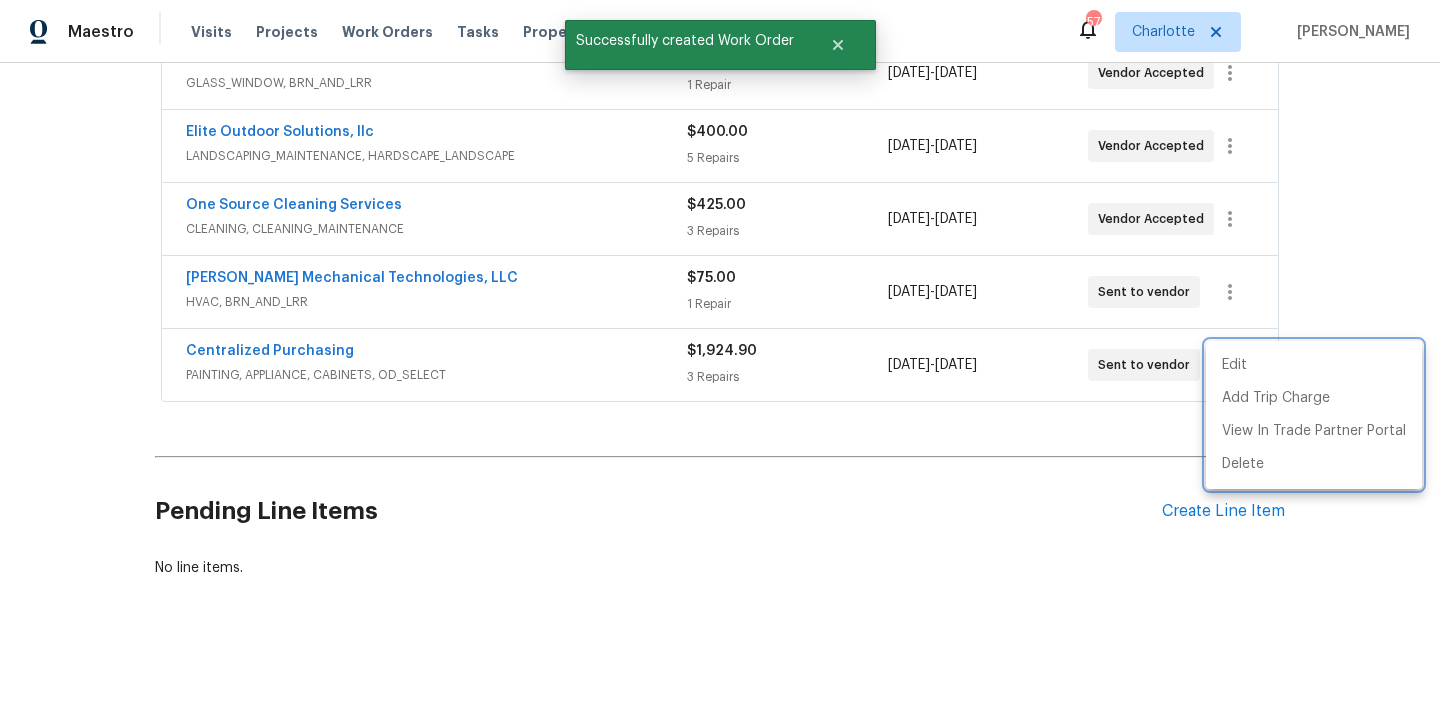 click at bounding box center (720, 357) 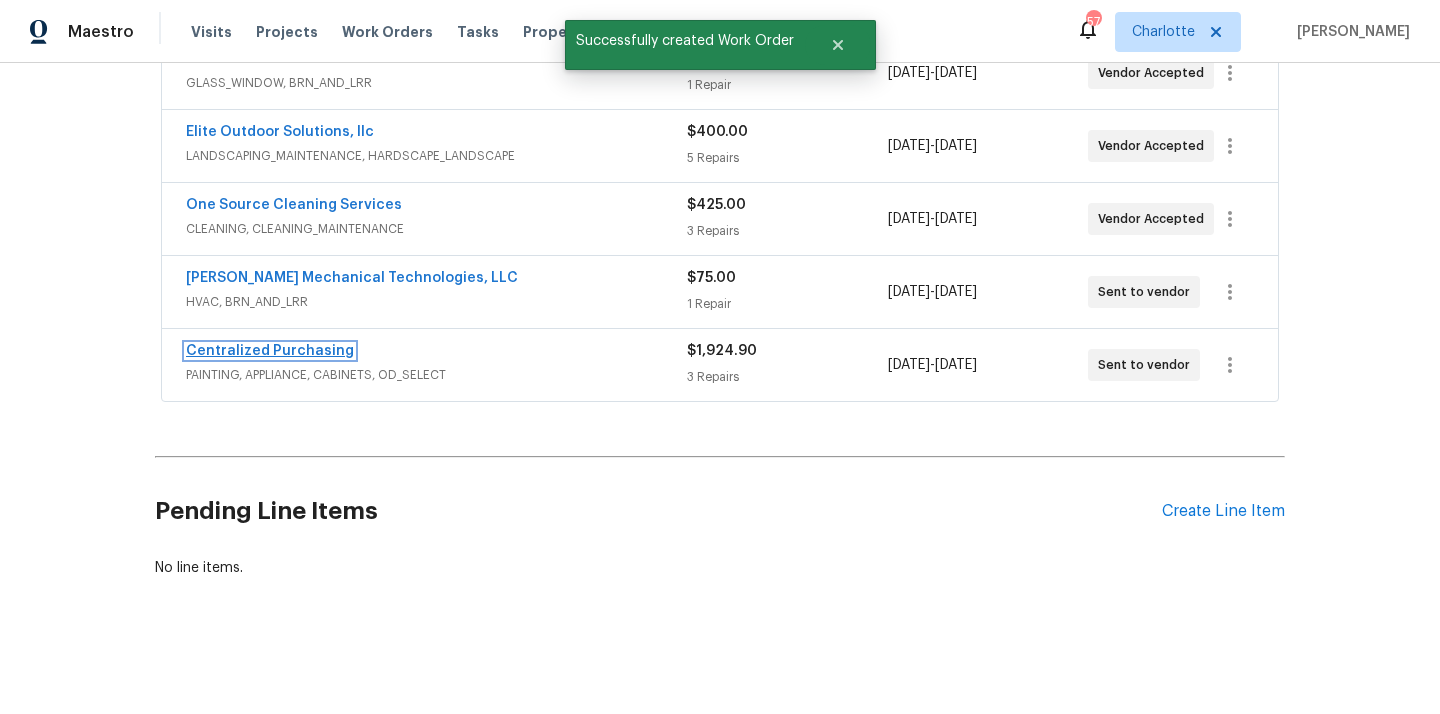 click on "Centralized Purchasing" at bounding box center [270, 351] 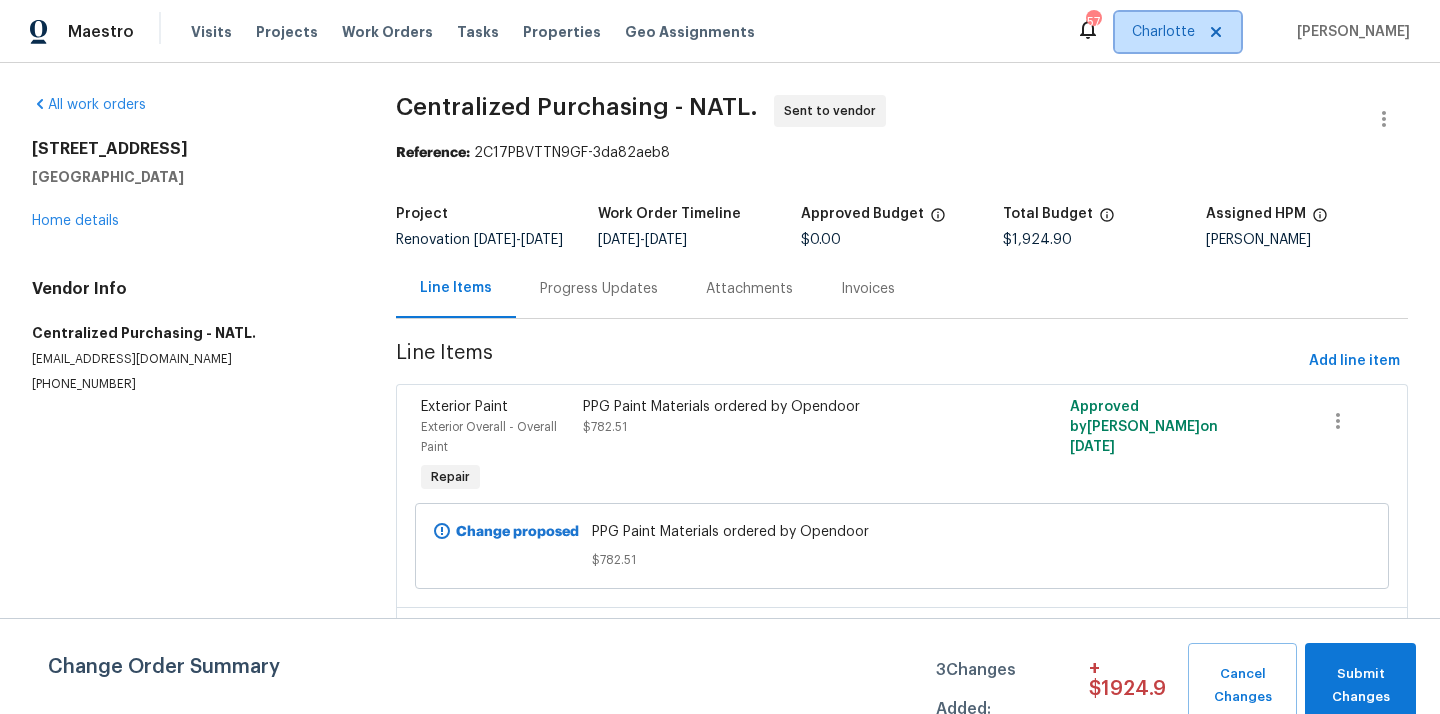 click on "Charlotte" at bounding box center [1163, 32] 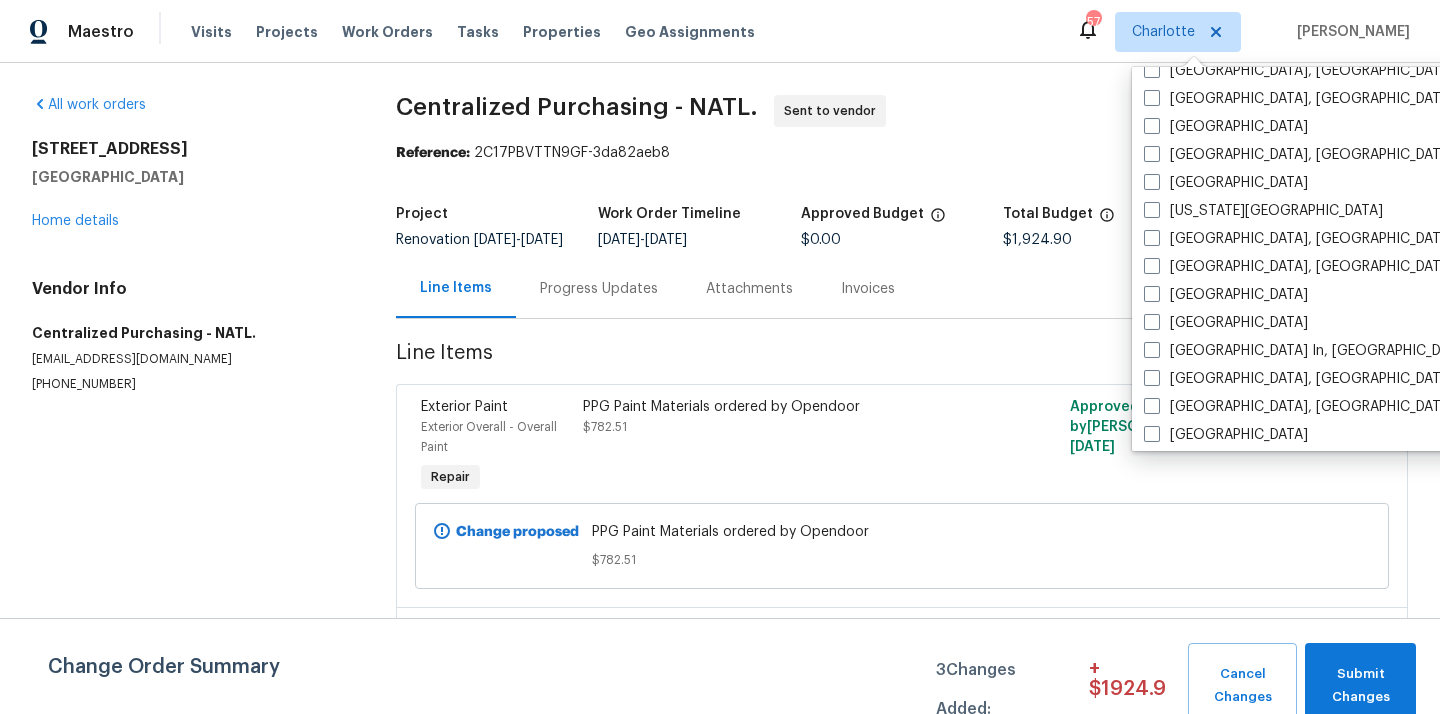 scroll, scrollTop: 655, scrollLeft: 0, axis: vertical 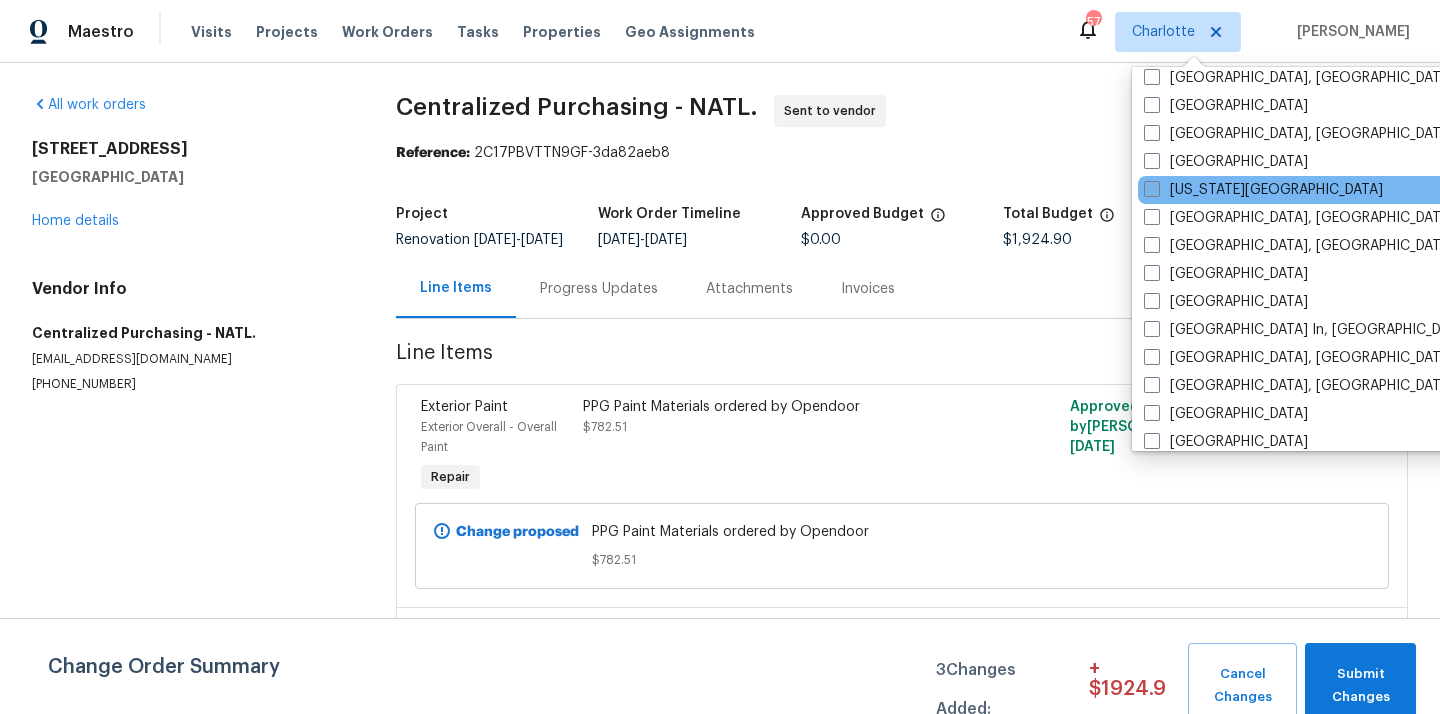 click on "[US_STATE][GEOGRAPHIC_DATA]" at bounding box center [1263, 190] 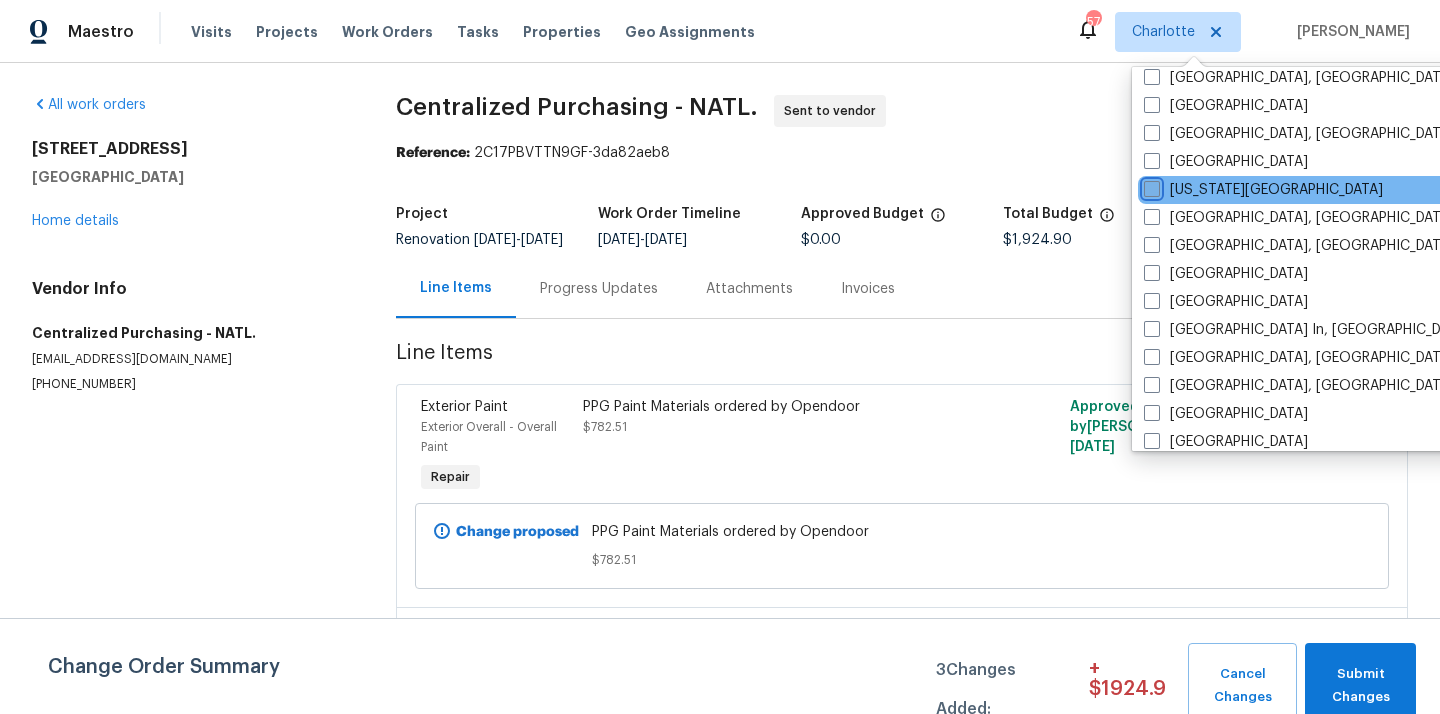 click on "[US_STATE][GEOGRAPHIC_DATA]" at bounding box center (1150, 186) 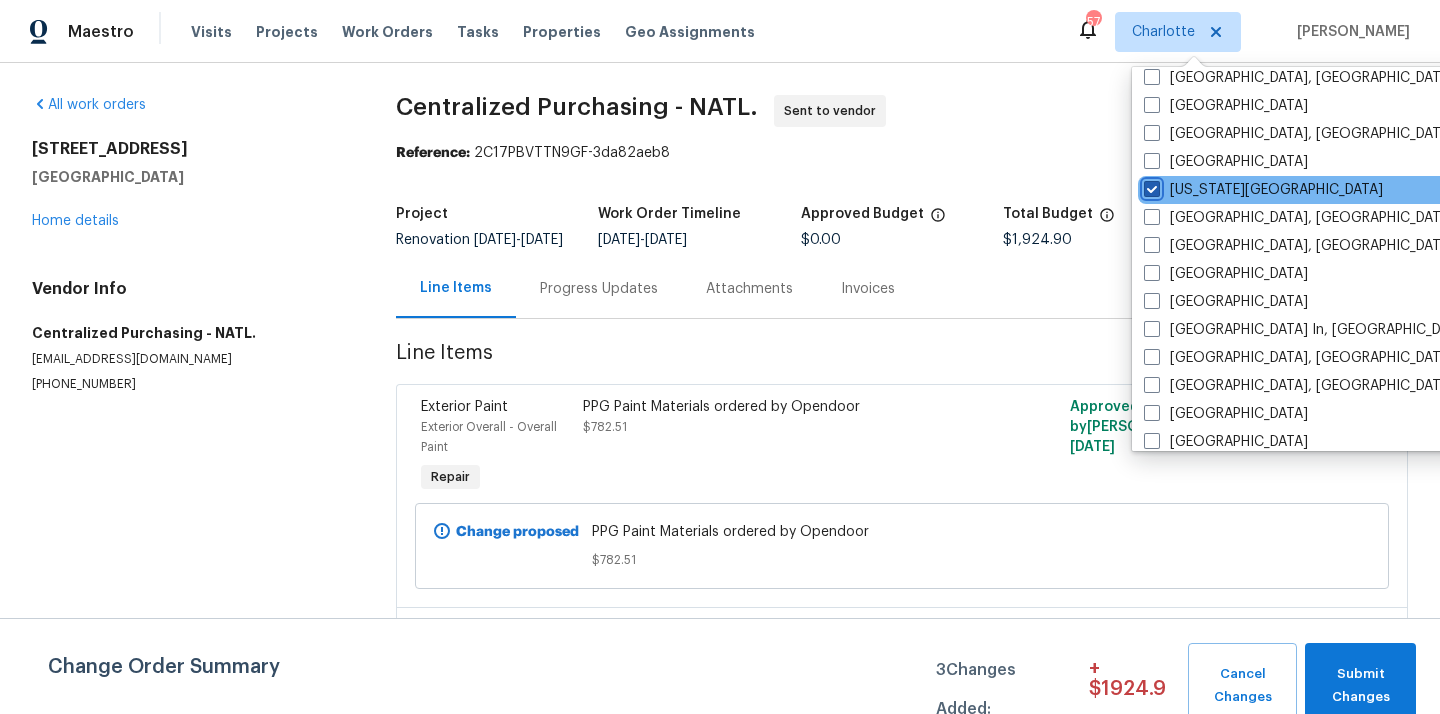 checkbox on "true" 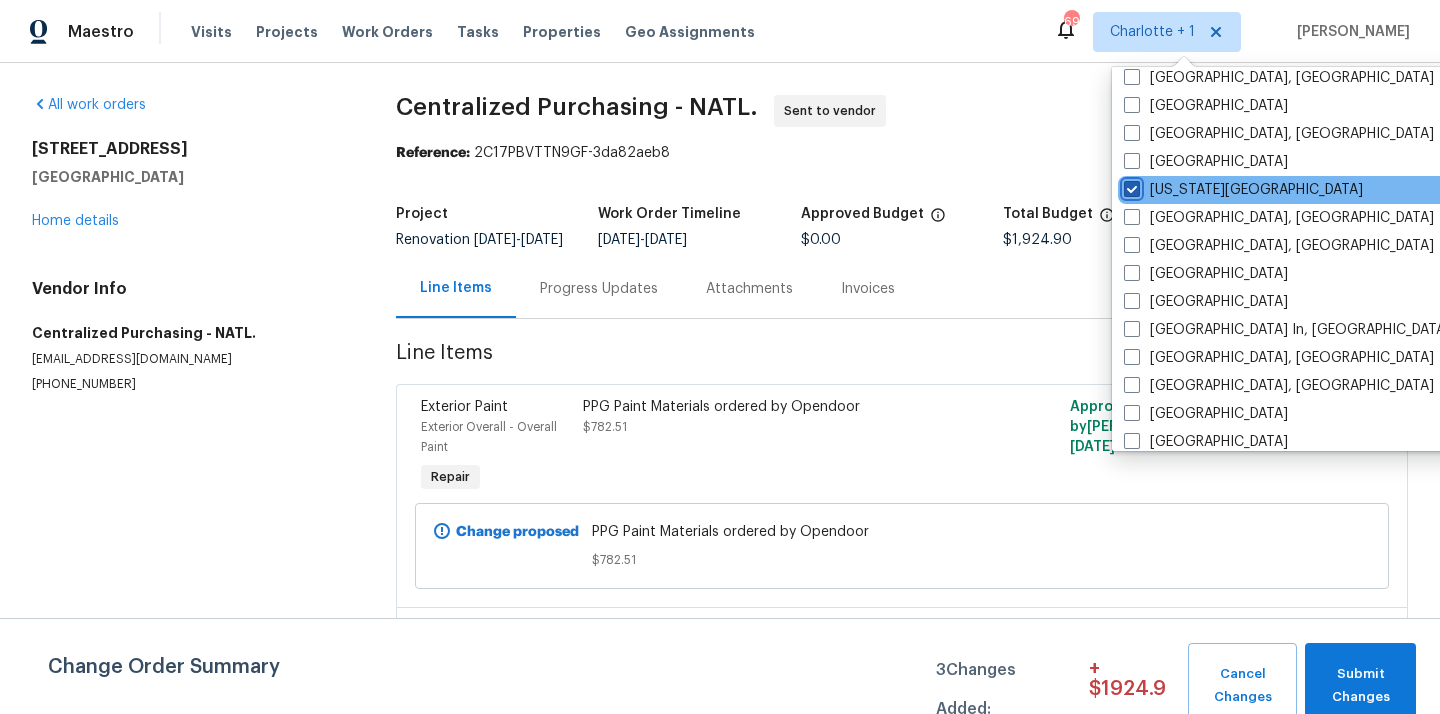scroll, scrollTop: 0, scrollLeft: 0, axis: both 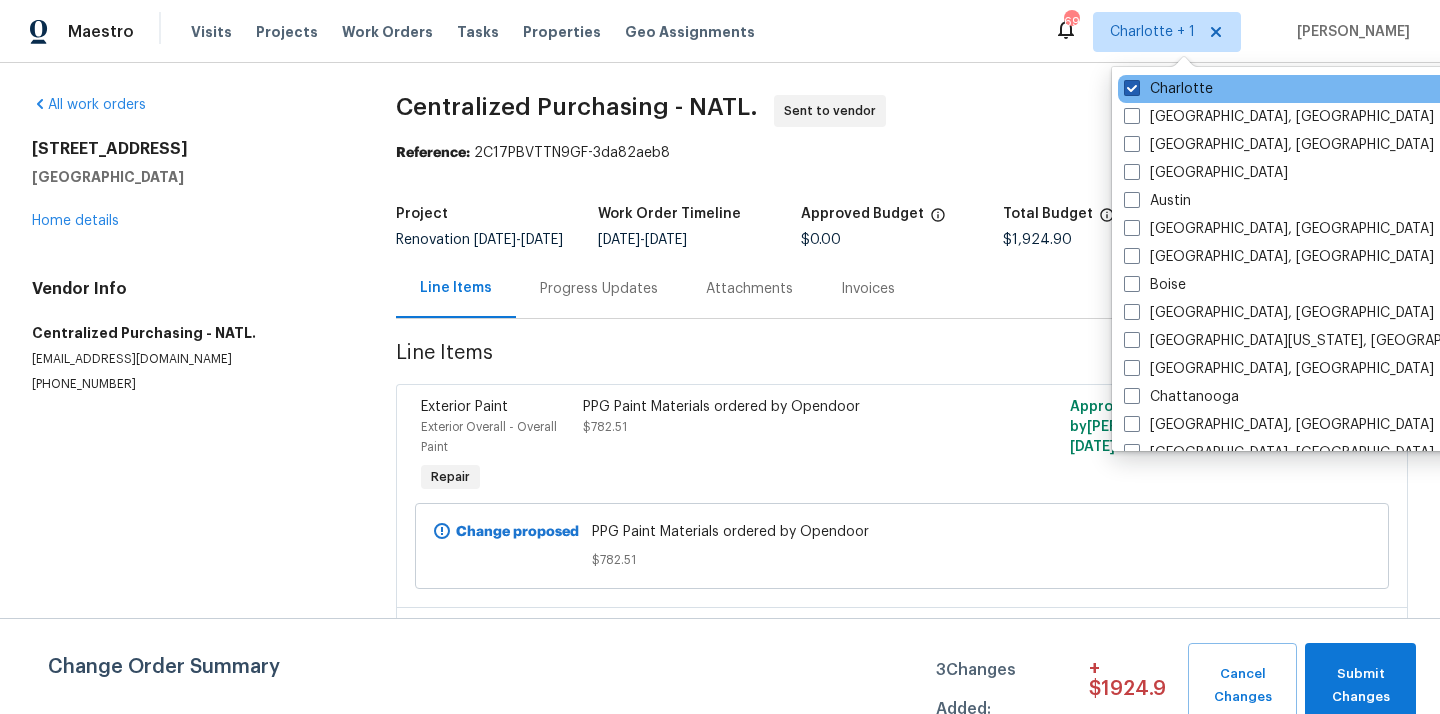 click on "Charlotte" at bounding box center [1168, 89] 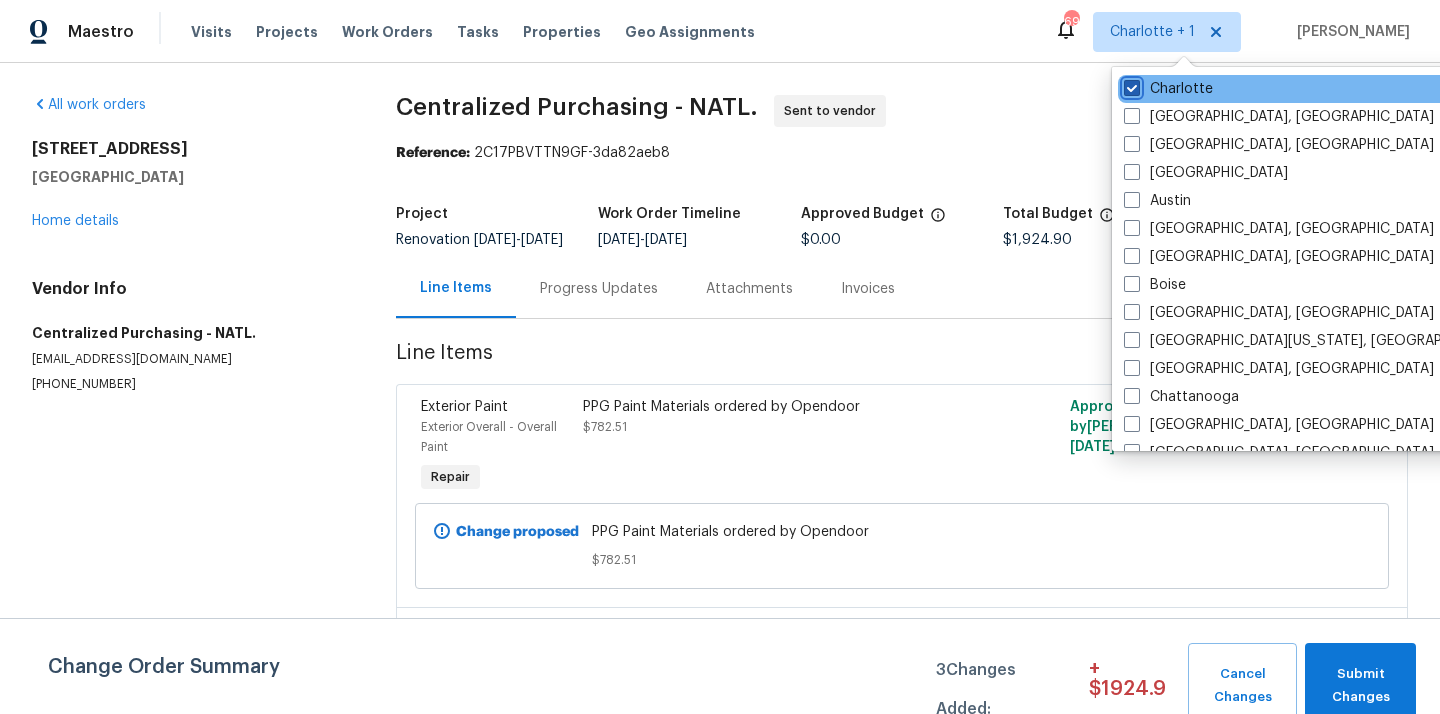 click on "Charlotte" at bounding box center (1130, 85) 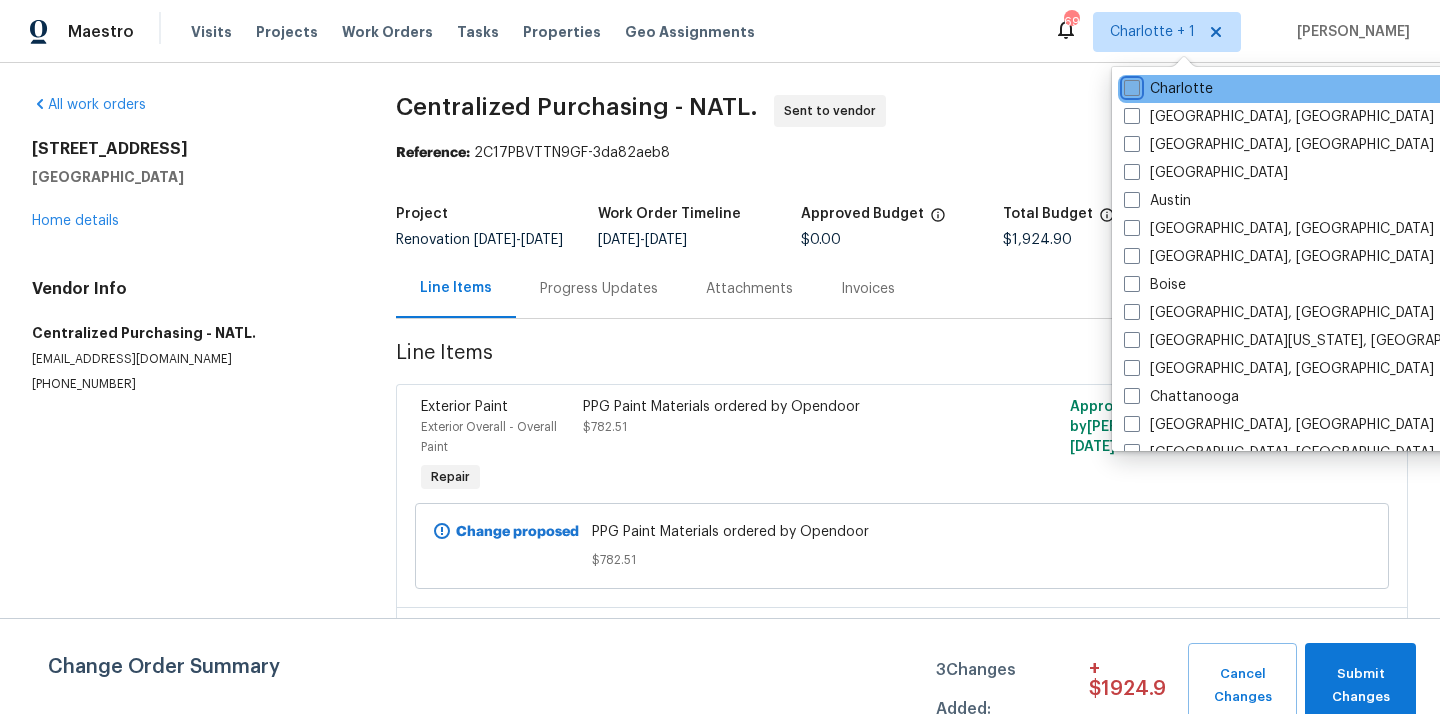 checkbox on "false" 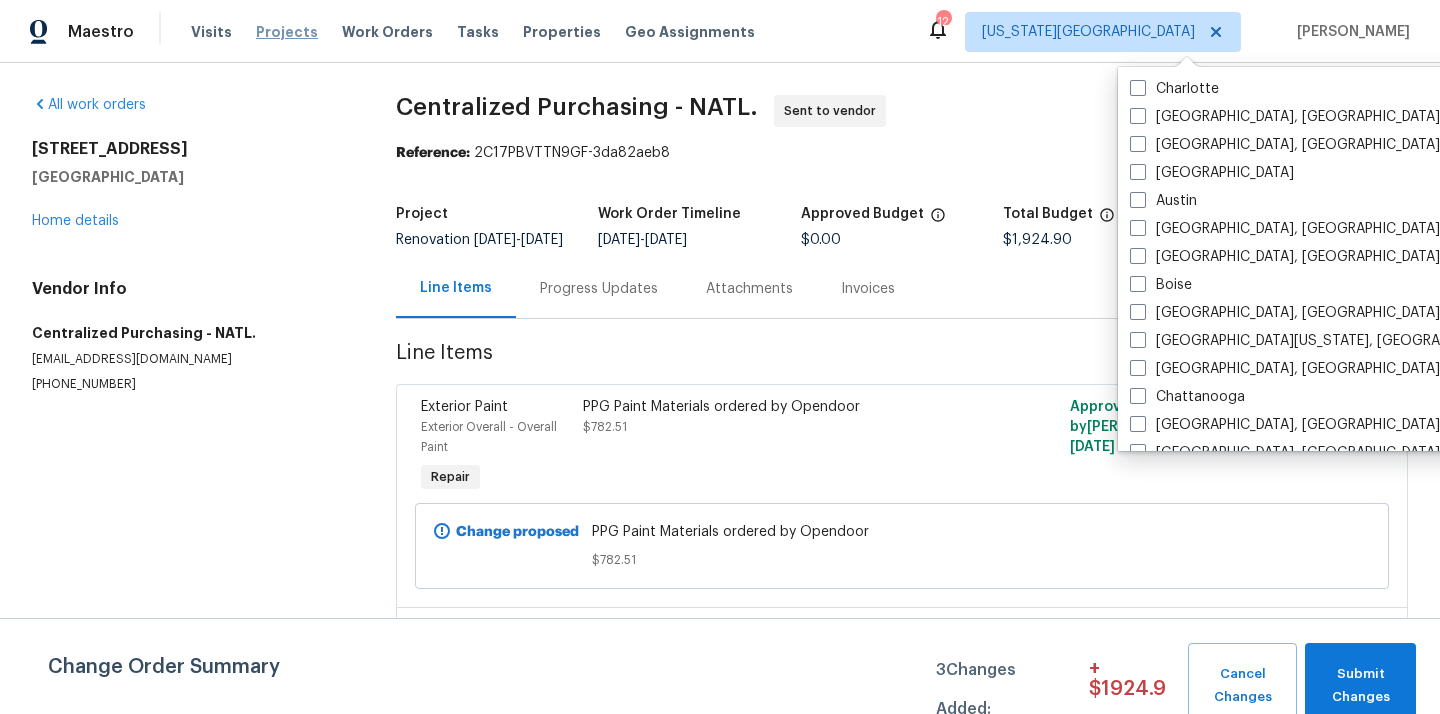 click on "Projects" at bounding box center (287, 32) 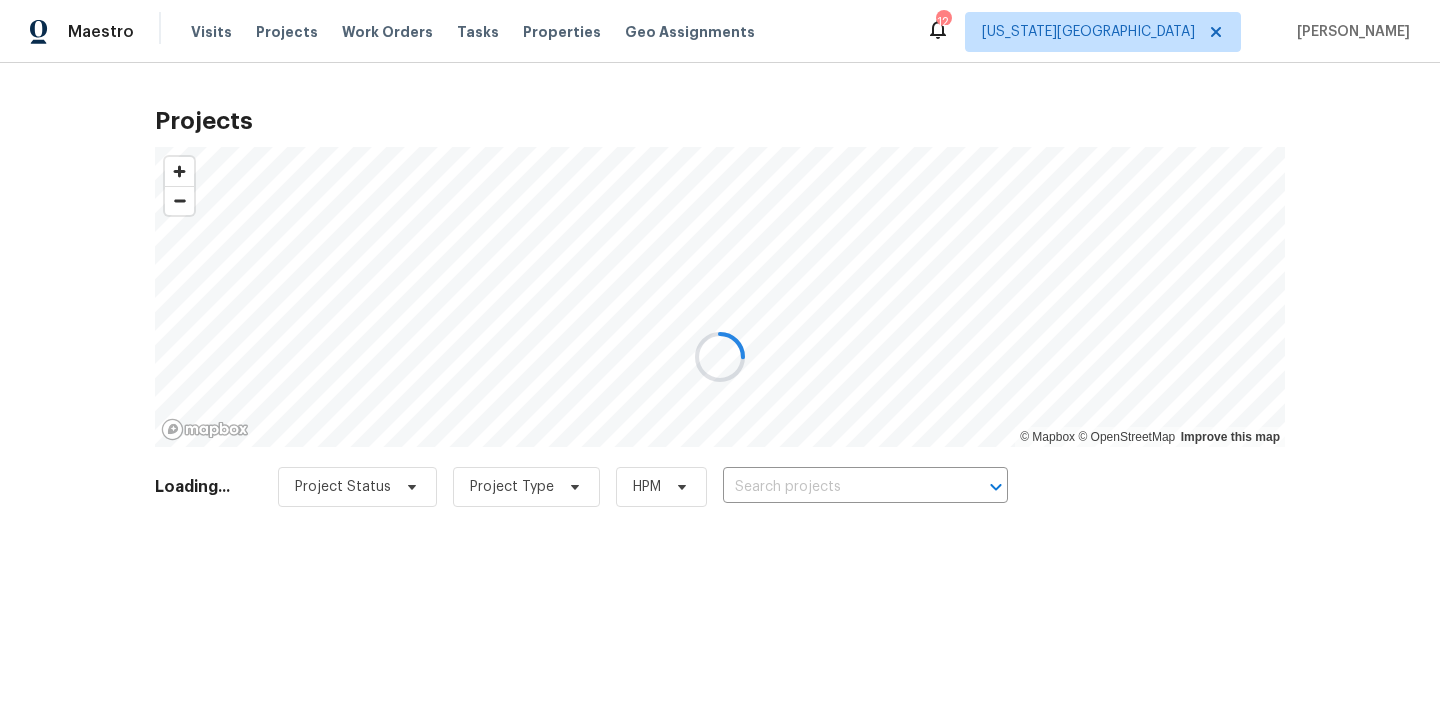 click at bounding box center [720, 357] 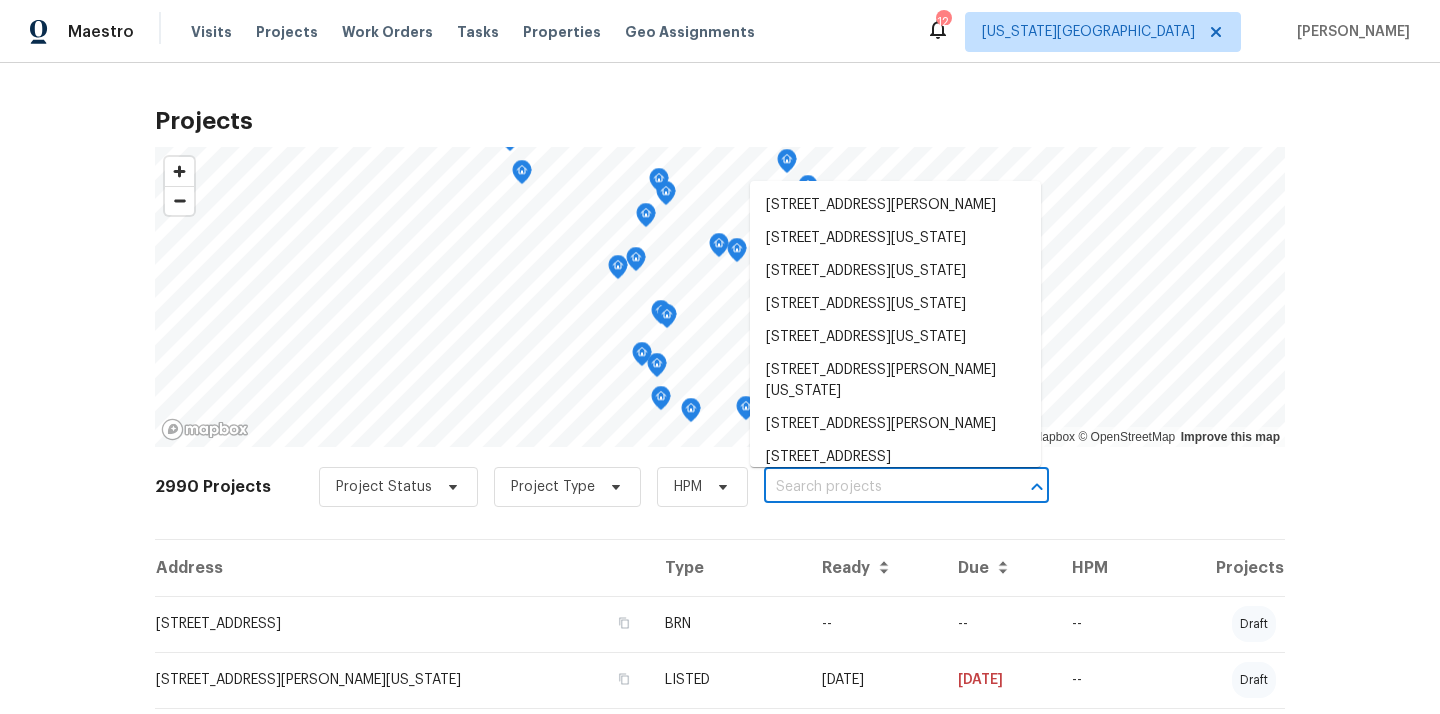 click at bounding box center [878, 487] 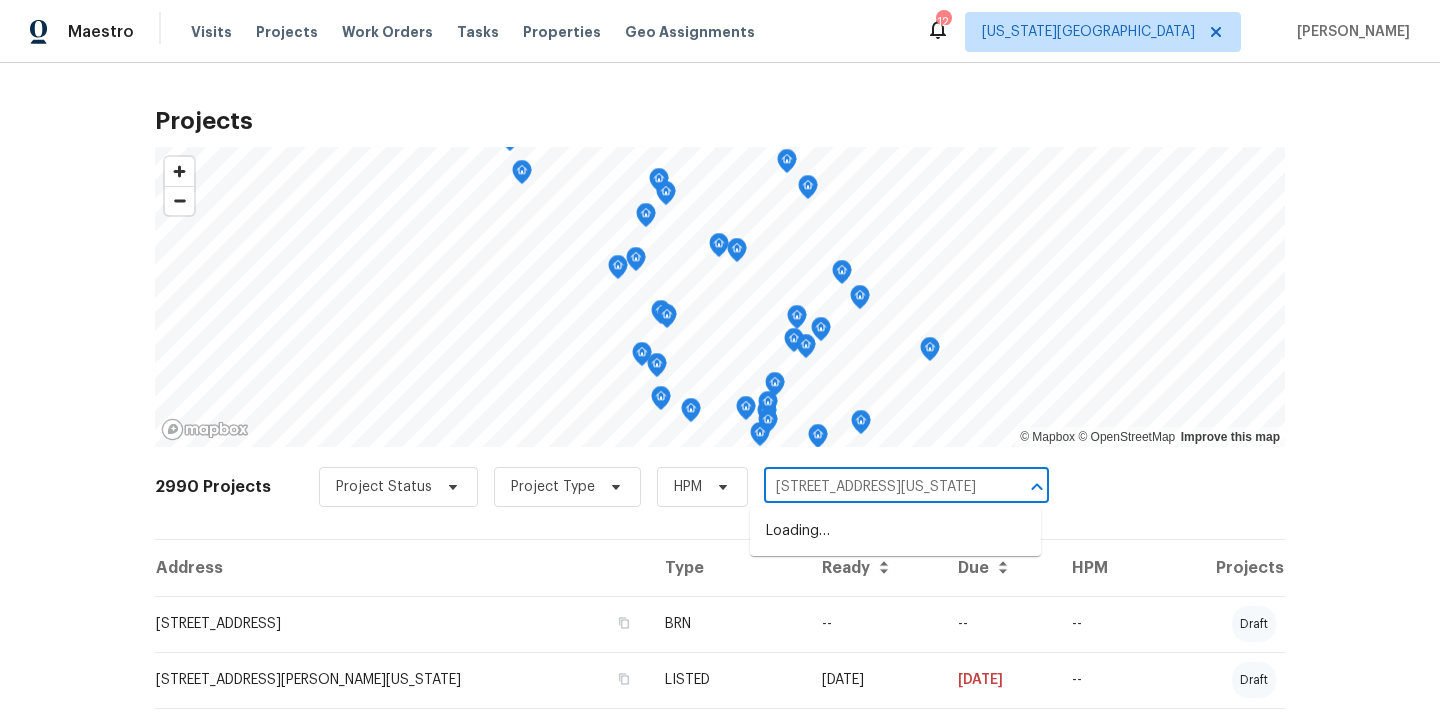 scroll, scrollTop: 0, scrollLeft: 44, axis: horizontal 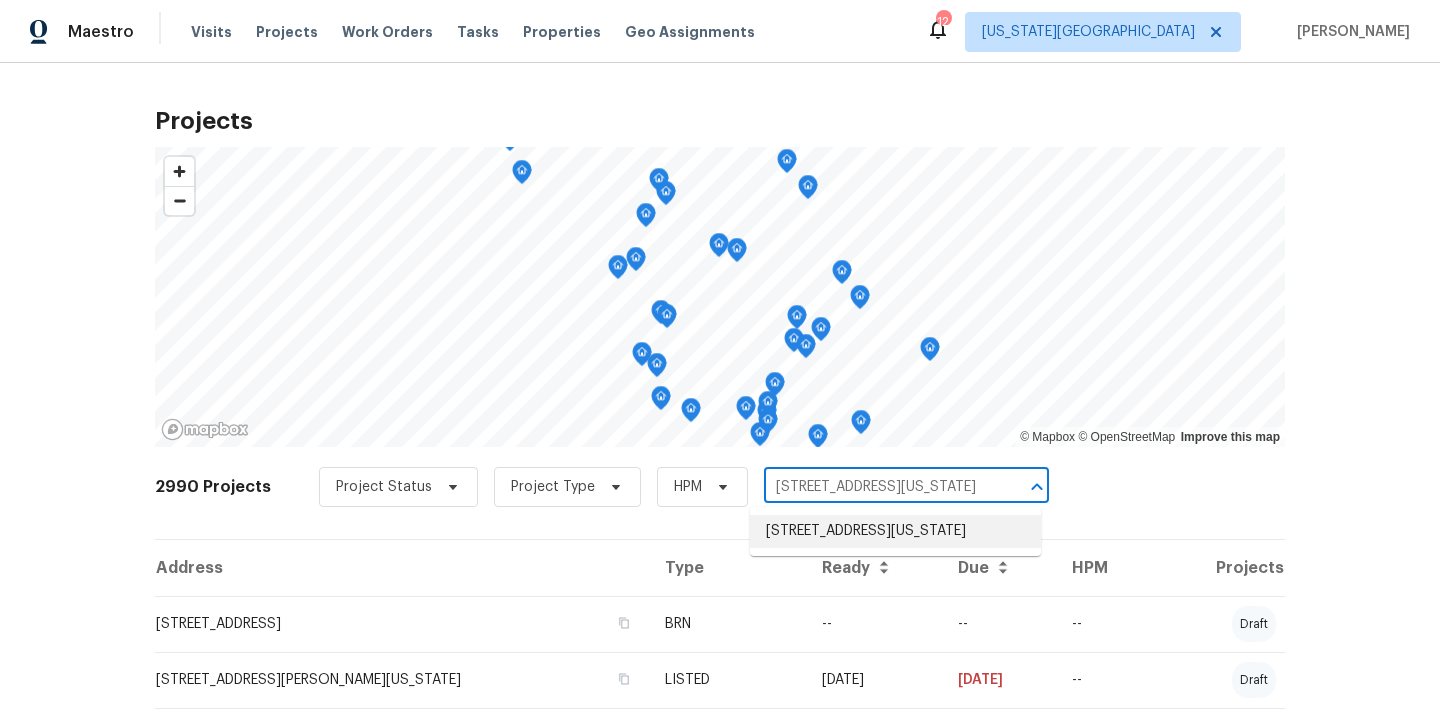 click on "6700 NW 50th St, Kansas City, MO 64151" at bounding box center (895, 531) 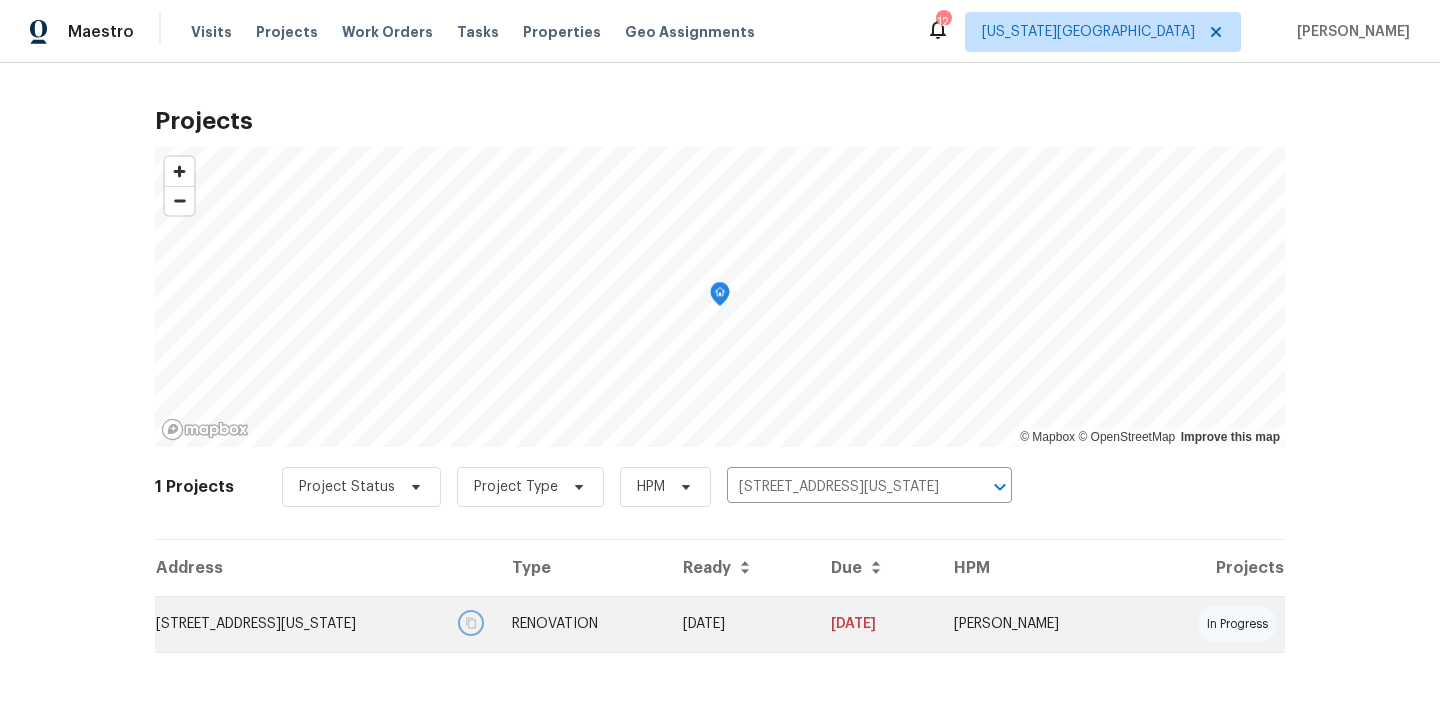 click 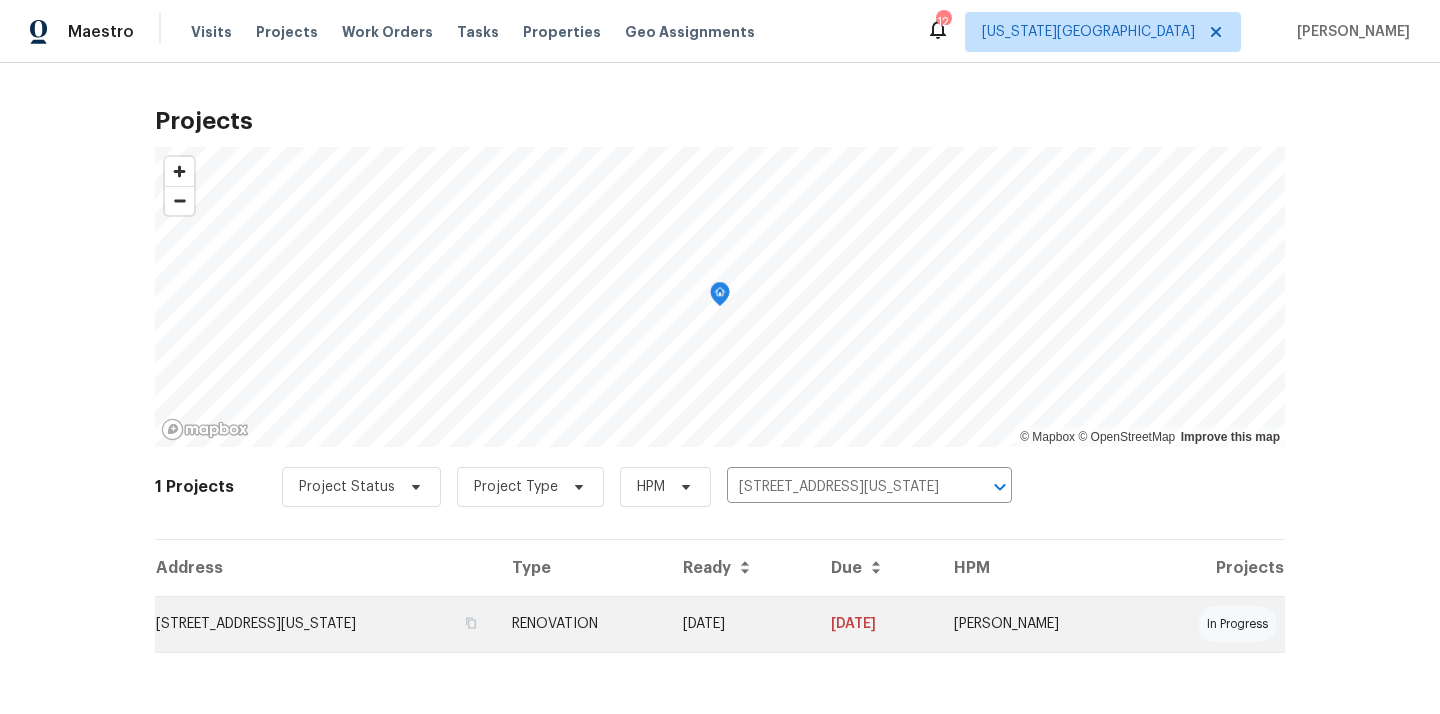 click on "6700 NW 50th St, Kansas City, MO 64151" at bounding box center (325, 624) 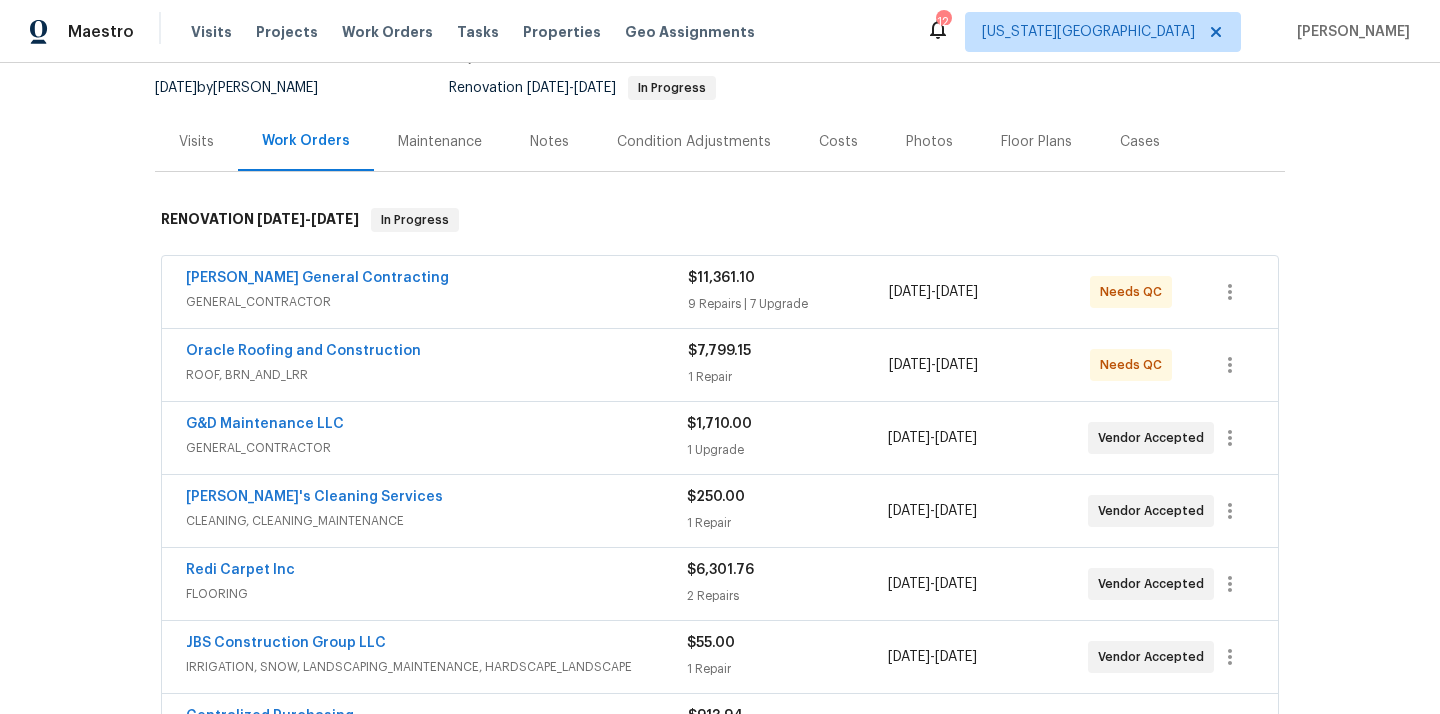 scroll, scrollTop: 195, scrollLeft: 0, axis: vertical 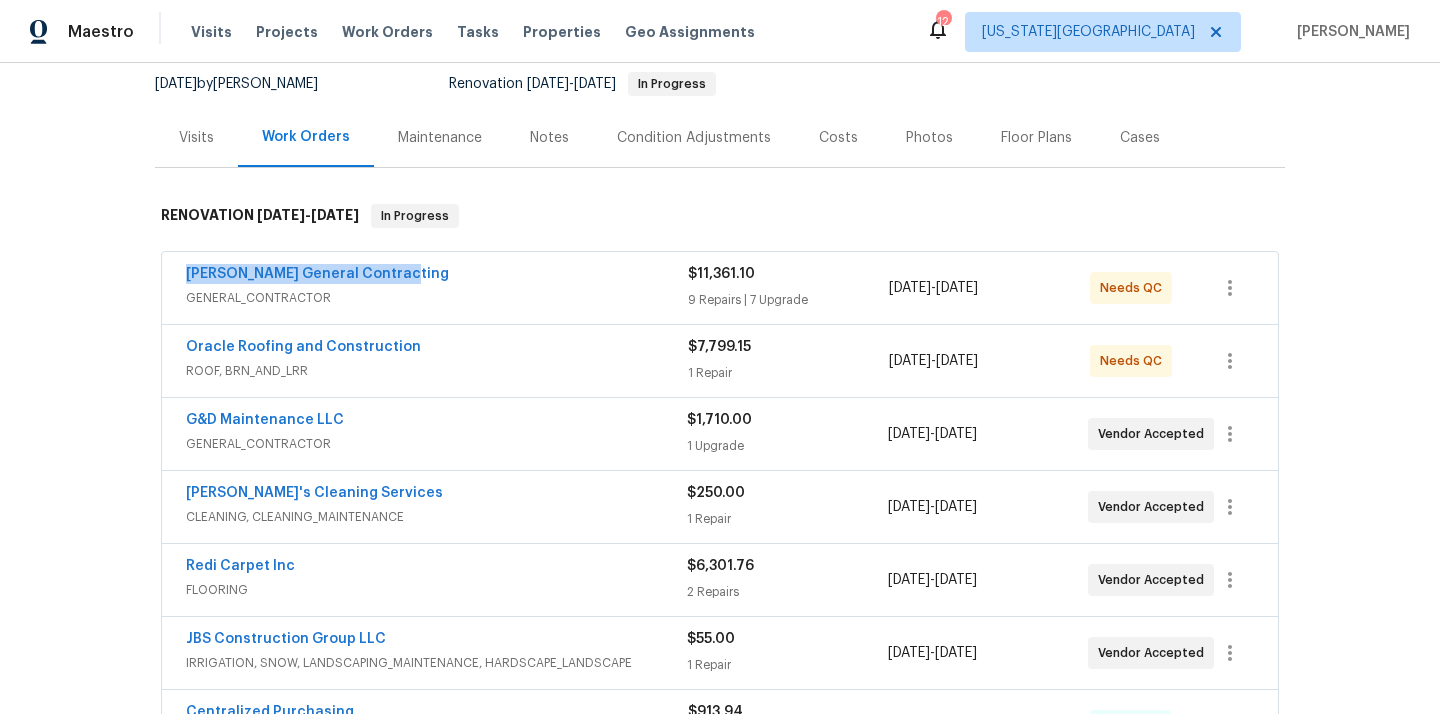 drag, startPoint x: 405, startPoint y: 280, endPoint x: 173, endPoint y: 273, distance: 232.10558 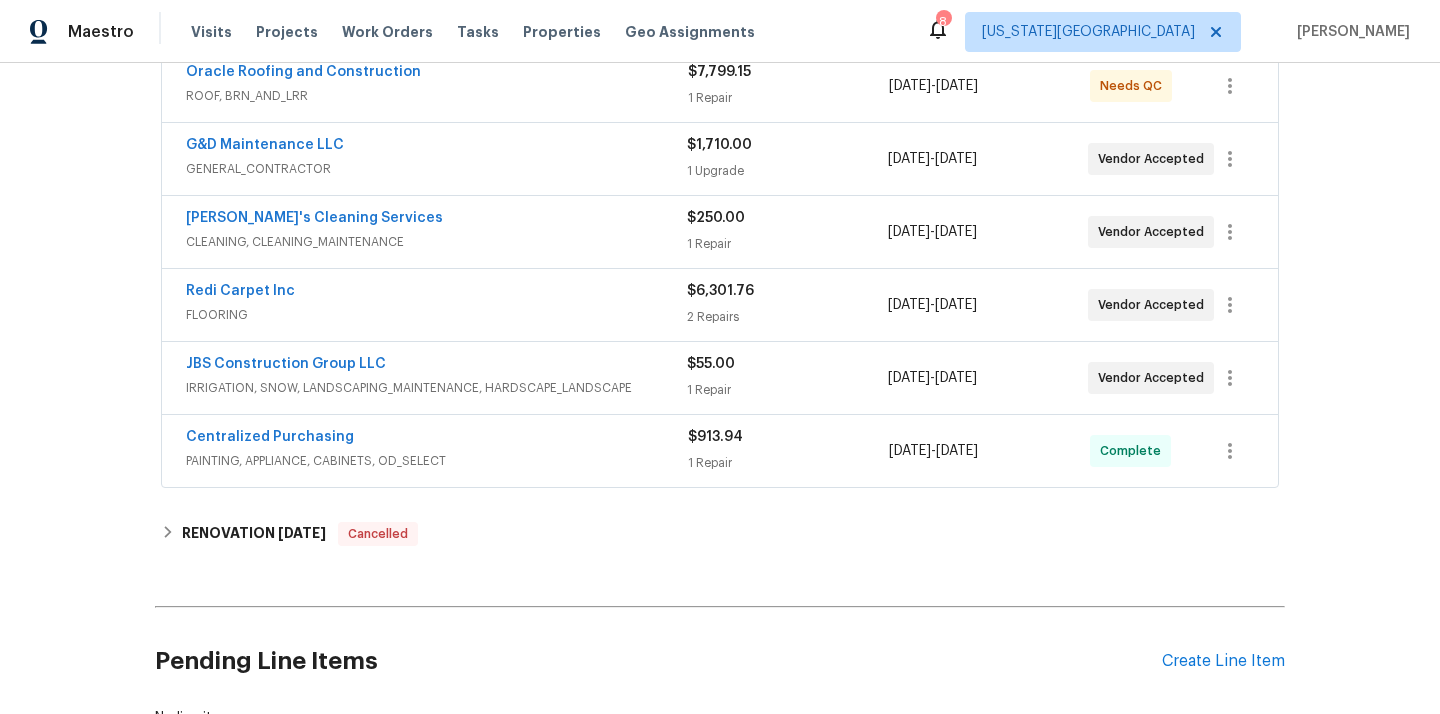 scroll, scrollTop: 620, scrollLeft: 0, axis: vertical 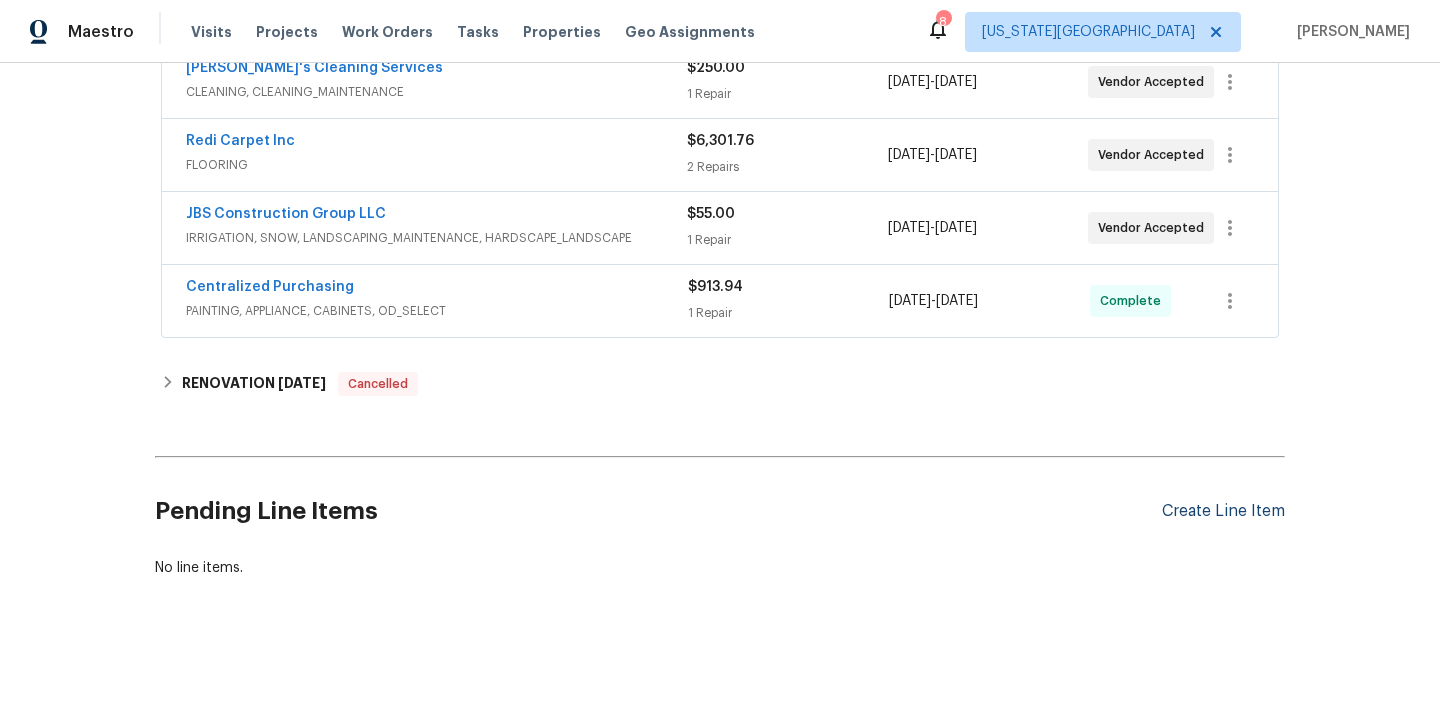 click on "Create Line Item" at bounding box center [1223, 511] 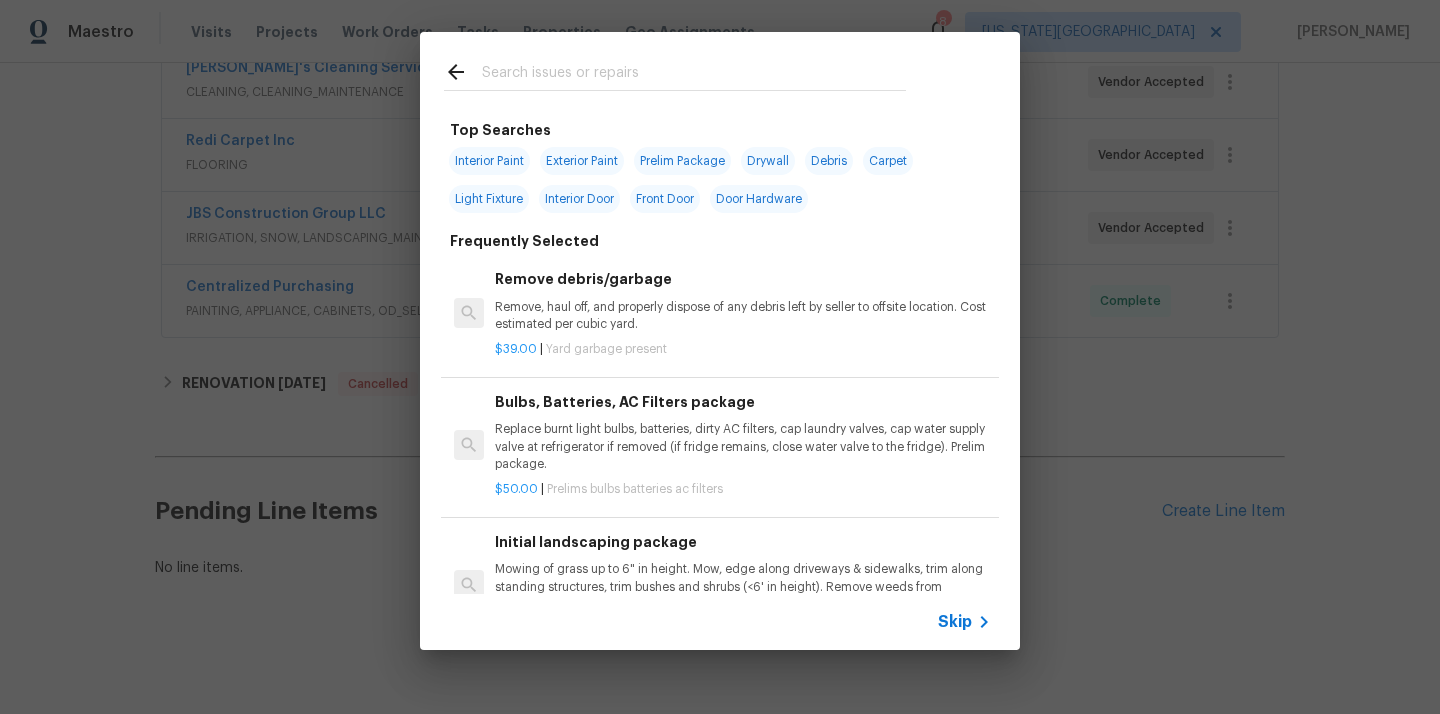 click at bounding box center [694, 75] 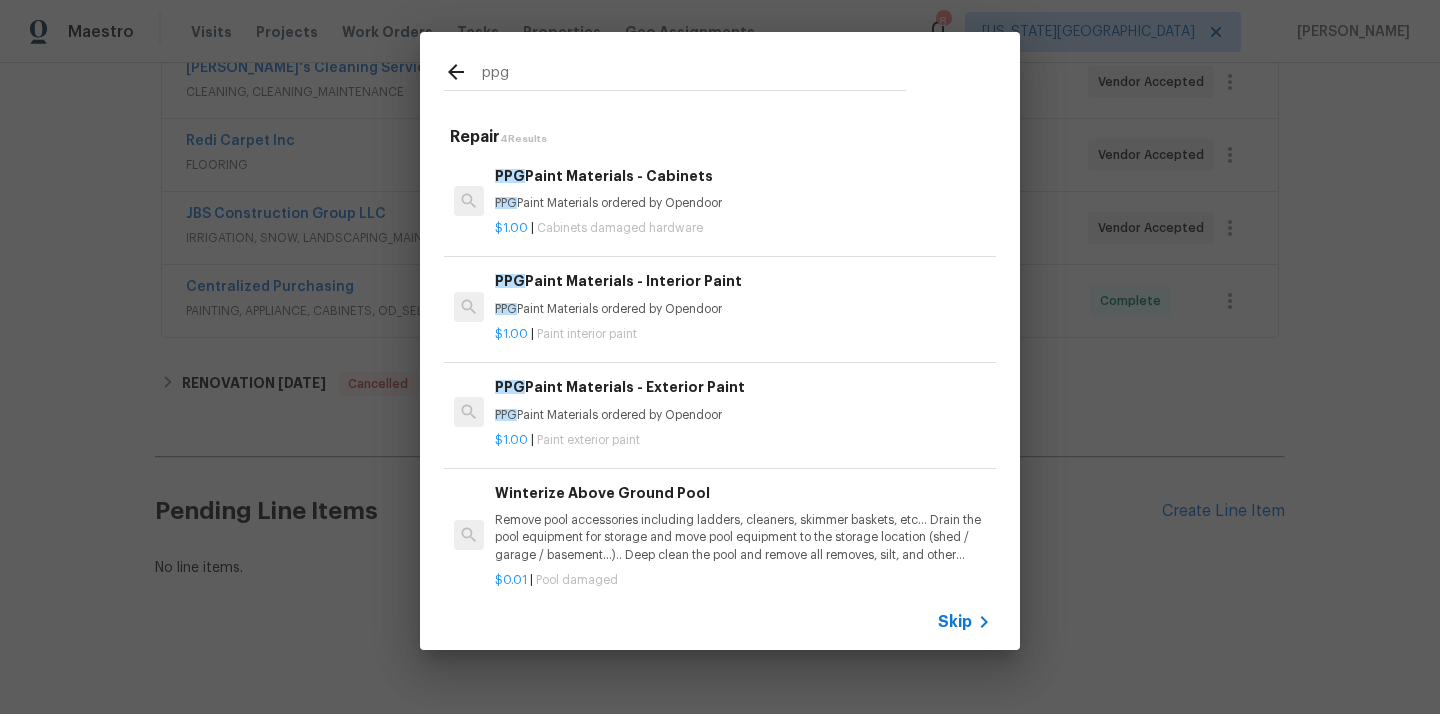 type on "ppg" 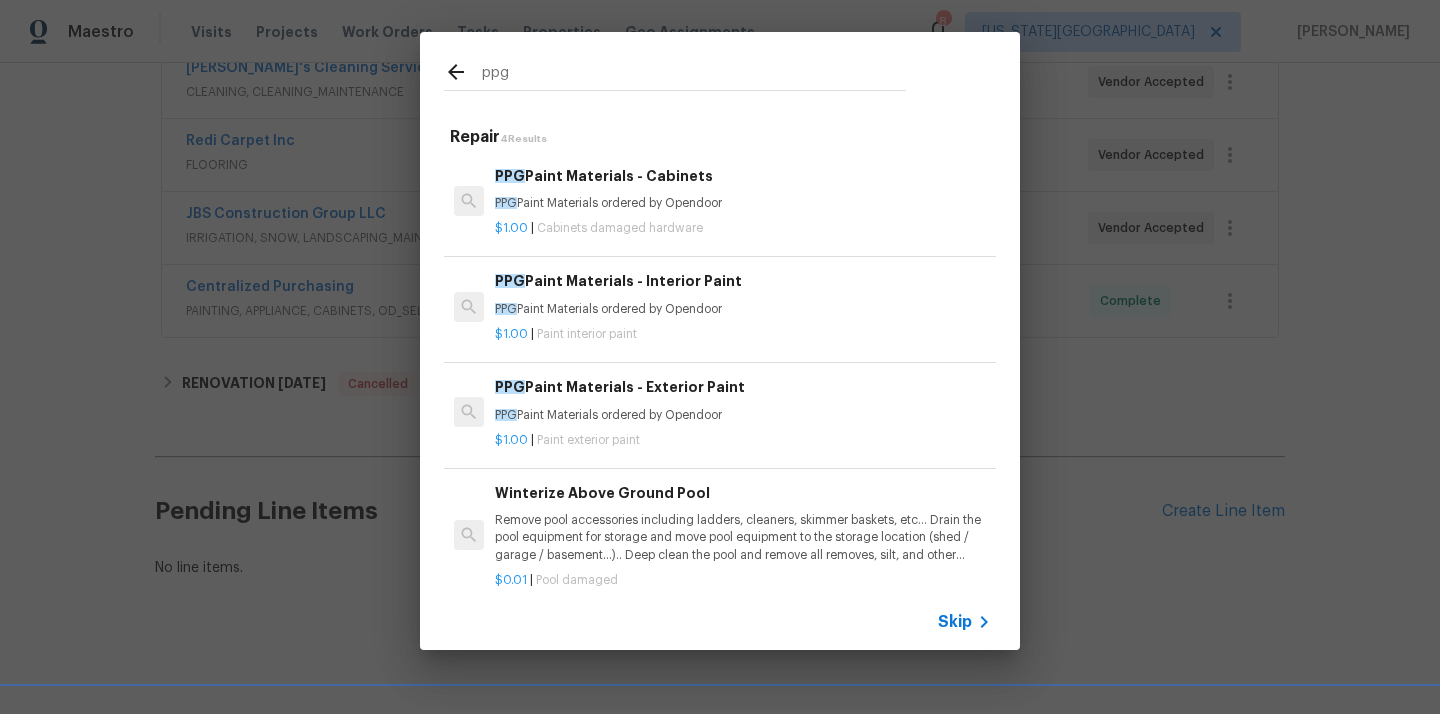 click on "PPG  Paint Materials ordered by Opendoor" at bounding box center (743, 309) 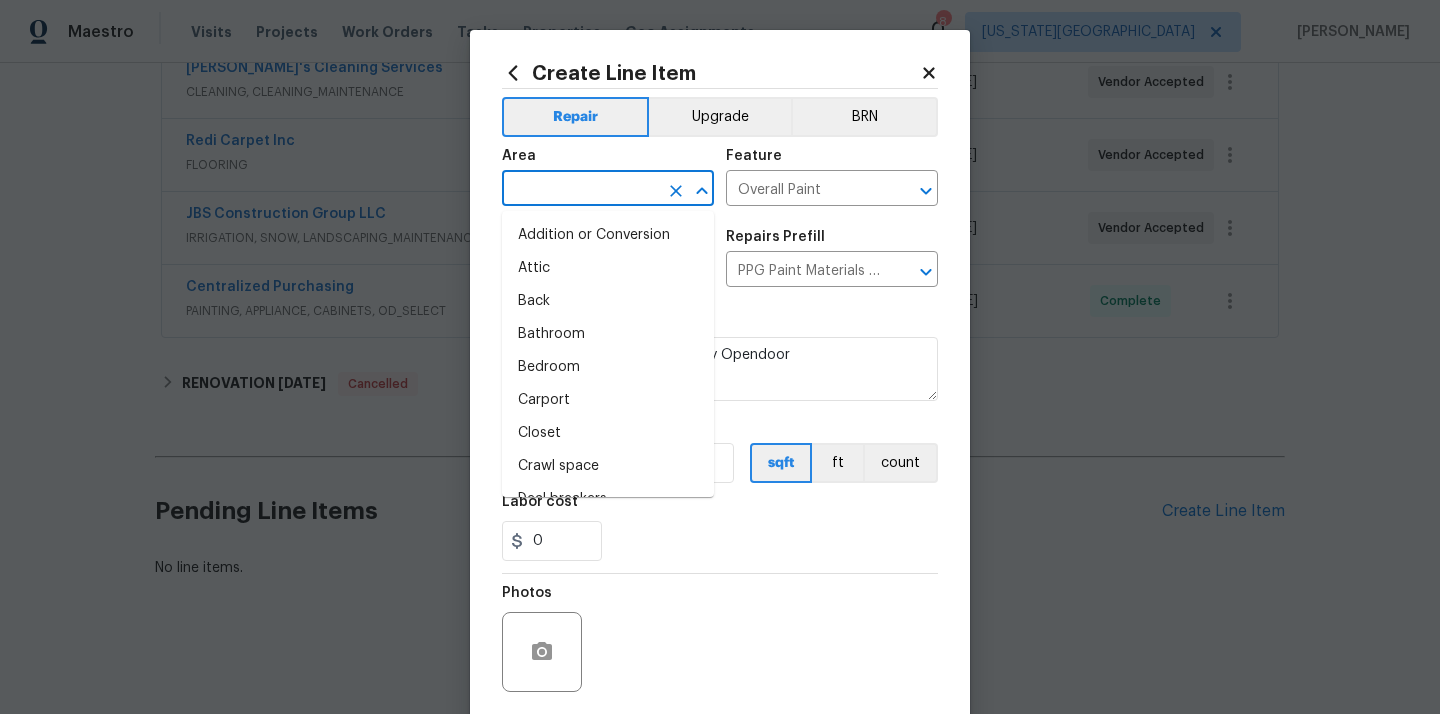 click at bounding box center [580, 190] 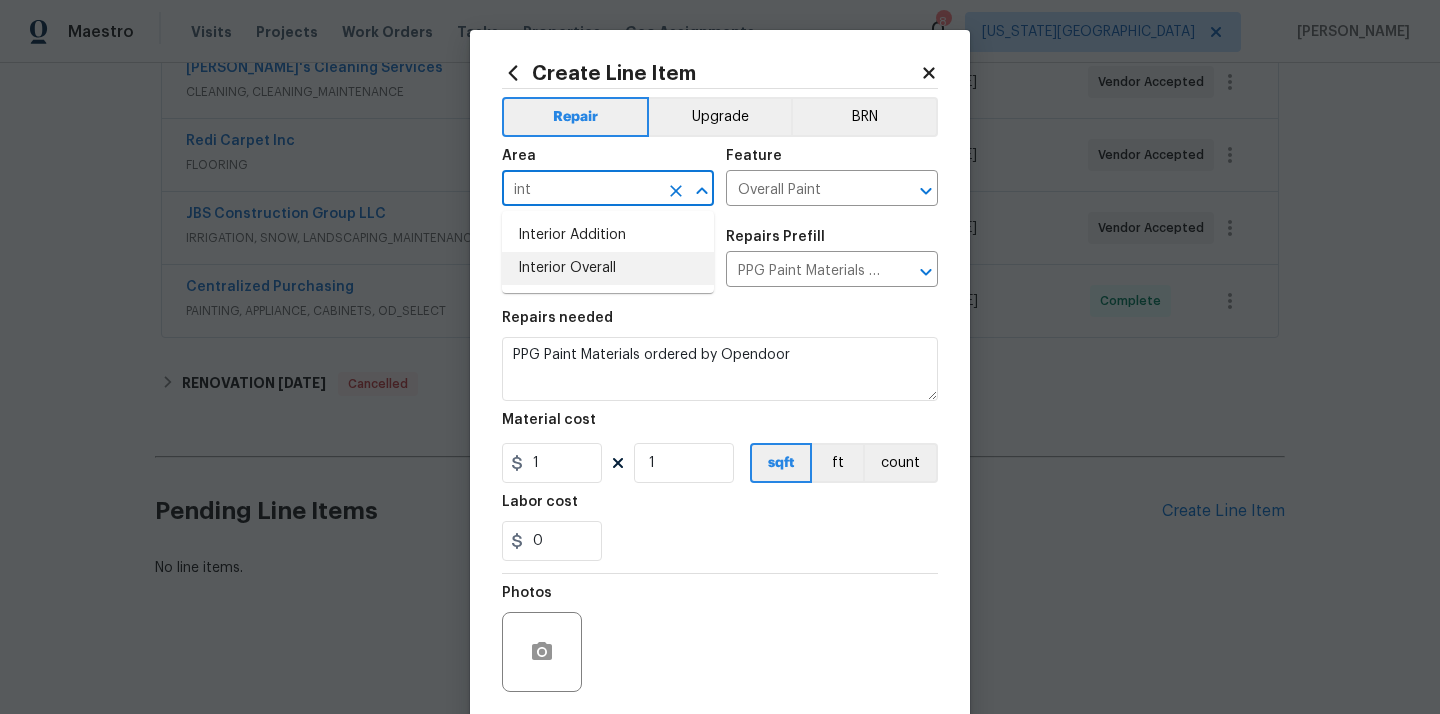 click on "Interior Overall" at bounding box center (608, 268) 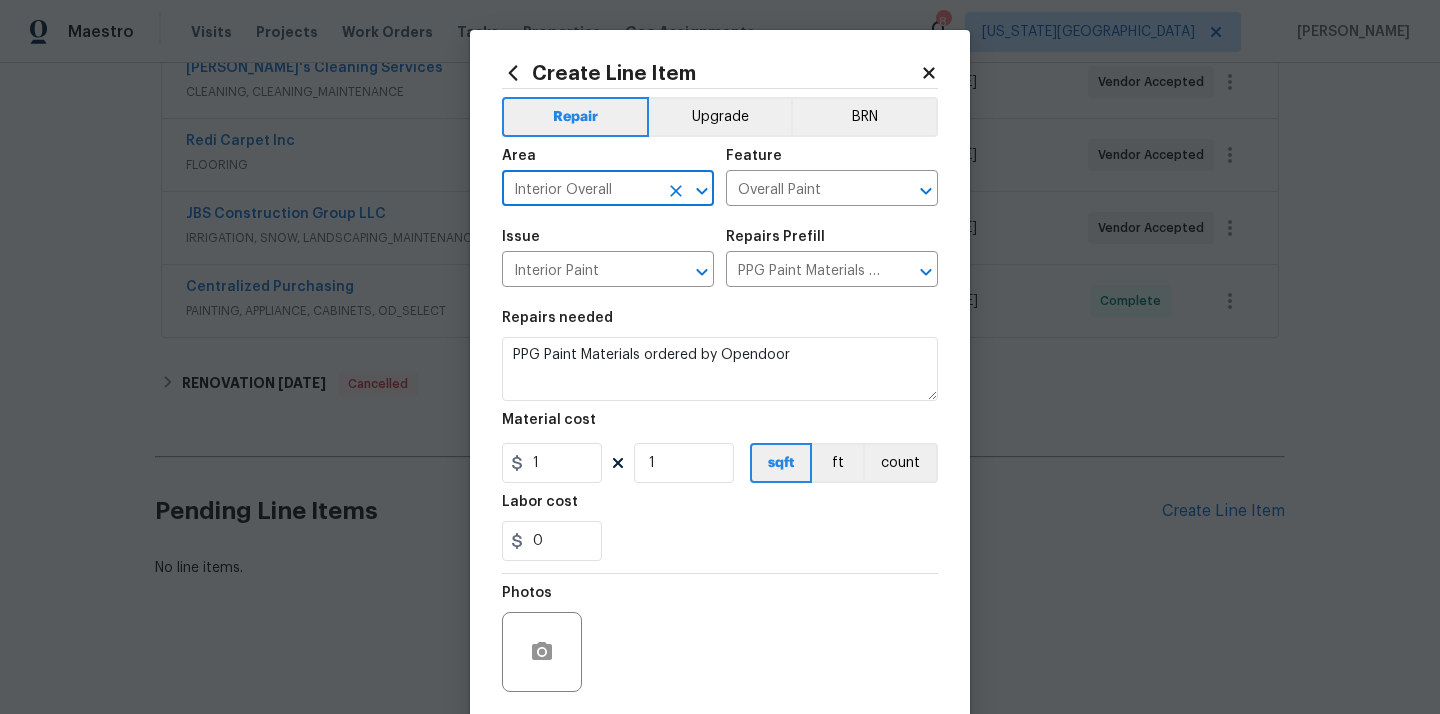 type on "Interior Overall" 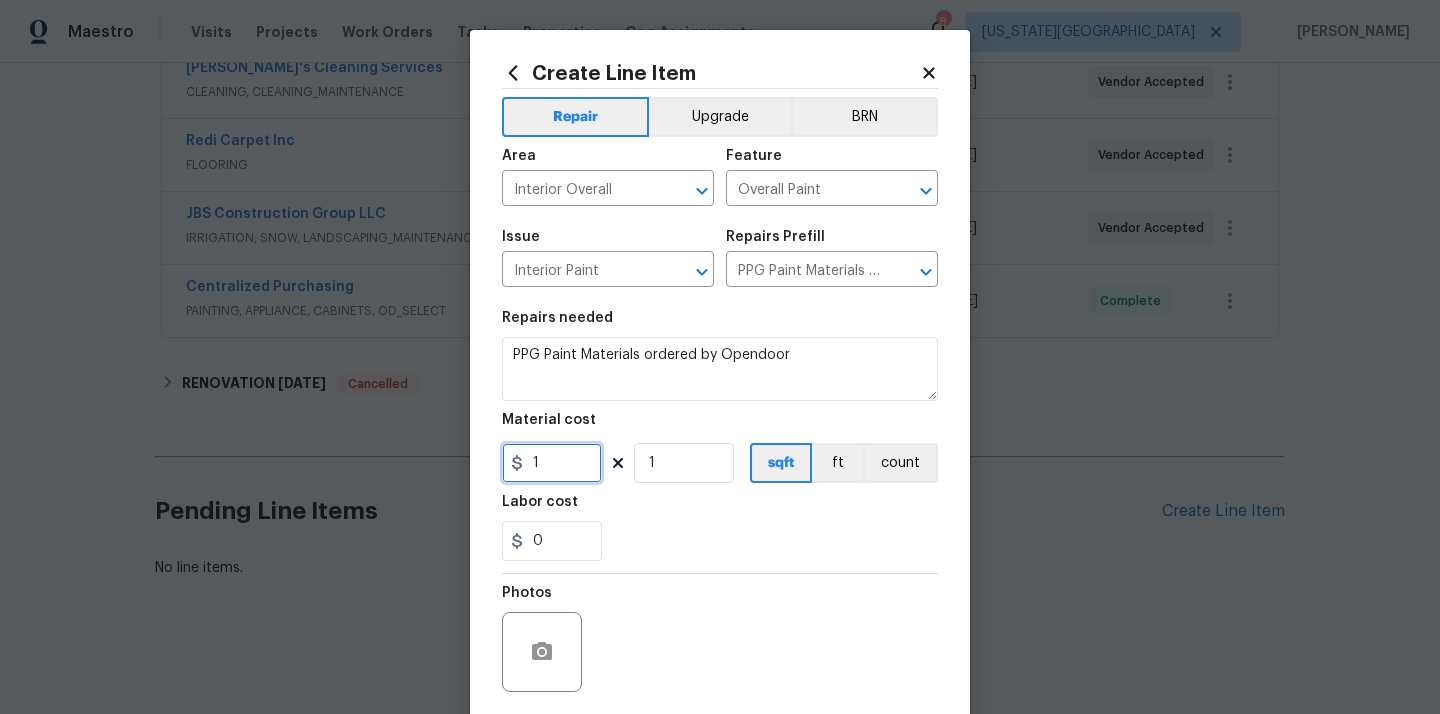 drag, startPoint x: 549, startPoint y: 467, endPoint x: 493, endPoint y: 467, distance: 56 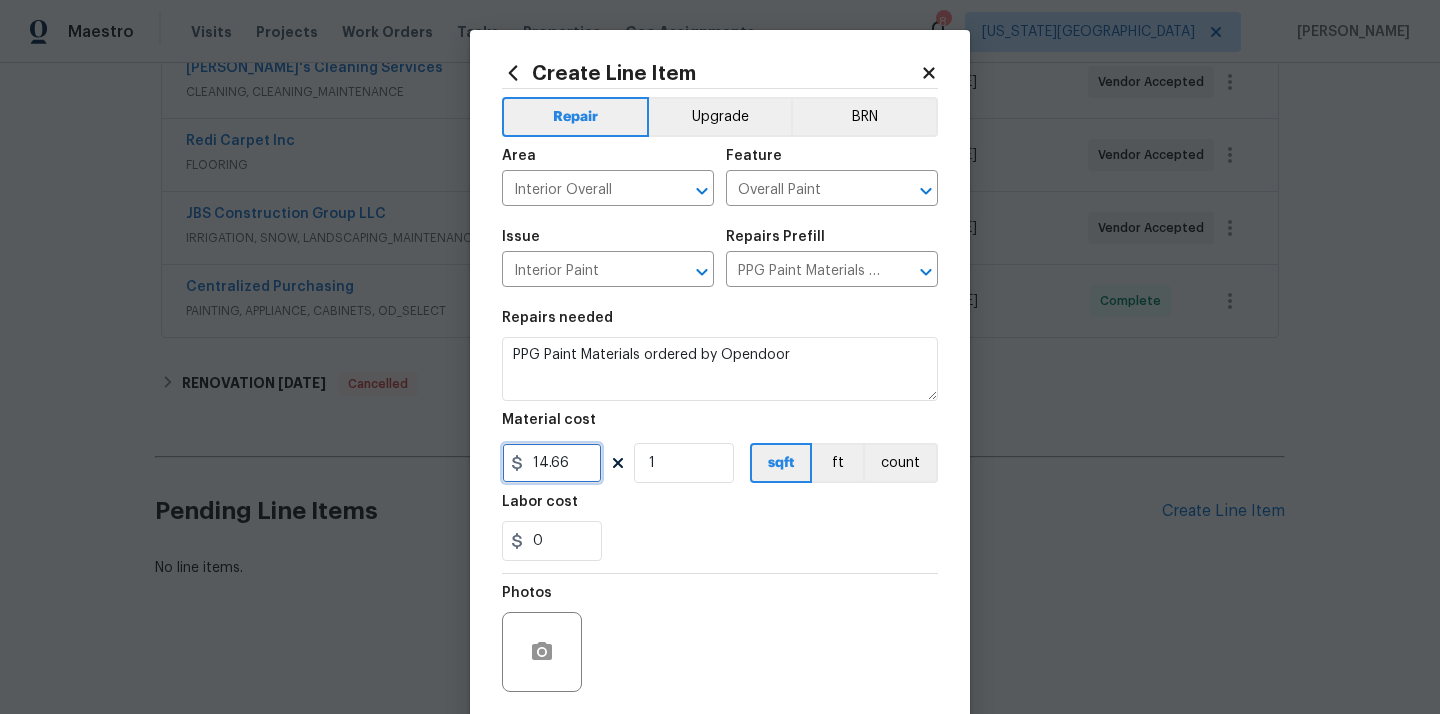 type on "14.66" 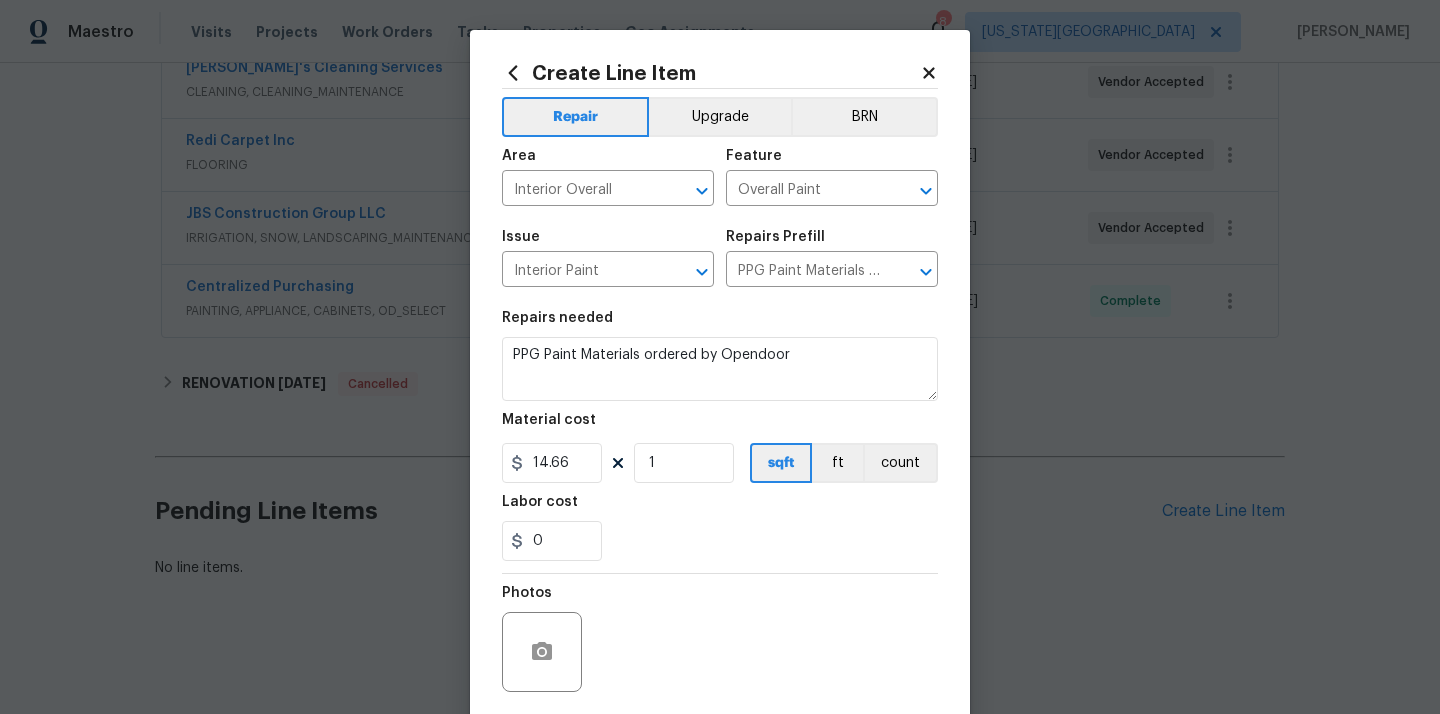 click on "Repairs needed PPG Paint Materials ordered by Opendoor Material cost 14.66 1 sqft ft count Labor cost 0" at bounding box center (720, 436) 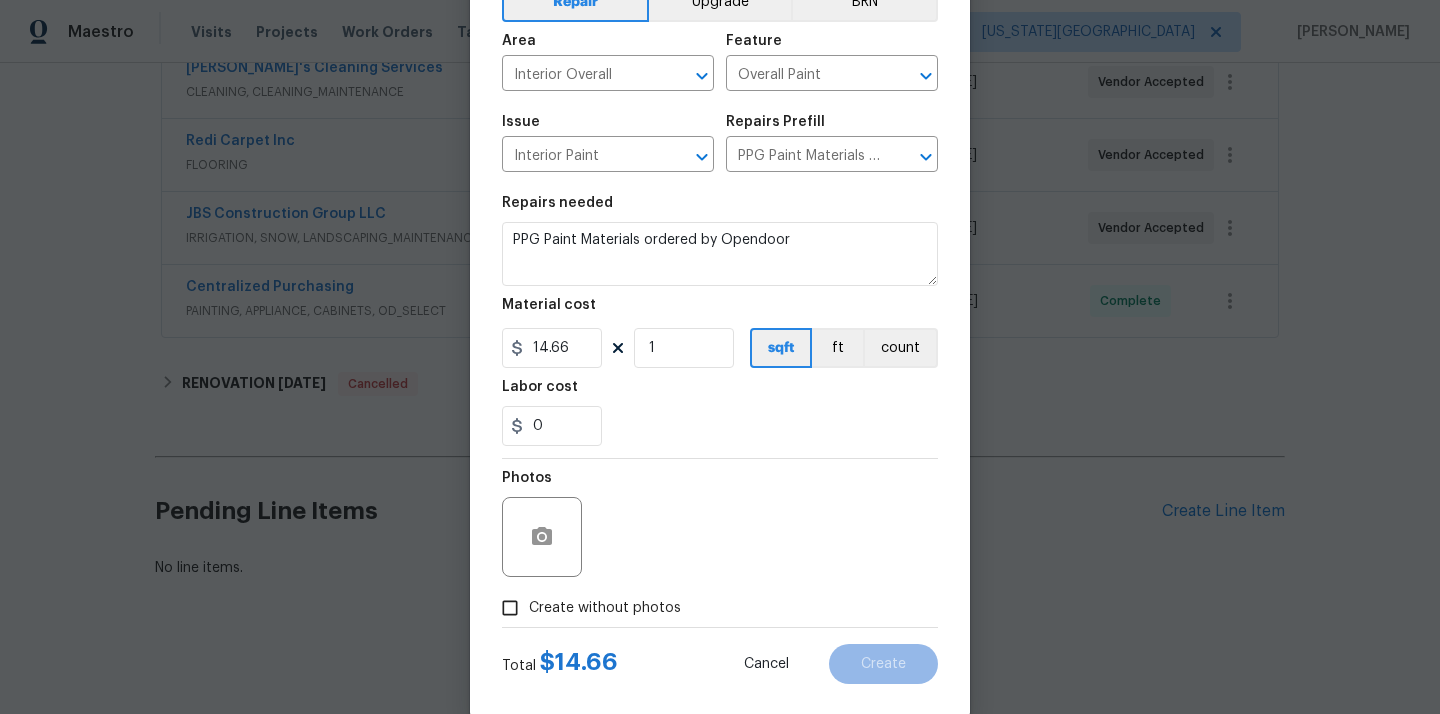 scroll, scrollTop: 148, scrollLeft: 0, axis: vertical 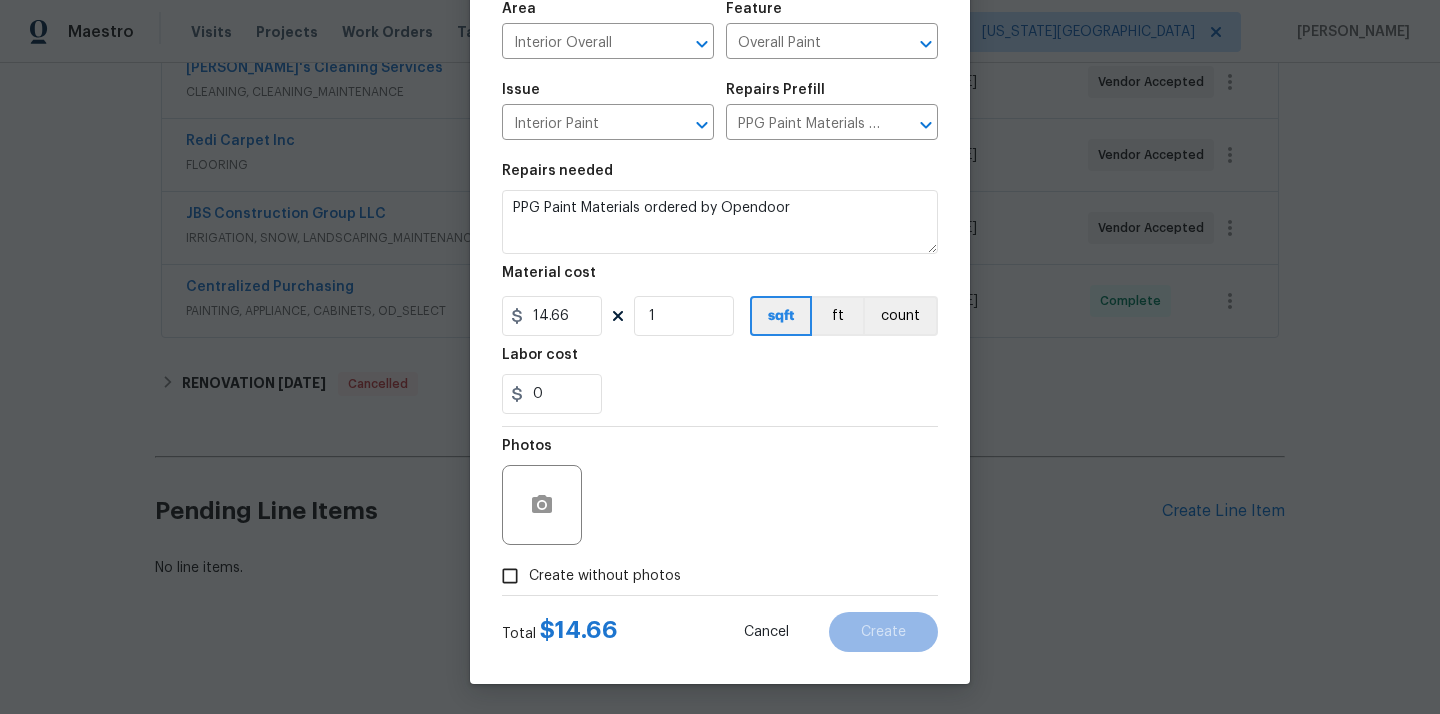 click on "Create without photos" at bounding box center [586, 576] 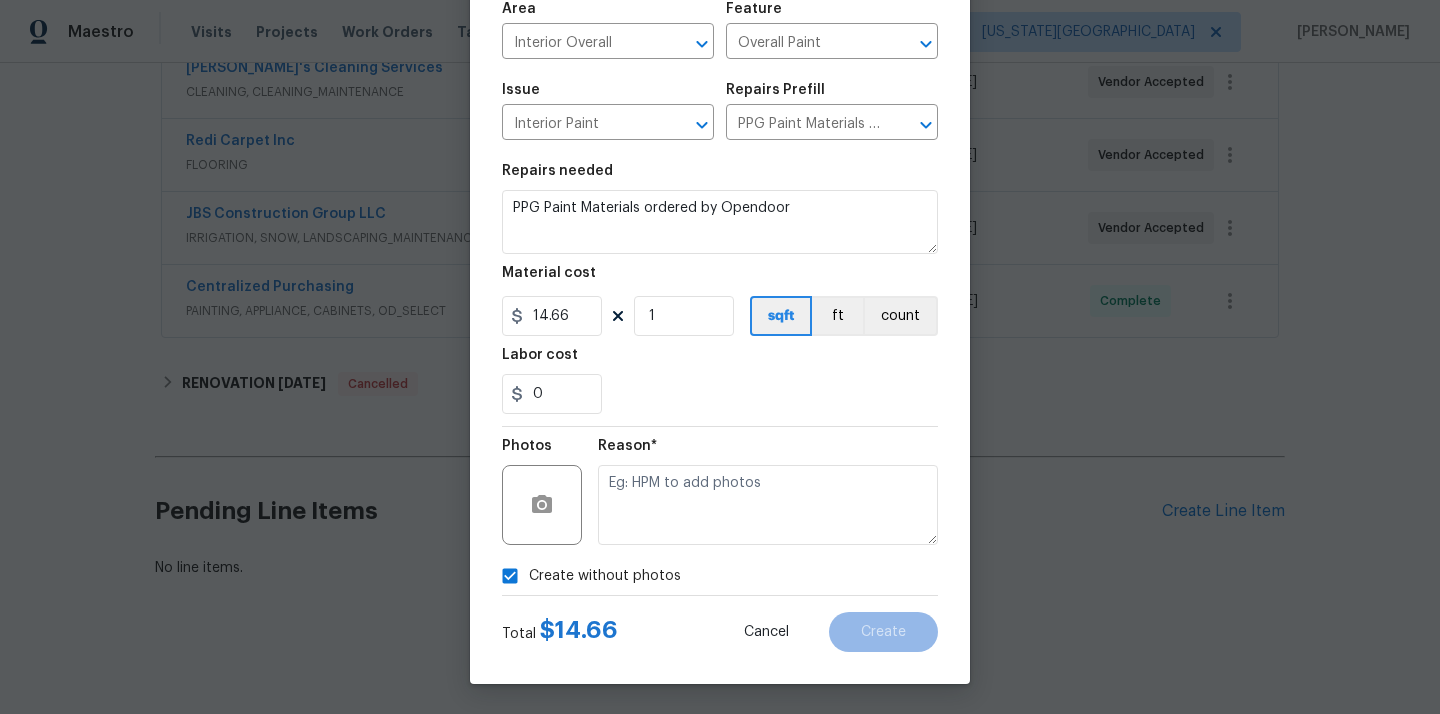 click on "Reason*" at bounding box center [768, 452] 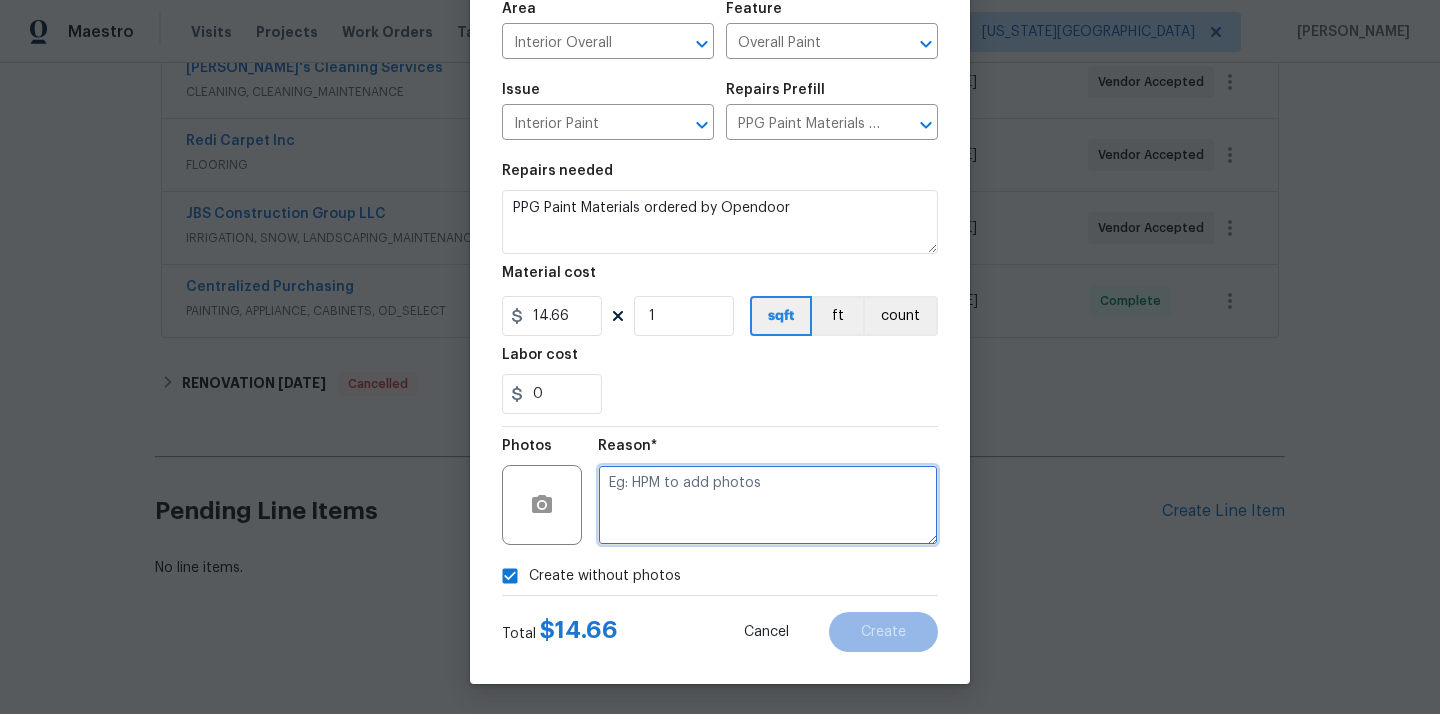 click at bounding box center (768, 505) 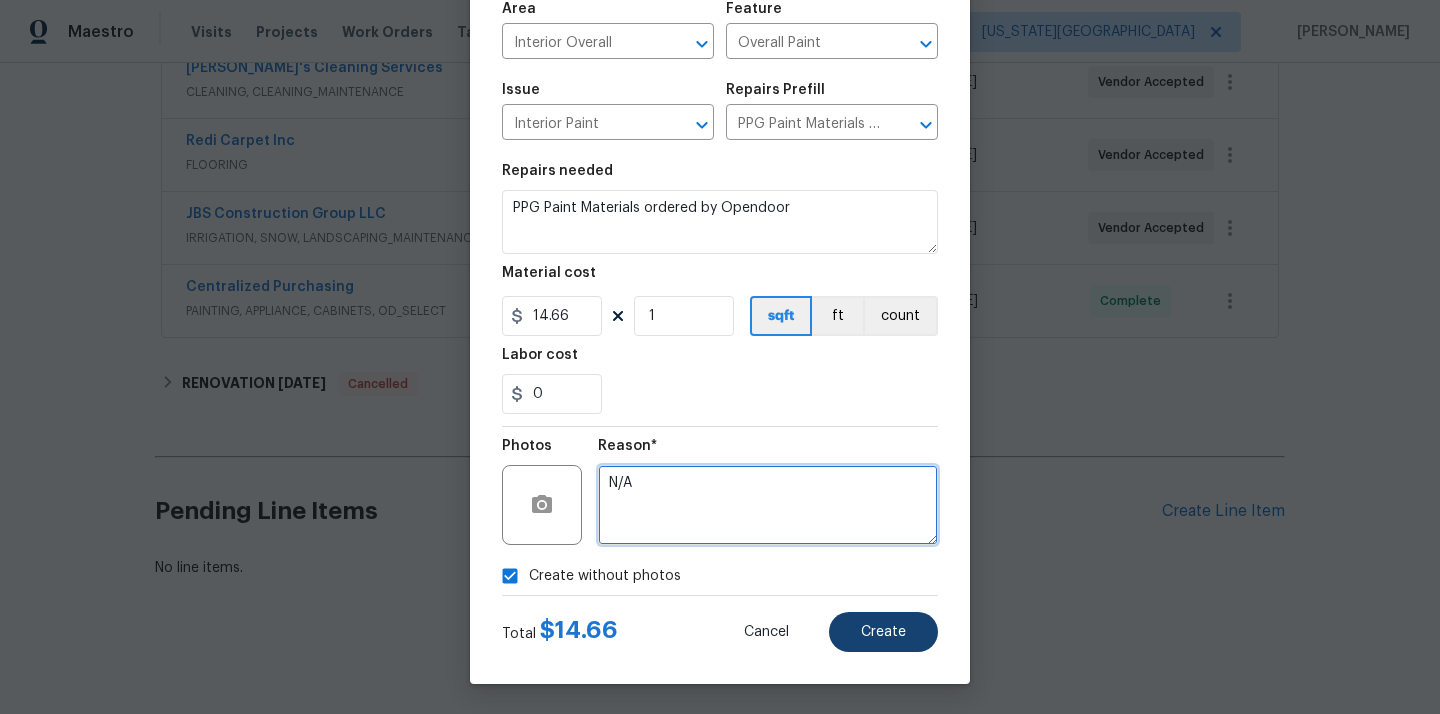 type on "N/A" 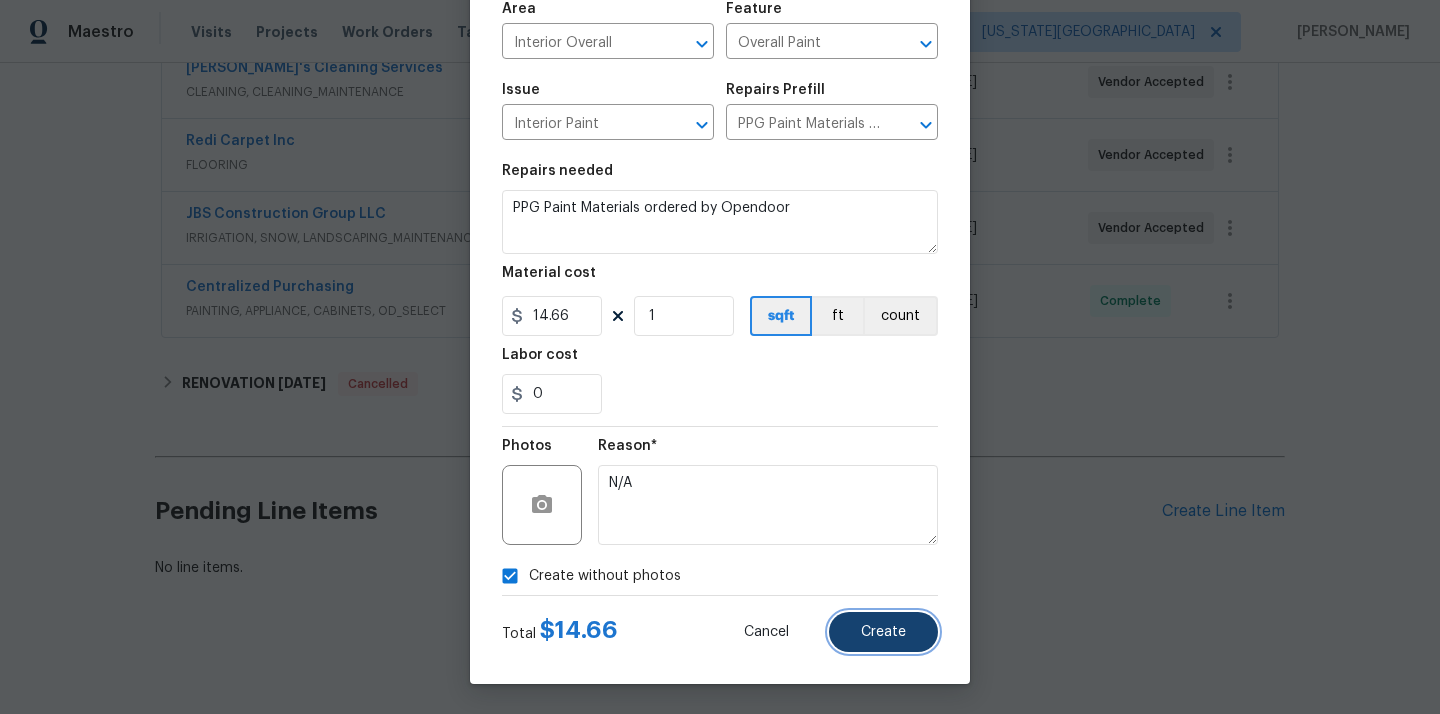 click on "Create" at bounding box center (883, 632) 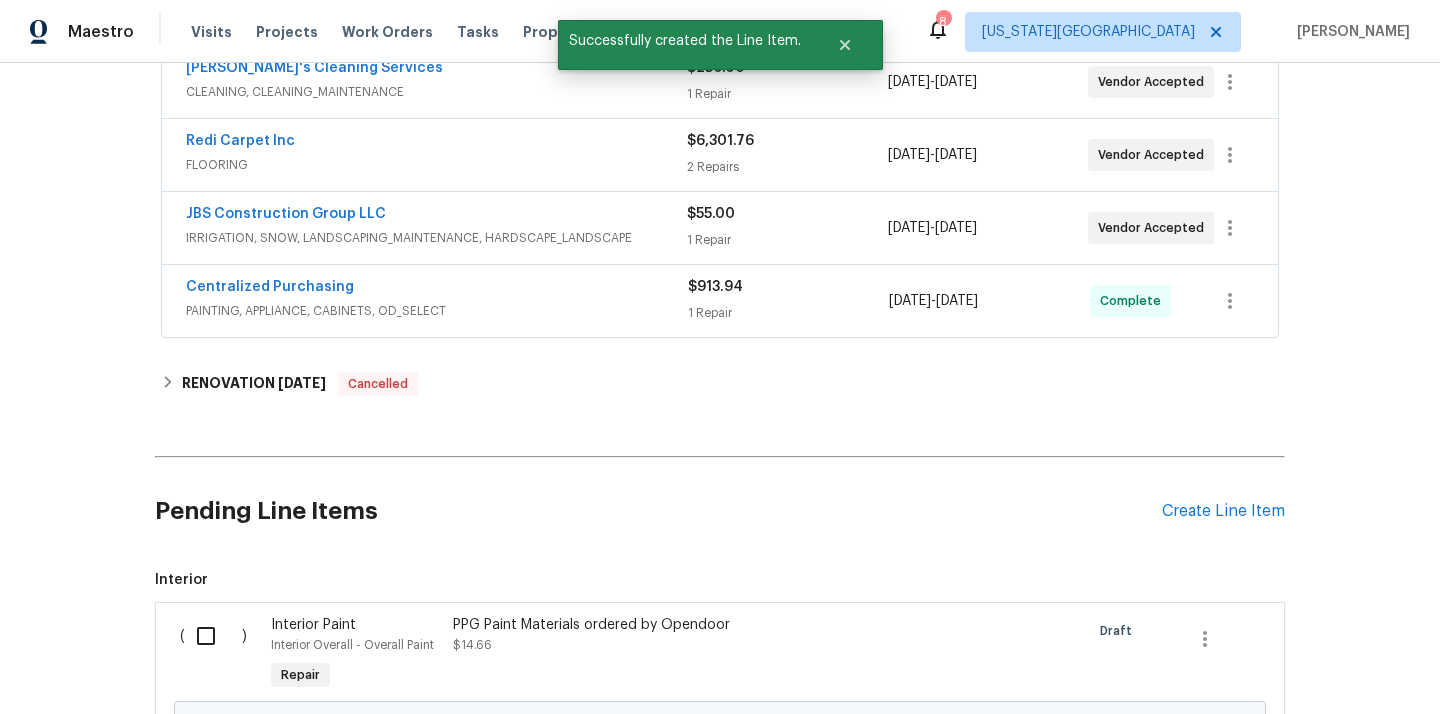 click at bounding box center [213, 636] 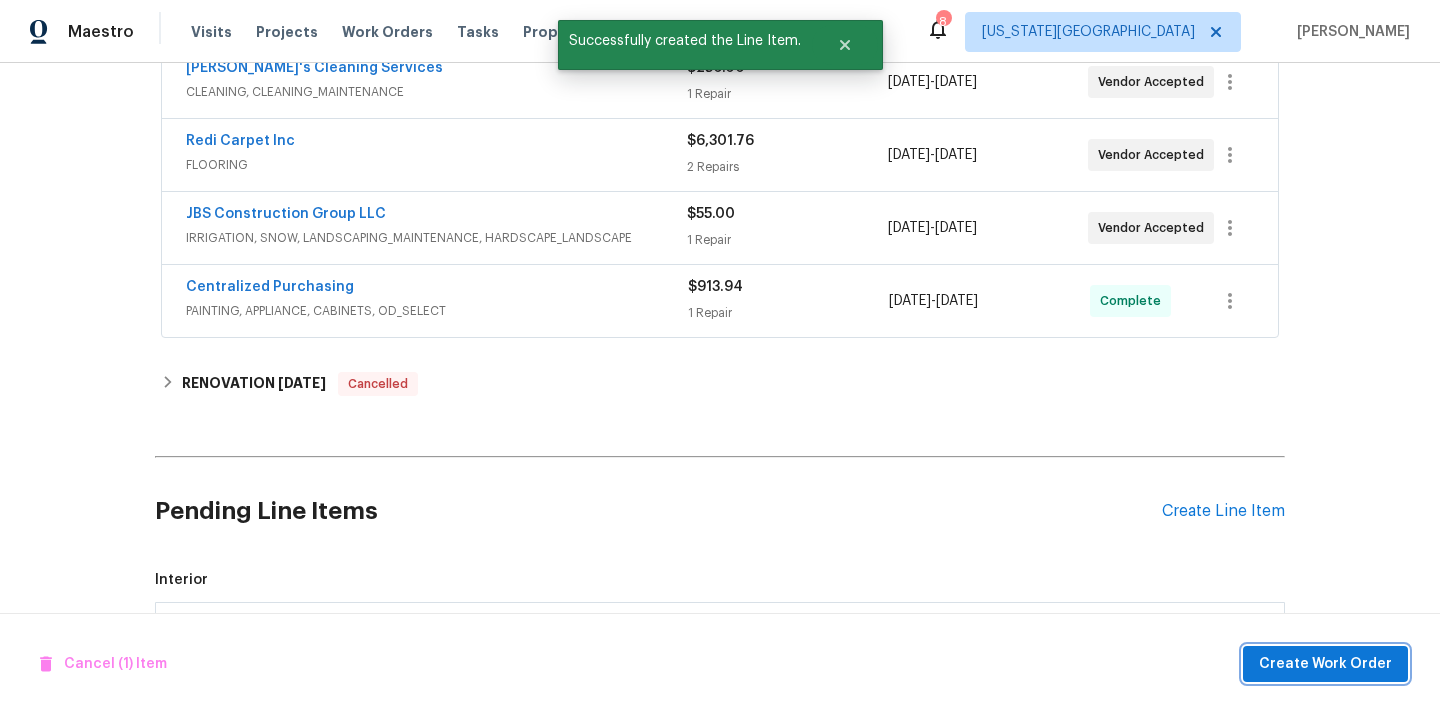 click on "Create Work Order" at bounding box center (1325, 664) 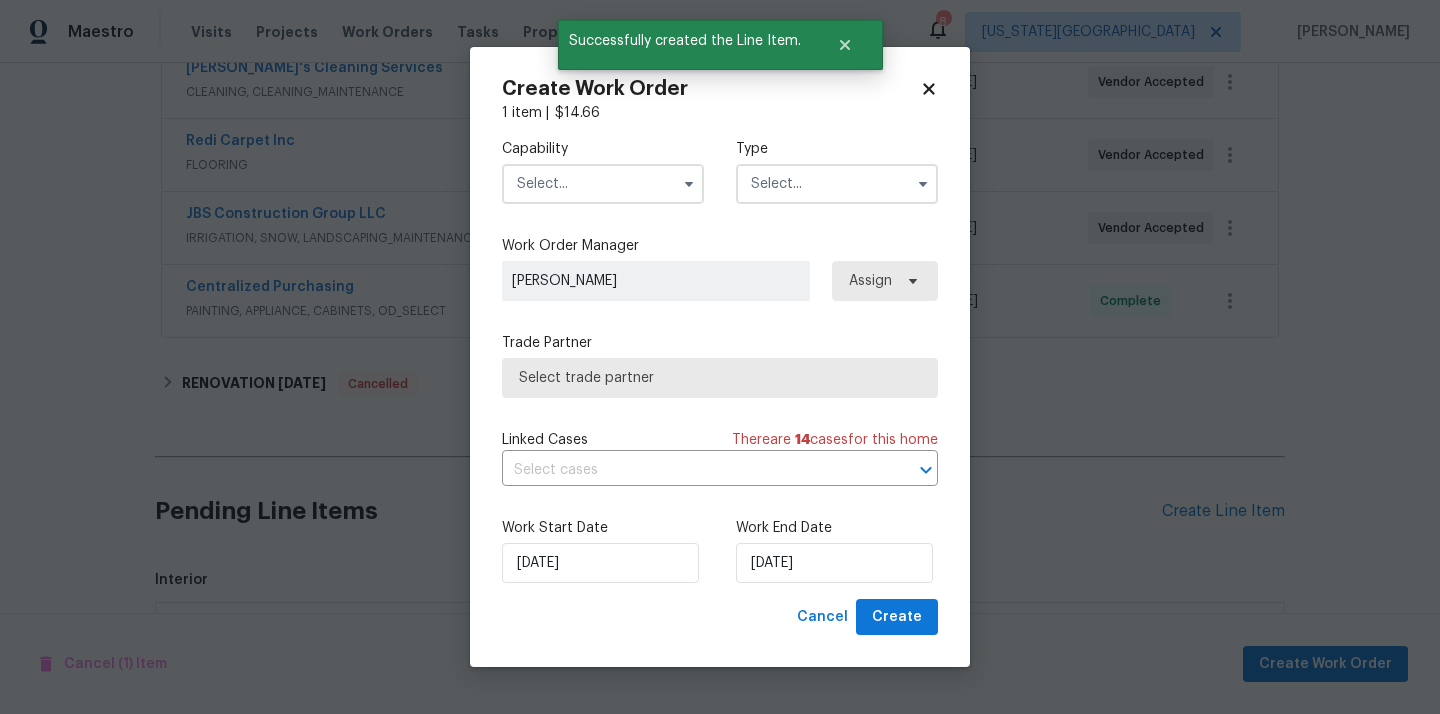 click at bounding box center [603, 184] 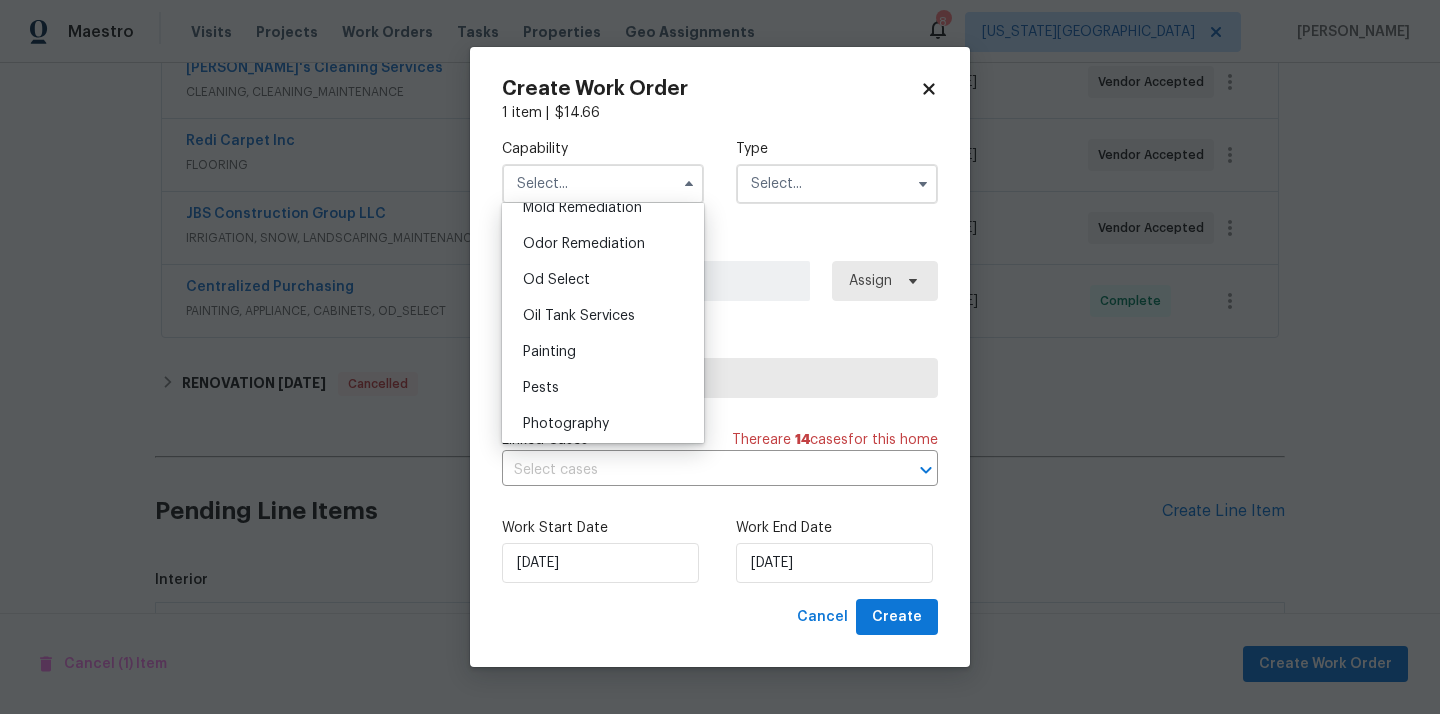 scroll, scrollTop: 1572, scrollLeft: 0, axis: vertical 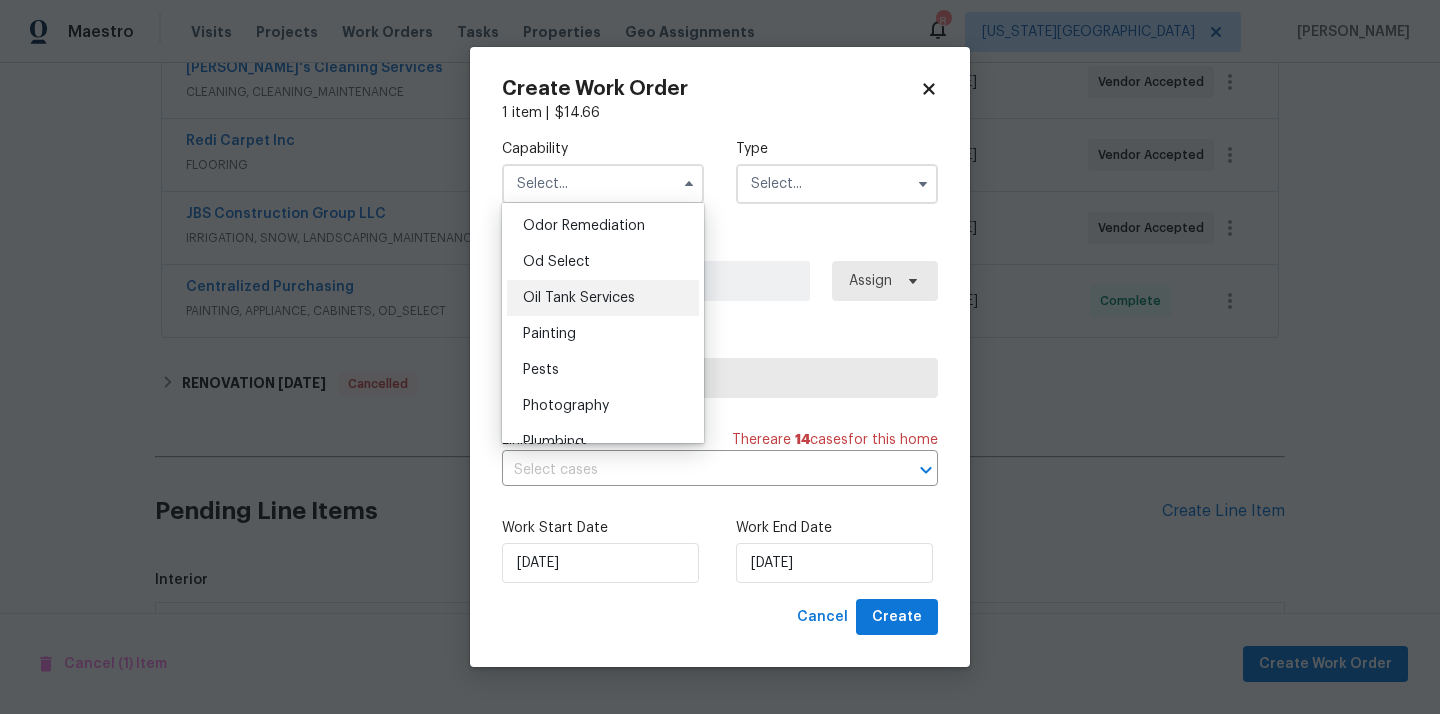 click on "Oil Tank Services" at bounding box center [603, 298] 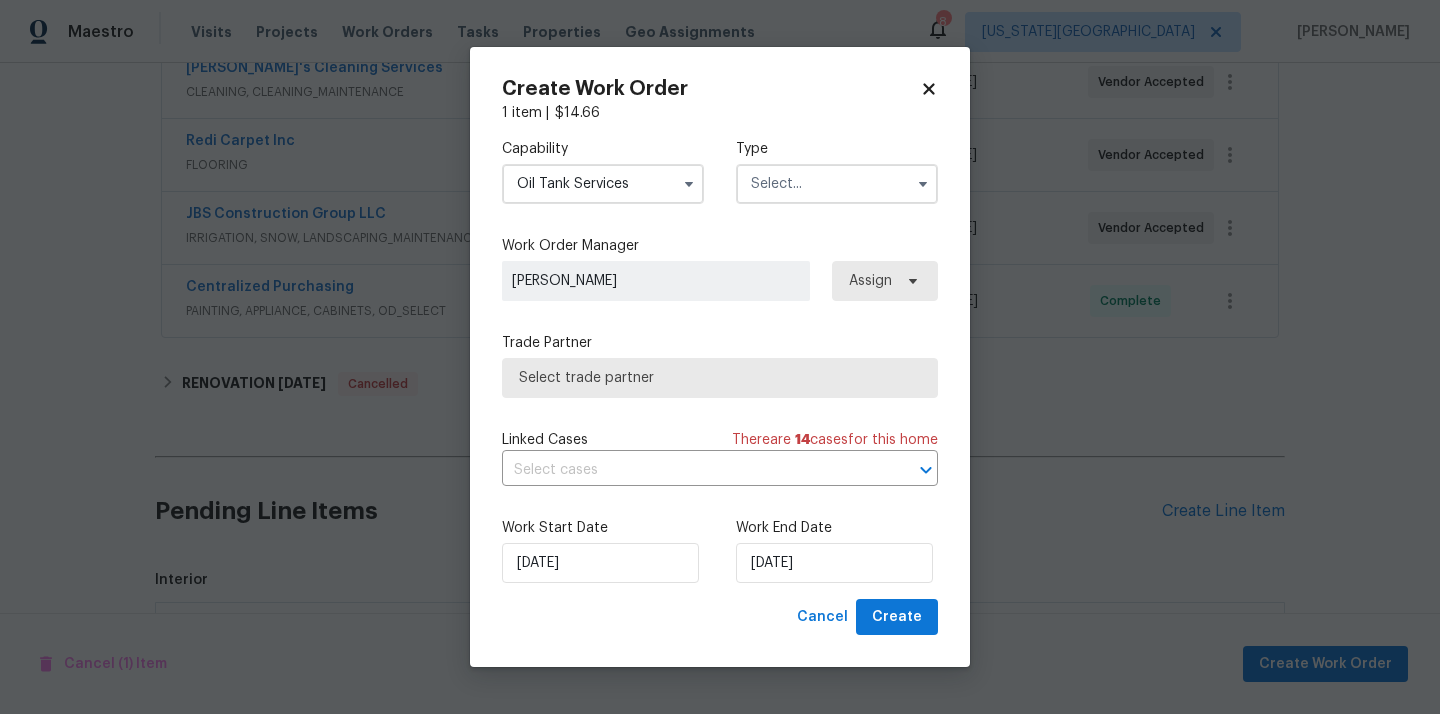 click on "Oil Tank Services" at bounding box center [603, 184] 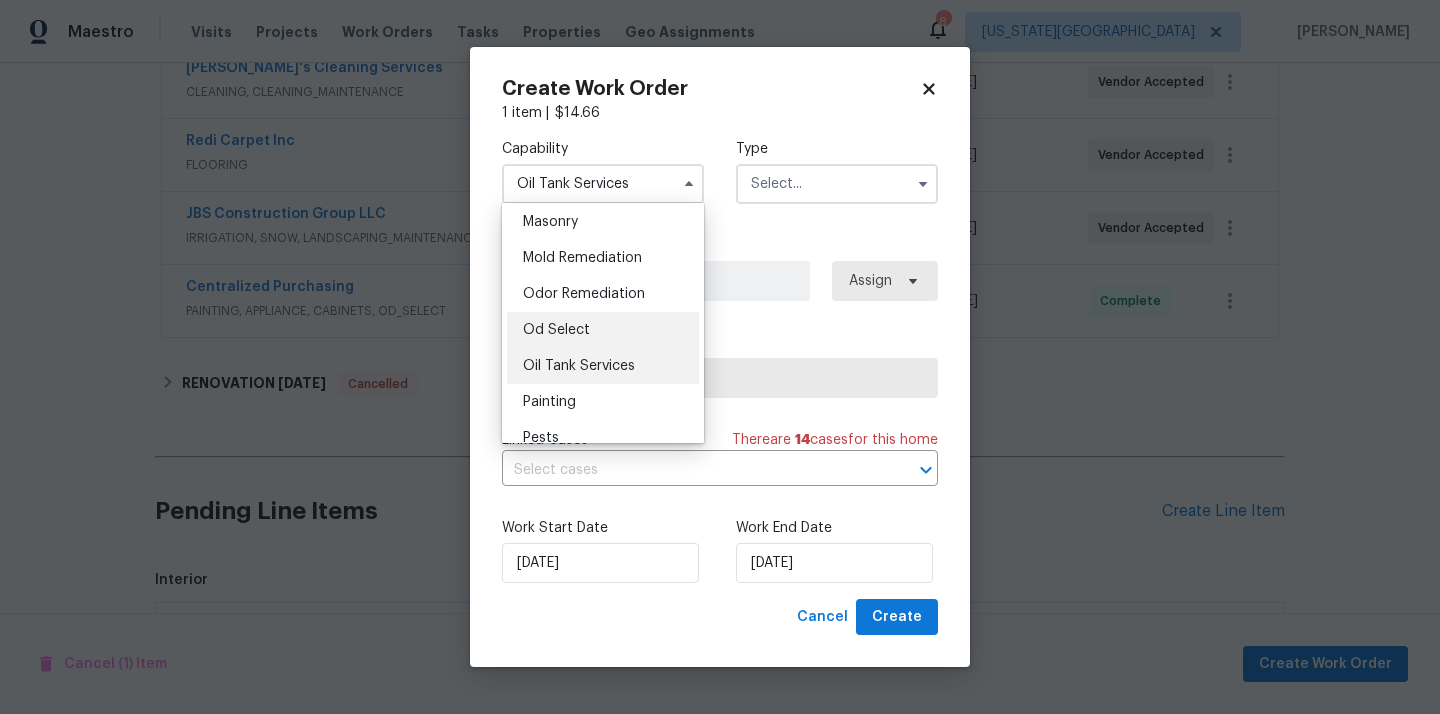 scroll, scrollTop: 1515, scrollLeft: 0, axis: vertical 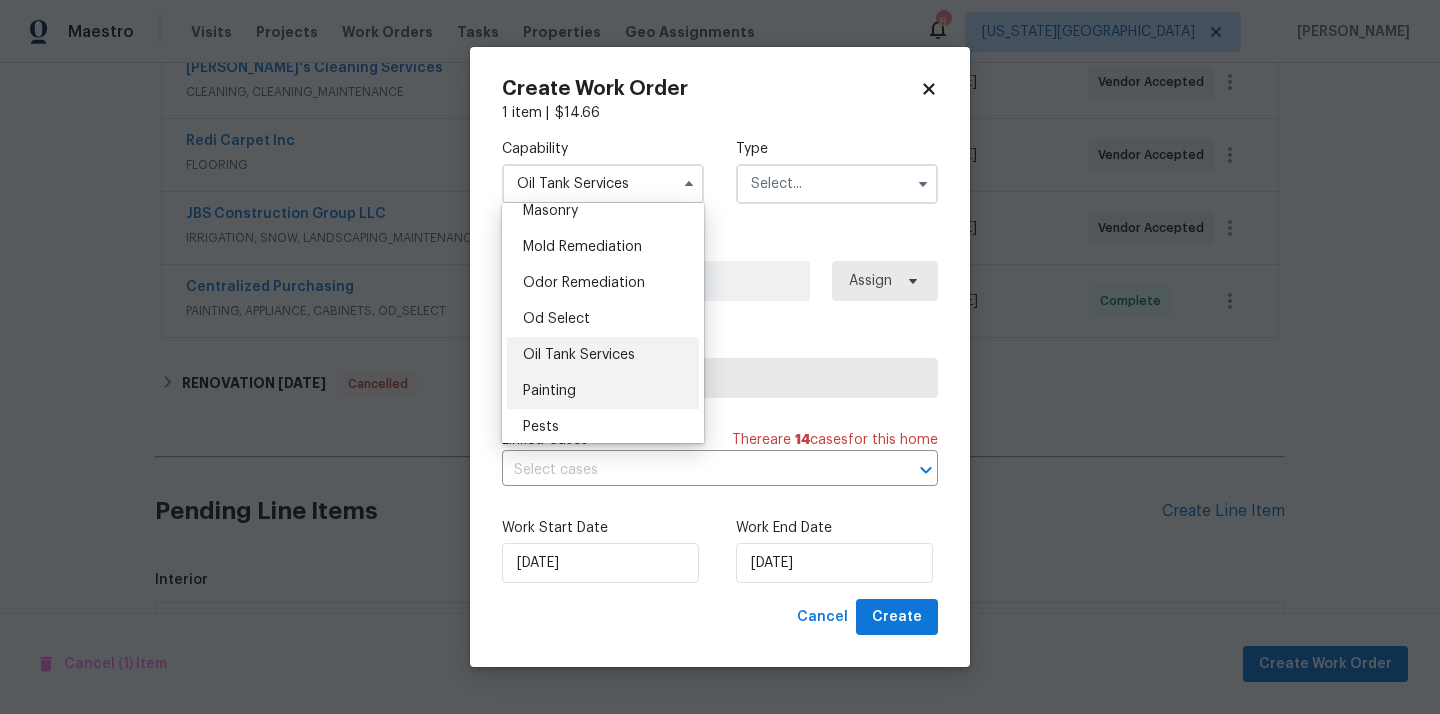 click on "Painting" at bounding box center (603, 391) 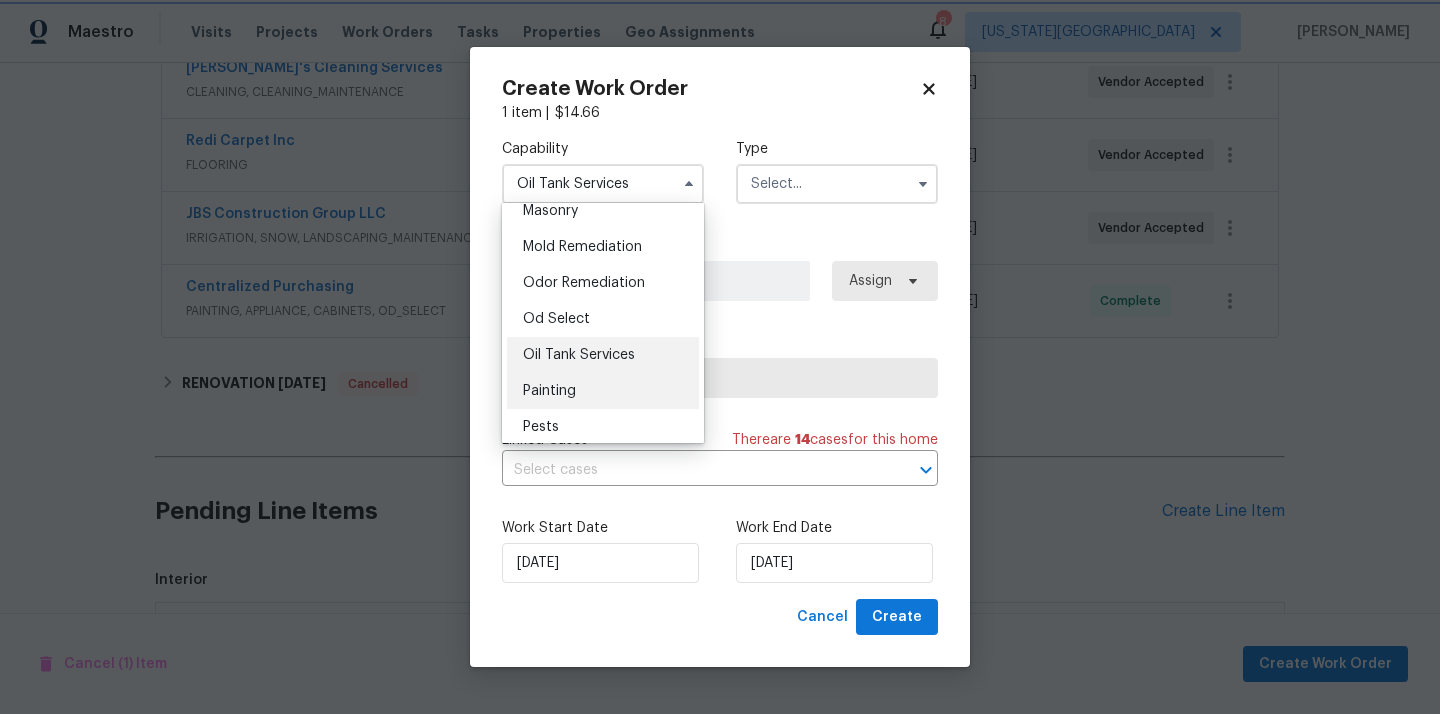type on "Painting" 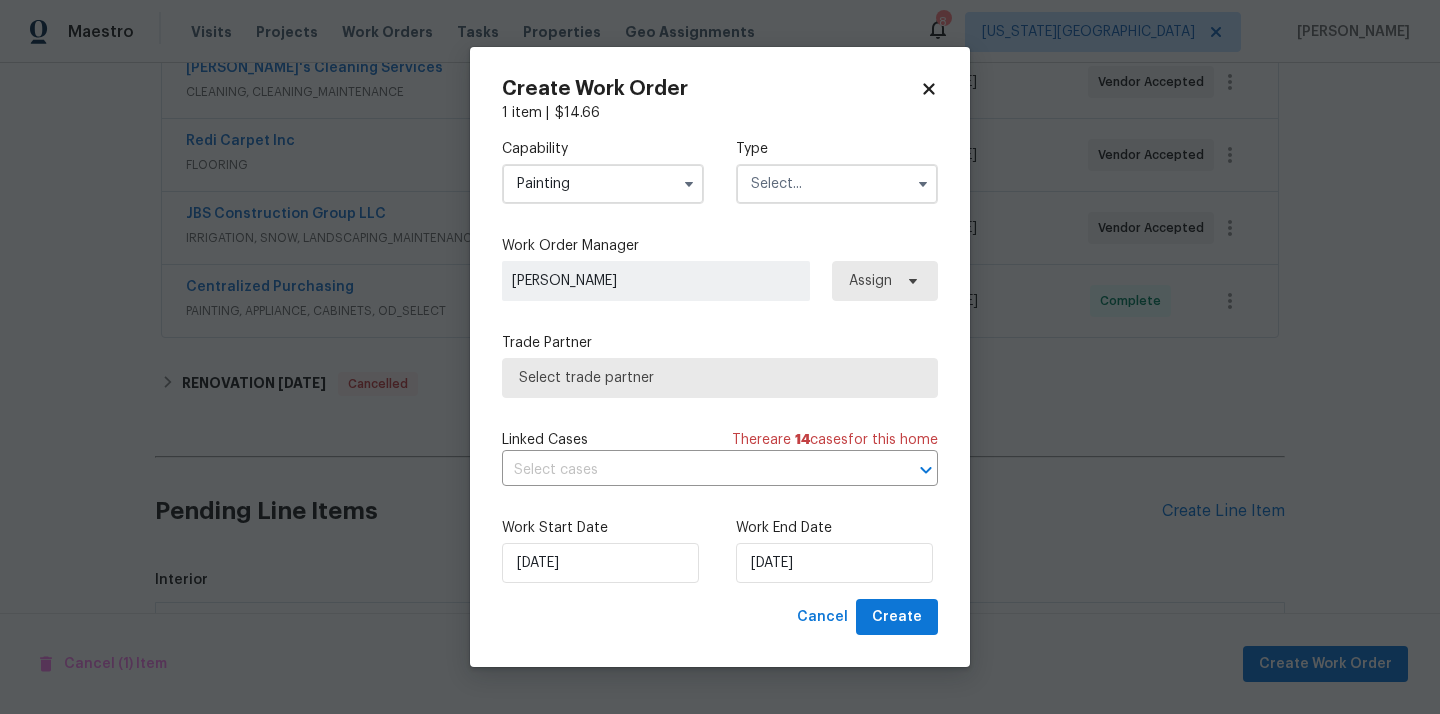 click at bounding box center [837, 184] 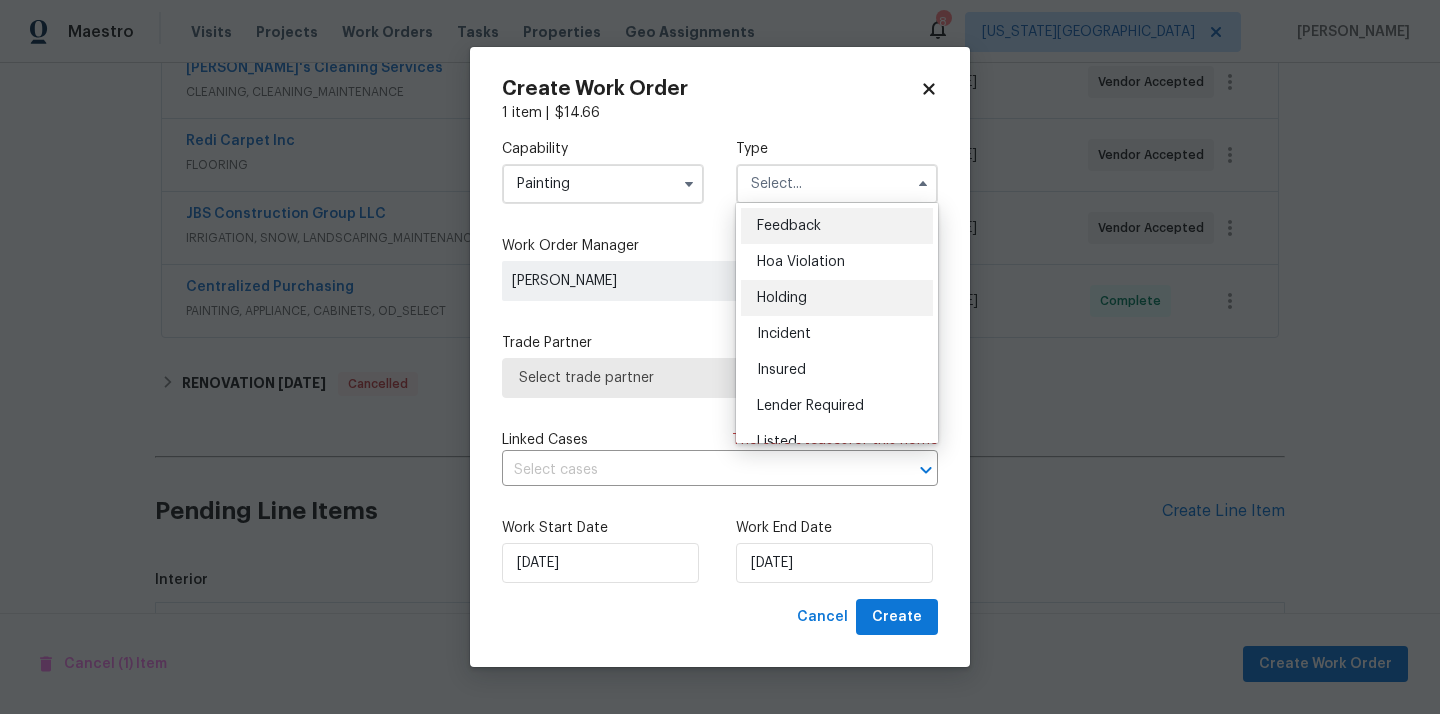 scroll, scrollTop: 454, scrollLeft: 0, axis: vertical 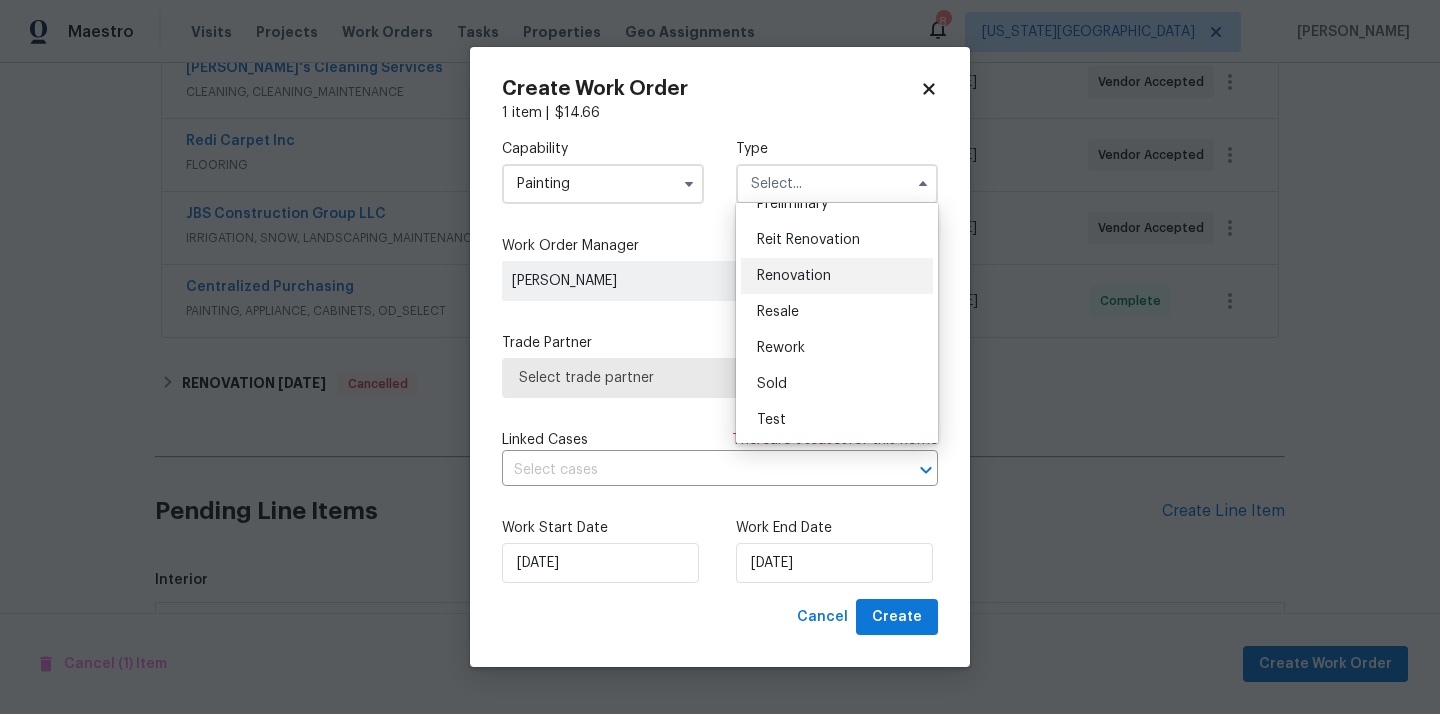 click on "Renovation" at bounding box center (837, 276) 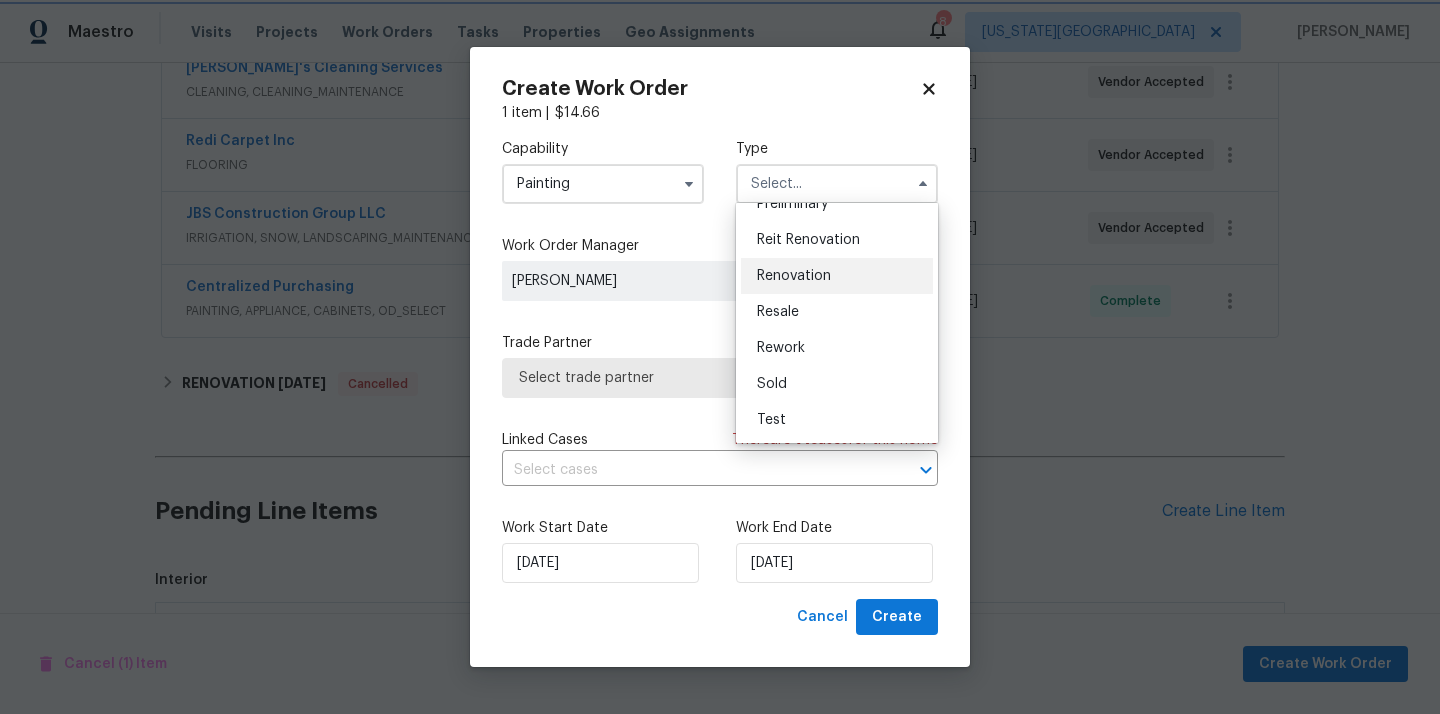type on "Renovation" 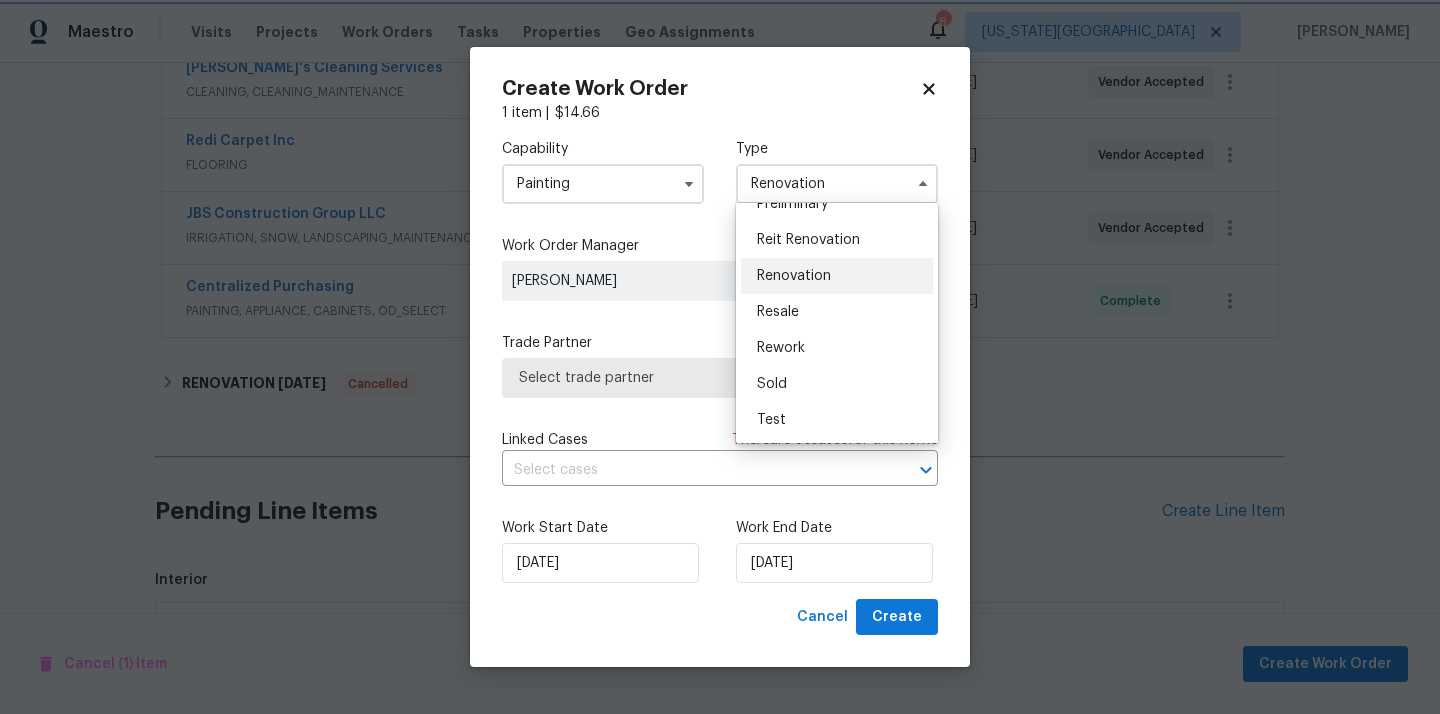 scroll, scrollTop: 0, scrollLeft: 0, axis: both 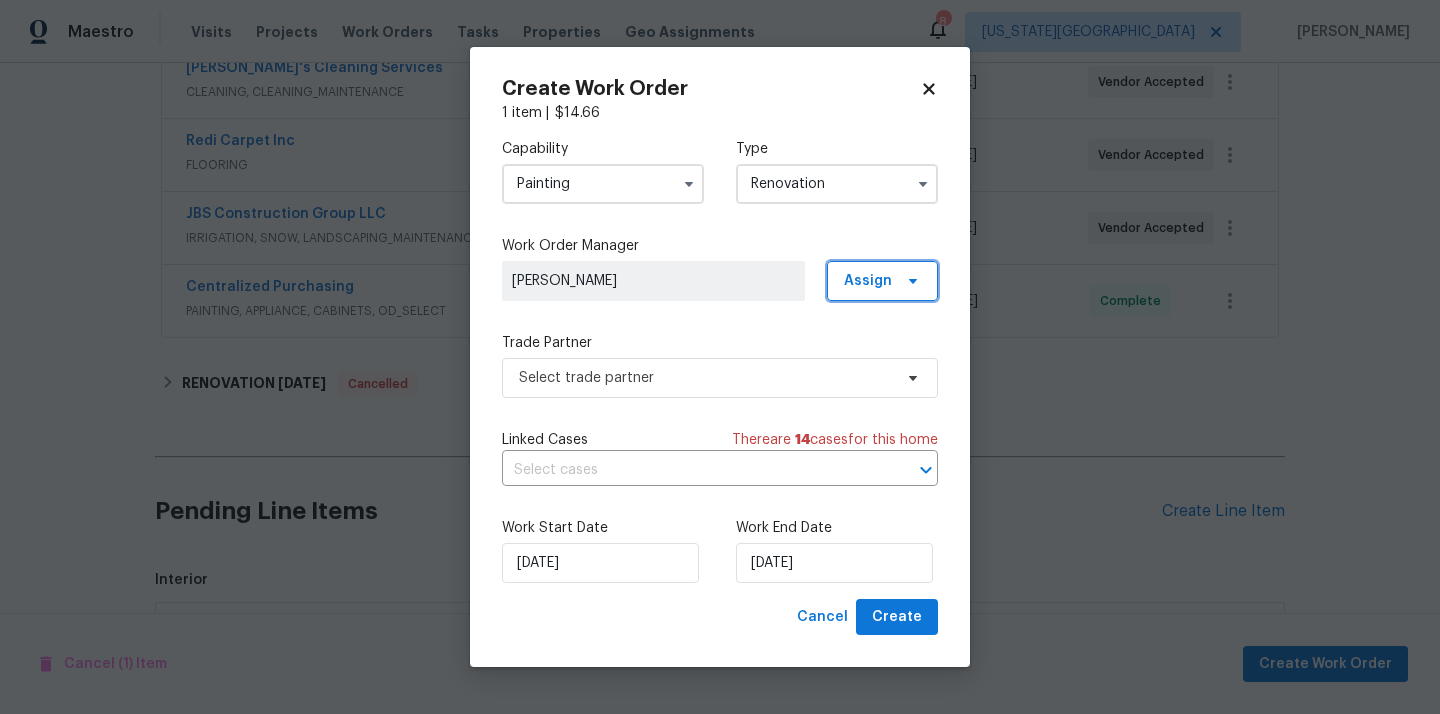 click on "Assign" at bounding box center [868, 281] 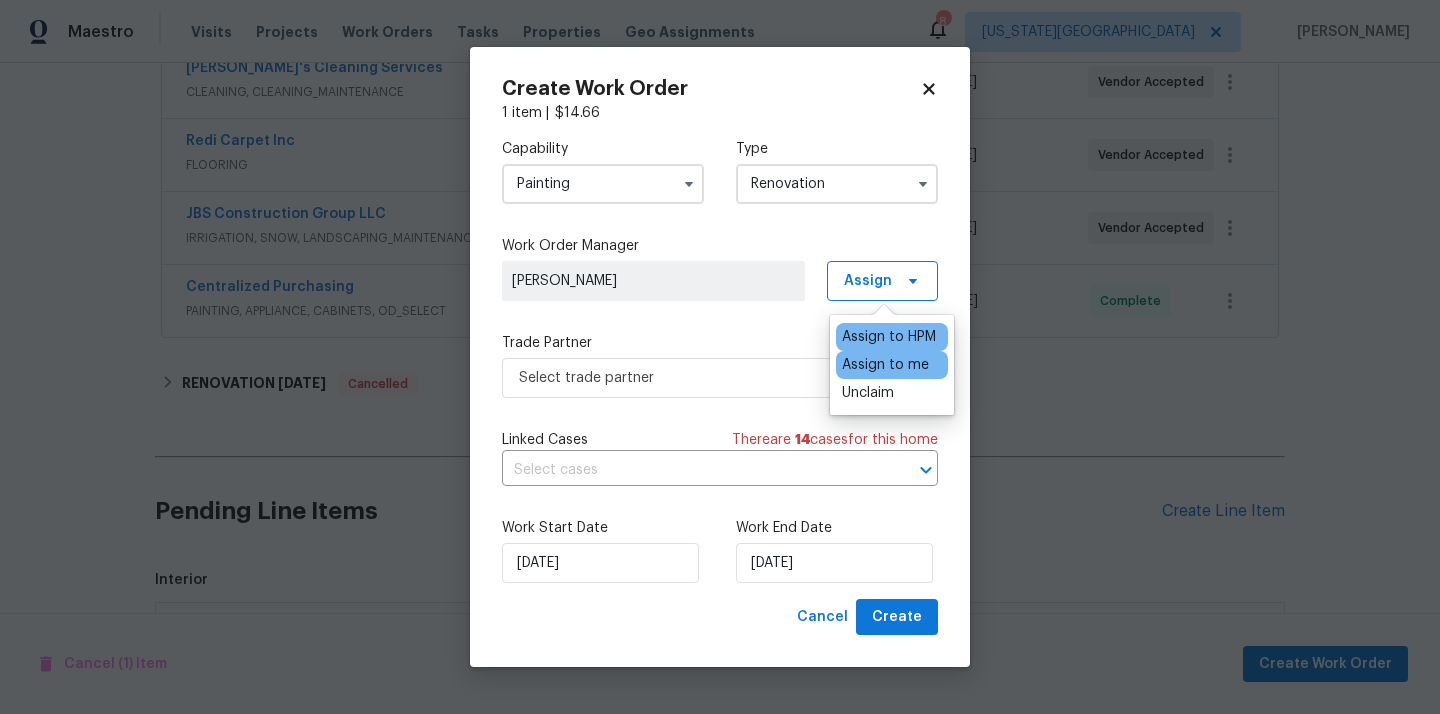 click on "Assign to me" at bounding box center [885, 365] 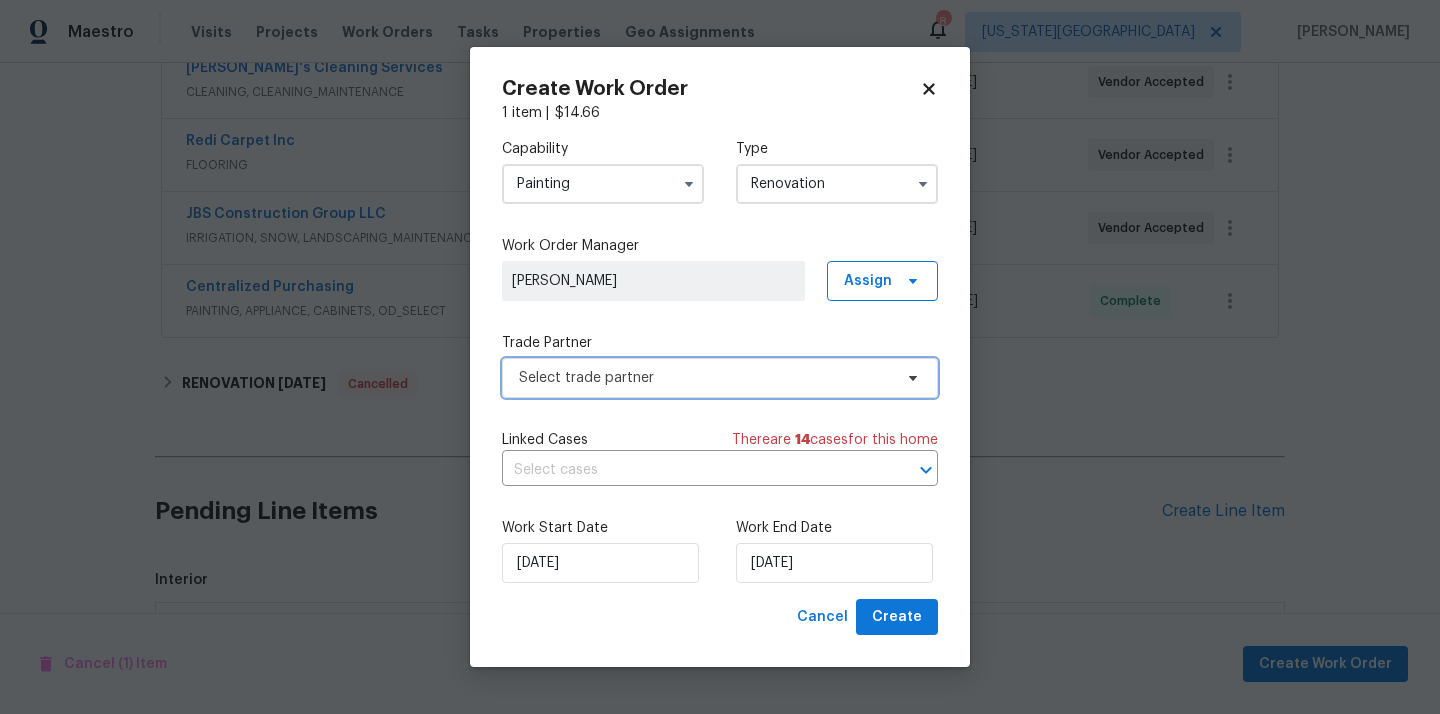click on "Select trade partner" at bounding box center (720, 378) 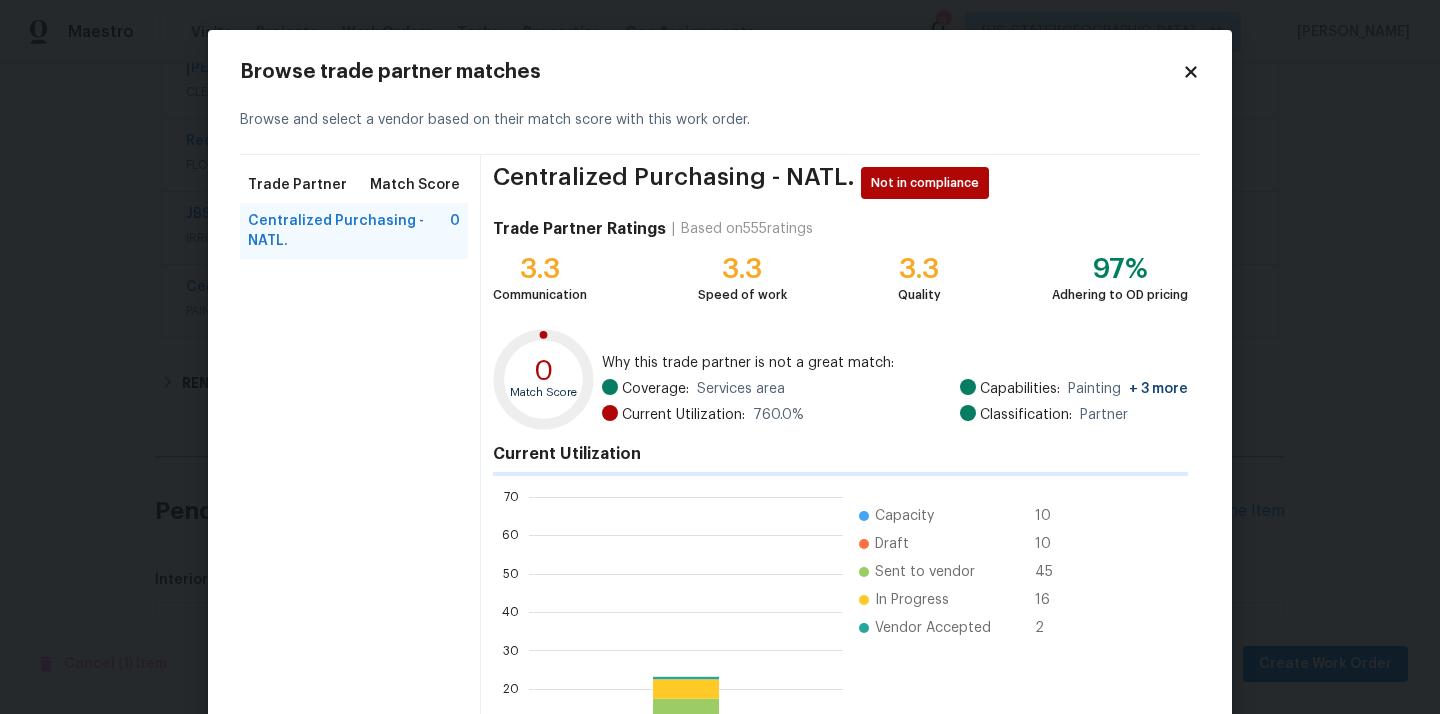 scroll, scrollTop: 2, scrollLeft: 1, axis: both 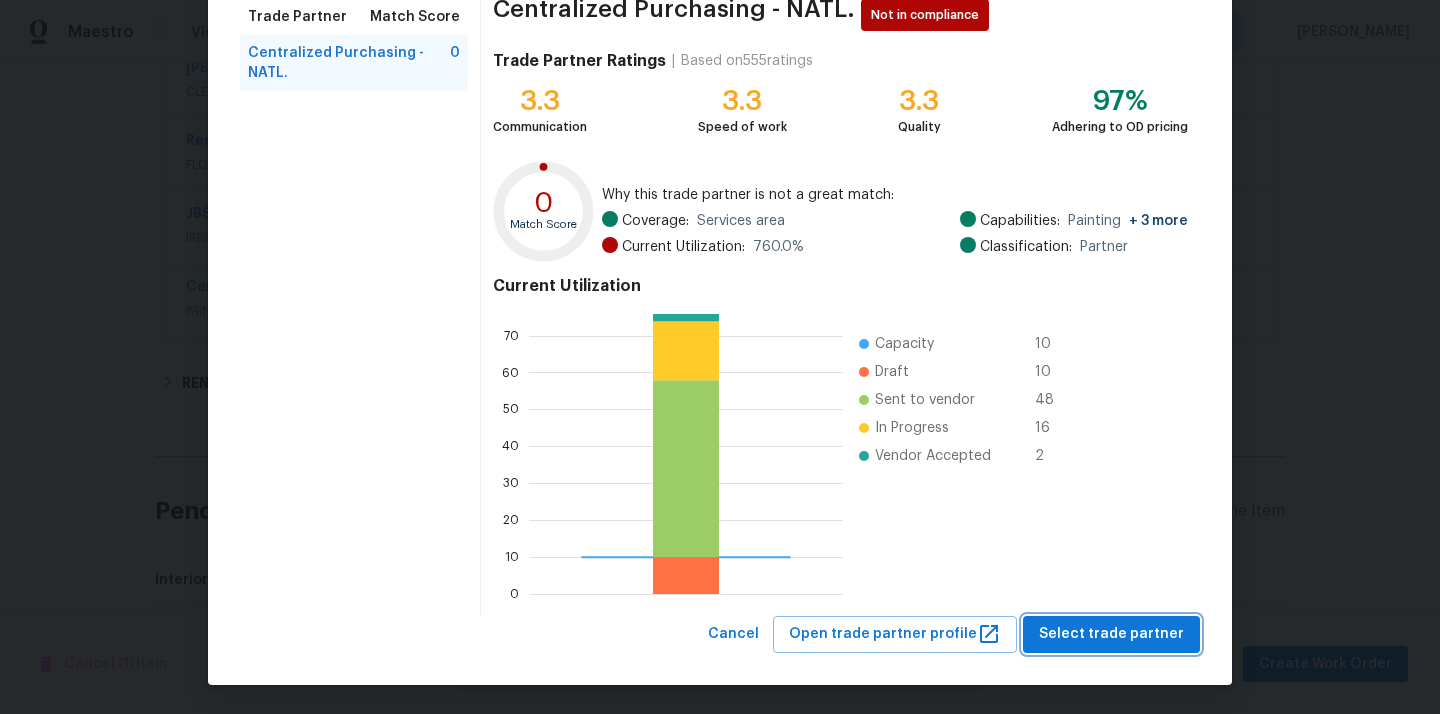 click on "Select trade partner" at bounding box center [1111, 634] 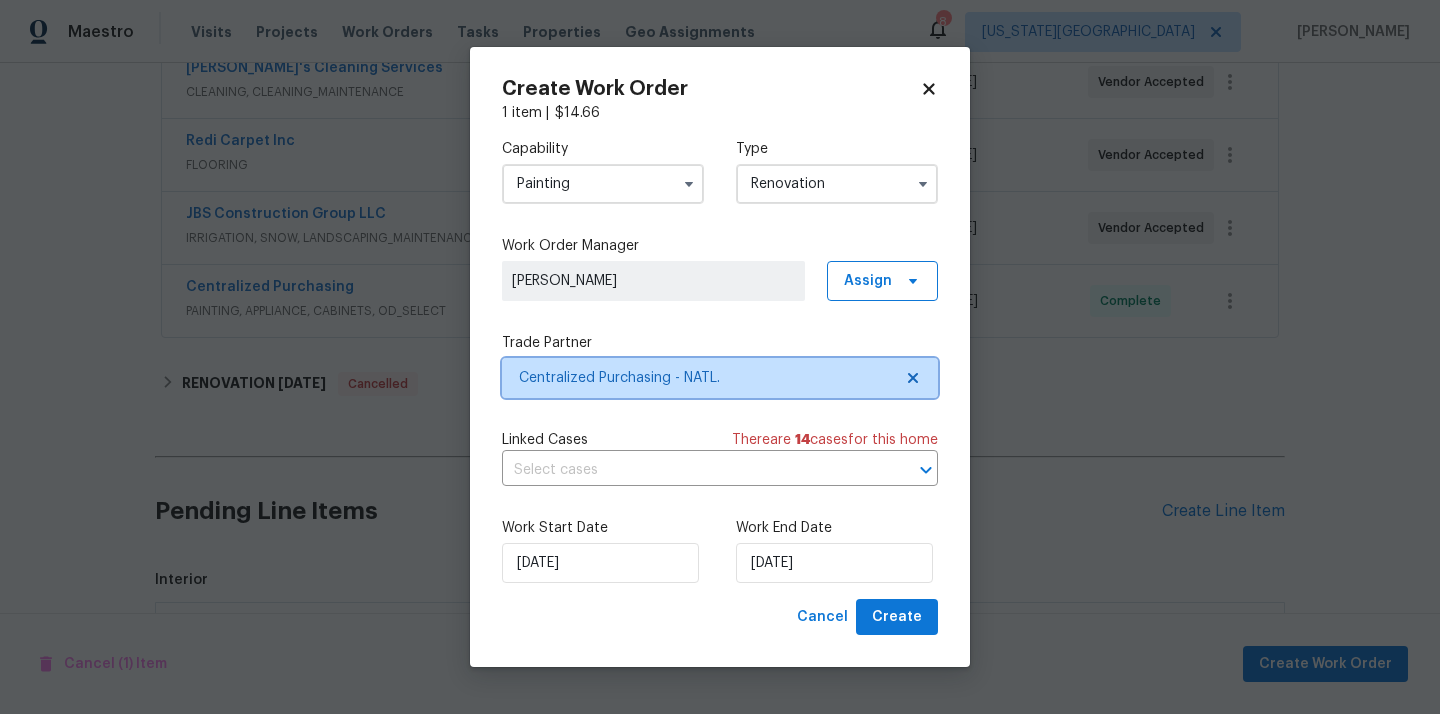 scroll, scrollTop: 0, scrollLeft: 0, axis: both 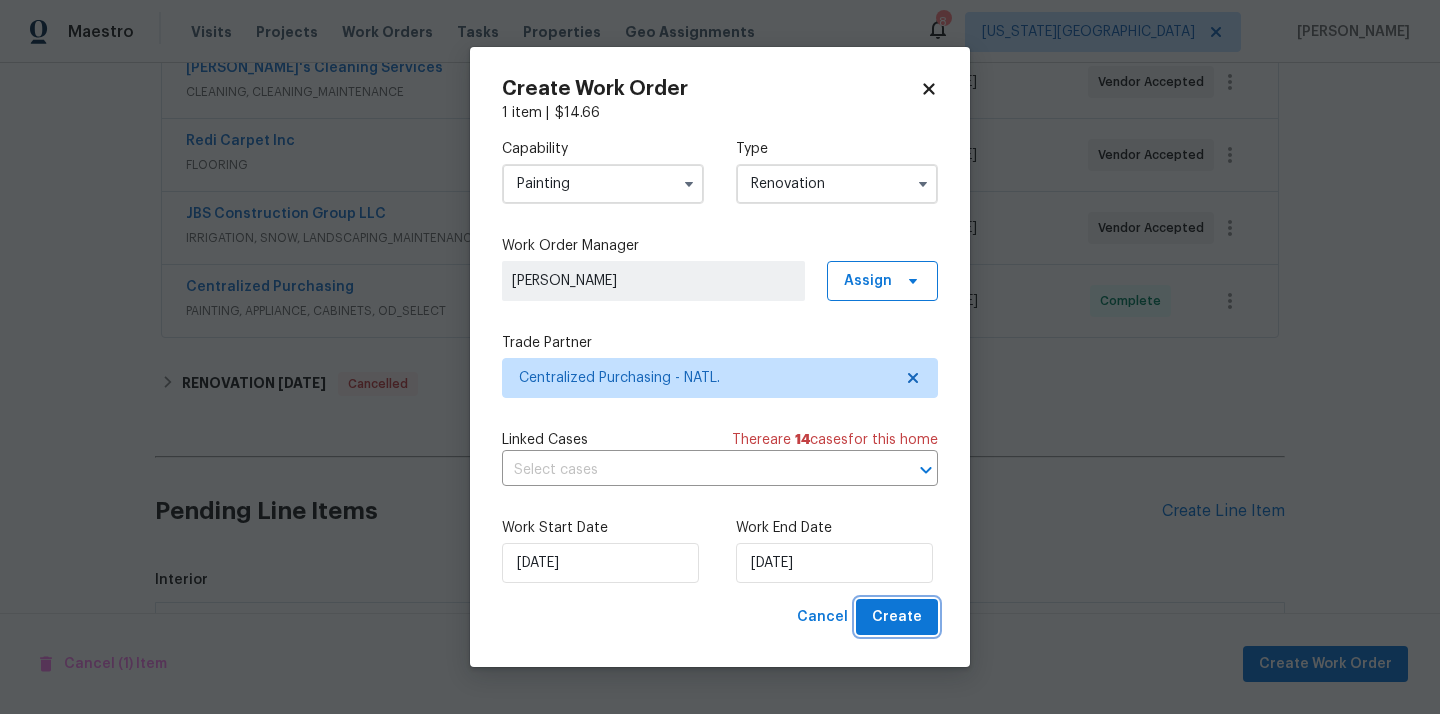 click on "Create" at bounding box center [897, 617] 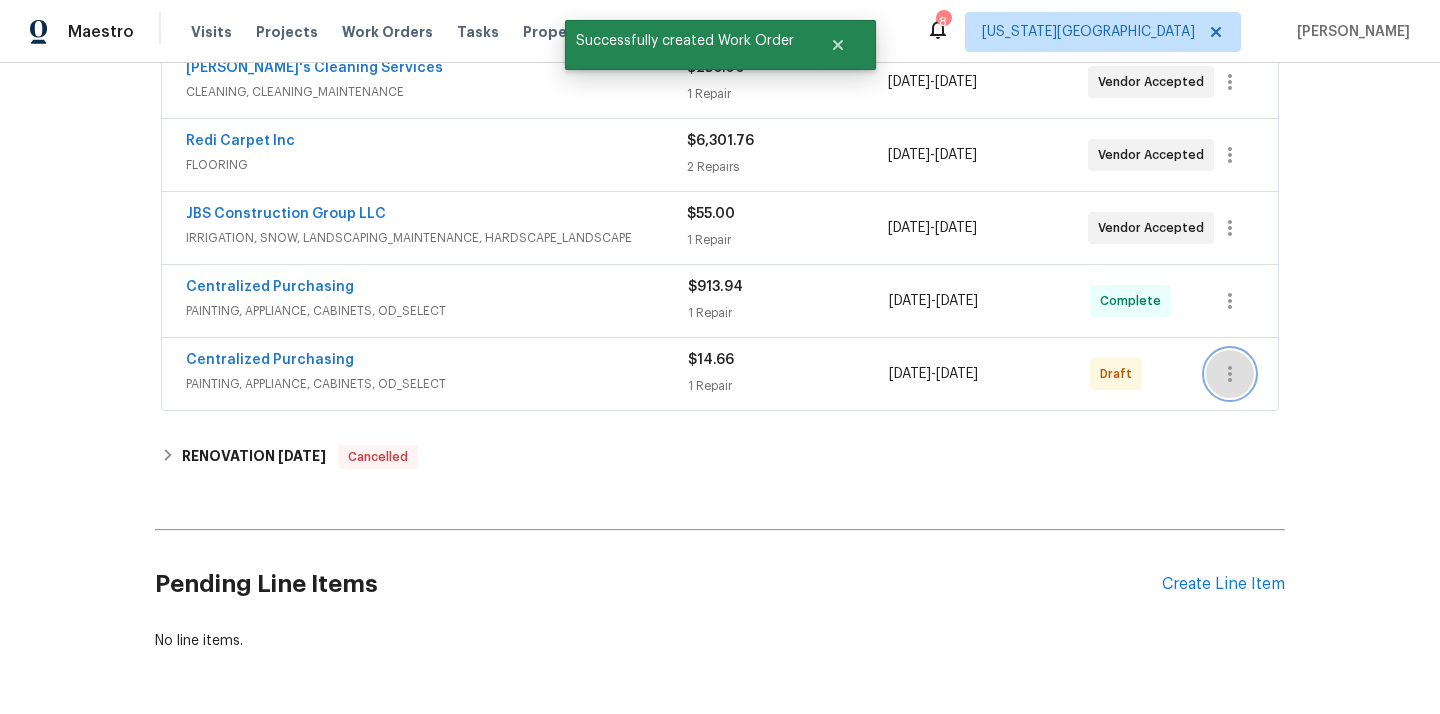 click 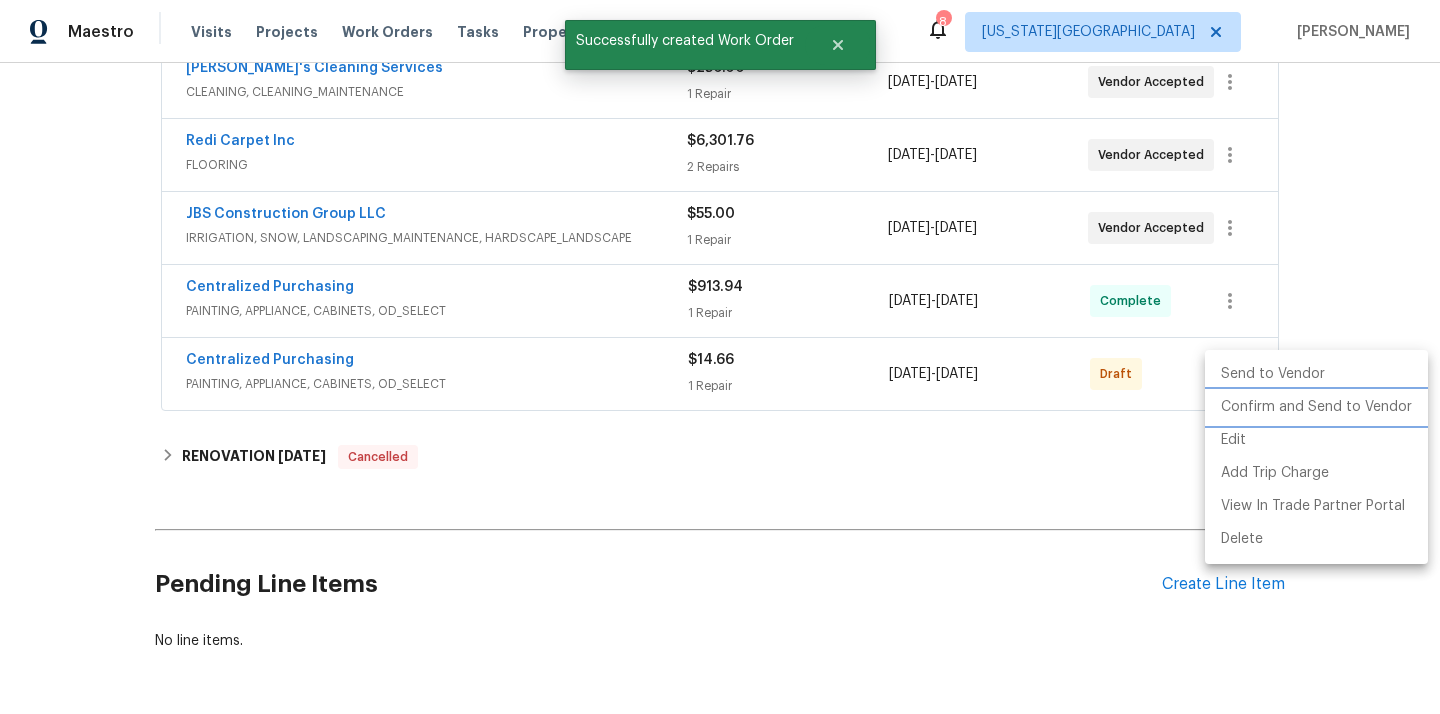 click on "Confirm and Send to Vendor" at bounding box center [1316, 407] 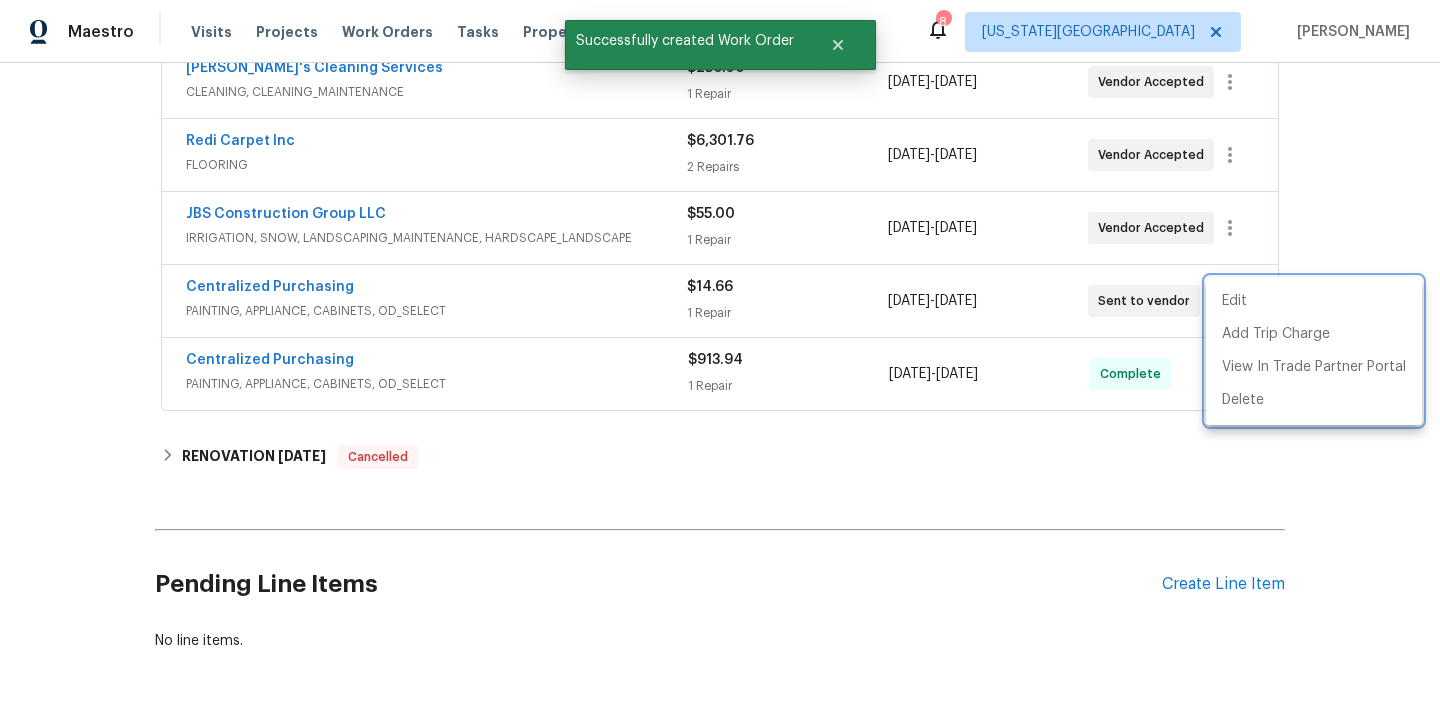 click at bounding box center [720, 357] 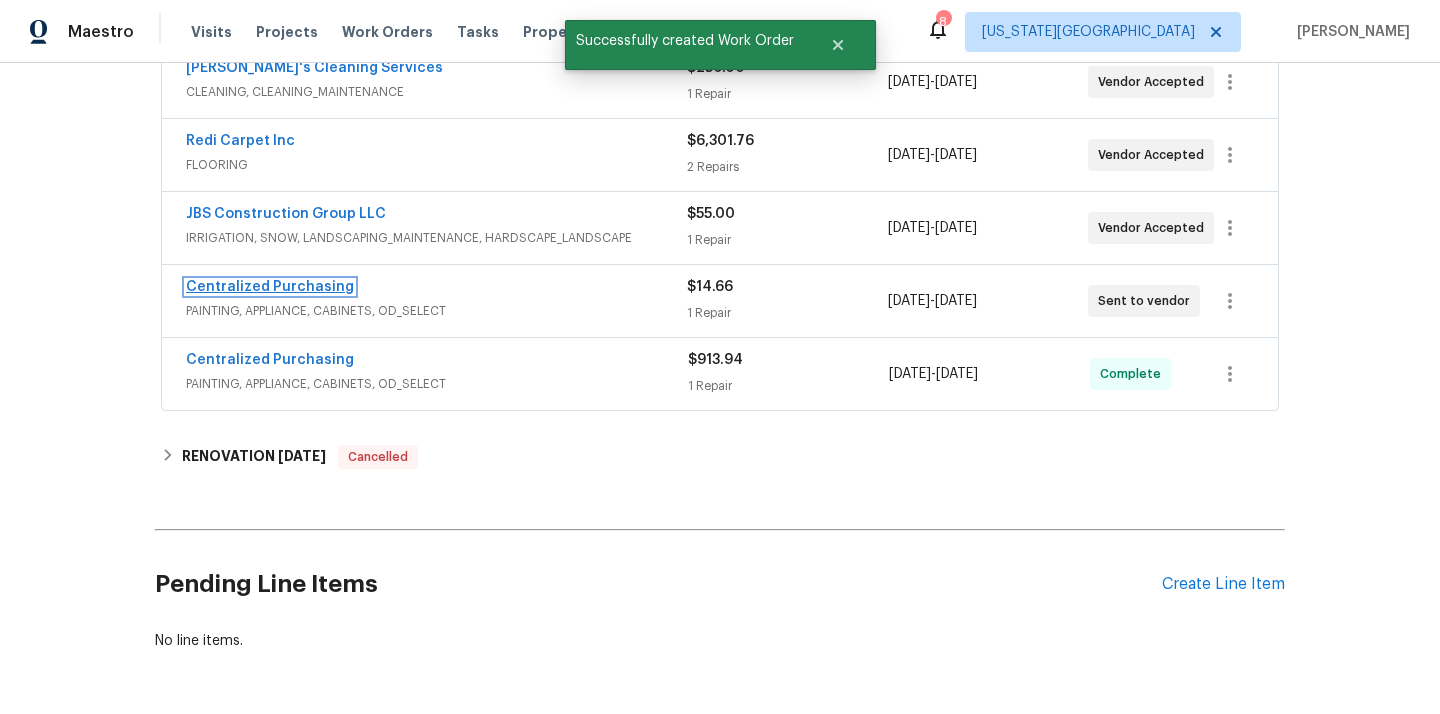 click on "Centralized Purchasing" at bounding box center (270, 287) 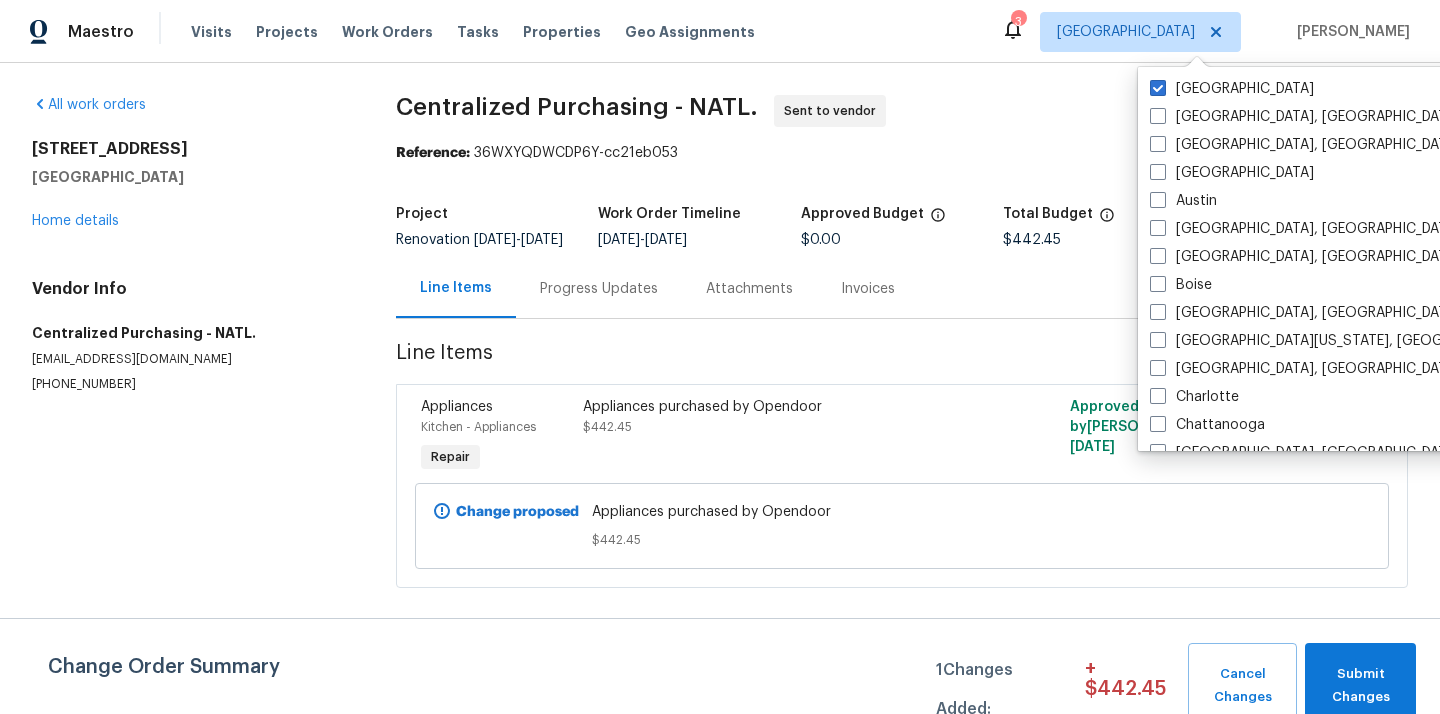 scroll, scrollTop: 0, scrollLeft: 0, axis: both 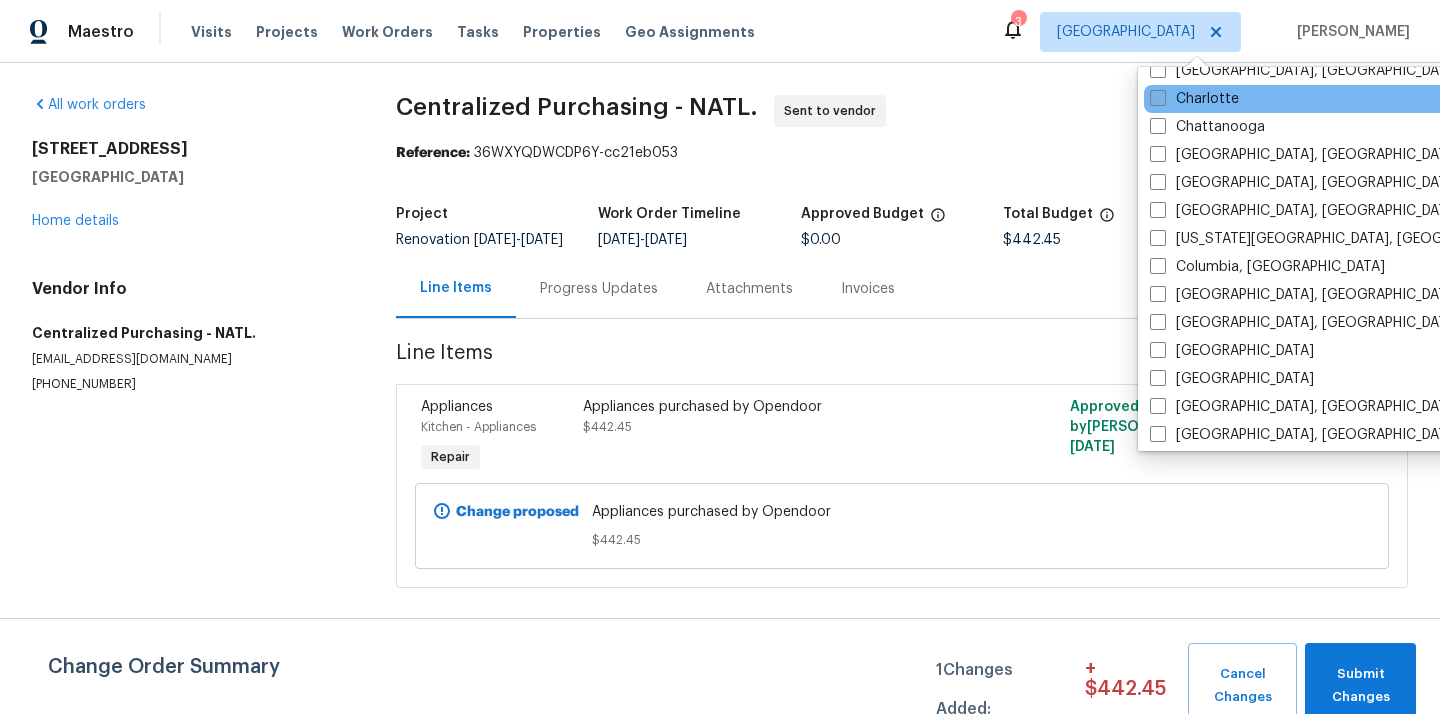 click on "Charlotte" at bounding box center [1194, 99] 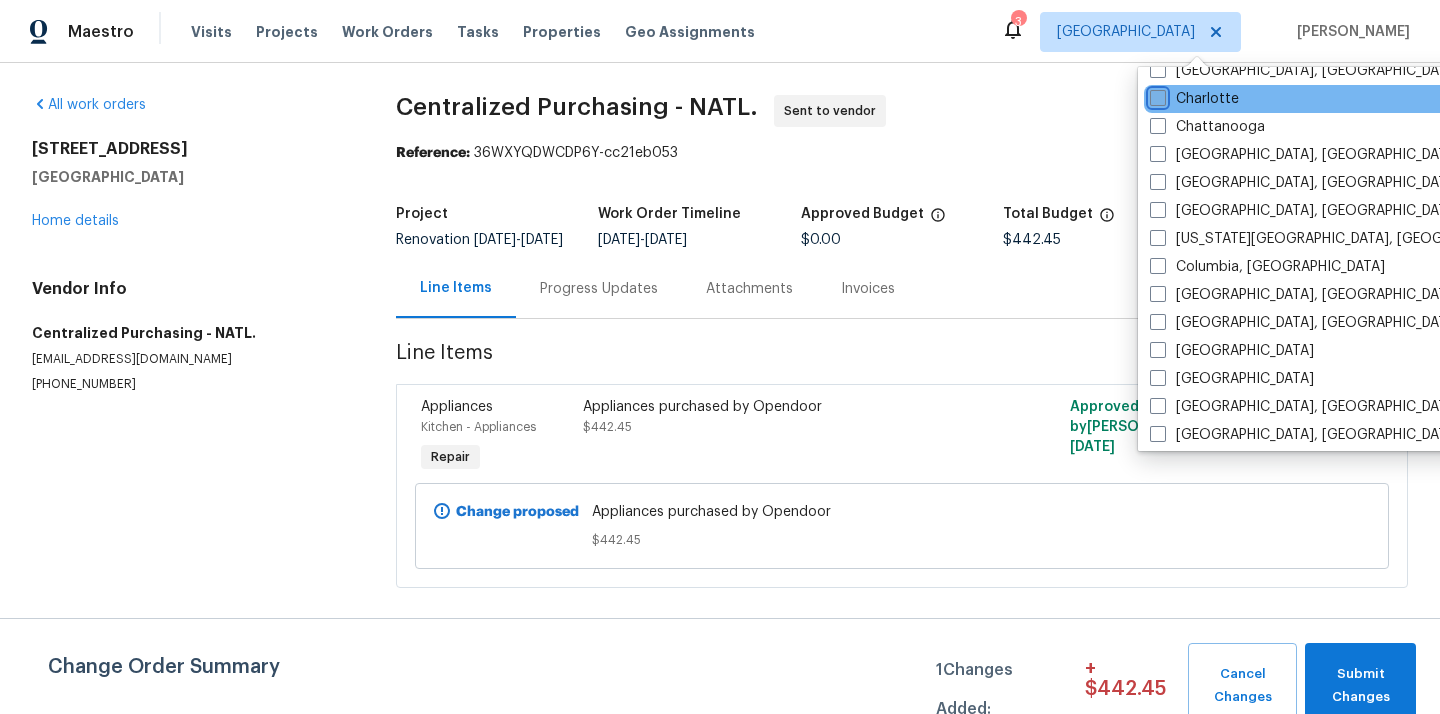 click on "Charlotte" at bounding box center (1156, 95) 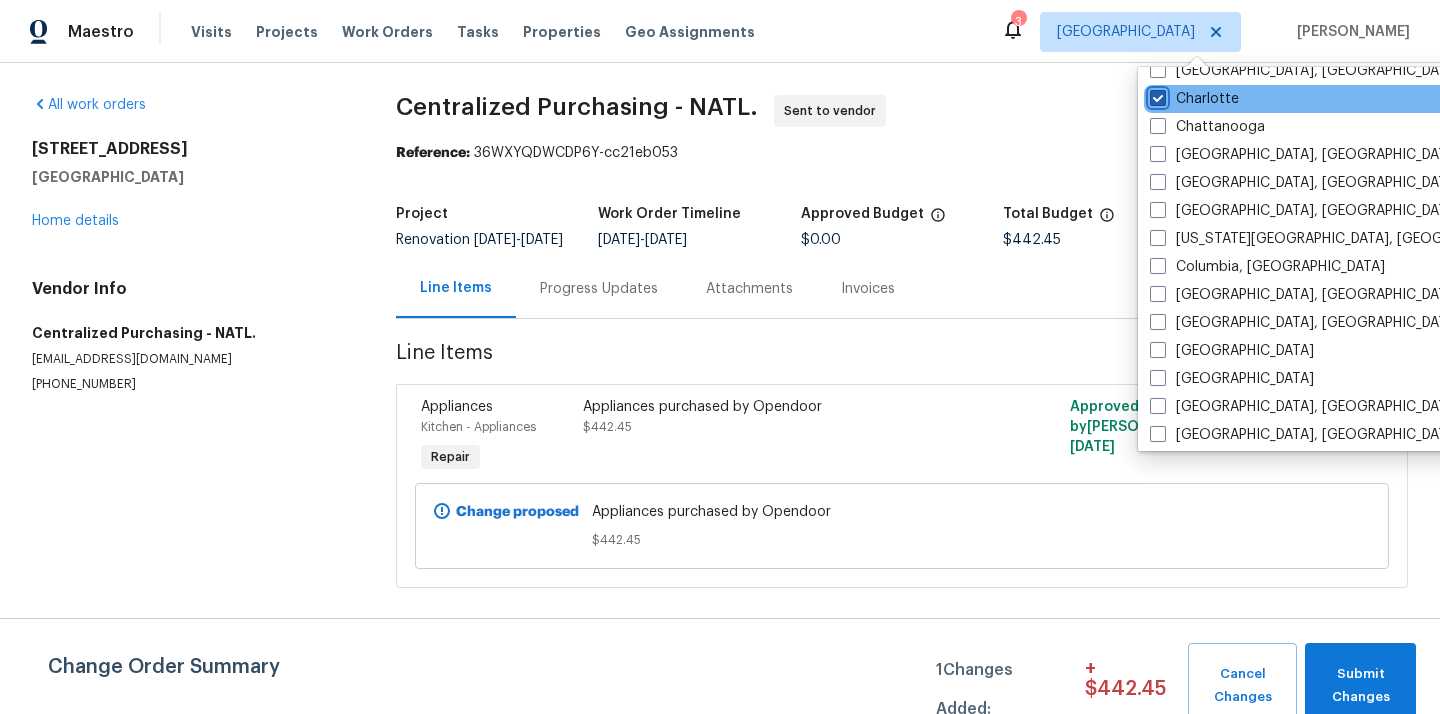 checkbox on "true" 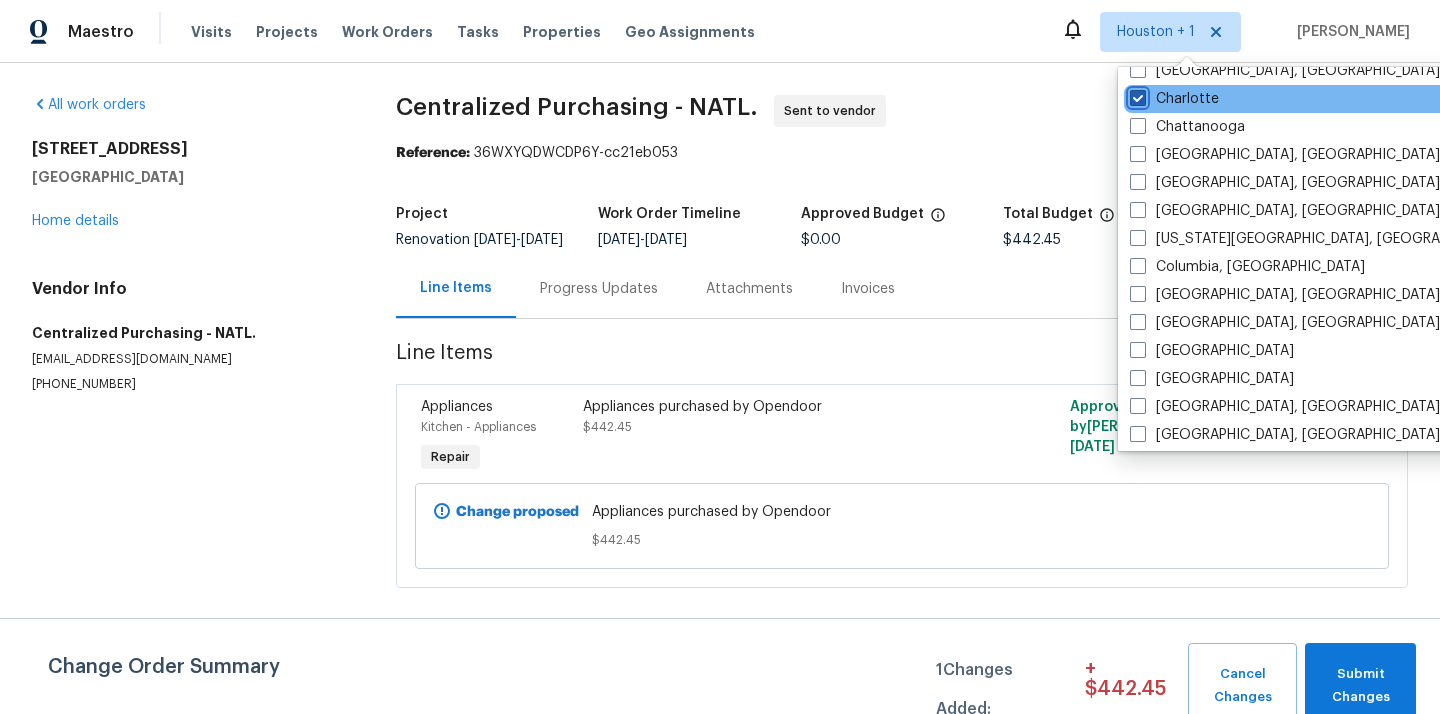 scroll, scrollTop: 0, scrollLeft: 0, axis: both 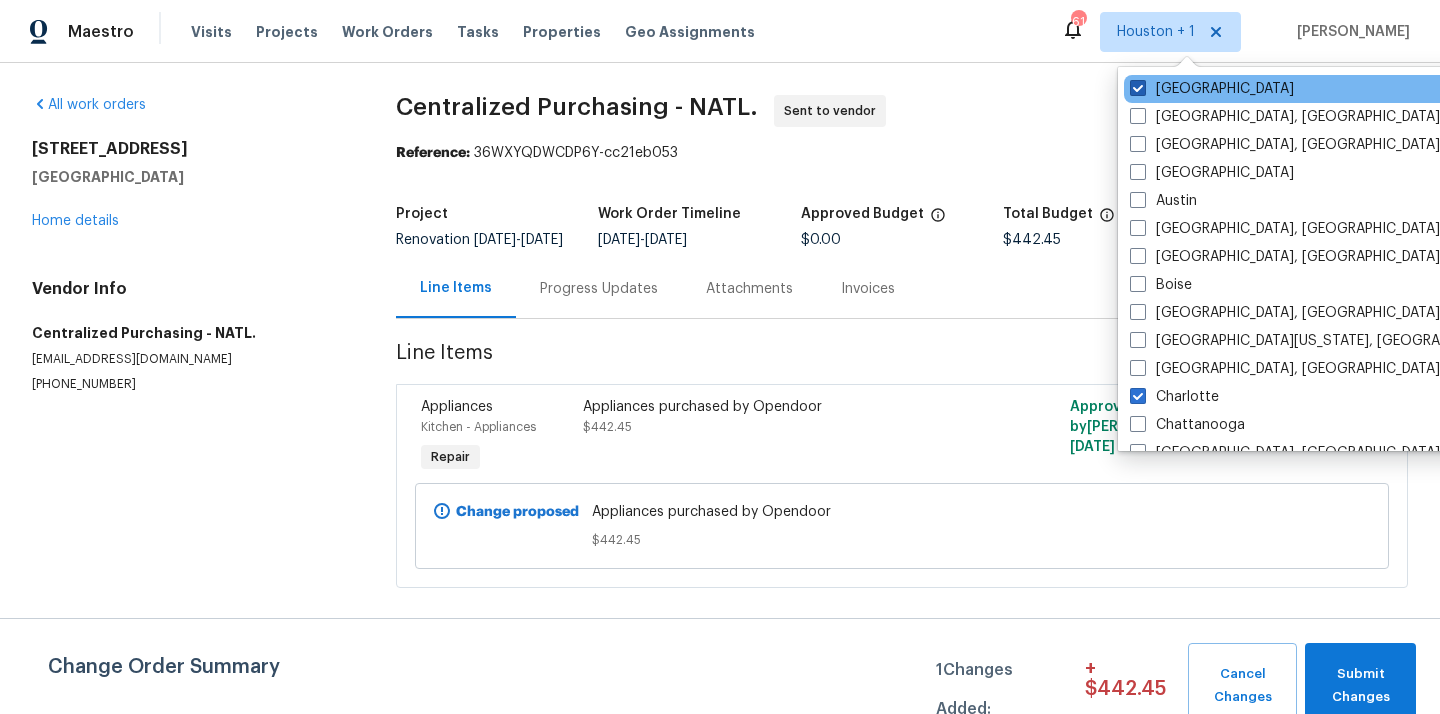 click on "[GEOGRAPHIC_DATA]" at bounding box center (1212, 89) 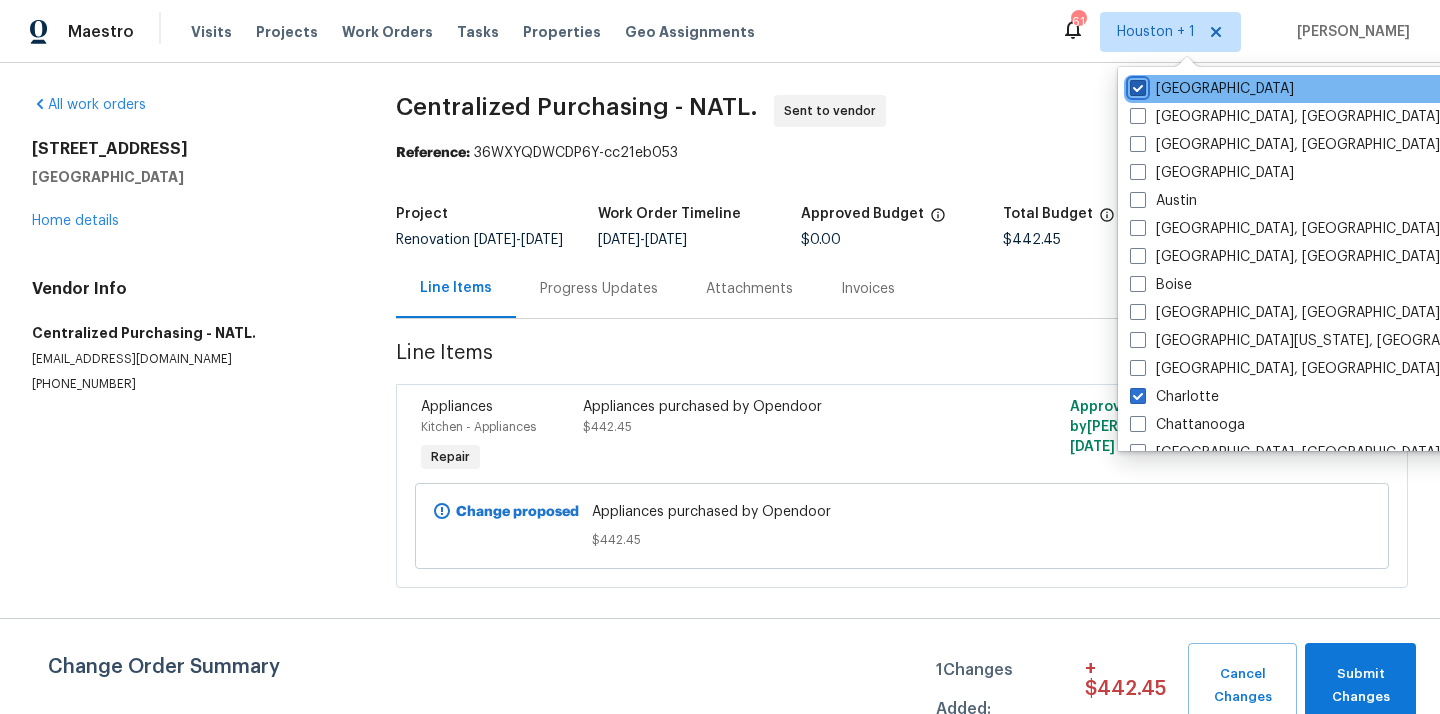 click on "[GEOGRAPHIC_DATA]" at bounding box center [1136, 85] 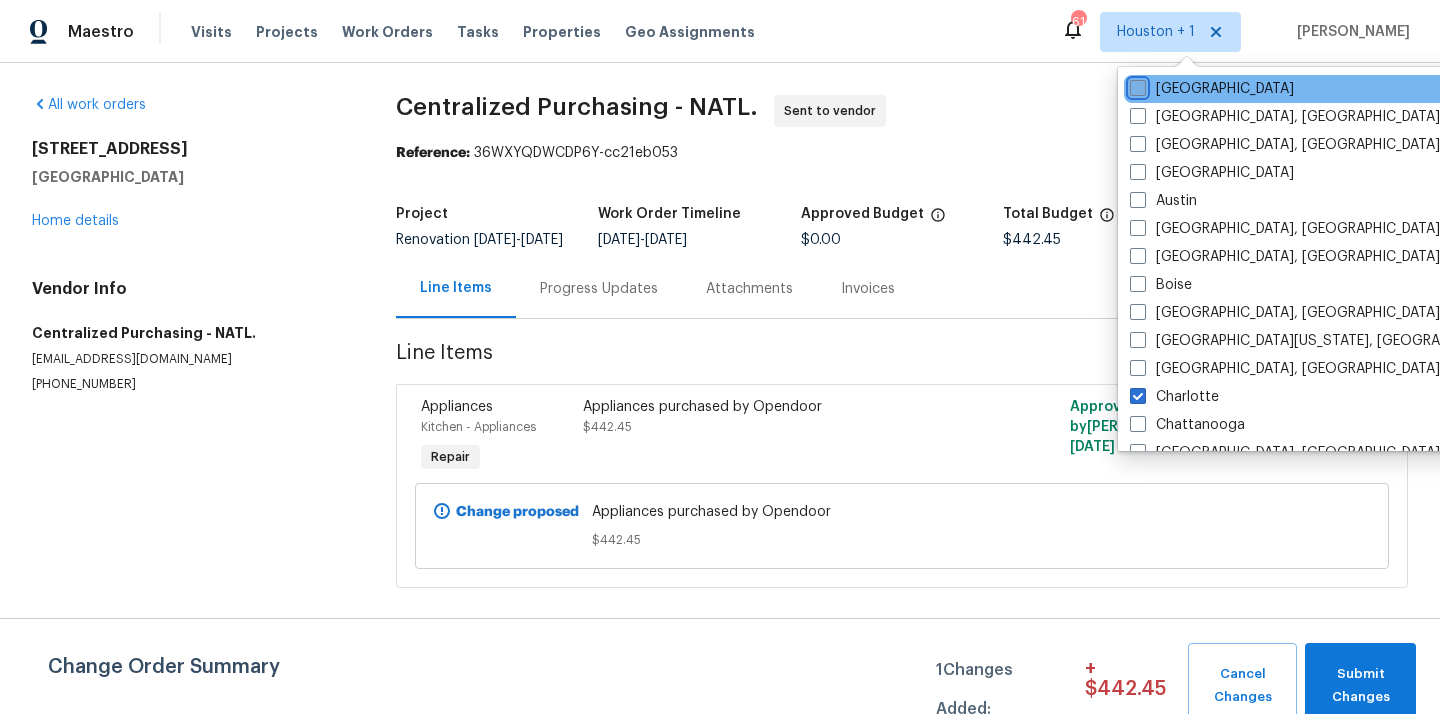 checkbox on "false" 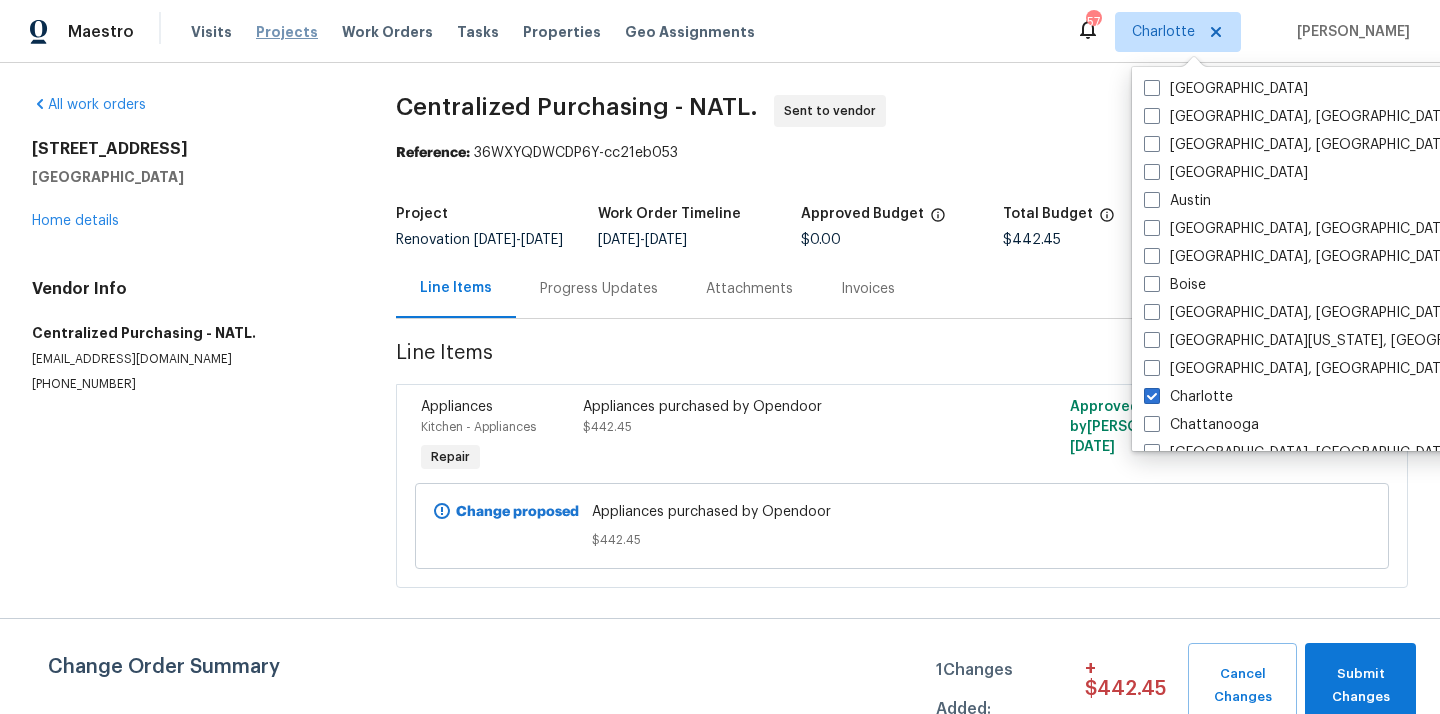 click on "Projects" at bounding box center (287, 32) 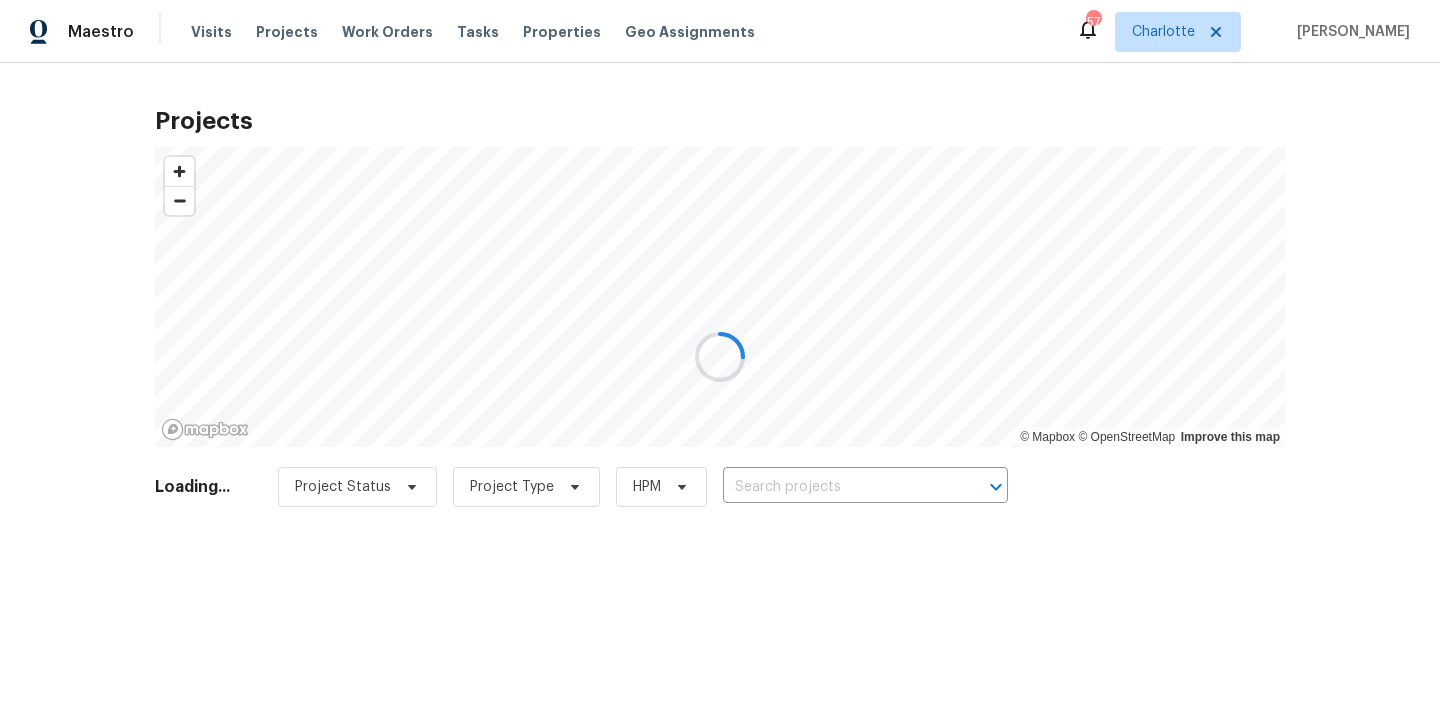 click at bounding box center [720, 357] 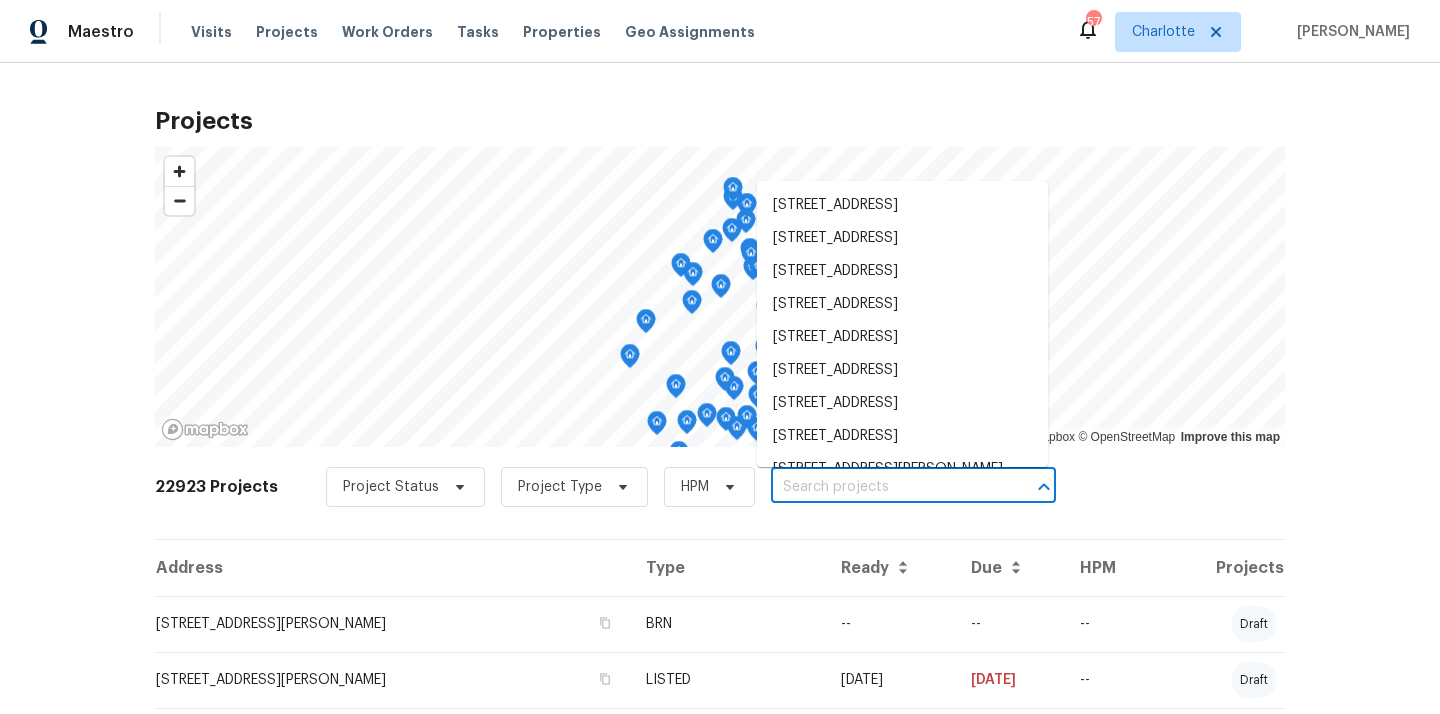 click at bounding box center [885, 487] 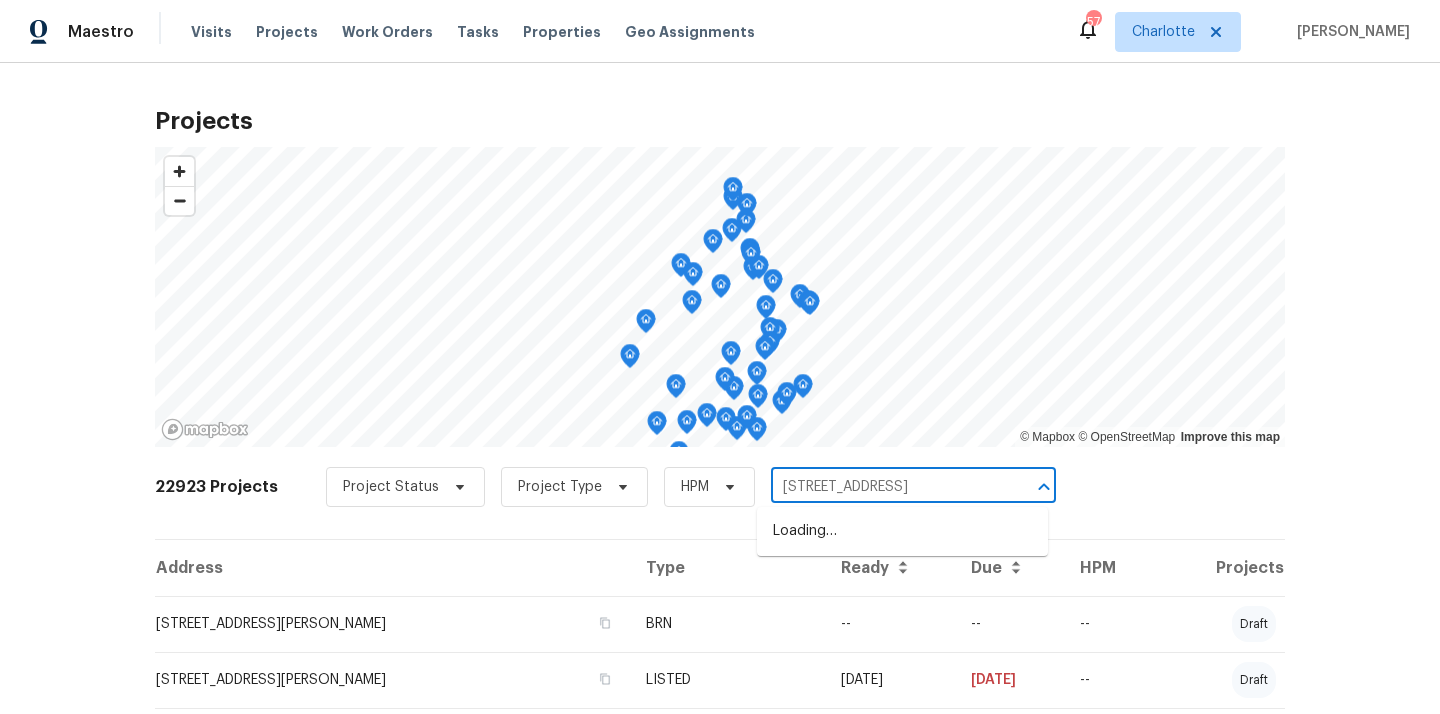 scroll, scrollTop: 0, scrollLeft: 11, axis: horizontal 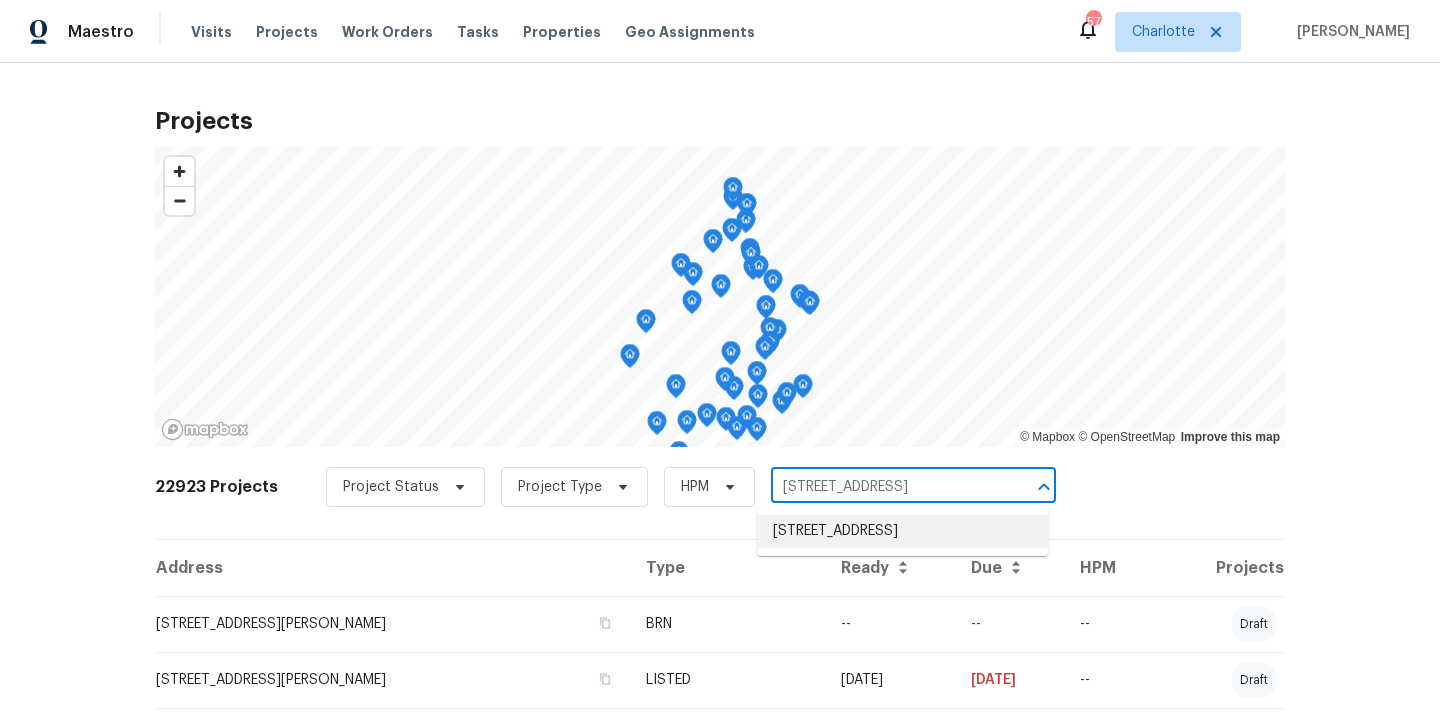 click on "[STREET_ADDRESS]" at bounding box center [902, 531] 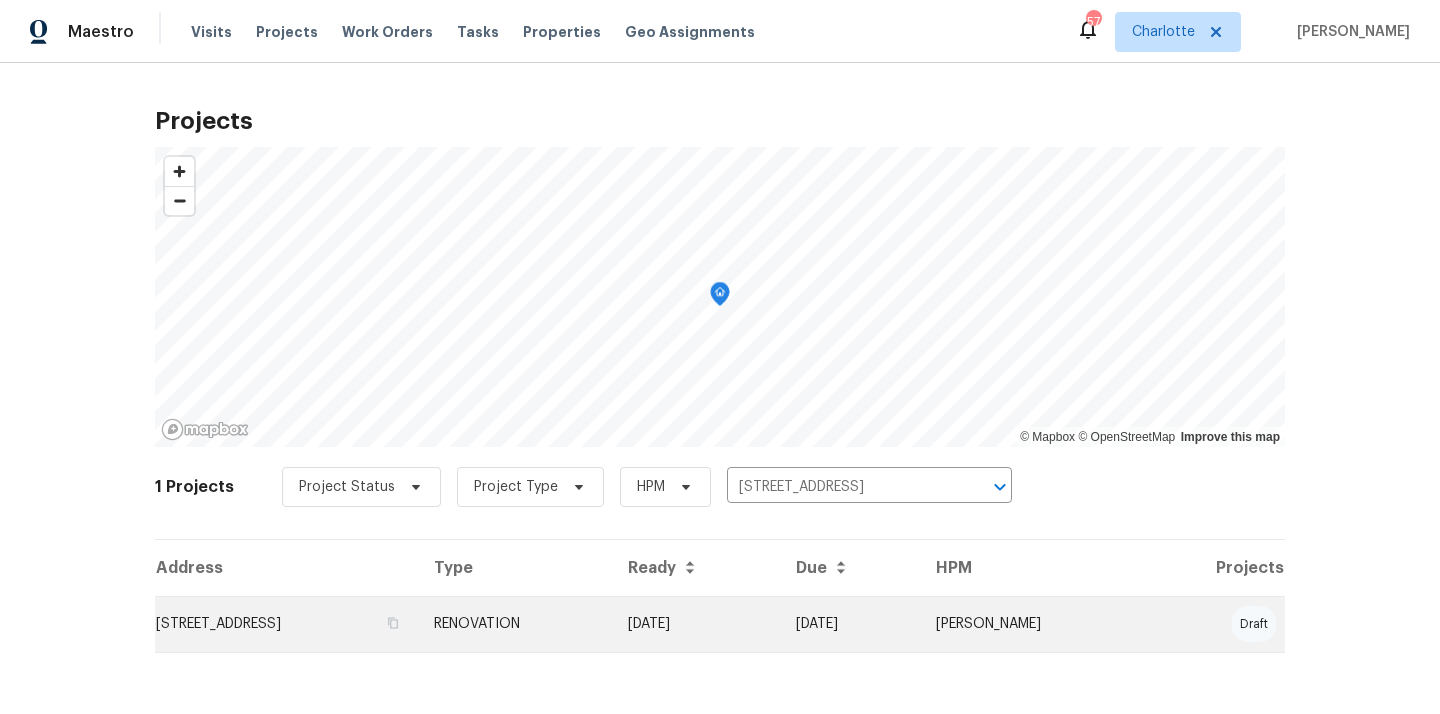 click on "[STREET_ADDRESS]" at bounding box center (286, 624) 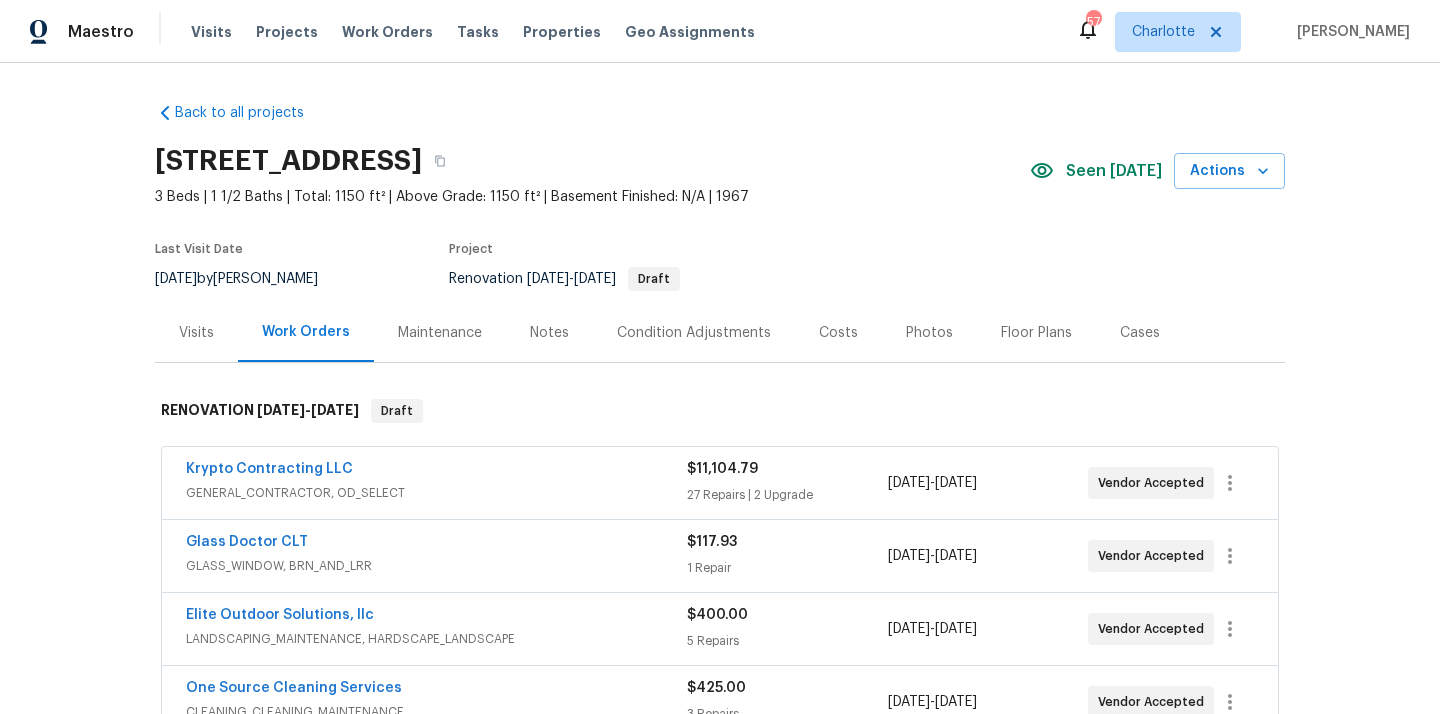 click on "[STREET_ADDRESS]" at bounding box center (288, 161) 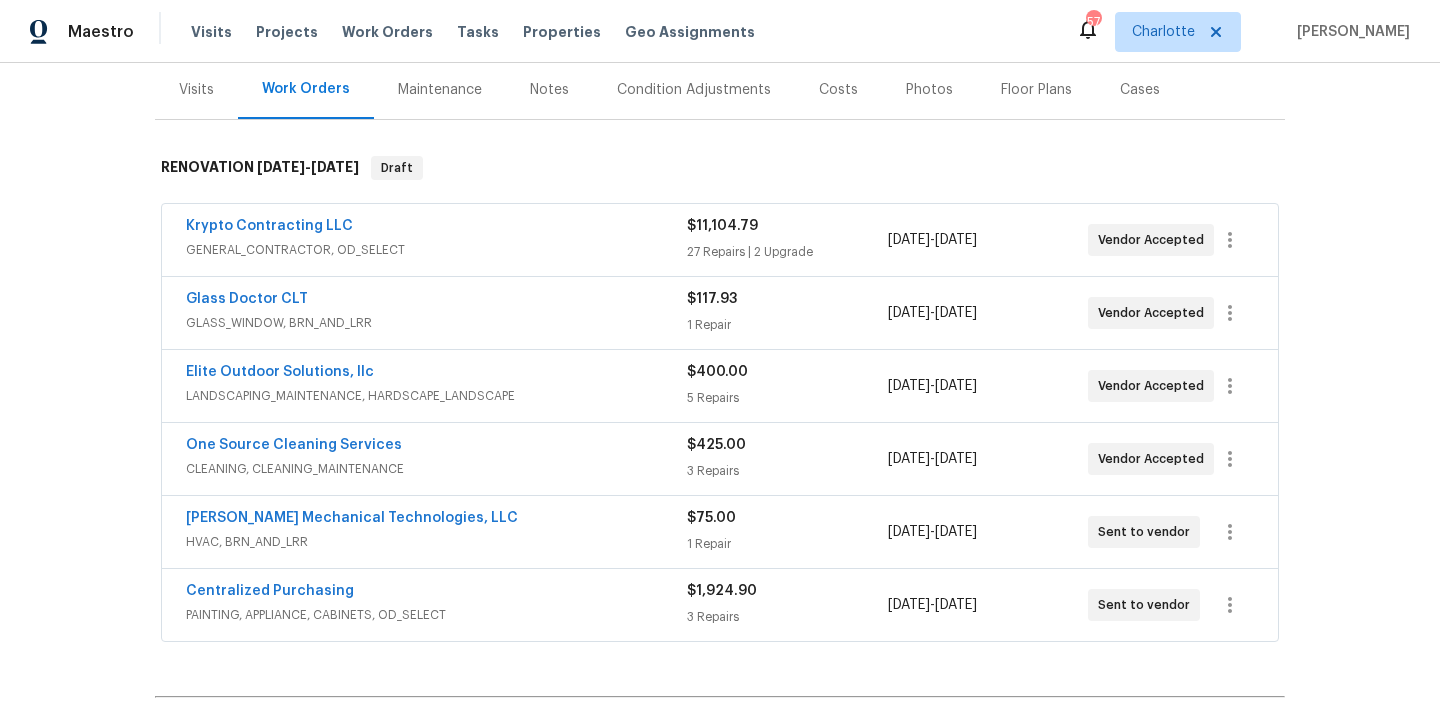 scroll, scrollTop: 276, scrollLeft: 0, axis: vertical 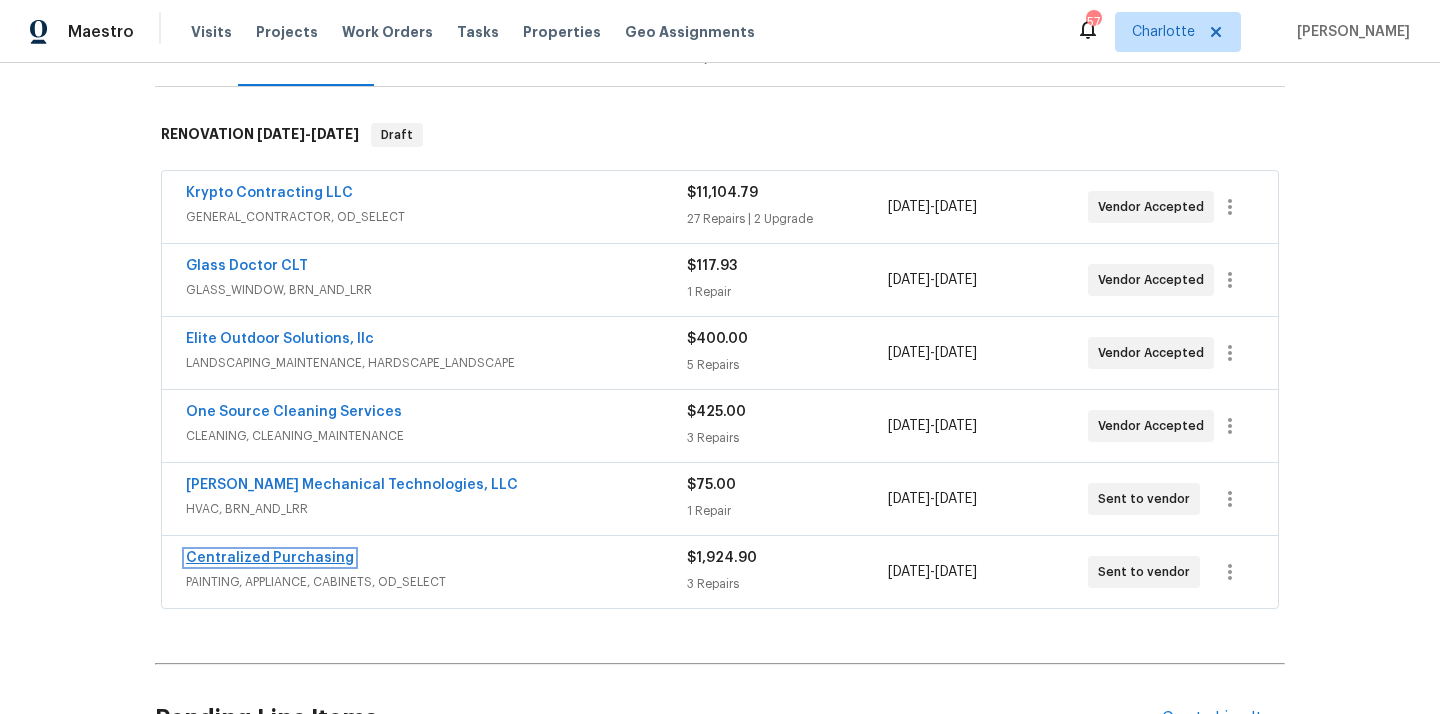 click on "Centralized Purchasing" at bounding box center (270, 558) 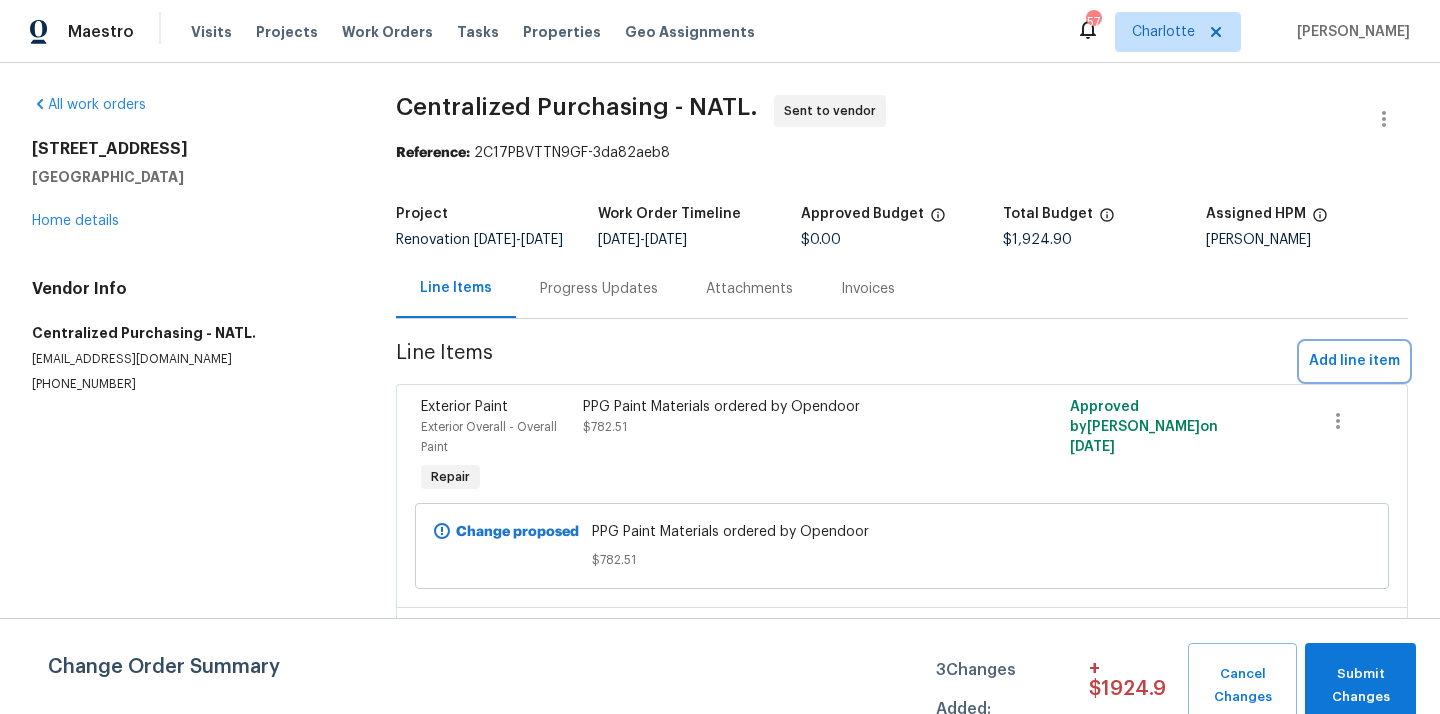 click on "Add line item" at bounding box center [1354, 361] 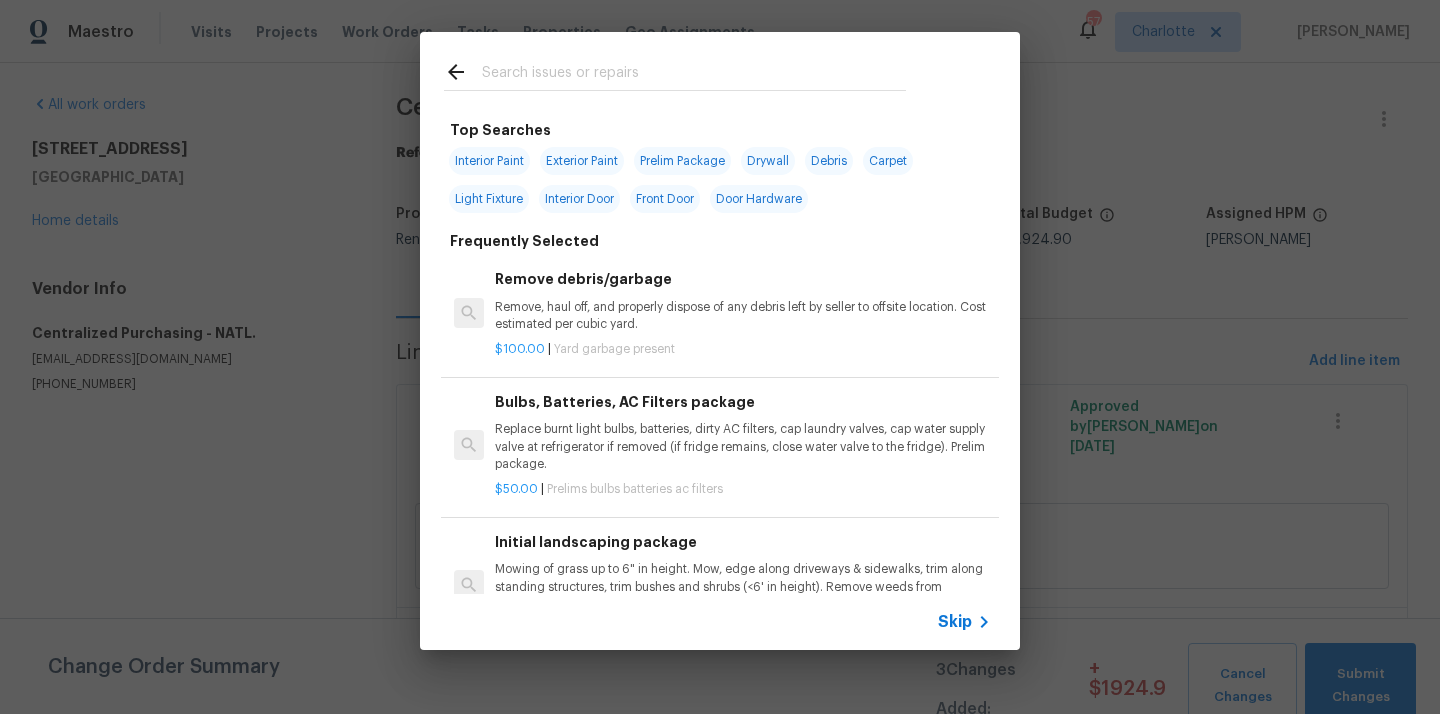 click at bounding box center (694, 75) 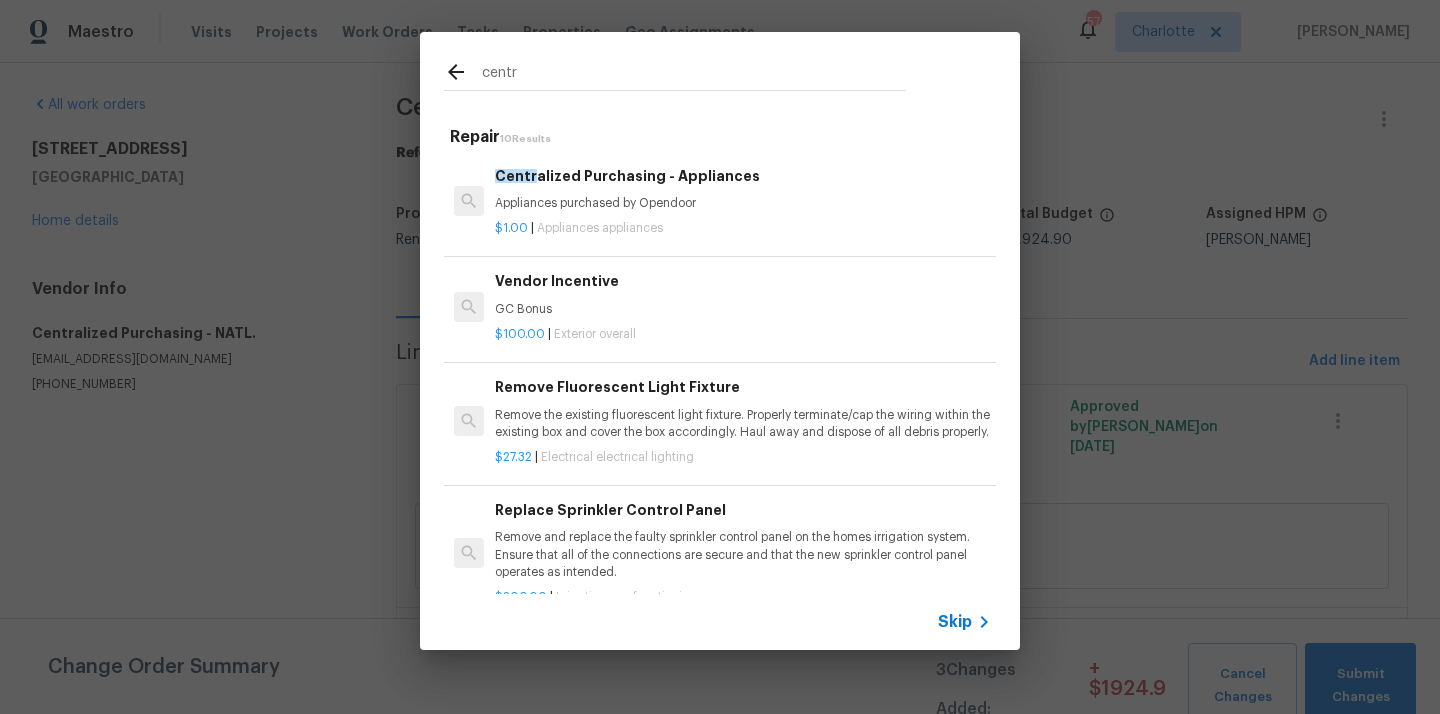 type on "centr" 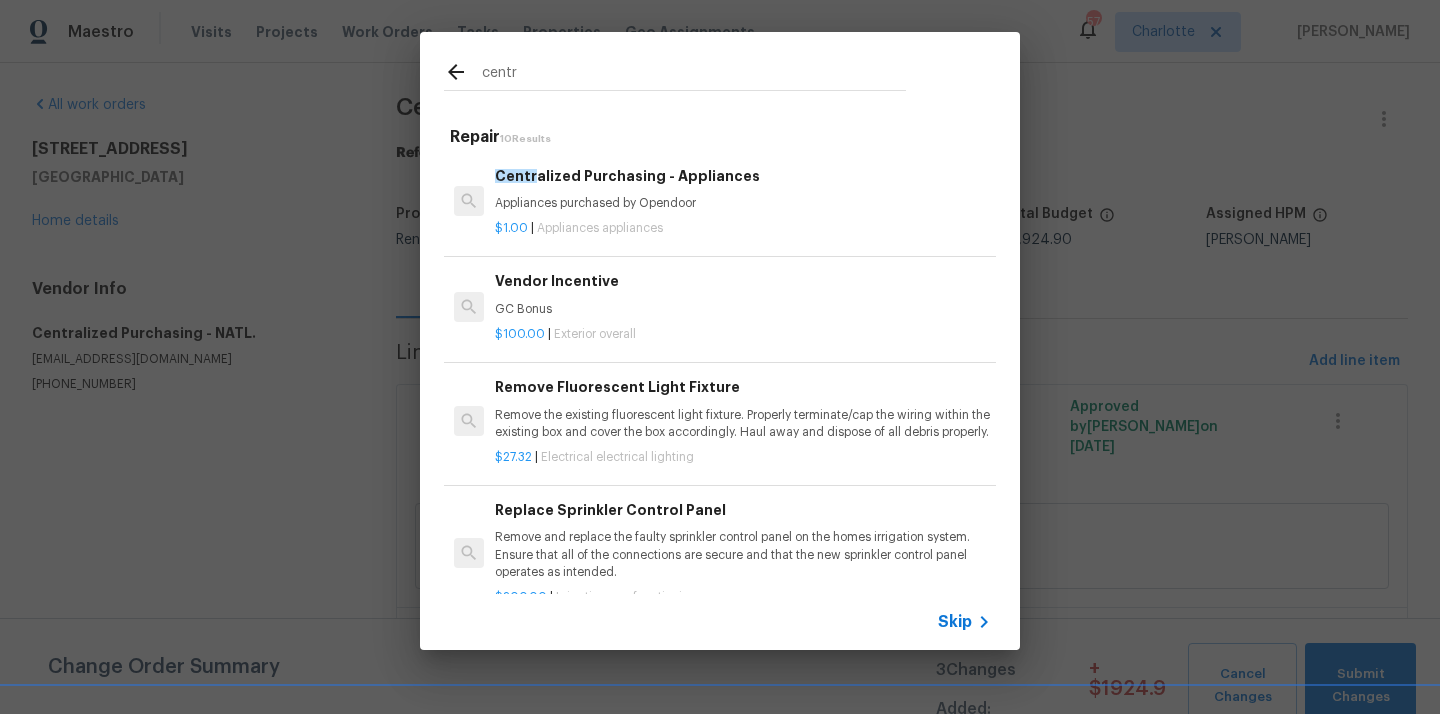 click on "Appliances purchased by Opendoor" at bounding box center [743, 203] 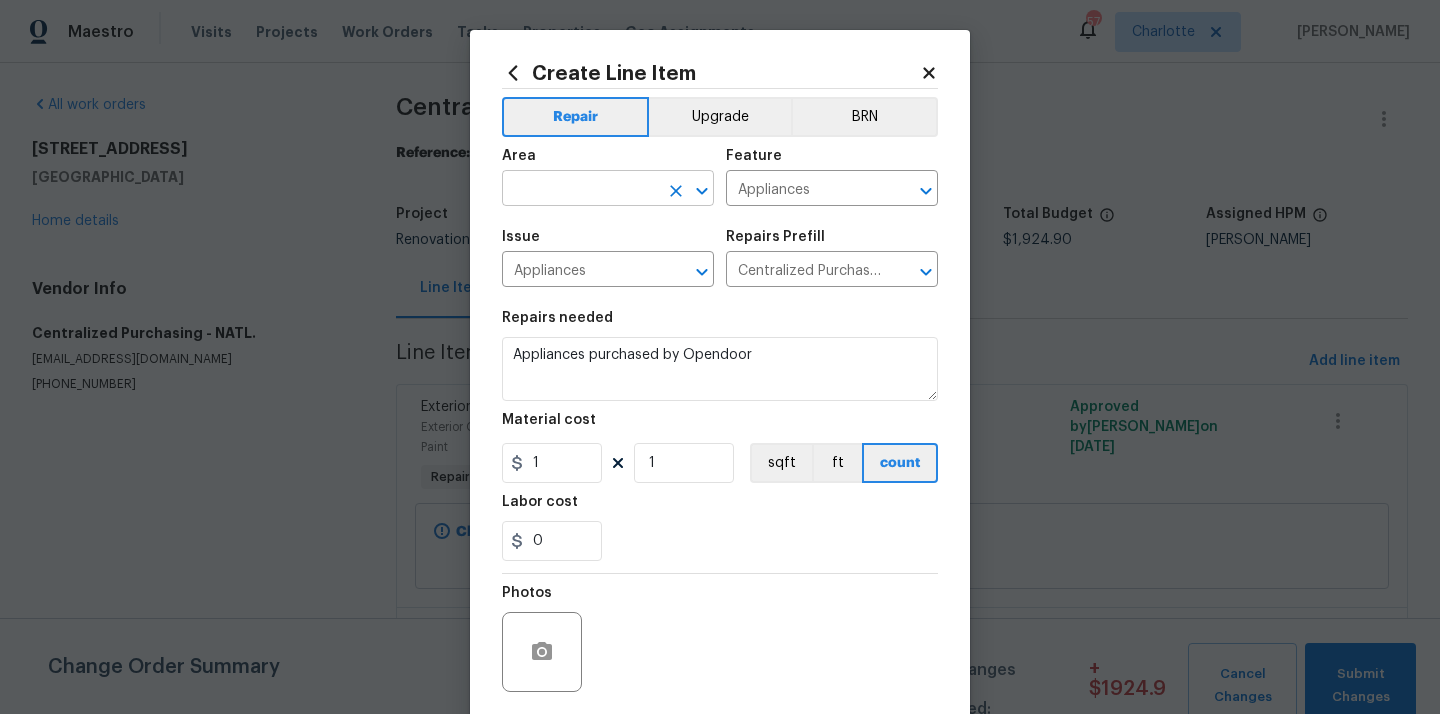 click on "Area ​" at bounding box center (608, 177) 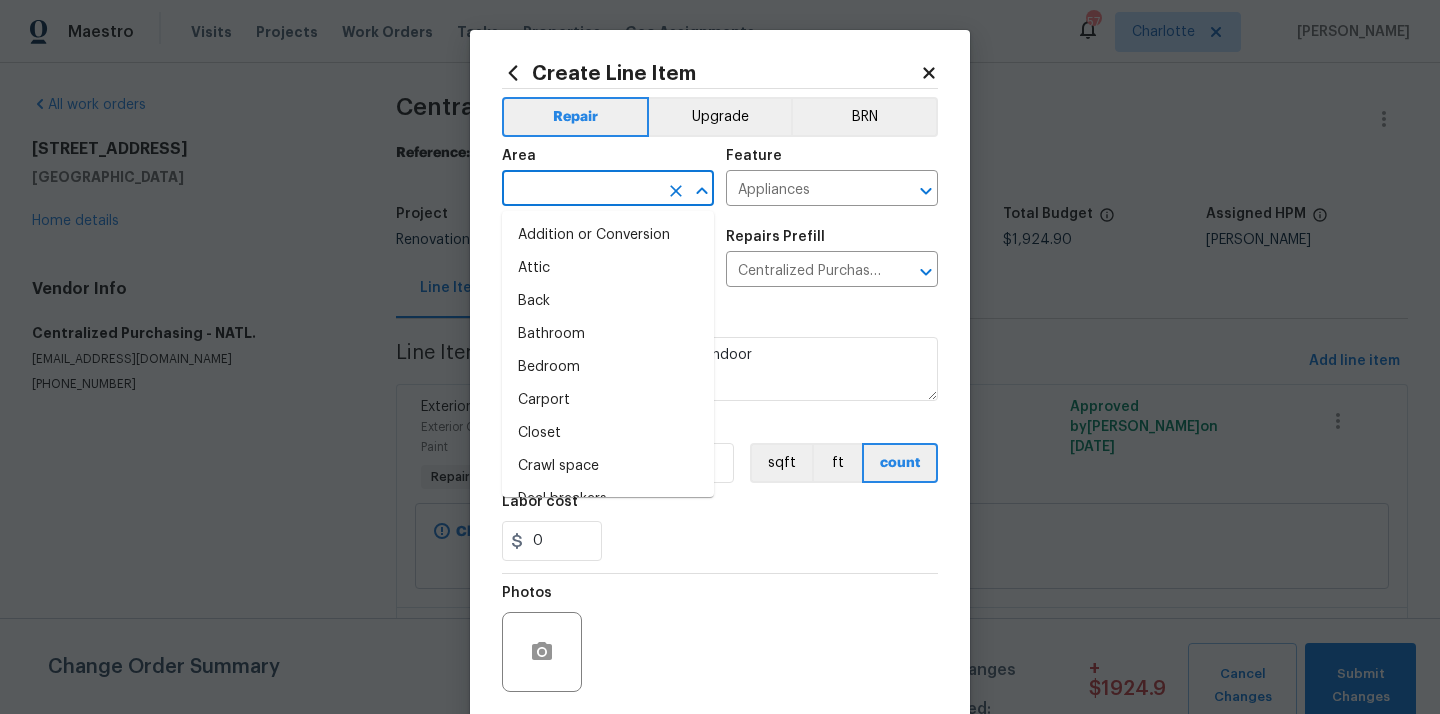 click at bounding box center (580, 190) 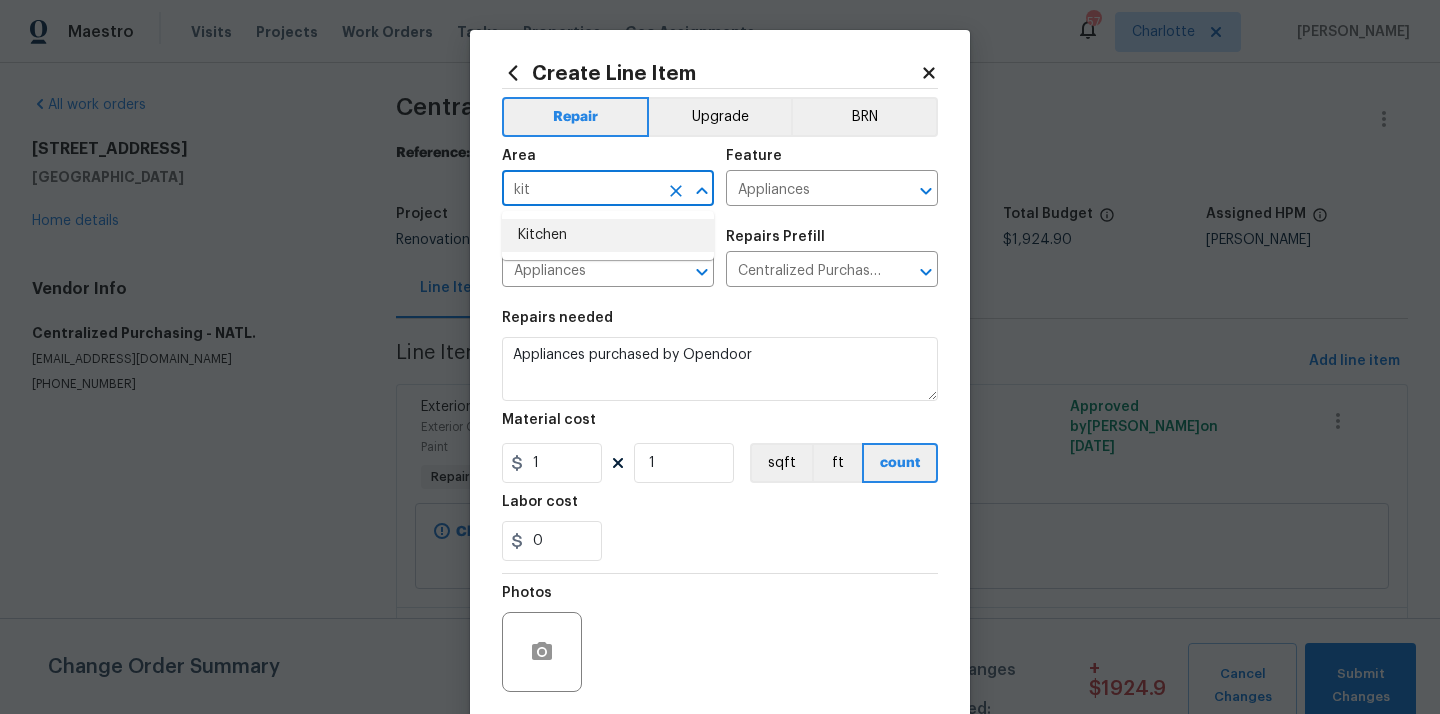 click on "Kitchen" at bounding box center [608, 235] 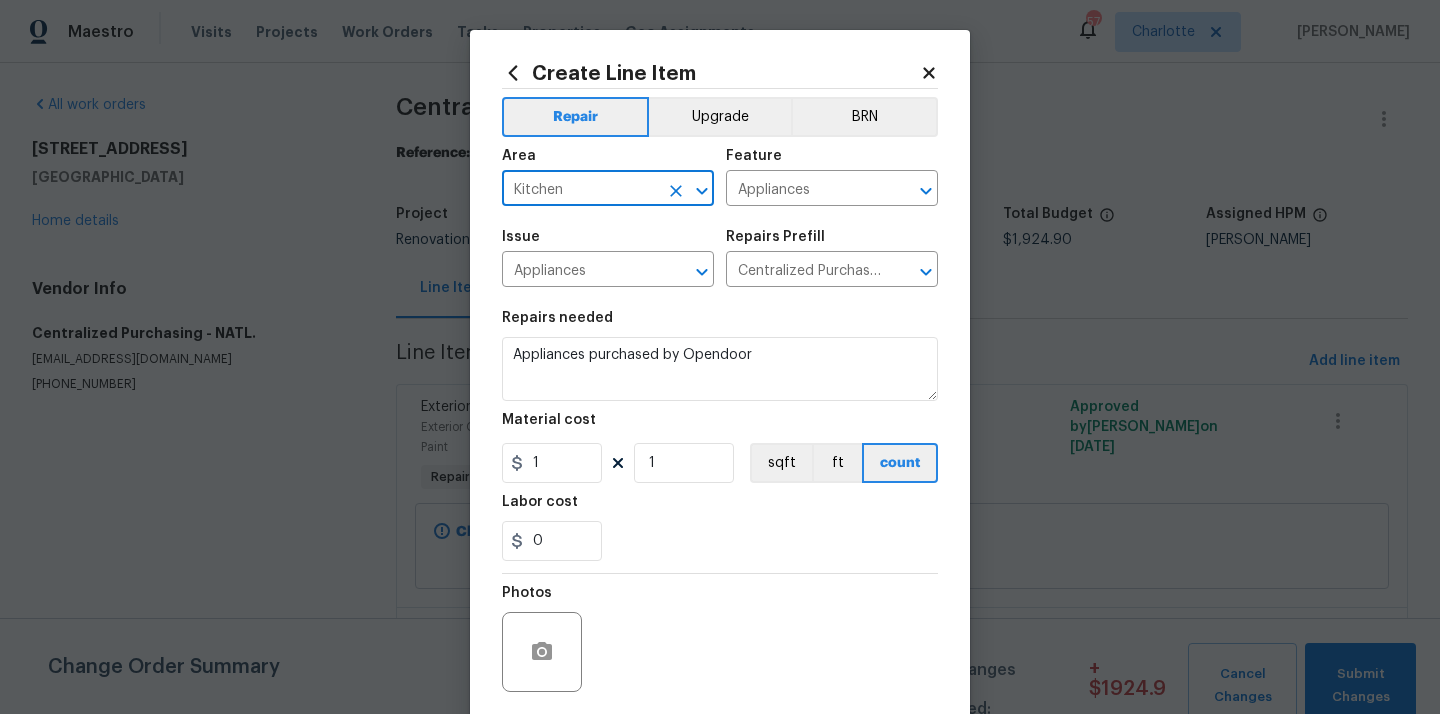 type on "Kitchen" 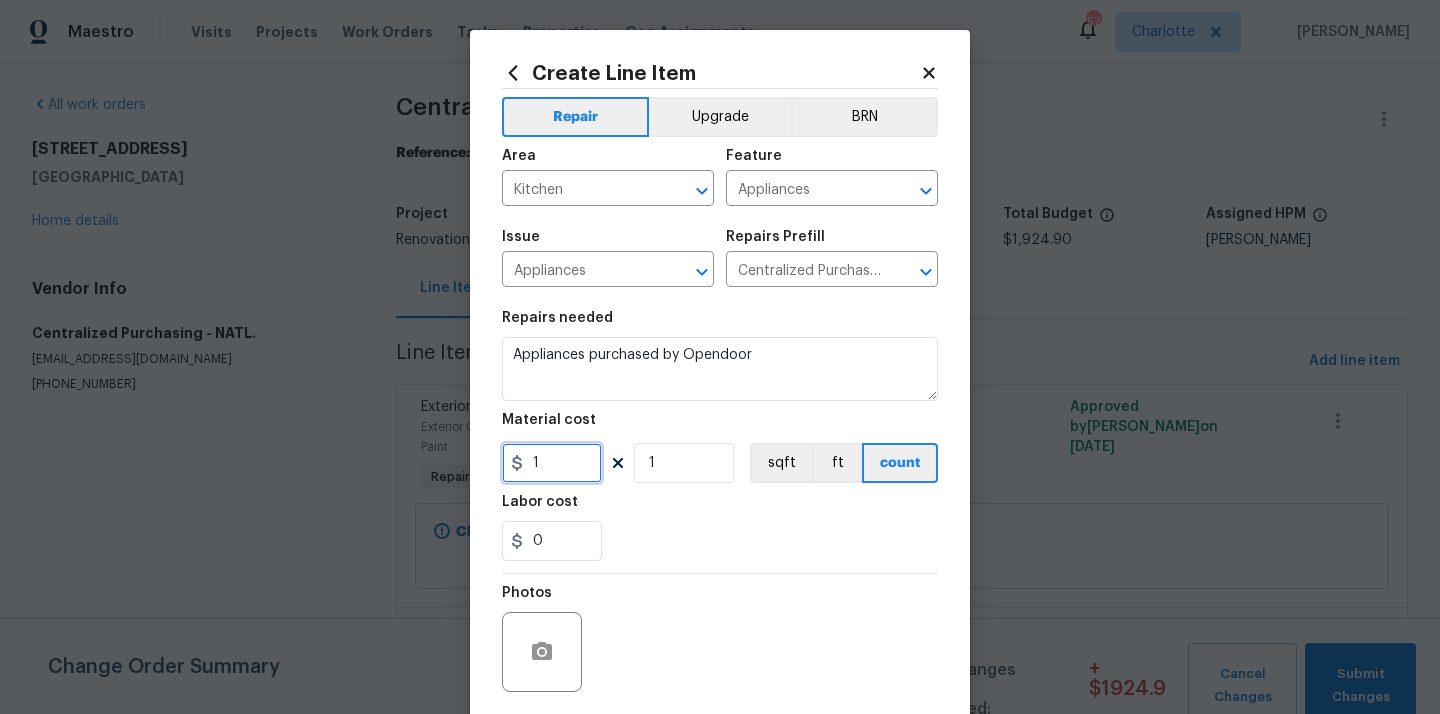 drag, startPoint x: 554, startPoint y: 454, endPoint x: 482, endPoint y: 453, distance: 72.00694 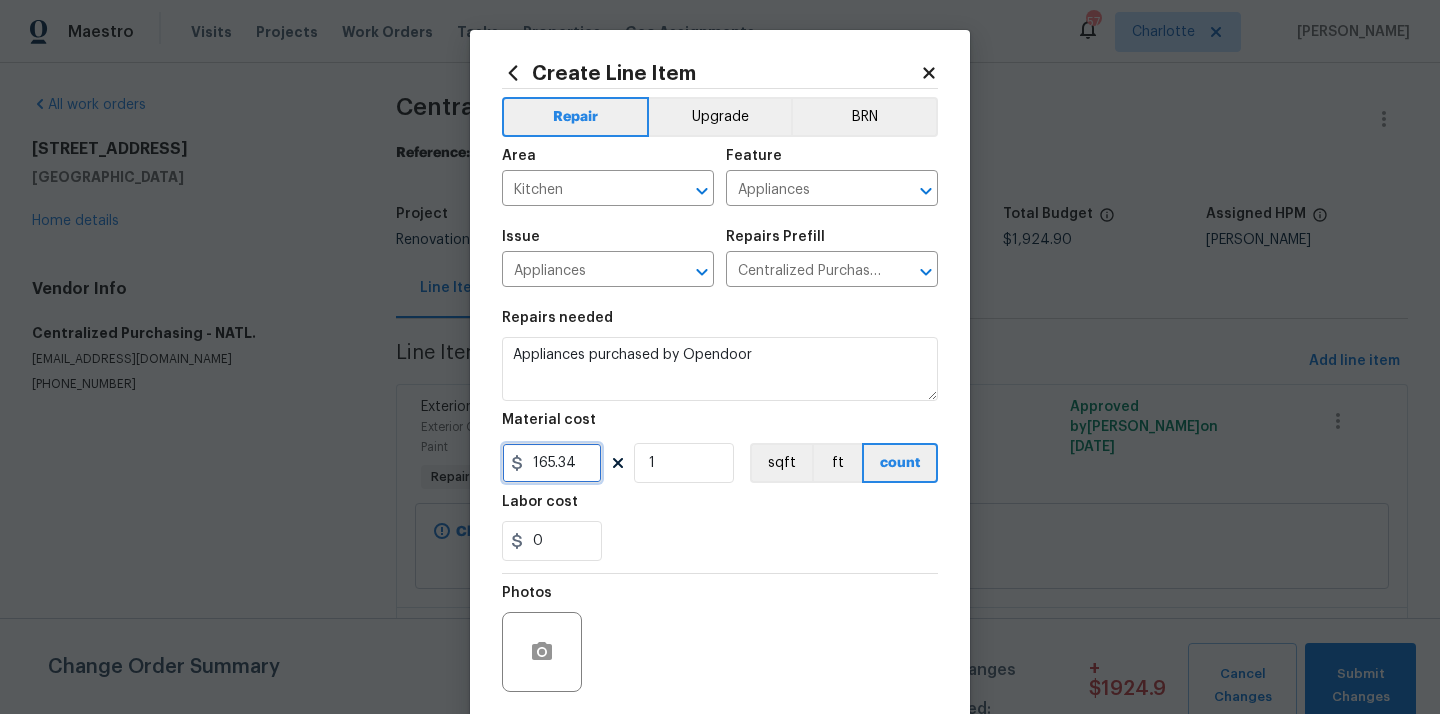 type on "165.34" 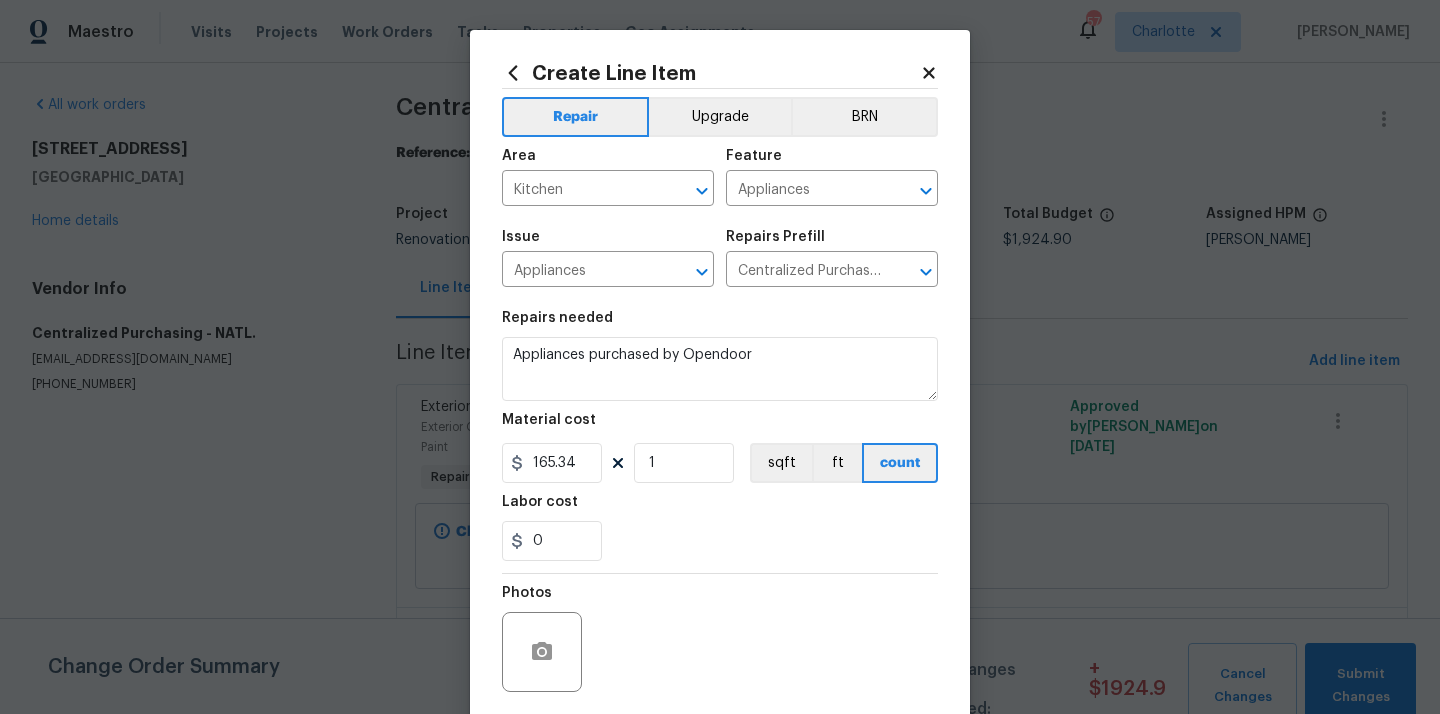 click on "Labor cost" at bounding box center (720, 508) 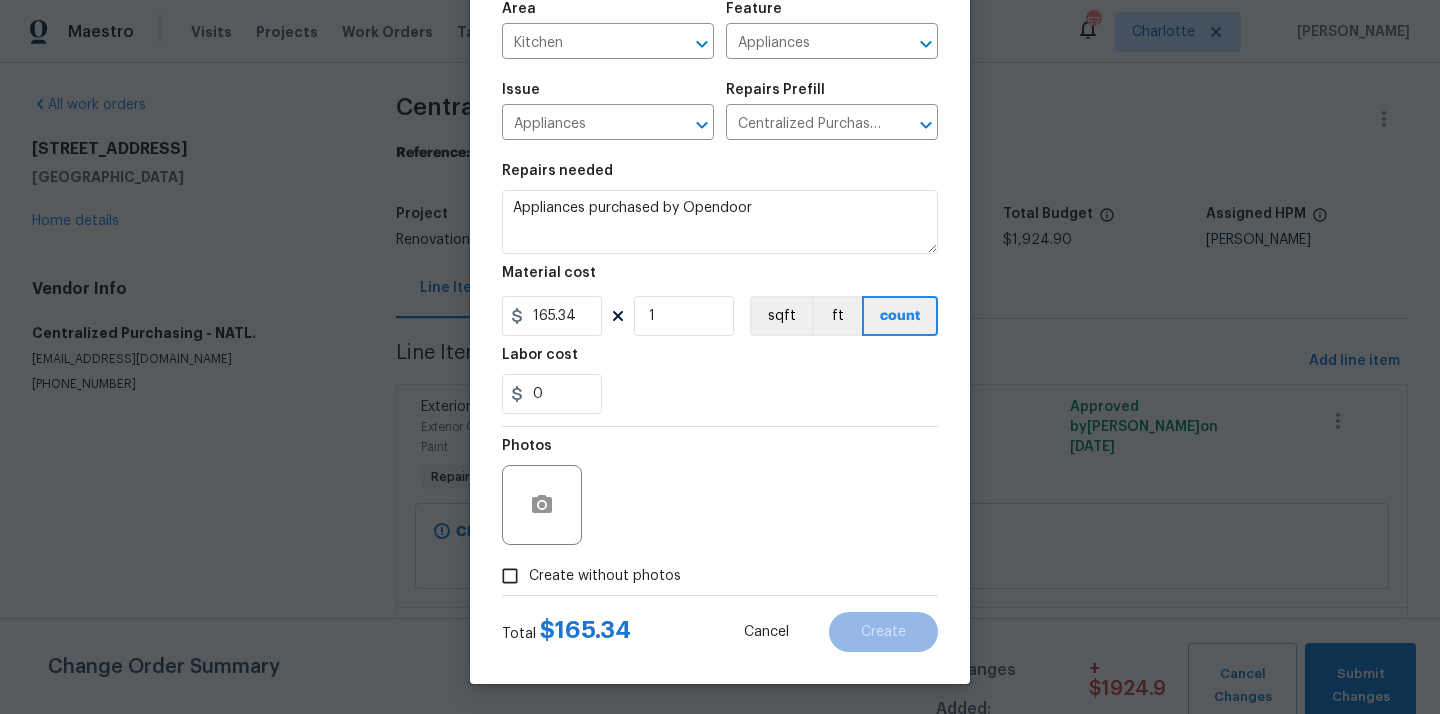 click on "Create without photos" at bounding box center (605, 576) 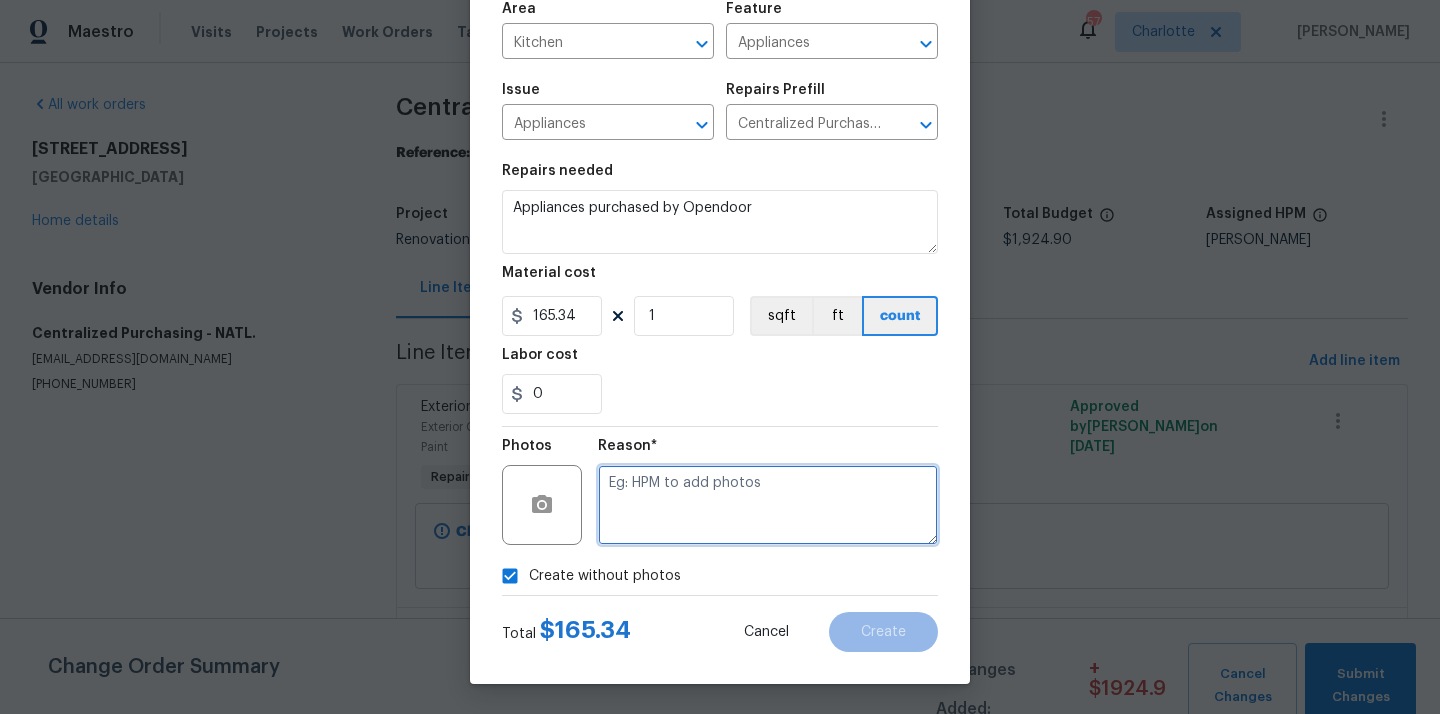 click at bounding box center [768, 505] 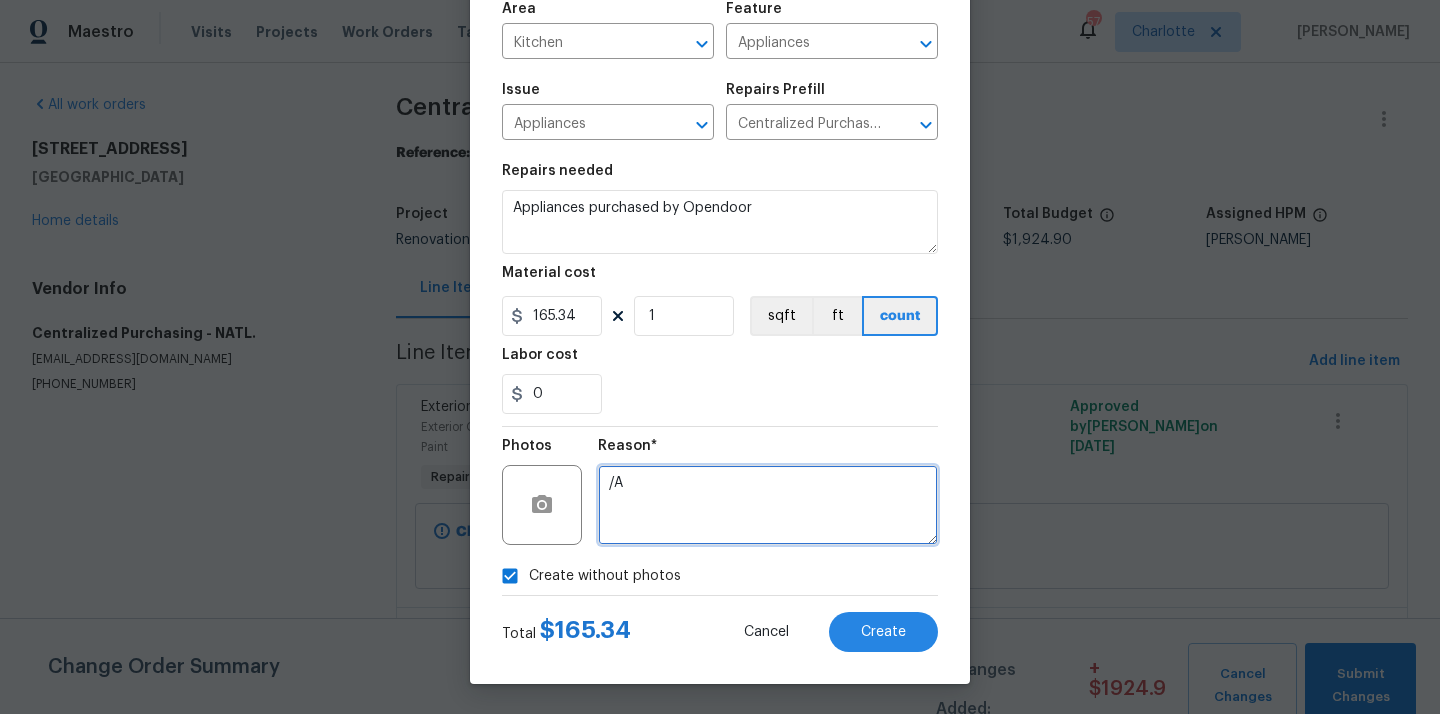 type on "/" 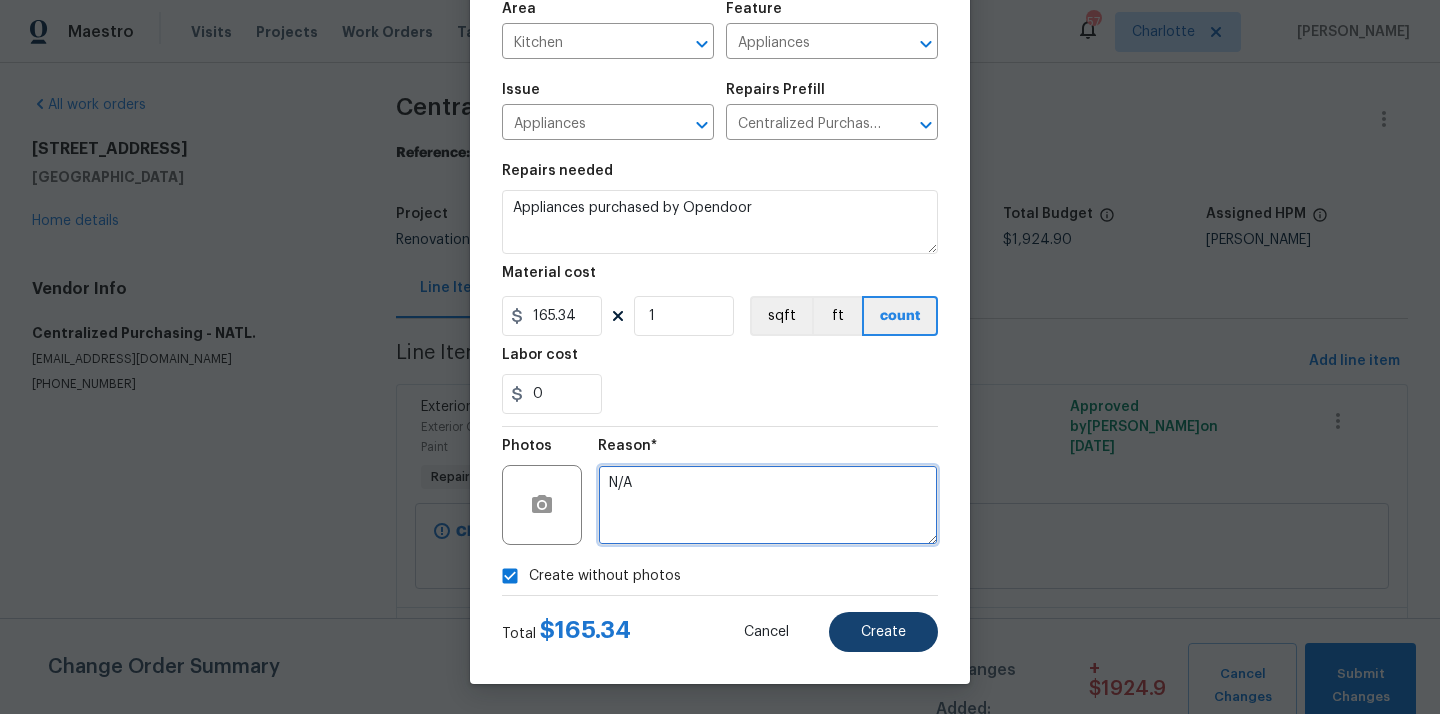 type on "N/A" 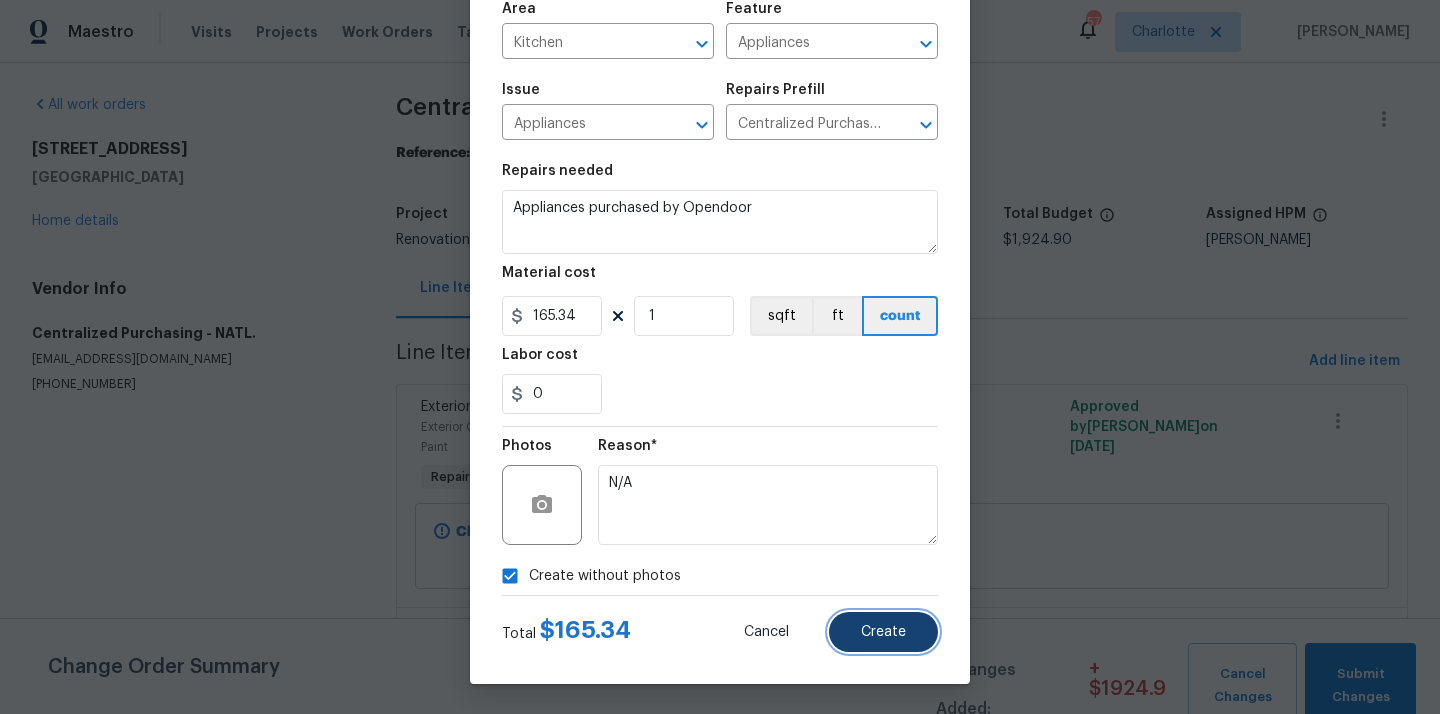 click on "Create" at bounding box center (883, 632) 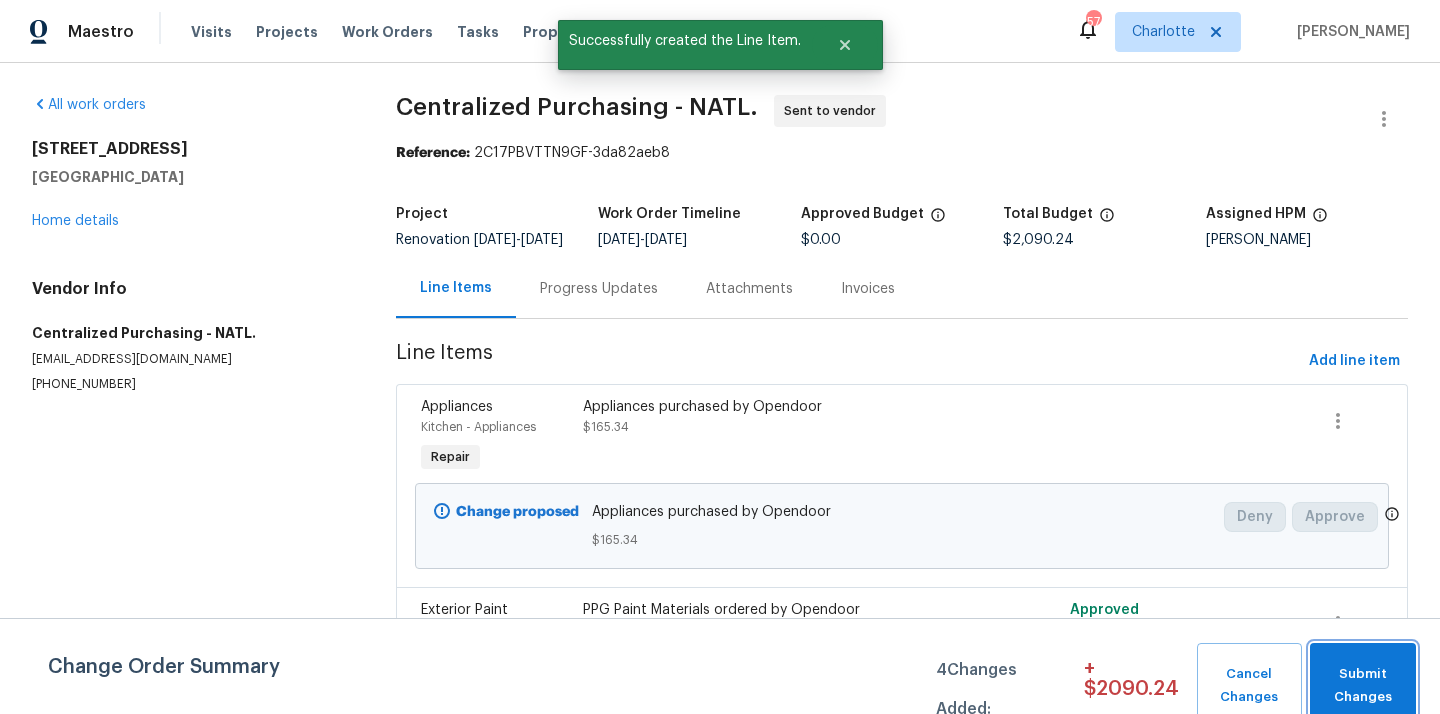 click on "Submit Changes" at bounding box center [1363, 686] 